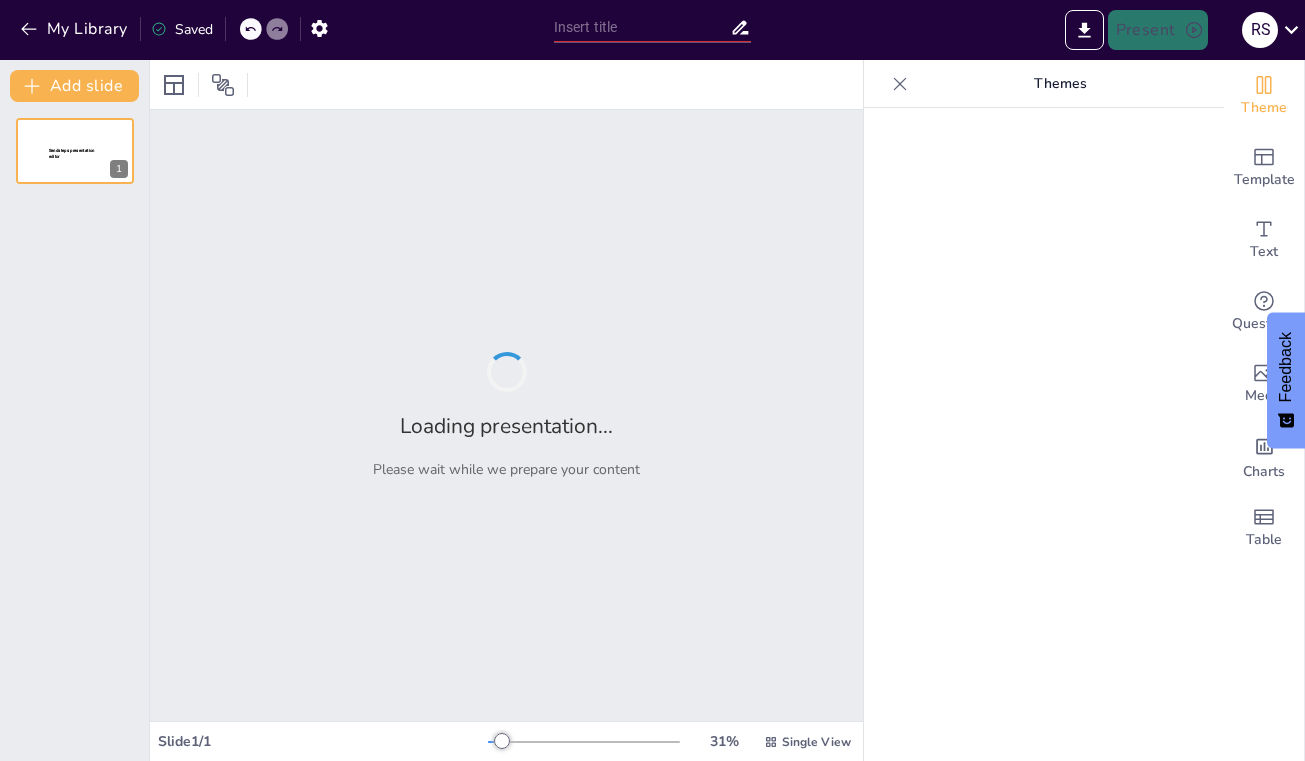 type on "Inputs and Outputs: The Function's Guide to Avoiding Awkward Situations!" 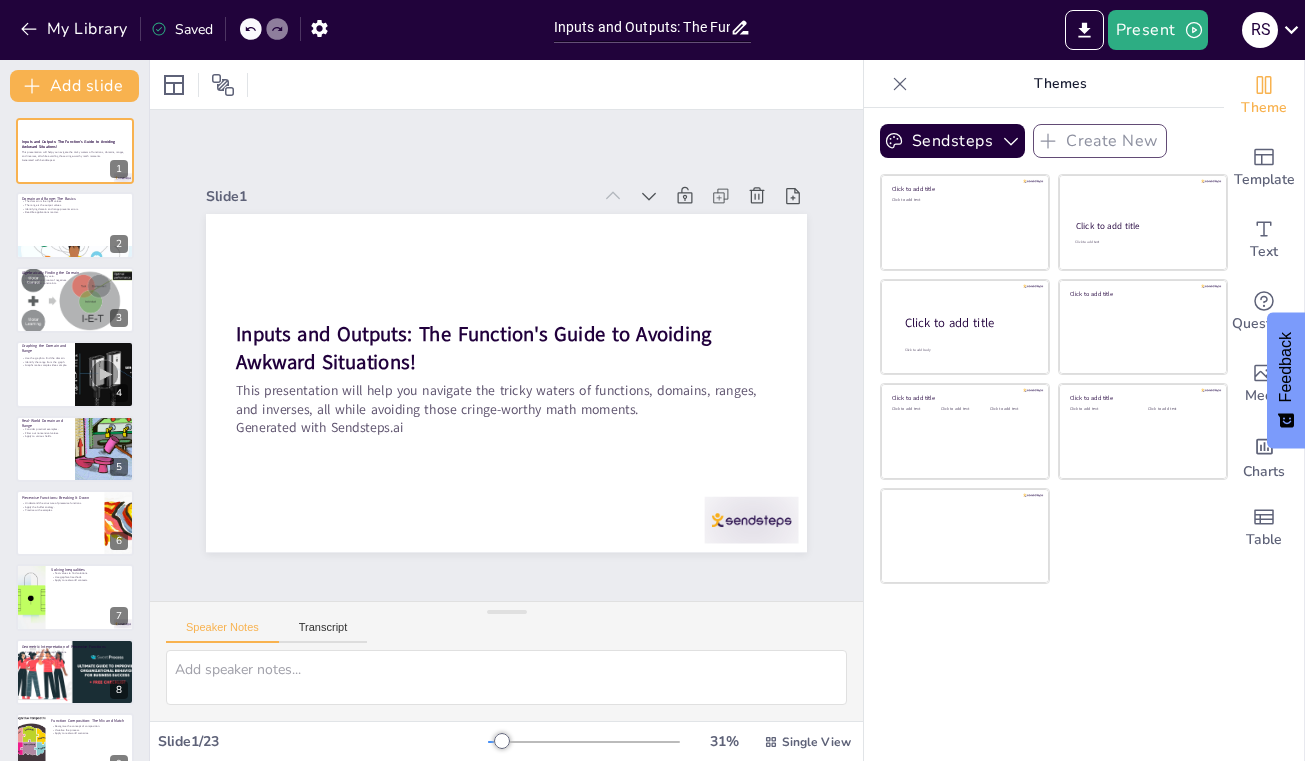 scroll, scrollTop: 0, scrollLeft: 0, axis: both 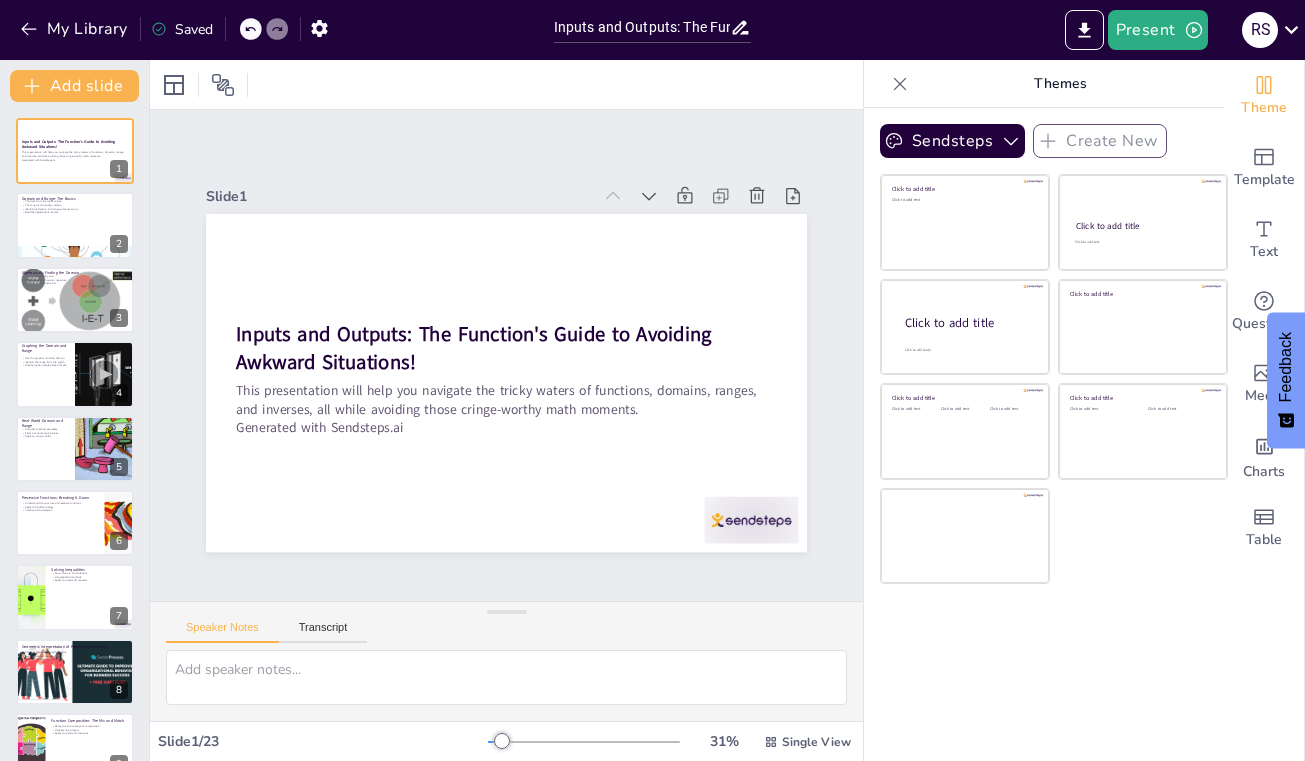 checkbox on "true" 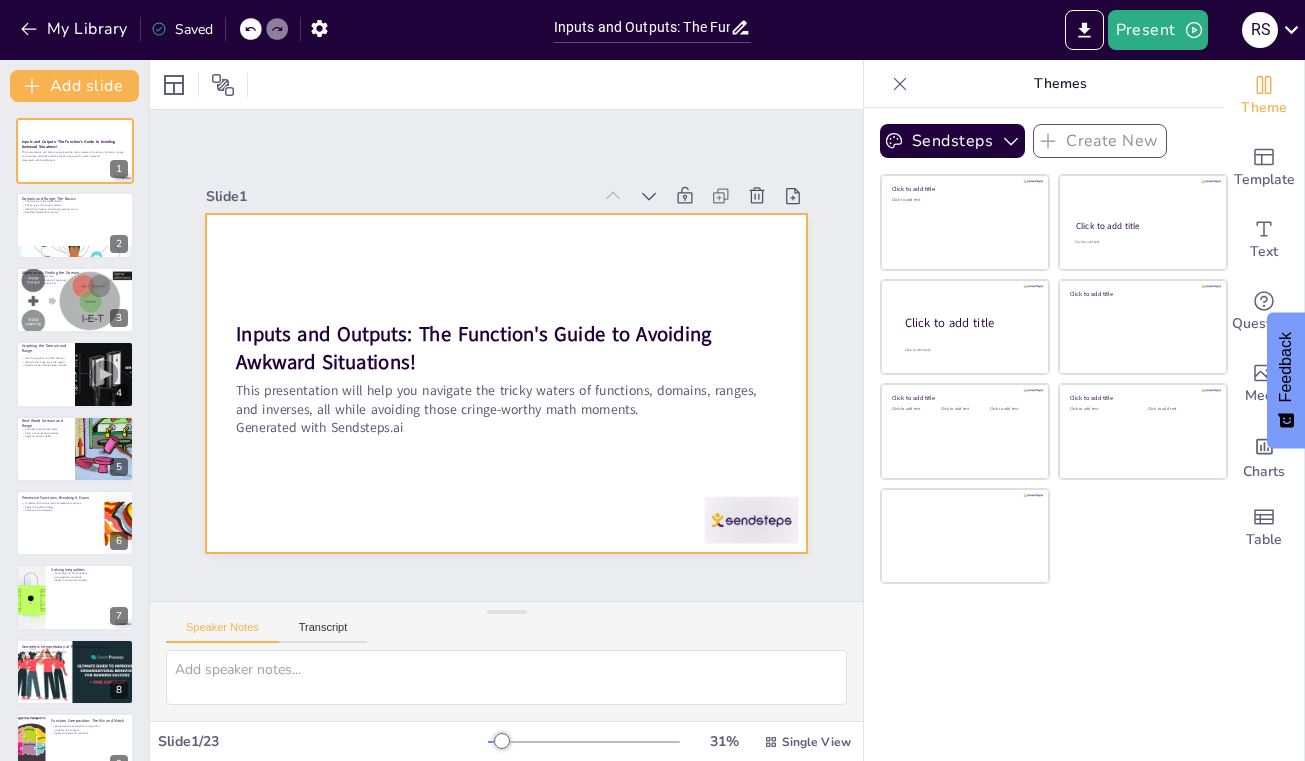 checkbox on "true" 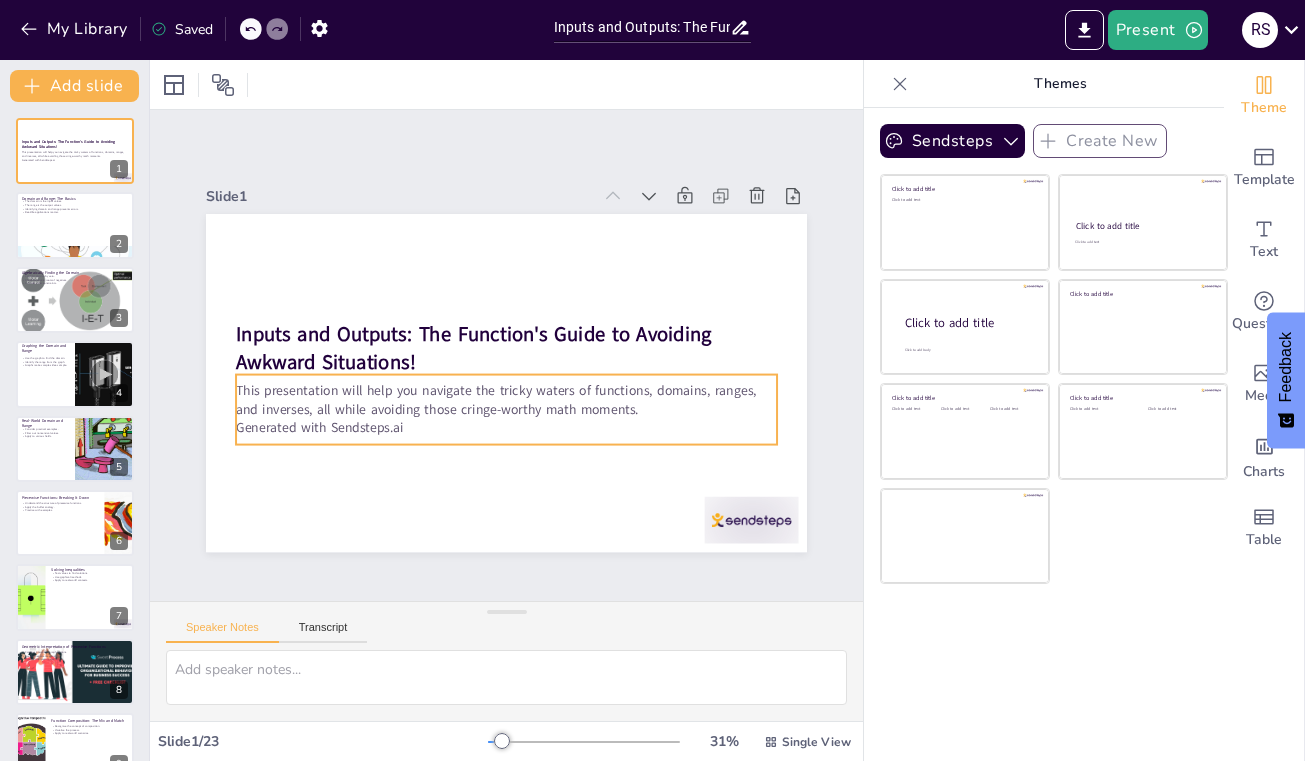 checkbox on "true" 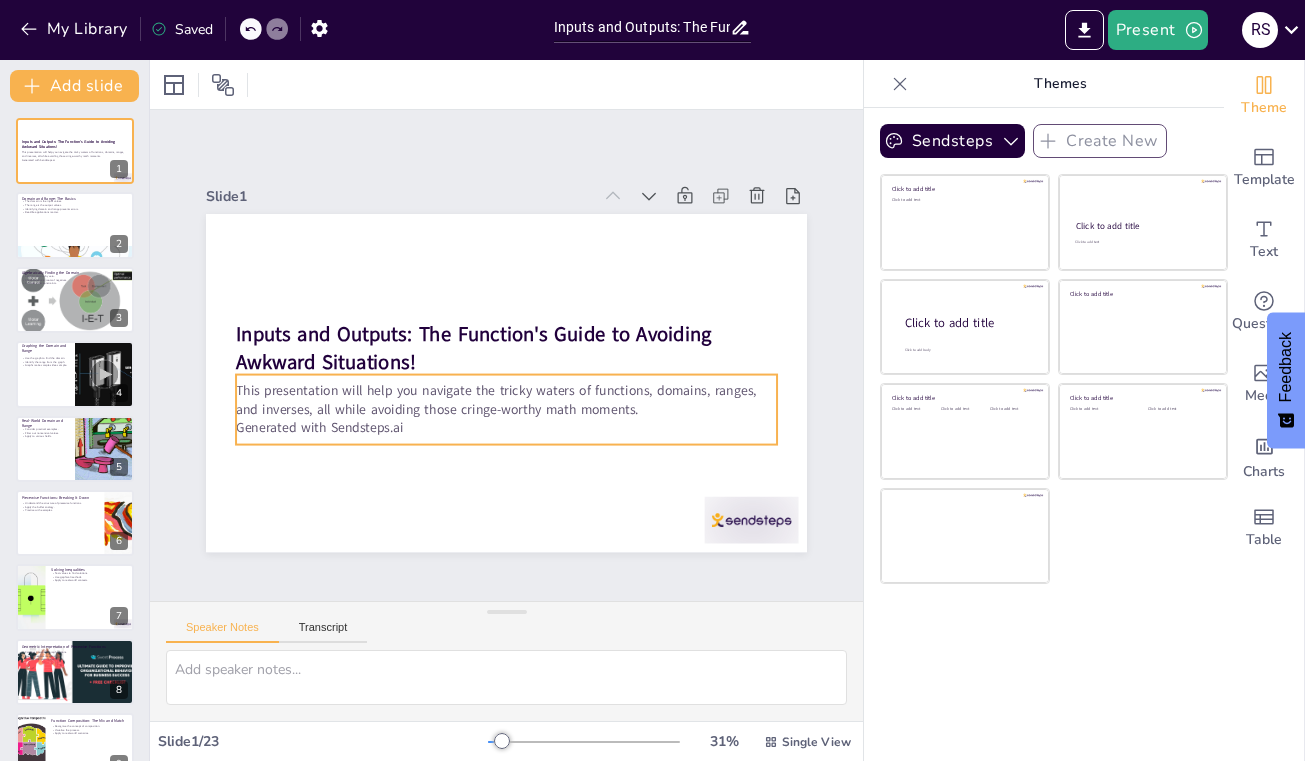 checkbox on "true" 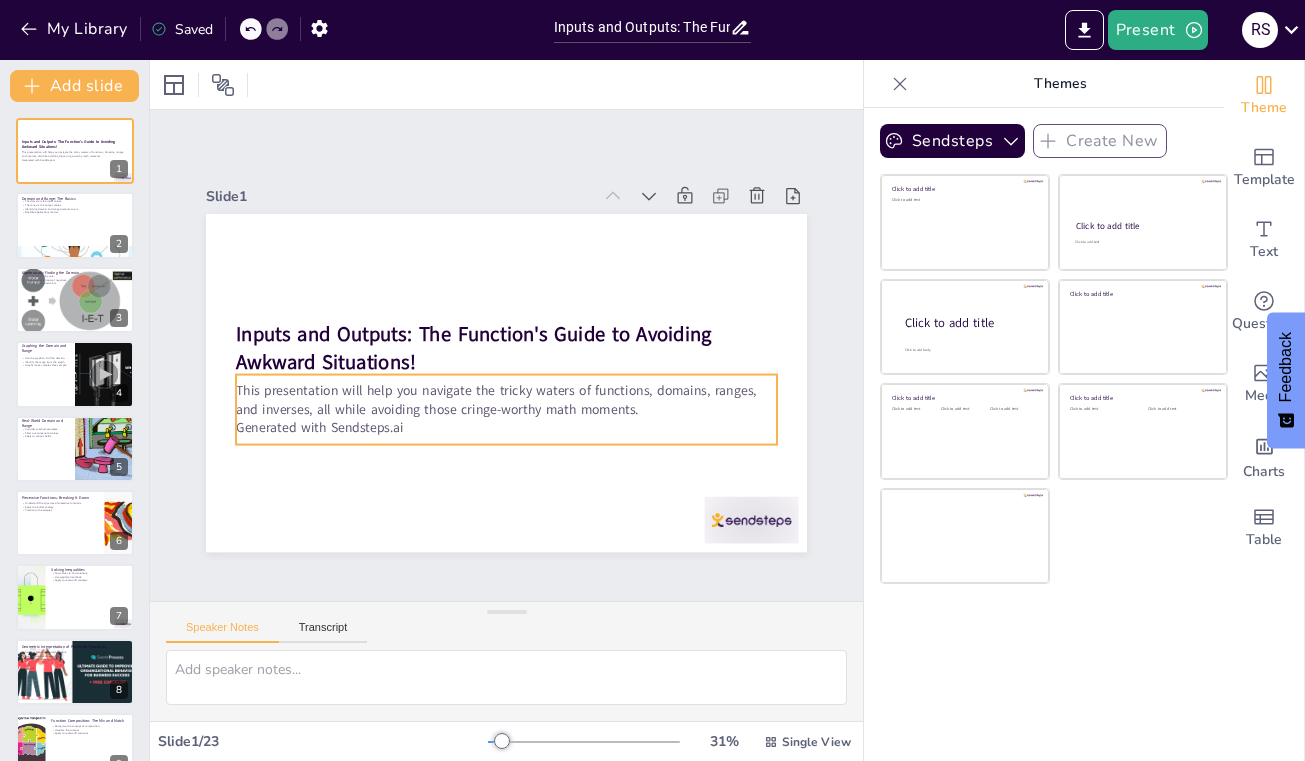 checkbox on "true" 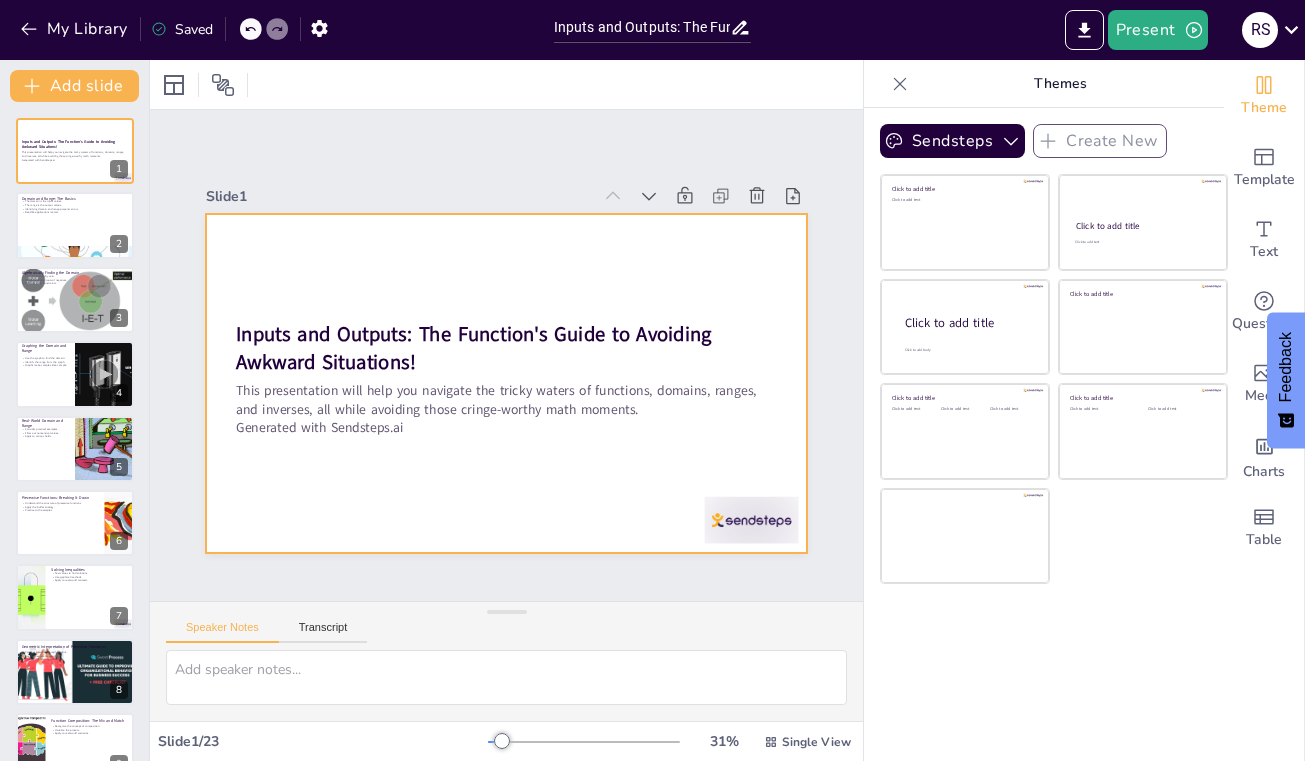 checkbox on "true" 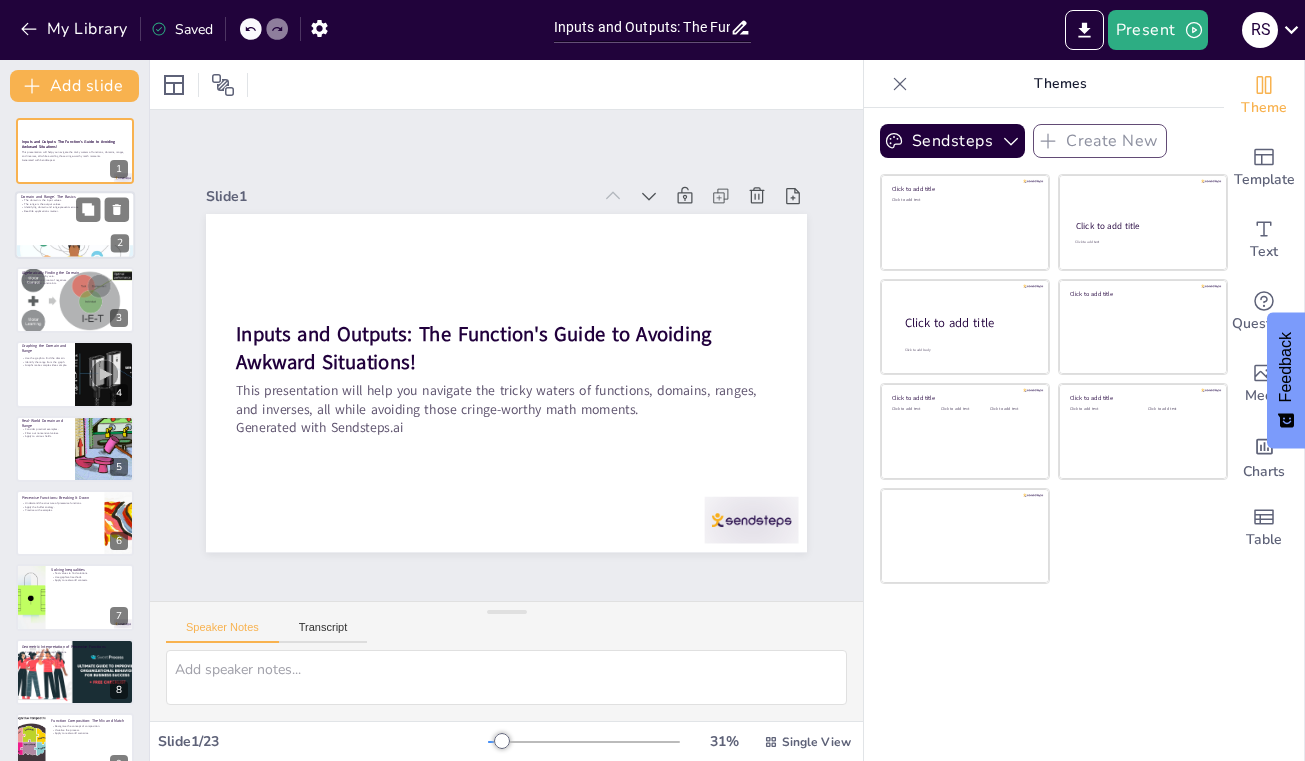 checkbox on "true" 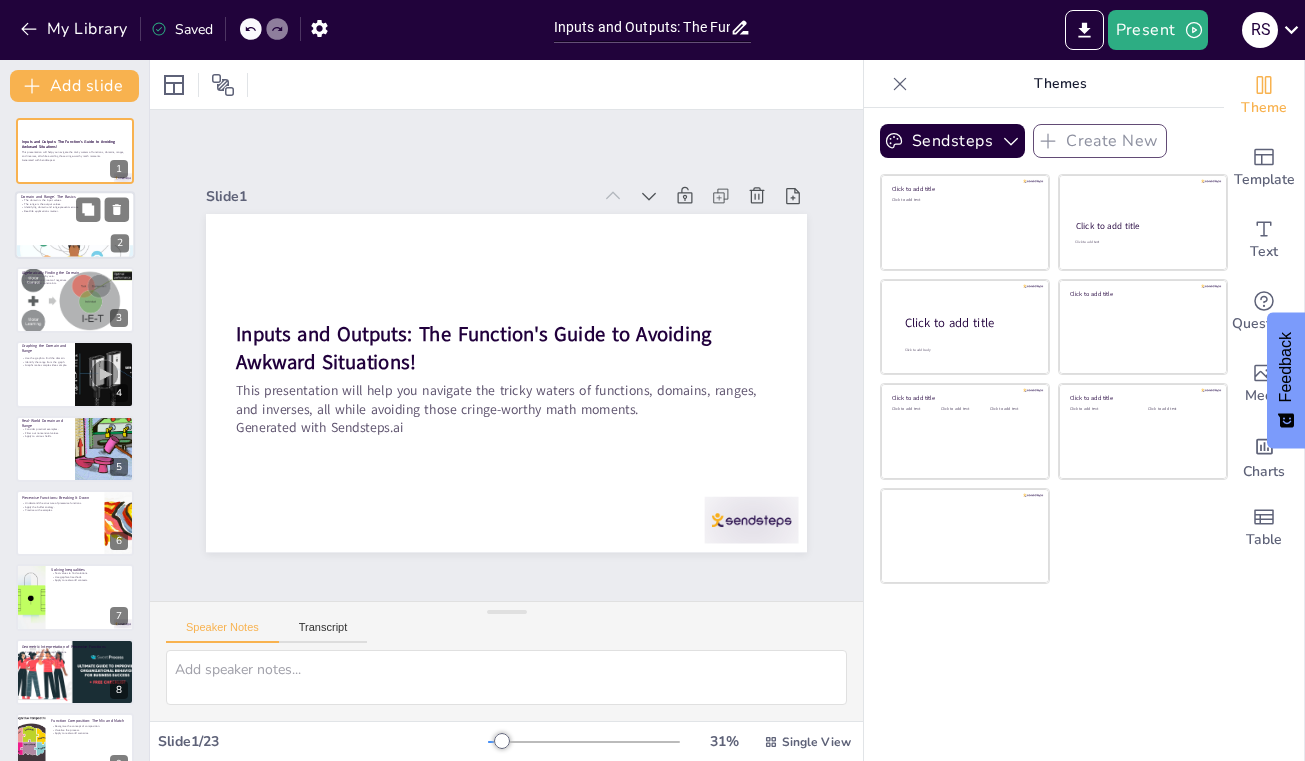 checkbox on "true" 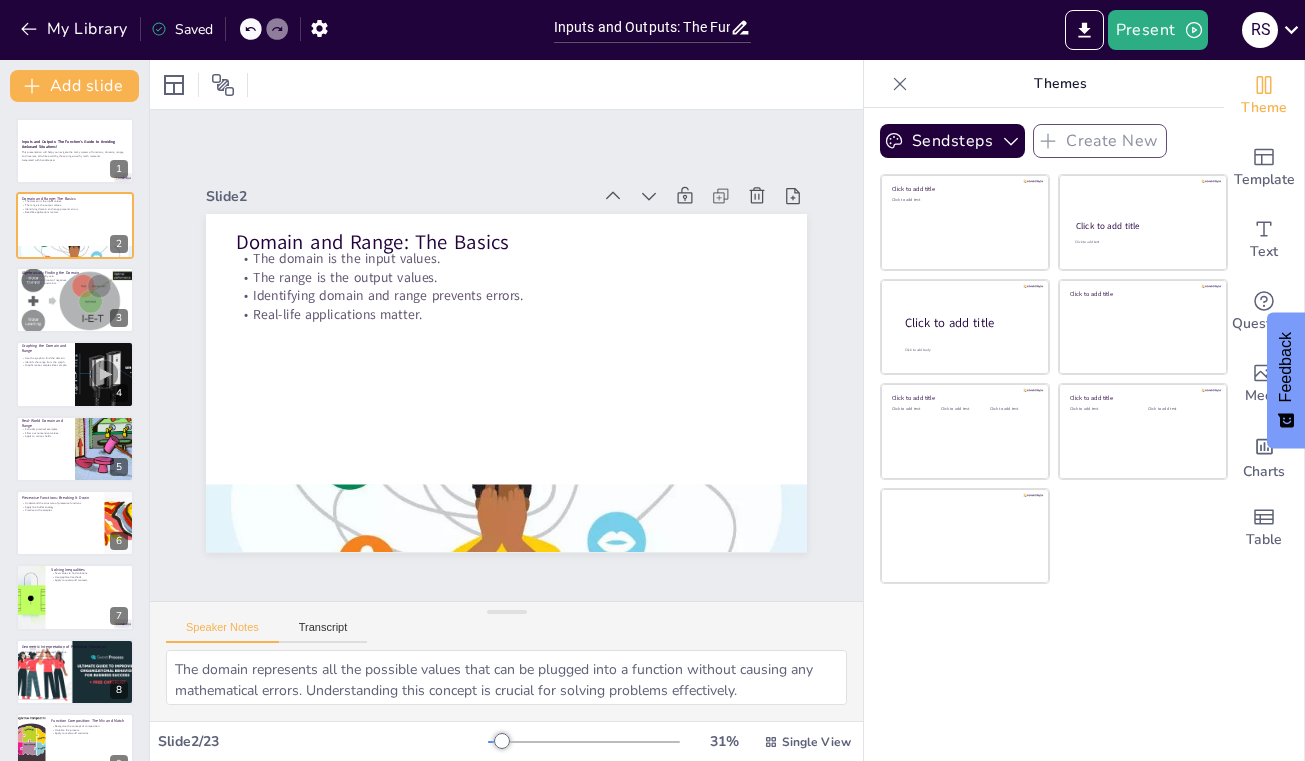 checkbox on "true" 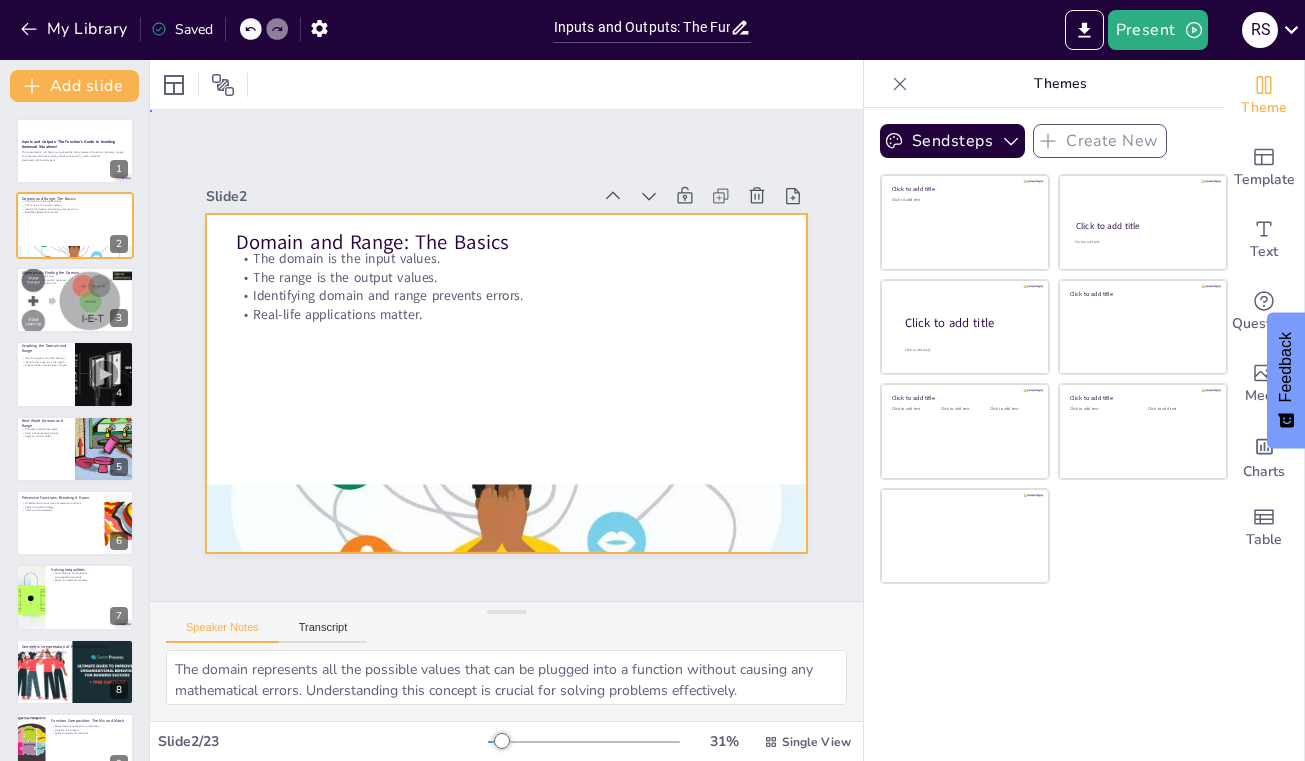 click at bounding box center (503, 383) 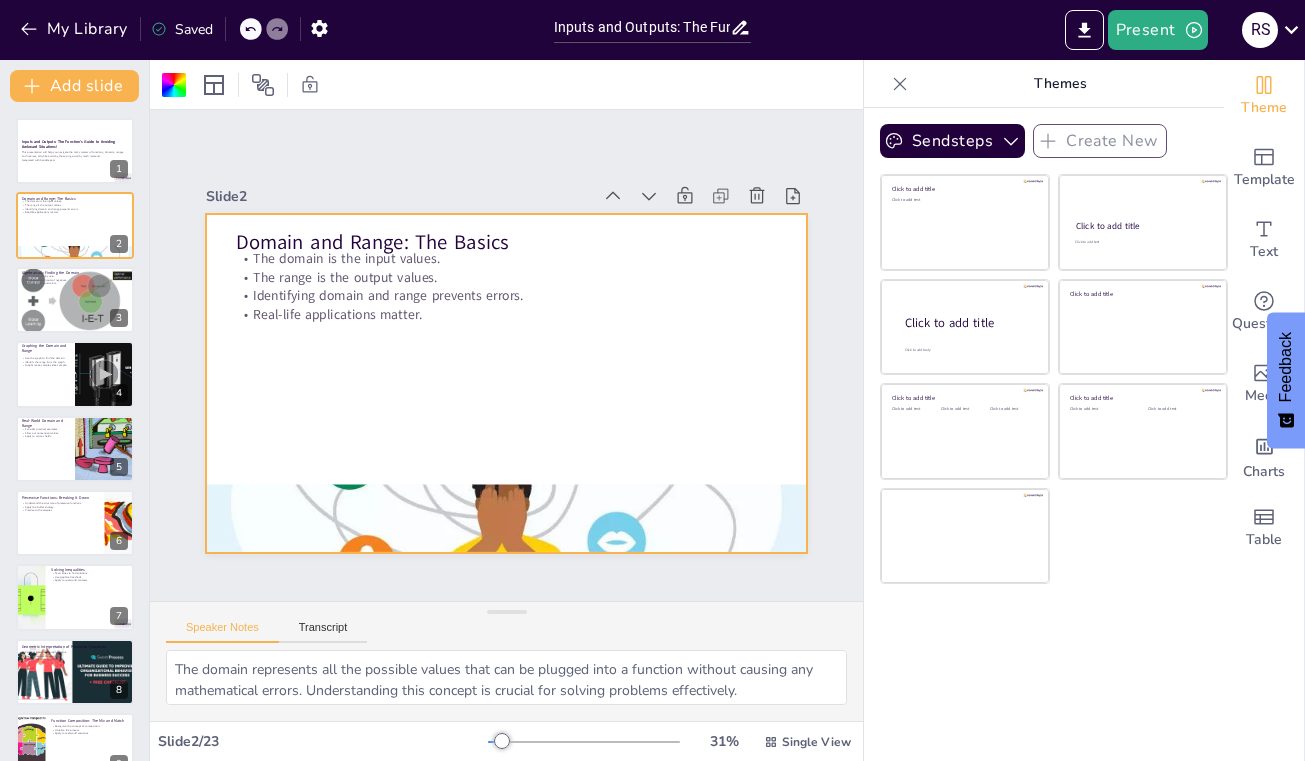 checkbox on "true" 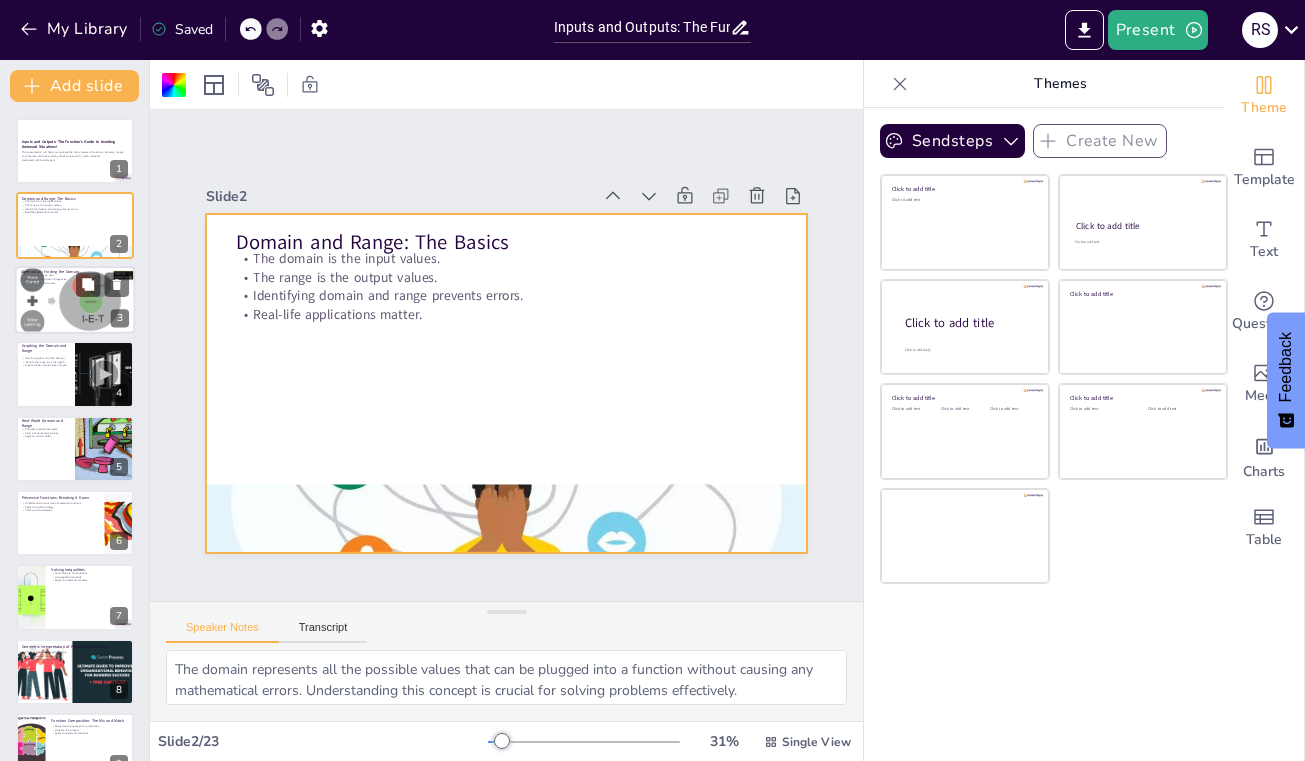 checkbox on "true" 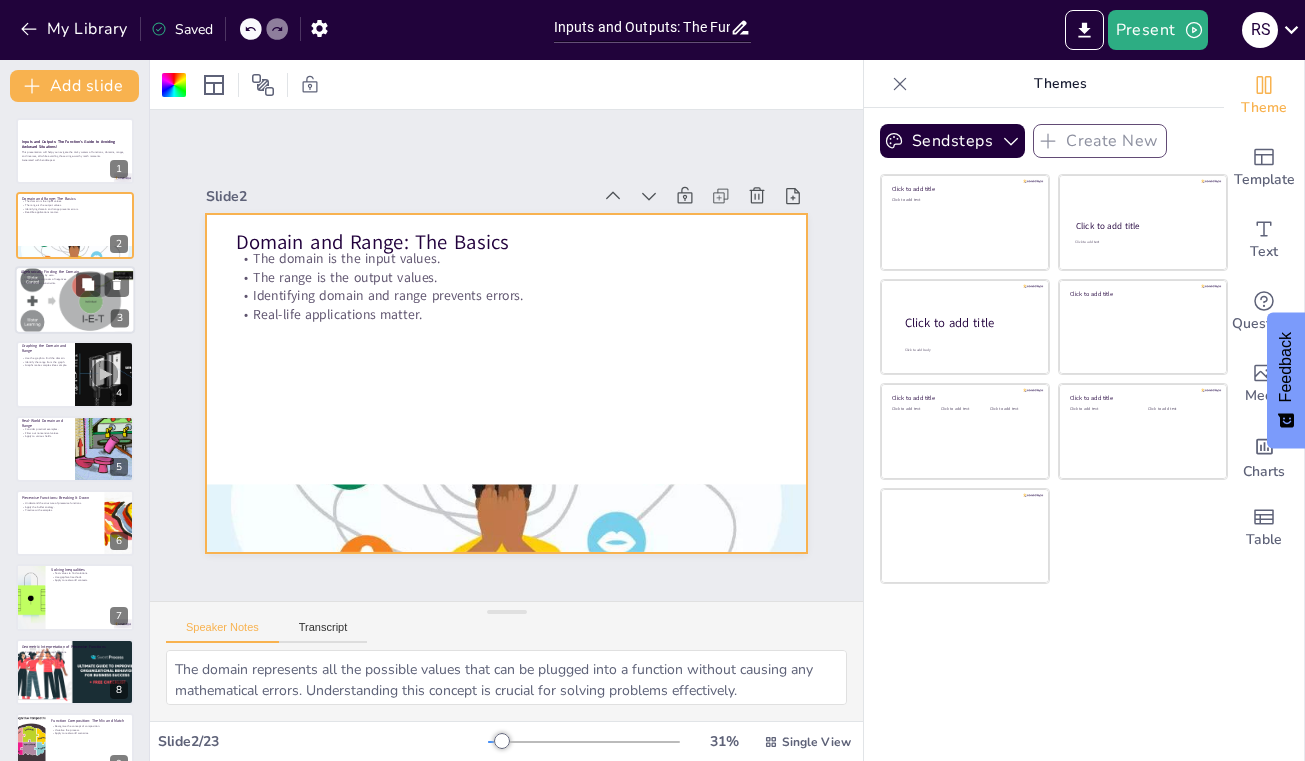 checkbox on "true" 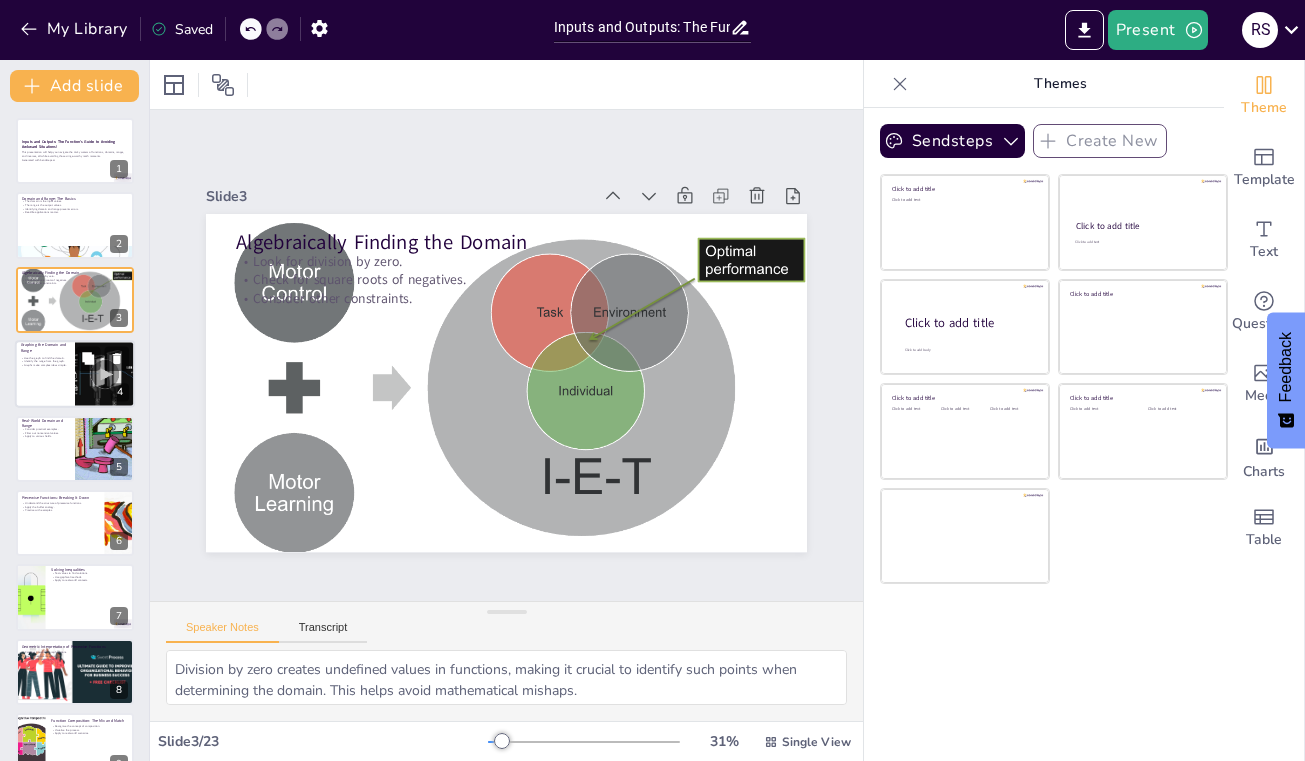 checkbox on "true" 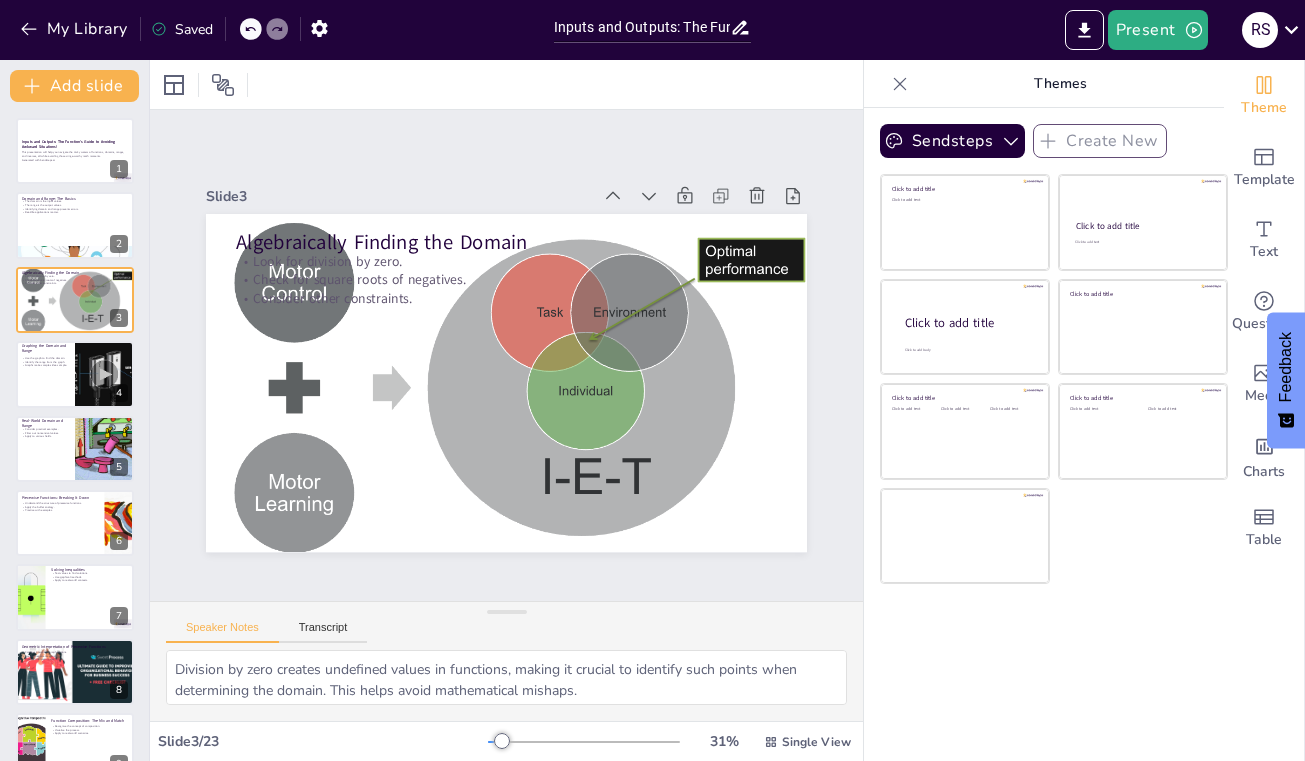 checkbox on "true" 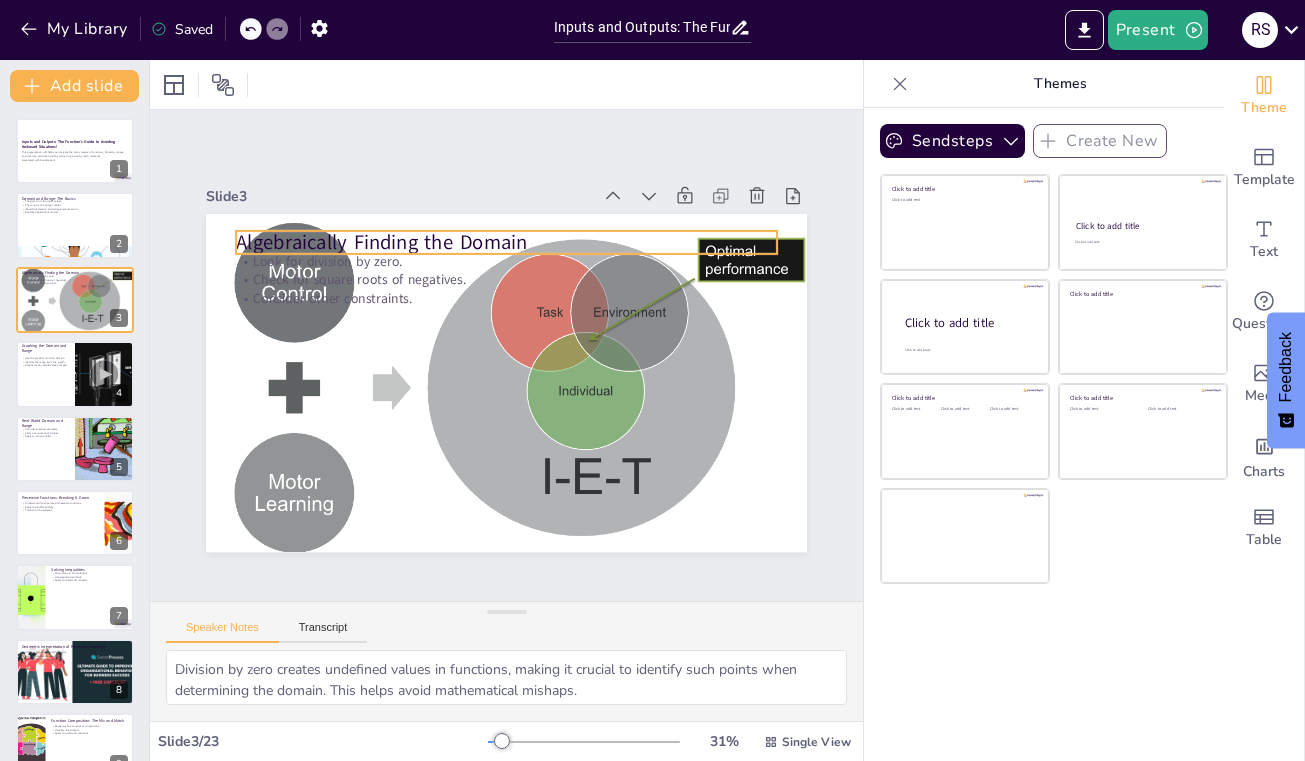 checkbox on "true" 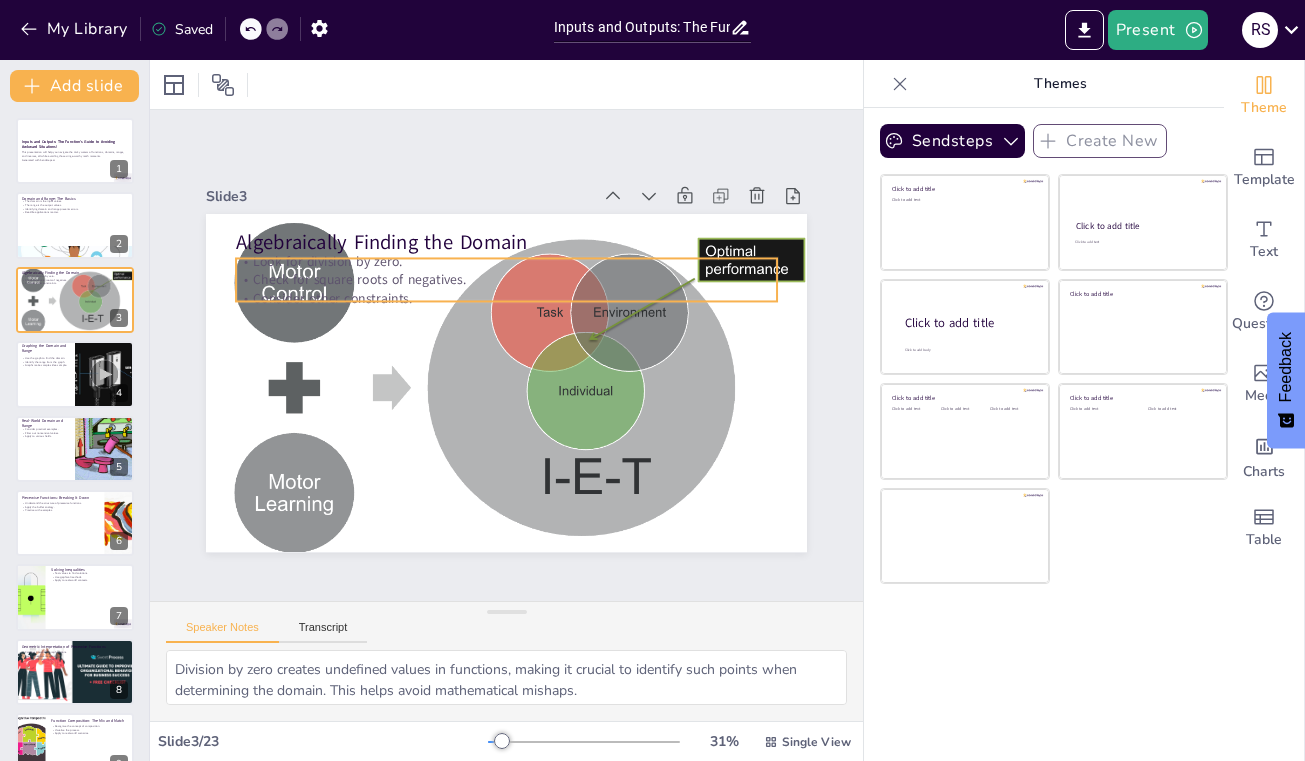 checkbox on "true" 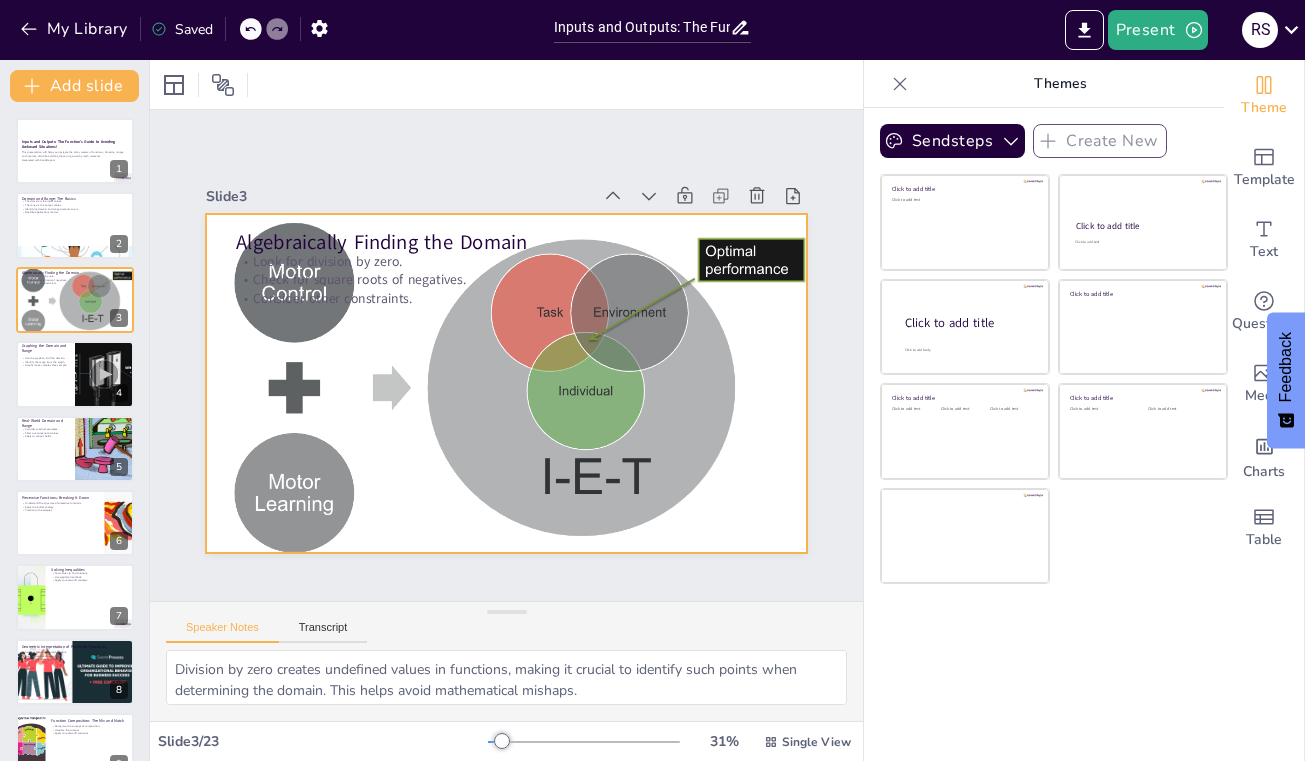 checkbox on "true" 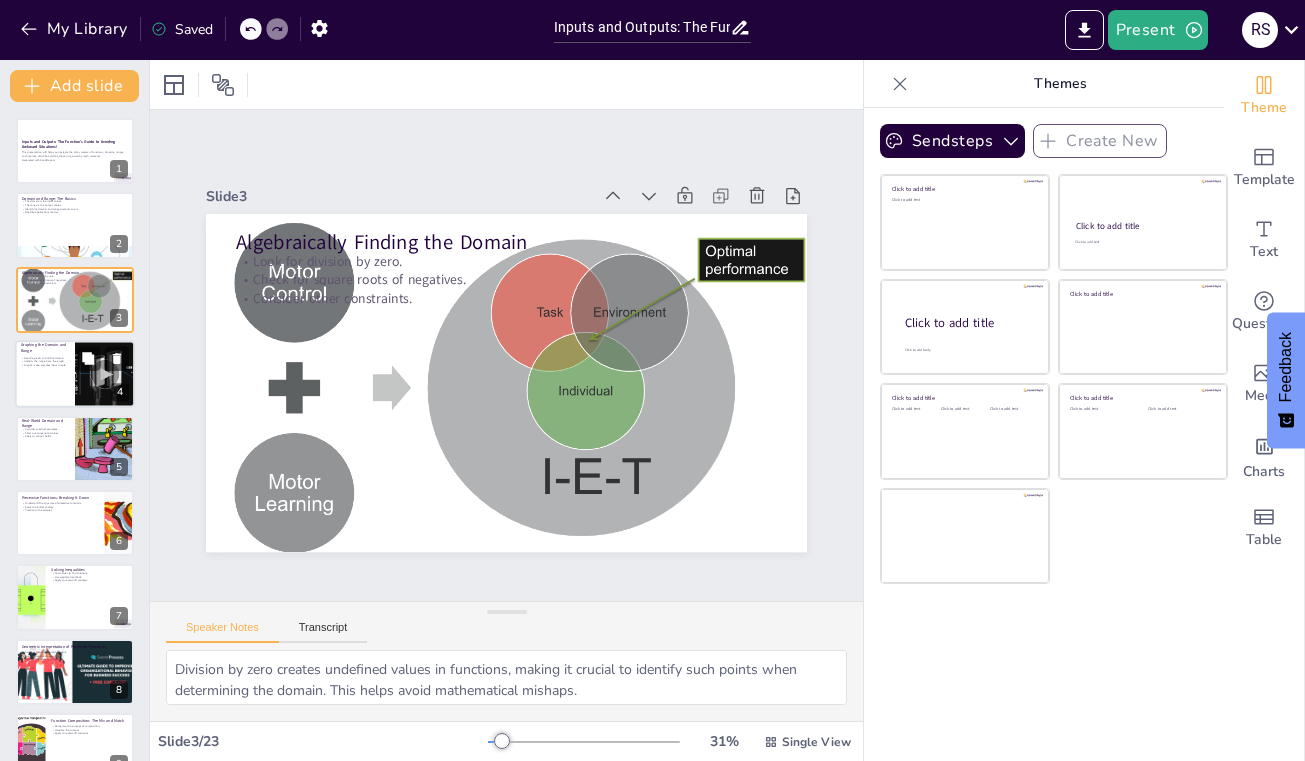 checkbox on "true" 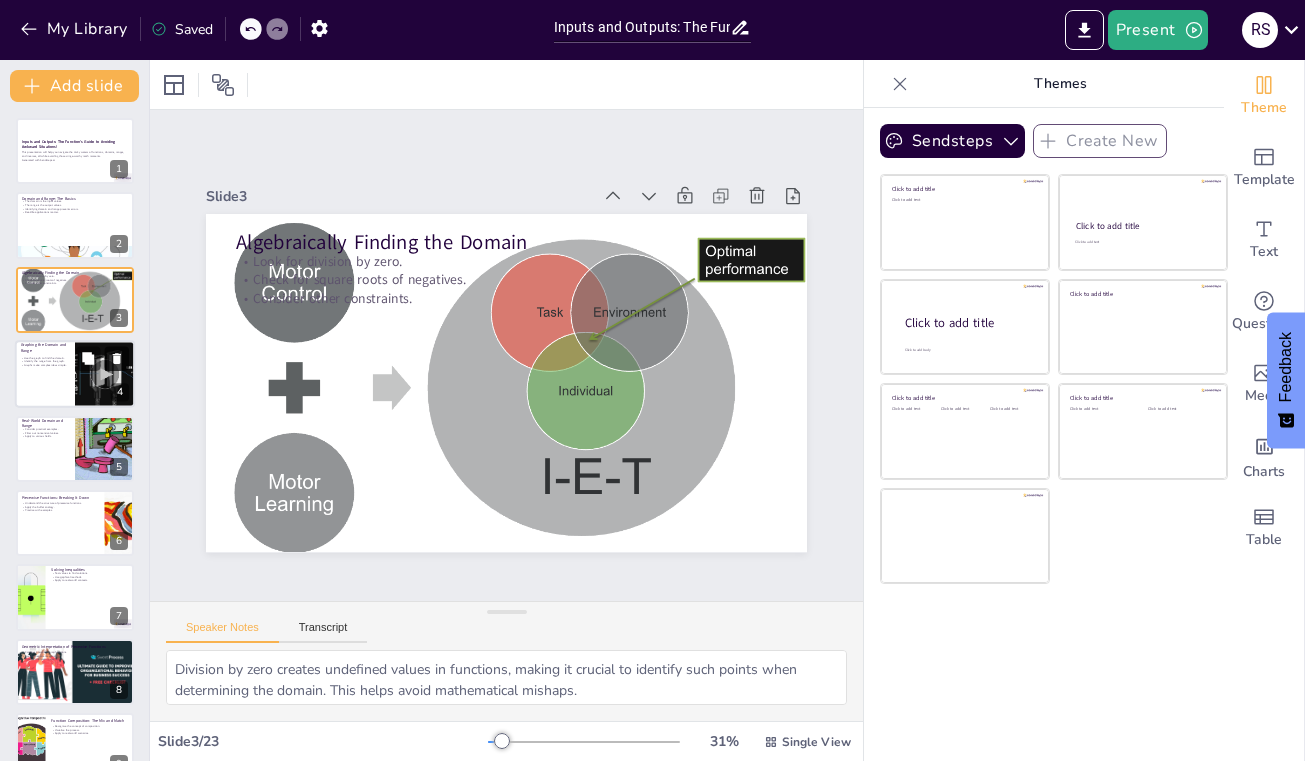 checkbox on "true" 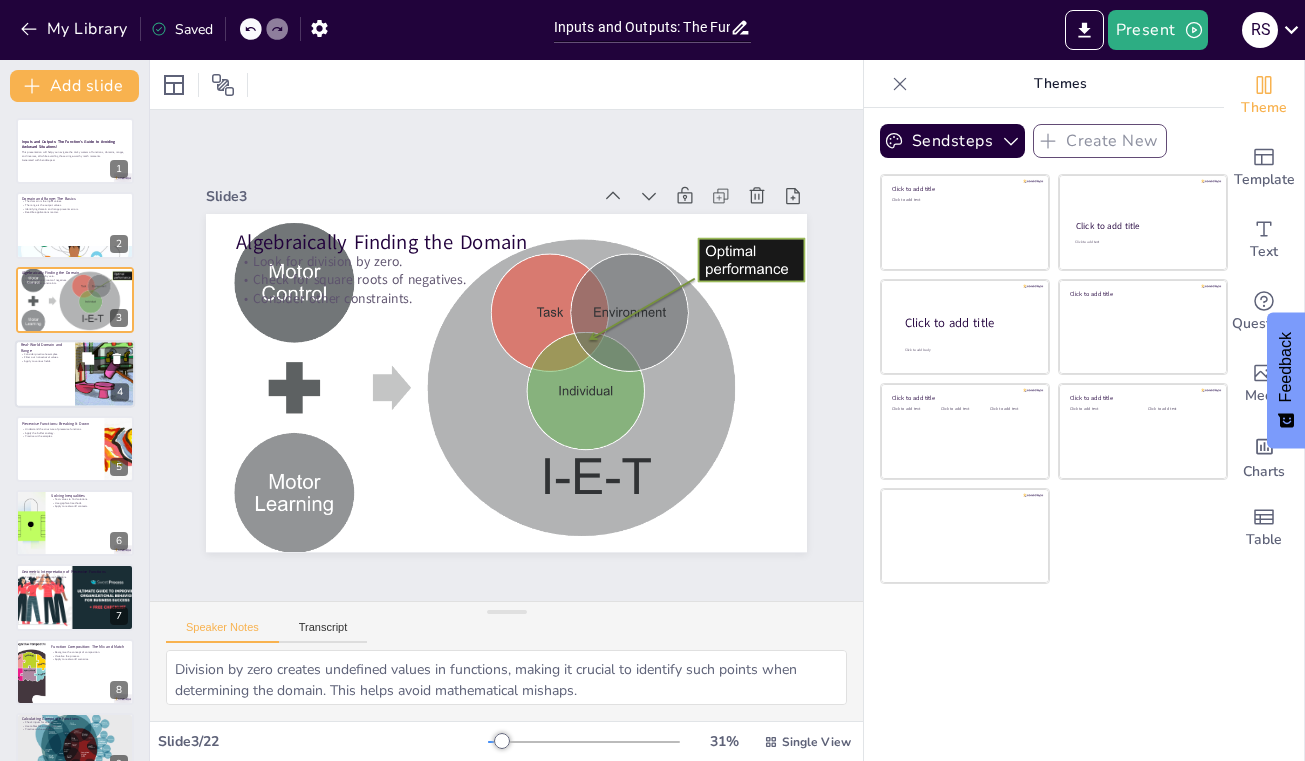checkbox on "true" 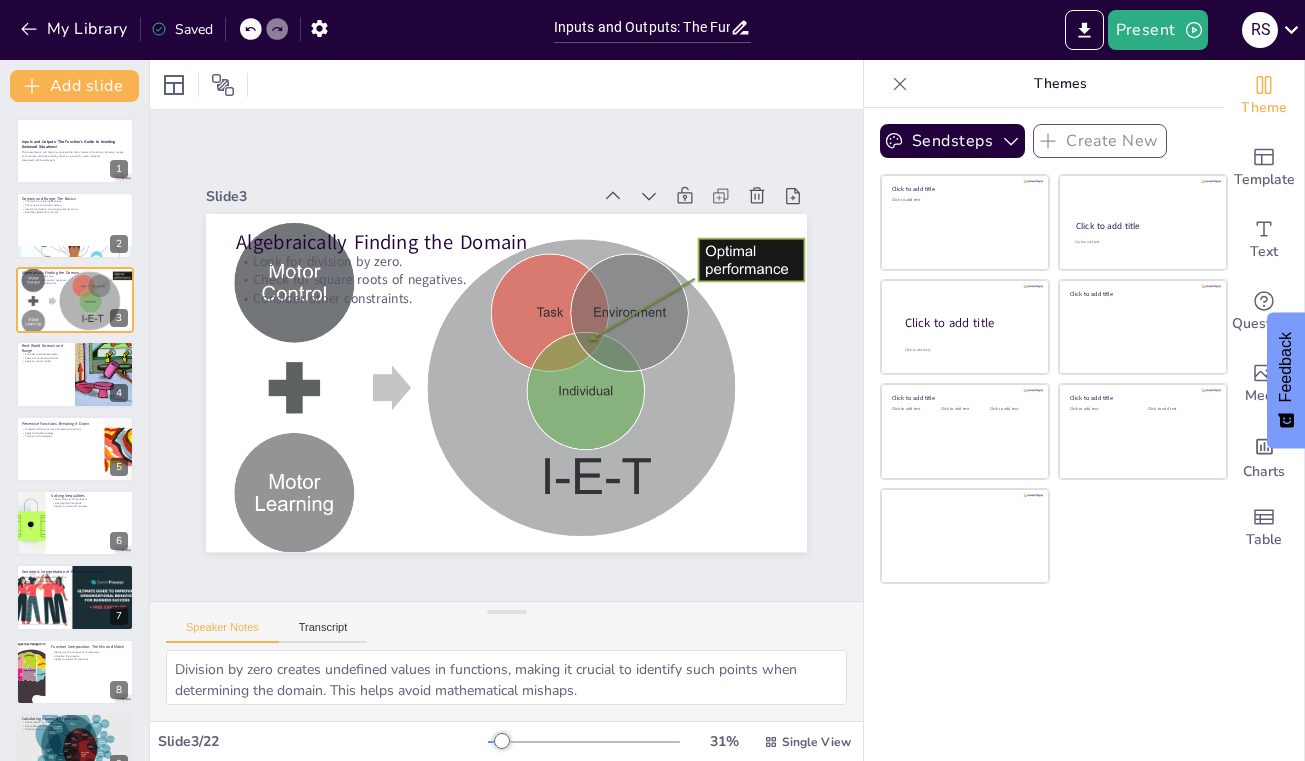checkbox on "true" 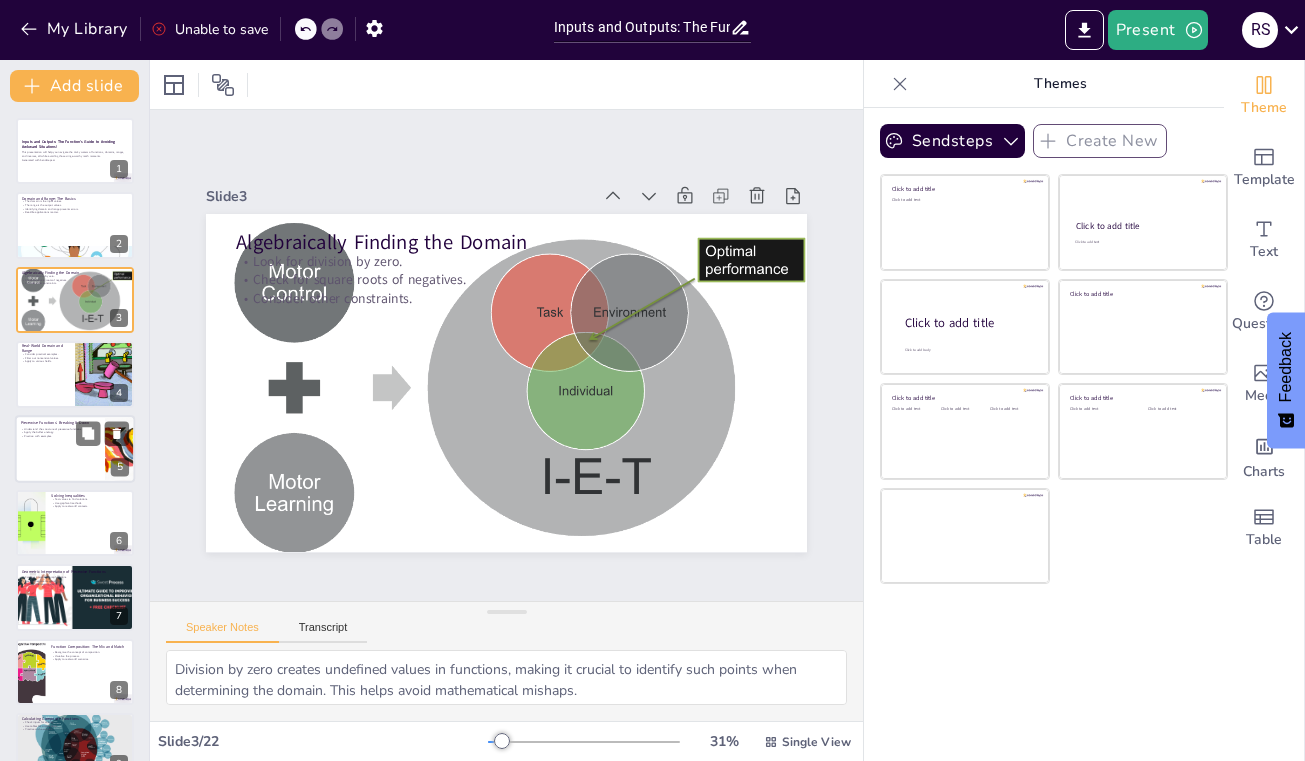 checkbox on "true" 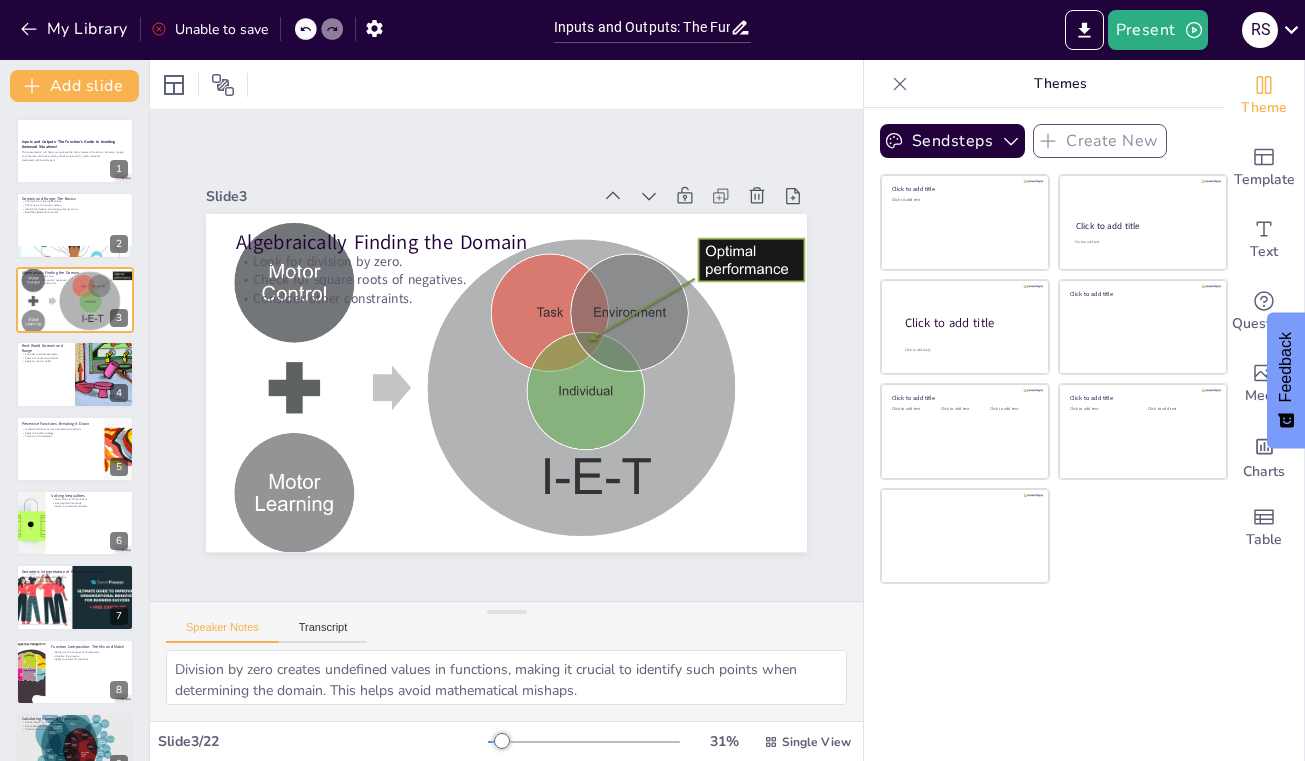 checkbox on "true" 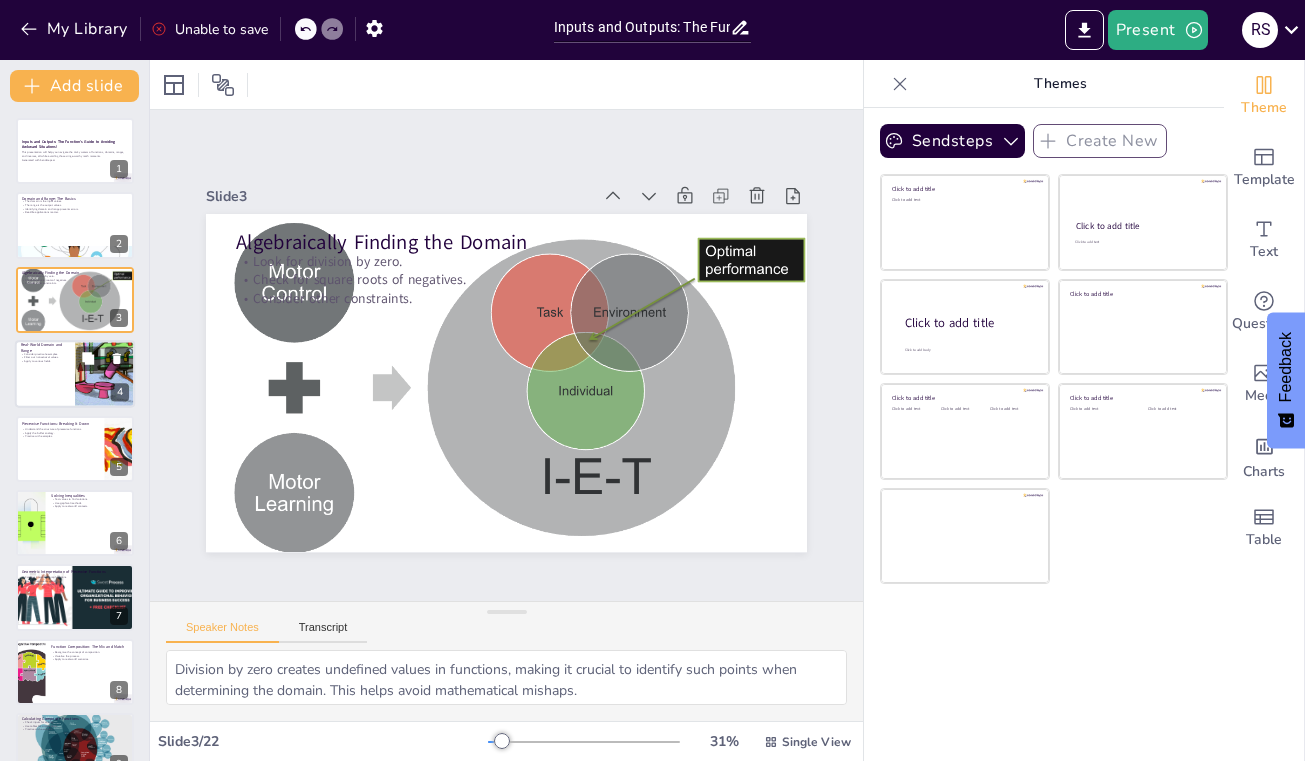 checkbox on "true" 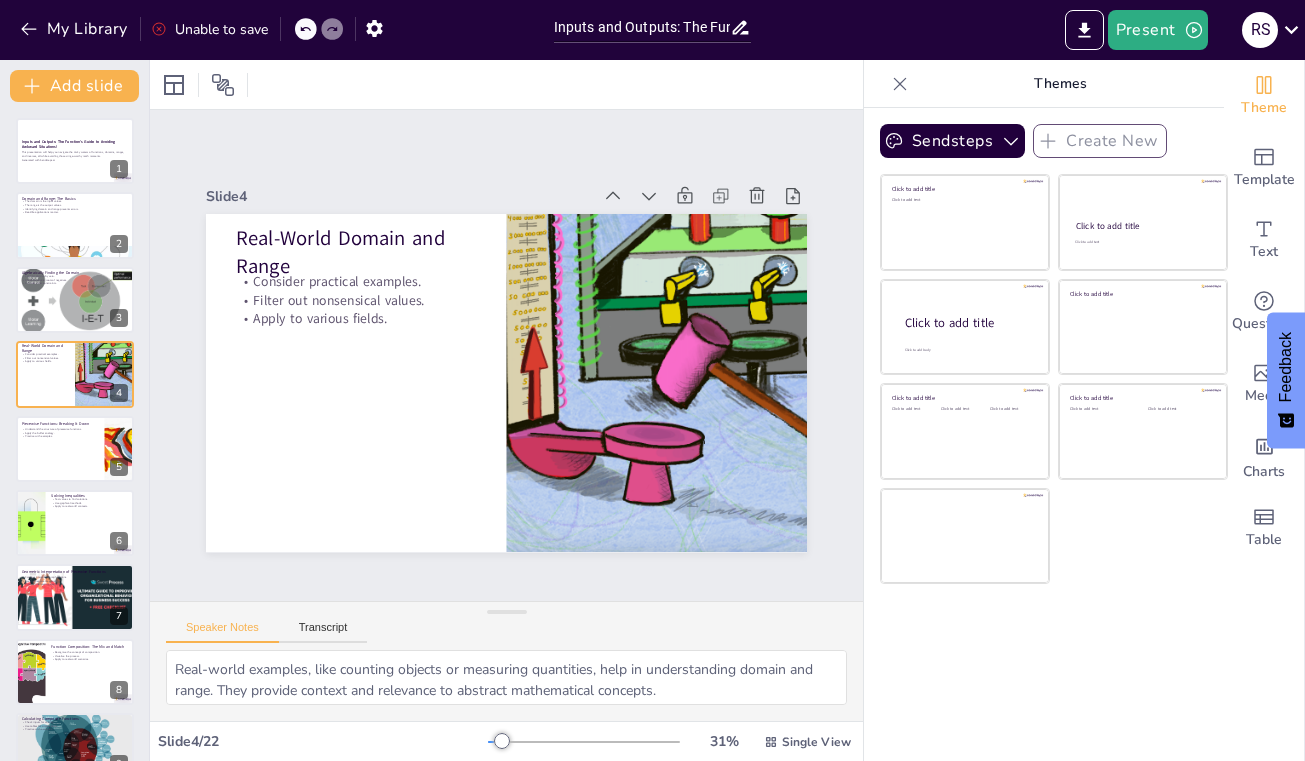 scroll, scrollTop: 0, scrollLeft: 0, axis: both 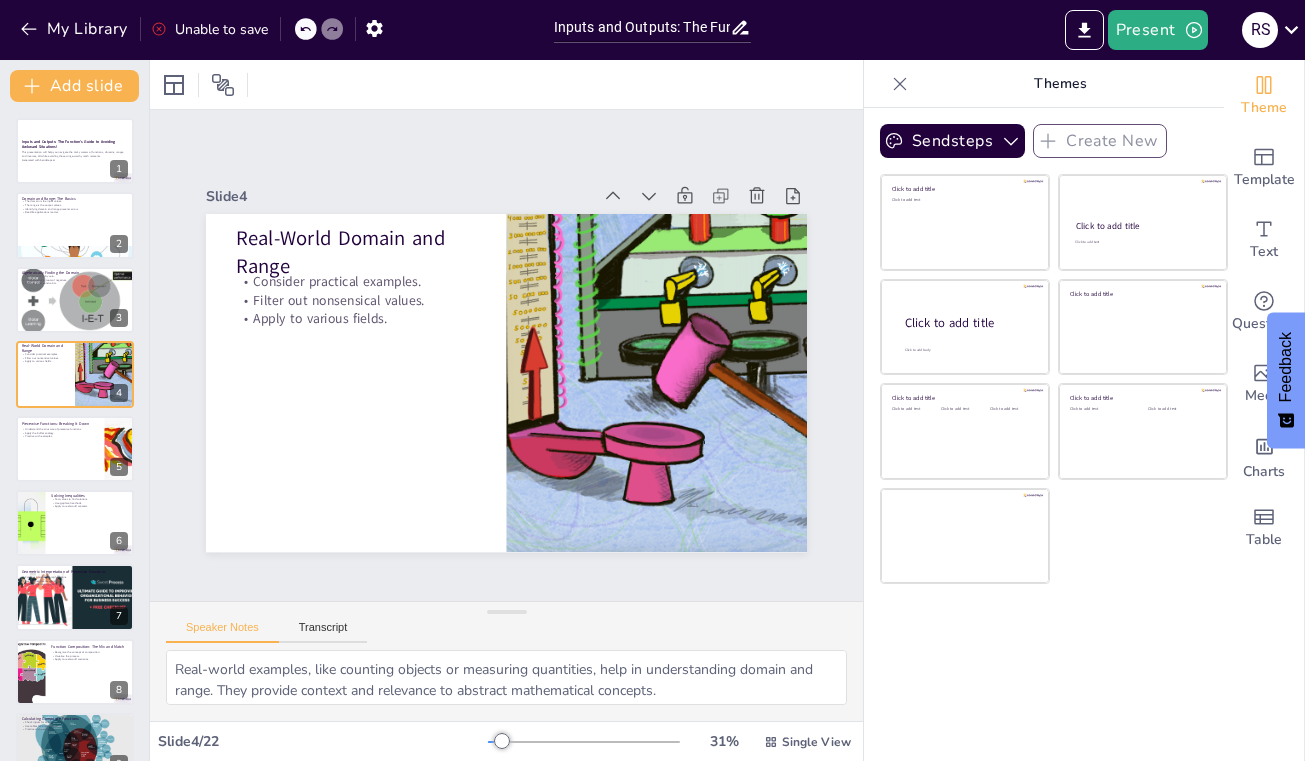 click 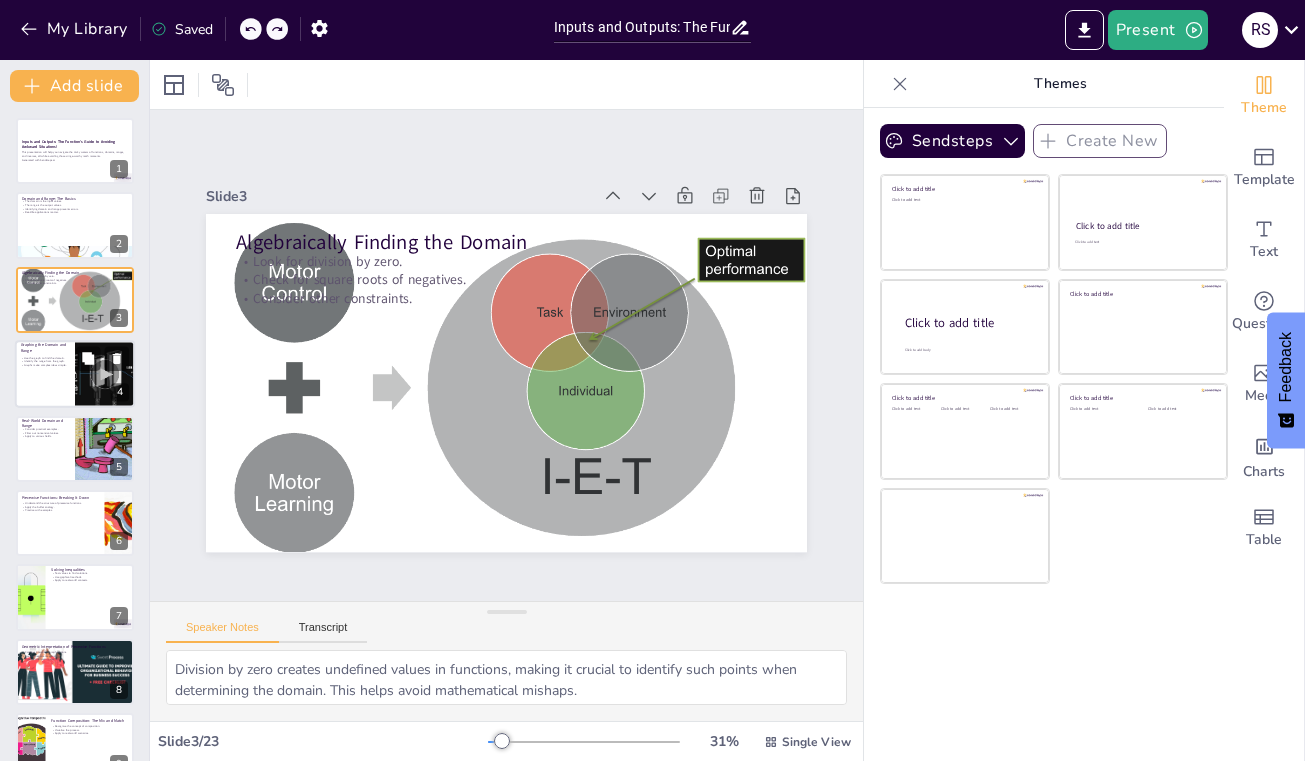 click at bounding box center (75, 374) 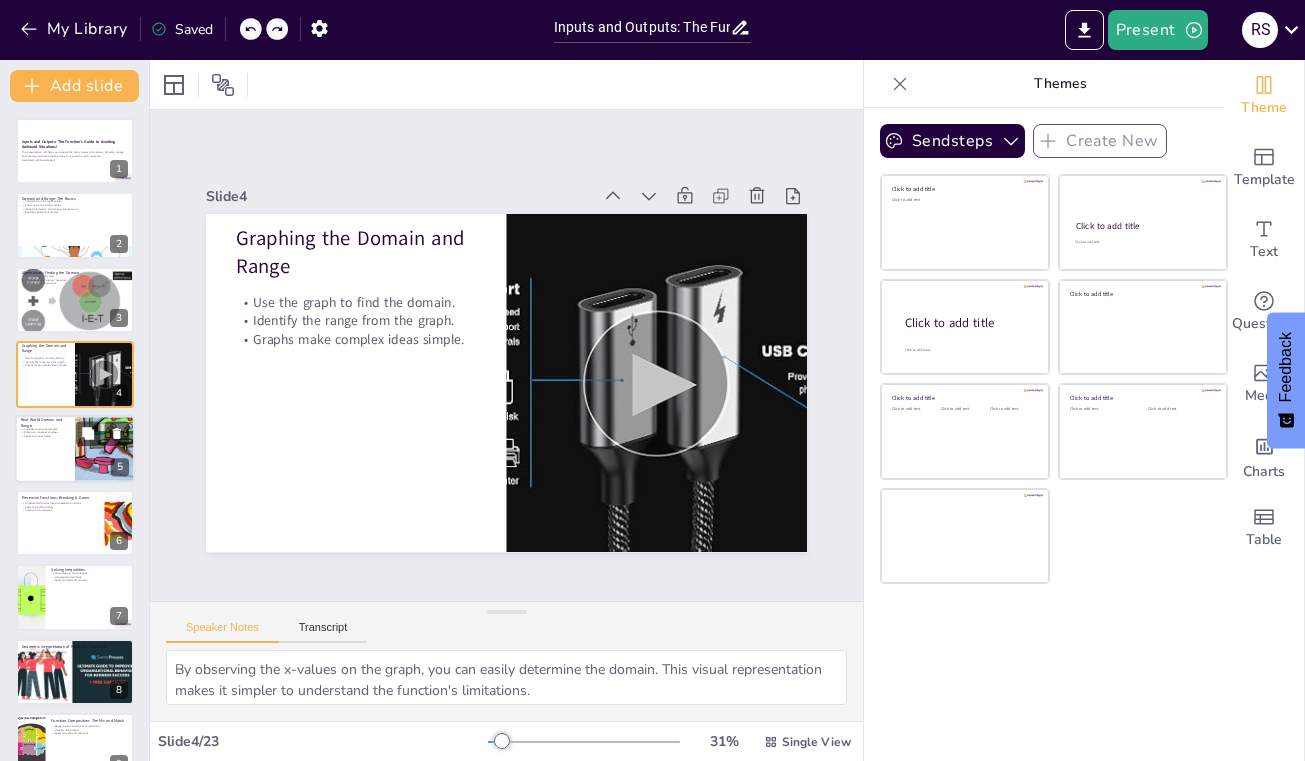click at bounding box center [75, 449] 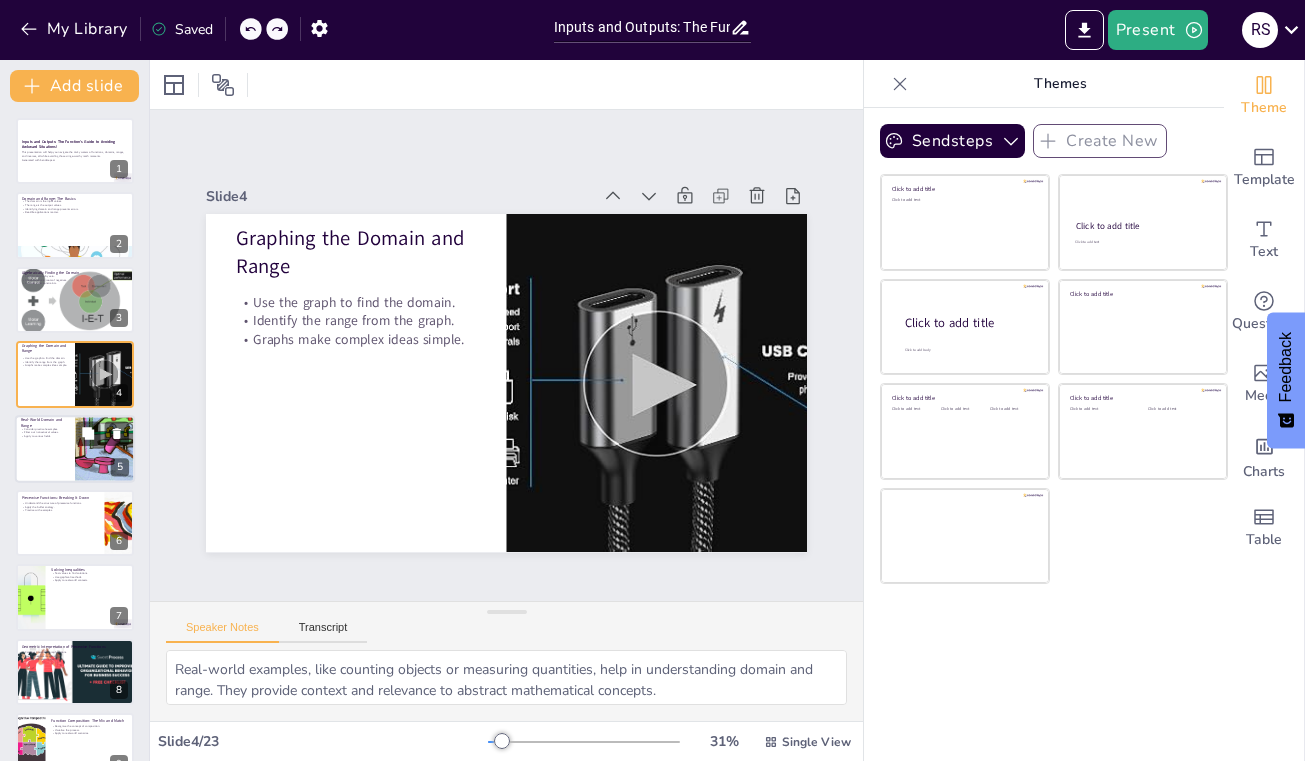 scroll, scrollTop: 17, scrollLeft: 0, axis: vertical 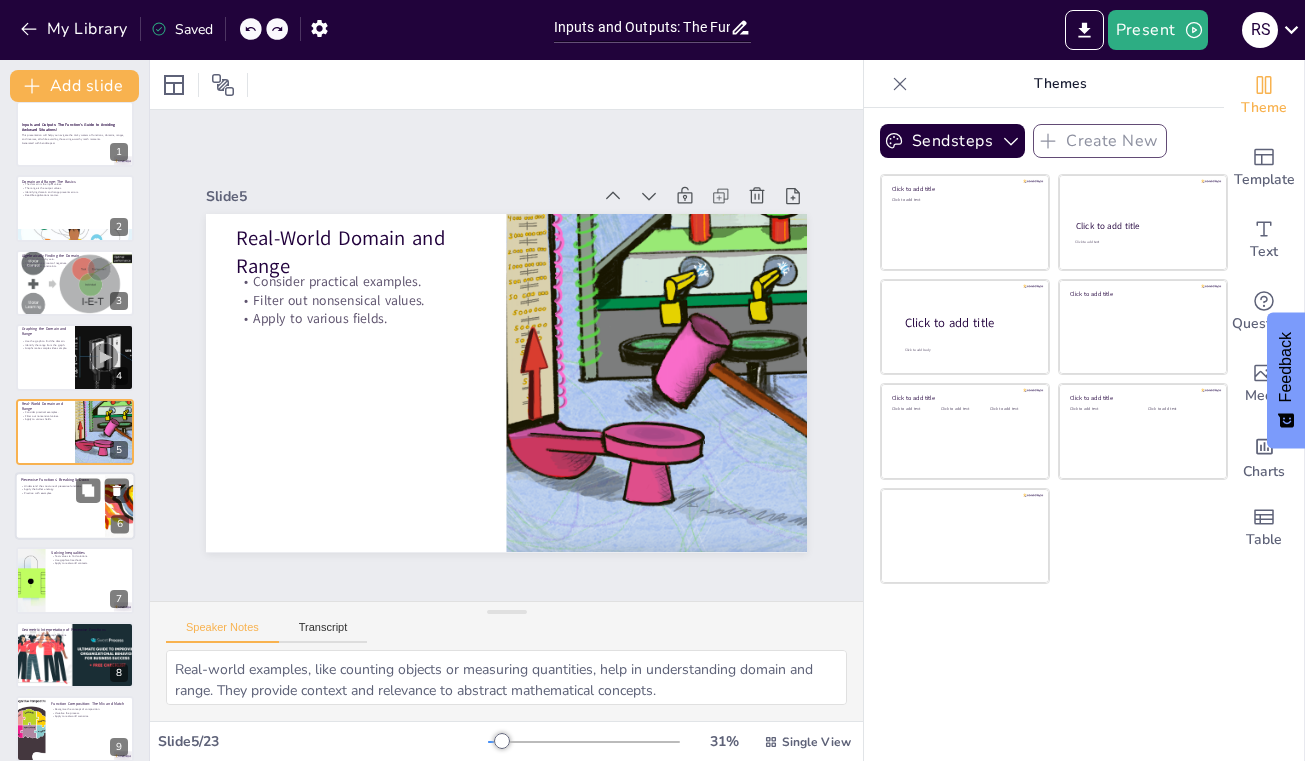 click on "Practice with examples." at bounding box center [60, 493] 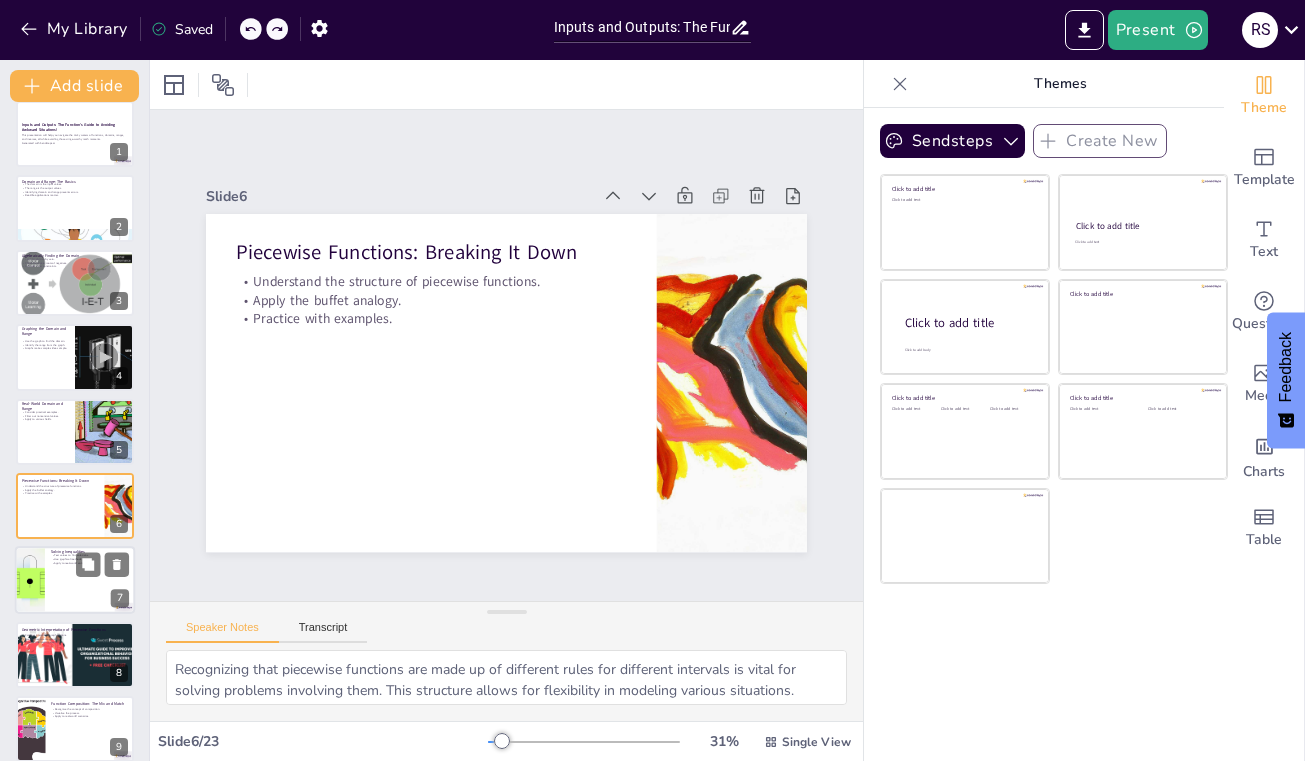 scroll, scrollTop: 91, scrollLeft: 0, axis: vertical 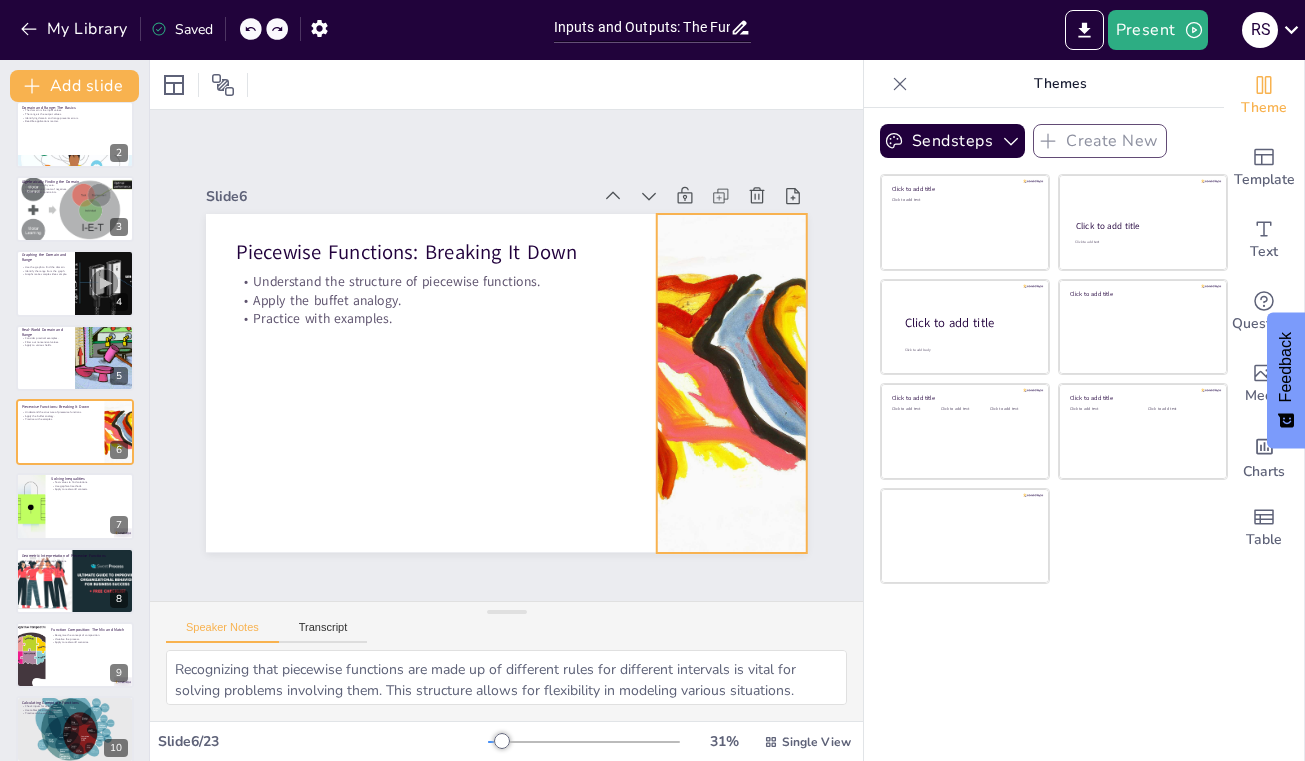 click at bounding box center [732, 383] 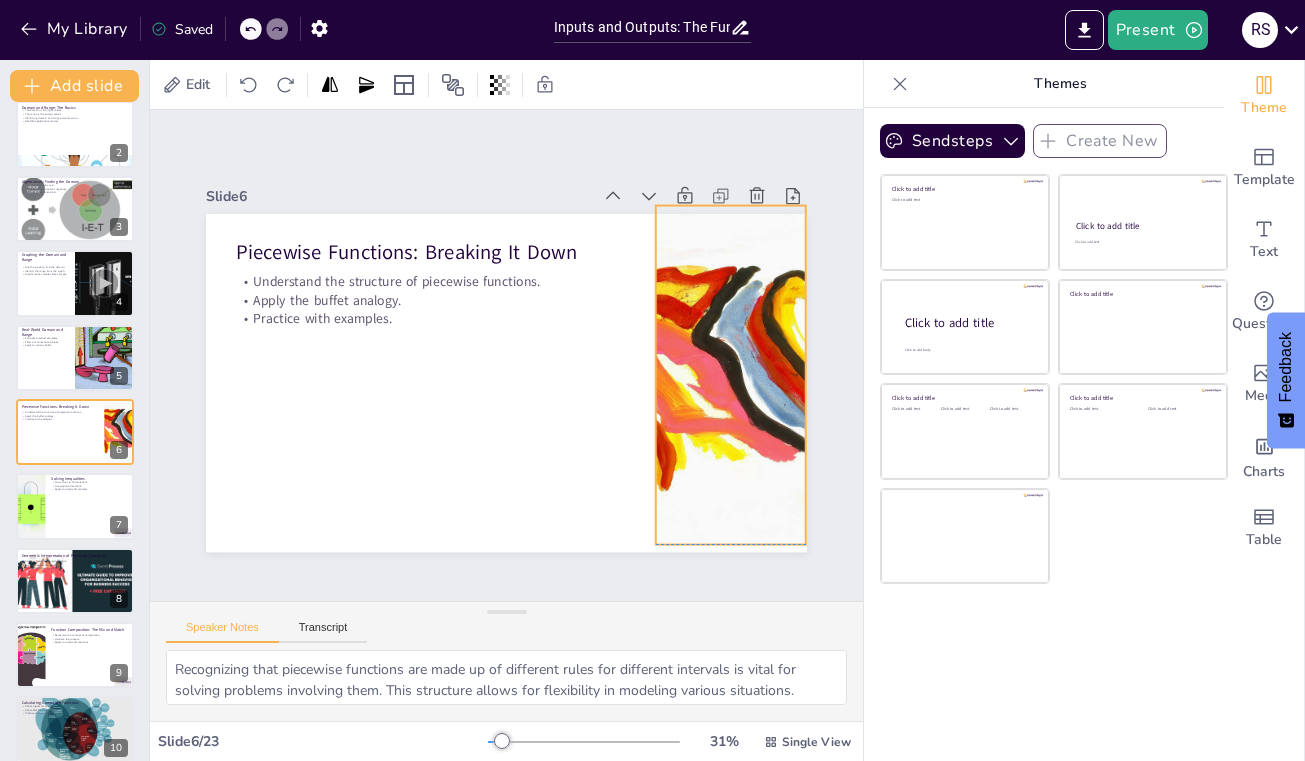 click at bounding box center [731, 375] 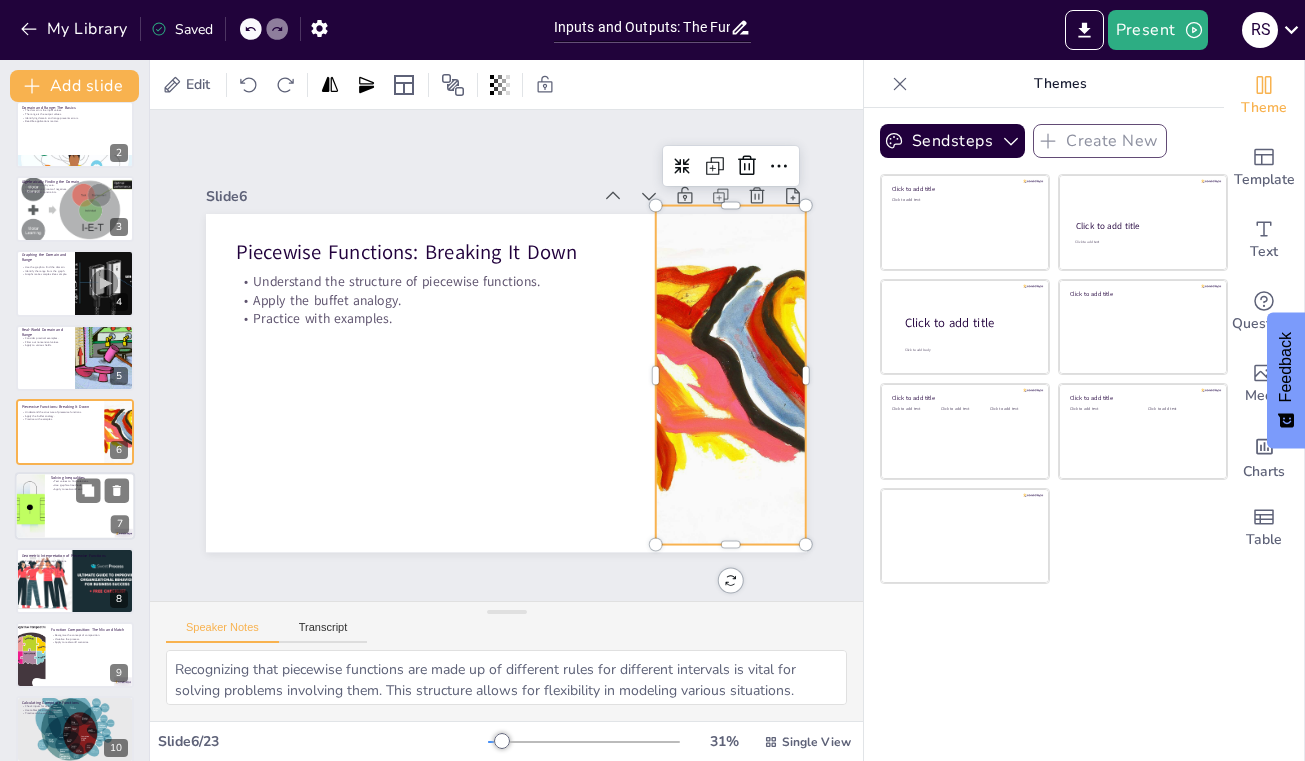 click at bounding box center (75, 507) 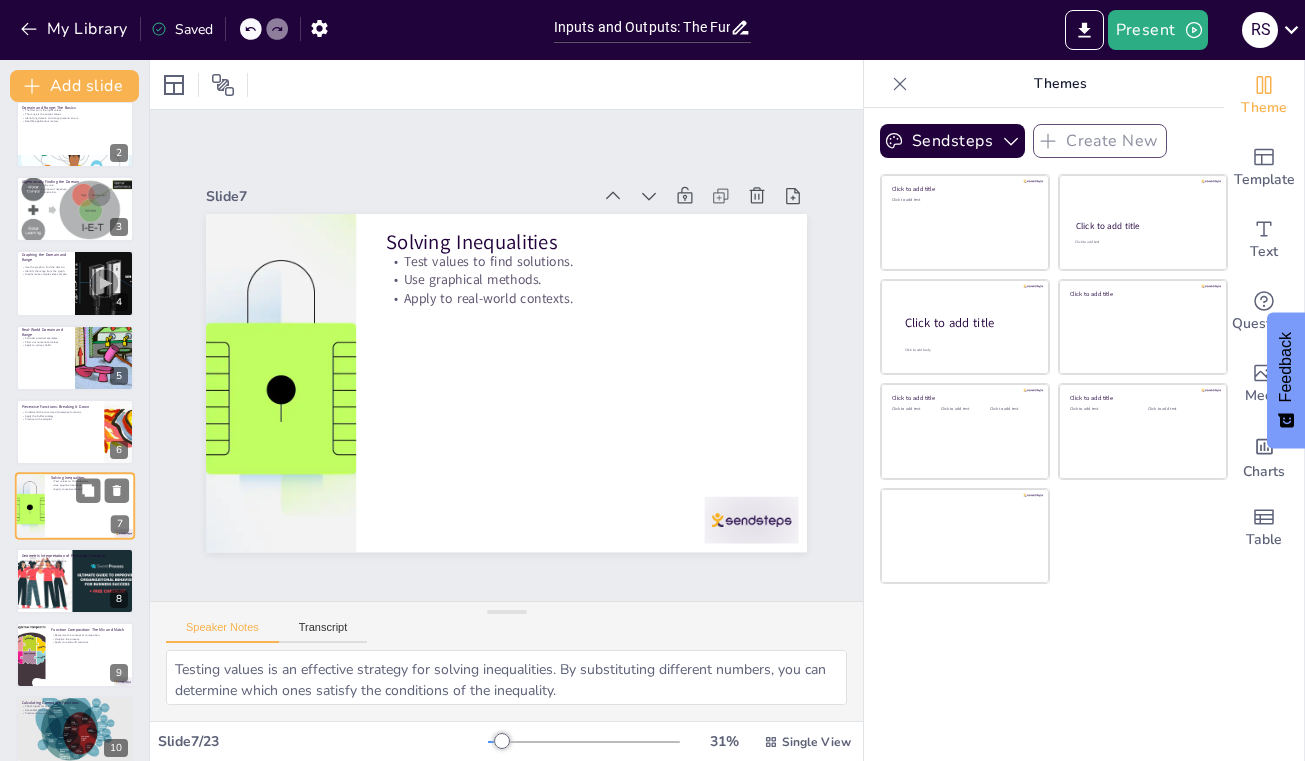 scroll, scrollTop: 165, scrollLeft: 0, axis: vertical 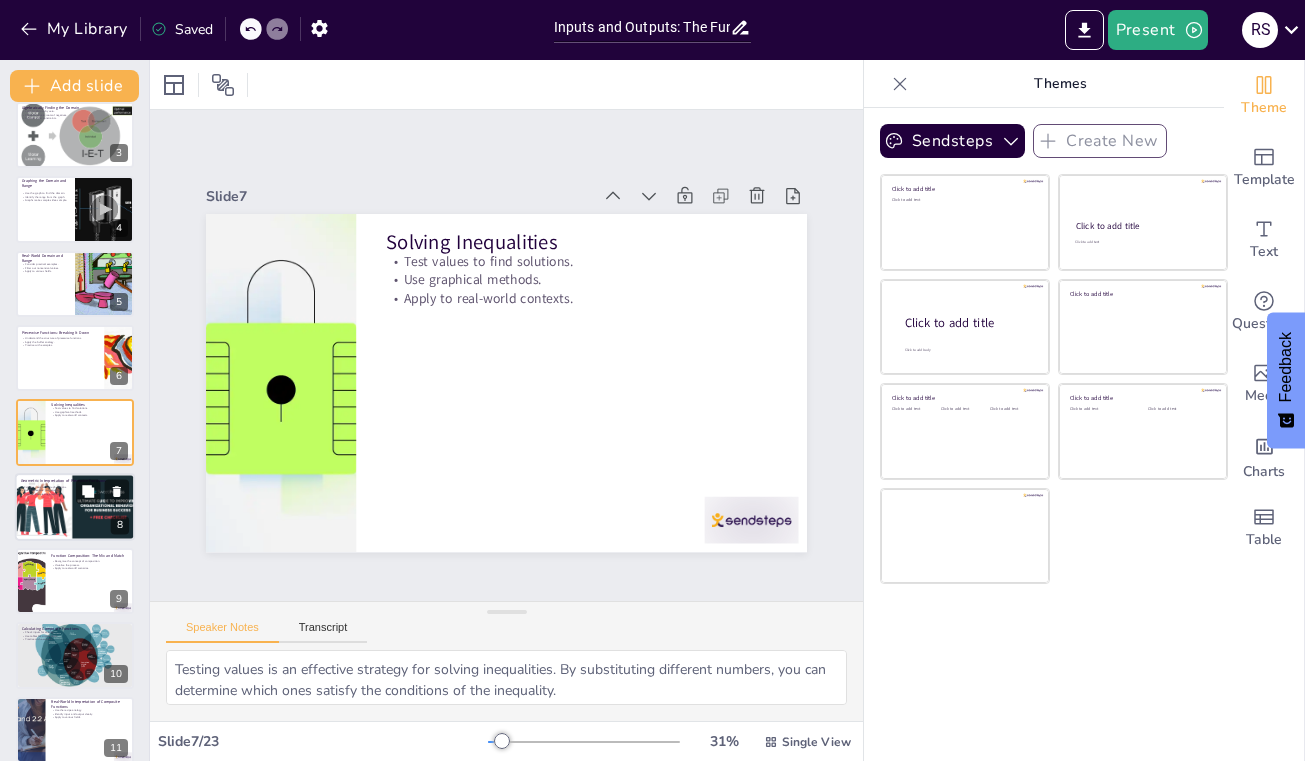 click at bounding box center (74, 507) 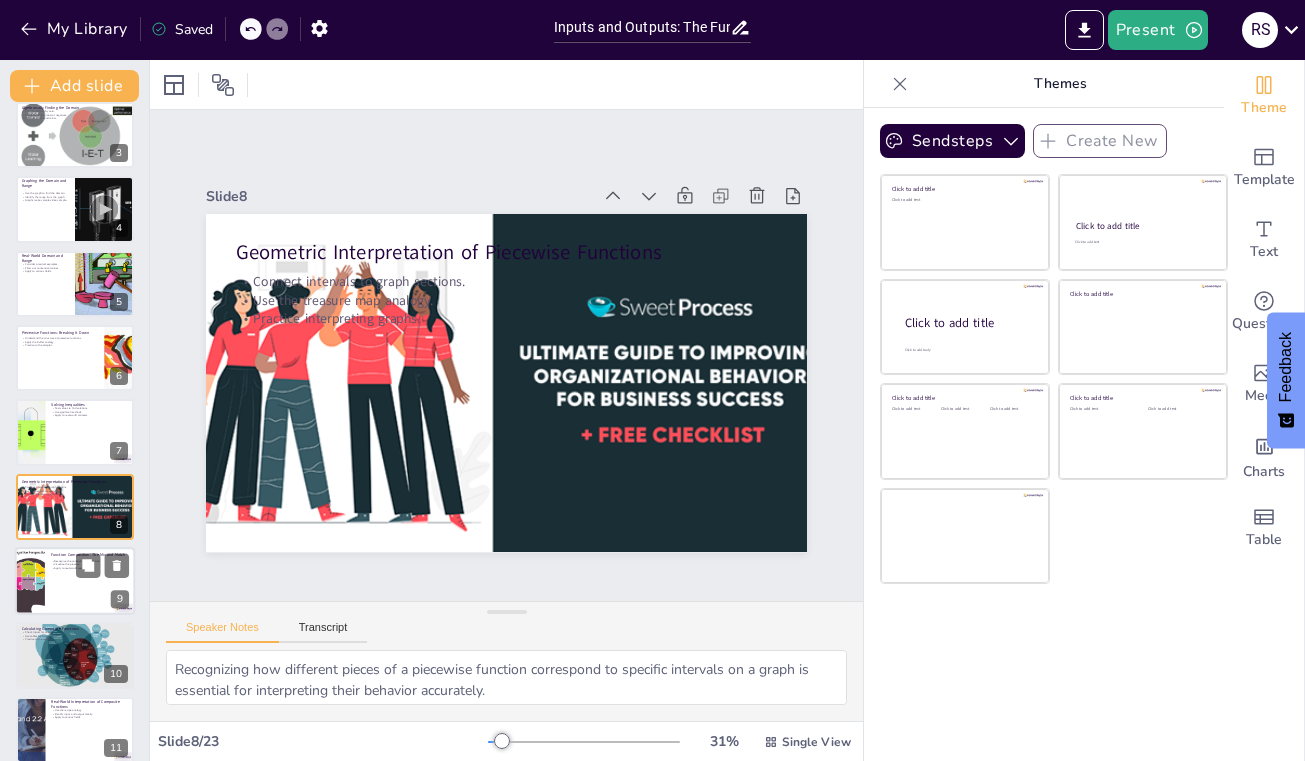 scroll, scrollTop: 240, scrollLeft: 0, axis: vertical 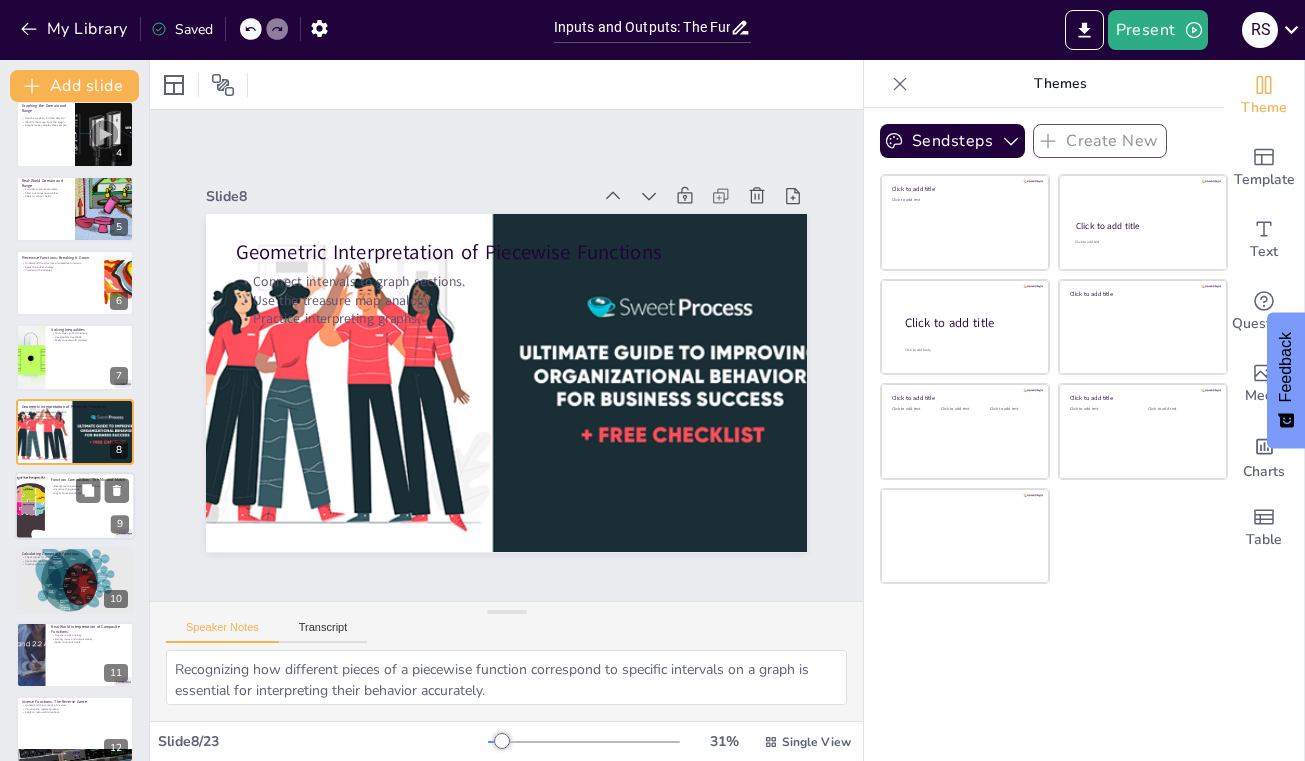click at bounding box center (30, 506) 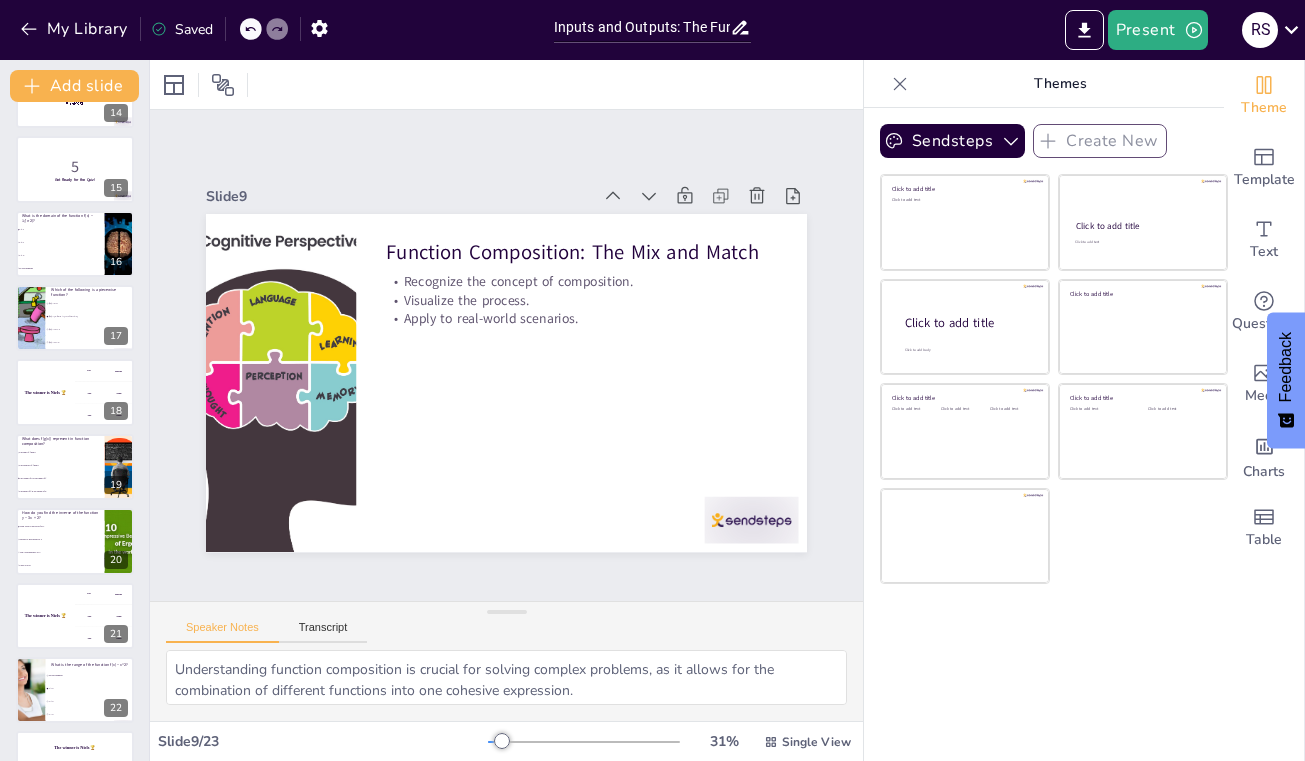 scroll, scrollTop: 1025, scrollLeft: 0, axis: vertical 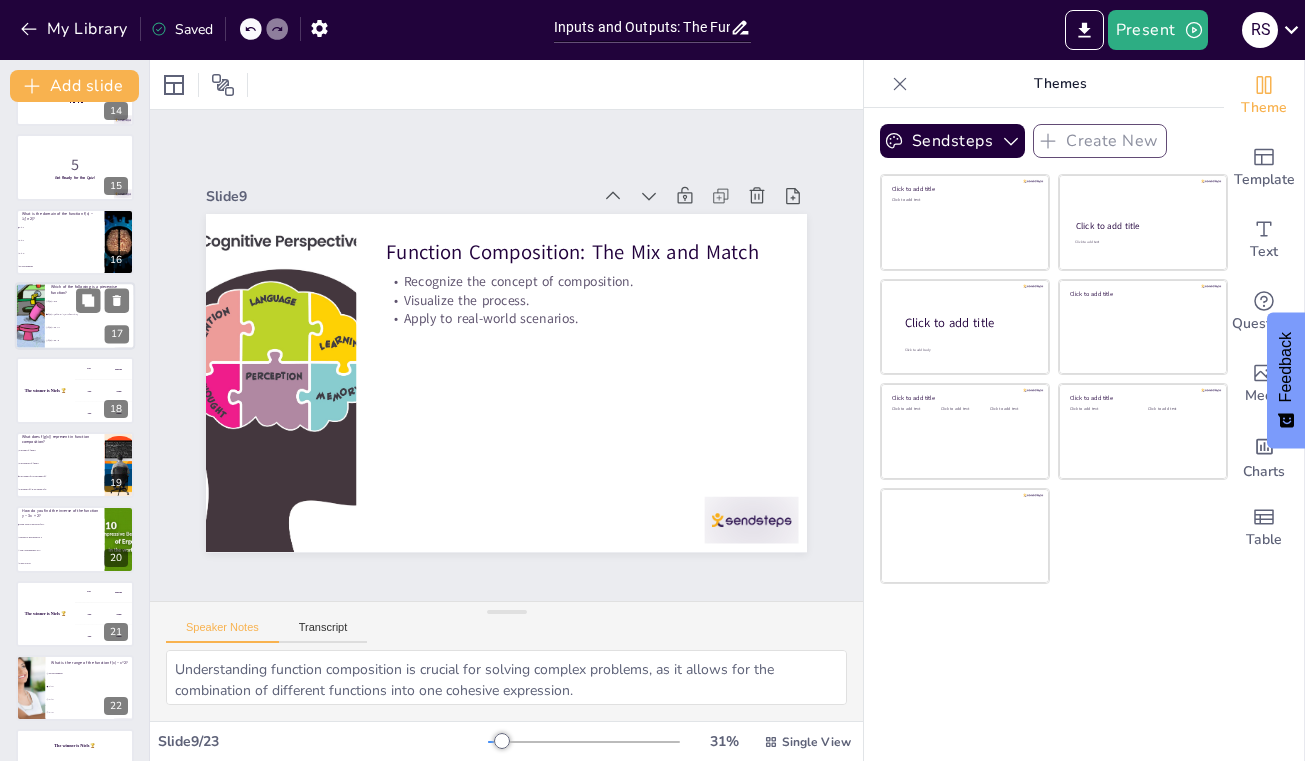 click on "Which of the following is a piecewise function?" at bounding box center (90, 289) 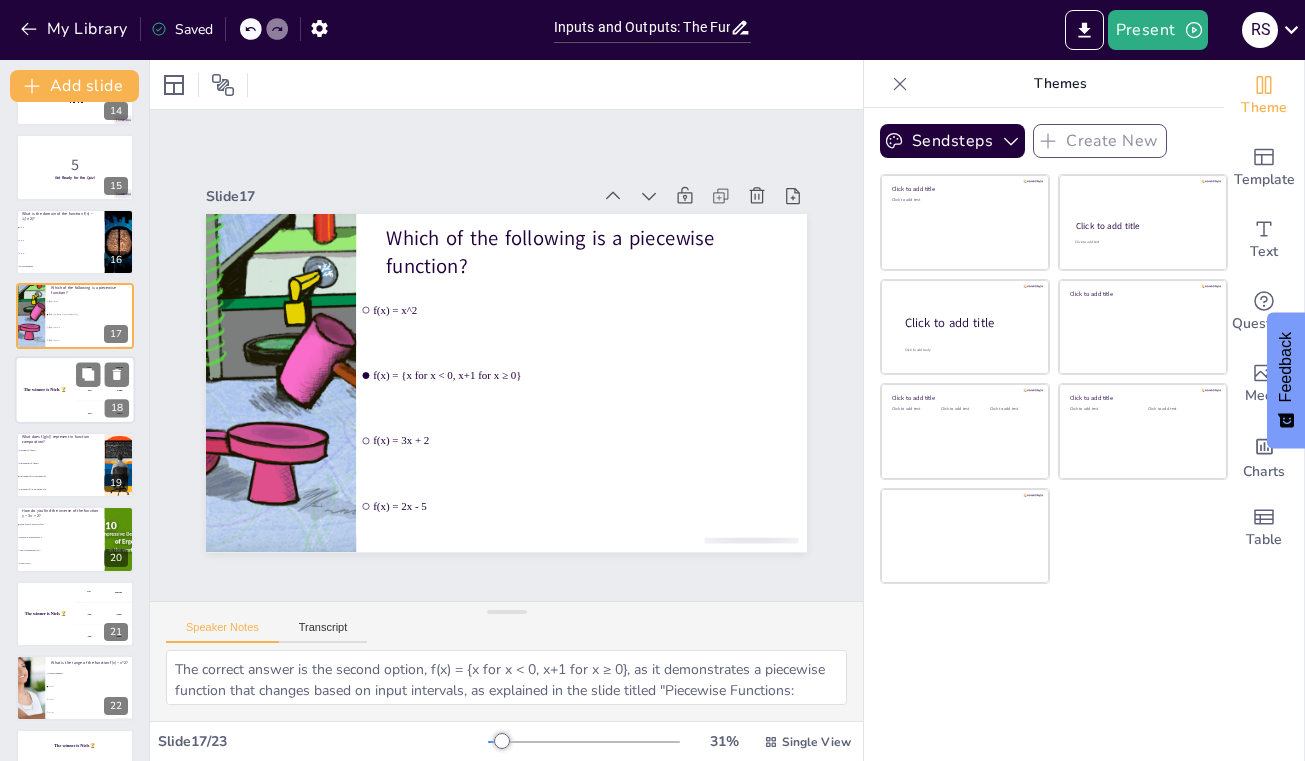 scroll, scrollTop: 909, scrollLeft: 0, axis: vertical 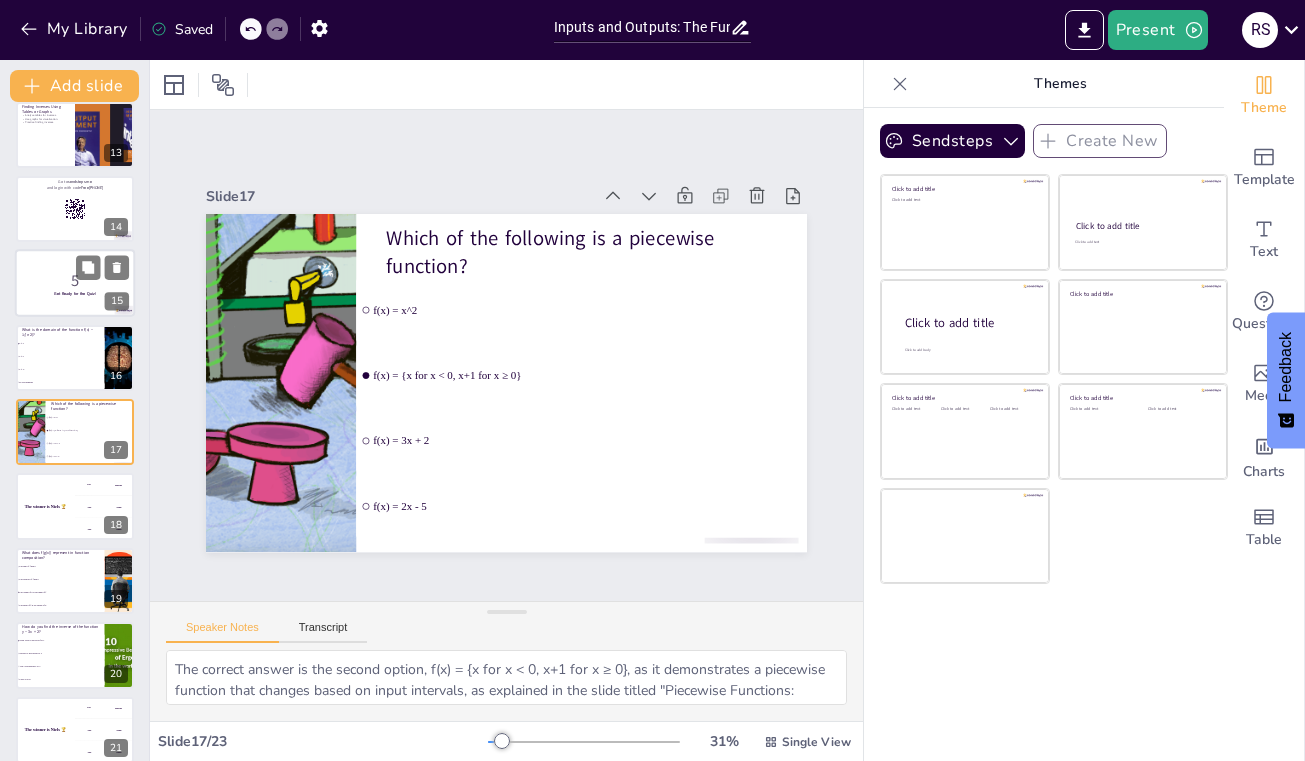 click on "5" at bounding box center [75, 281] 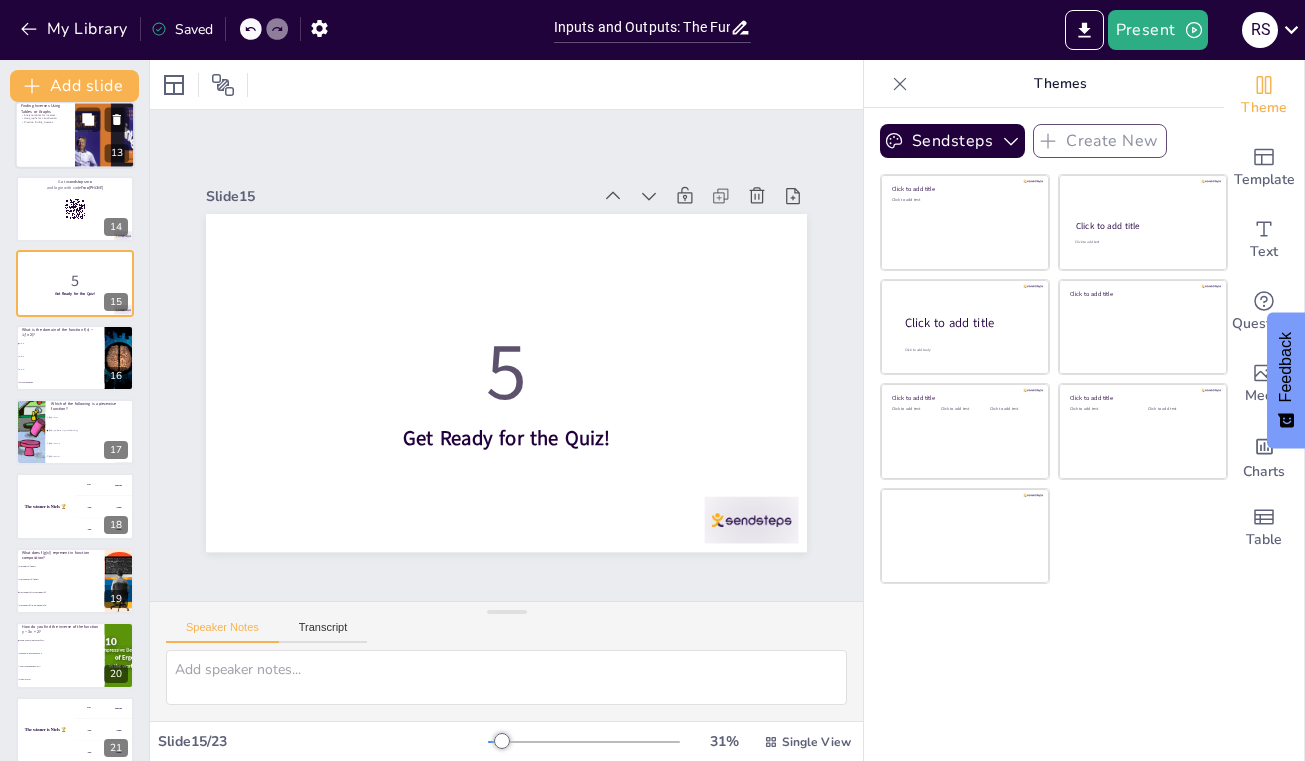 scroll, scrollTop: 760, scrollLeft: 0, axis: vertical 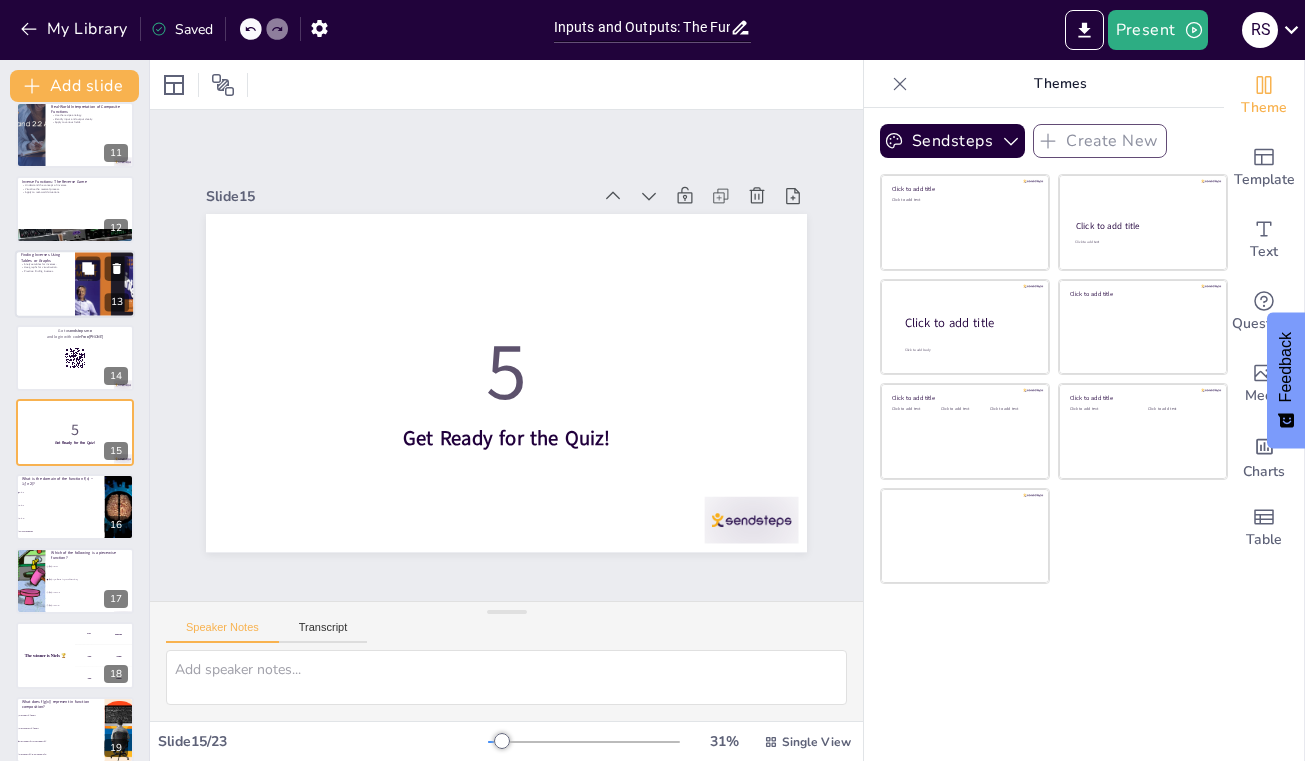 click at bounding box center [75, 284] 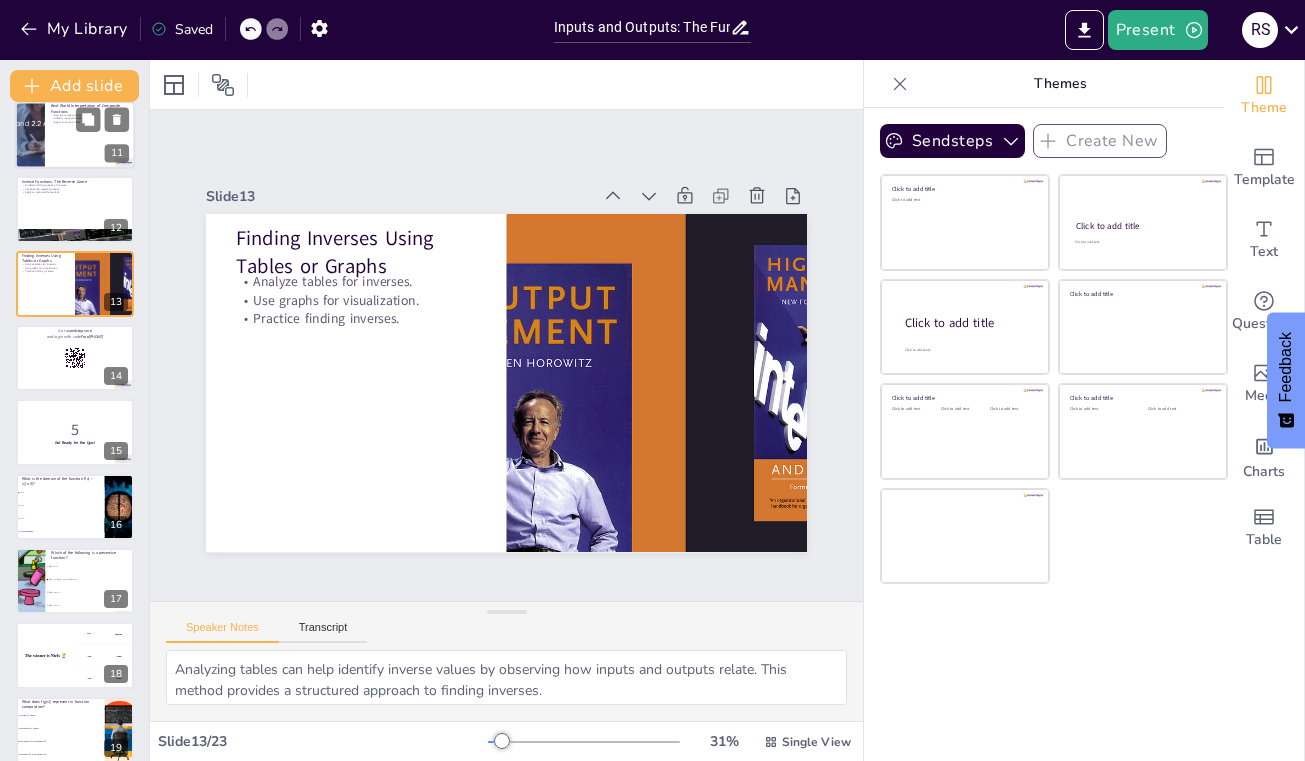 scroll, scrollTop: 612, scrollLeft: 0, axis: vertical 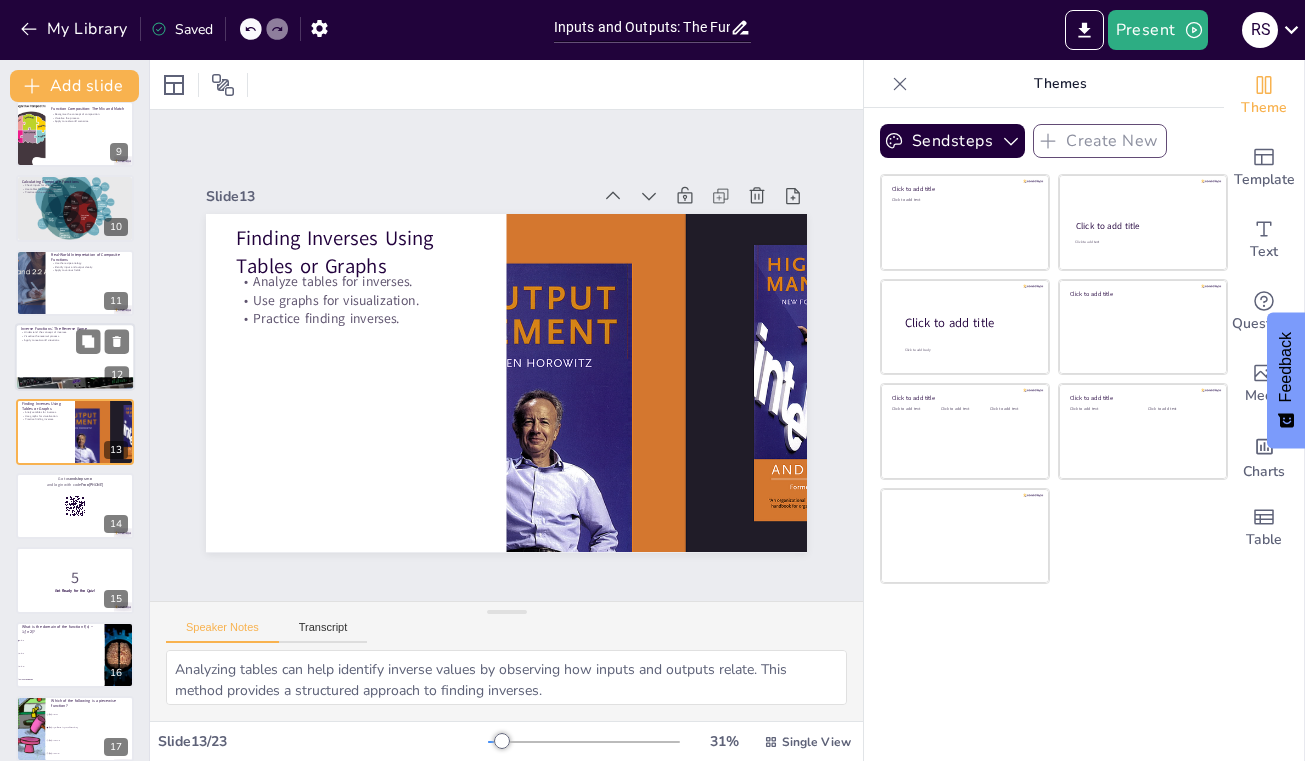 click on "Apply to real-world situations." at bounding box center (75, 341) 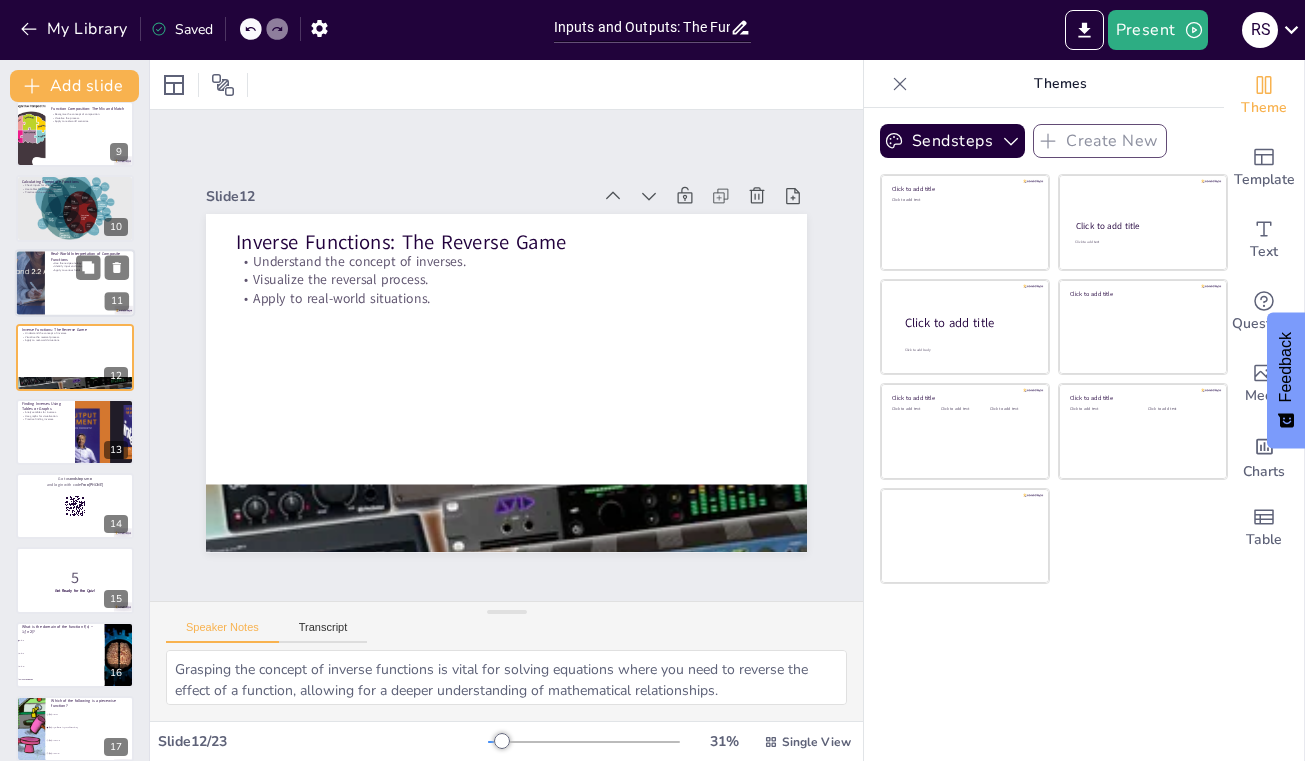scroll, scrollTop: 537, scrollLeft: 0, axis: vertical 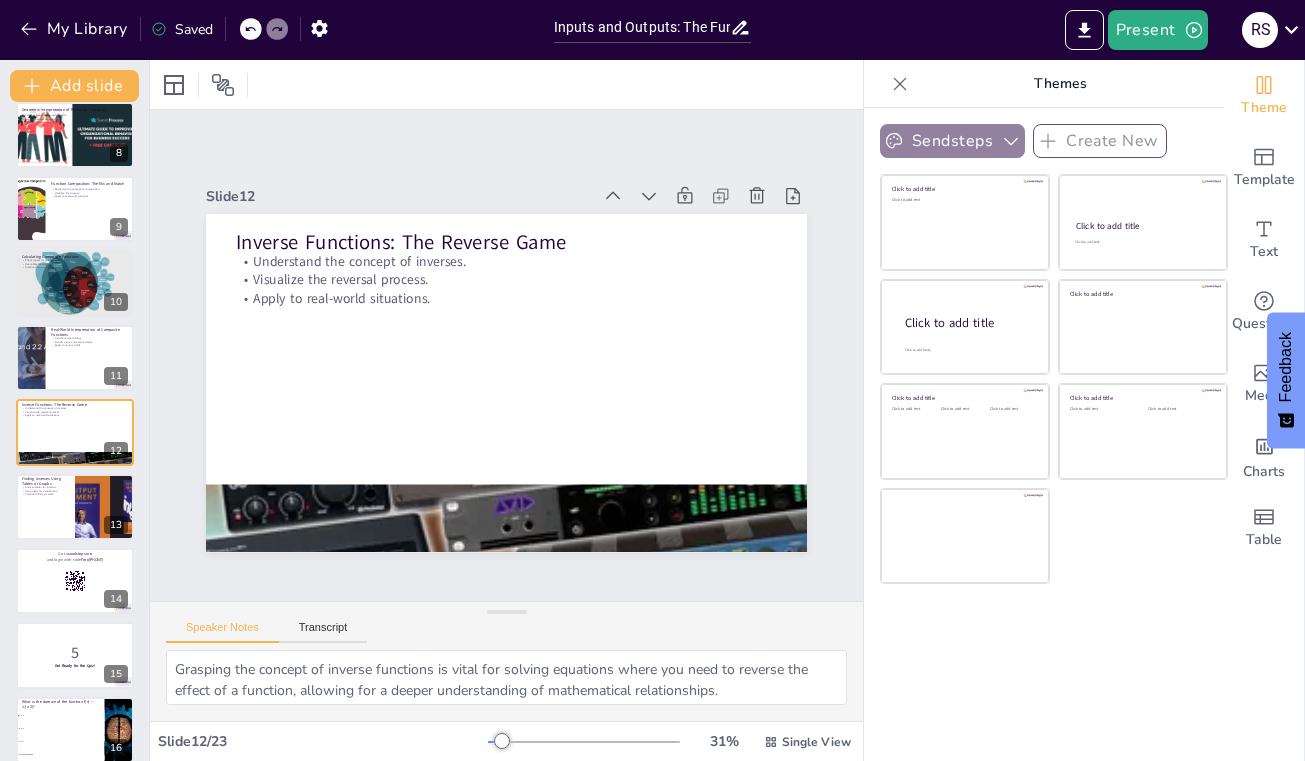 click on "Sendsteps" at bounding box center (952, 141) 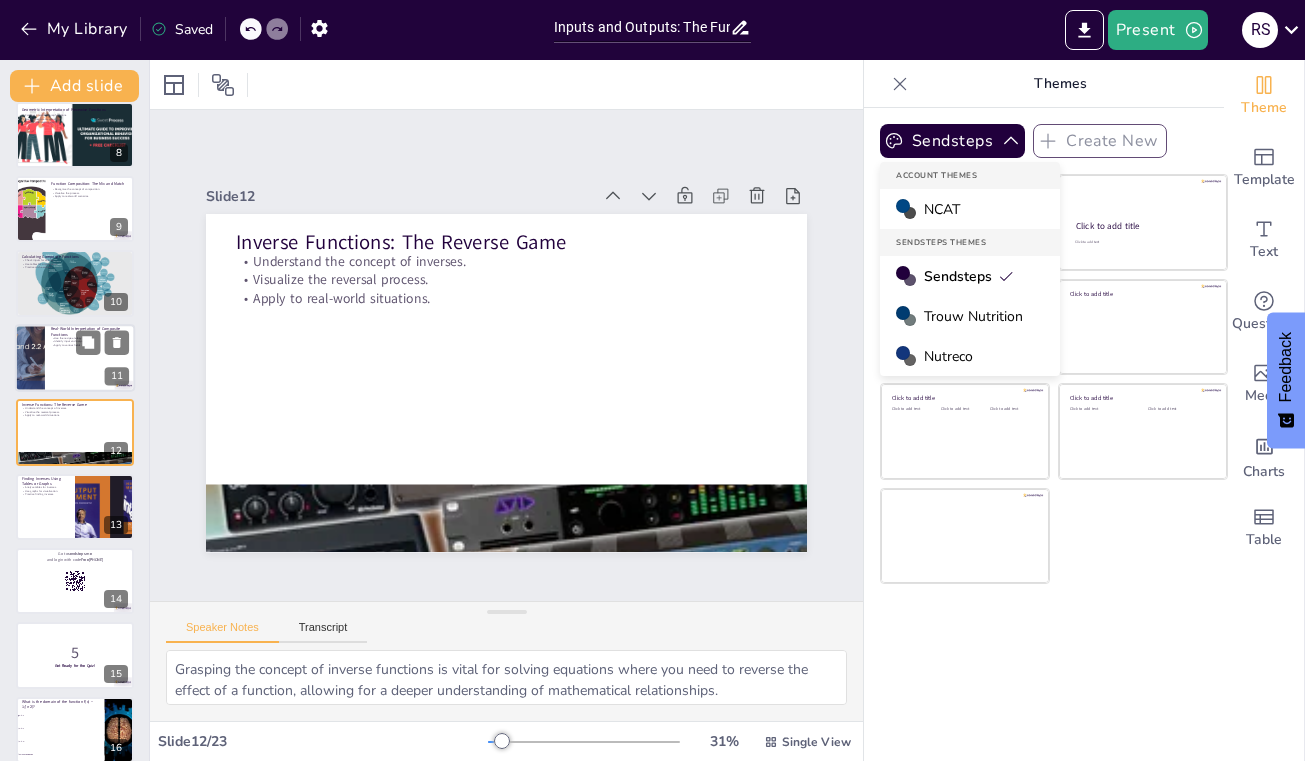 click at bounding box center [75, 358] 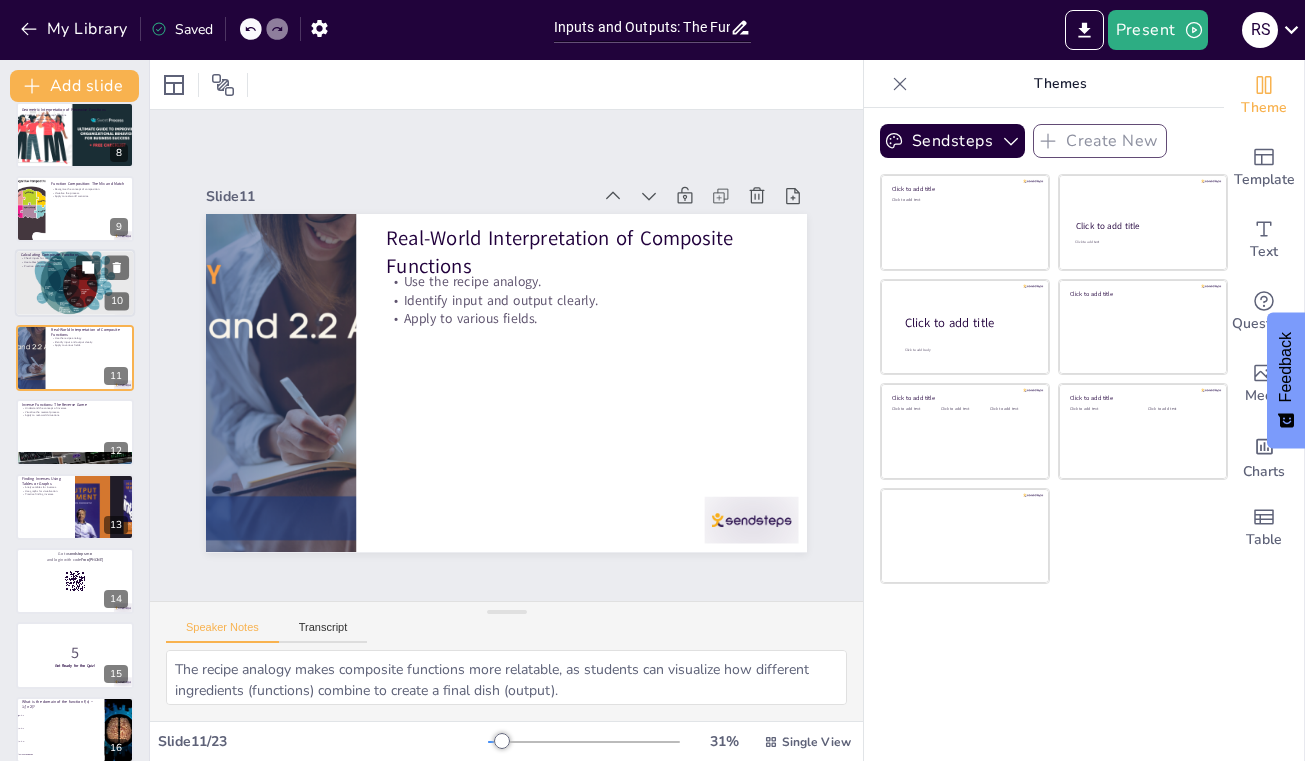 scroll, scrollTop: 463, scrollLeft: 0, axis: vertical 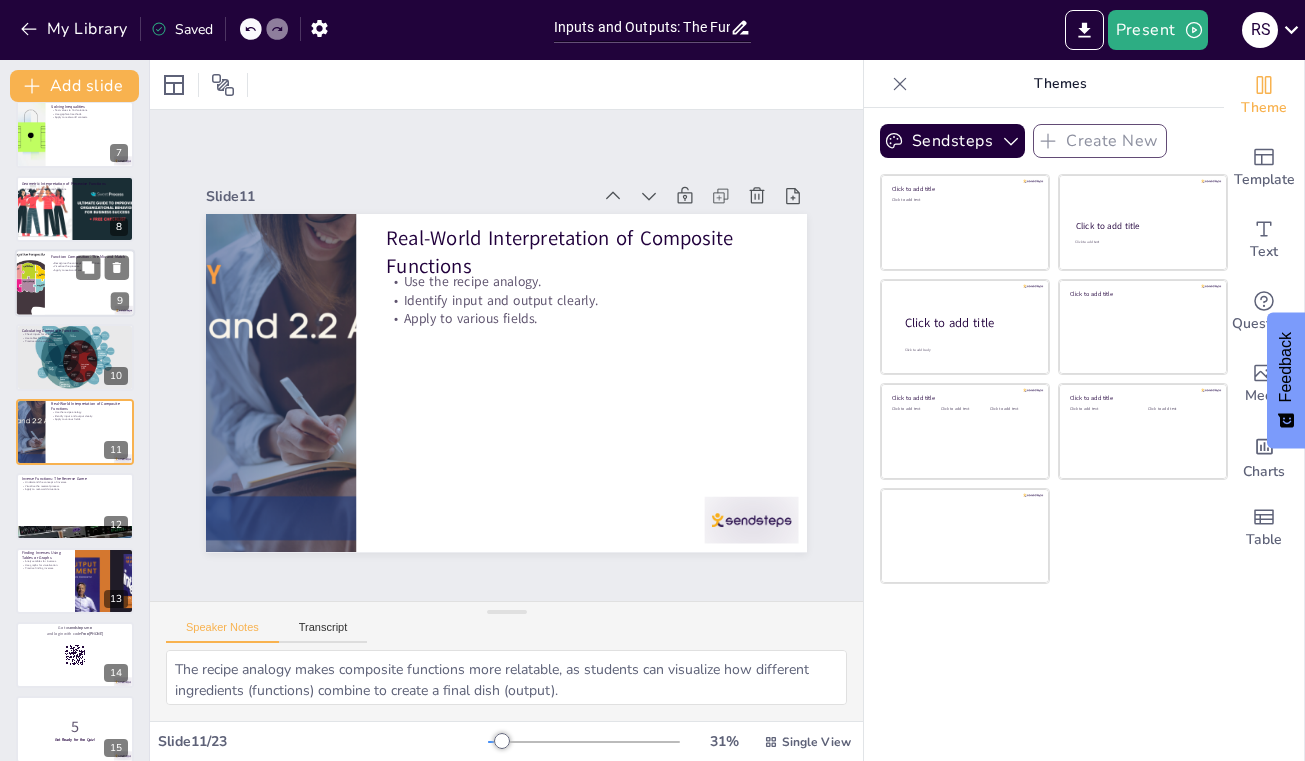 click at bounding box center (75, 283) 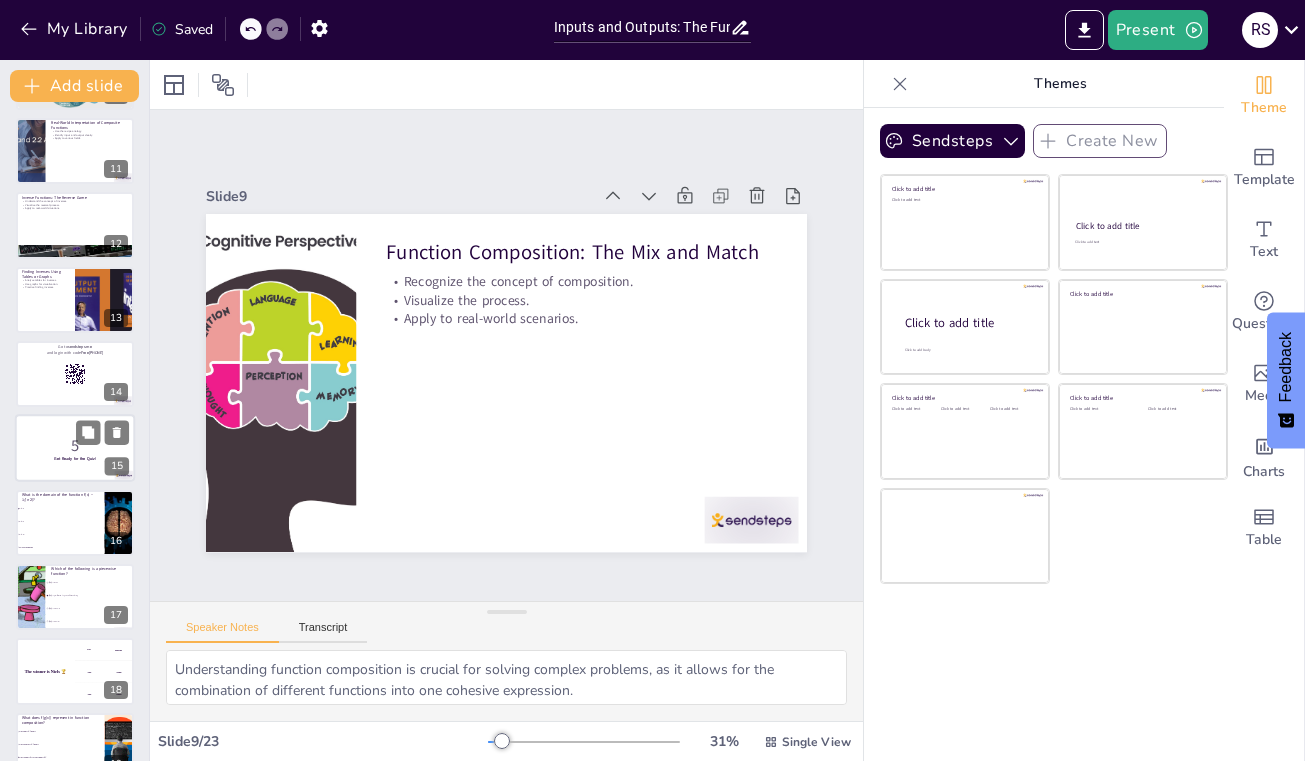 scroll, scrollTop: 896, scrollLeft: 0, axis: vertical 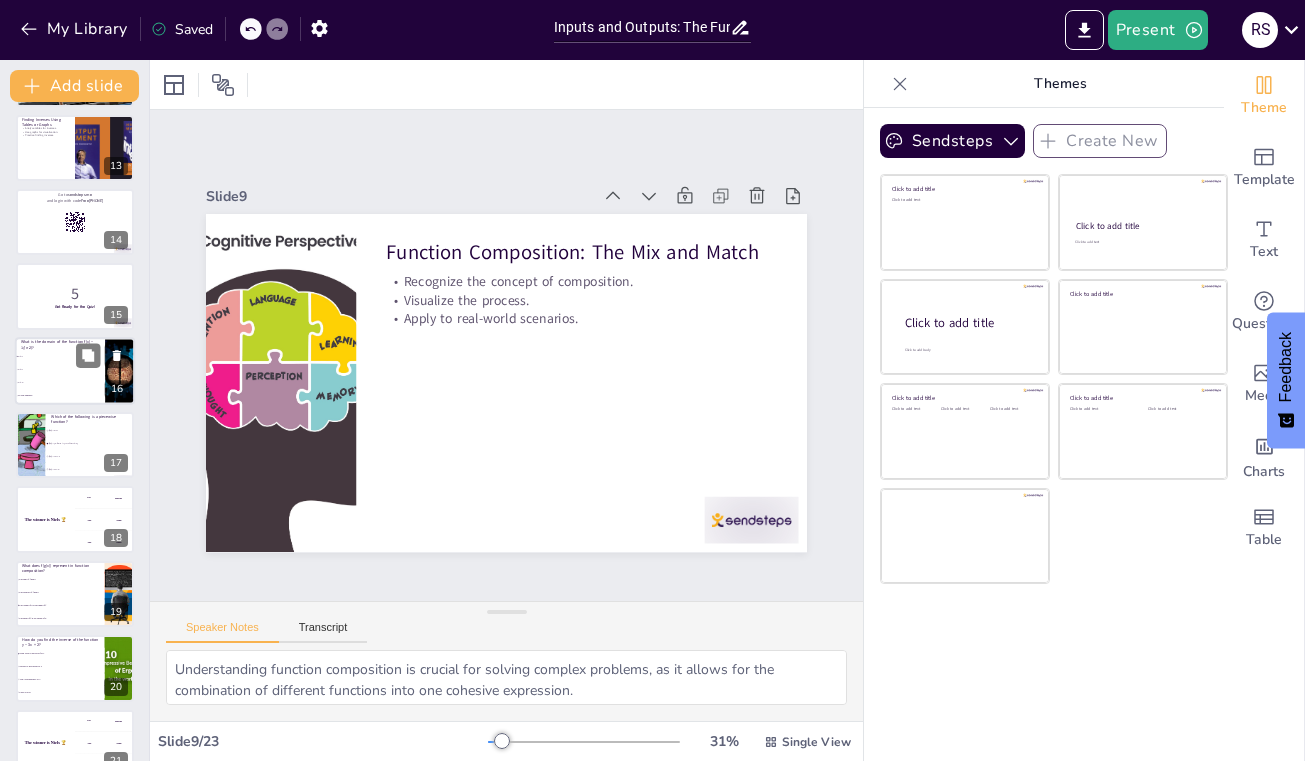 click on "x ≠ 0" at bounding box center [61, 369] 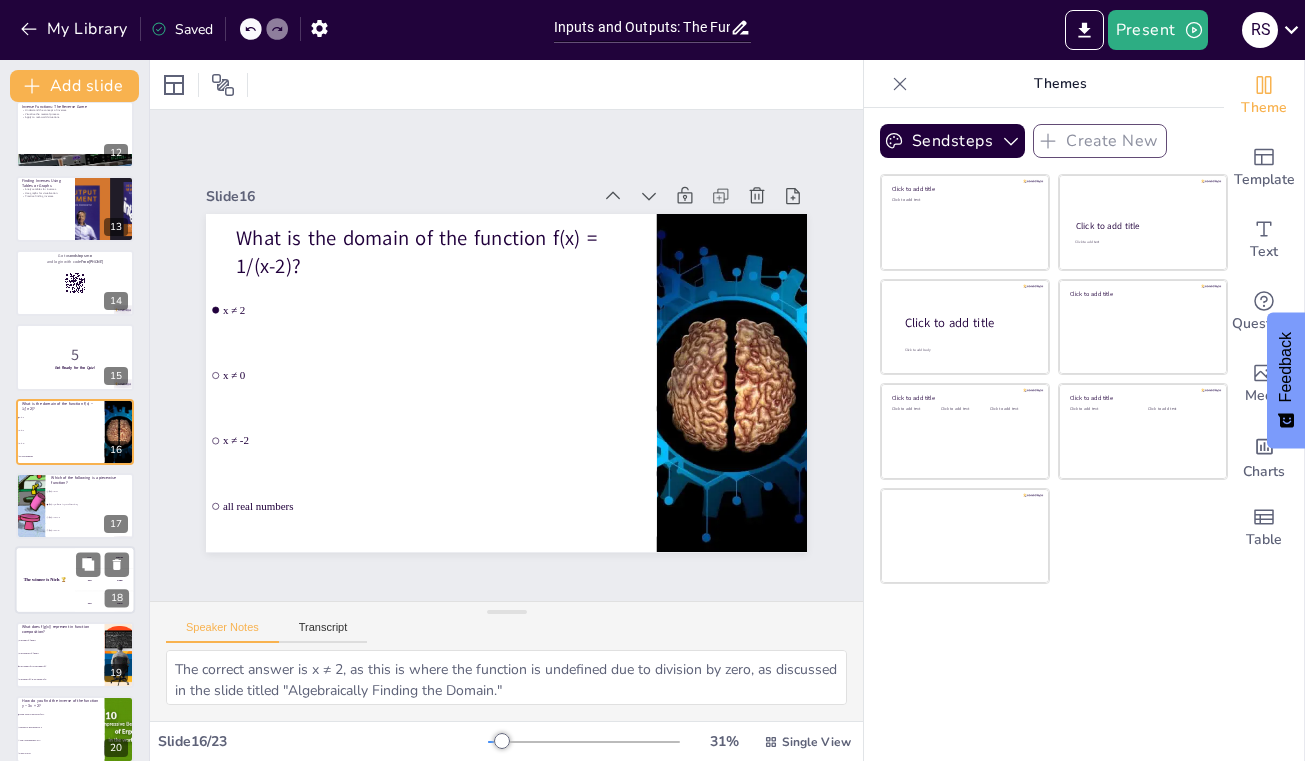 click on "The winner is   Niels 🏆" at bounding box center [45, 581] 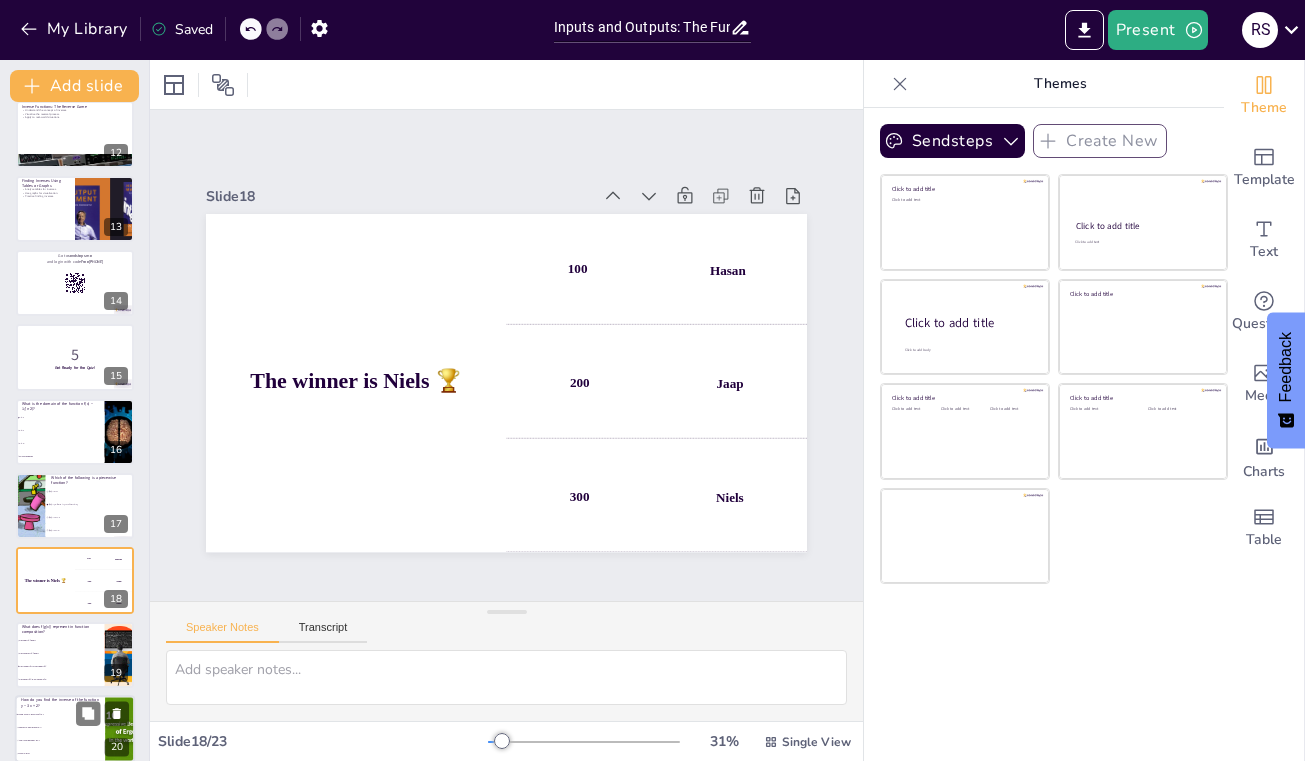 scroll, scrollTop: 984, scrollLeft: 0, axis: vertical 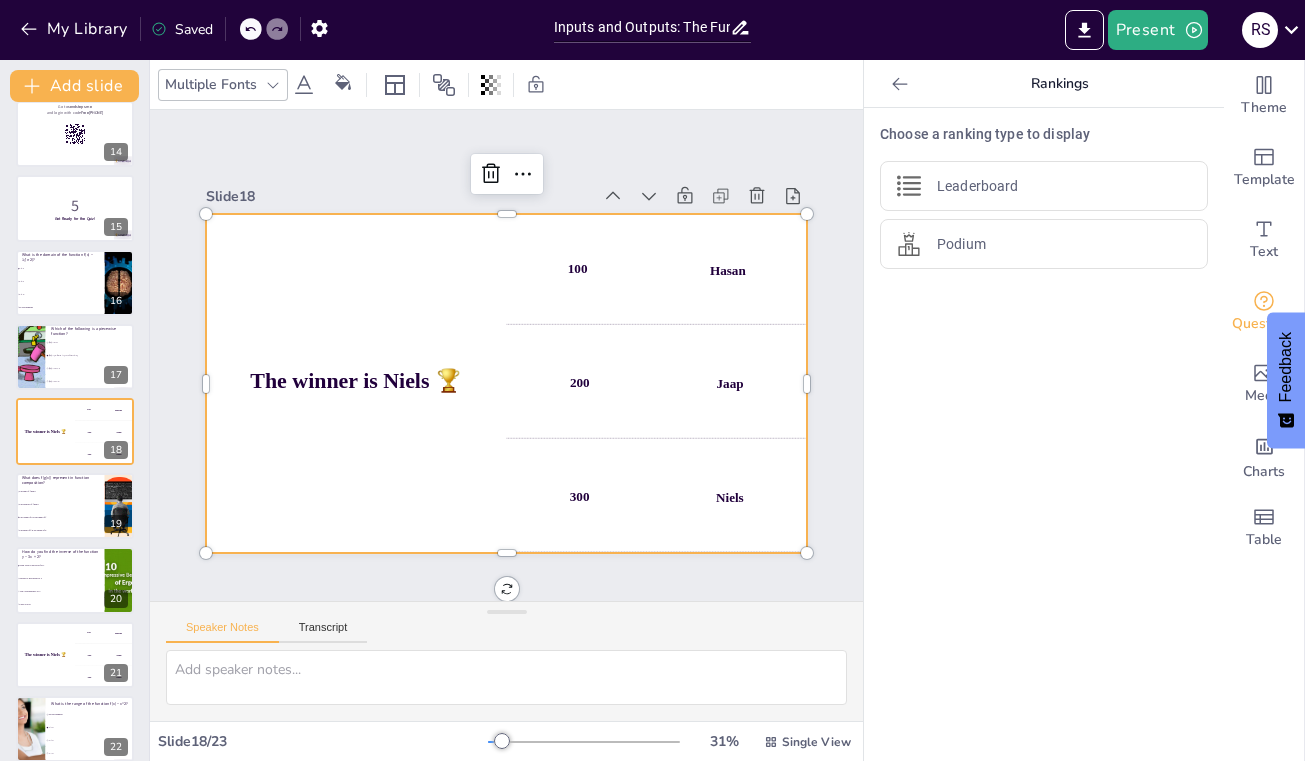 click on "The winner is   Niels 🏆" at bounding box center [356, 383] 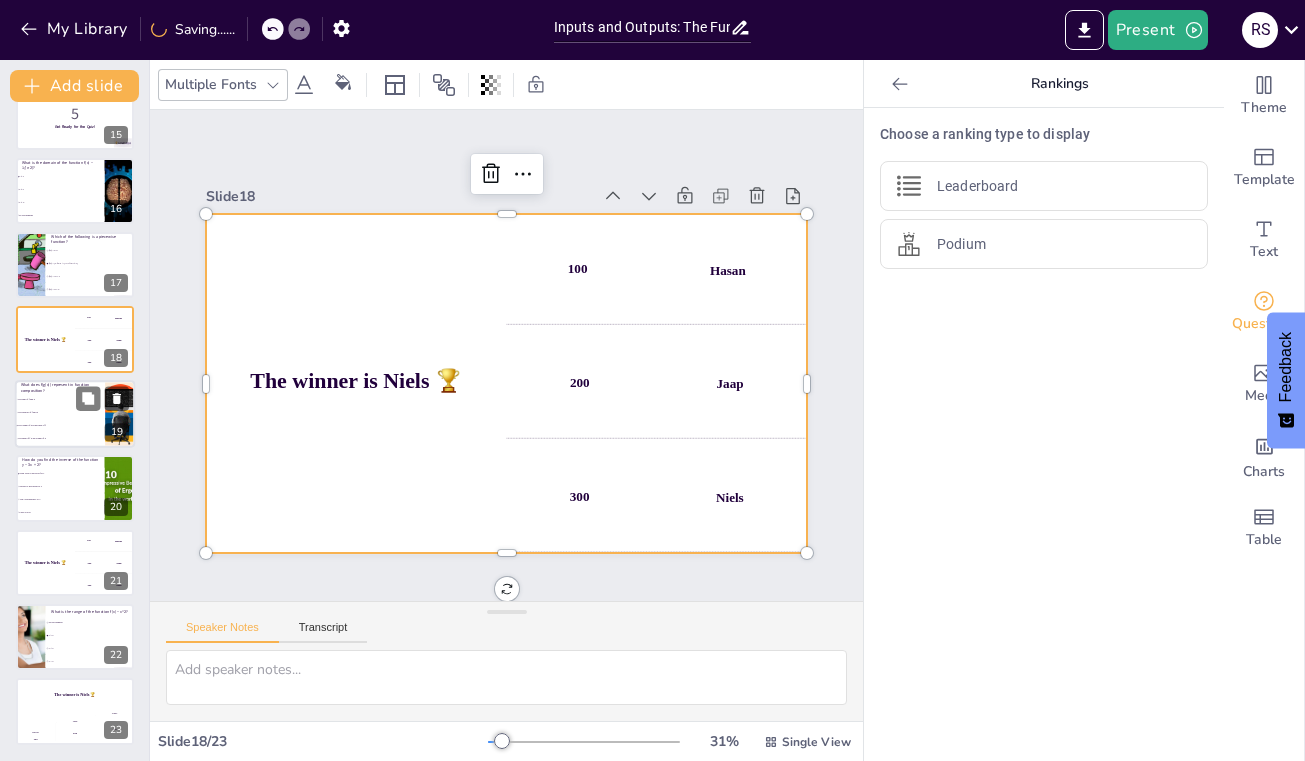 click on "The output of g is the input of f" at bounding box center (60, 425) 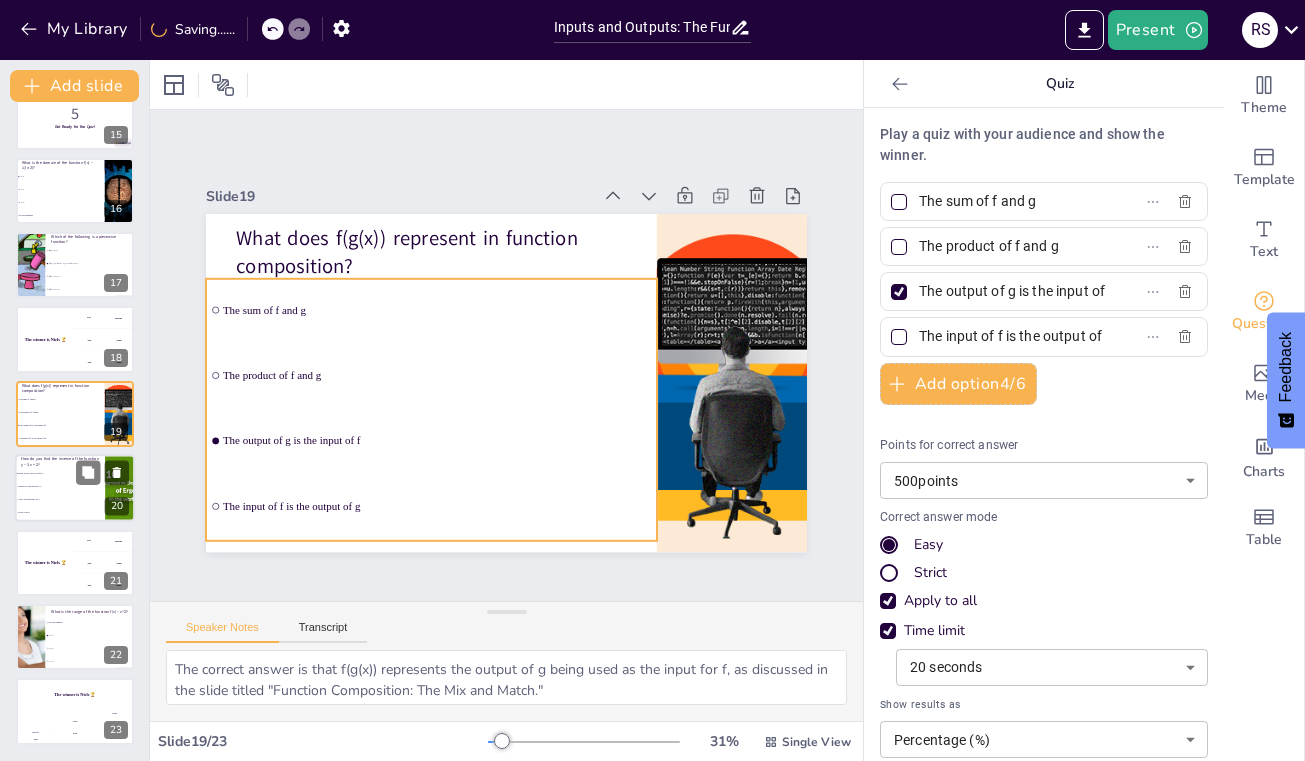 scroll, scrollTop: 1058, scrollLeft: 0, axis: vertical 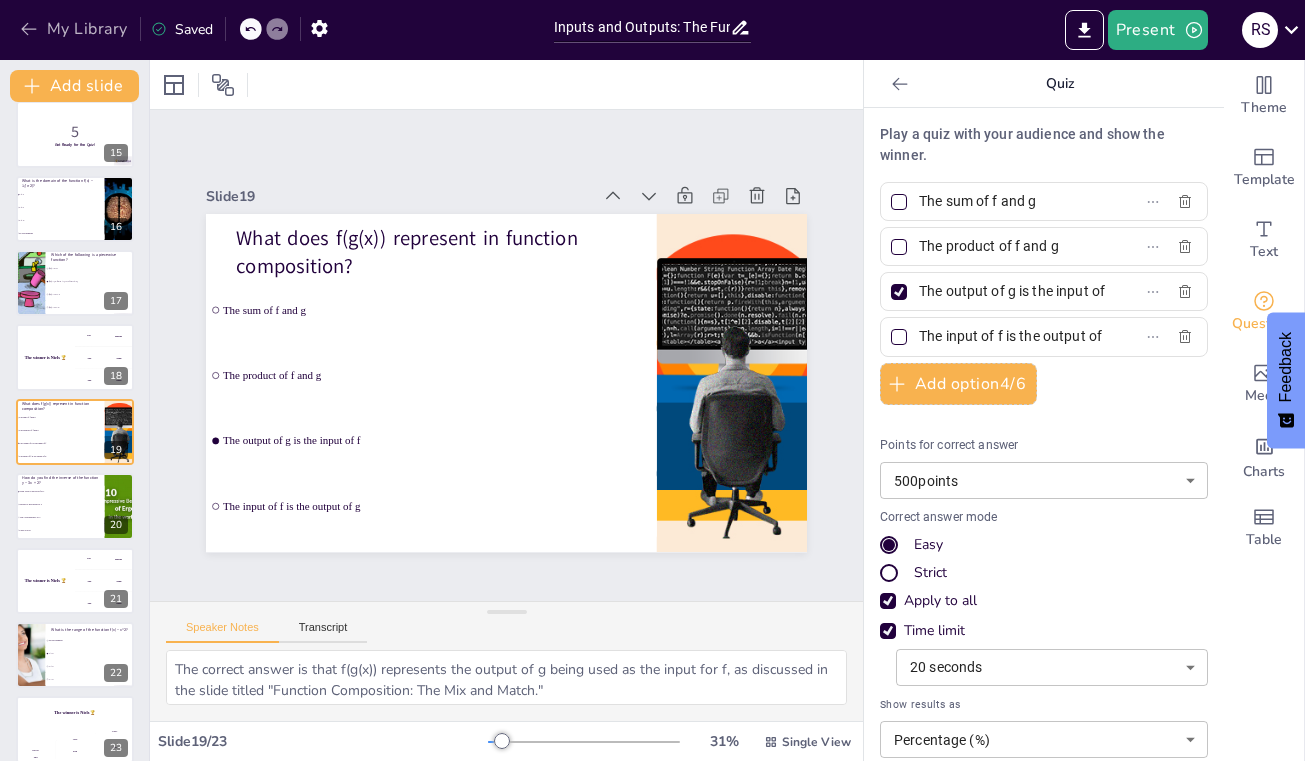 click 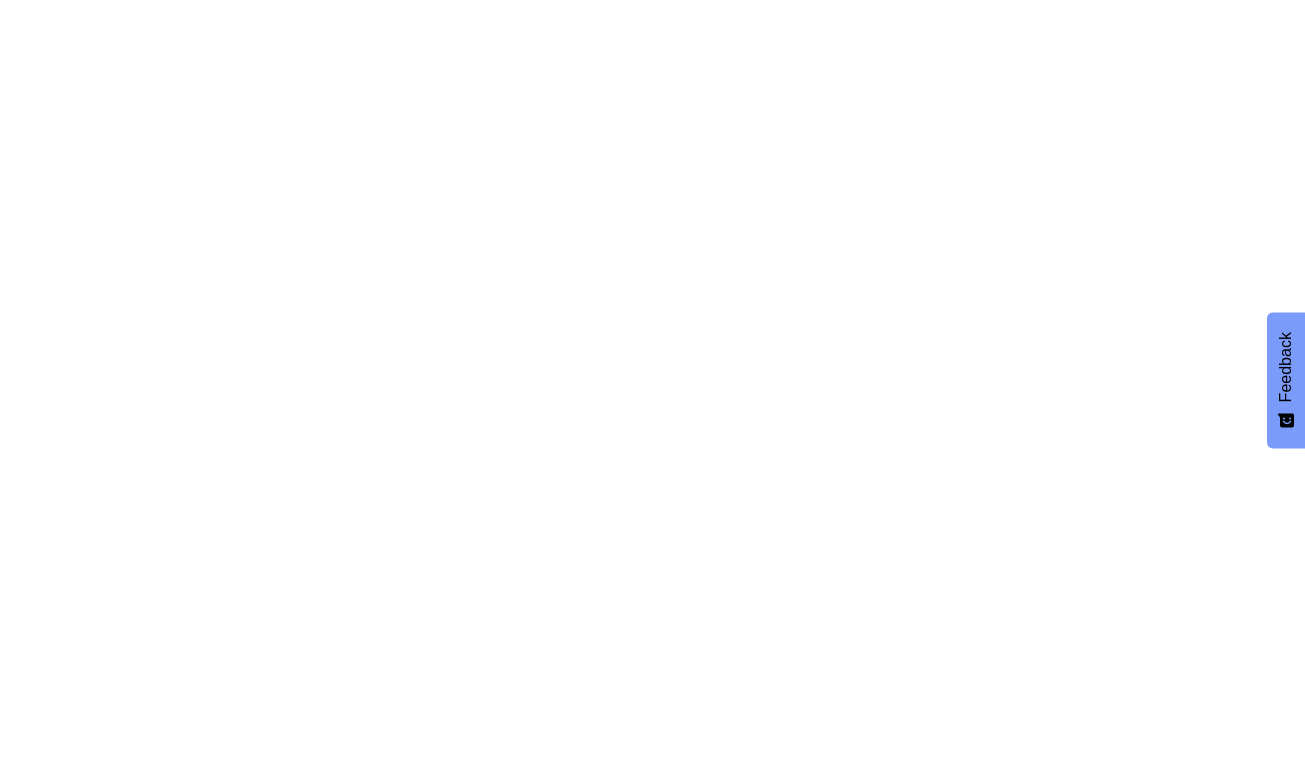 scroll, scrollTop: 0, scrollLeft: 0, axis: both 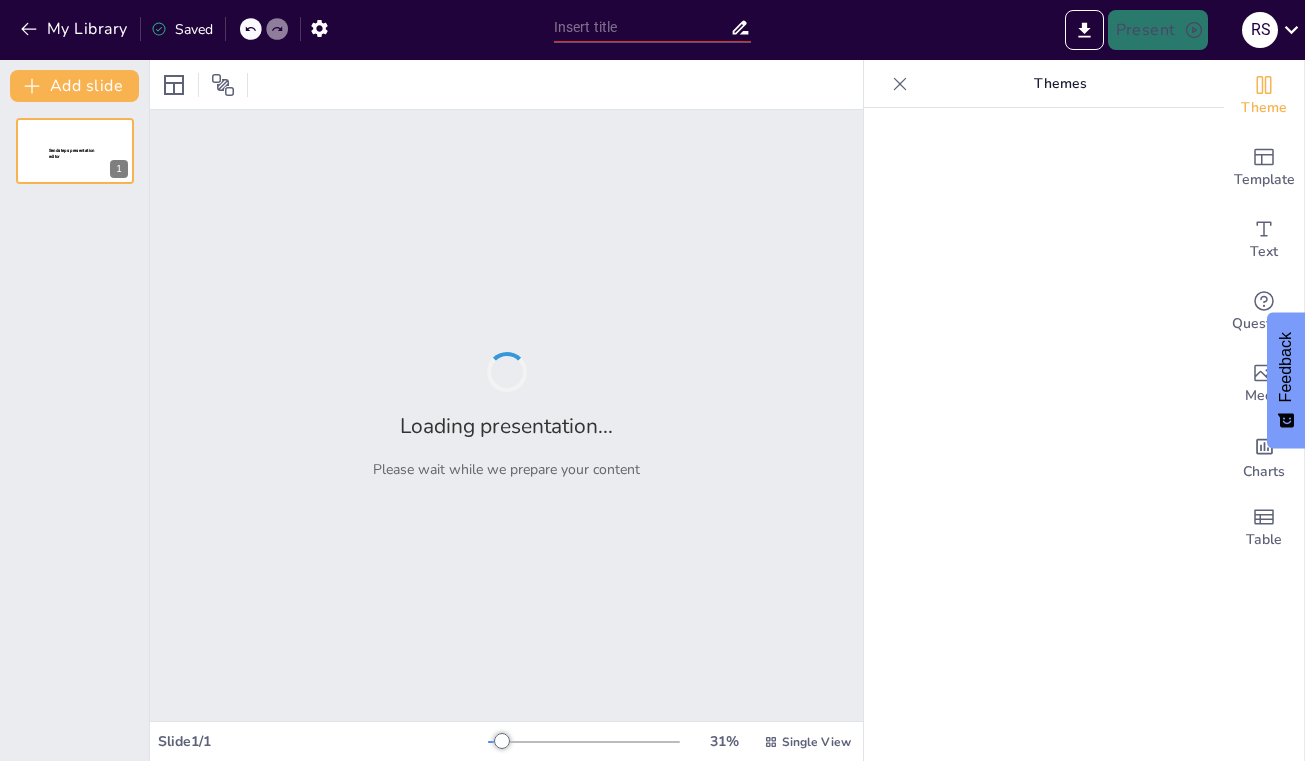 type on "Exploring Input-Output Interactions: A Scenario-Driven Quiz Assessment" 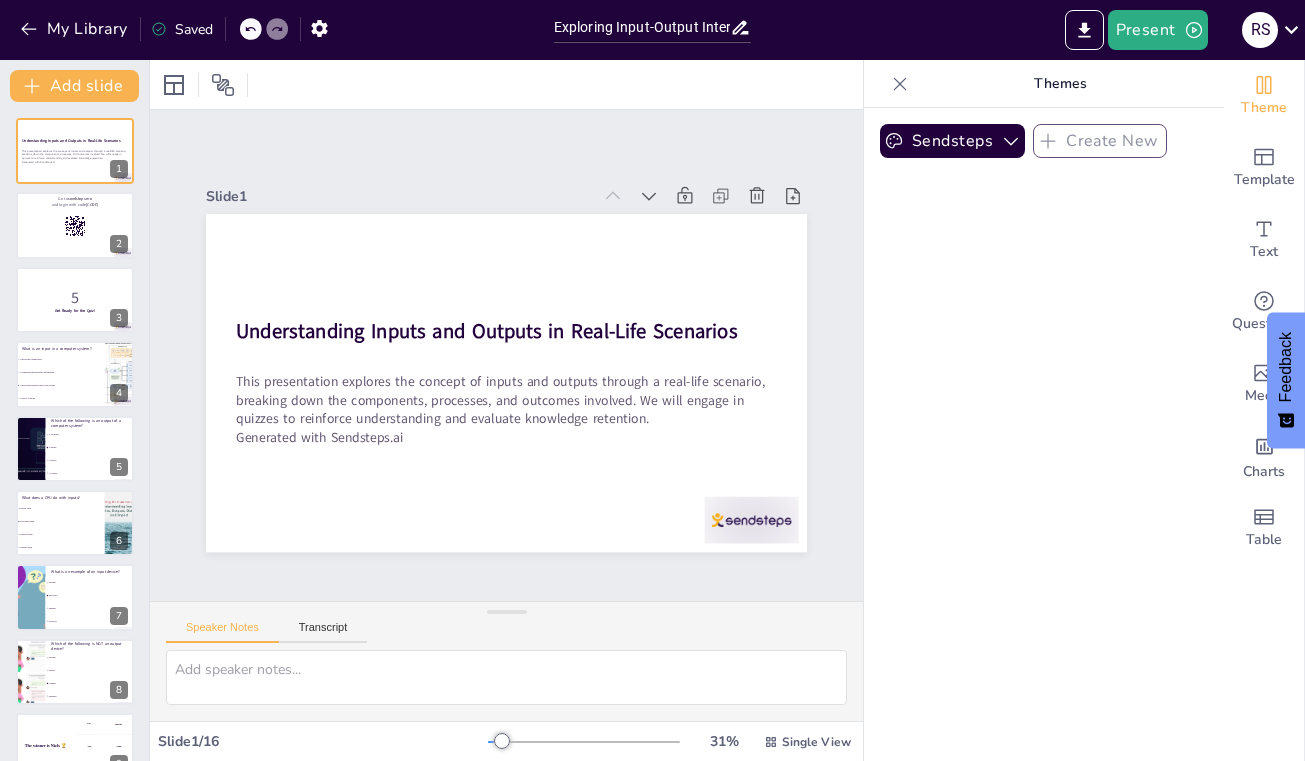 checkbox on "true" 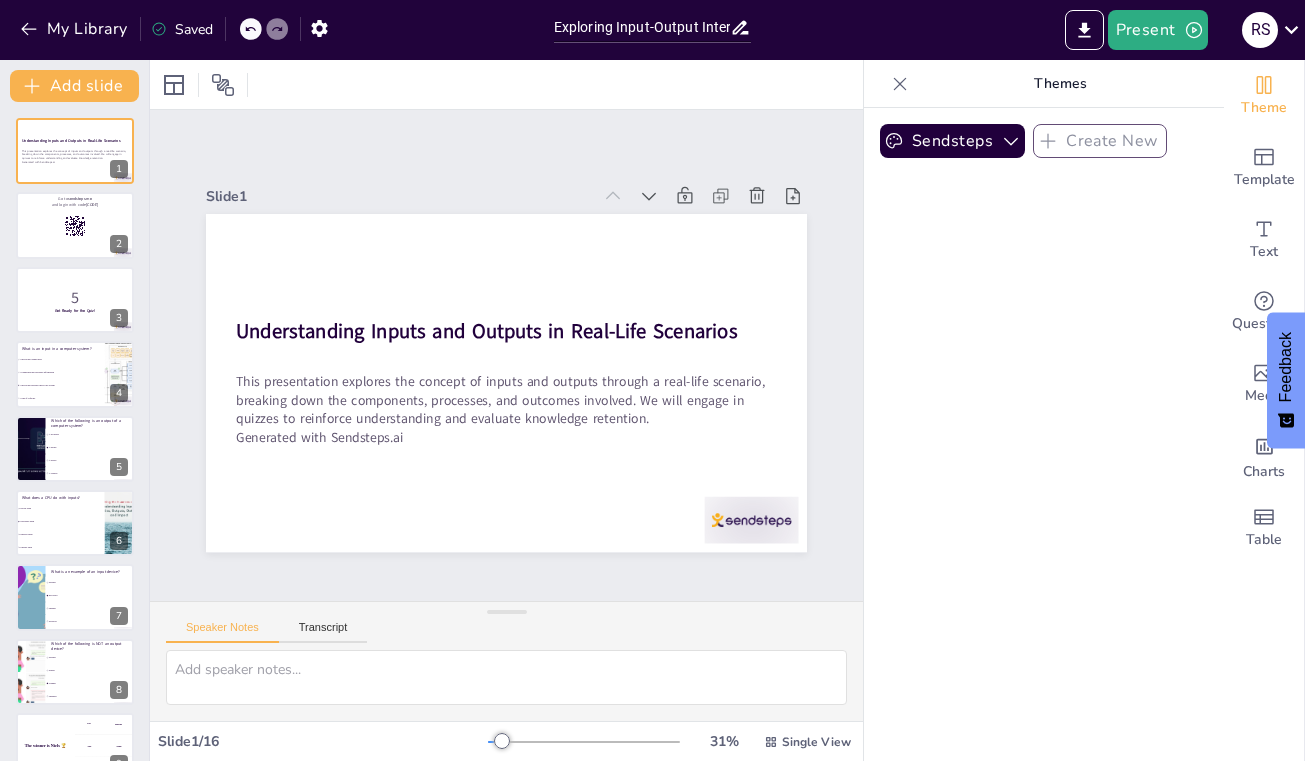 checkbox on "true" 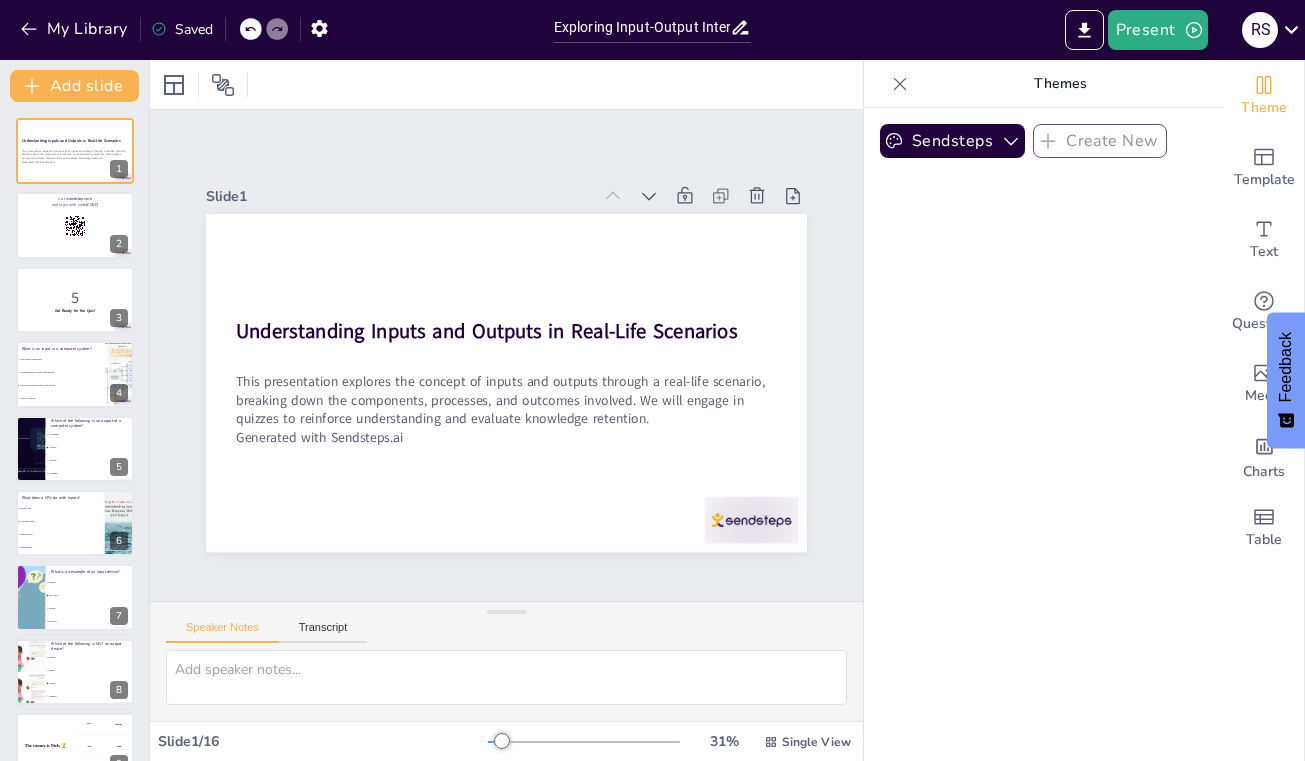 checkbox on "true" 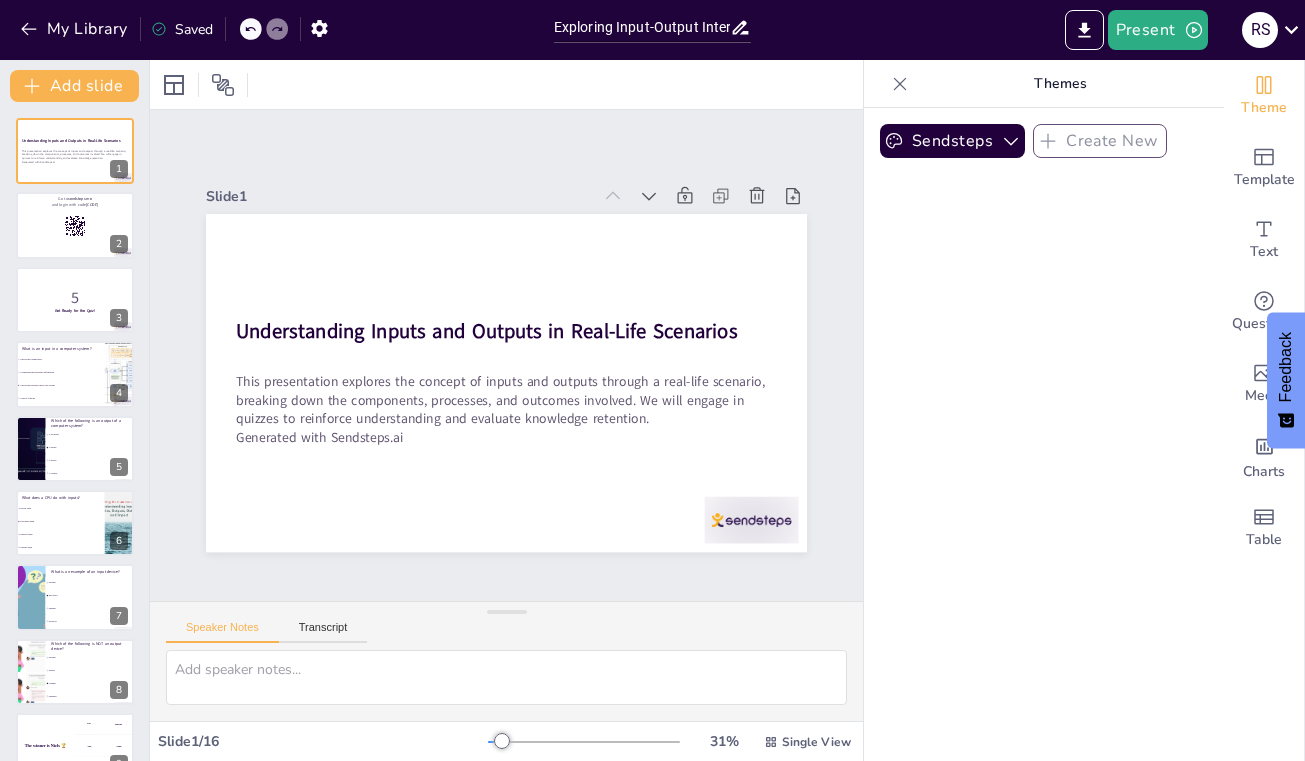 checkbox on "true" 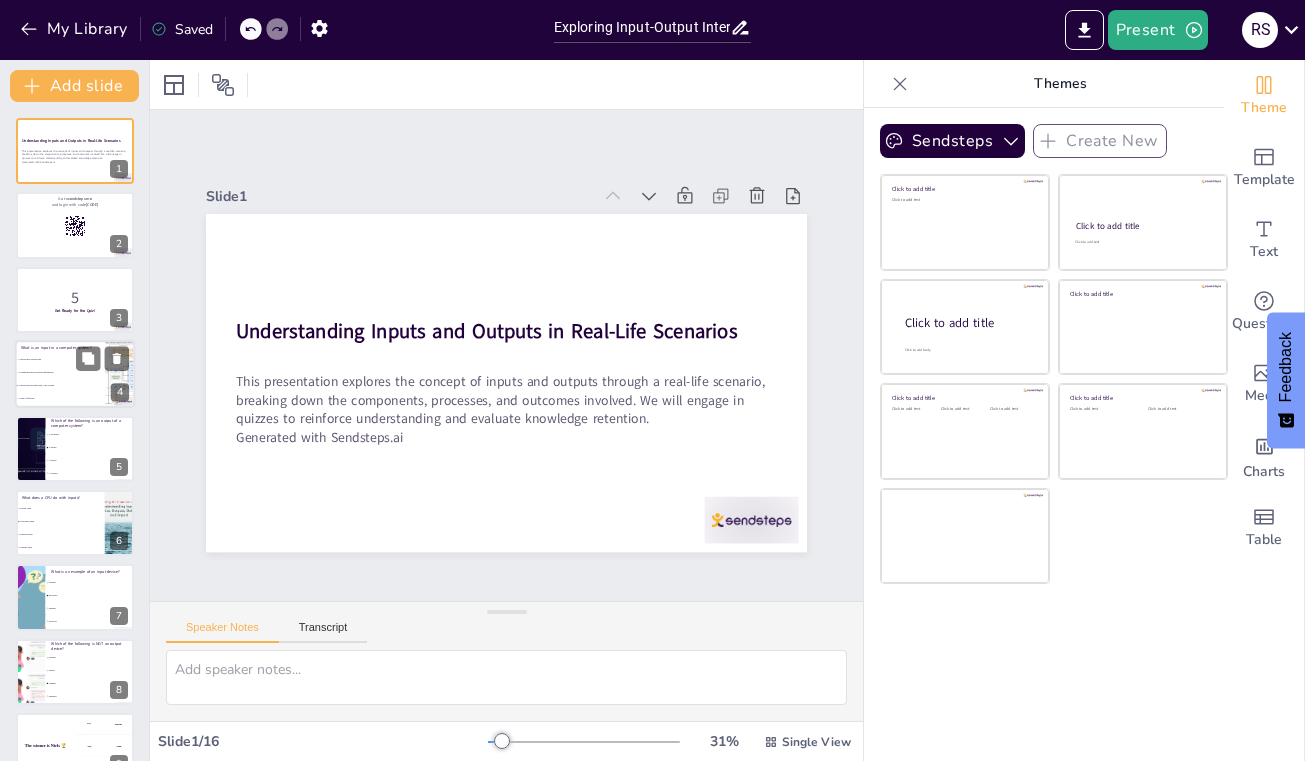 checkbox on "true" 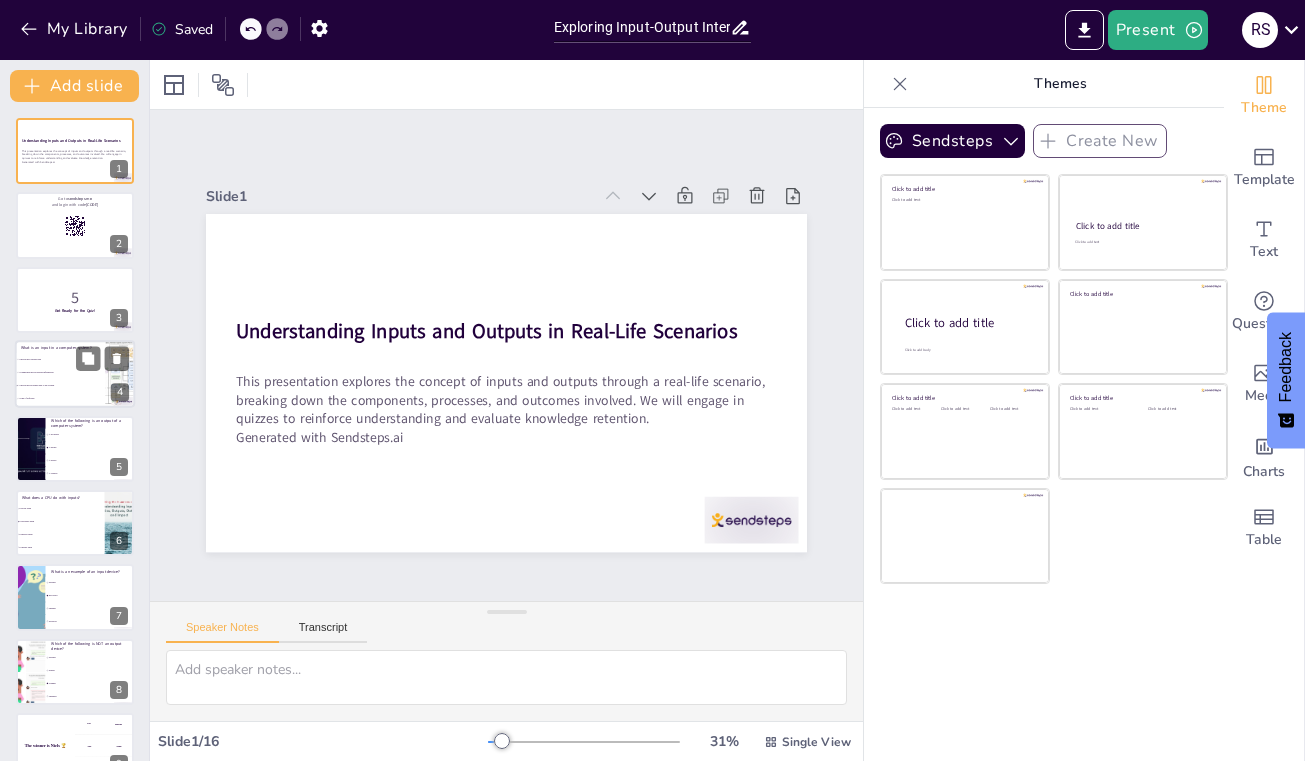 checkbox on "true" 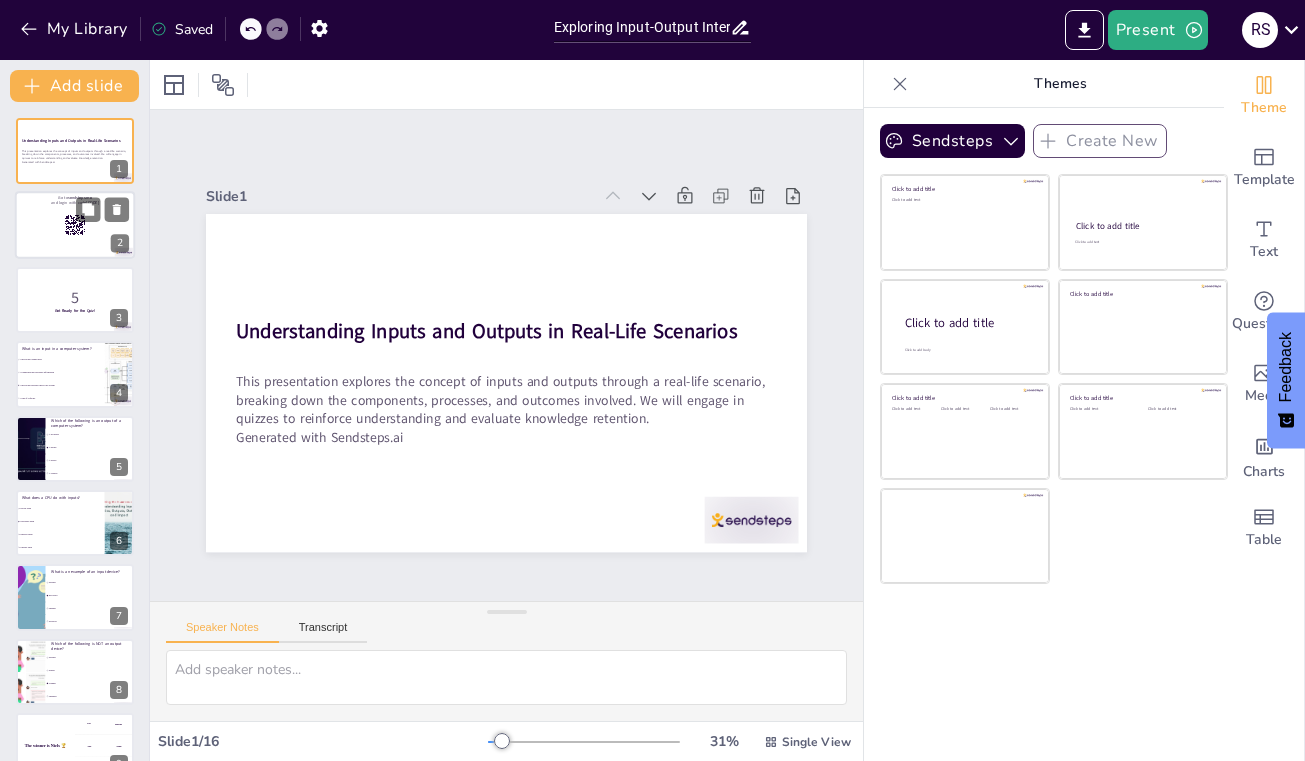 checkbox on "true" 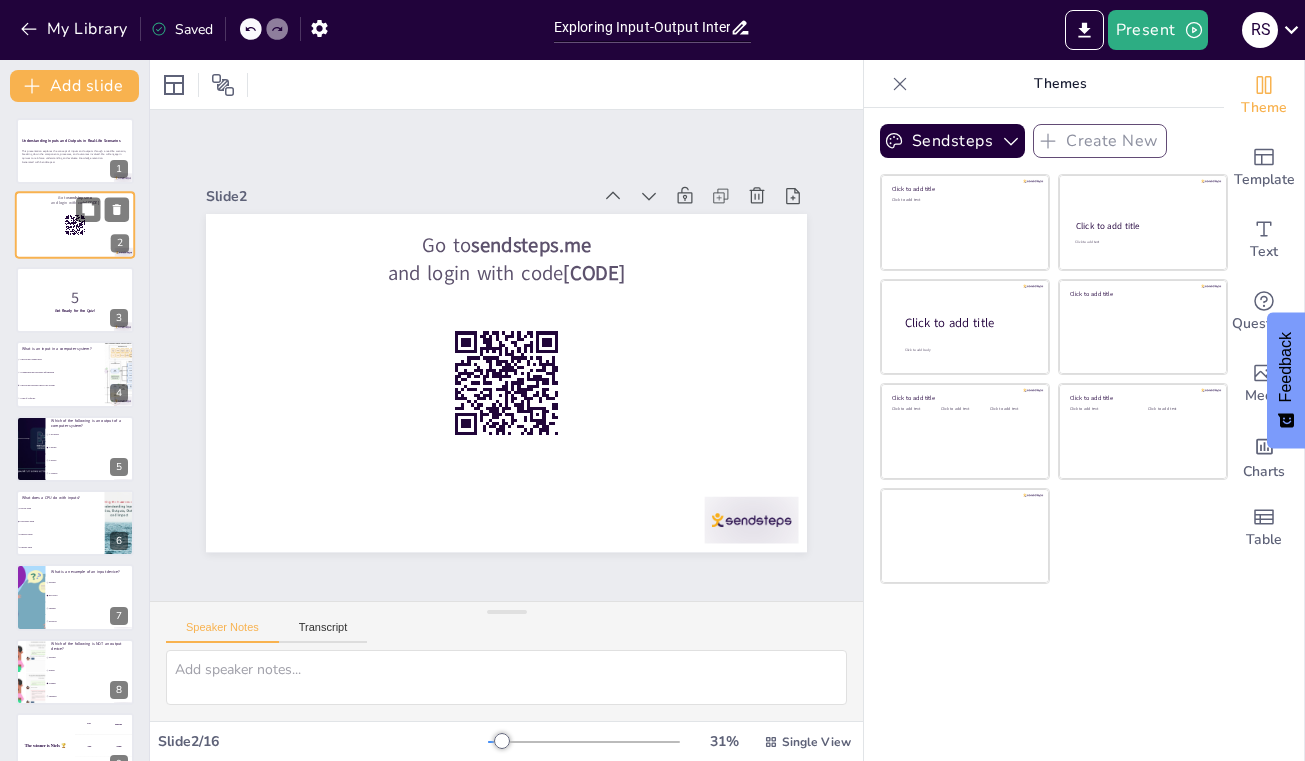 checkbox on "true" 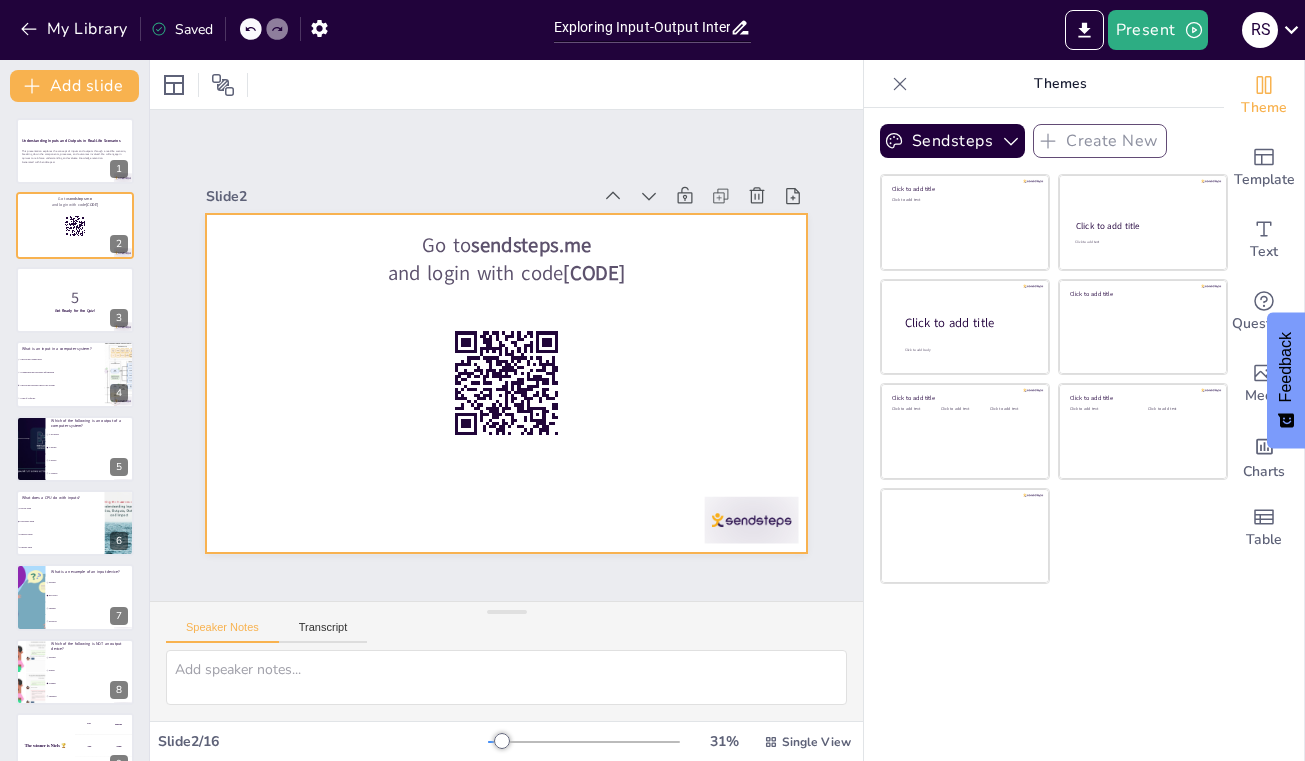 checkbox on "true" 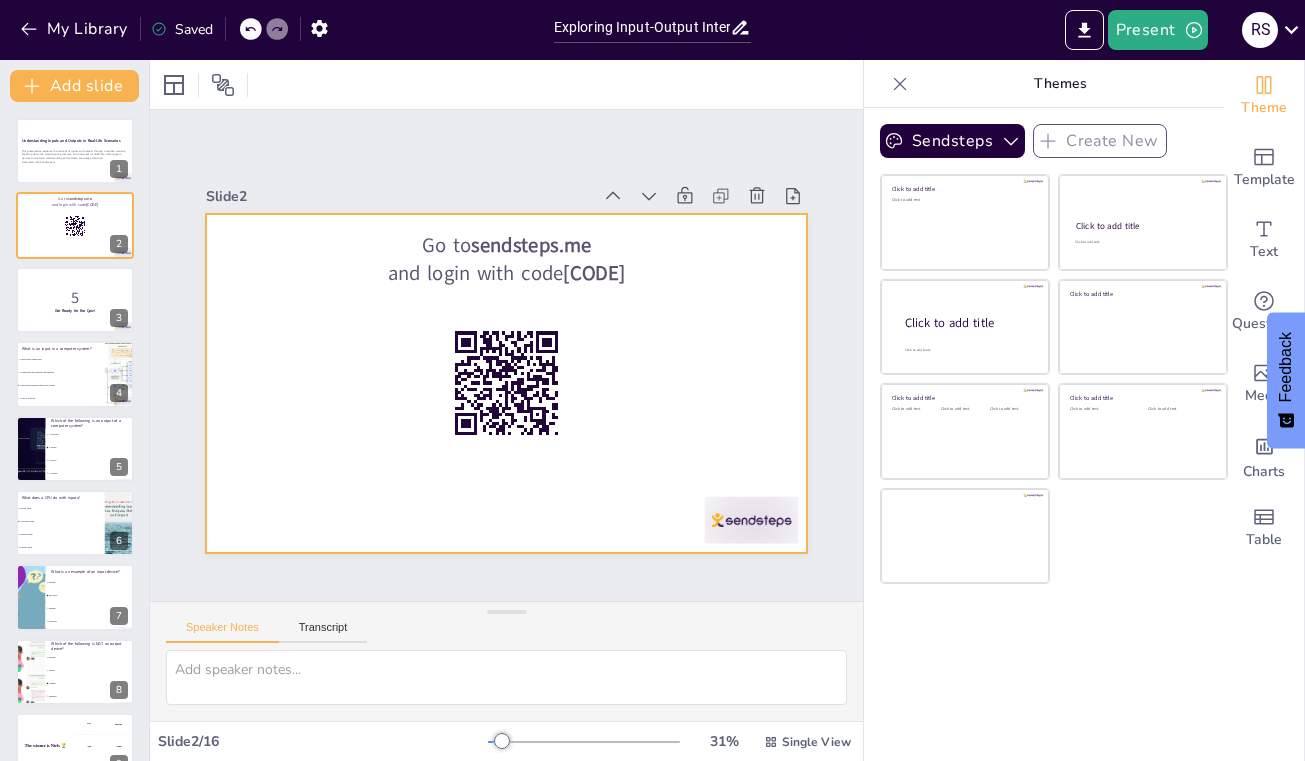 checkbox on "true" 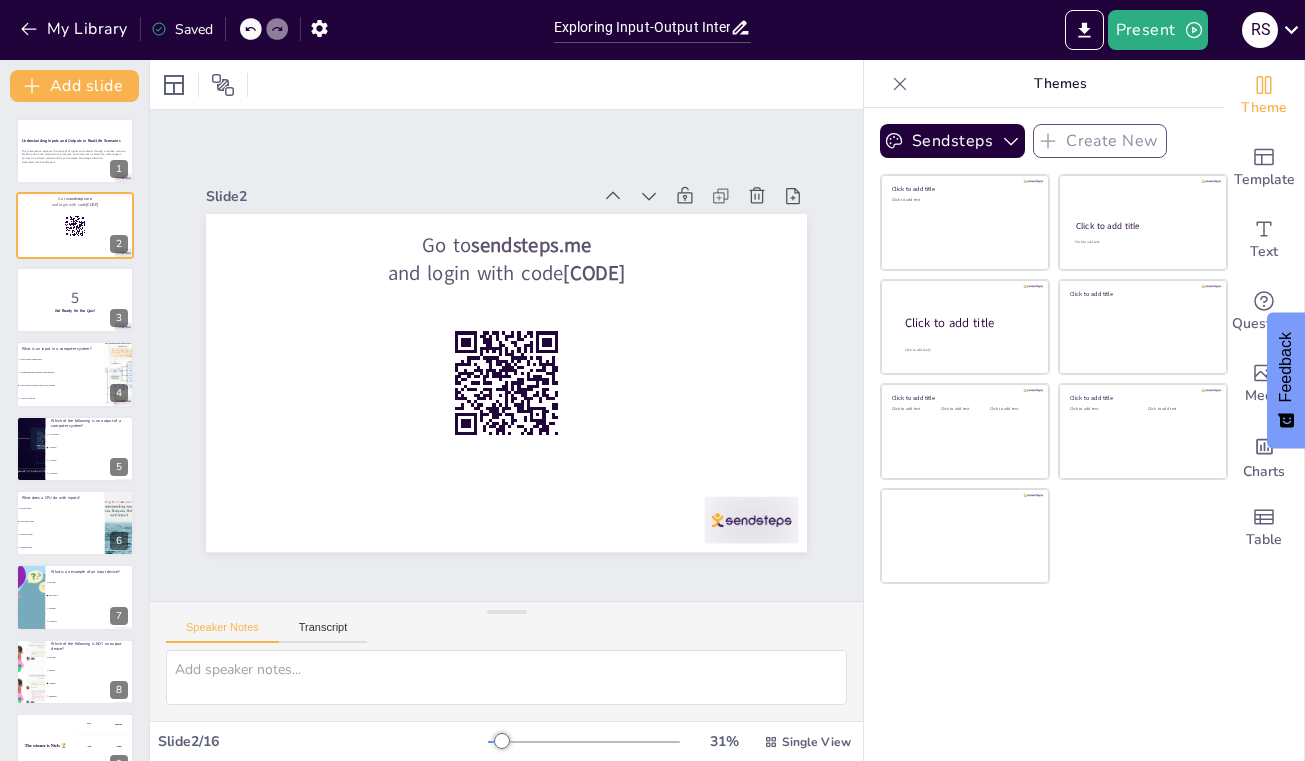 checkbox on "true" 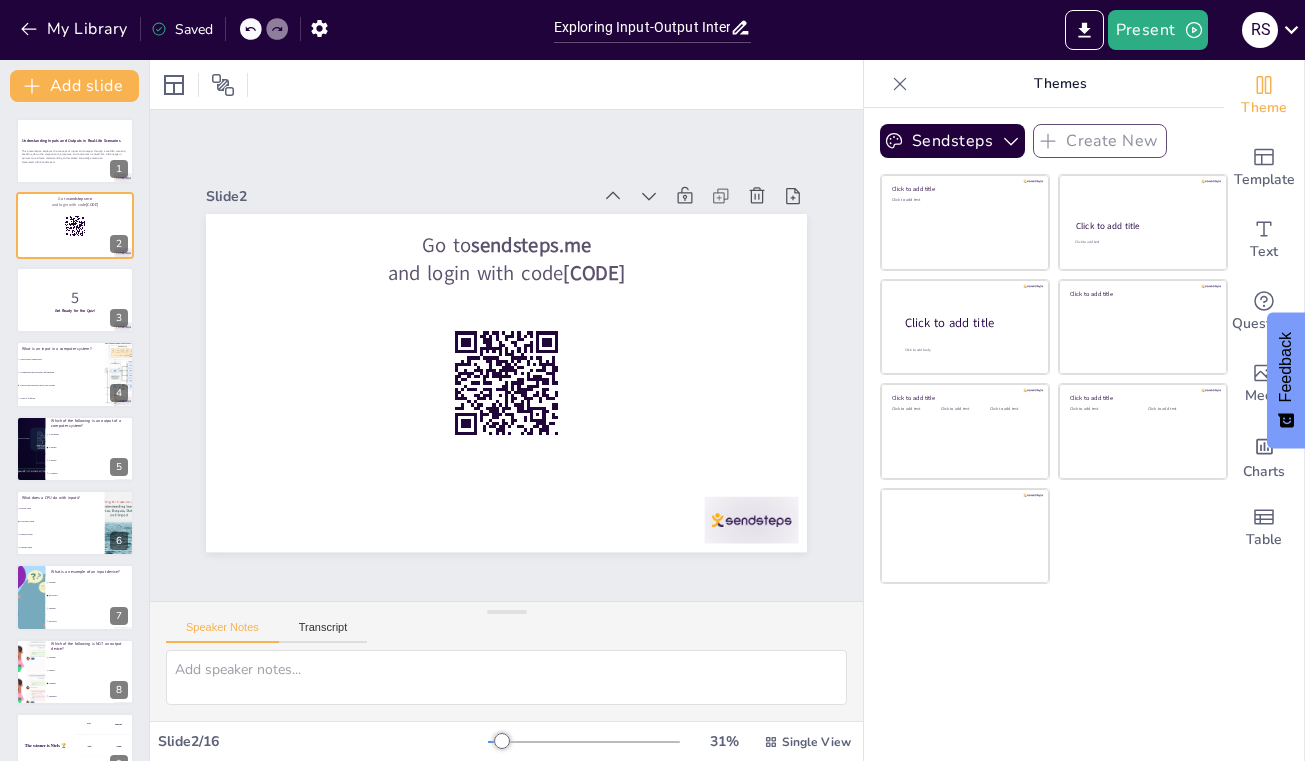 checkbox on "true" 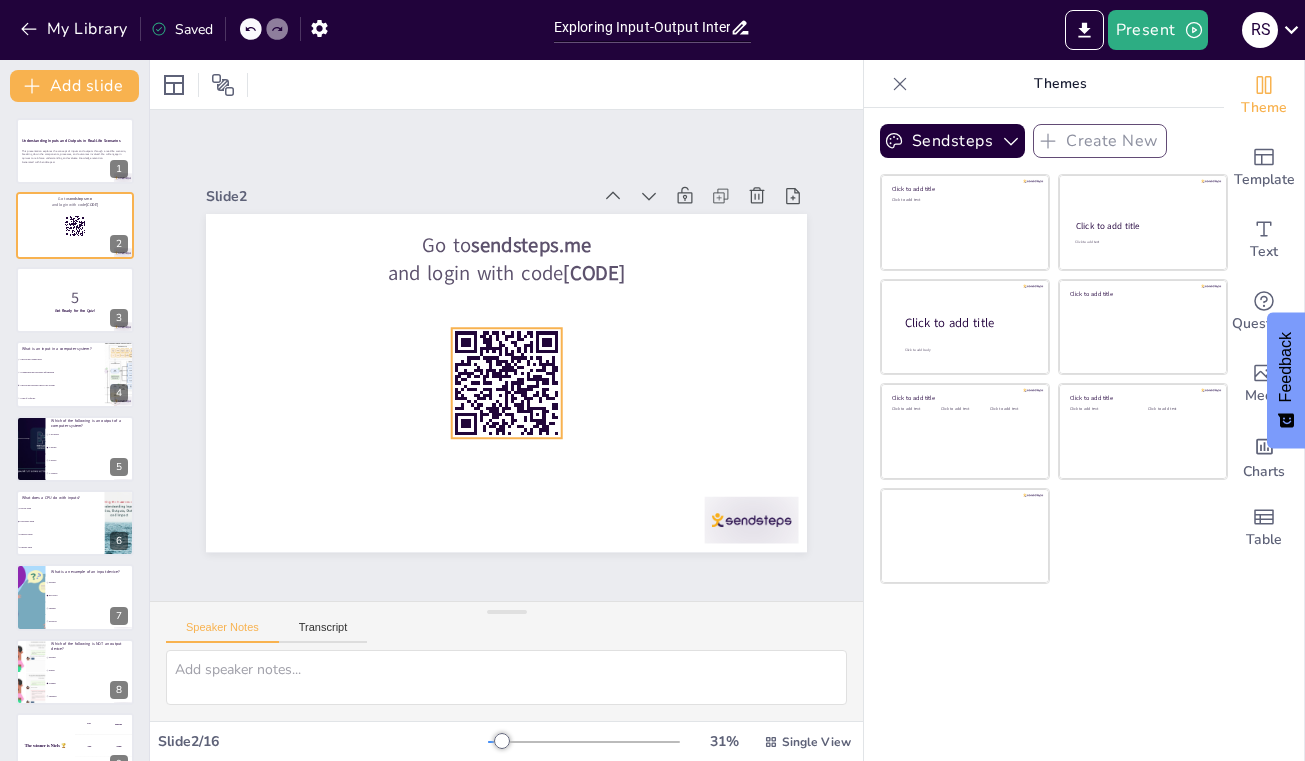 checkbox on "true" 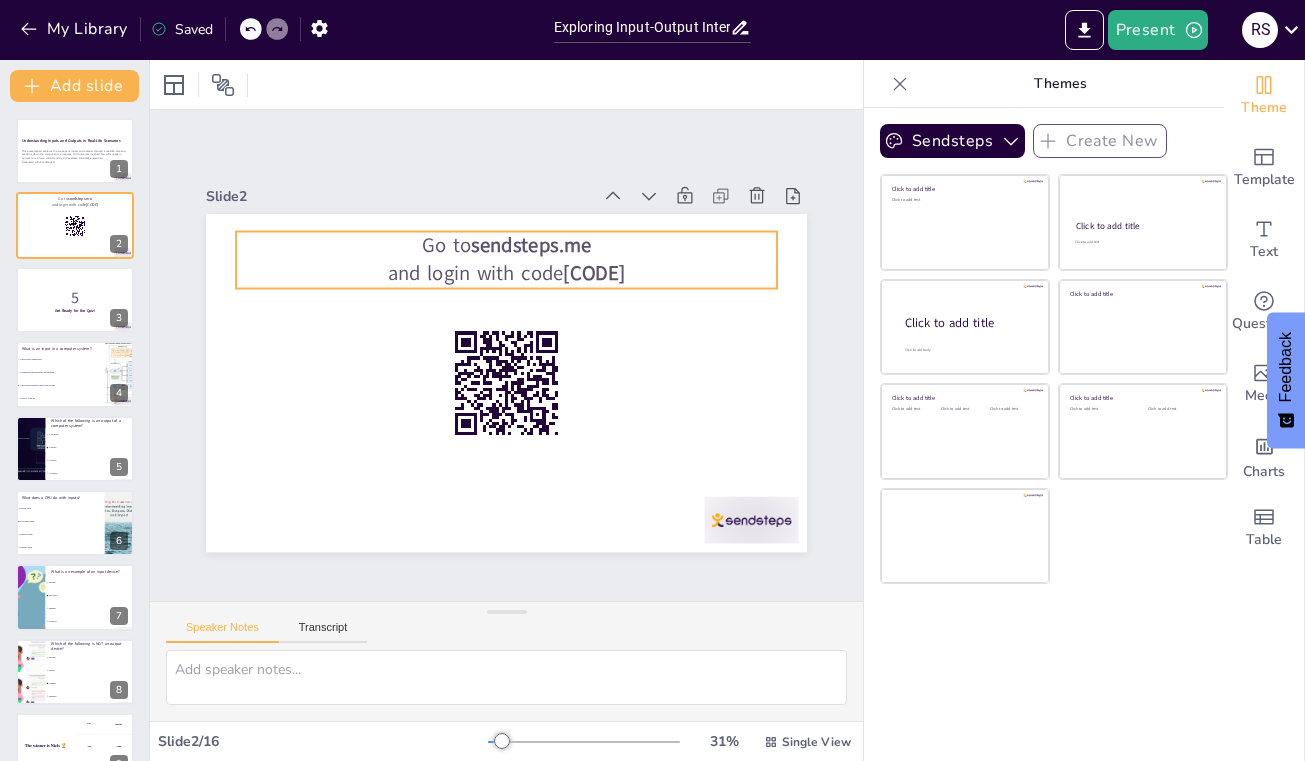 checkbox on "true" 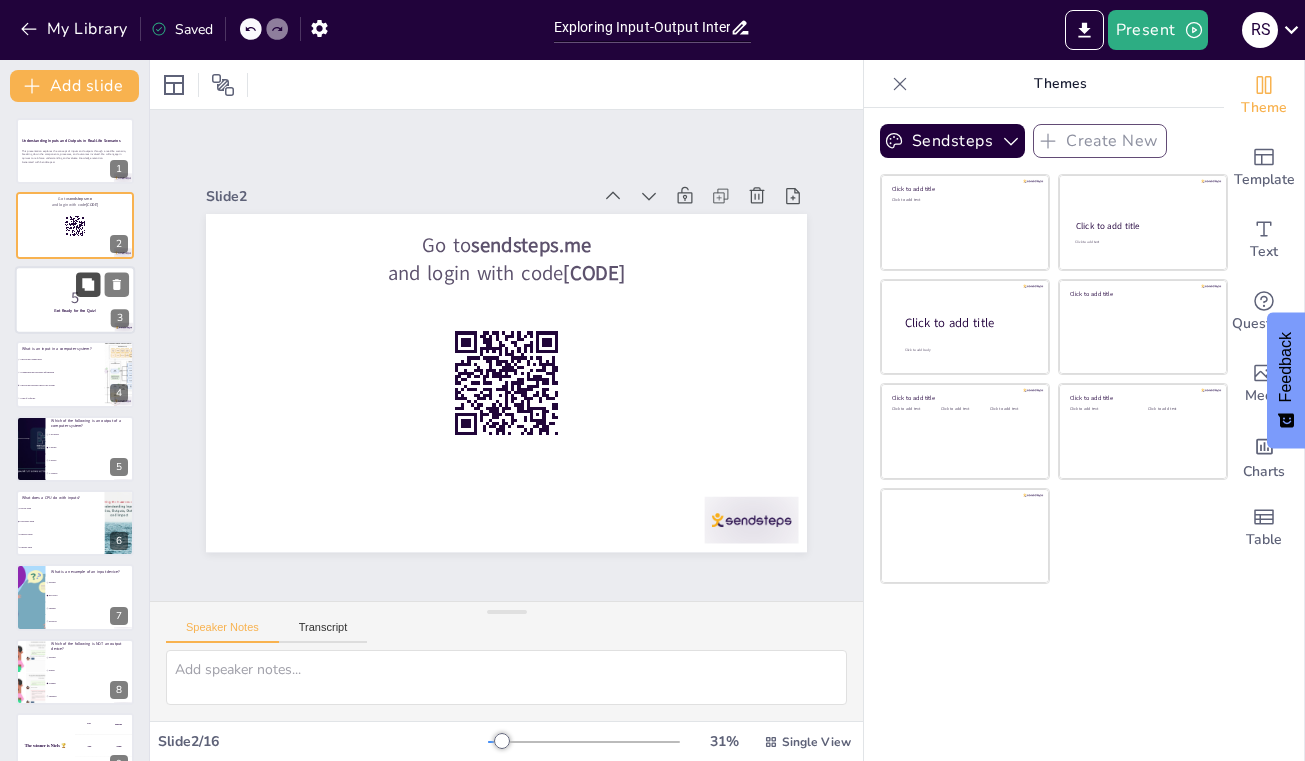click at bounding box center [88, 284] 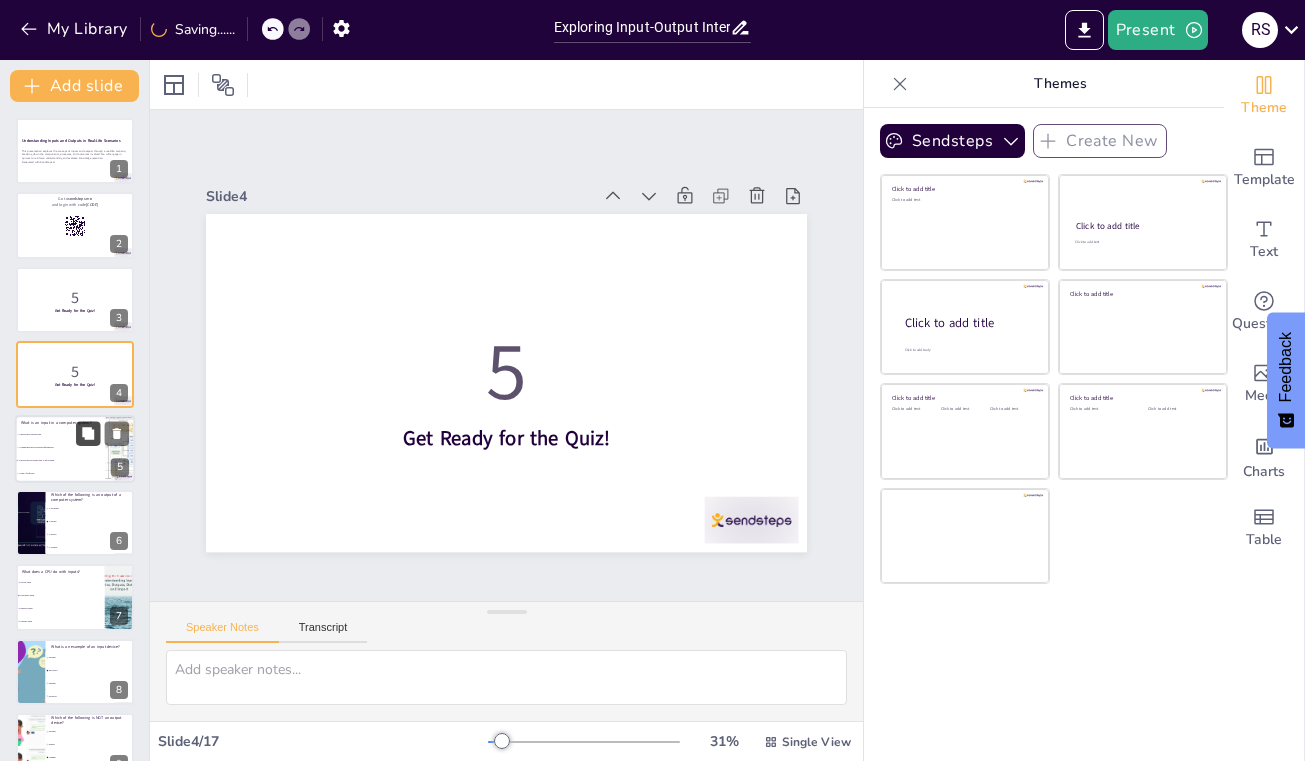 click at bounding box center [88, 433] 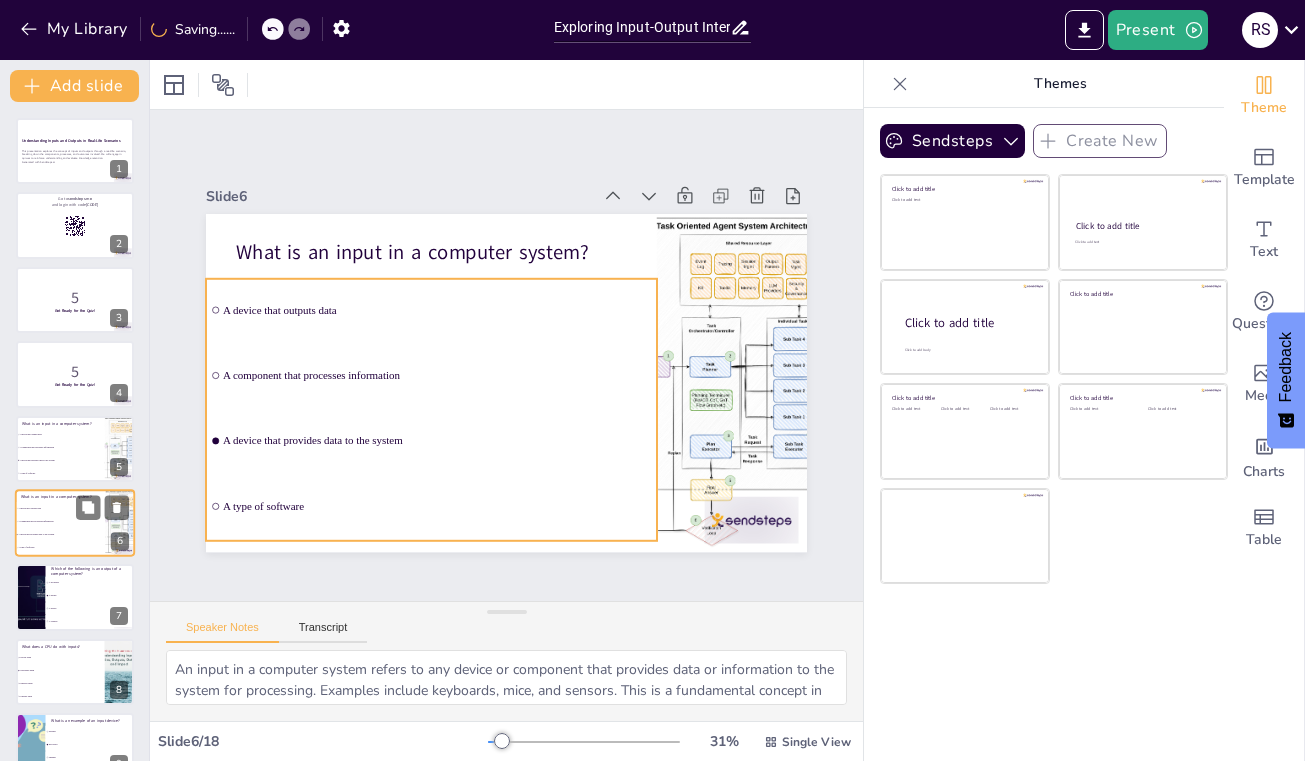 scroll, scrollTop: 91, scrollLeft: 0, axis: vertical 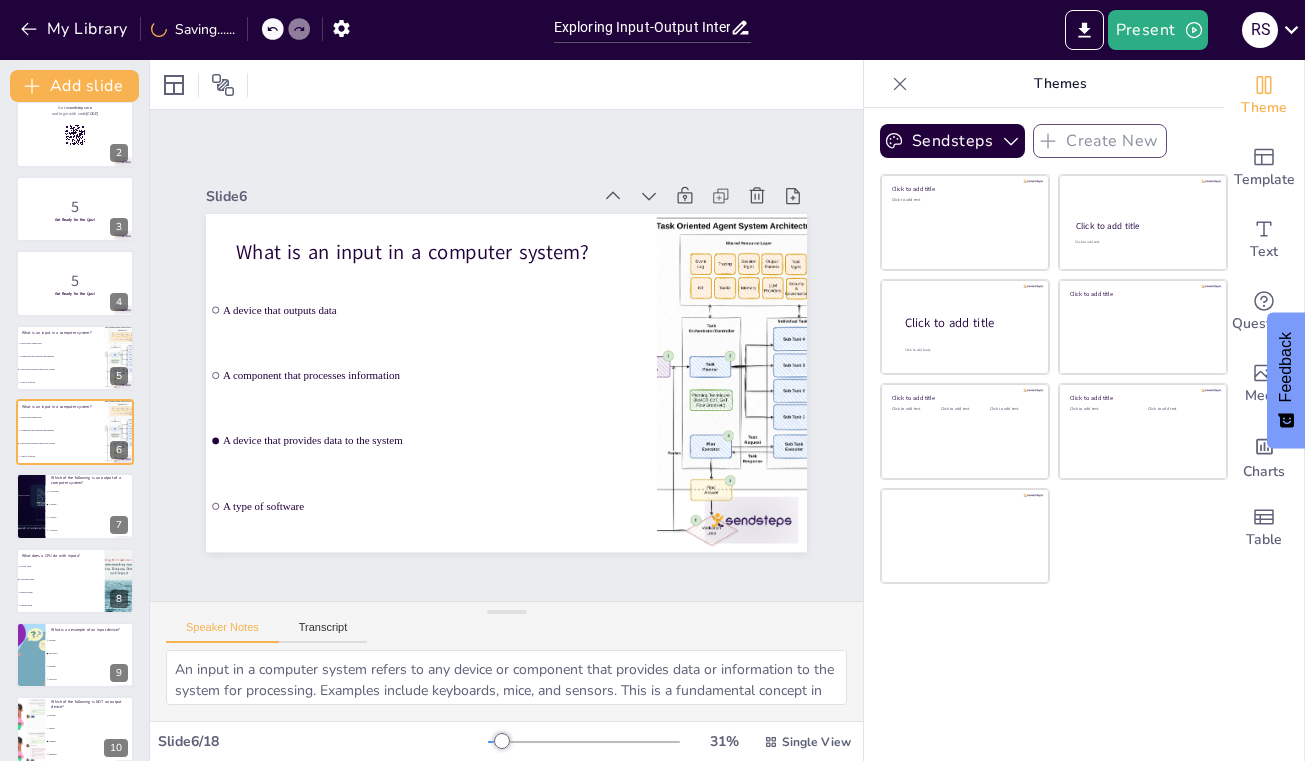 click 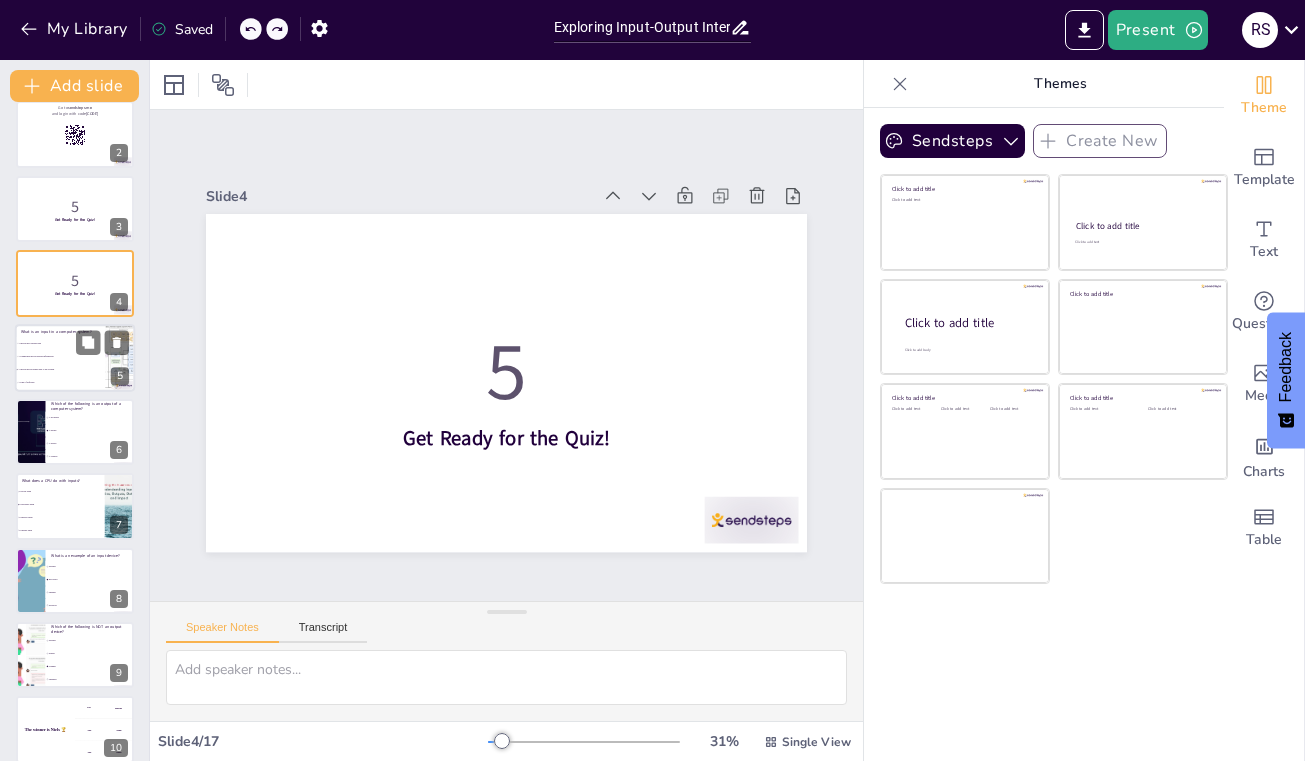 click on "A device that outputs data" at bounding box center (60, 343) 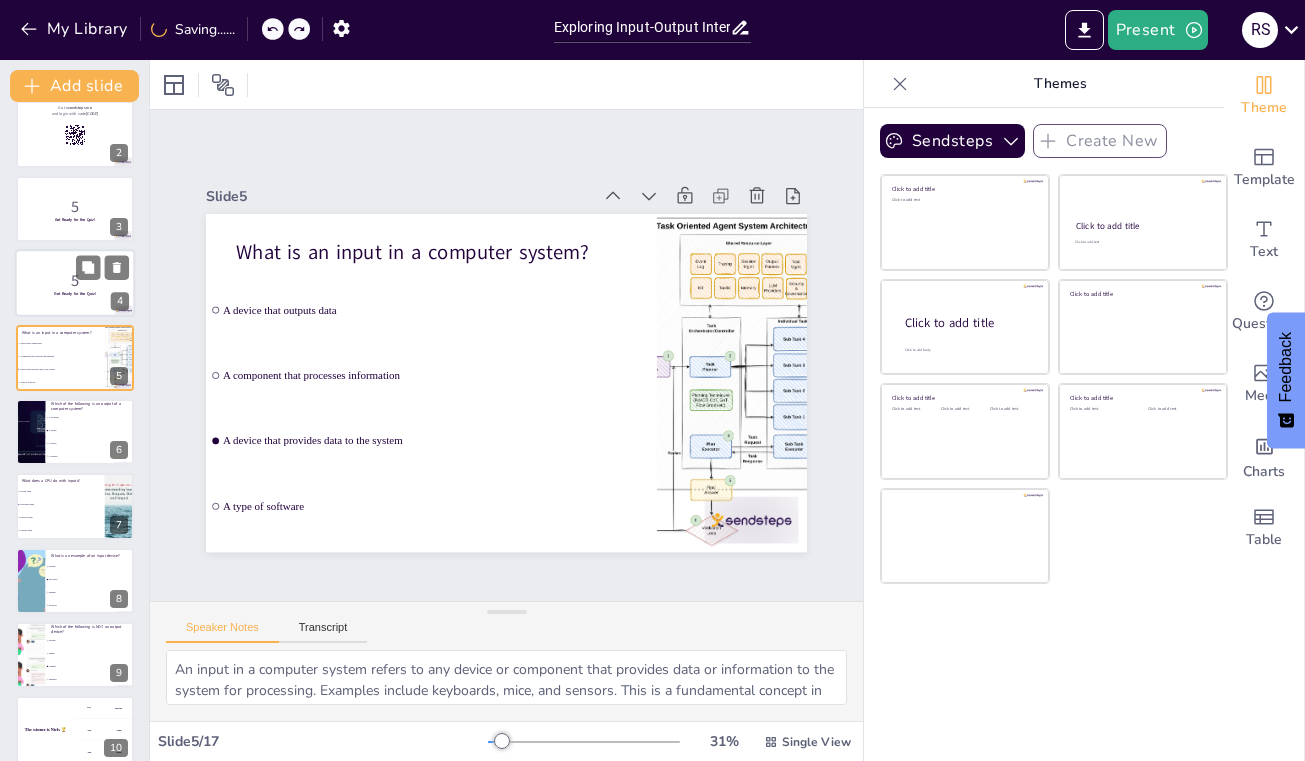 scroll, scrollTop: 17, scrollLeft: 0, axis: vertical 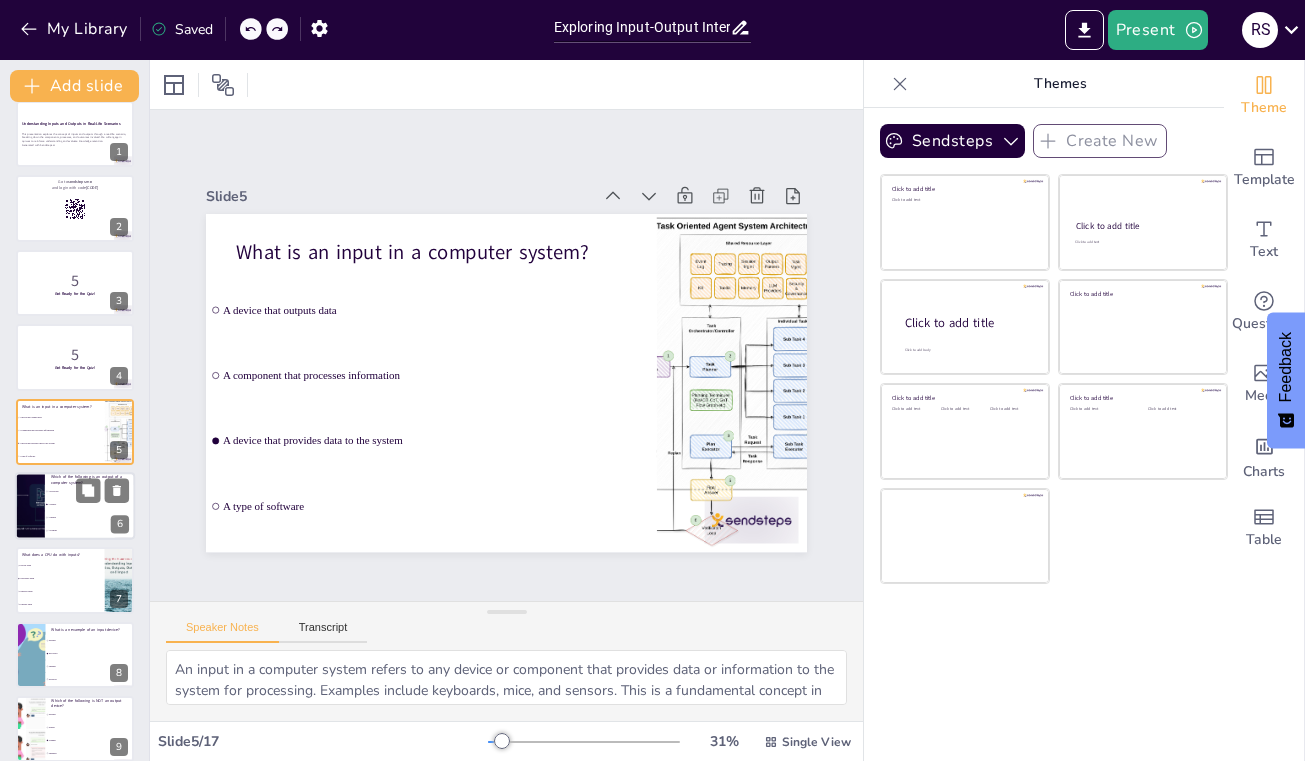 click on "A keyboard A printer A mouse A scanner" at bounding box center (90, 511) 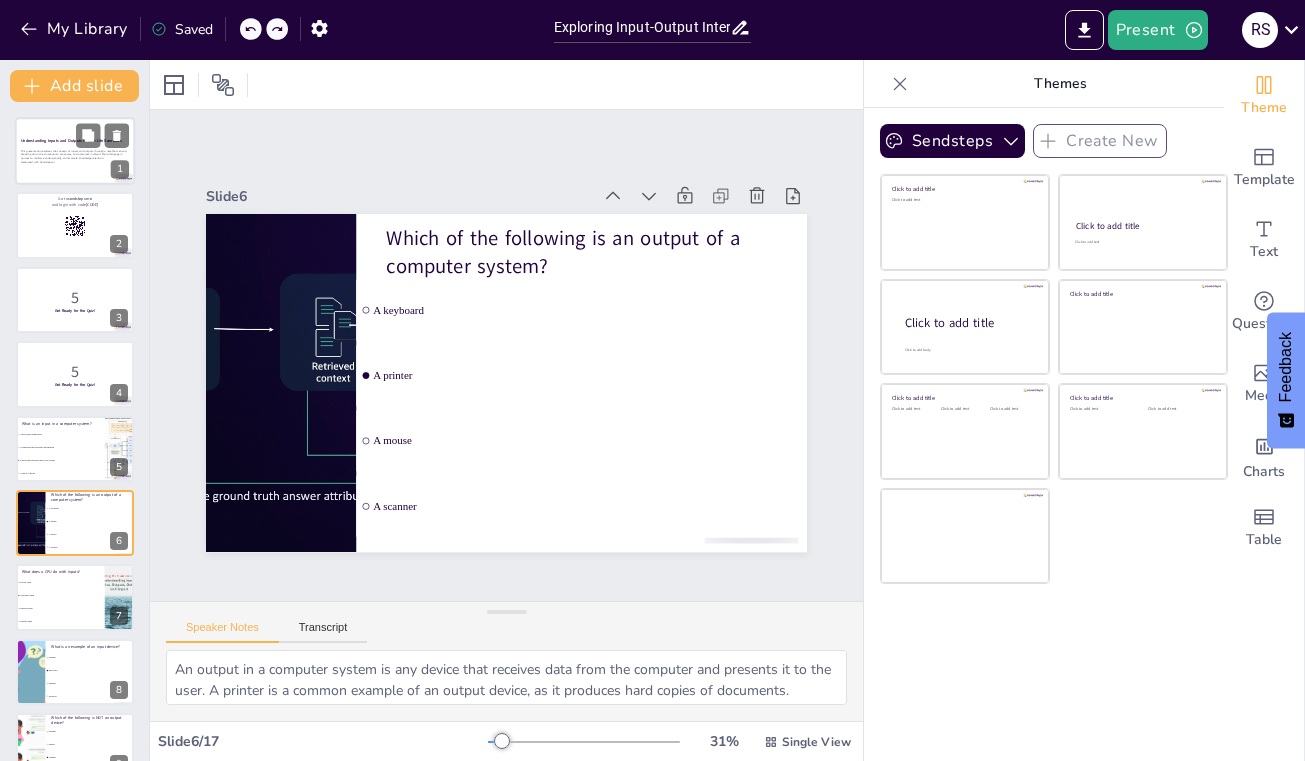 scroll, scrollTop: 0, scrollLeft: 0, axis: both 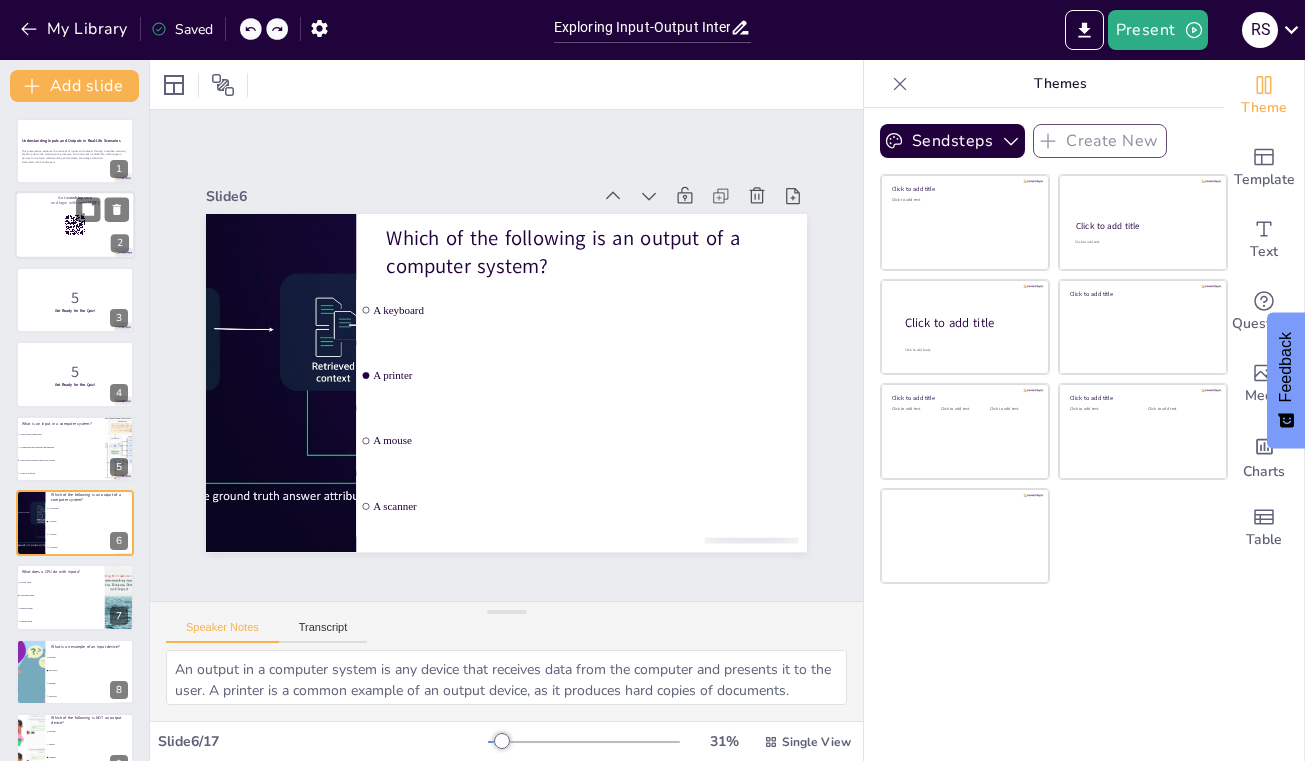 click 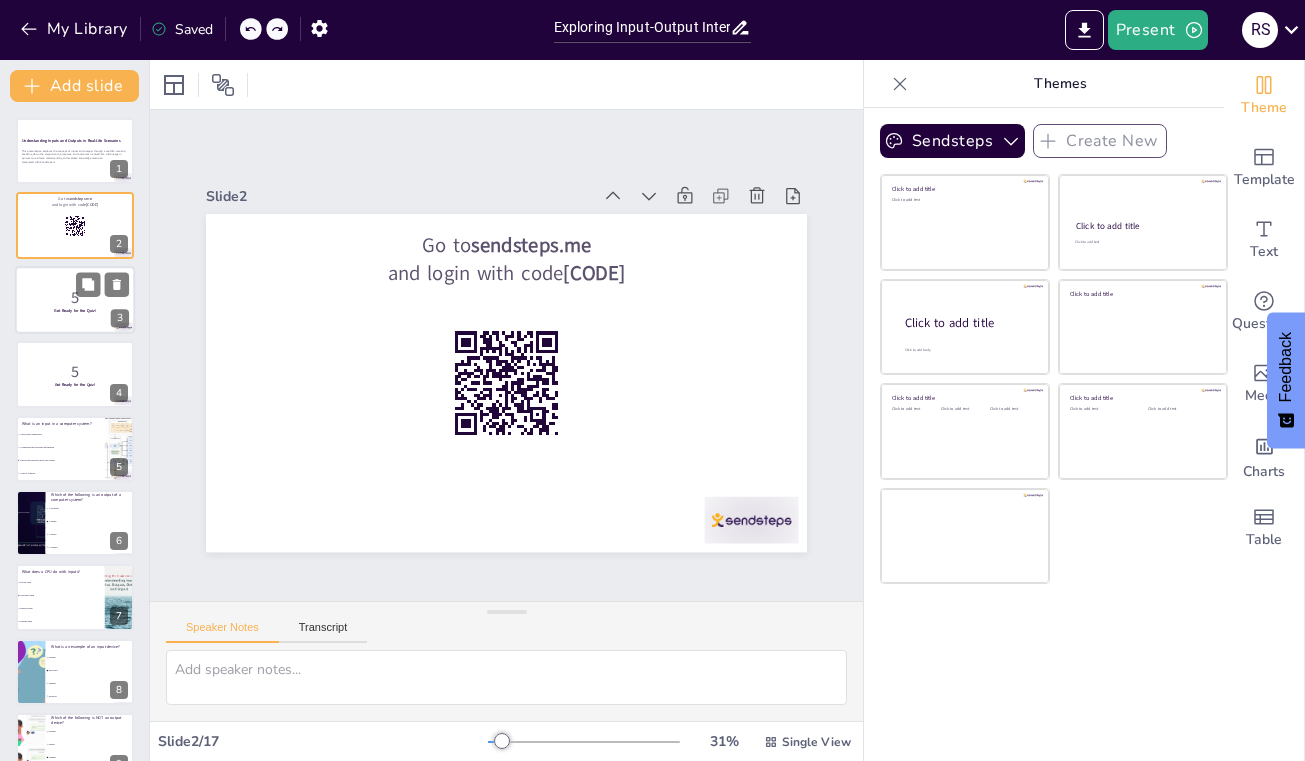 click on "5" at bounding box center [75, 297] 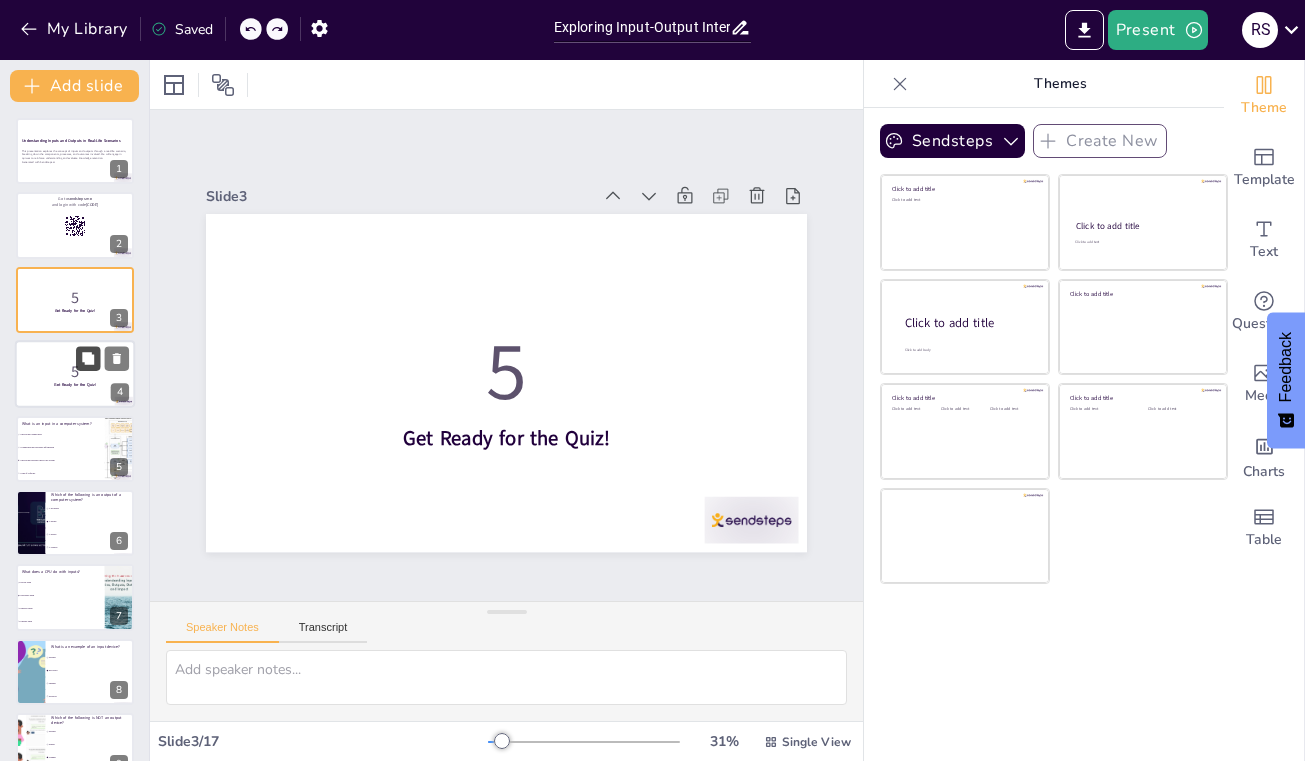 click at bounding box center (88, 359) 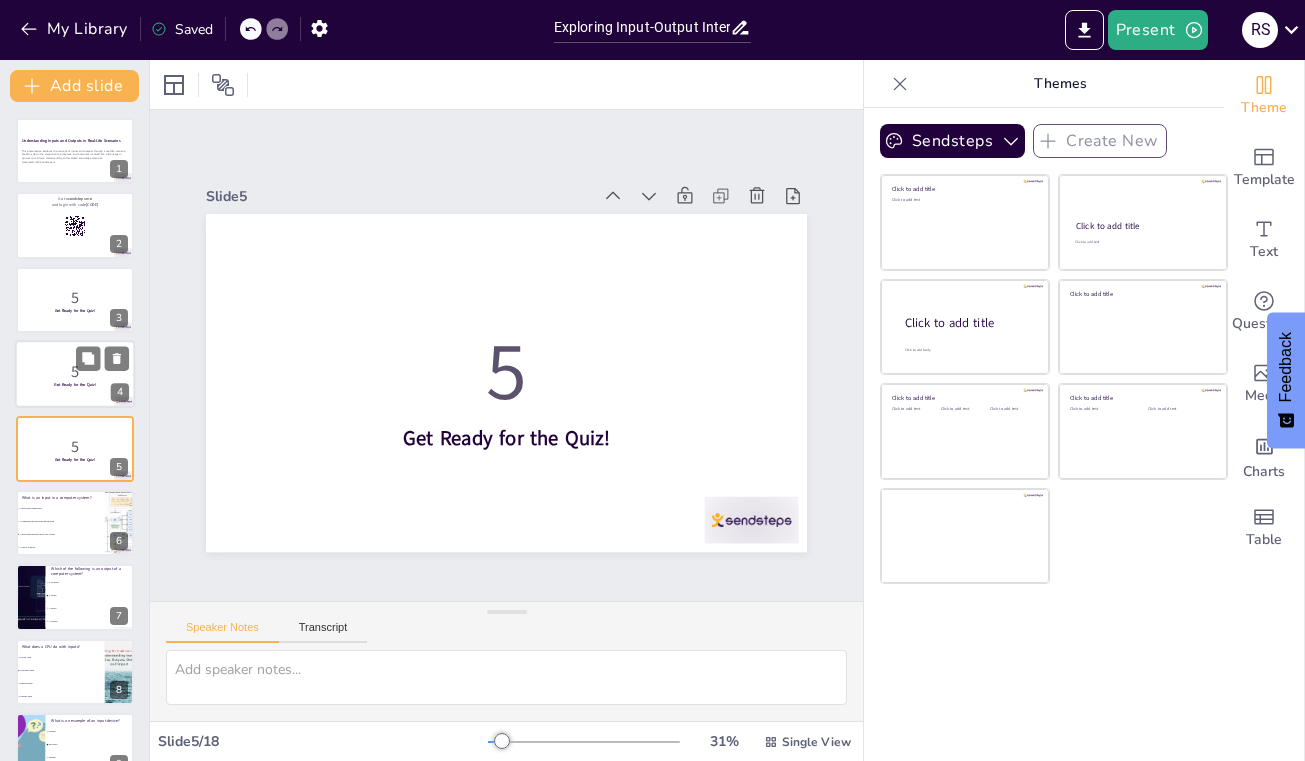 scroll, scrollTop: 17, scrollLeft: 0, axis: vertical 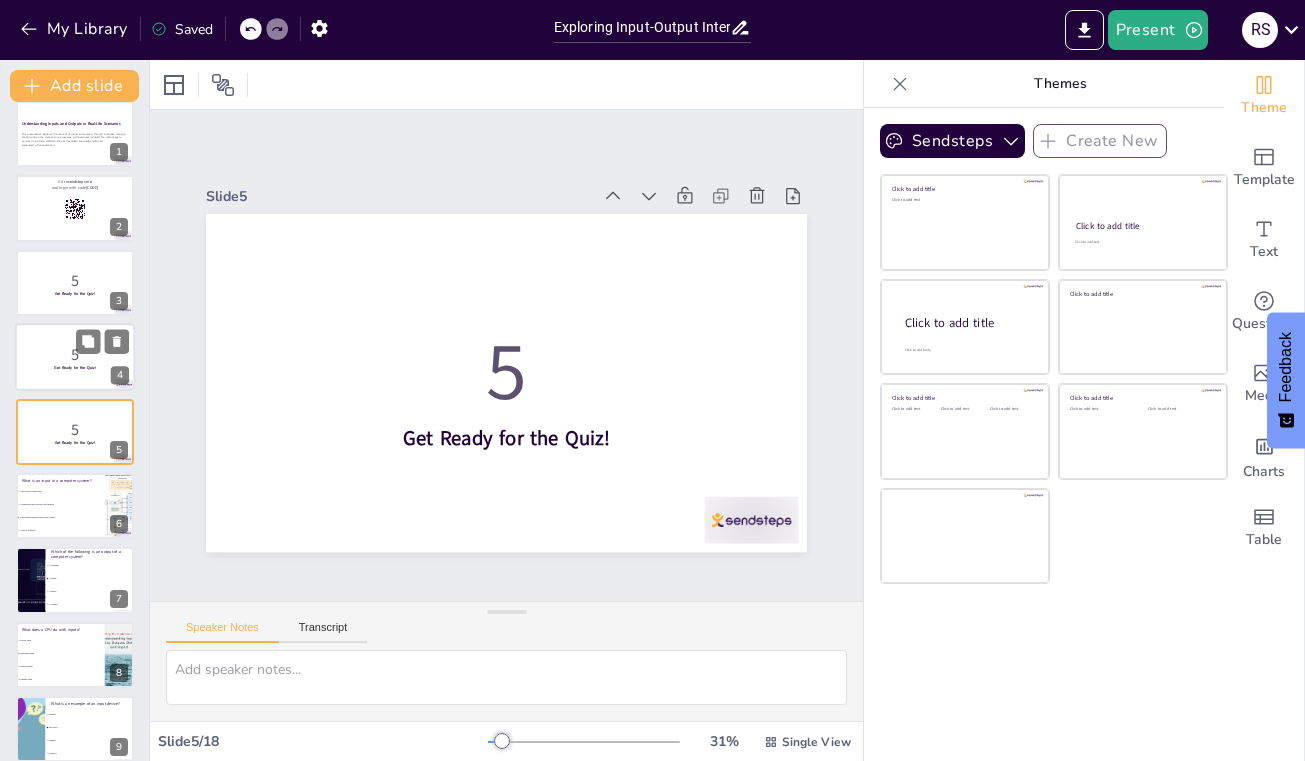 click on "Get Ready for the Quiz!" at bounding box center (74, 368) 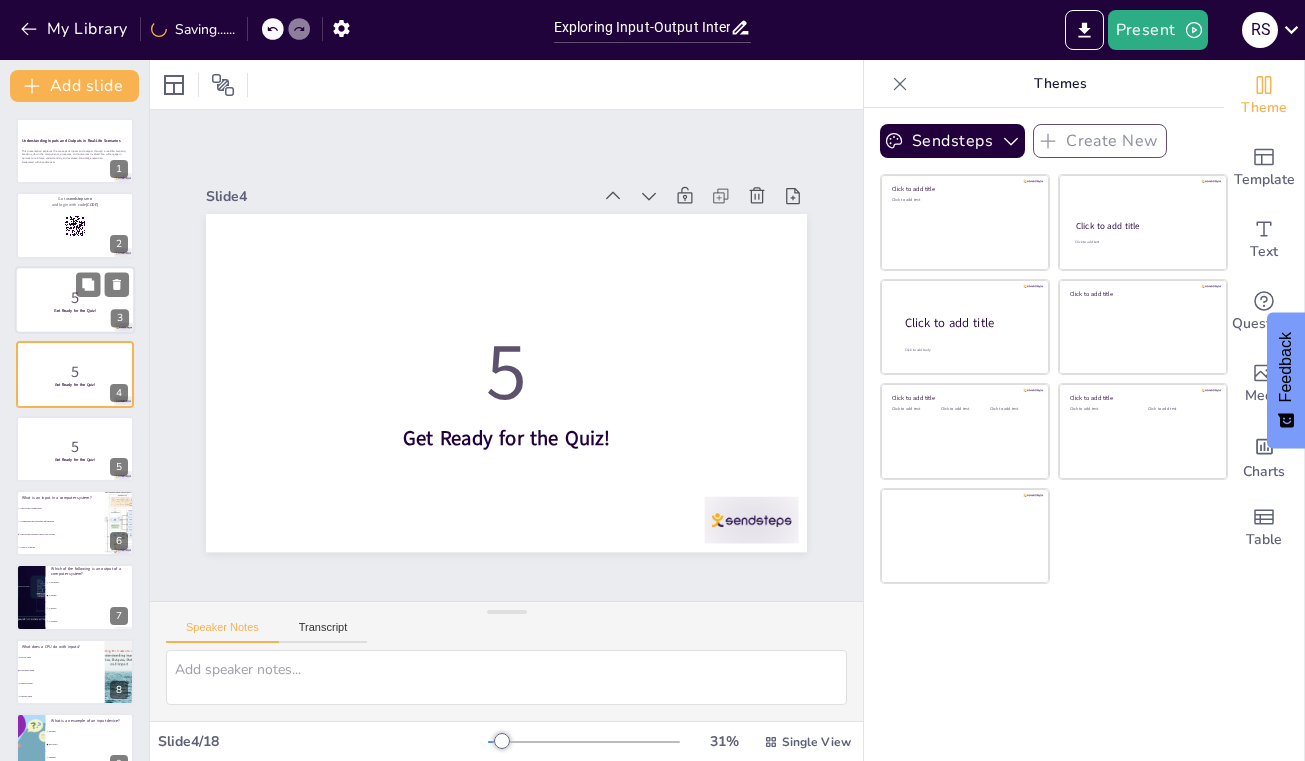 click on "Get Ready for the Quiz!" at bounding box center [74, 310] 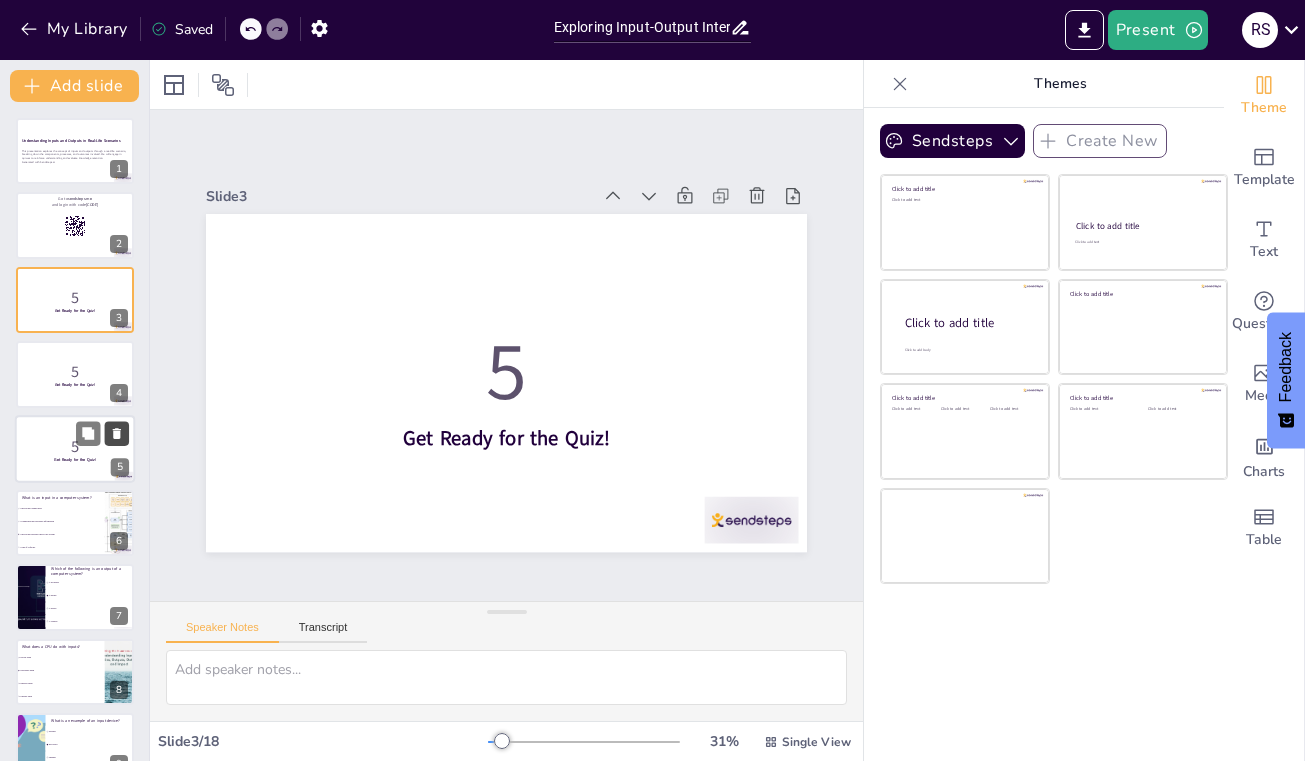 click at bounding box center [117, 433] 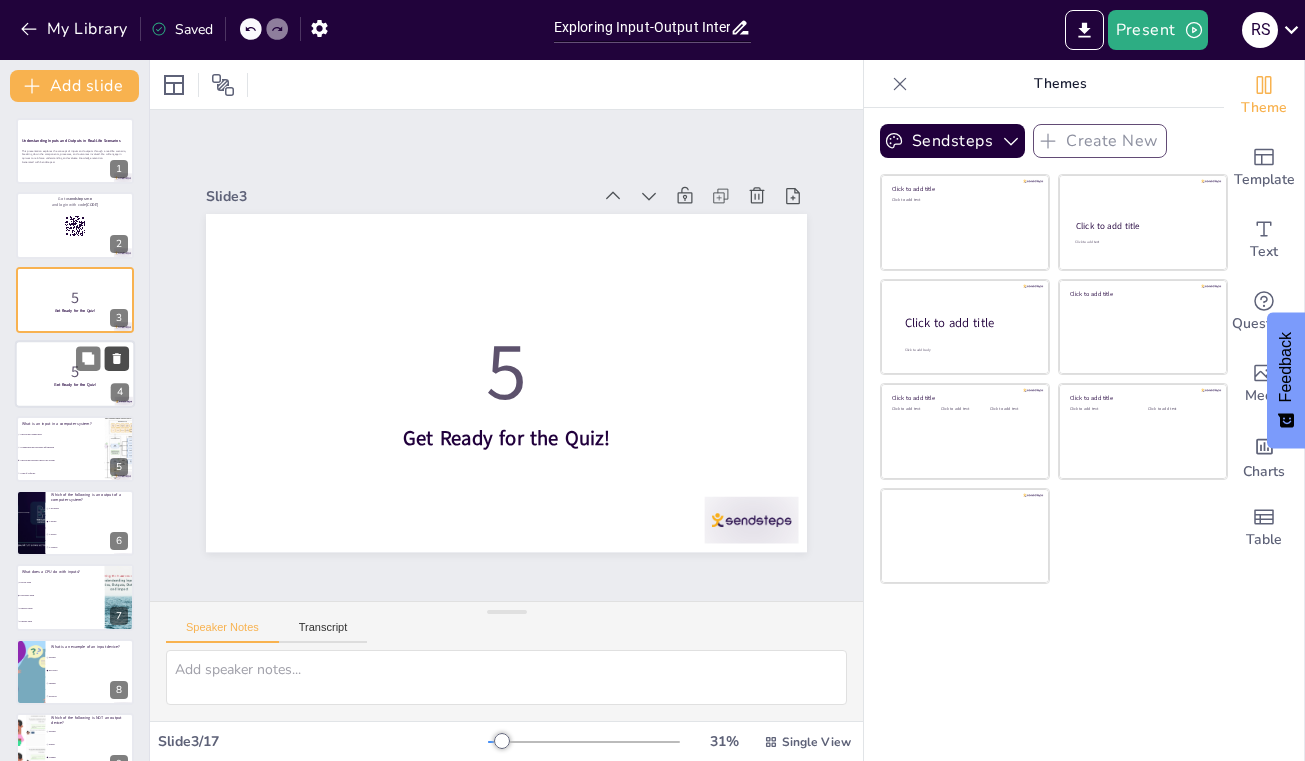 click 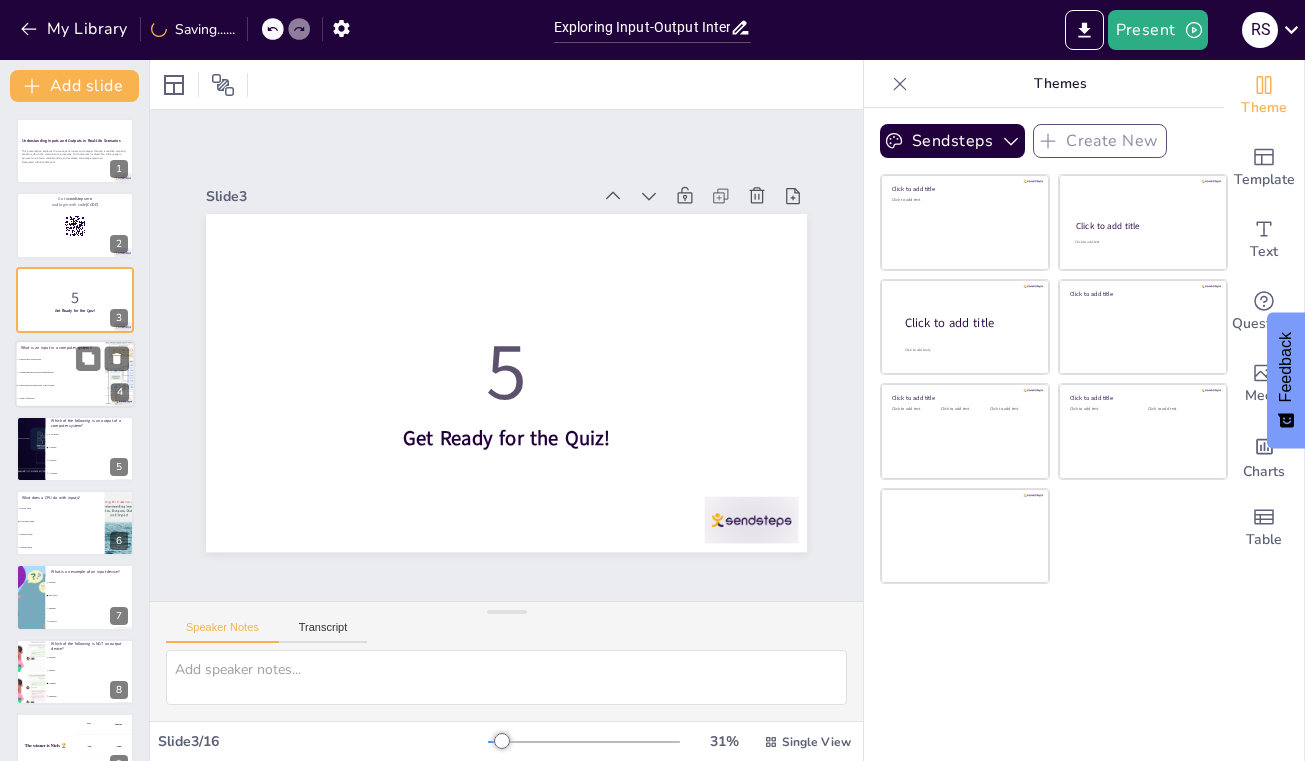 click on "A device that provides data to the system" at bounding box center (61, 386) 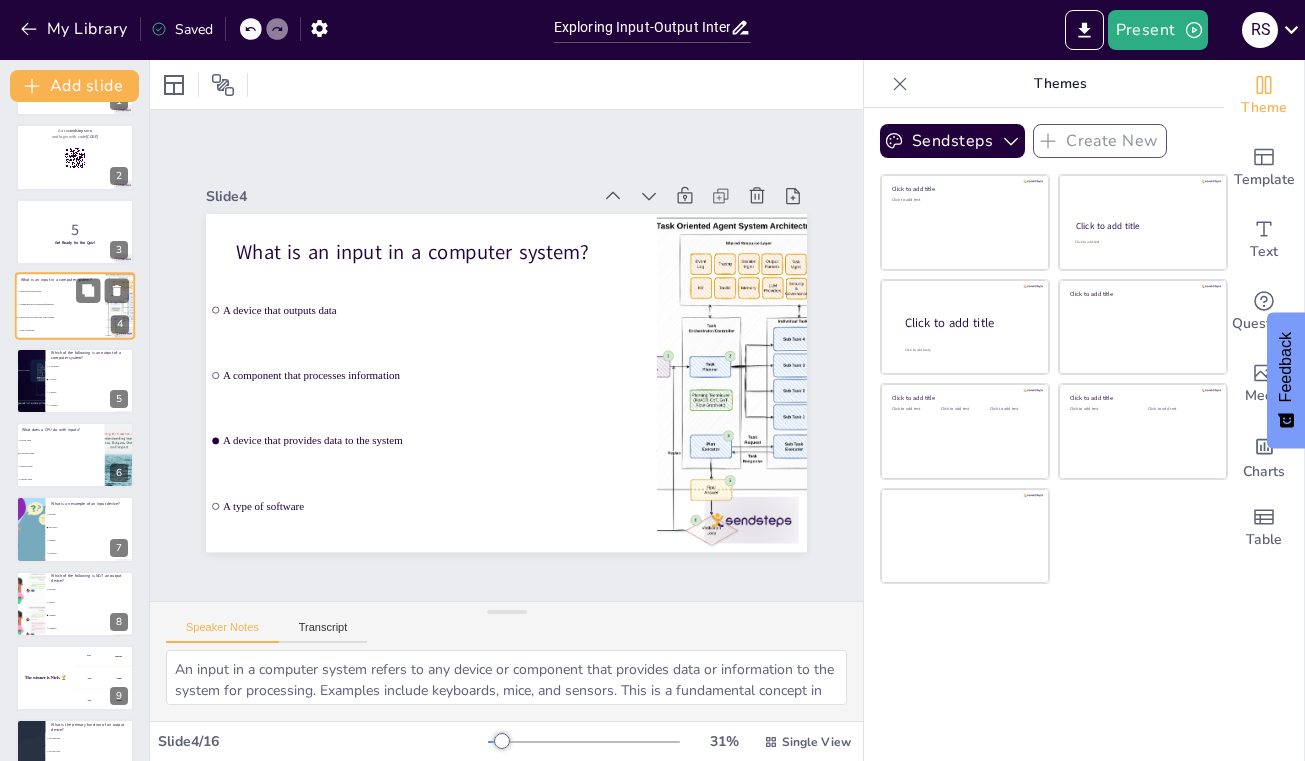 scroll, scrollTop: 99, scrollLeft: 0, axis: vertical 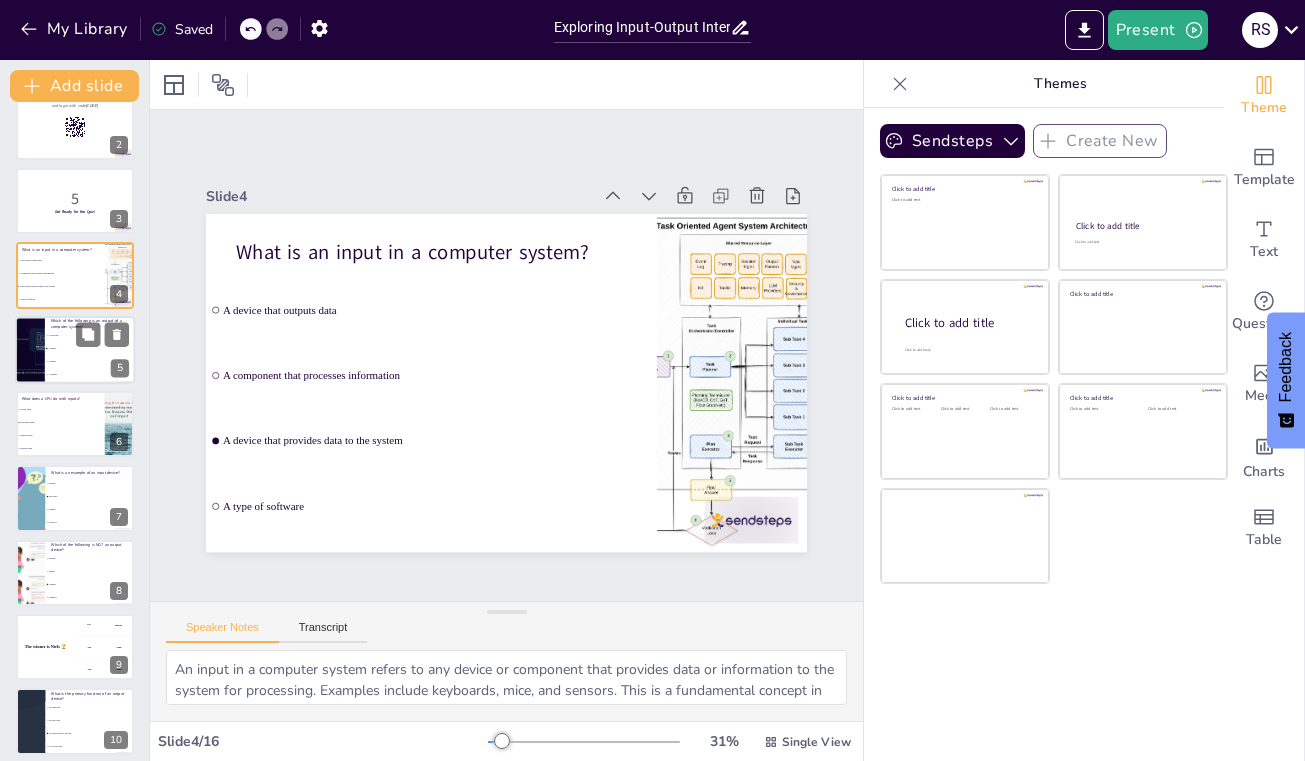 click on "A printer" at bounding box center (90, 348) 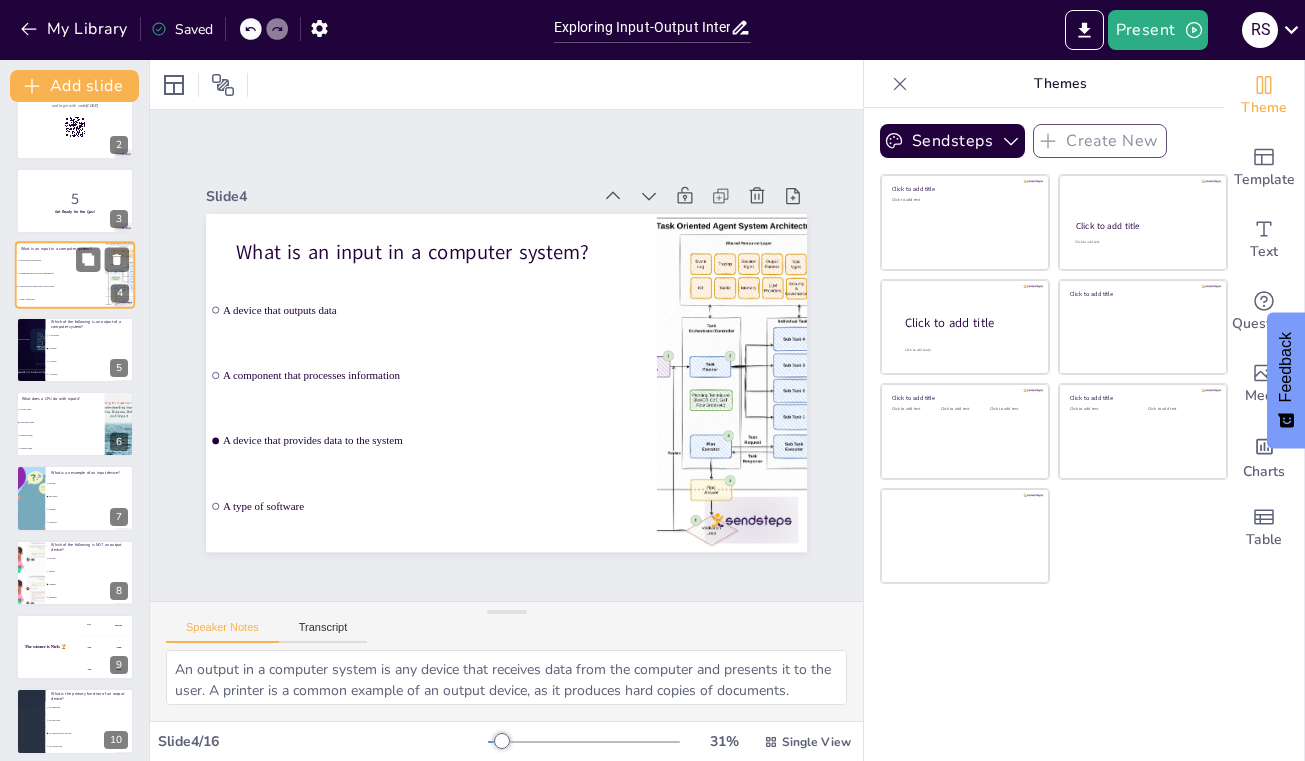 scroll, scrollTop: 17, scrollLeft: 0, axis: vertical 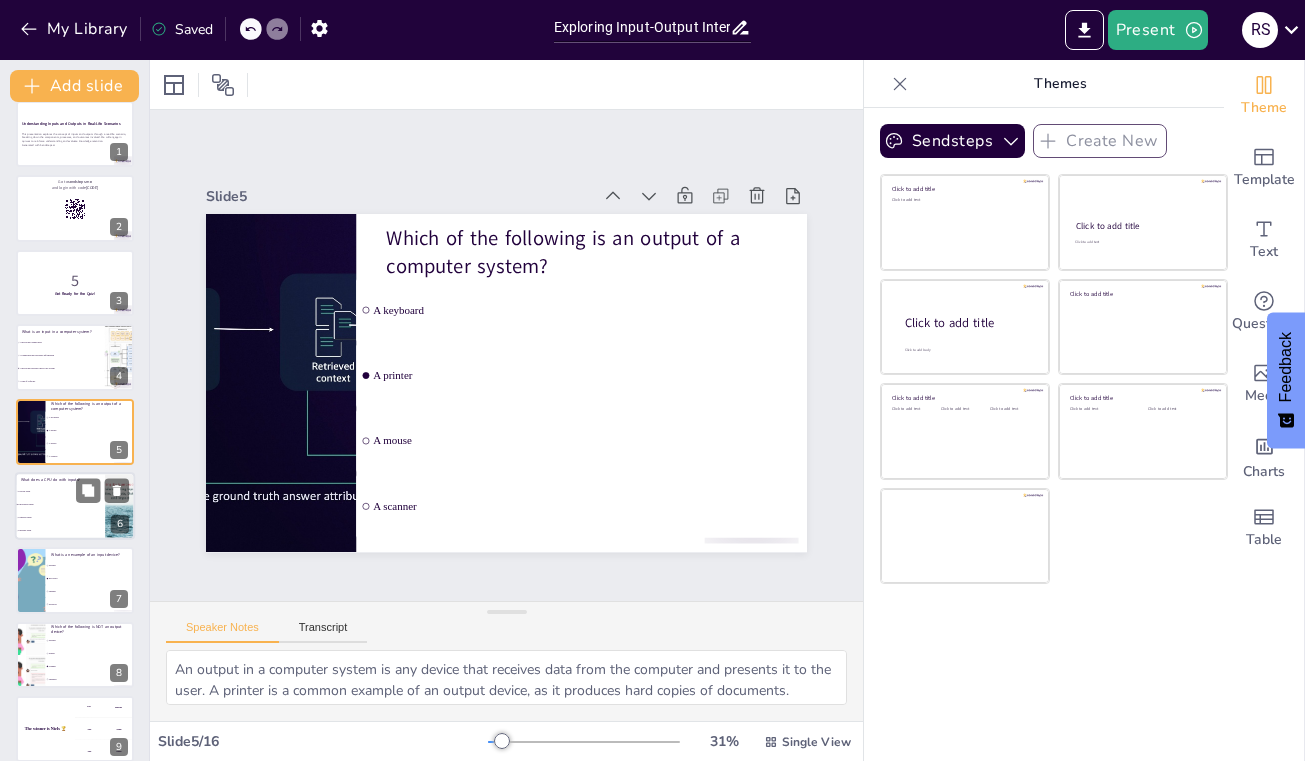 click on "It processes them" at bounding box center (61, 504) 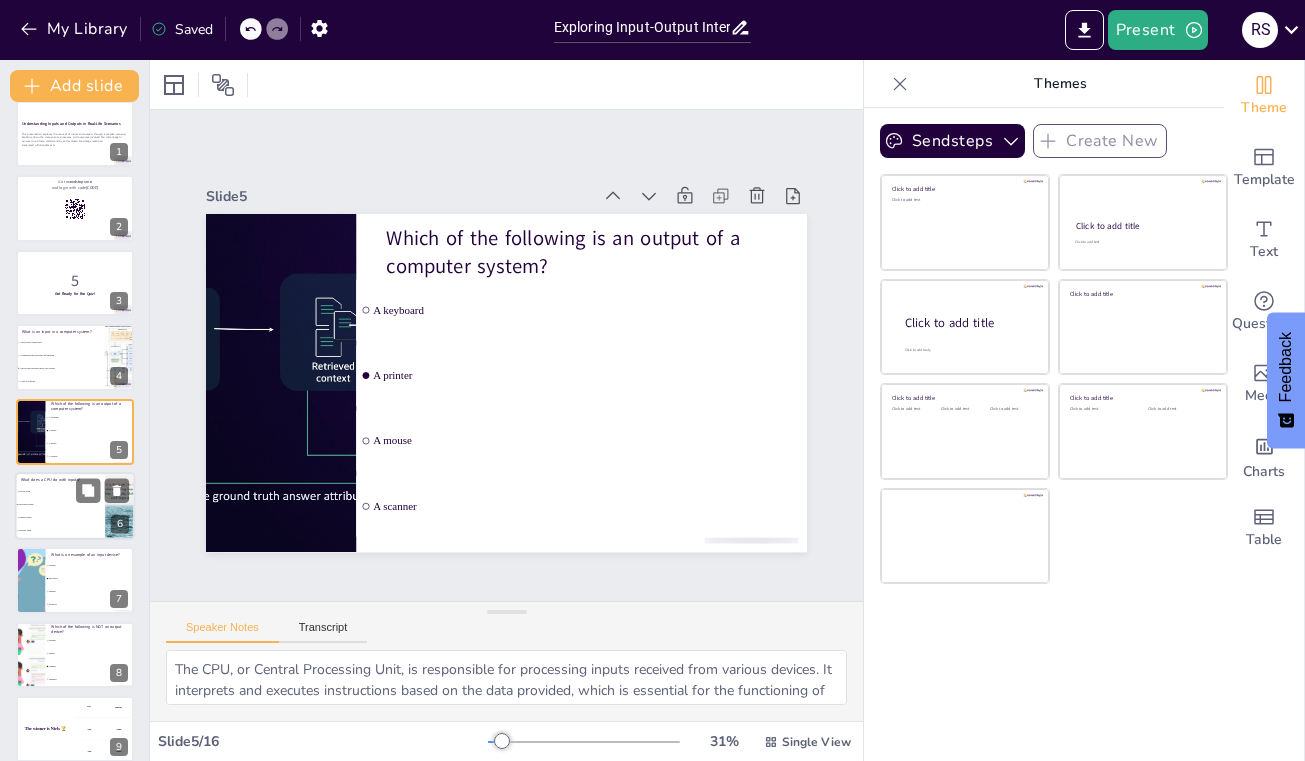 scroll, scrollTop: 91, scrollLeft: 0, axis: vertical 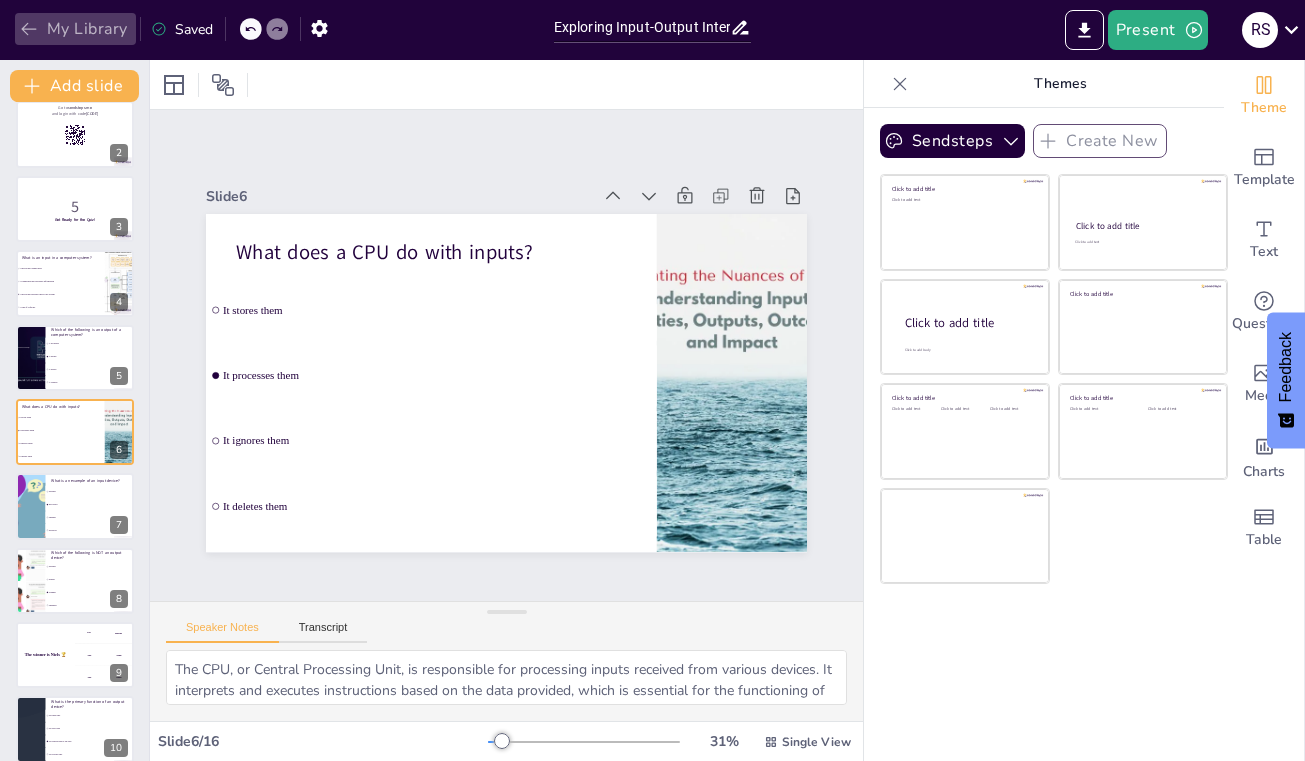 click 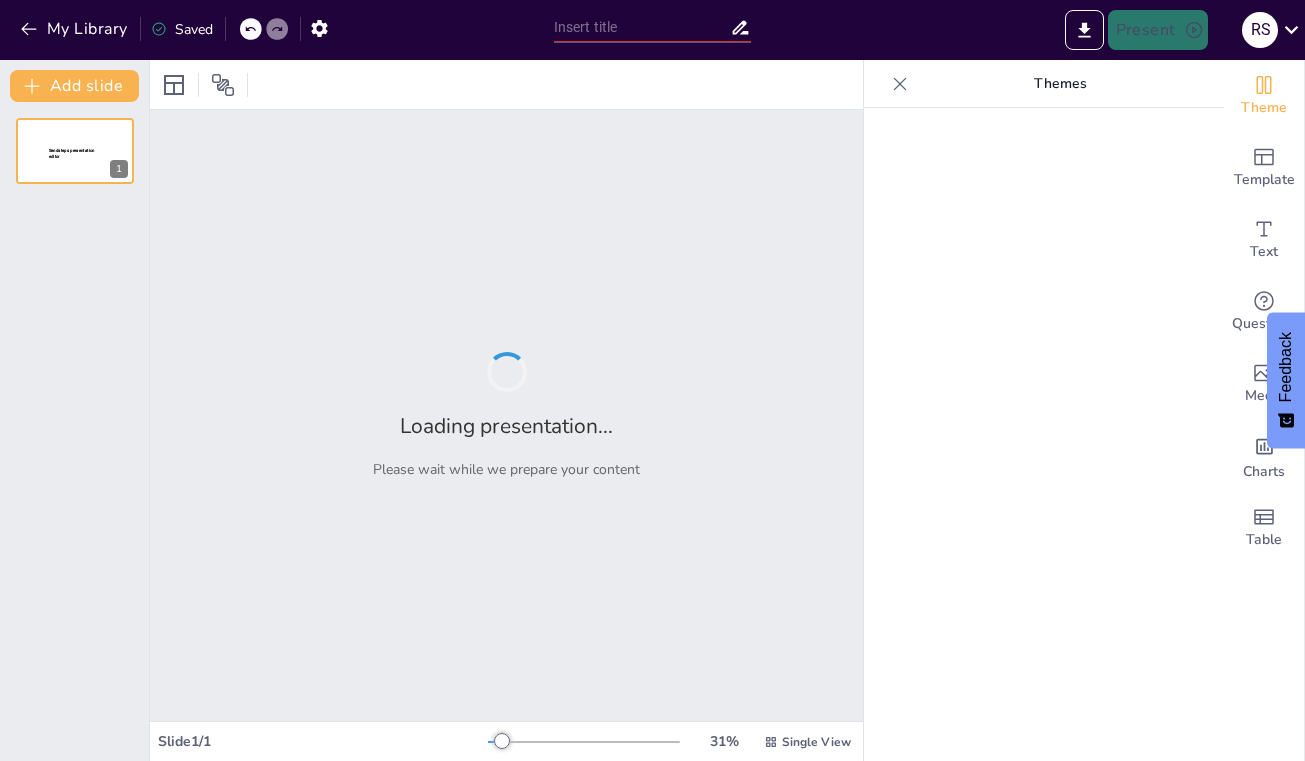 type on "Understanding Inputs and Outputs: A Comprehensive Study of Functions" 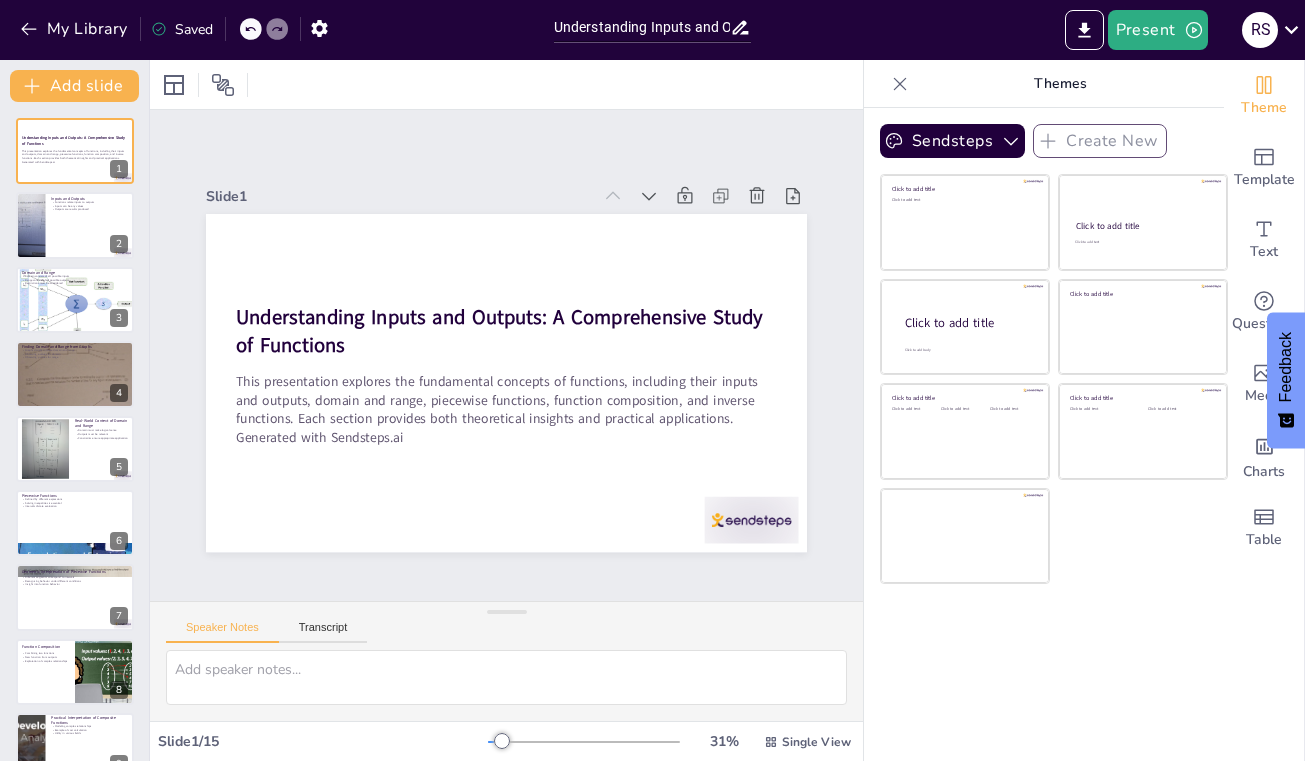 scroll, scrollTop: 0, scrollLeft: 0, axis: both 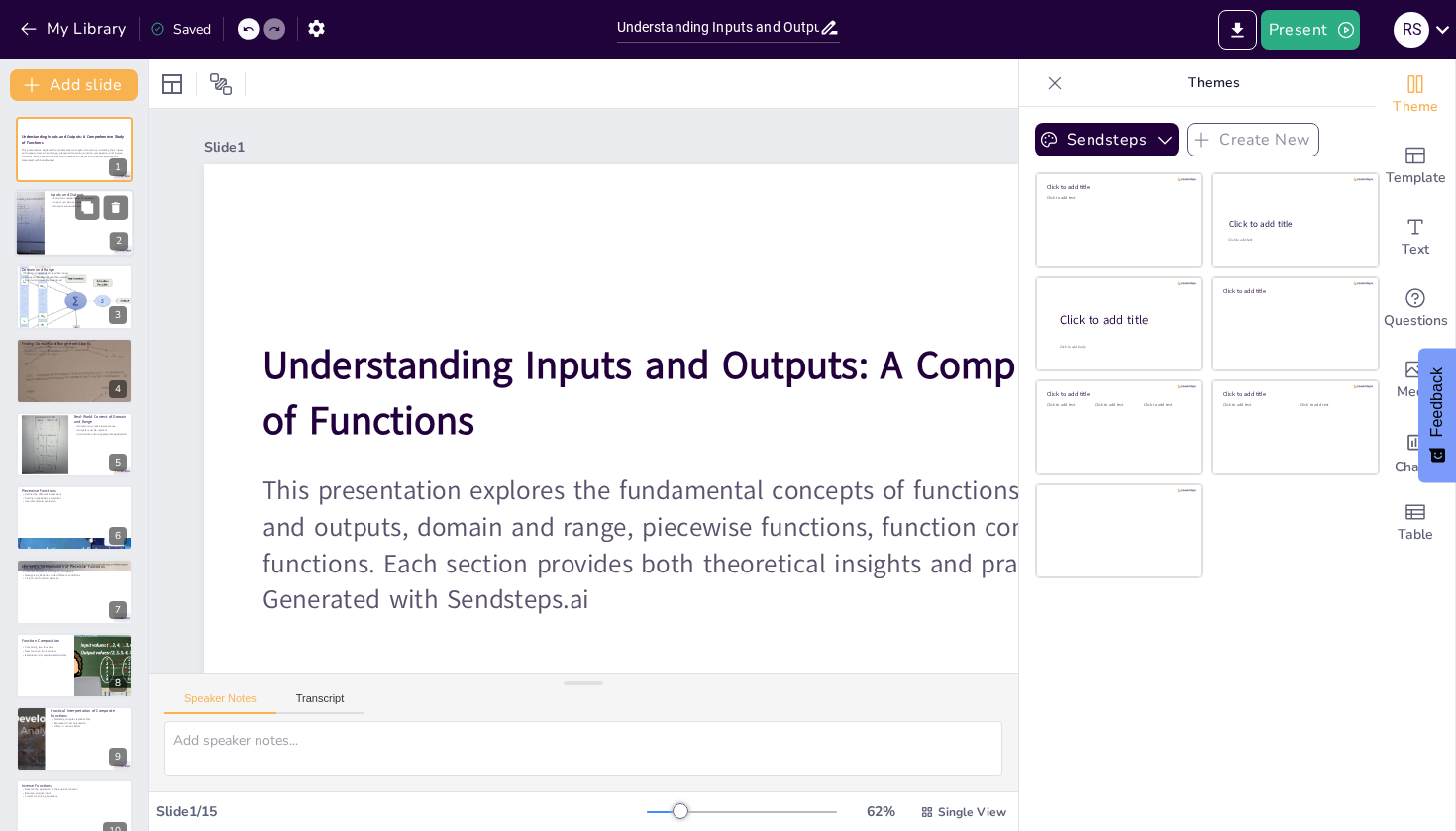 click at bounding box center (74, 224) 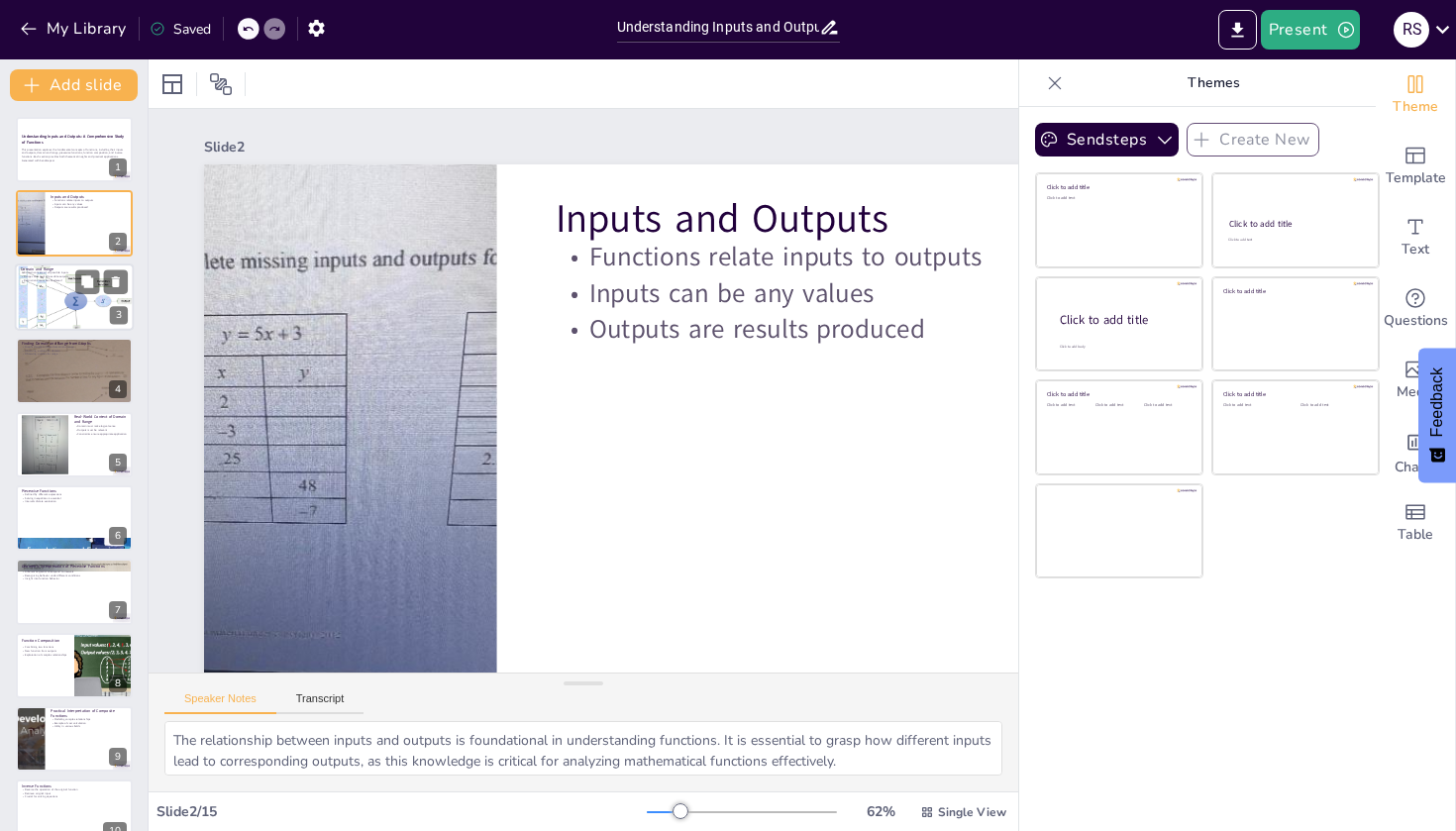 click at bounding box center (74, 296) 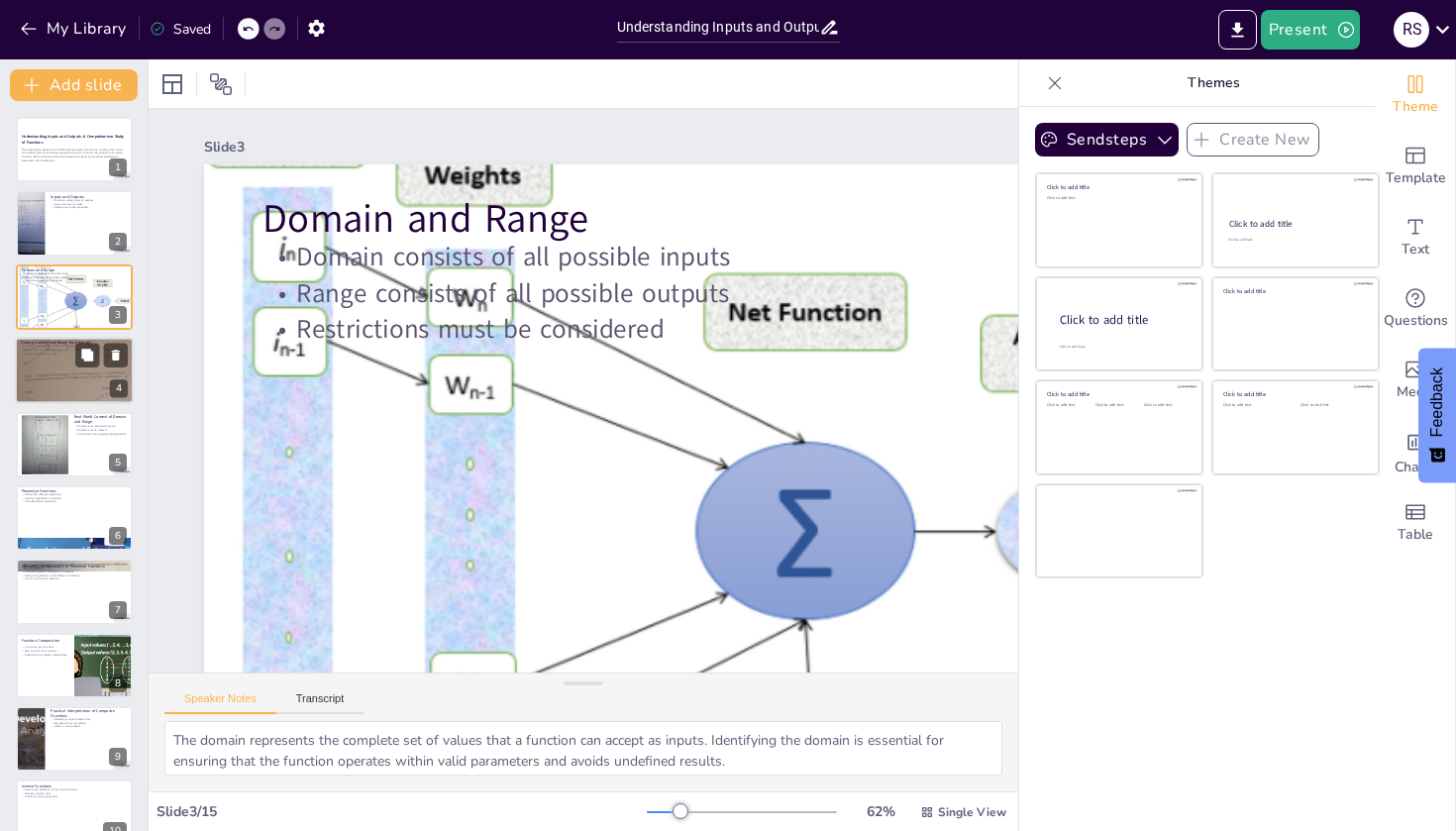 click at bounding box center (74, 370) 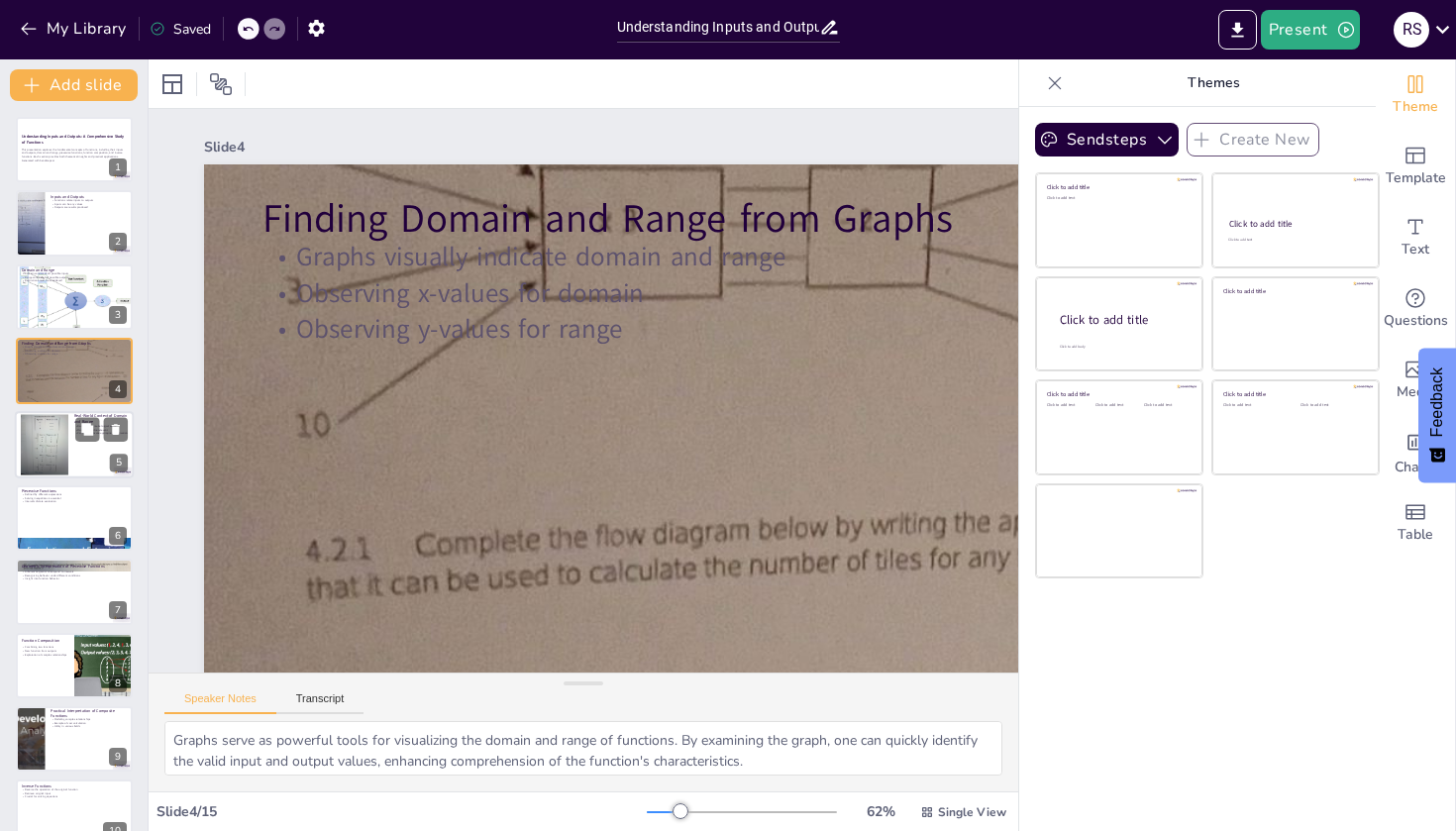 click at bounding box center [45, 445] 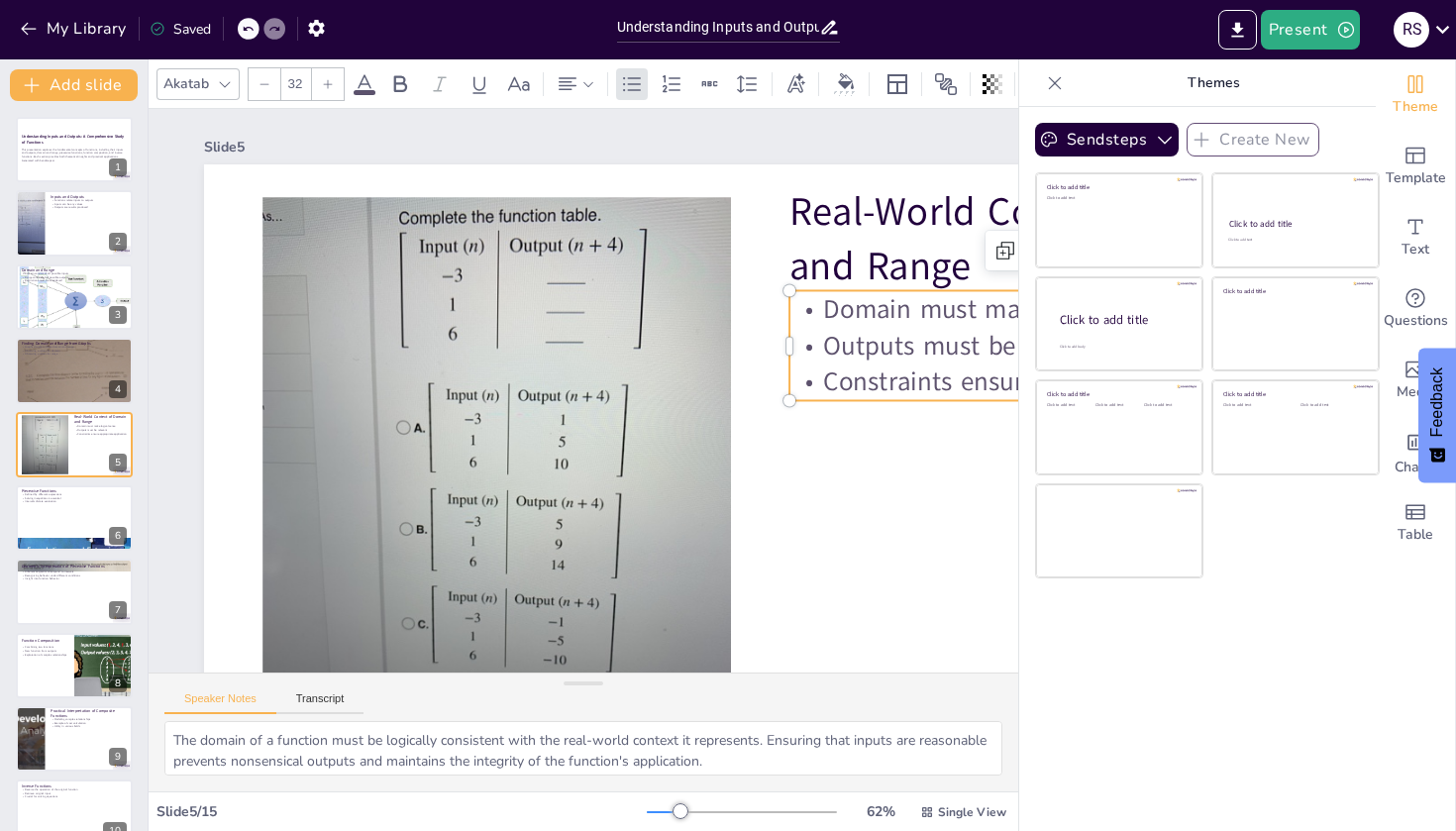 click on "Domain must make logical sense" at bounding box center [1060, 408] 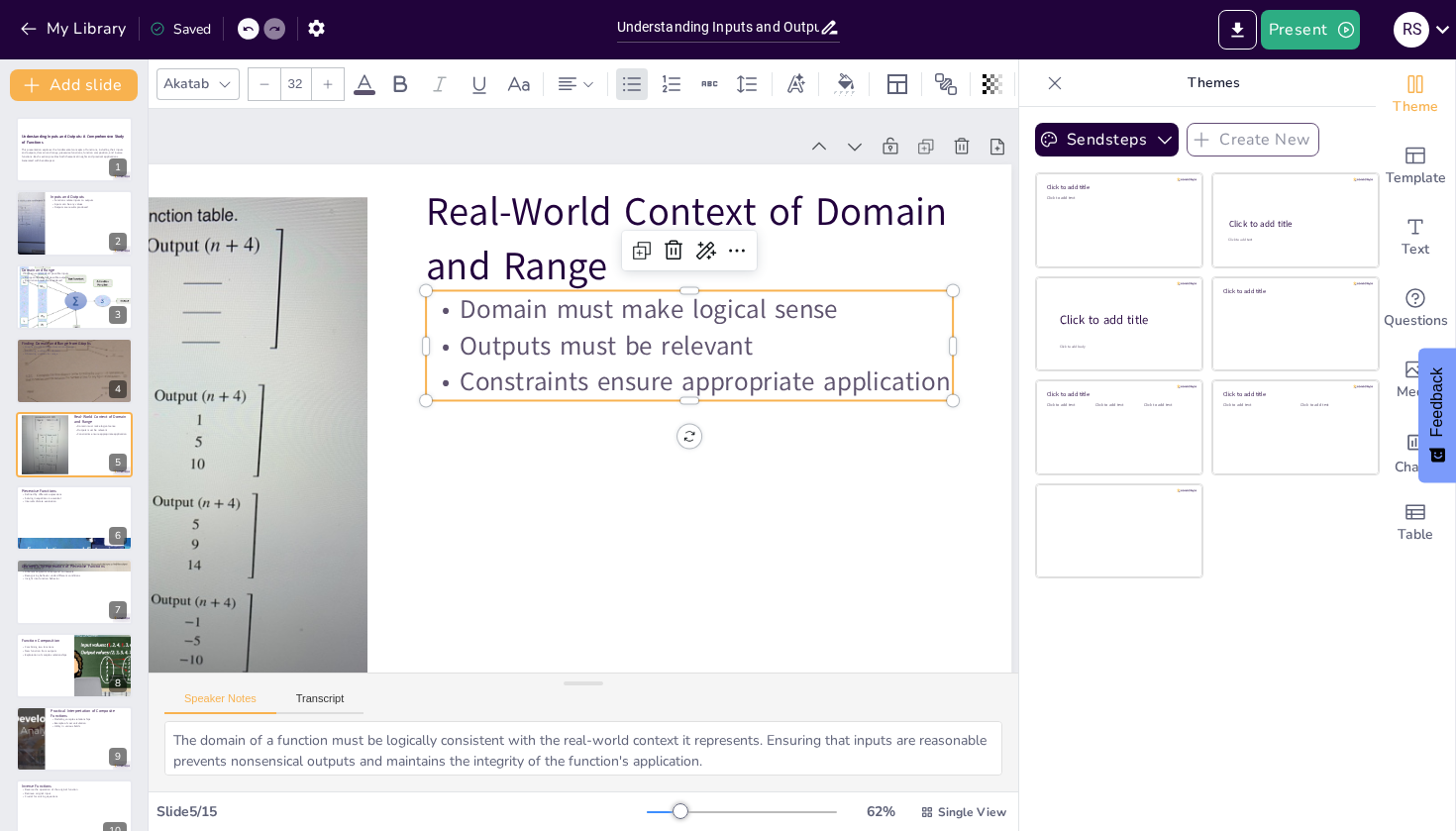 scroll, scrollTop: 2, scrollLeft: 396, axis: both 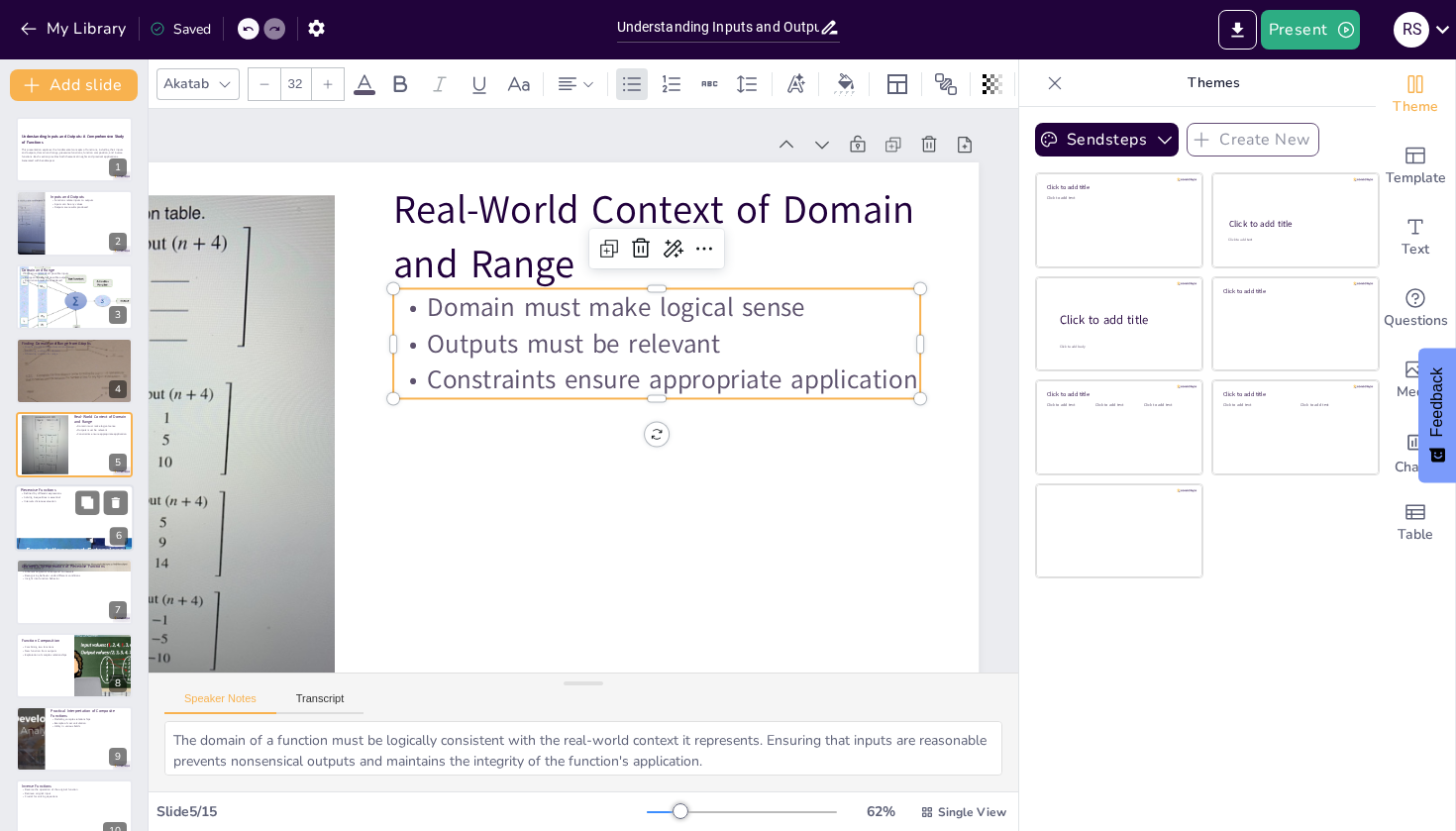 click at bounding box center (74, 518) 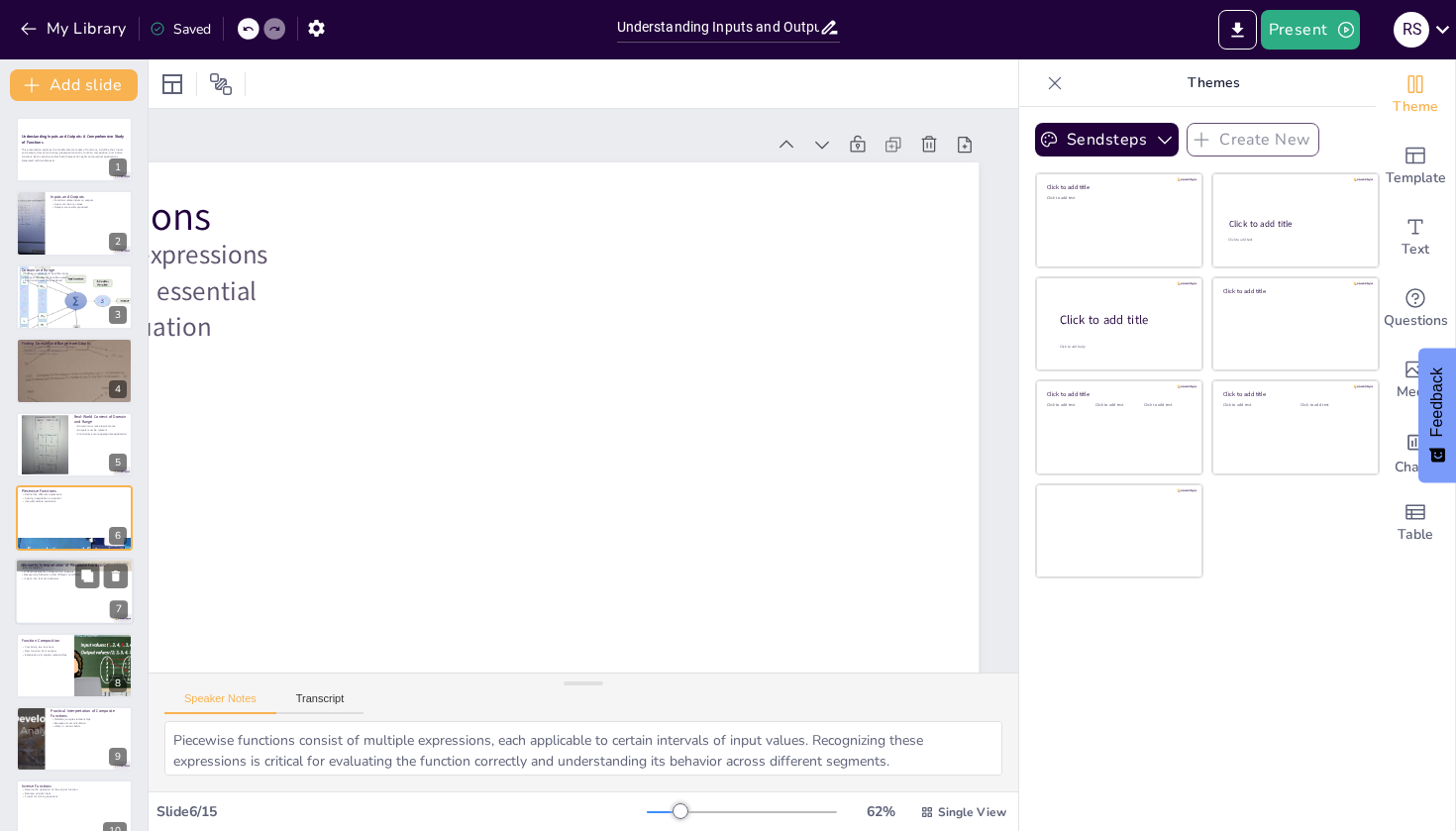 scroll, scrollTop: 52, scrollLeft: 0, axis: vertical 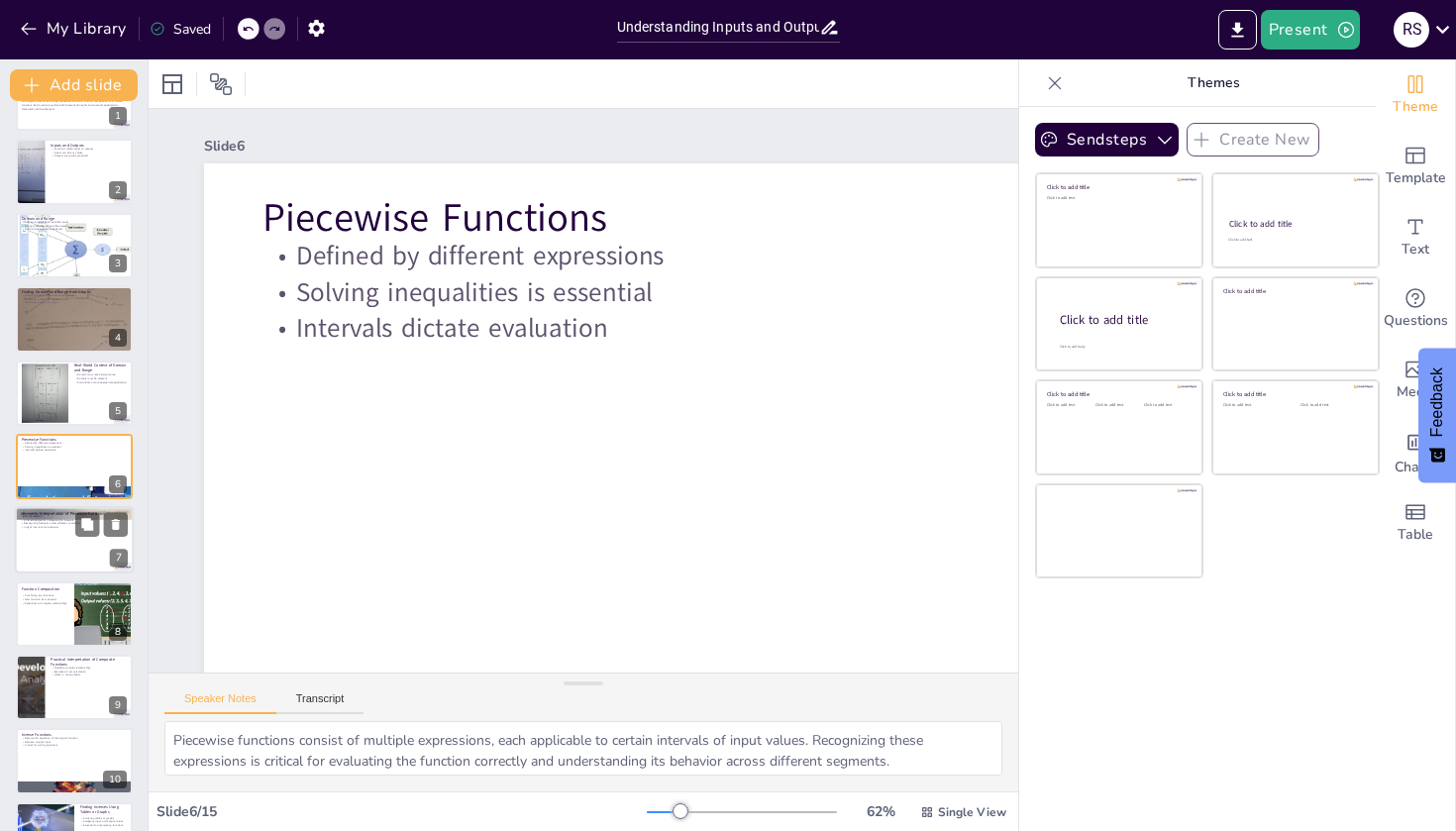click at bounding box center (74, 541) 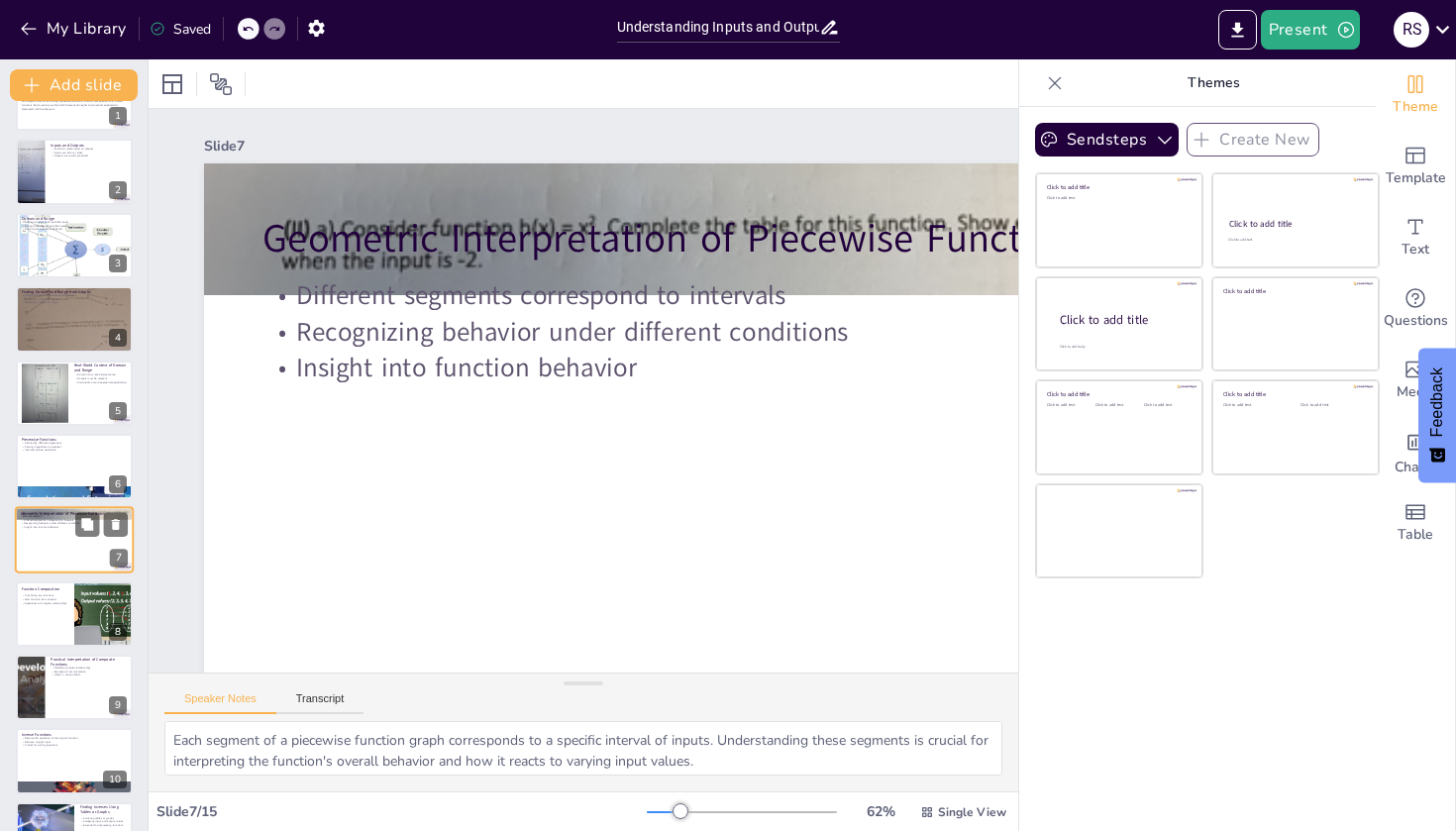 scroll, scrollTop: 125, scrollLeft: 0, axis: vertical 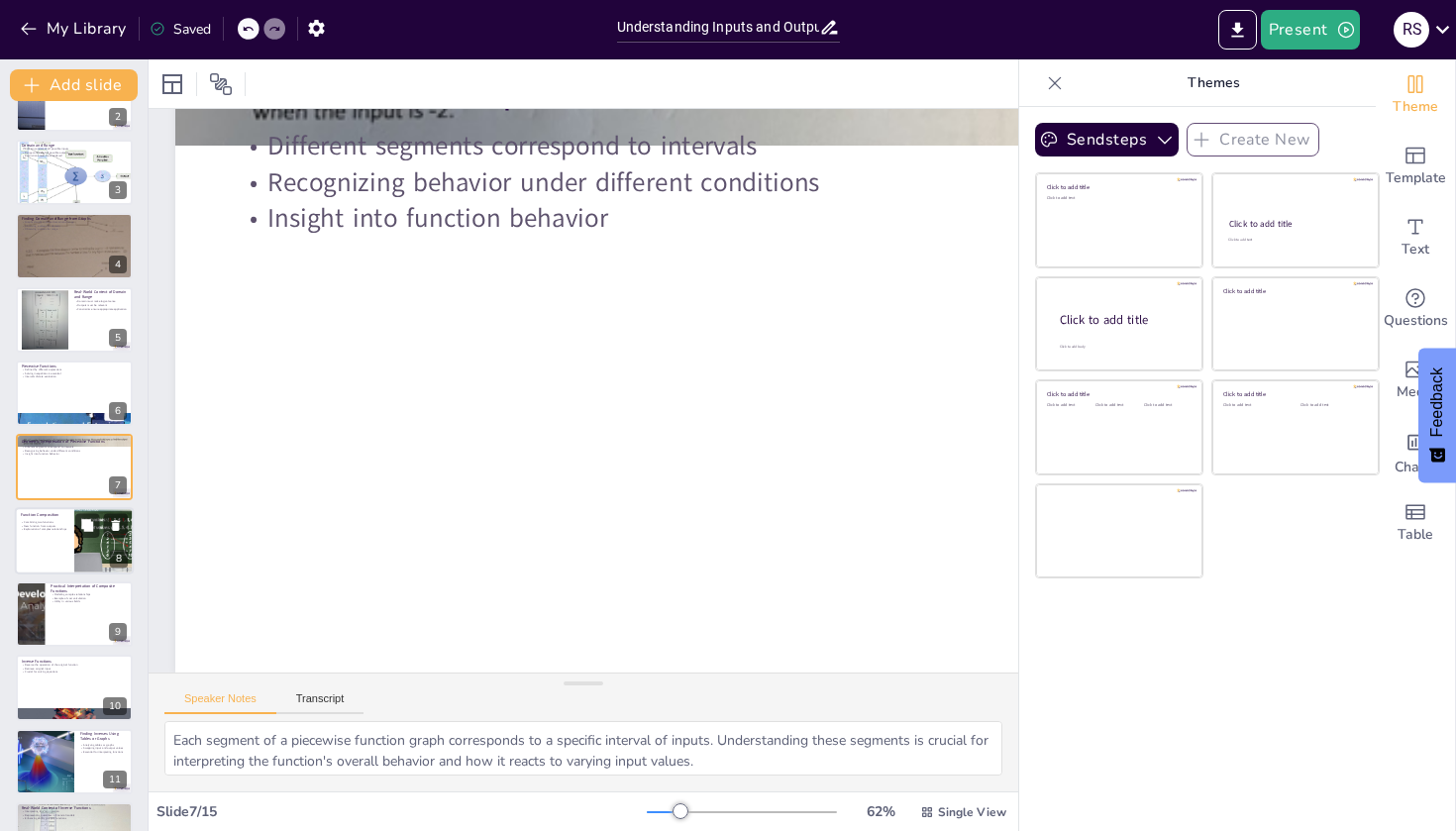 click at bounding box center [74, 541] 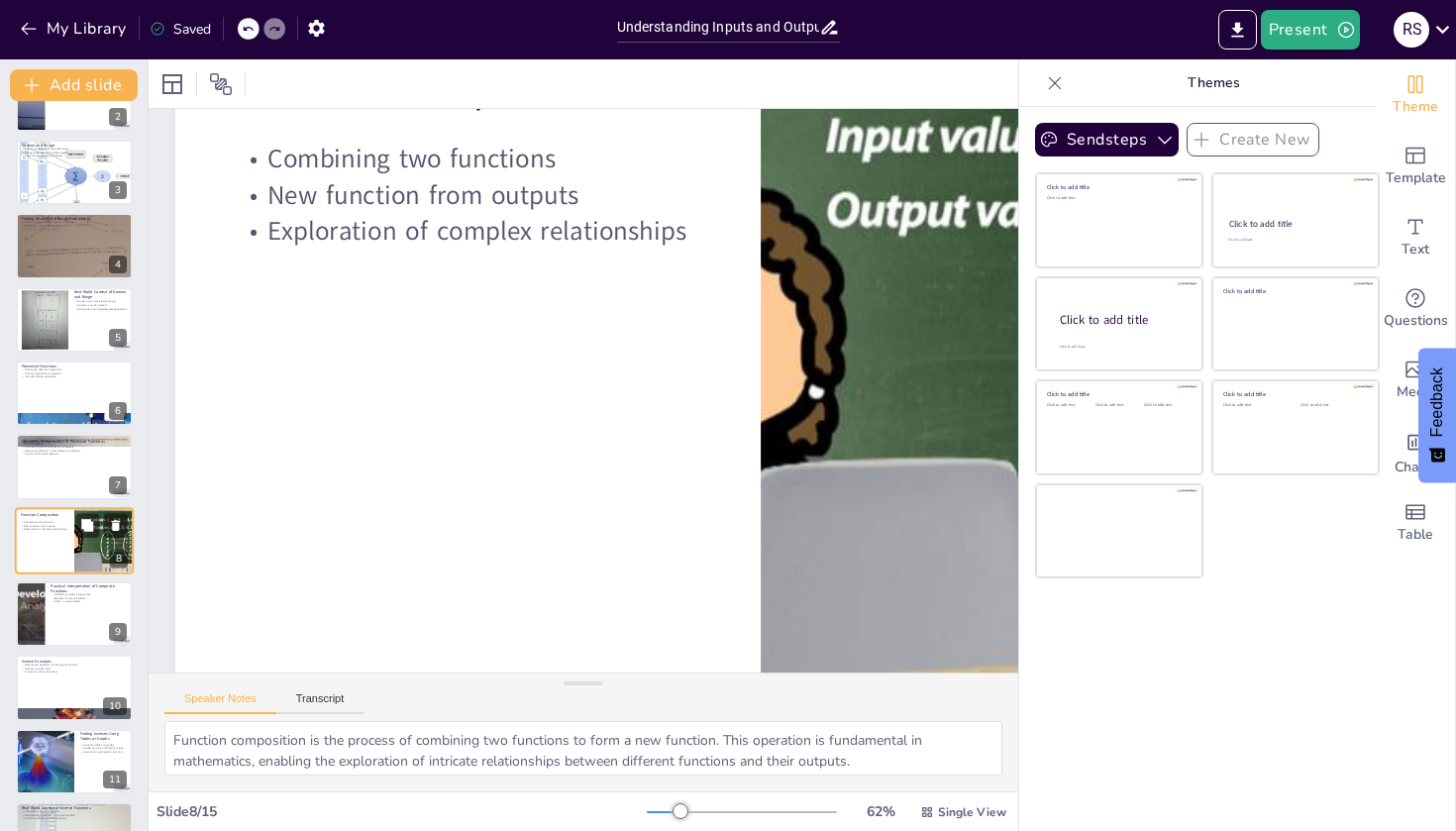 scroll, scrollTop: 199, scrollLeft: 0, axis: vertical 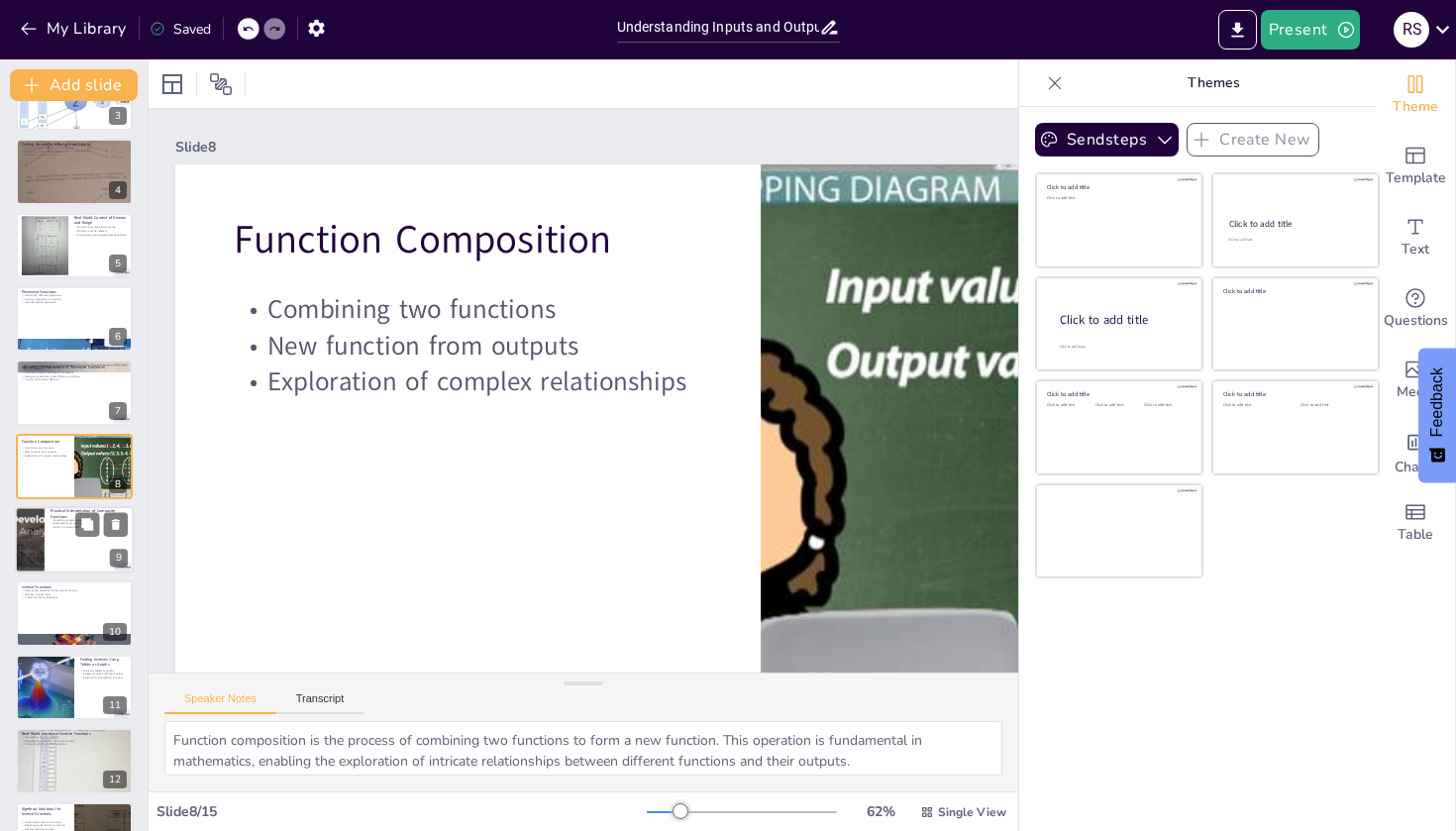 click at bounding box center (74, 540) 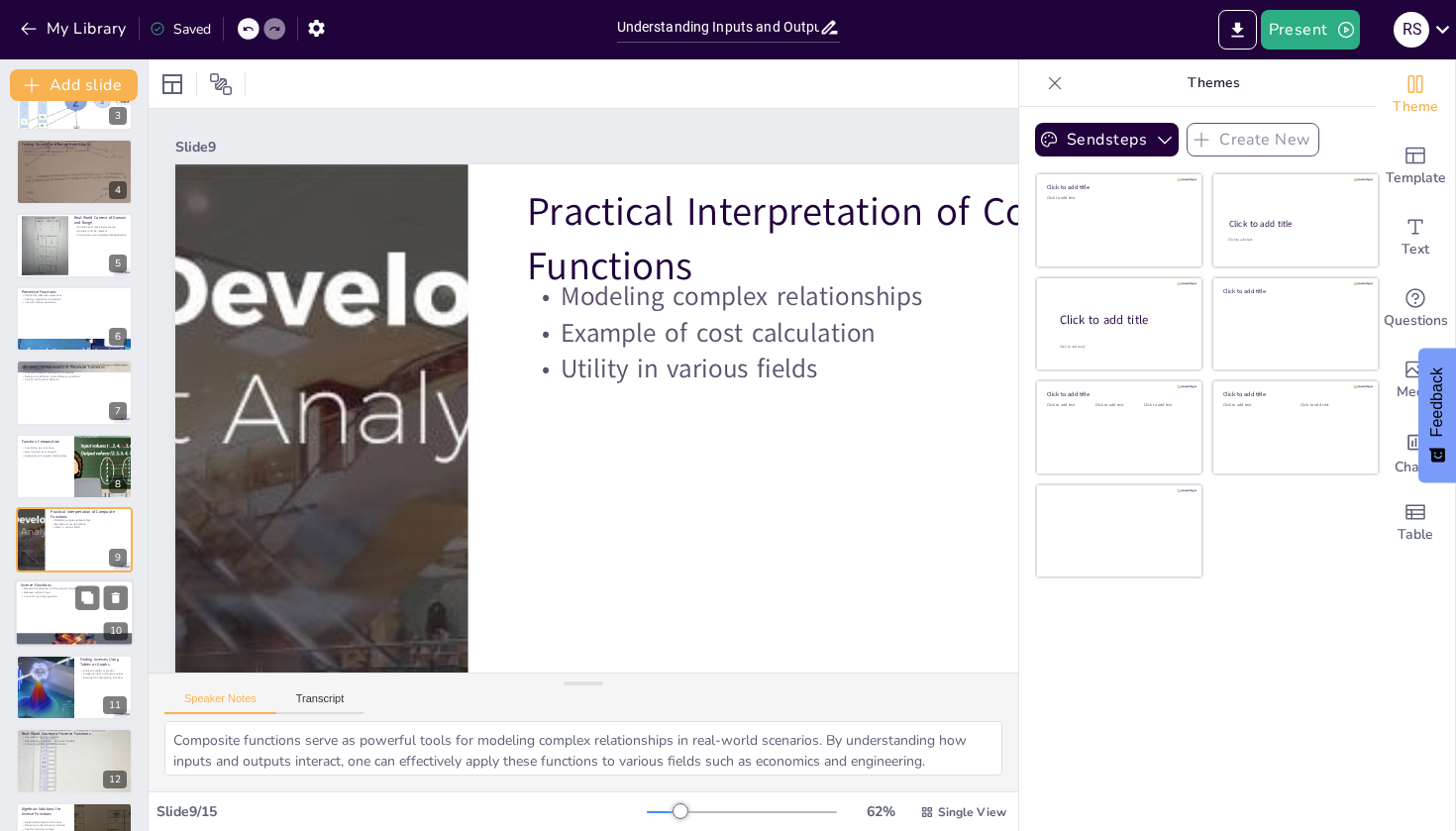 scroll, scrollTop: 272, scrollLeft: 0, axis: vertical 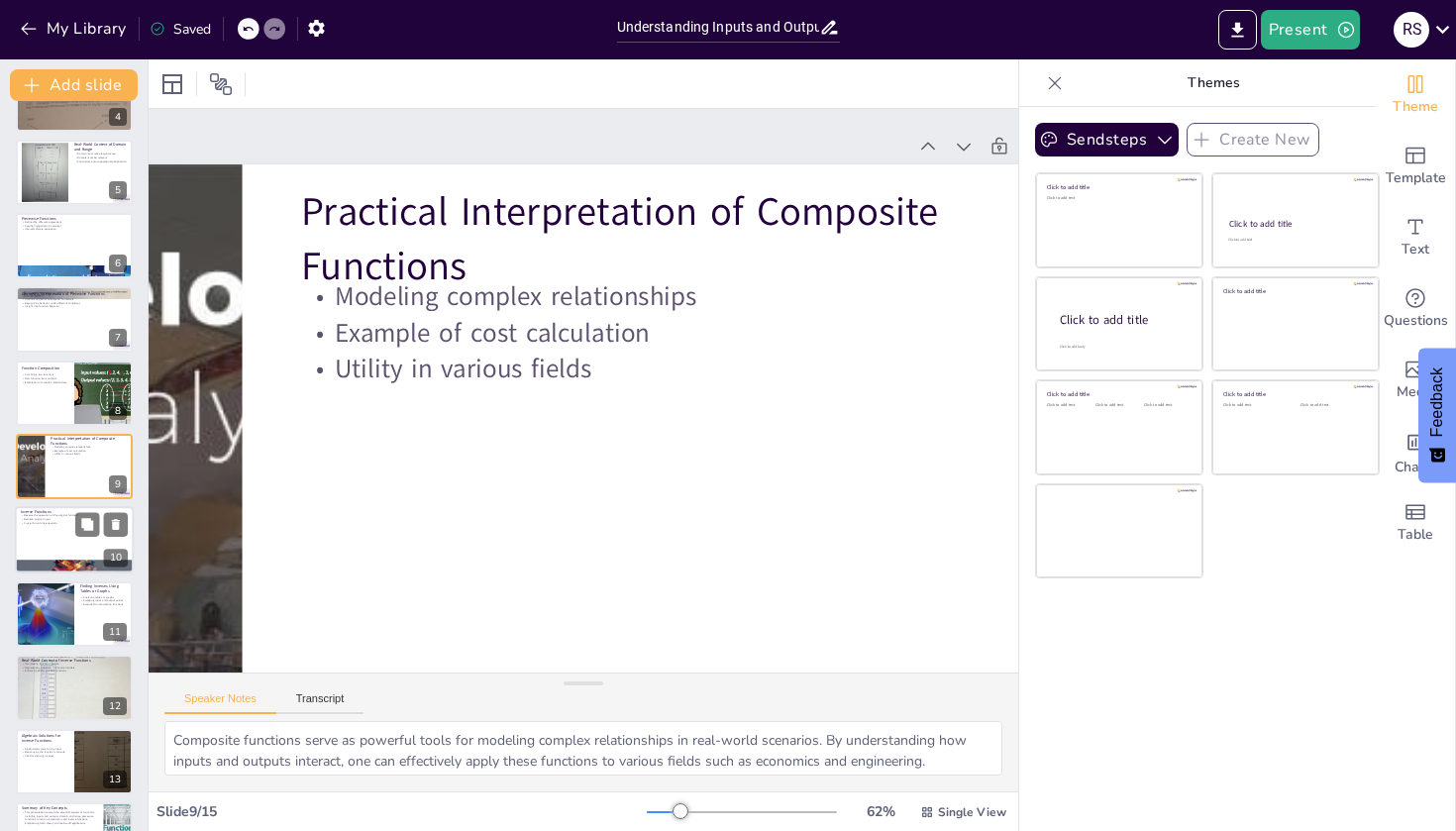 click at bounding box center [74, 541] 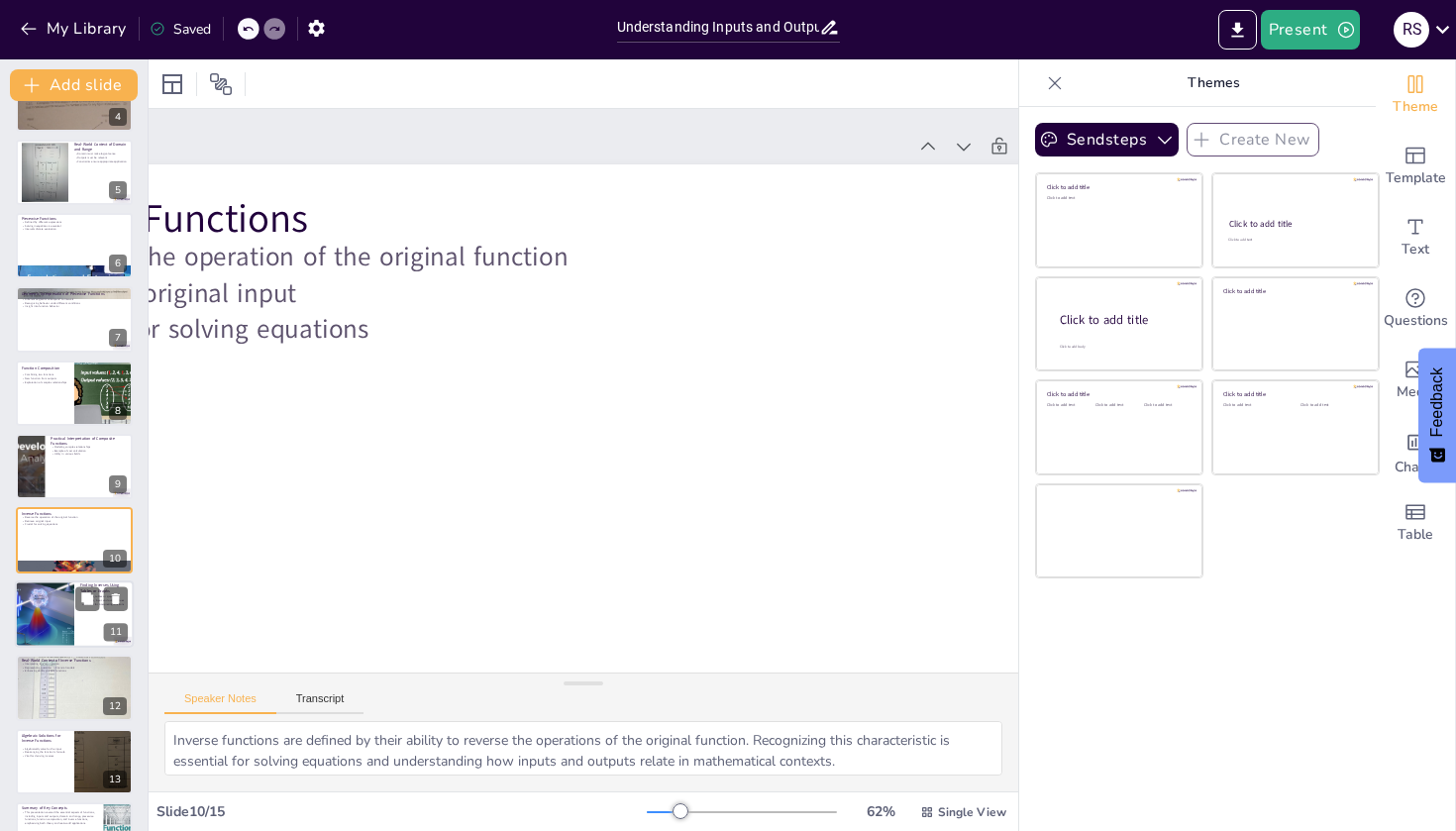 scroll, scrollTop: 347, scrollLeft: 0, axis: vertical 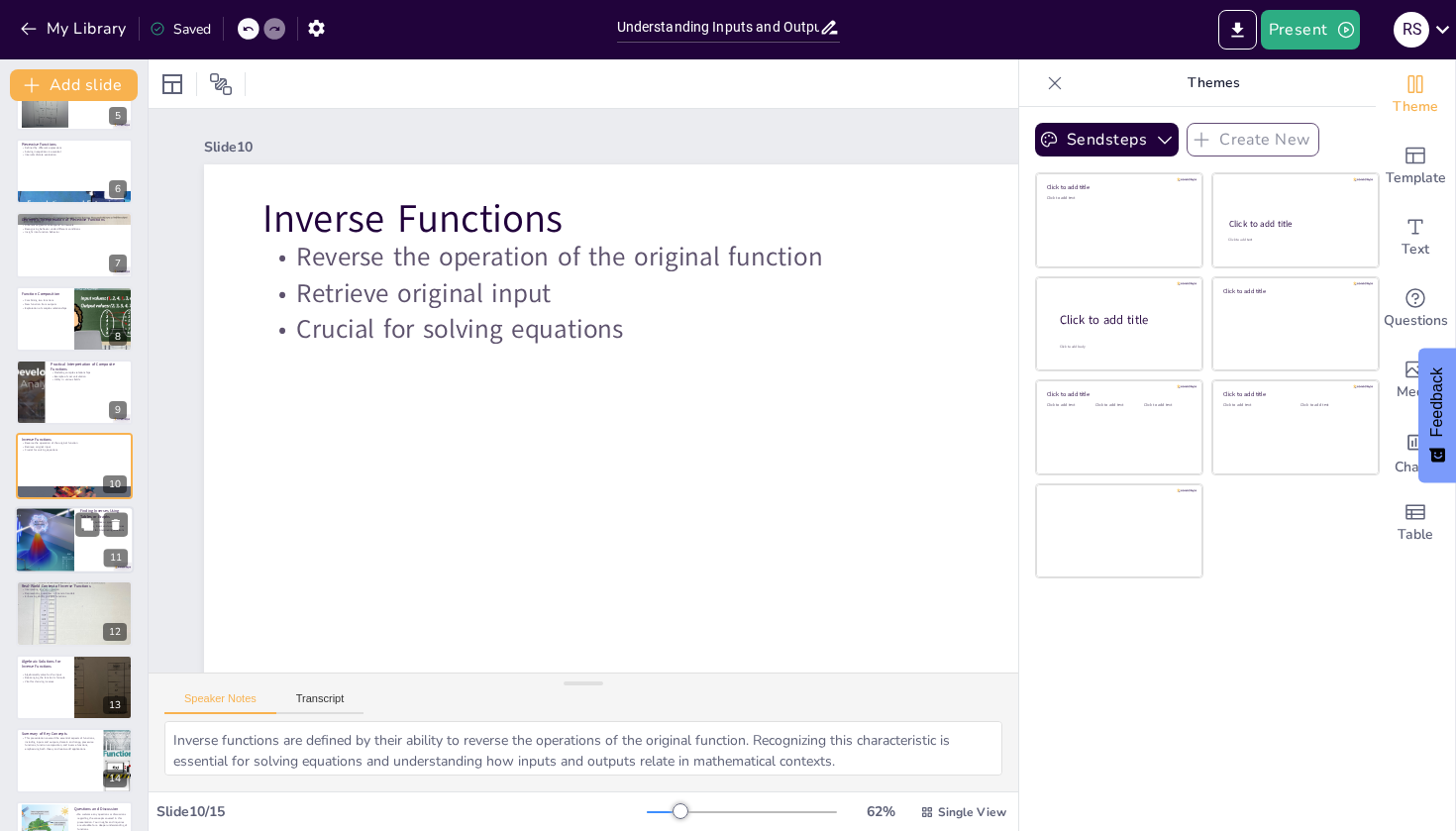 click at bounding box center (45, 540) 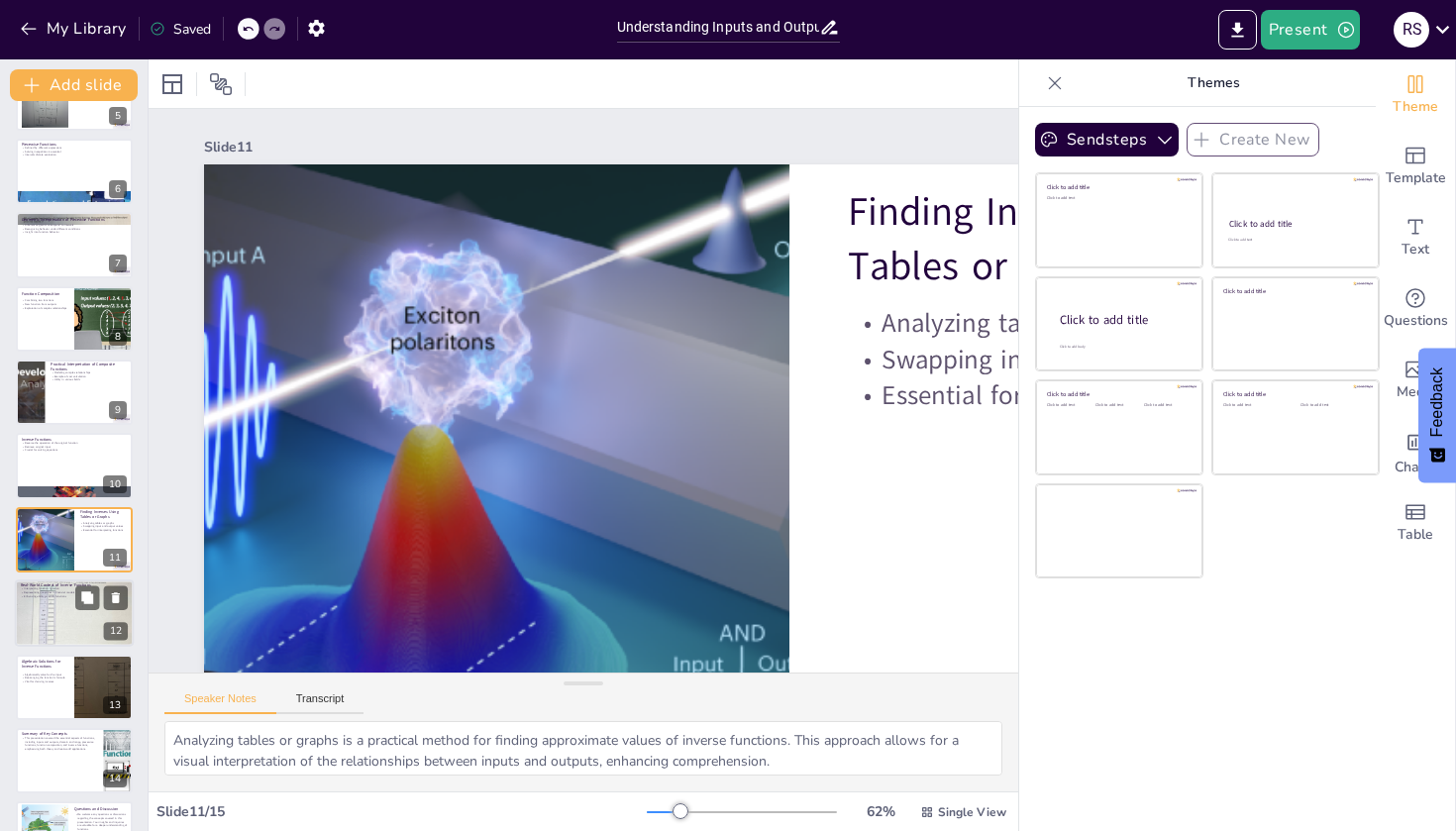 scroll, scrollTop: 399, scrollLeft: 0, axis: vertical 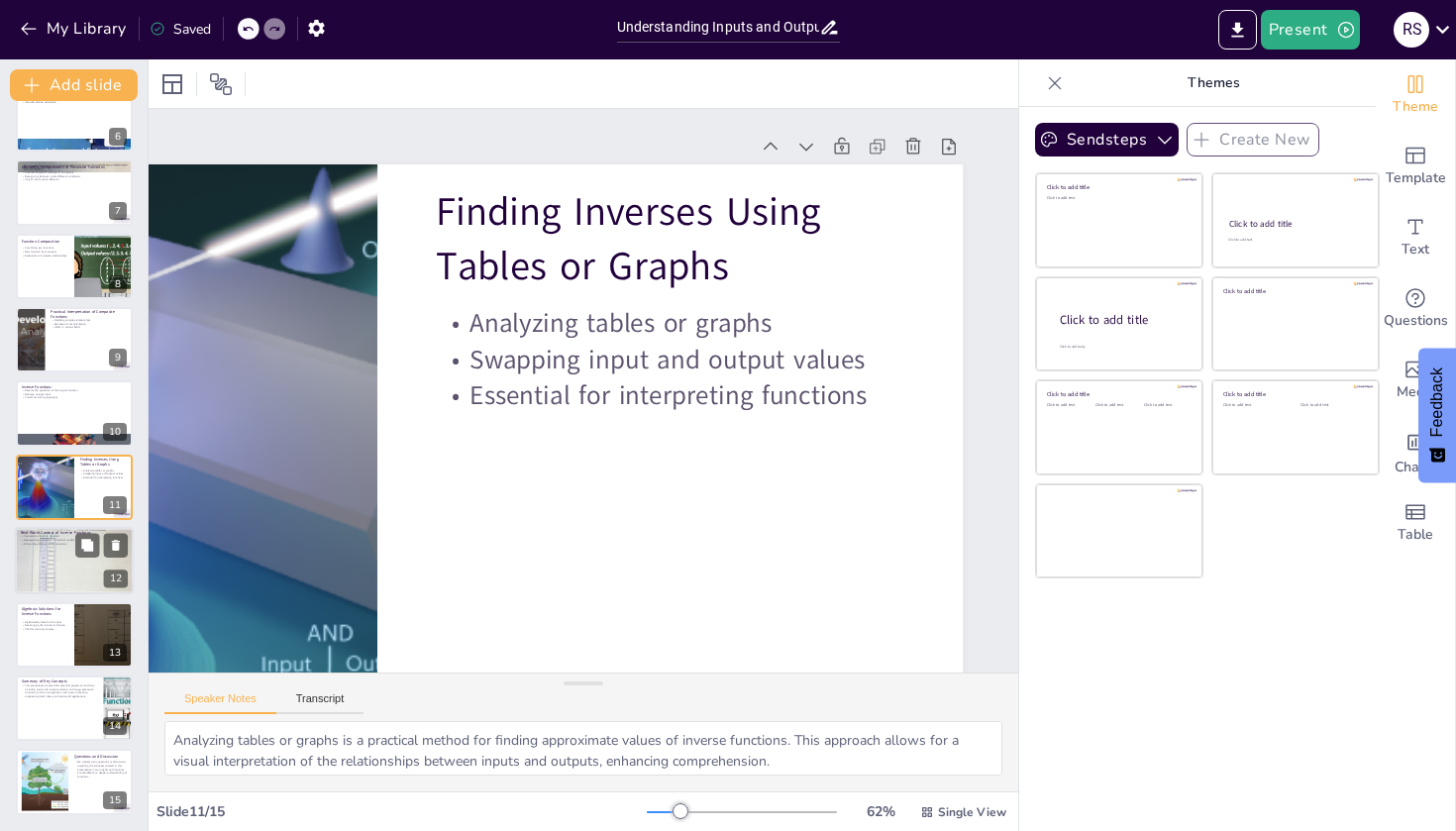 click at bounding box center (74, 561) 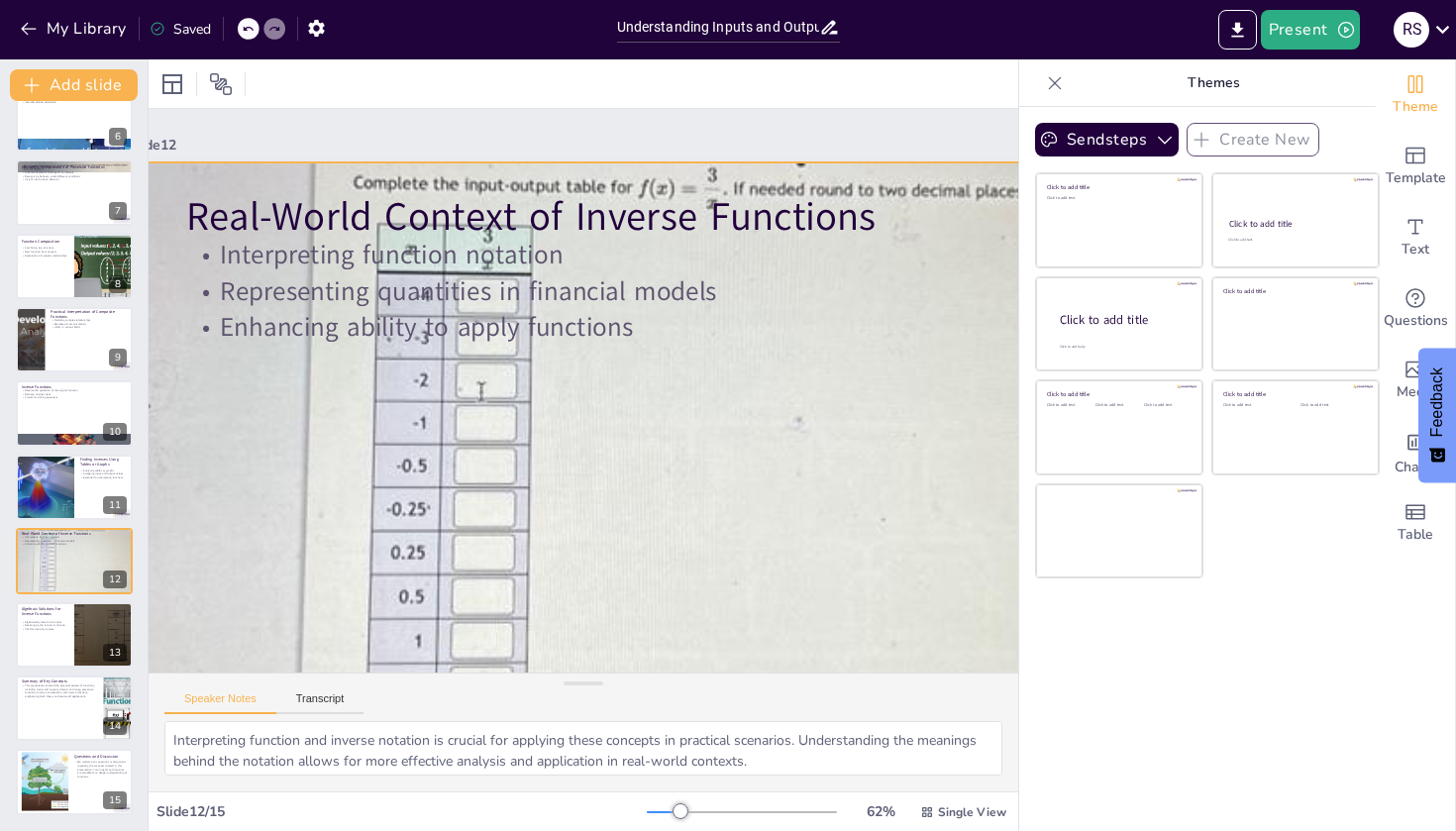 scroll, scrollTop: 2, scrollLeft: 70, axis: both 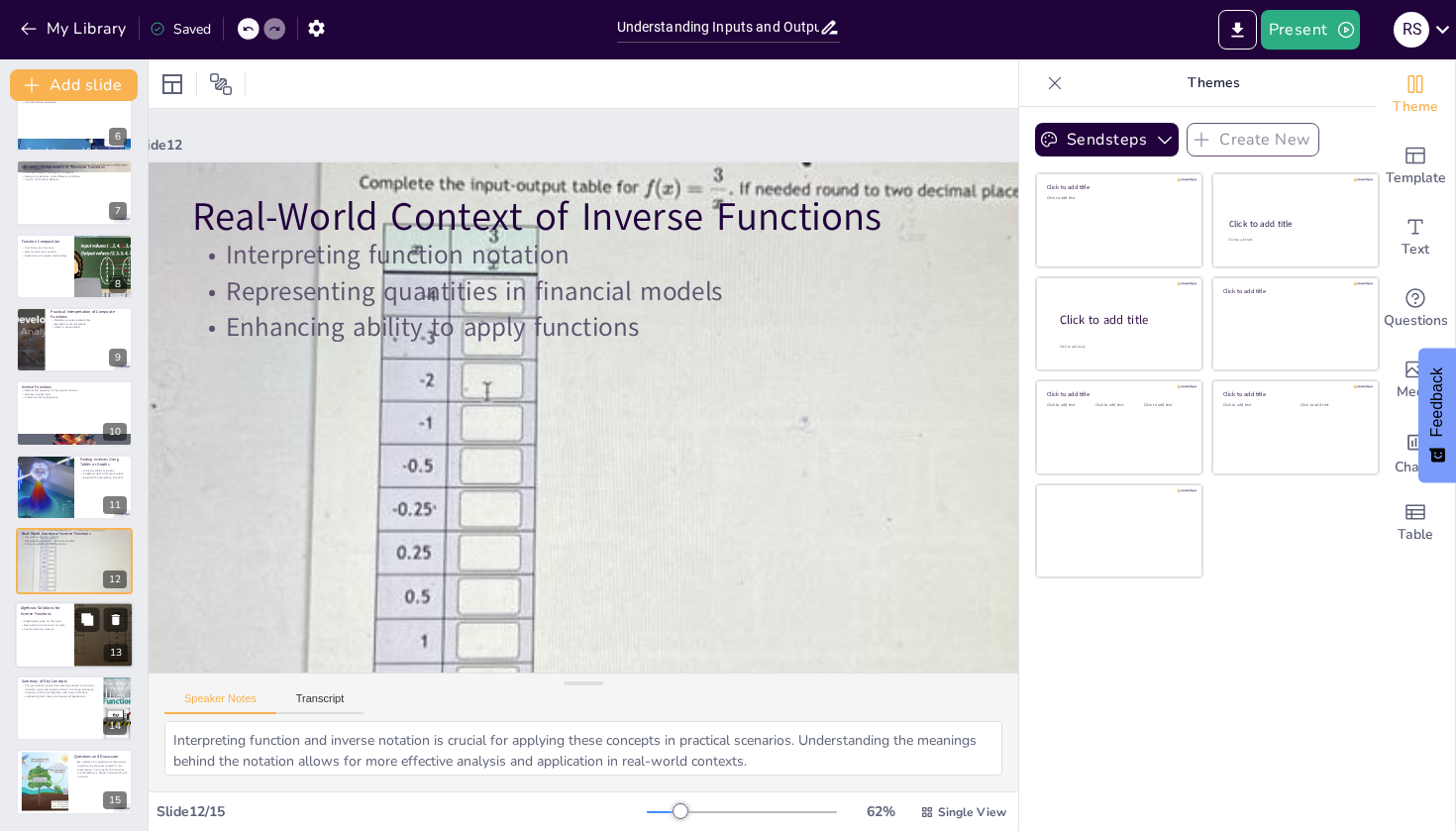 click at bounding box center (74, 635) 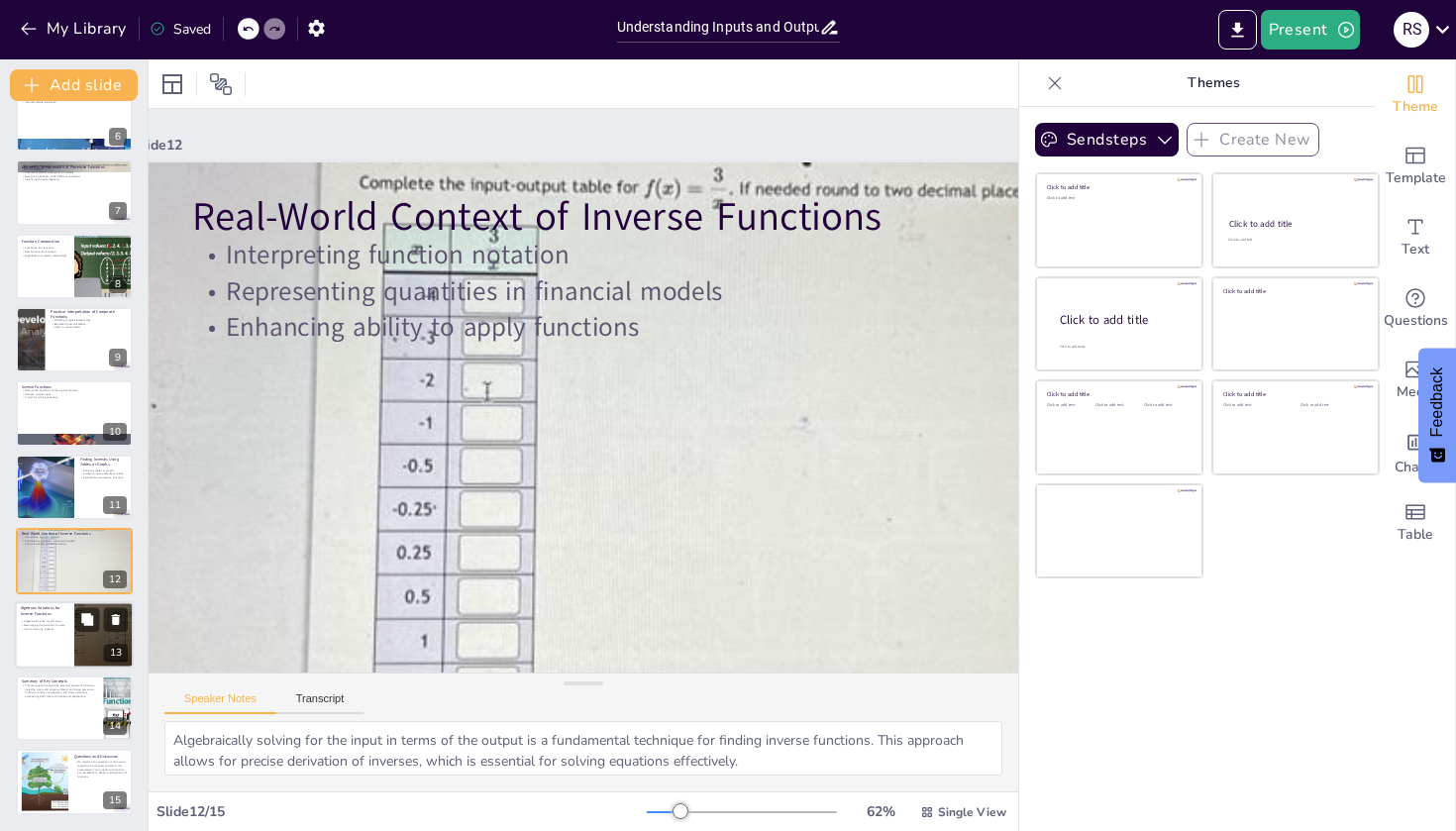 scroll, scrollTop: 0, scrollLeft: 70, axis: horizontal 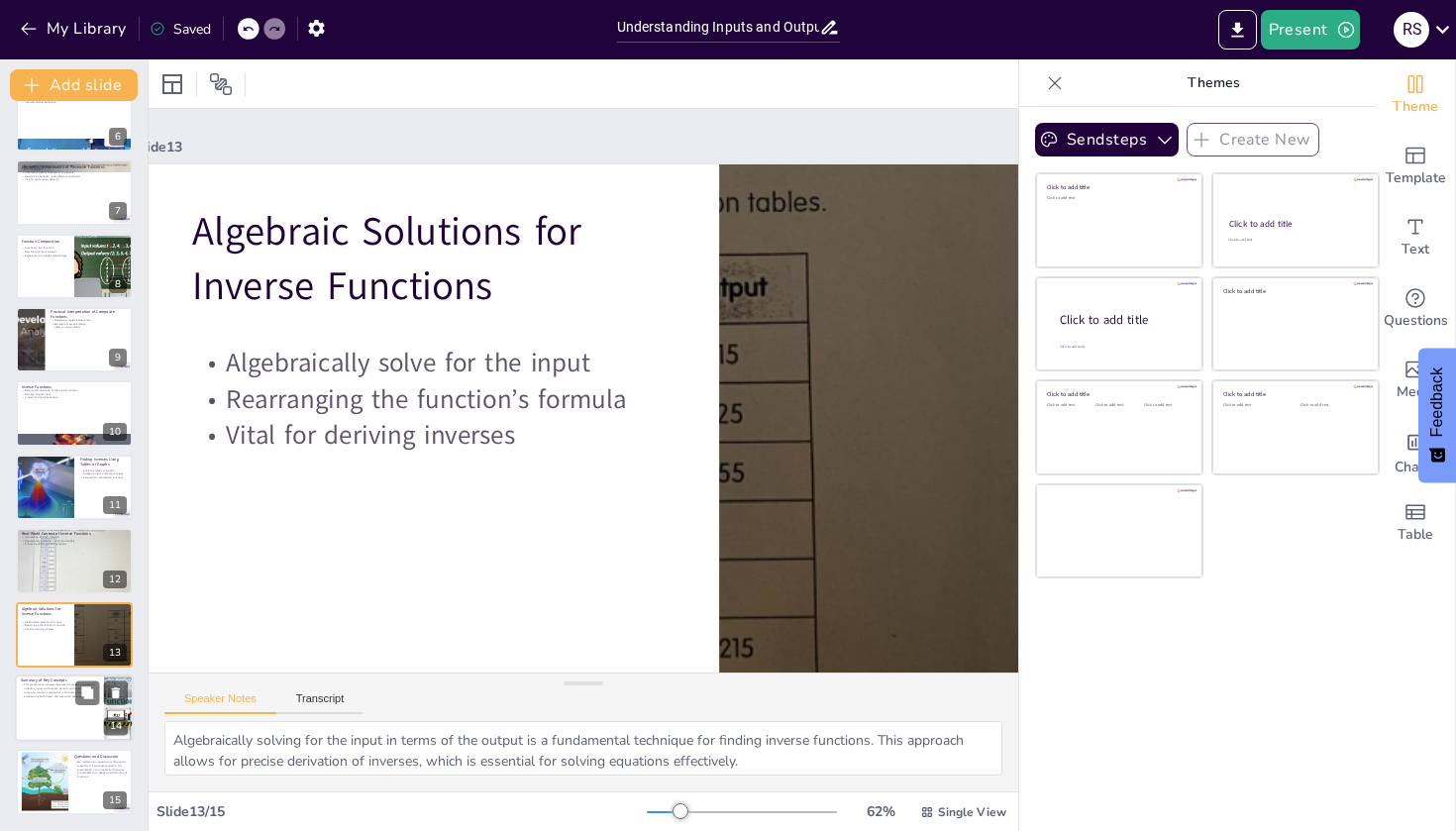 click at bounding box center [74, 708] 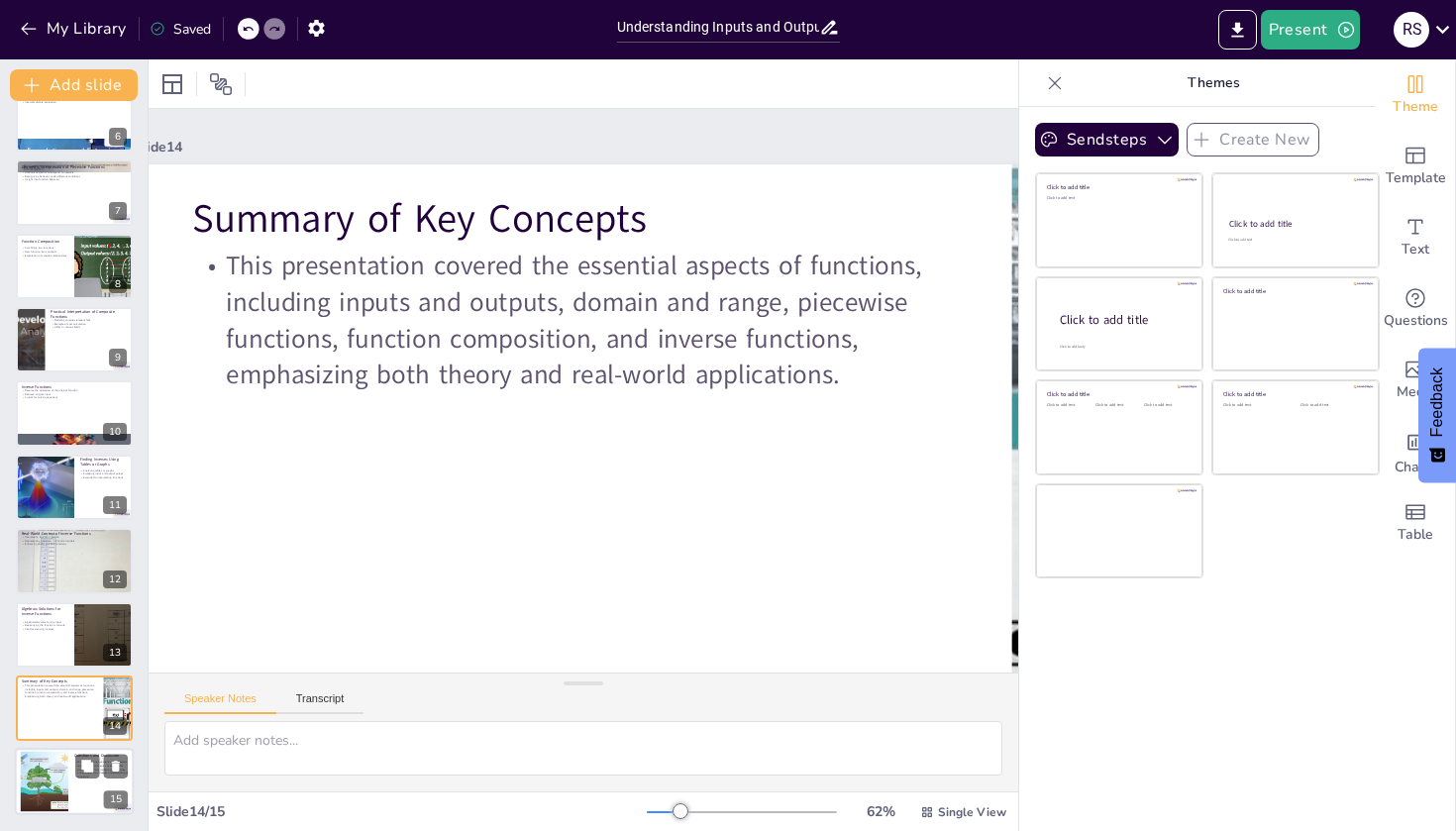 click at bounding box center (44, 781) 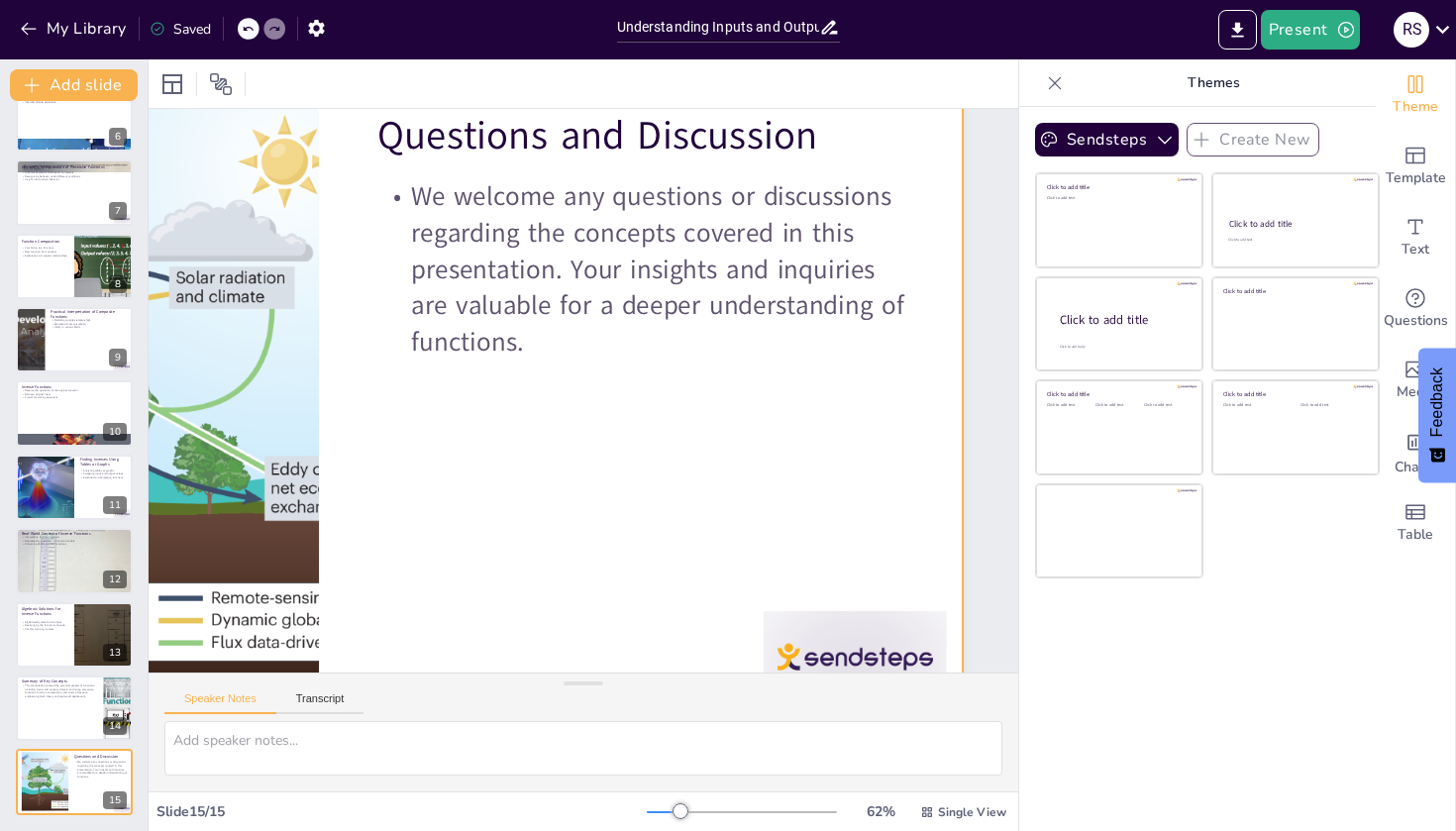 scroll, scrollTop: 105, scrollLeft: 412, axis: both 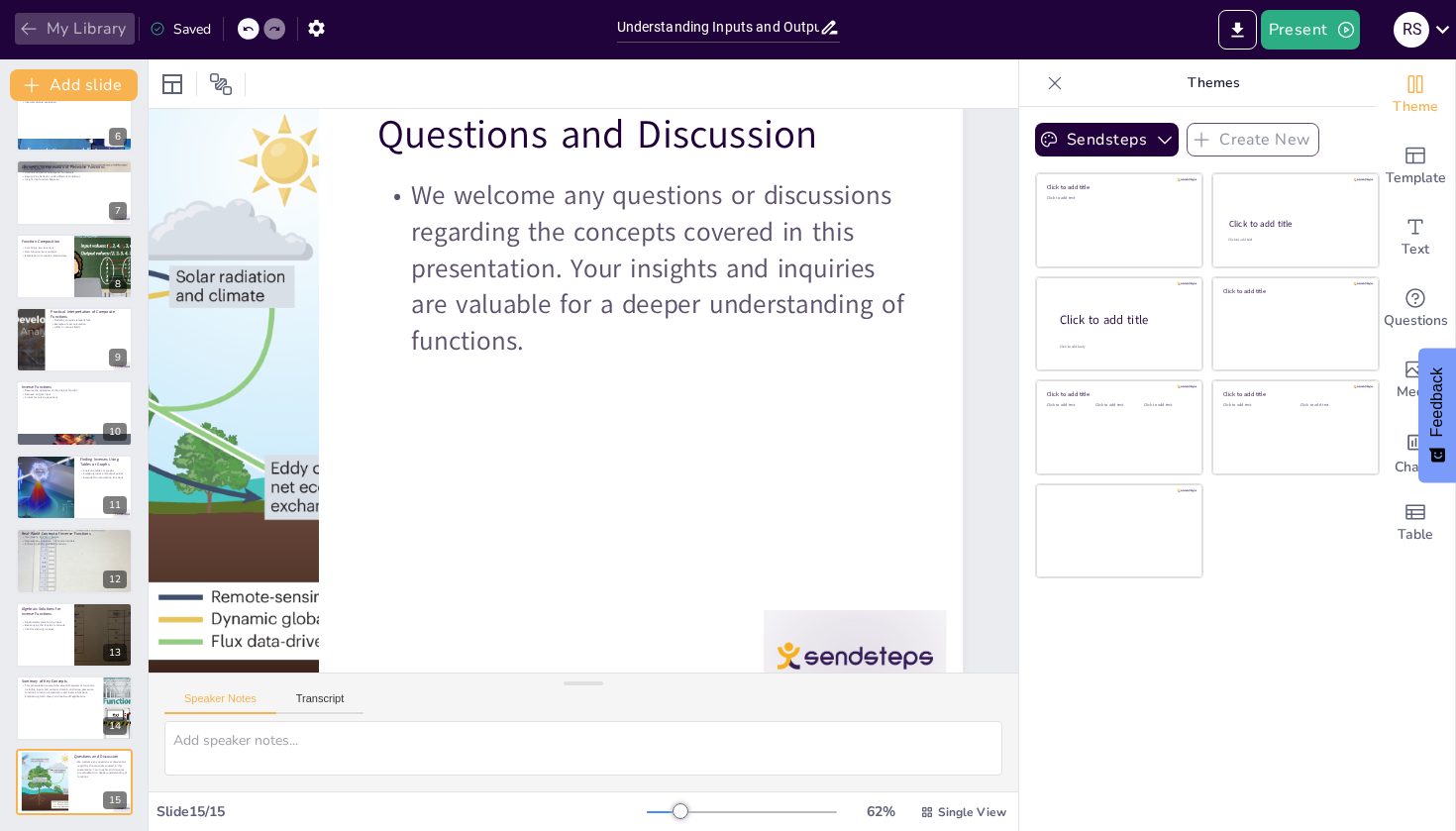 click 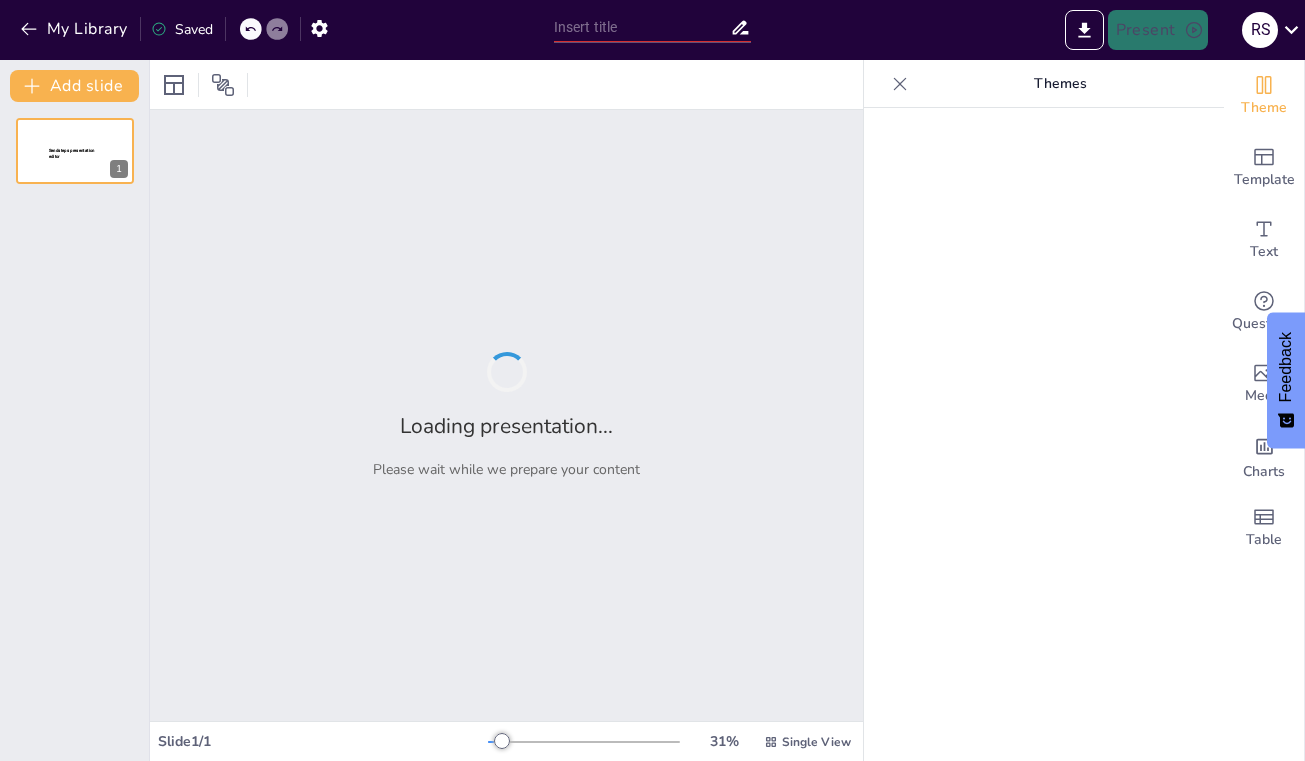 type on "Mathematical Functions in Action: A Comprehensive Quiz on Domains, Ranges, and Inverses" 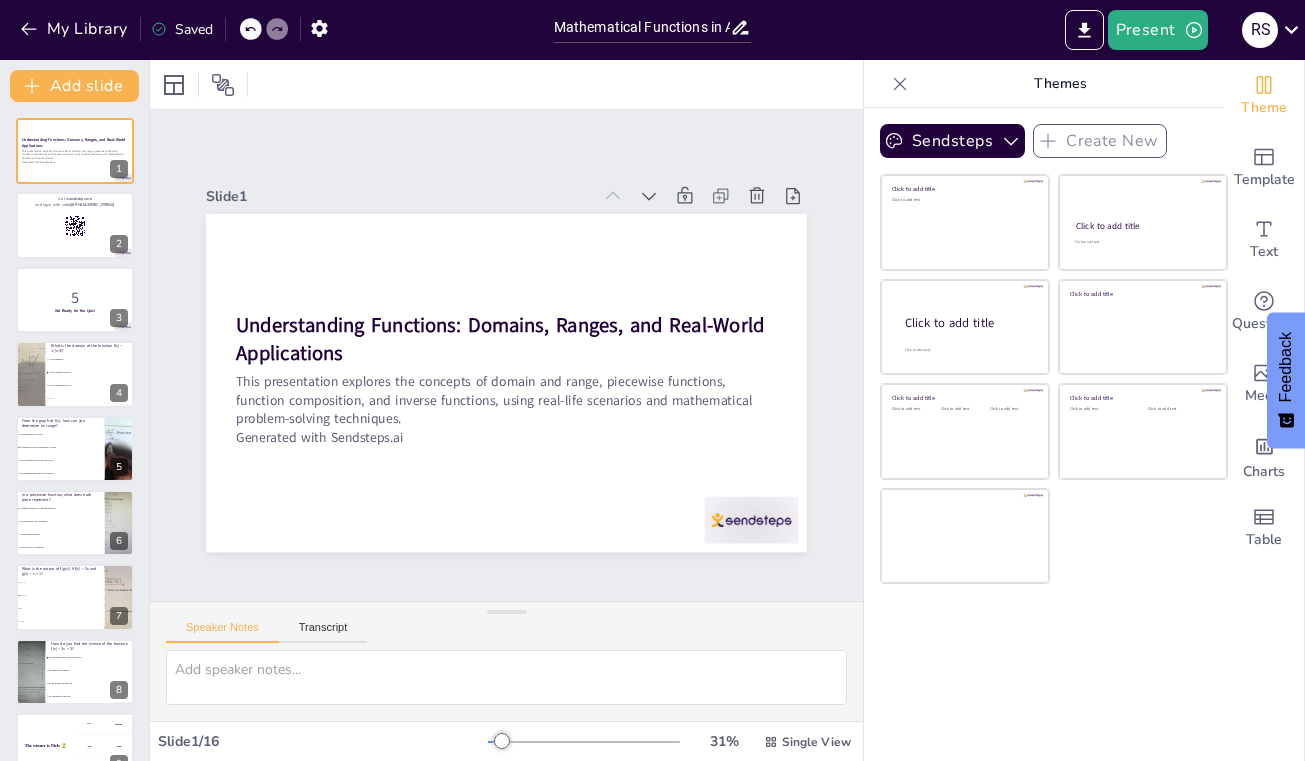 checkbox on "true" 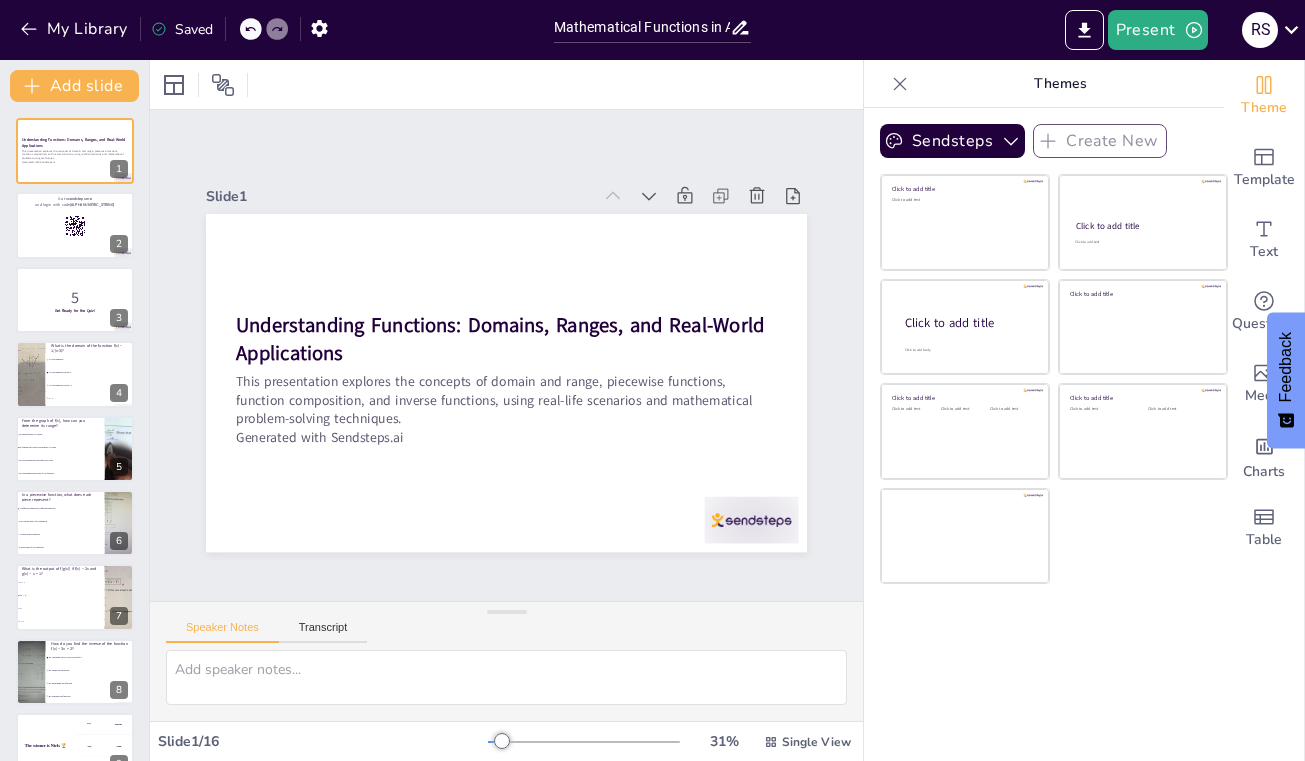 checkbox on "true" 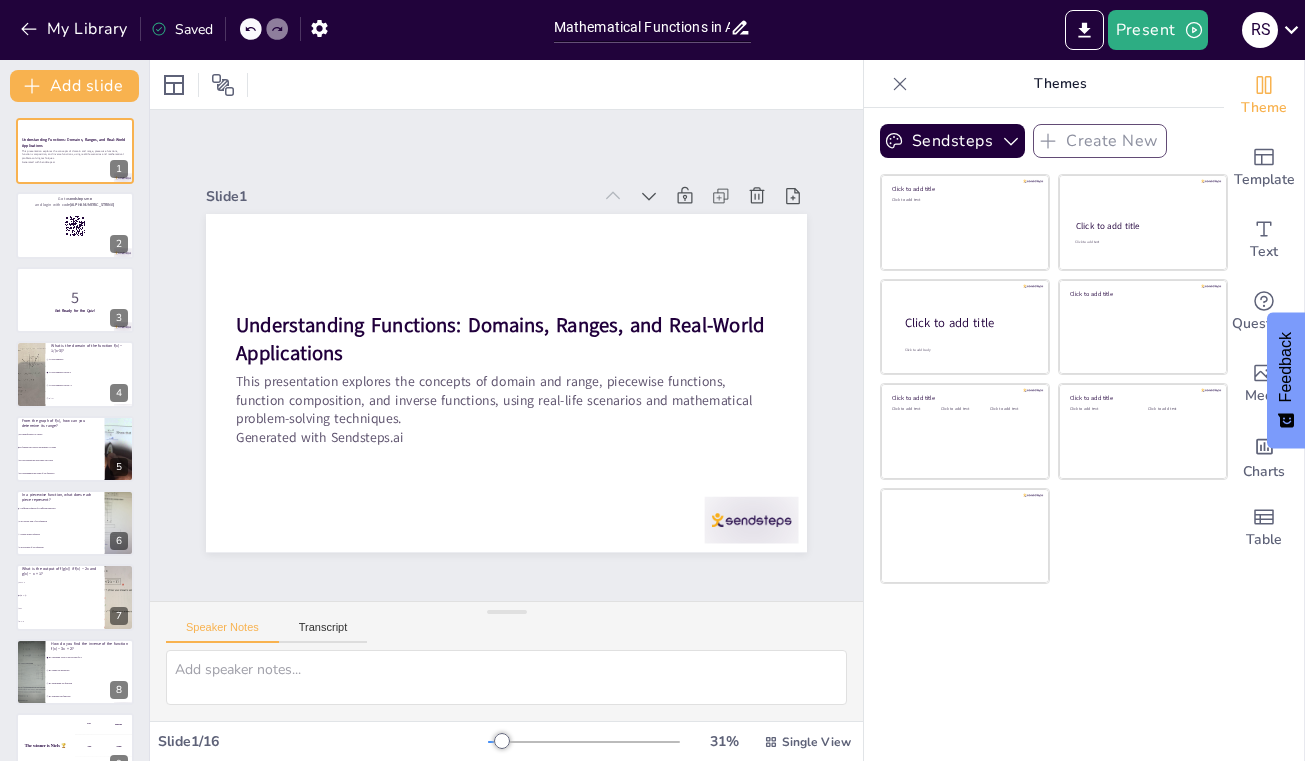 scroll, scrollTop: 0, scrollLeft: 0, axis: both 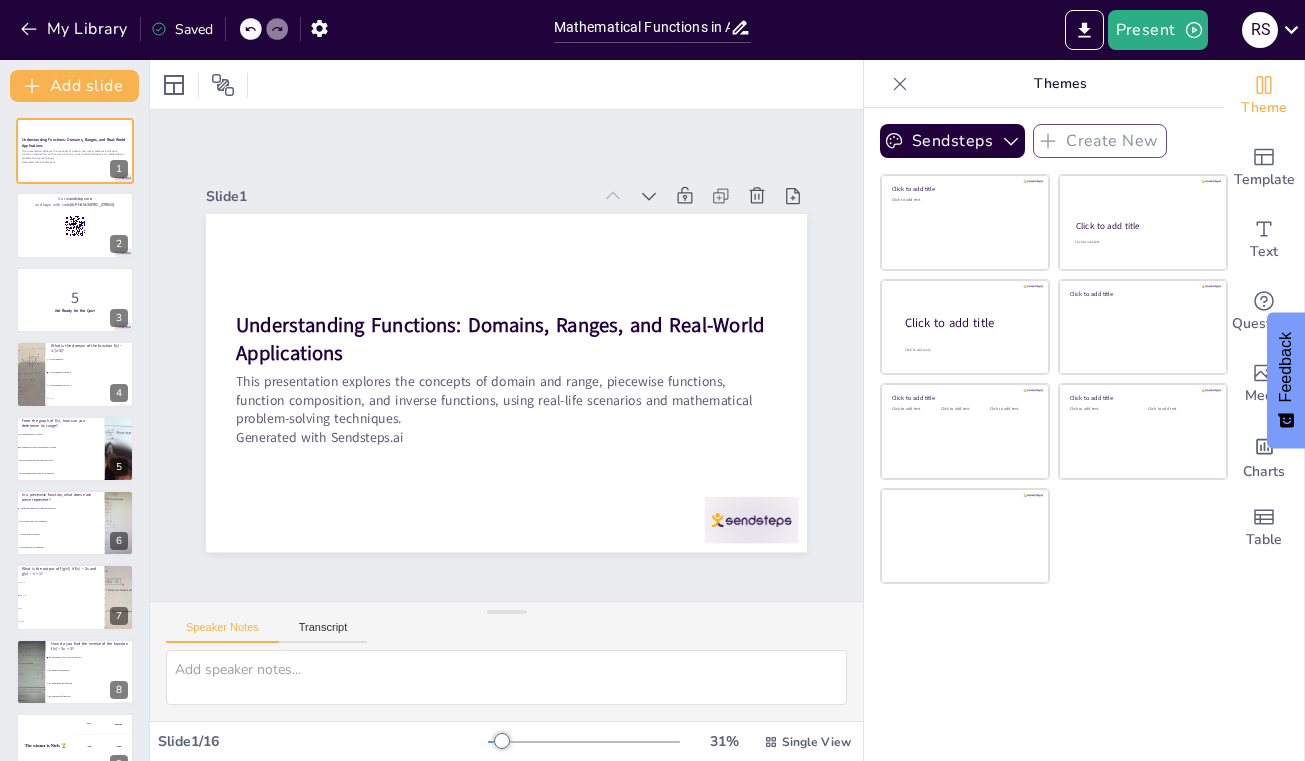 checkbox on "true" 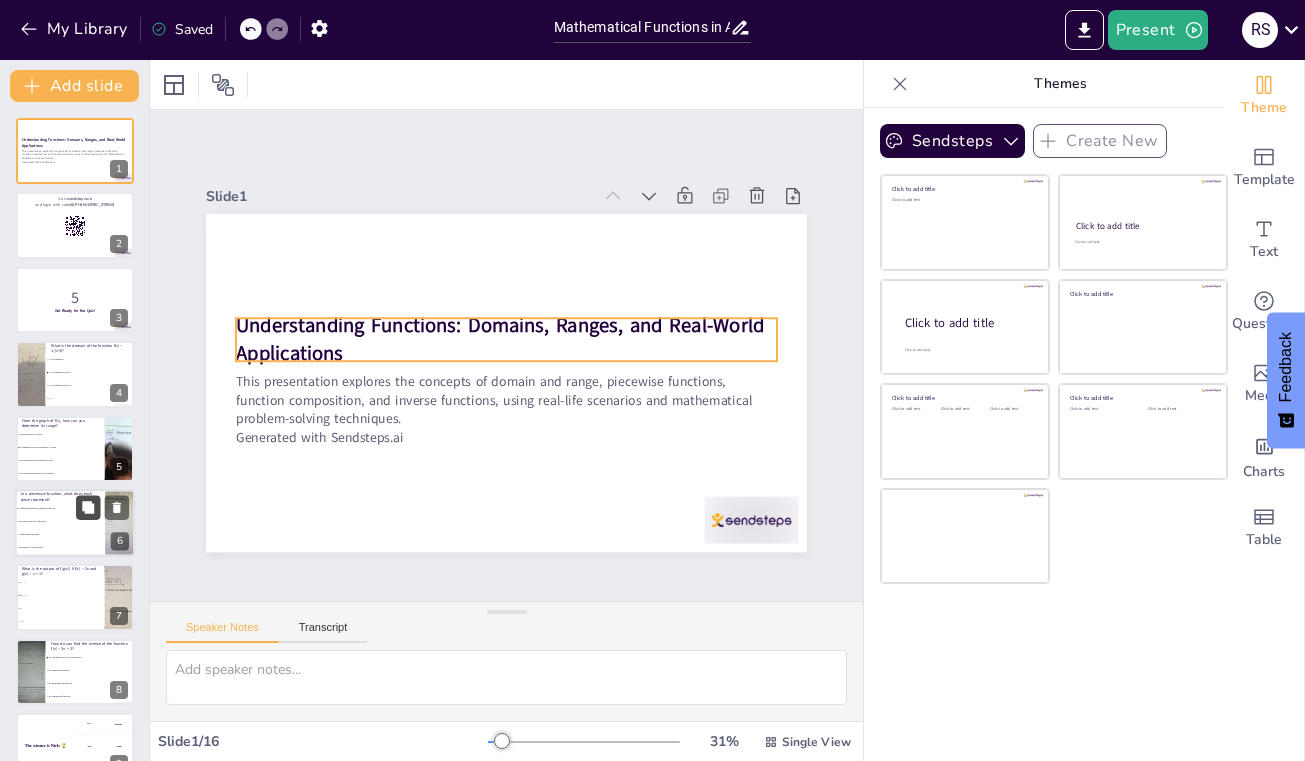 checkbox on "true" 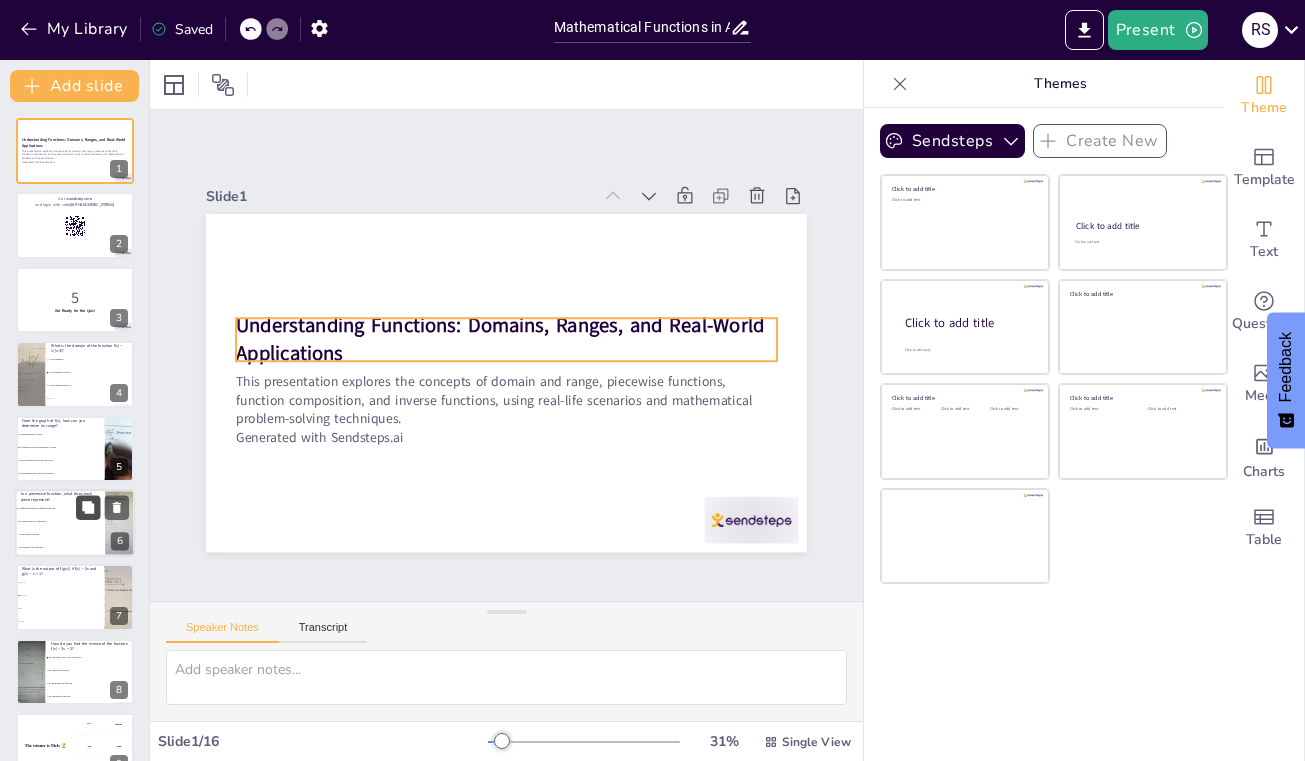checkbox on "true" 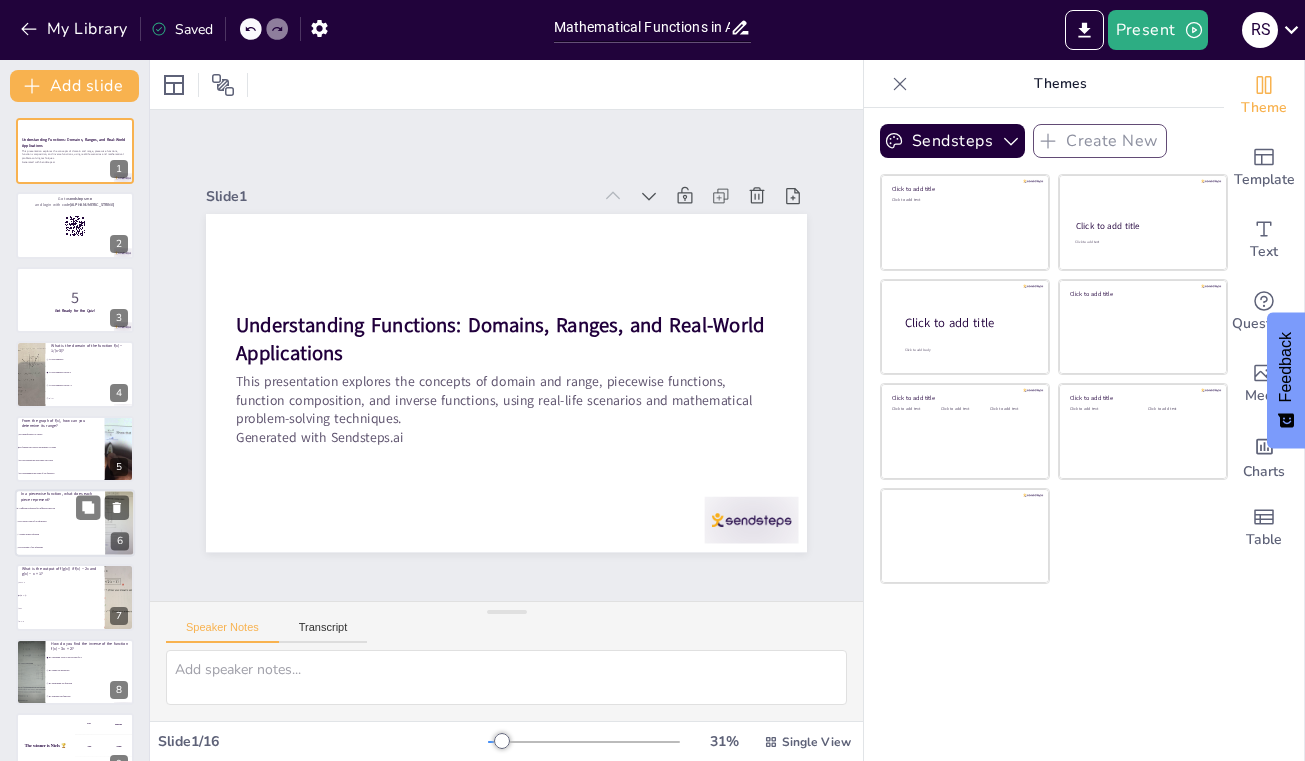 checkbox on "true" 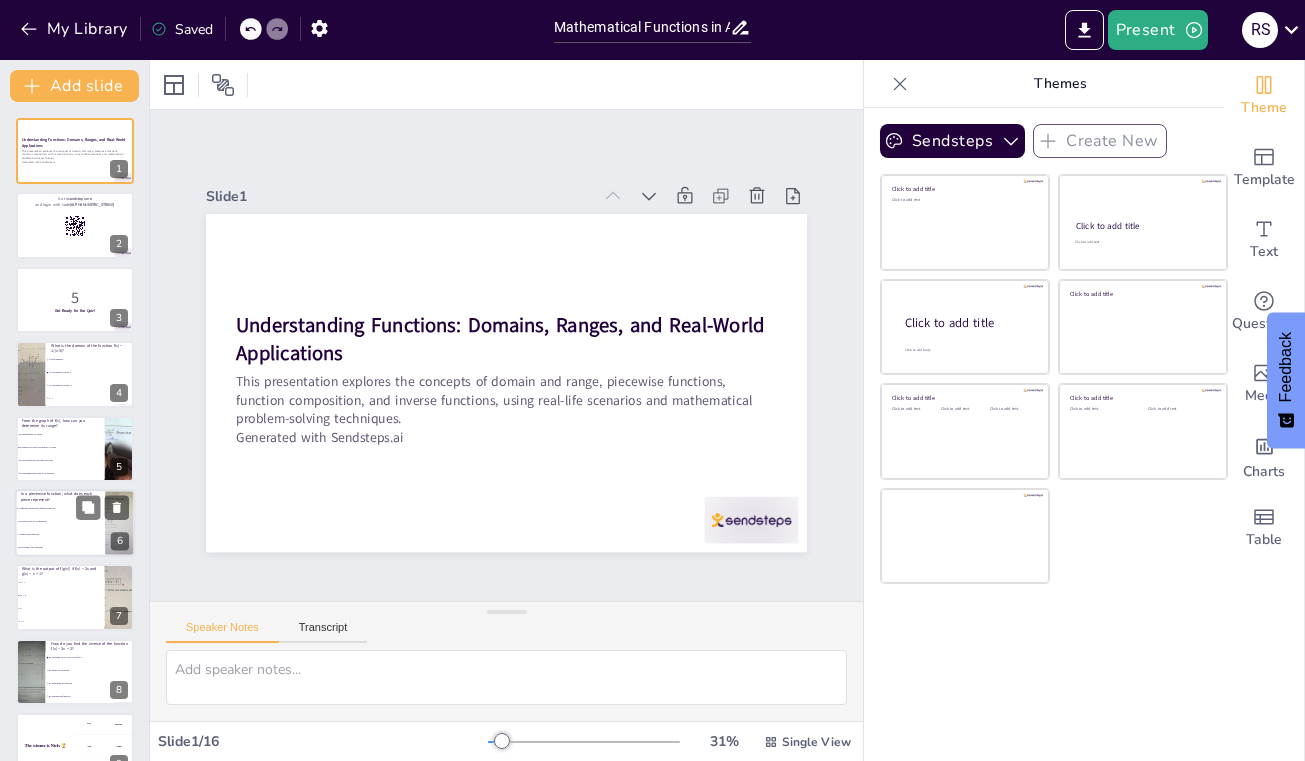 checkbox on "true" 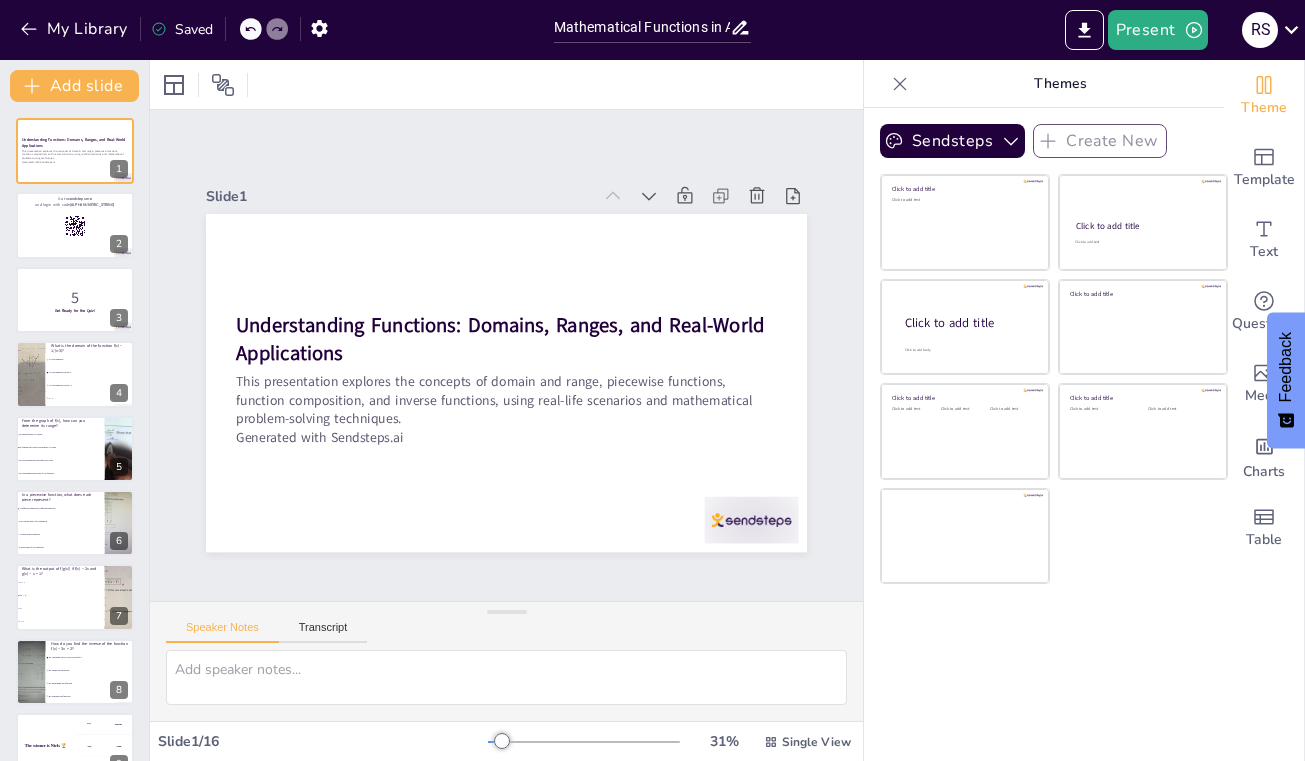 checkbox on "true" 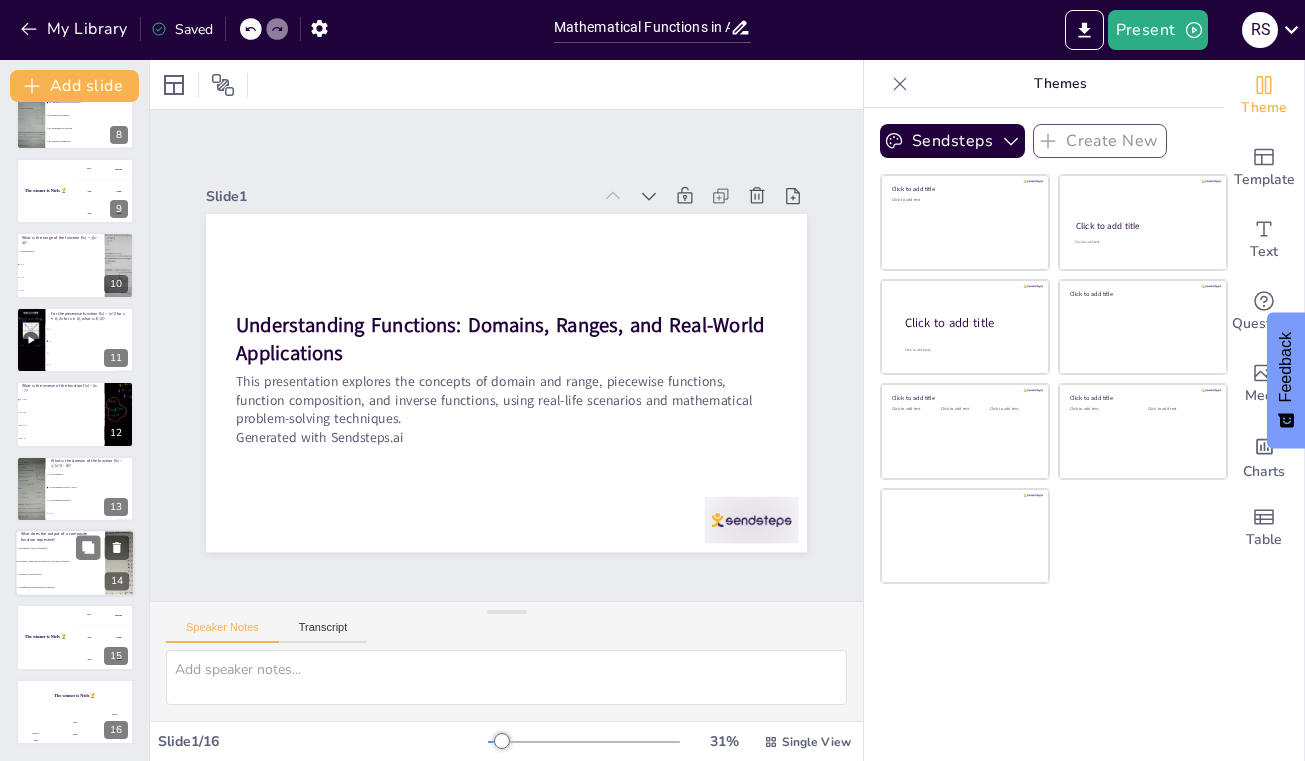checkbox on "true" 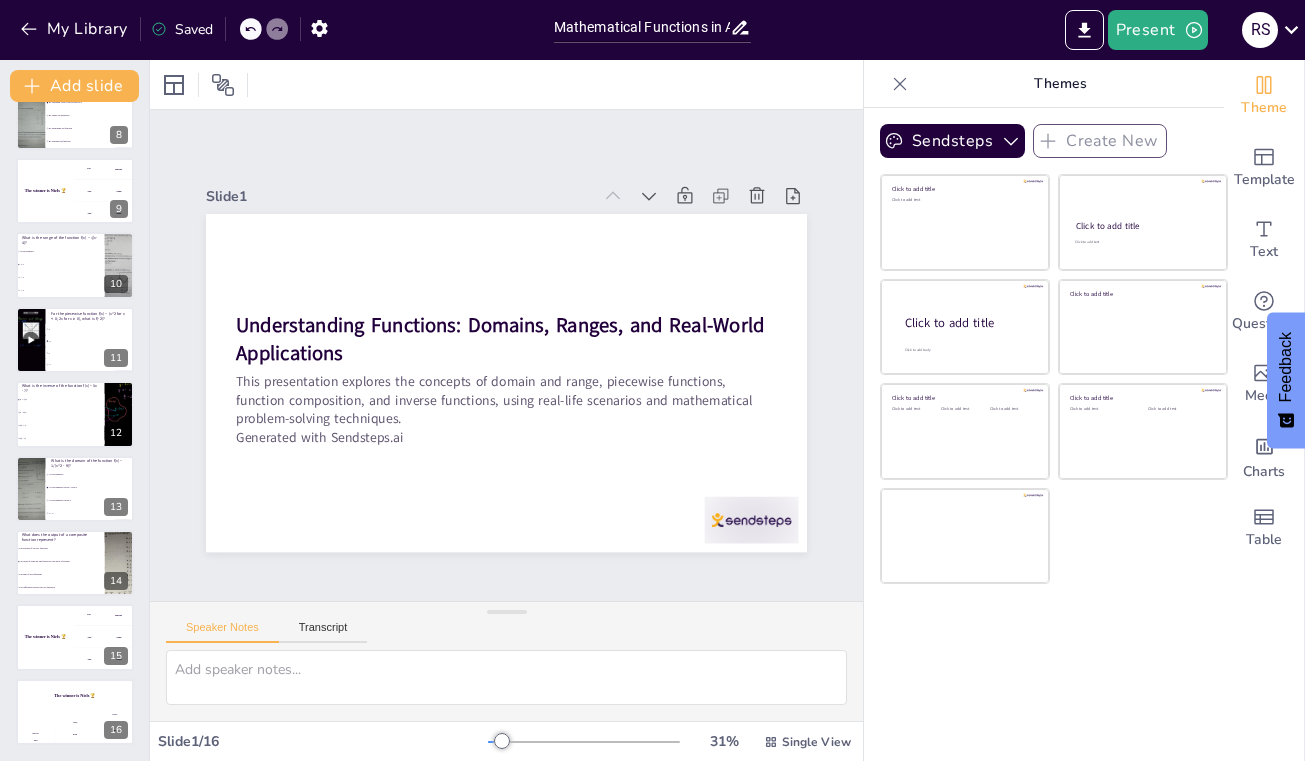 scroll, scrollTop: 555, scrollLeft: 0, axis: vertical 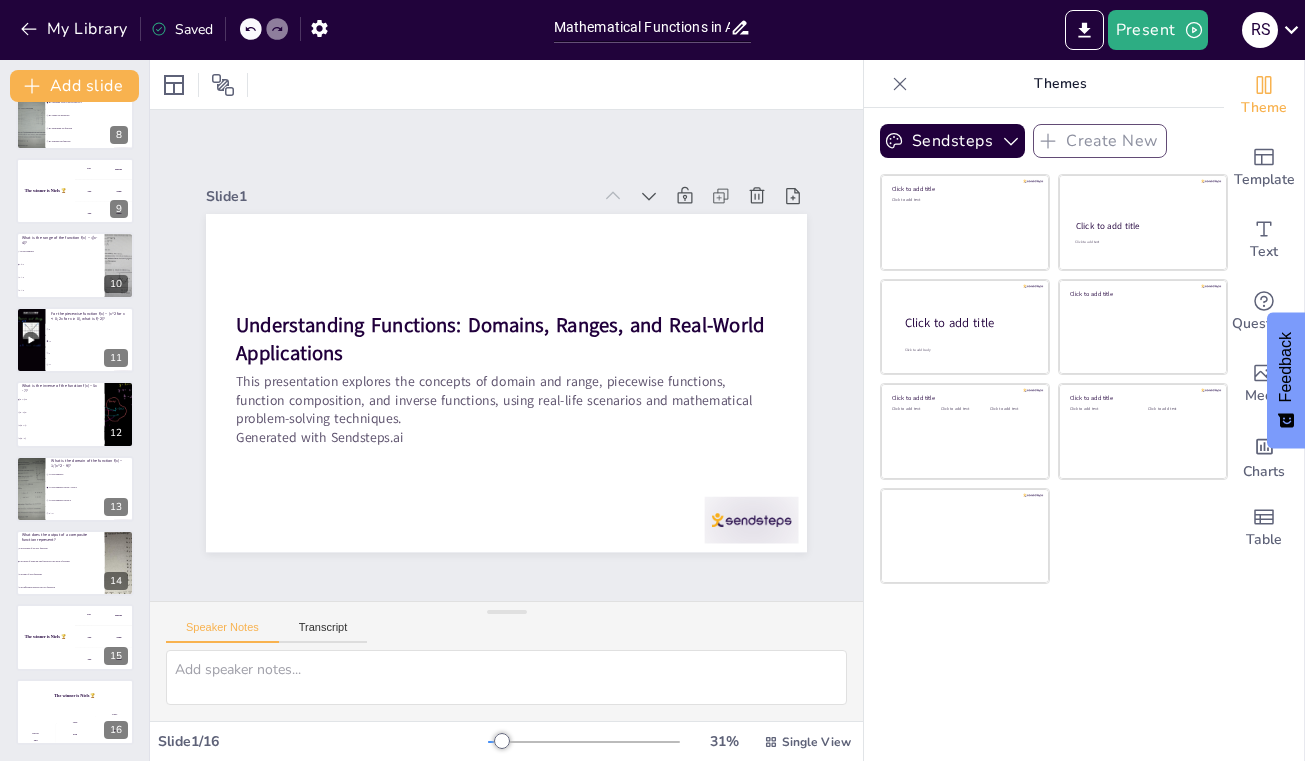 checkbox on "true" 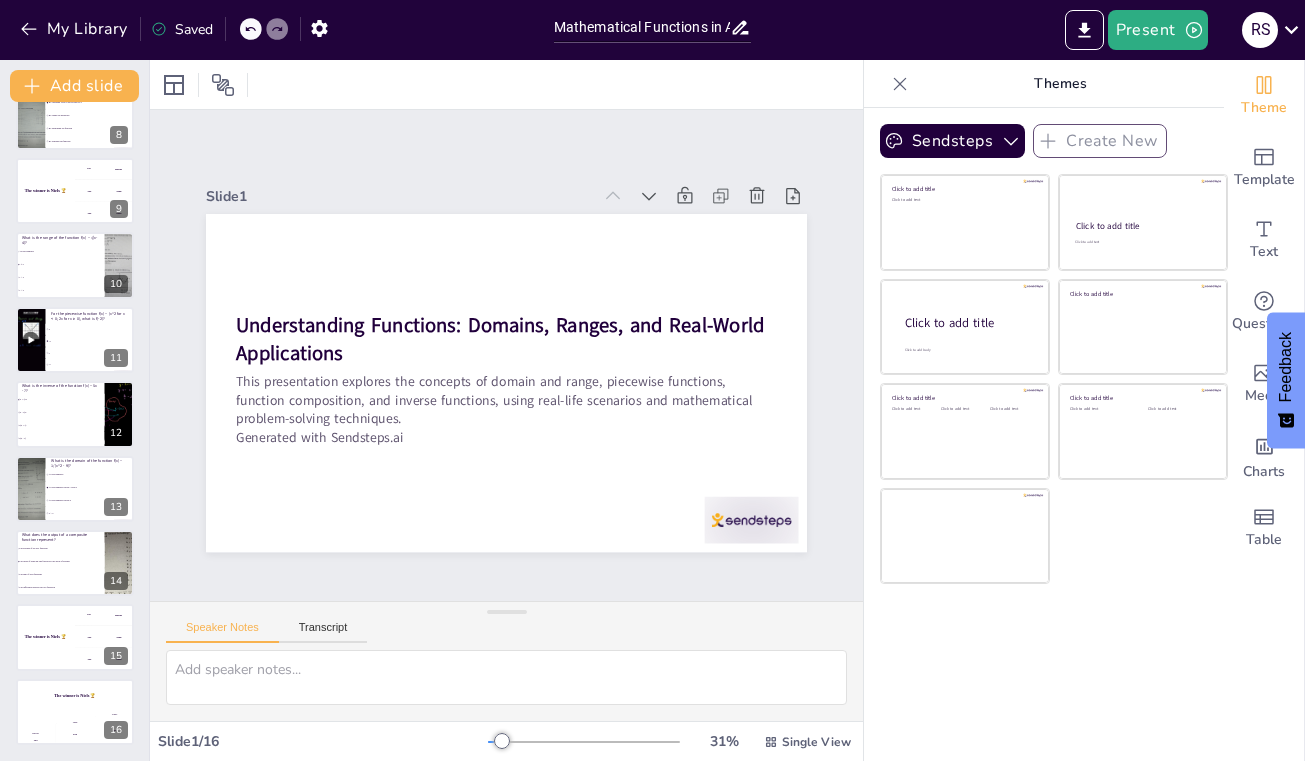 checkbox on "true" 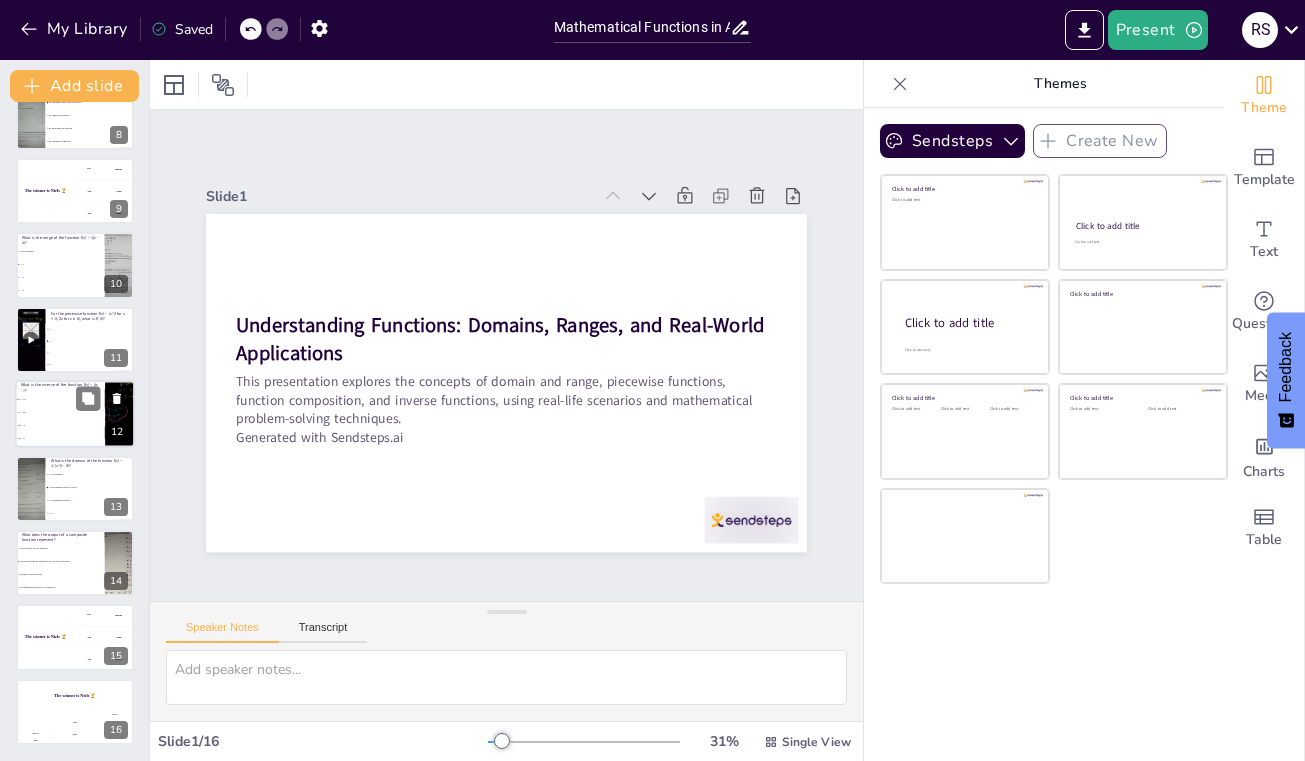 checkbox on "true" 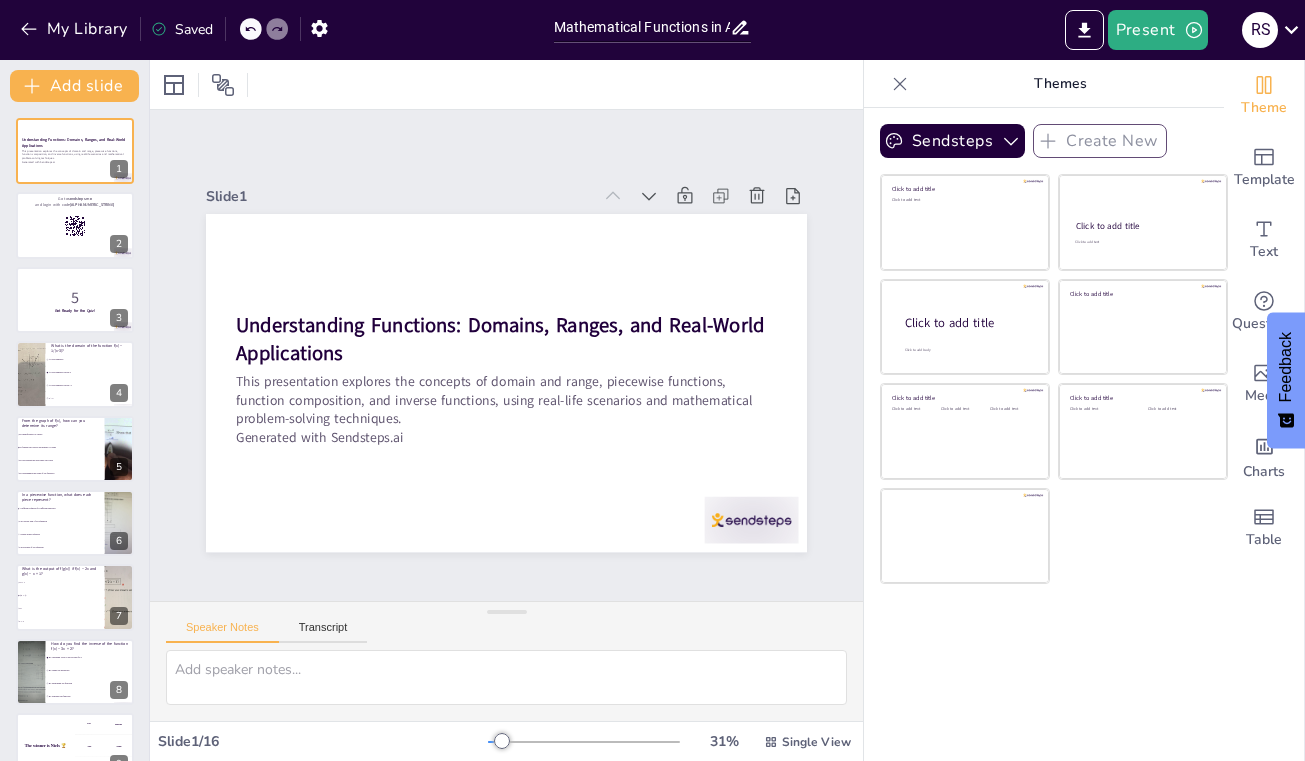 scroll, scrollTop: -8, scrollLeft: 0, axis: vertical 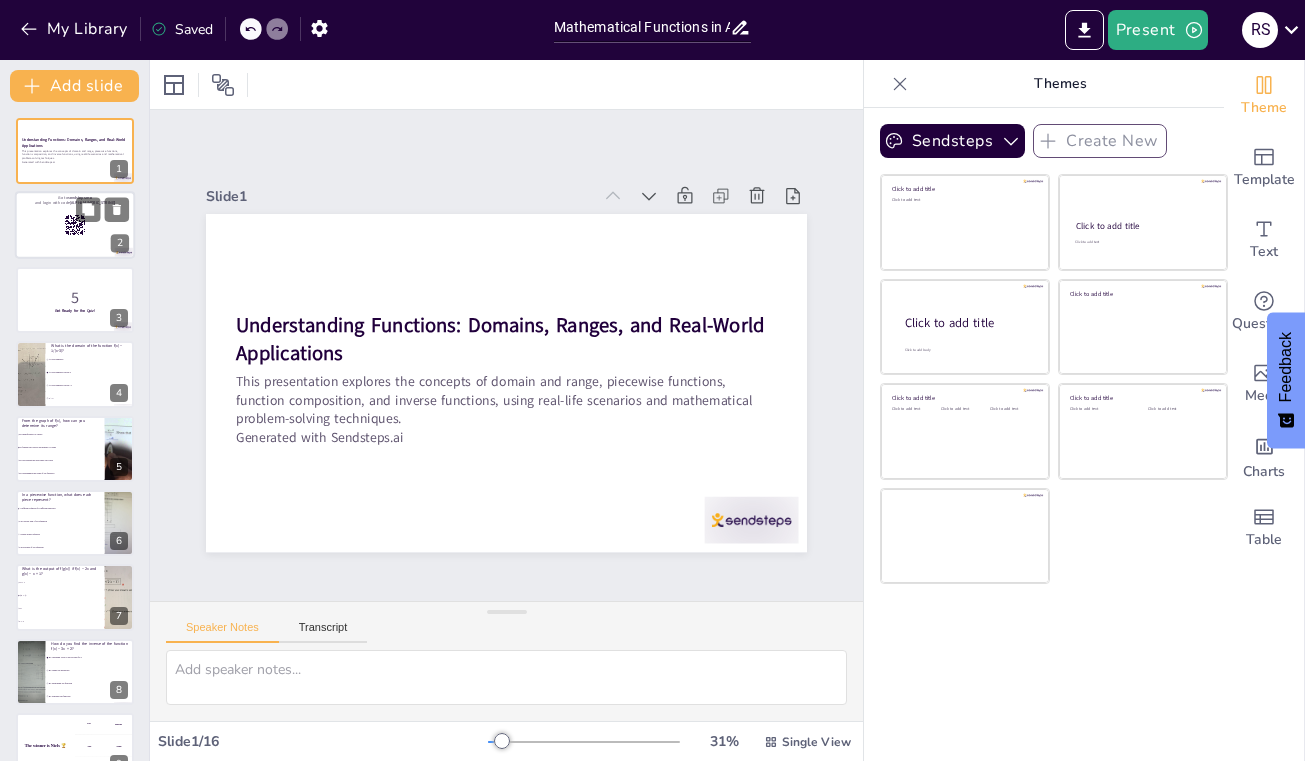 checkbox on "true" 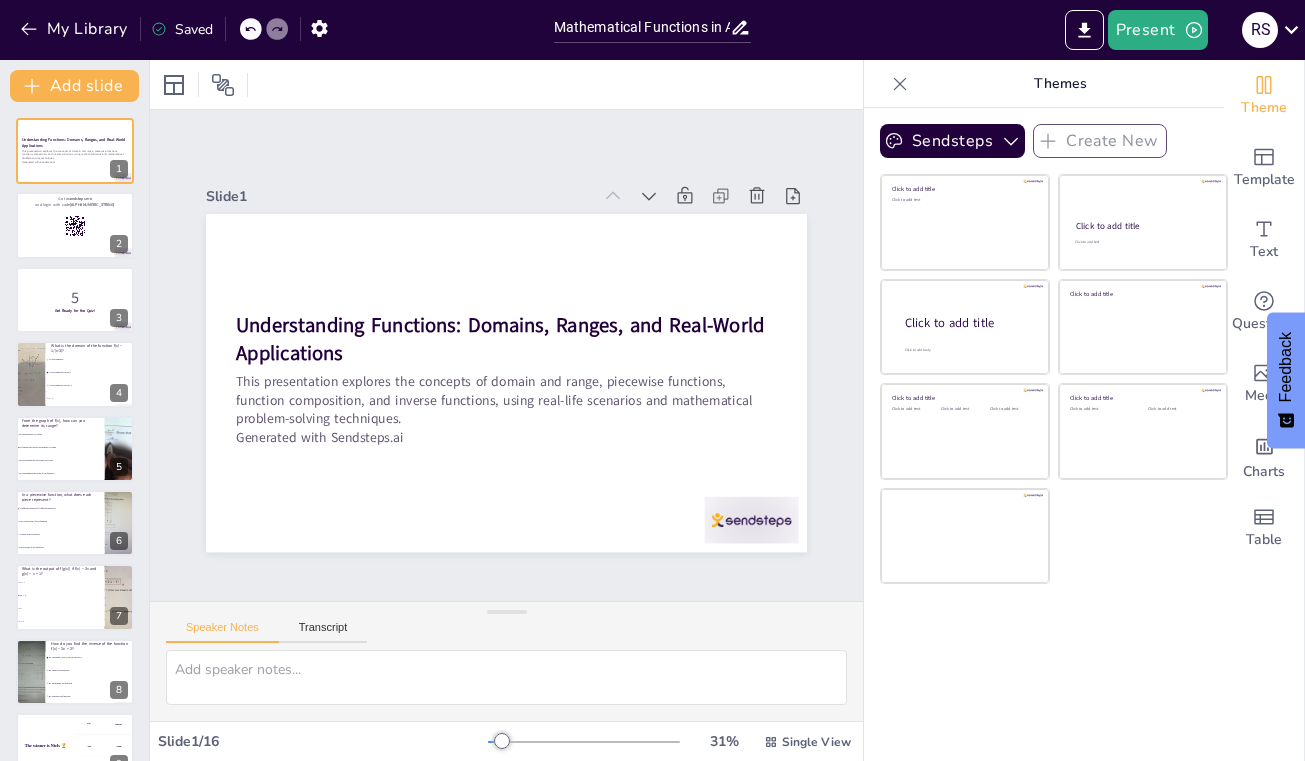 checkbox on "true" 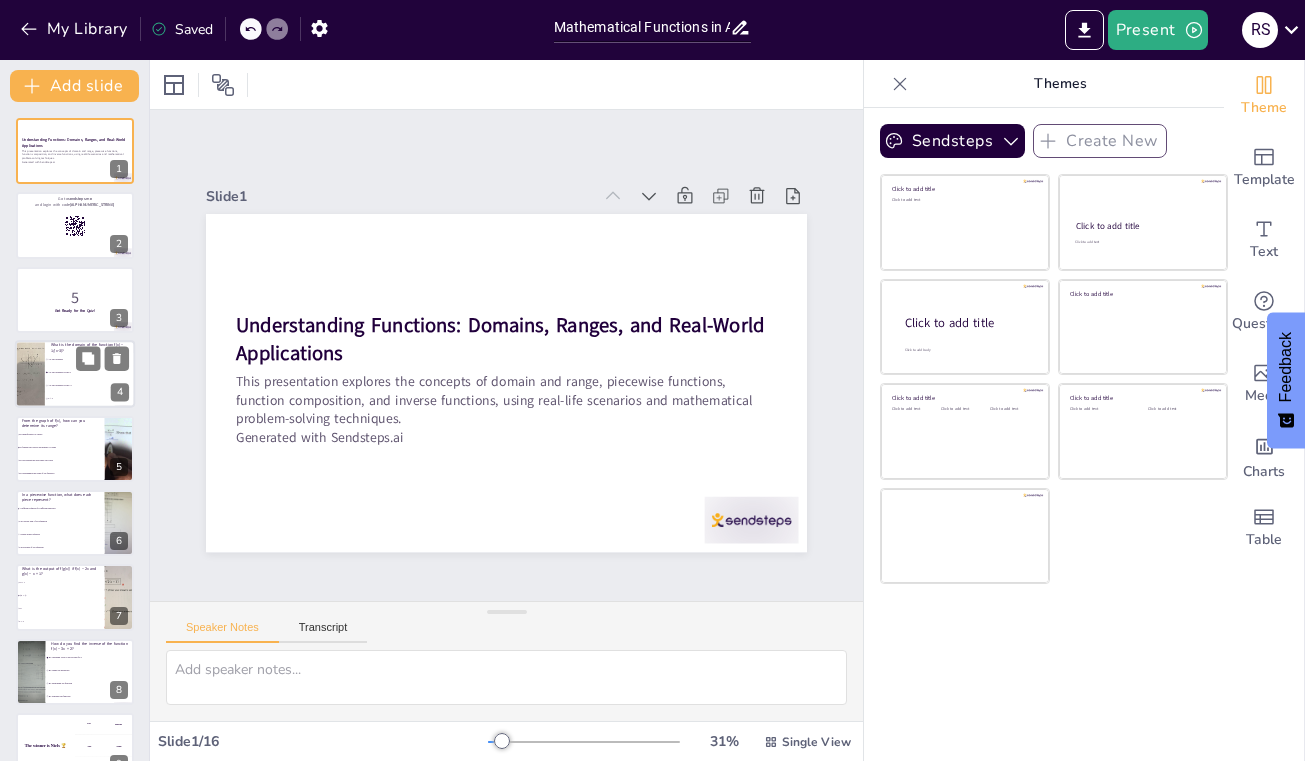 checkbox on "true" 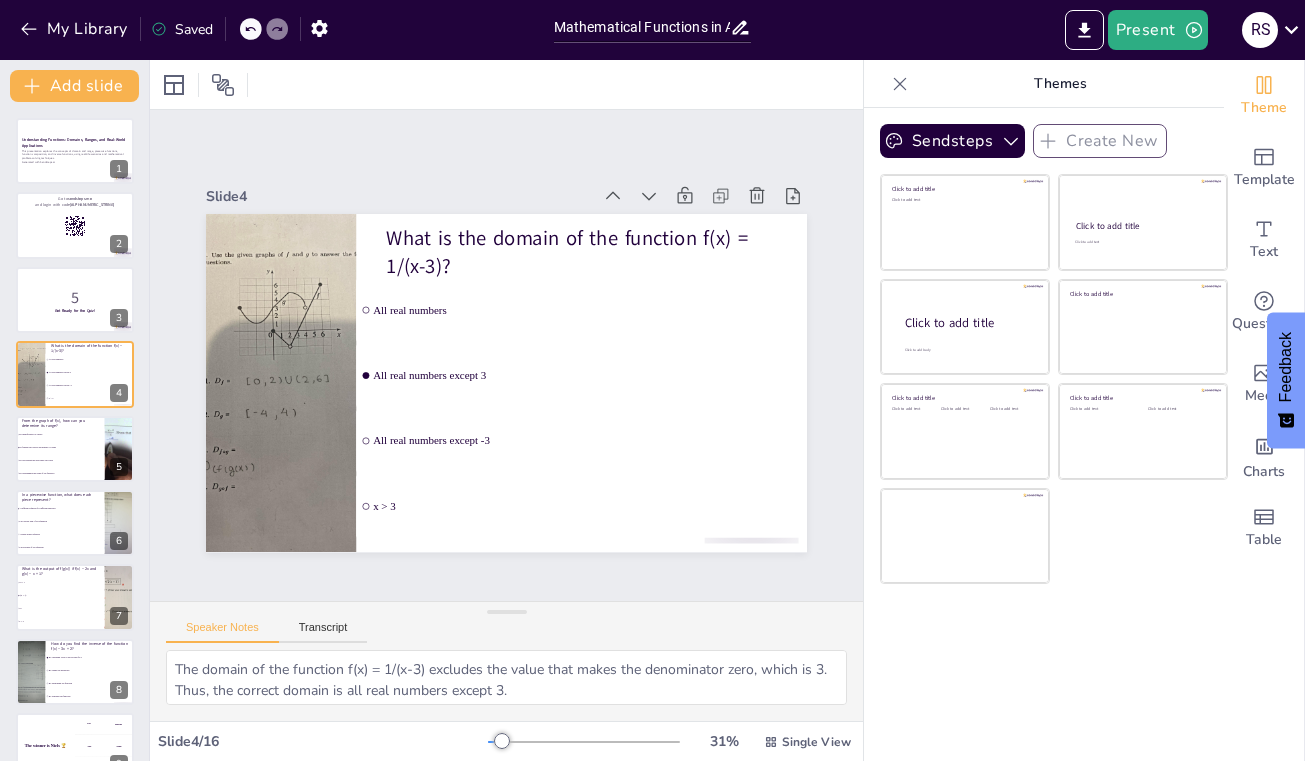 checkbox on "true" 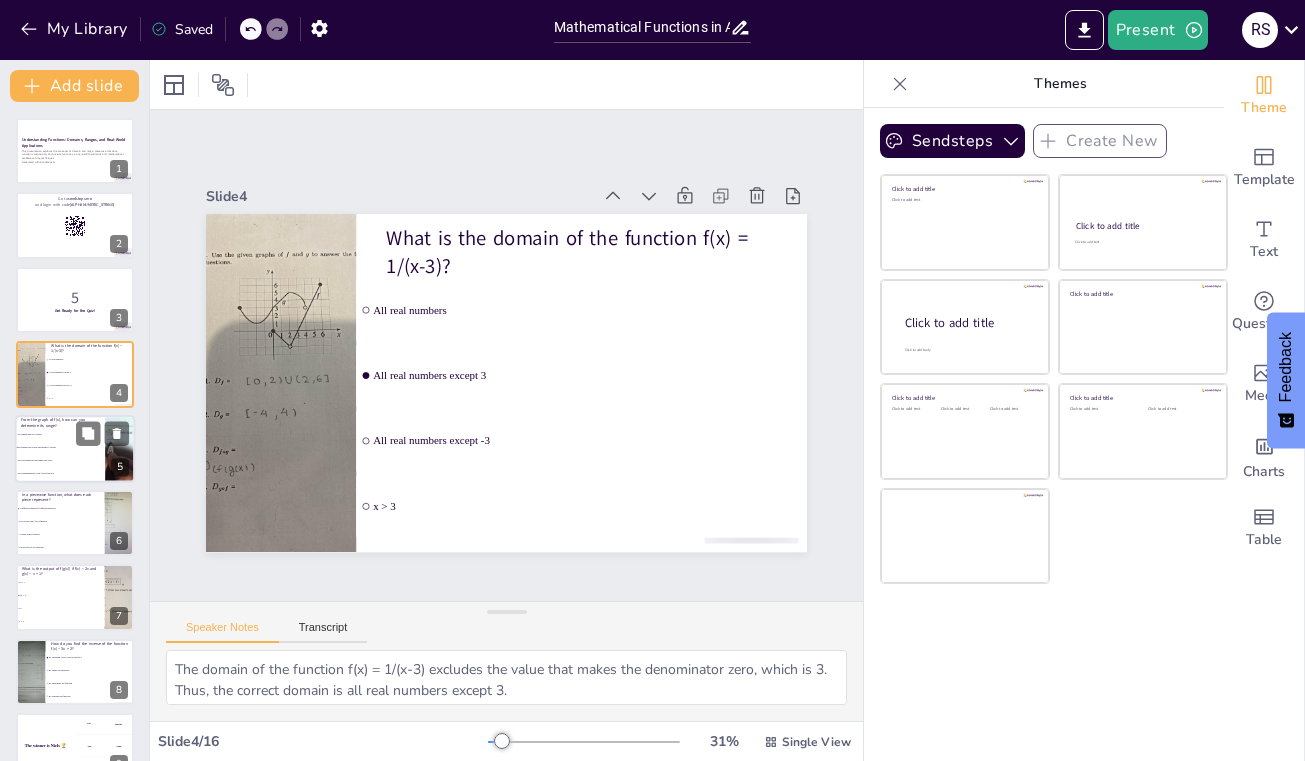 checkbox on "true" 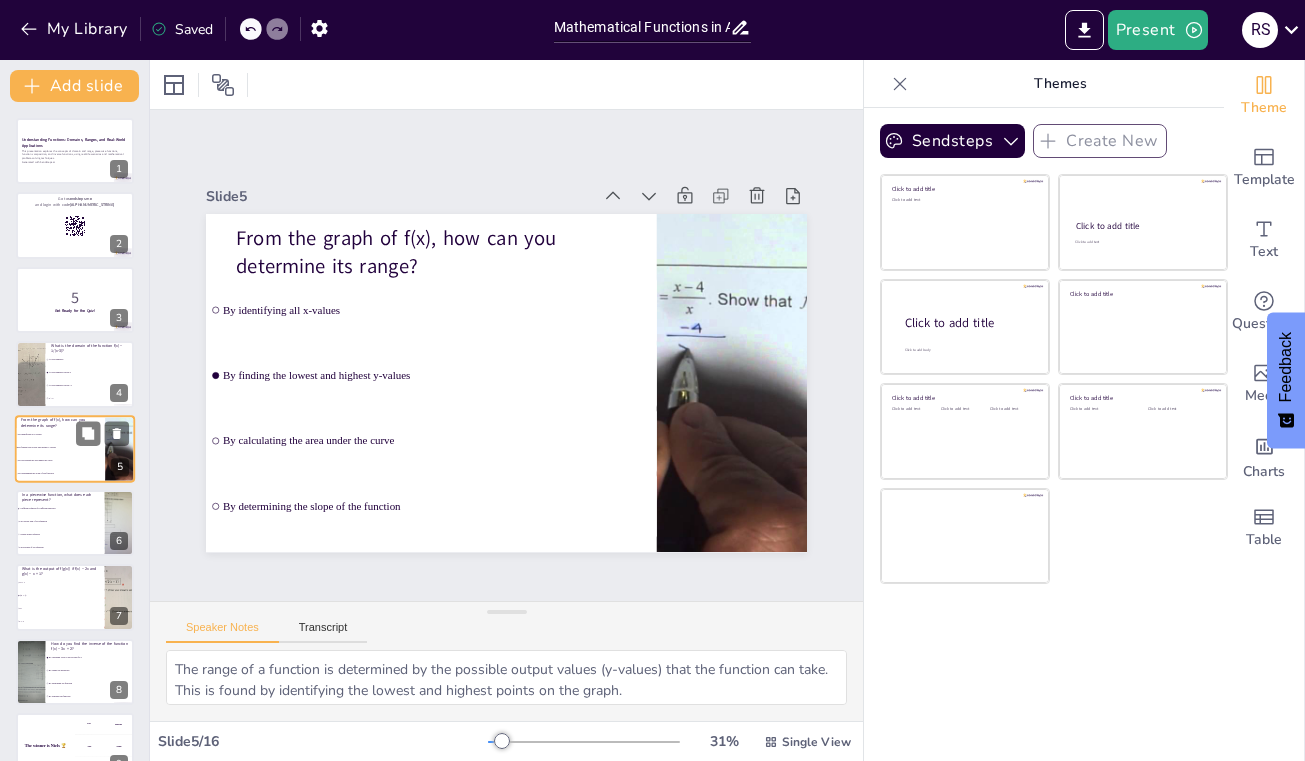 scroll, scrollTop: 17, scrollLeft: 0, axis: vertical 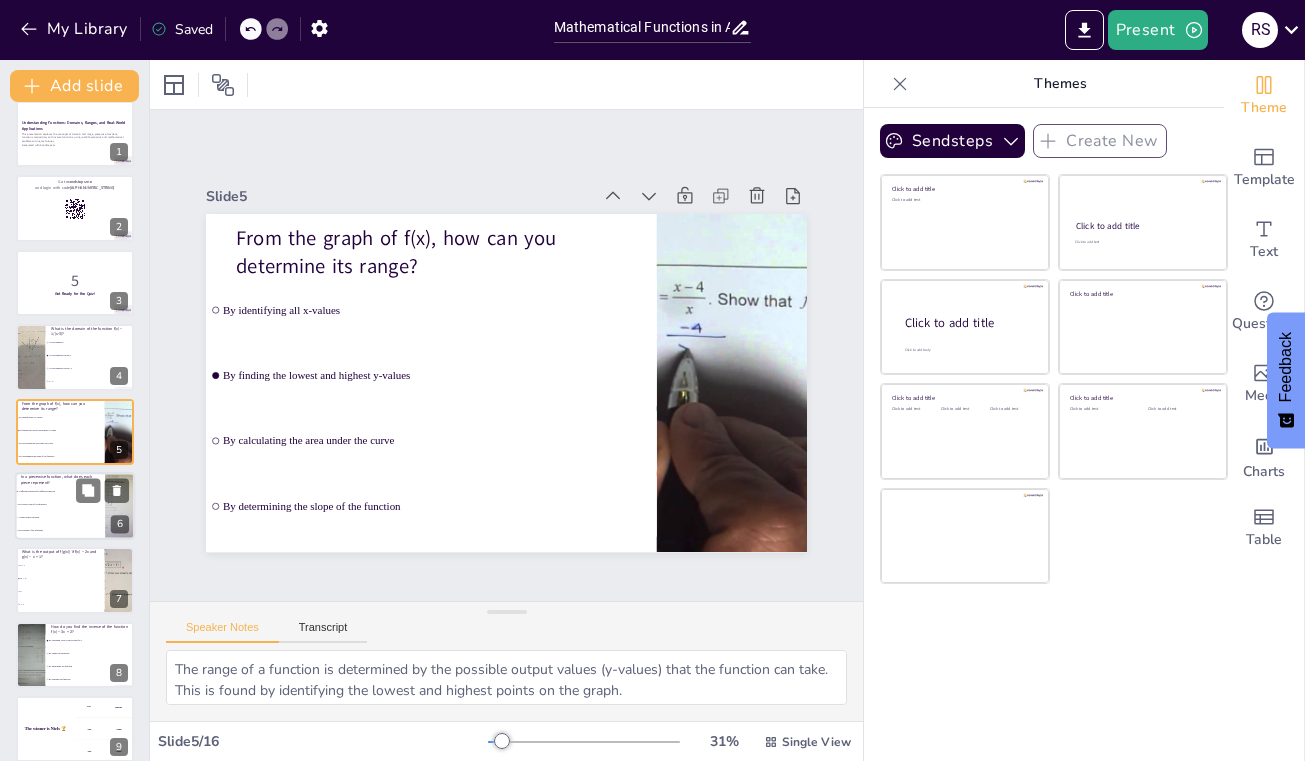 click on "A different equation for different intervals" at bounding box center (60, 491) 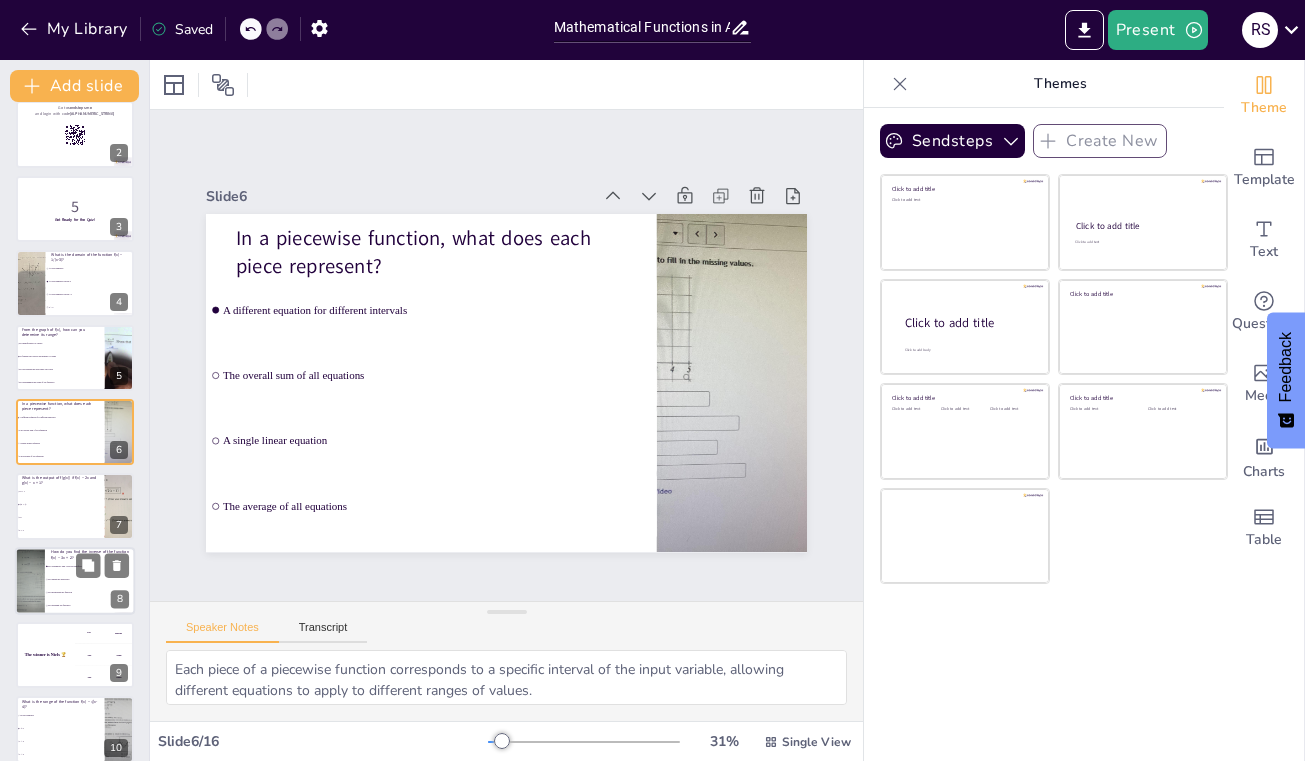 click on "How do you find the inverse of the function f(x) = 3x + 2? By swapping x and y and solving for y By taking the derivative By integrating the function By graphing the function 8" at bounding box center [75, 581] 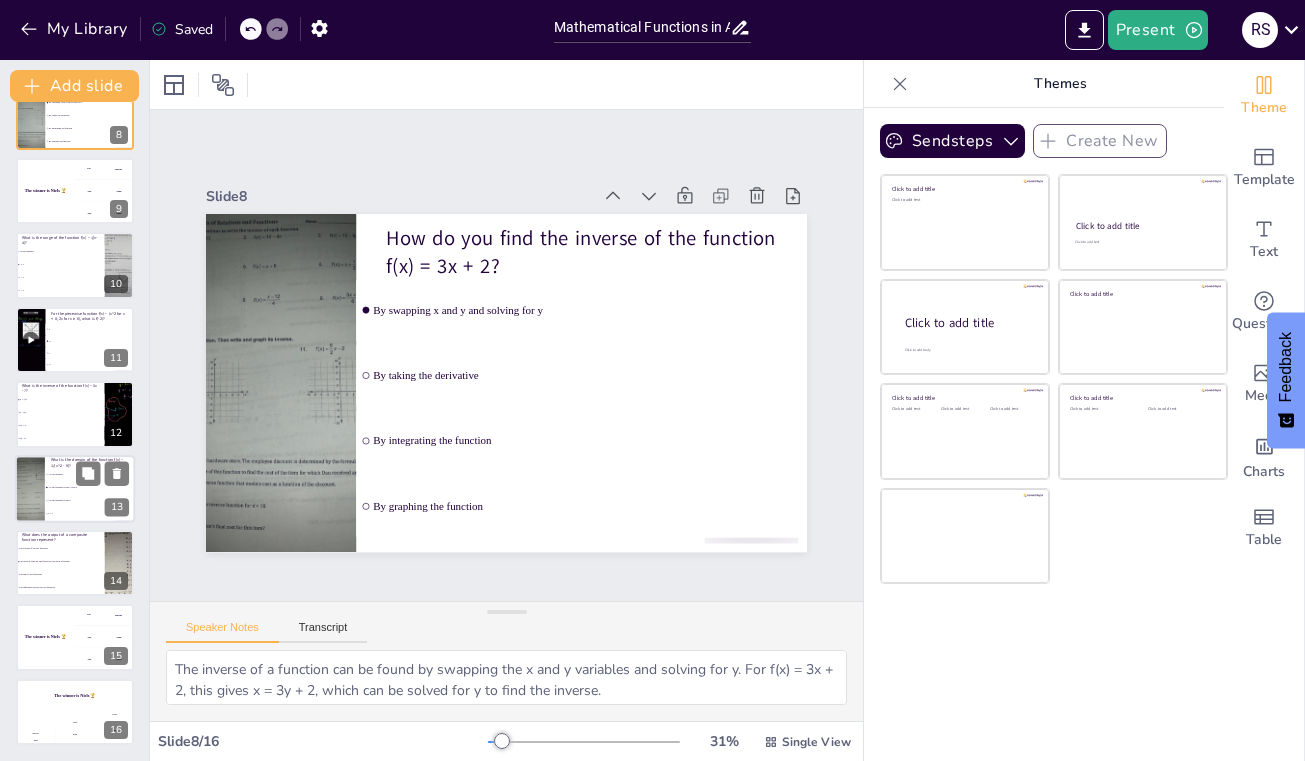 scroll, scrollTop: 555, scrollLeft: 0, axis: vertical 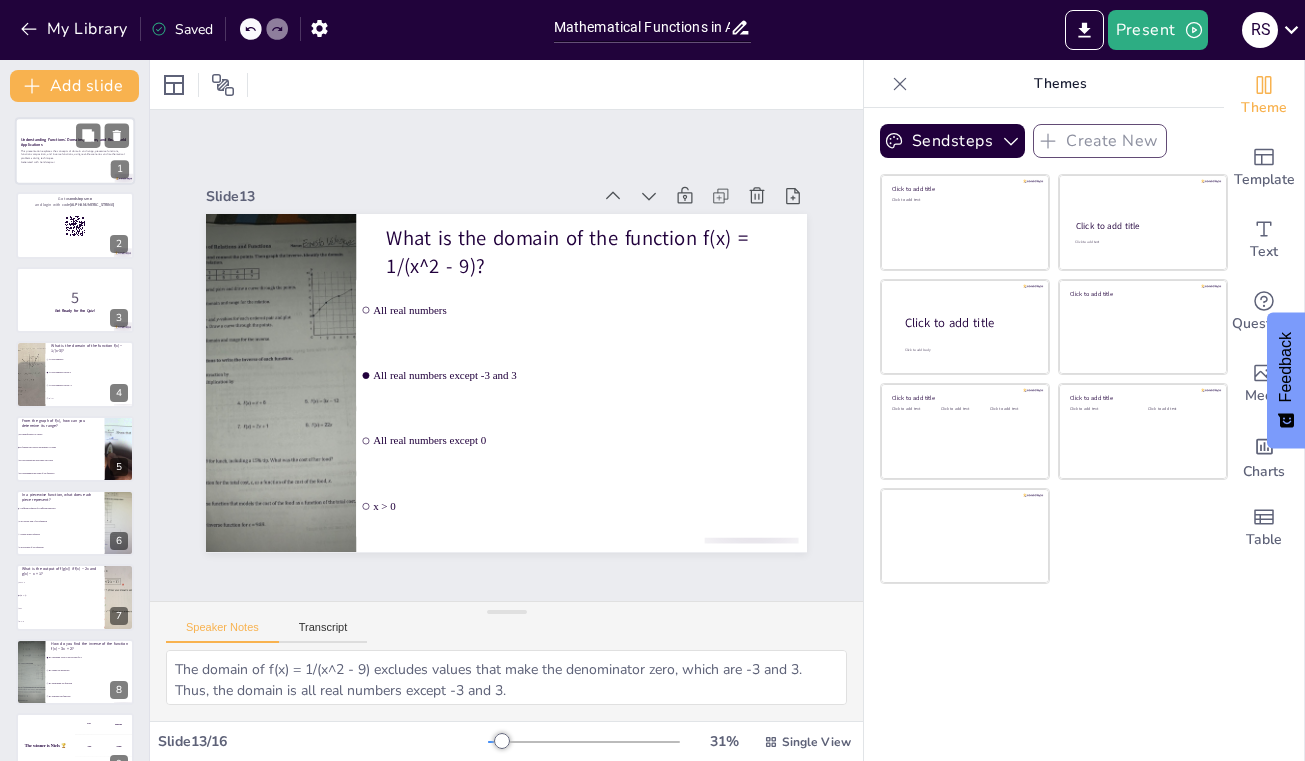 click on "This presentation explores the concepts of domain and range, piecewise functions, function composition, and inverse functions, using real-life scenarios and mathematical problem-solving techniques." at bounding box center [75, 154] 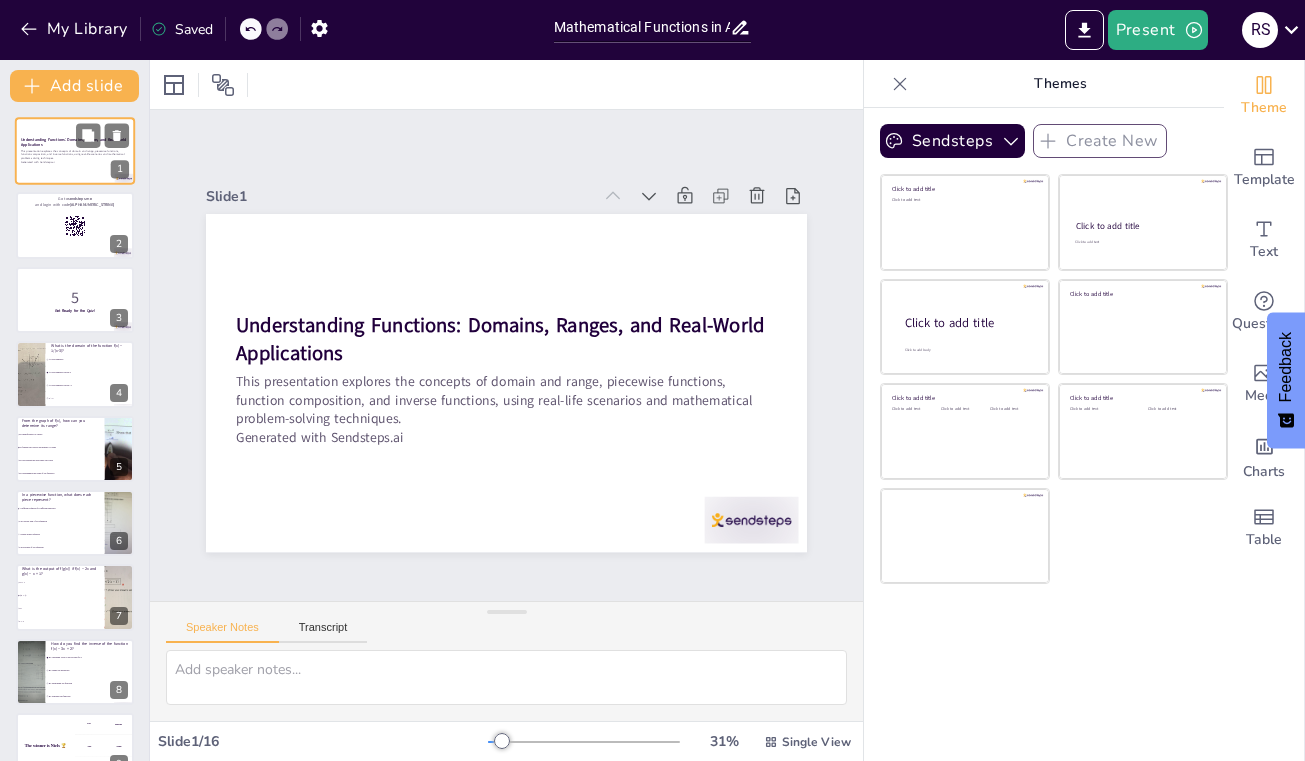 scroll, scrollTop: 0, scrollLeft: 0, axis: both 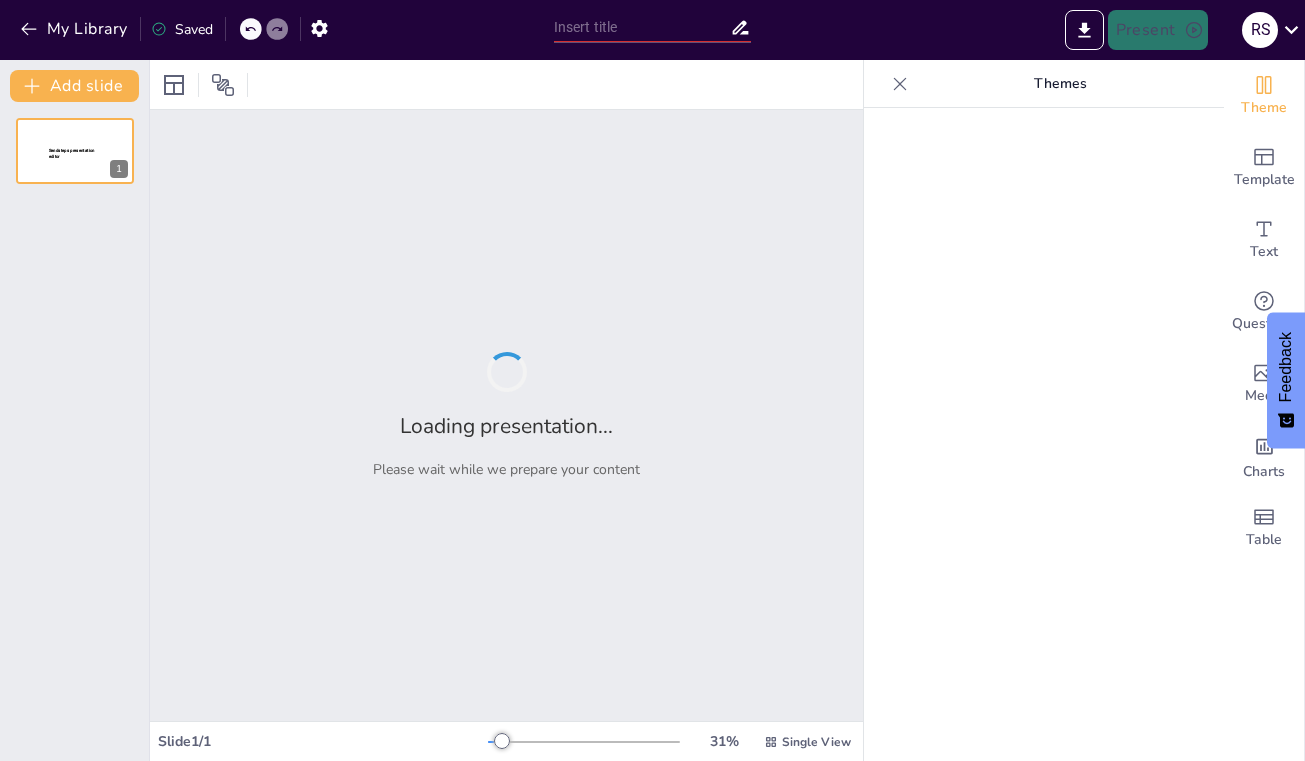 type on "Identifying Domain Restrictions: Navigating Division by Zero and Negative Roots" 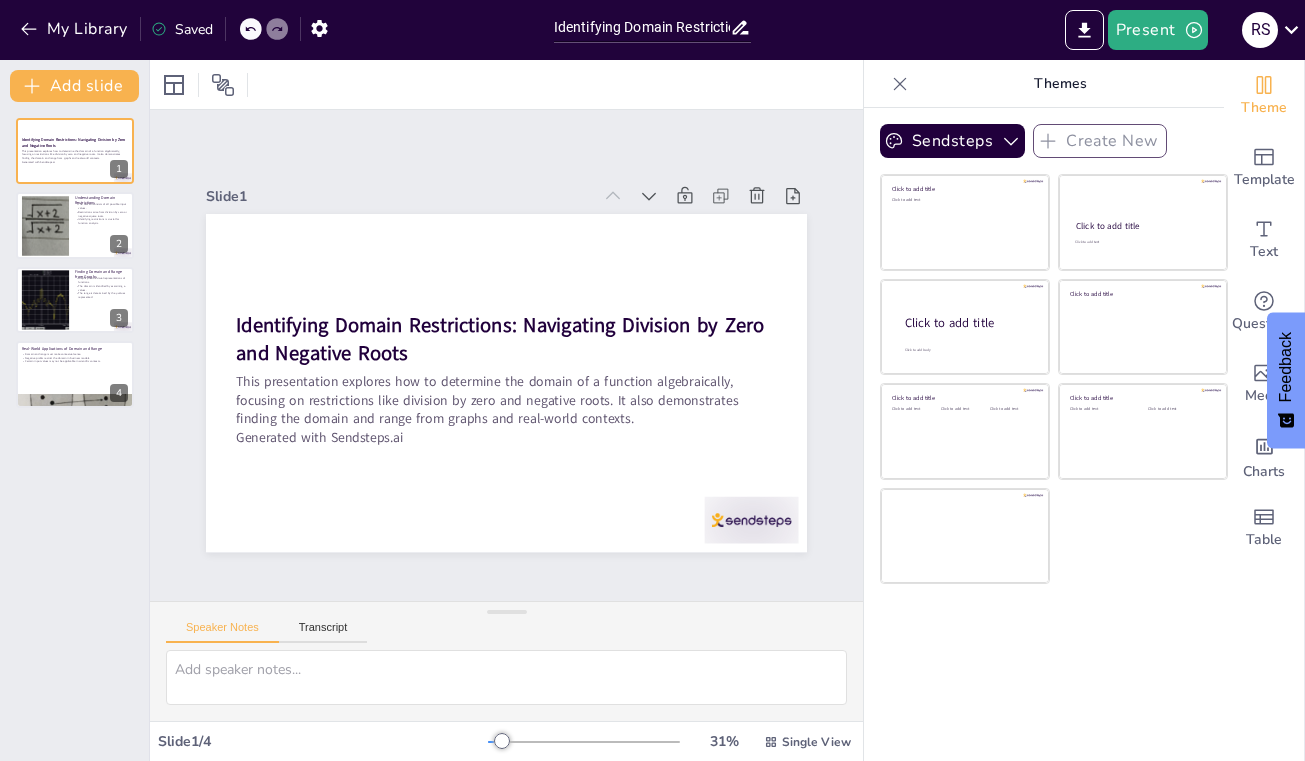 scroll, scrollTop: 0, scrollLeft: 0, axis: both 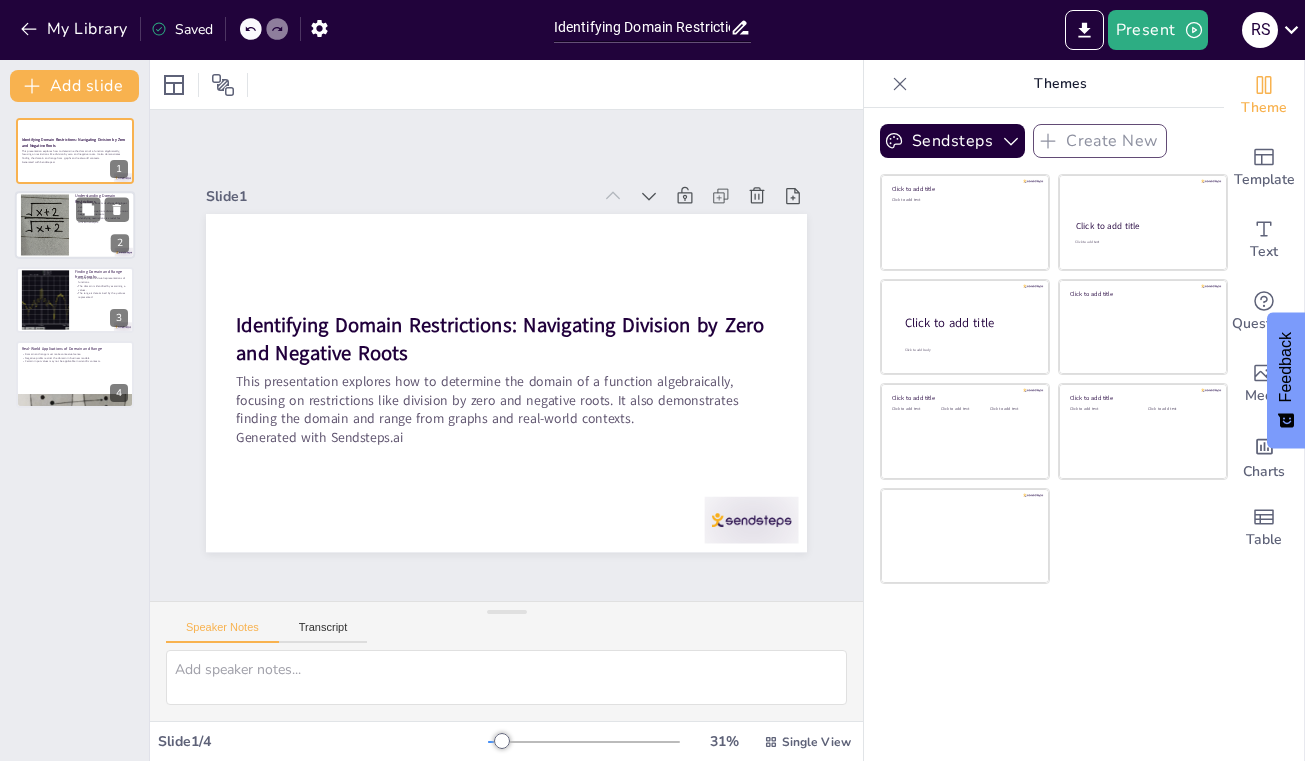 click at bounding box center [45, 225] 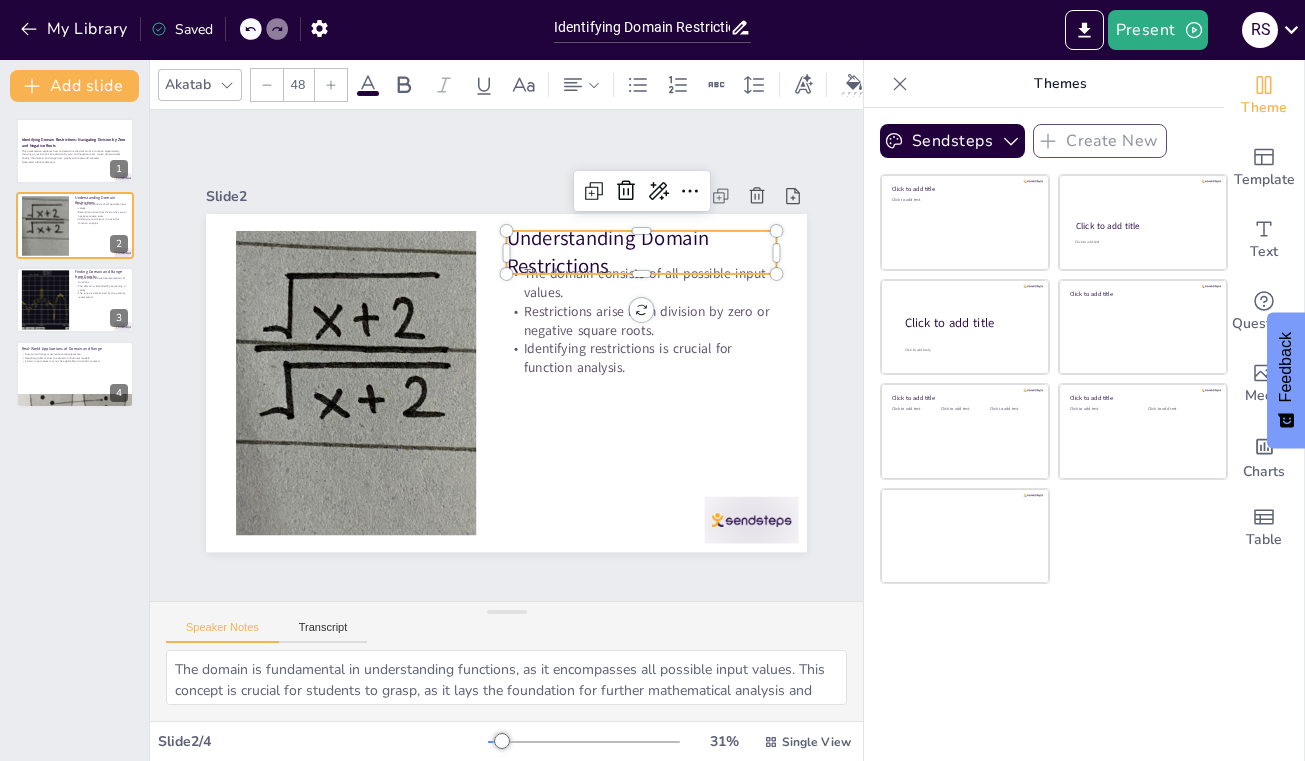 click on "Understanding Domain Restrictions" at bounding box center (676, 352) 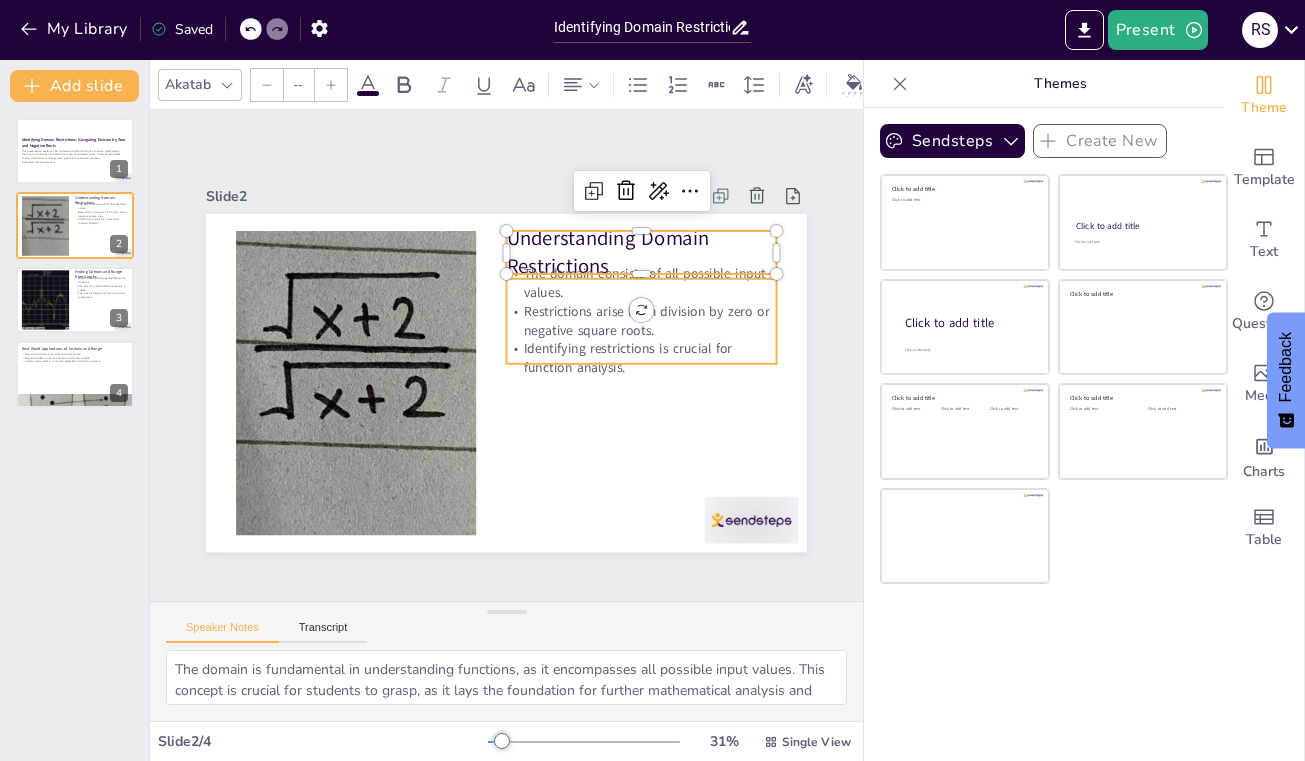 type on "32" 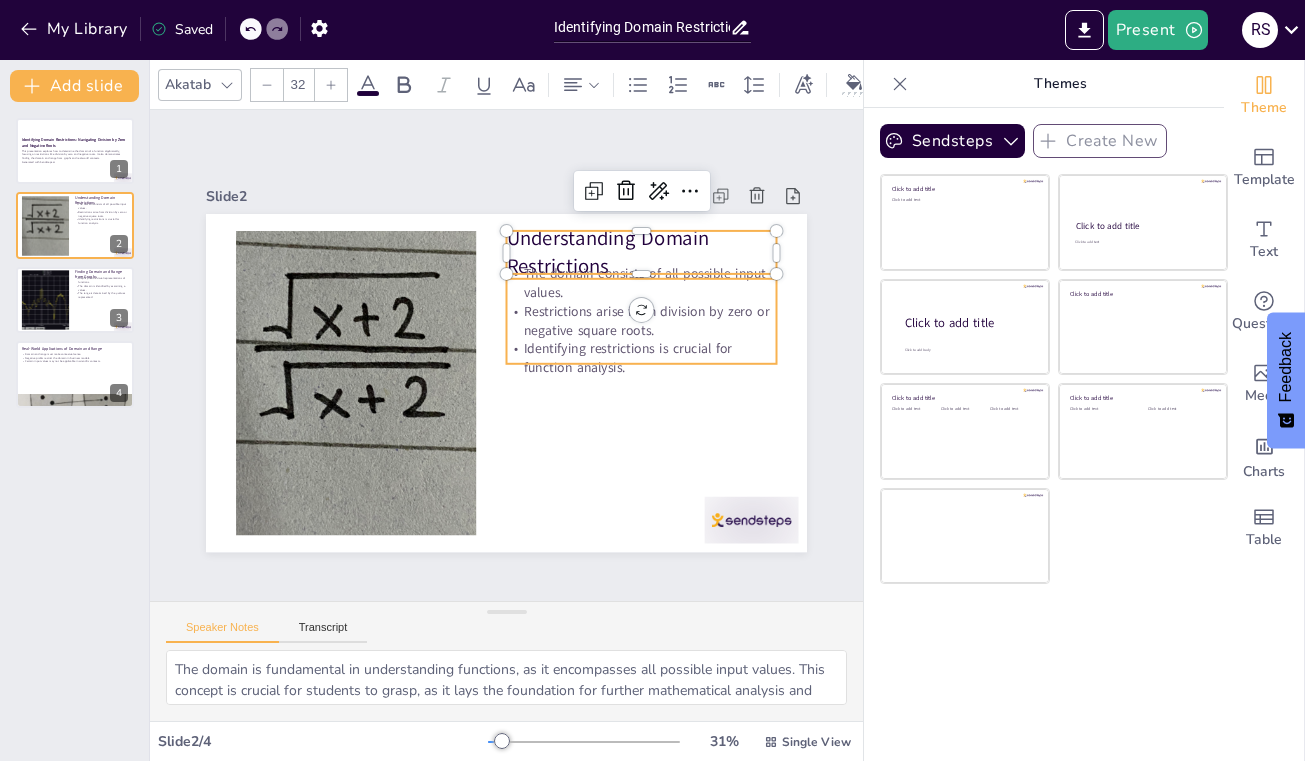 click on "The domain consists of all possible input values." at bounding box center [648, 298] 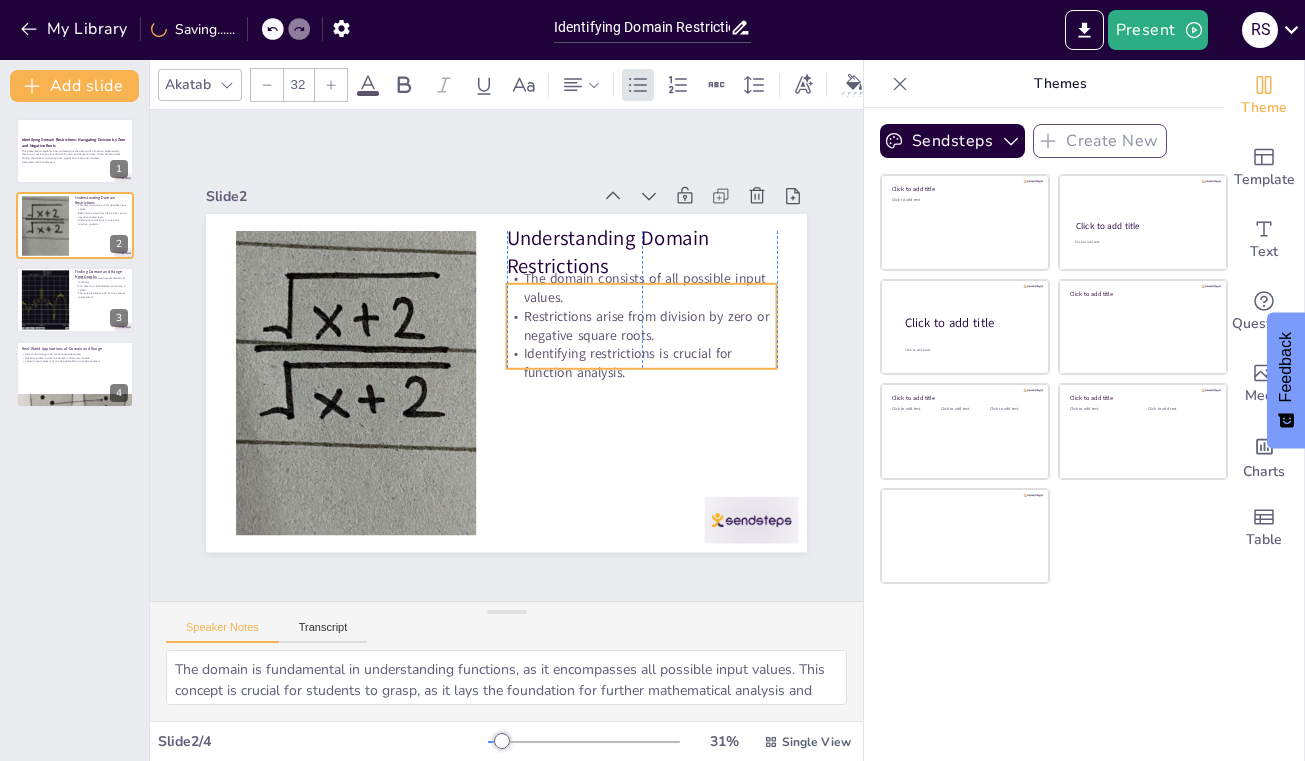 click on "The domain consists of all possible input values." at bounding box center (648, 304) 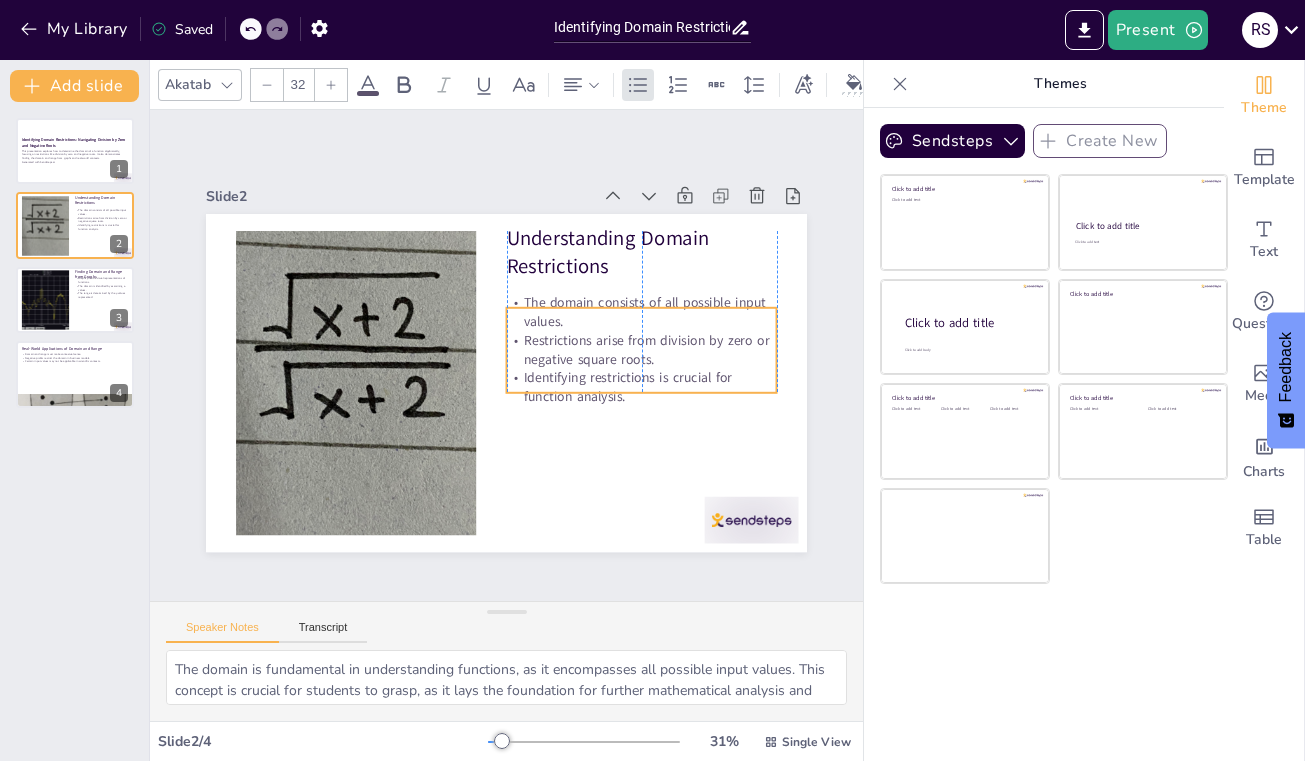 drag, startPoint x: 573, startPoint y: 295, endPoint x: 573, endPoint y: 319, distance: 24 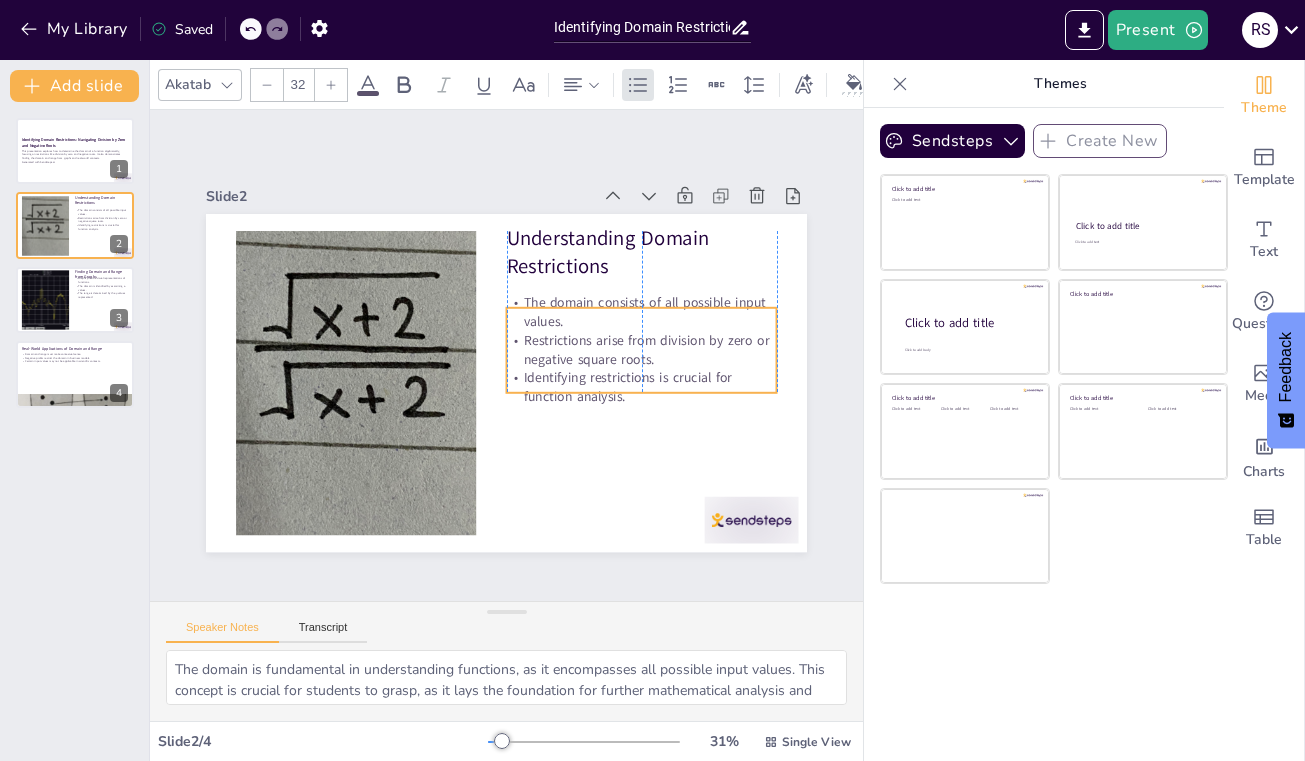 click on "The domain consists of all possible input values." at bounding box center [647, 372] 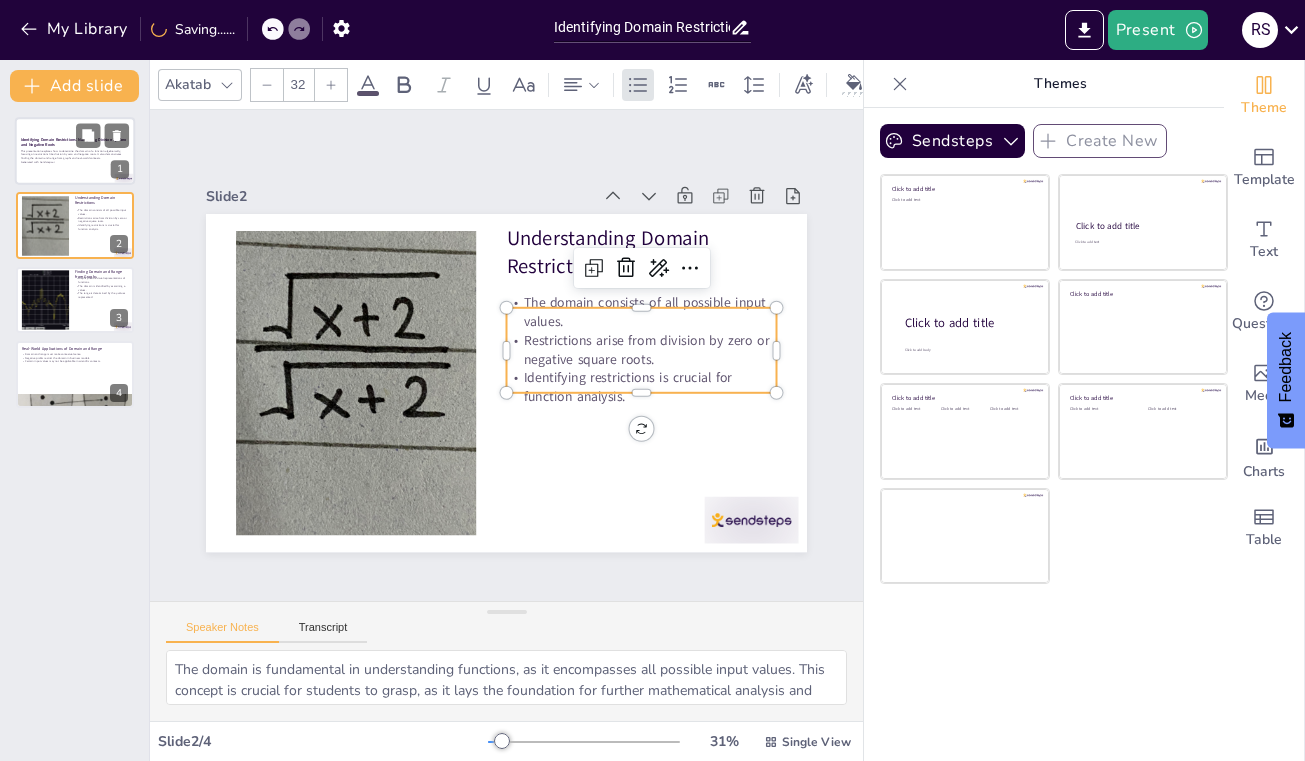 click on "This presentation explores how to determine the domain of a function algebraically, focusing on restrictions like division by zero and negative roots. It also demonstrates finding the domain and range from graphs and real-world contexts. Generated with Sendsteps.ai" at bounding box center (75, 156) 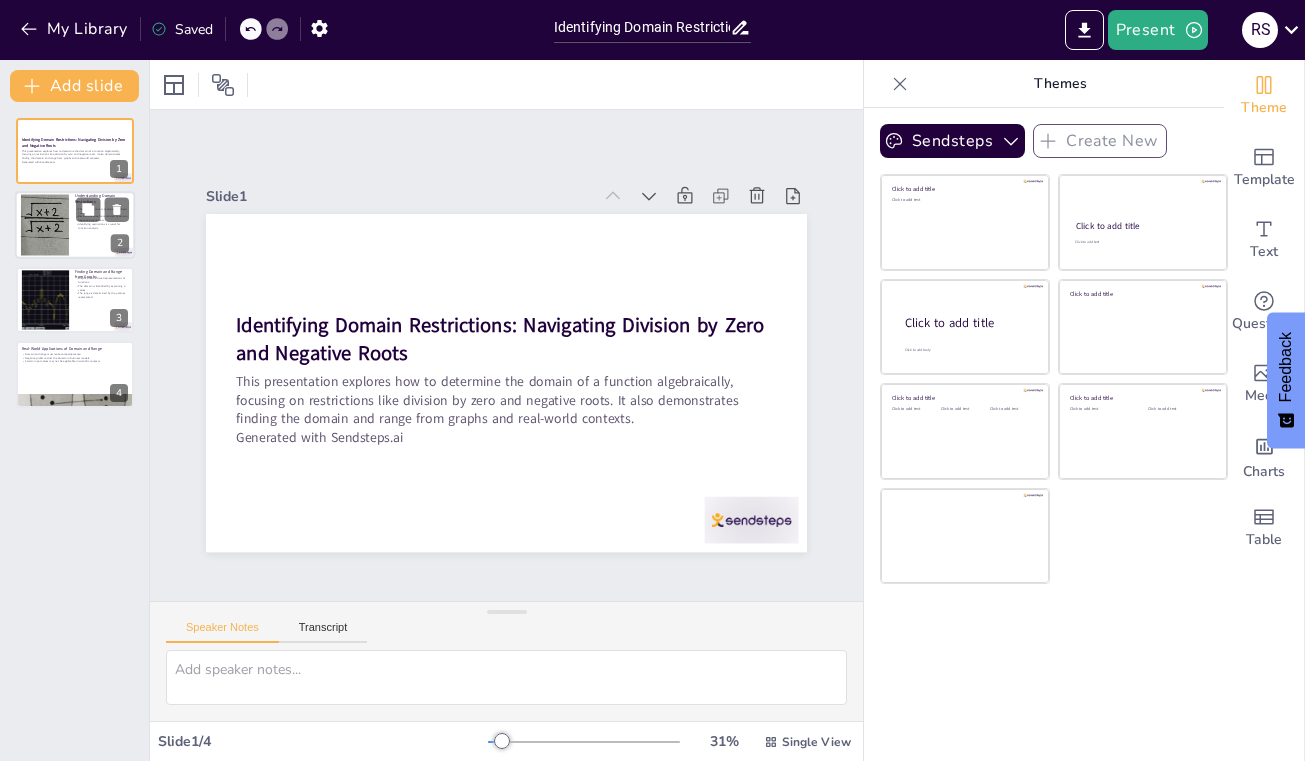 click at bounding box center (45, 225) 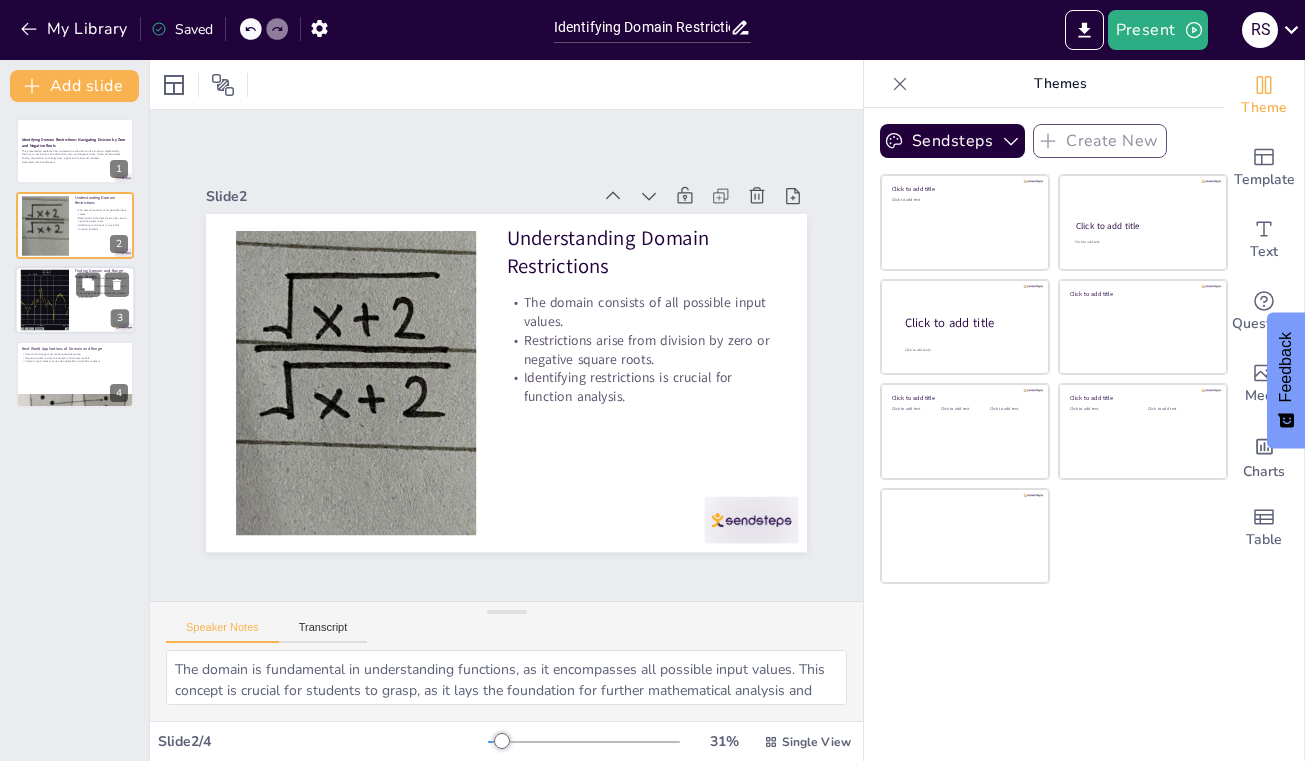 click at bounding box center [44, 299] 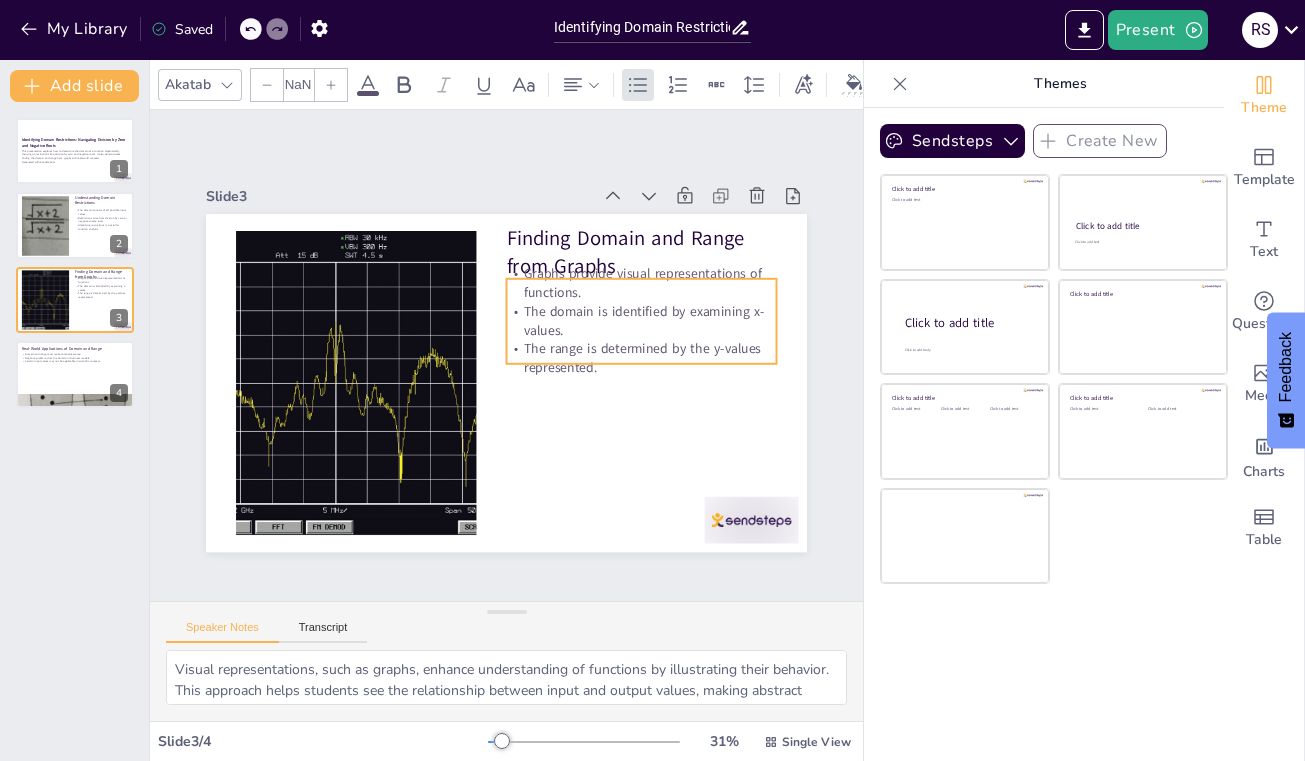 type on "32" 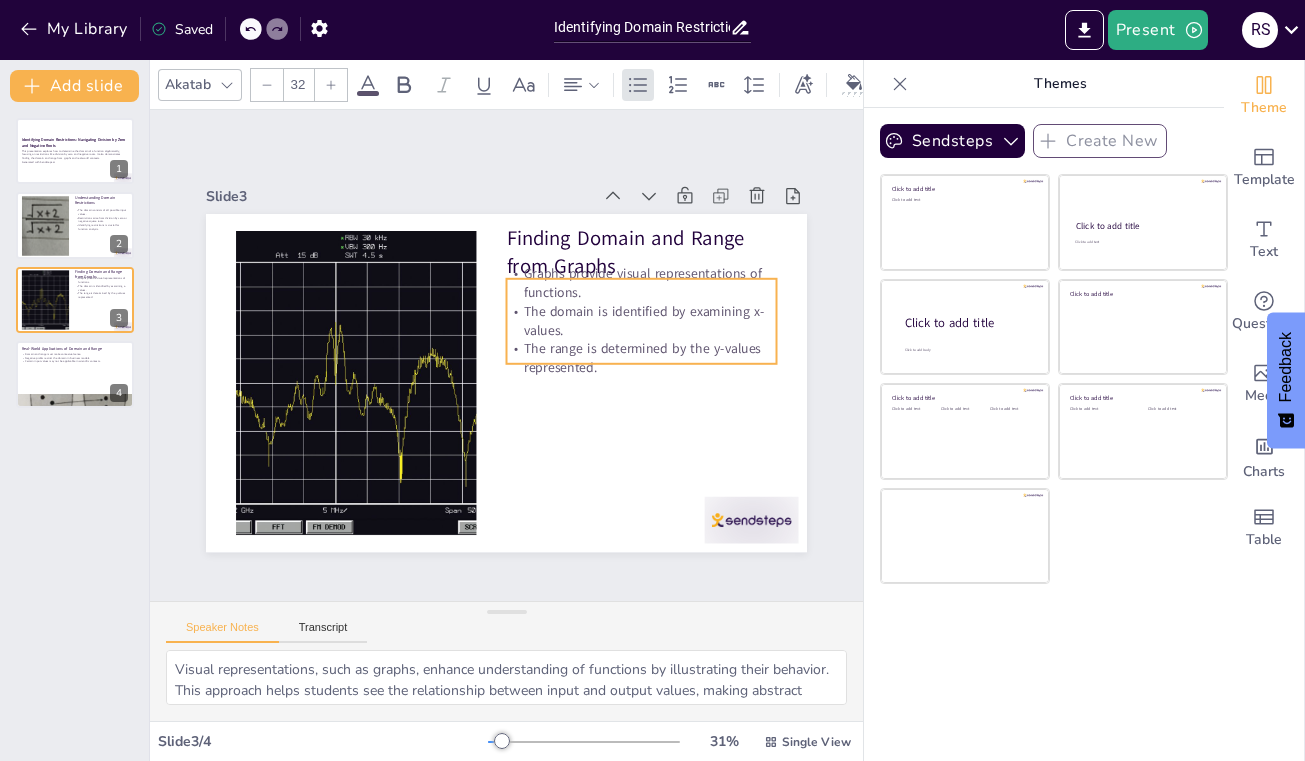 click on "Finding Domain and Range from Graphs Graphs provide visual representations of functions. The domain is identified by examining x-values. The range is determined by the y-values represented." at bounding box center [501, 383] 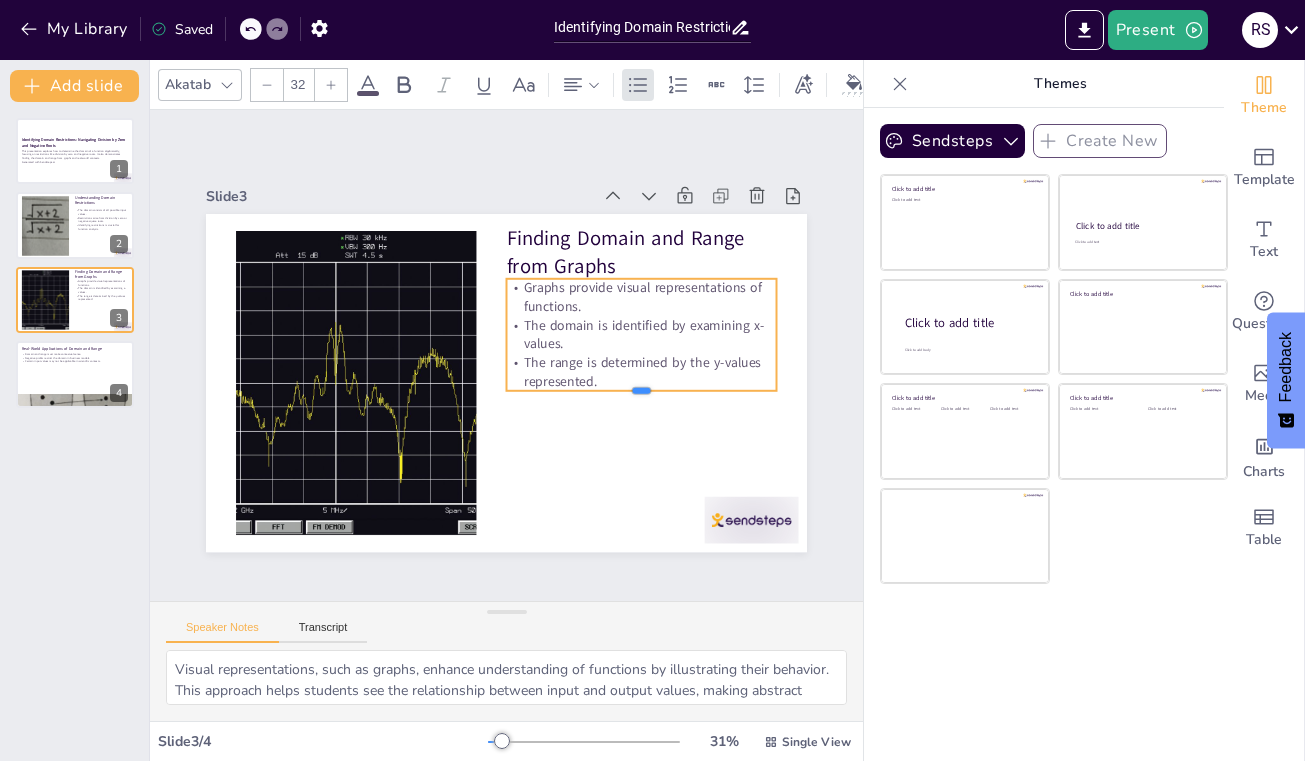 drag, startPoint x: 614, startPoint y: 366, endPoint x: 614, endPoint y: 387, distance: 21 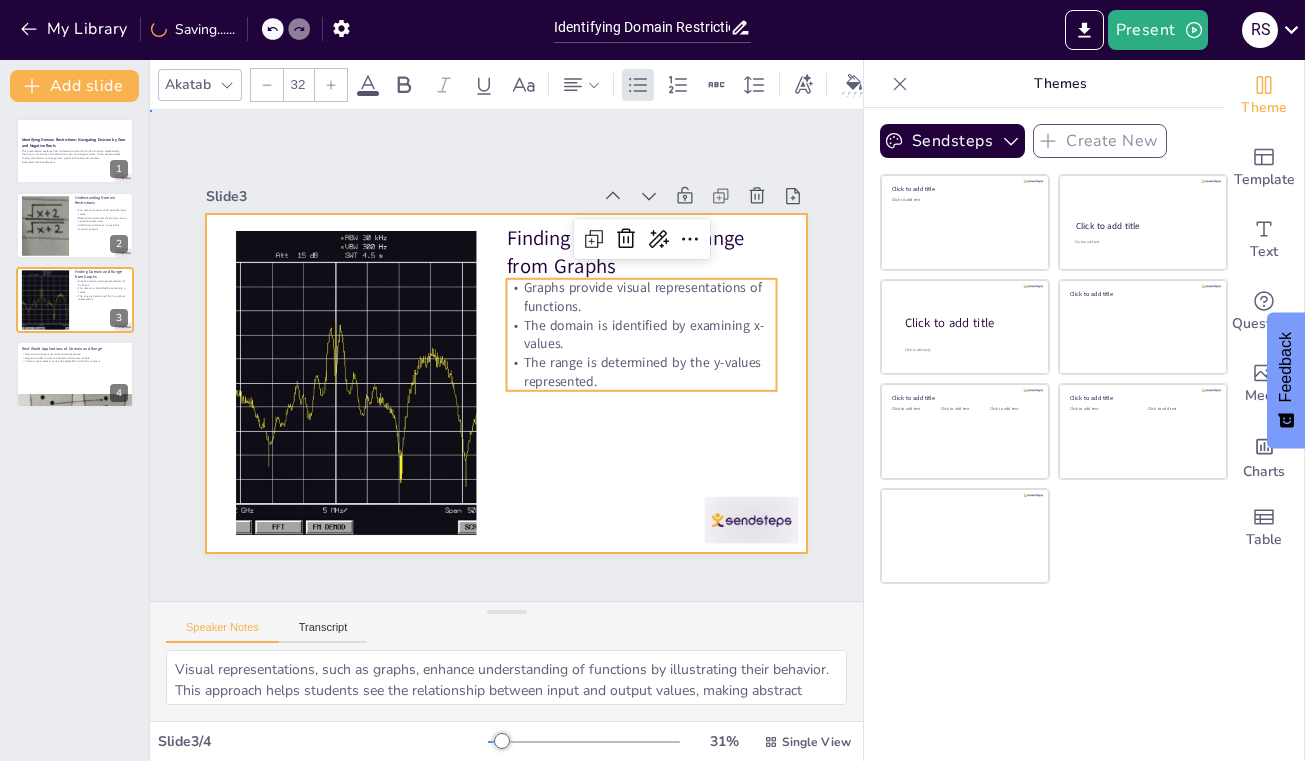 click at bounding box center (503, 383) 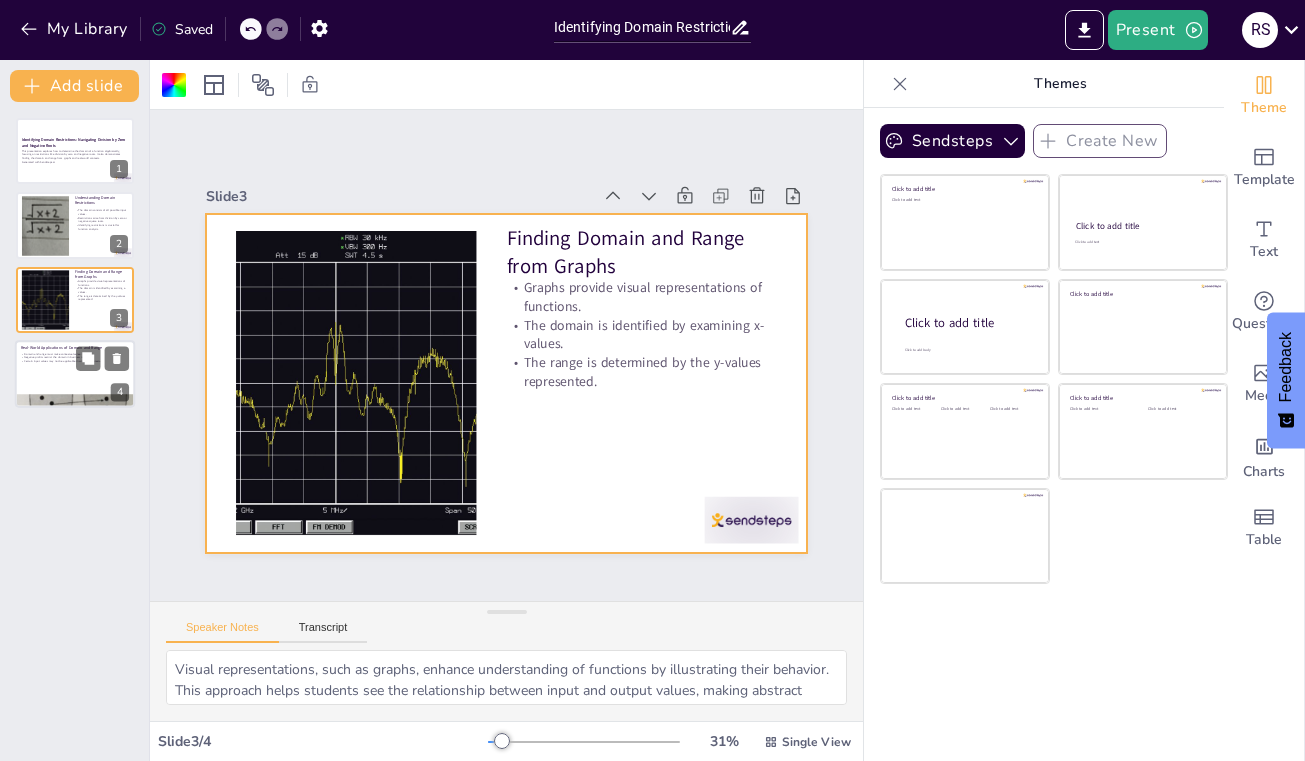 click at bounding box center (75, 374) 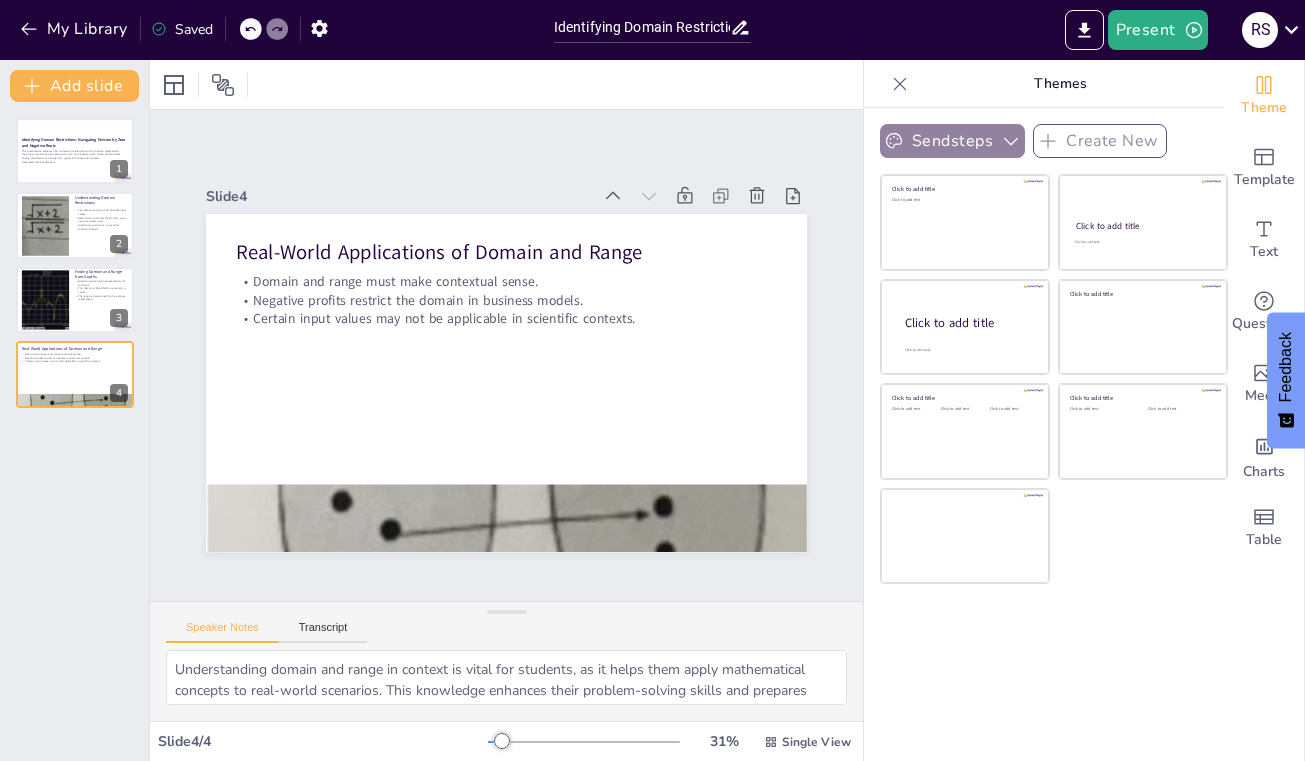 click 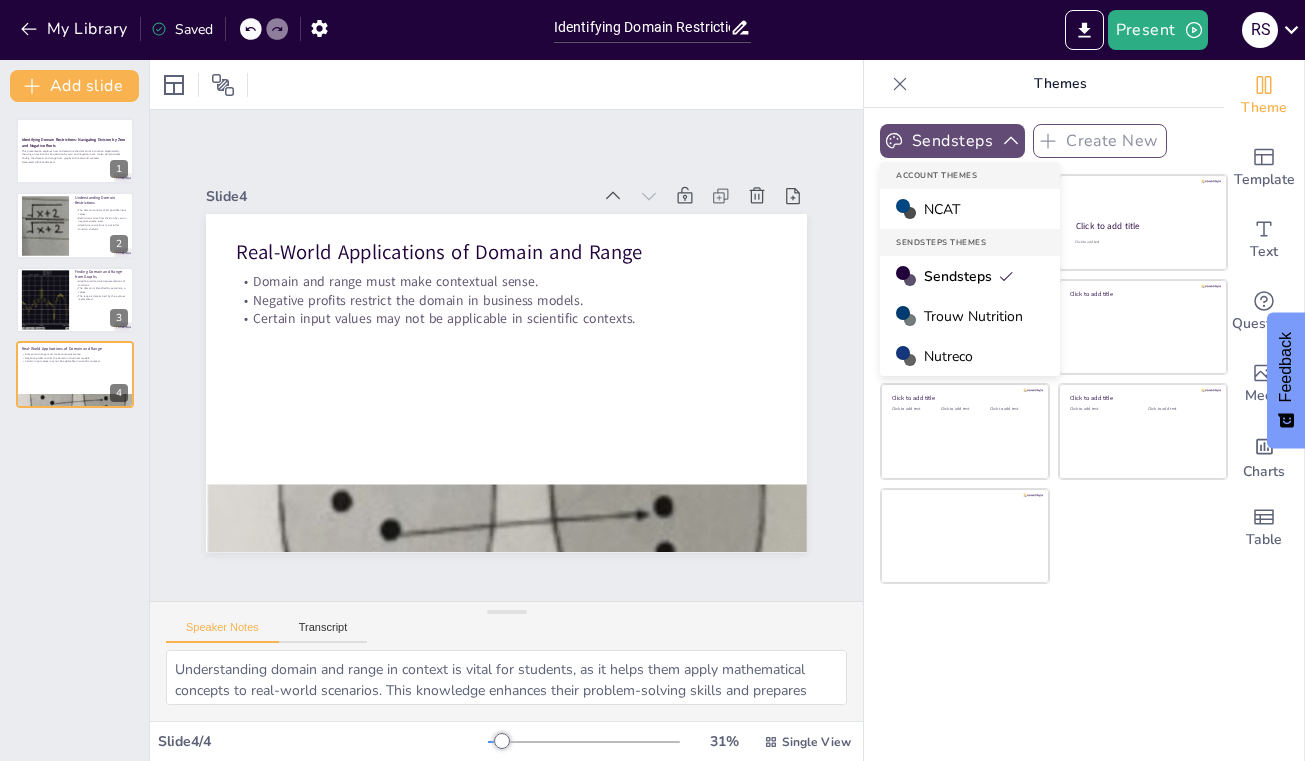 click on "Sendsteps" at bounding box center [969, 276] 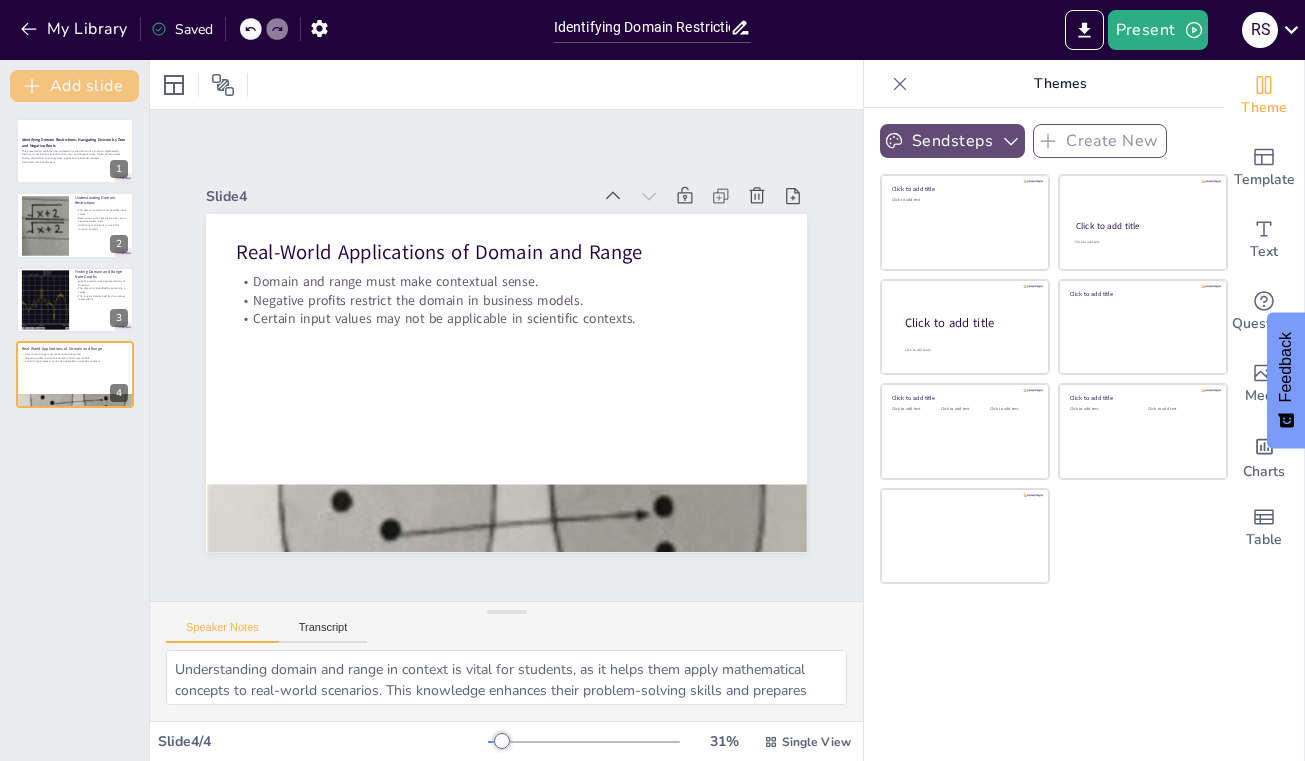 click on "Add slide" at bounding box center (74, 86) 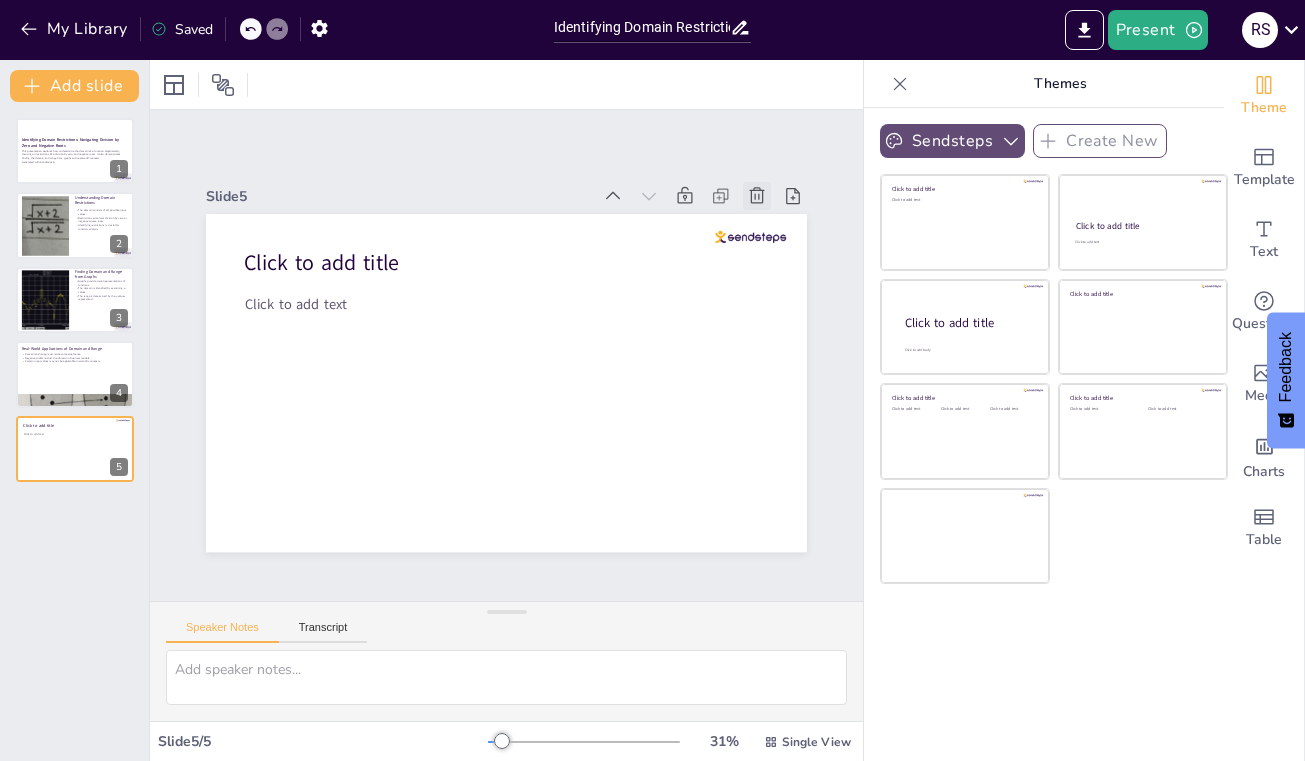 click at bounding box center [784, 251] 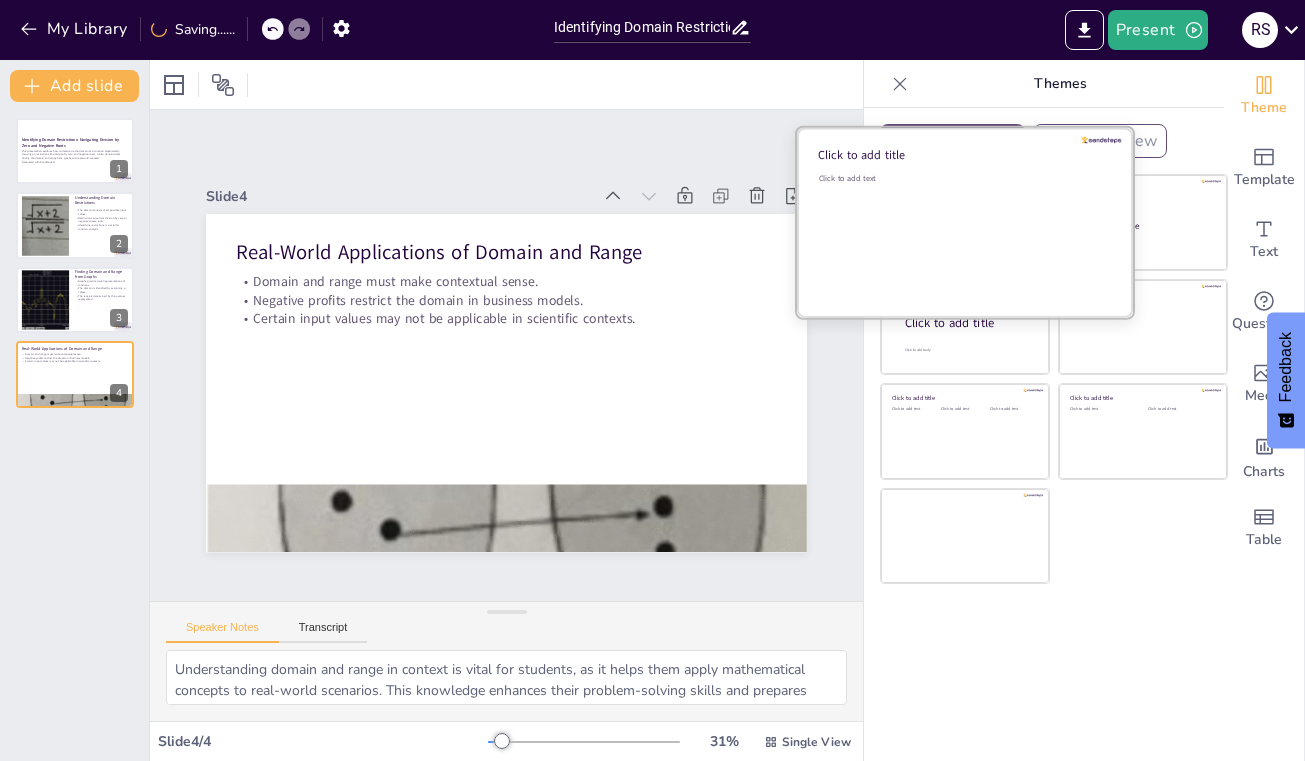 click on "Click to add text" at bounding box center [962, 235] 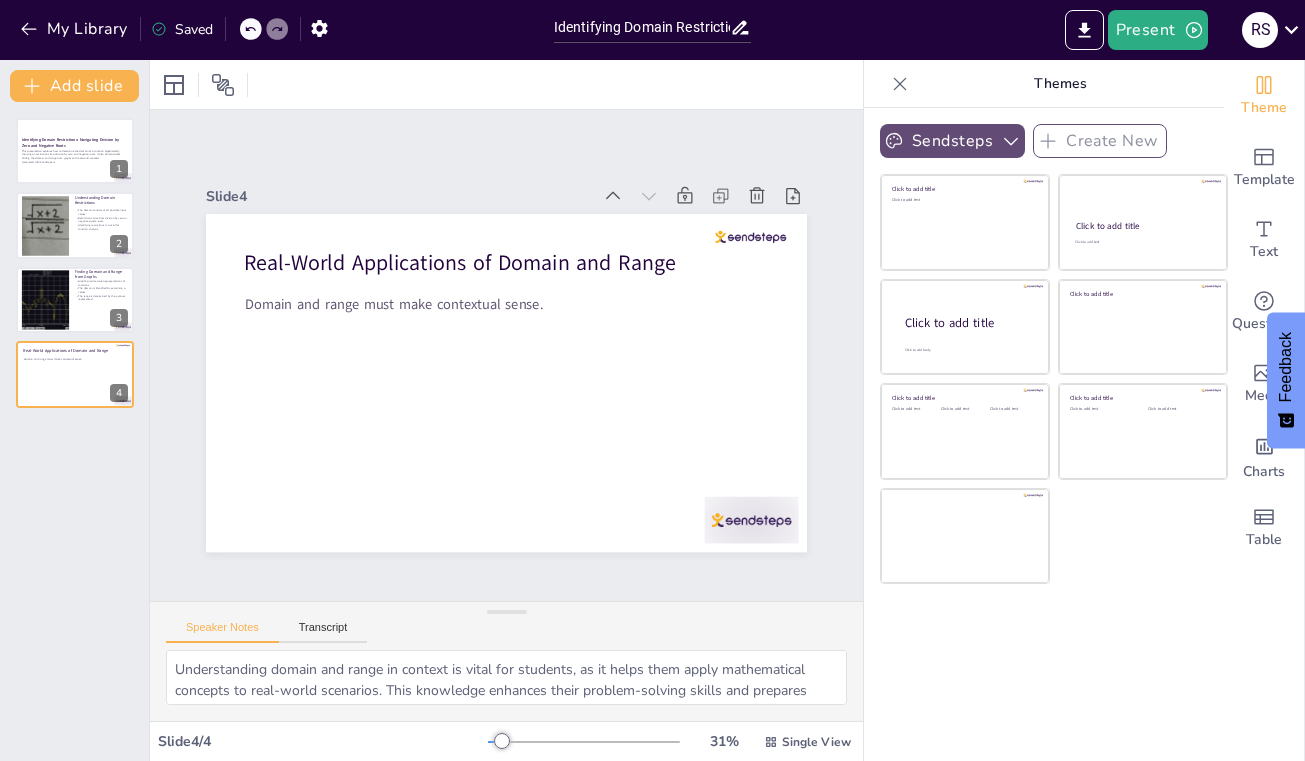 click 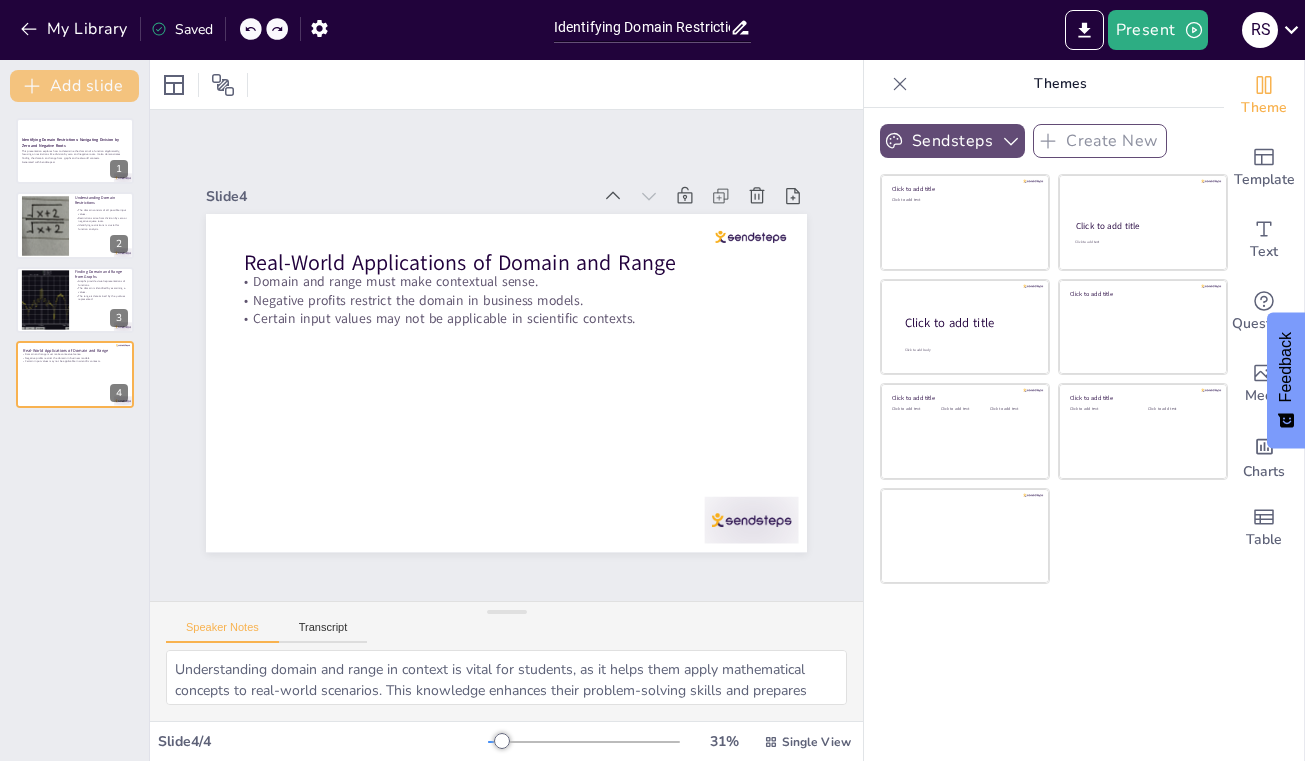 click on "Add slide" at bounding box center (74, 86) 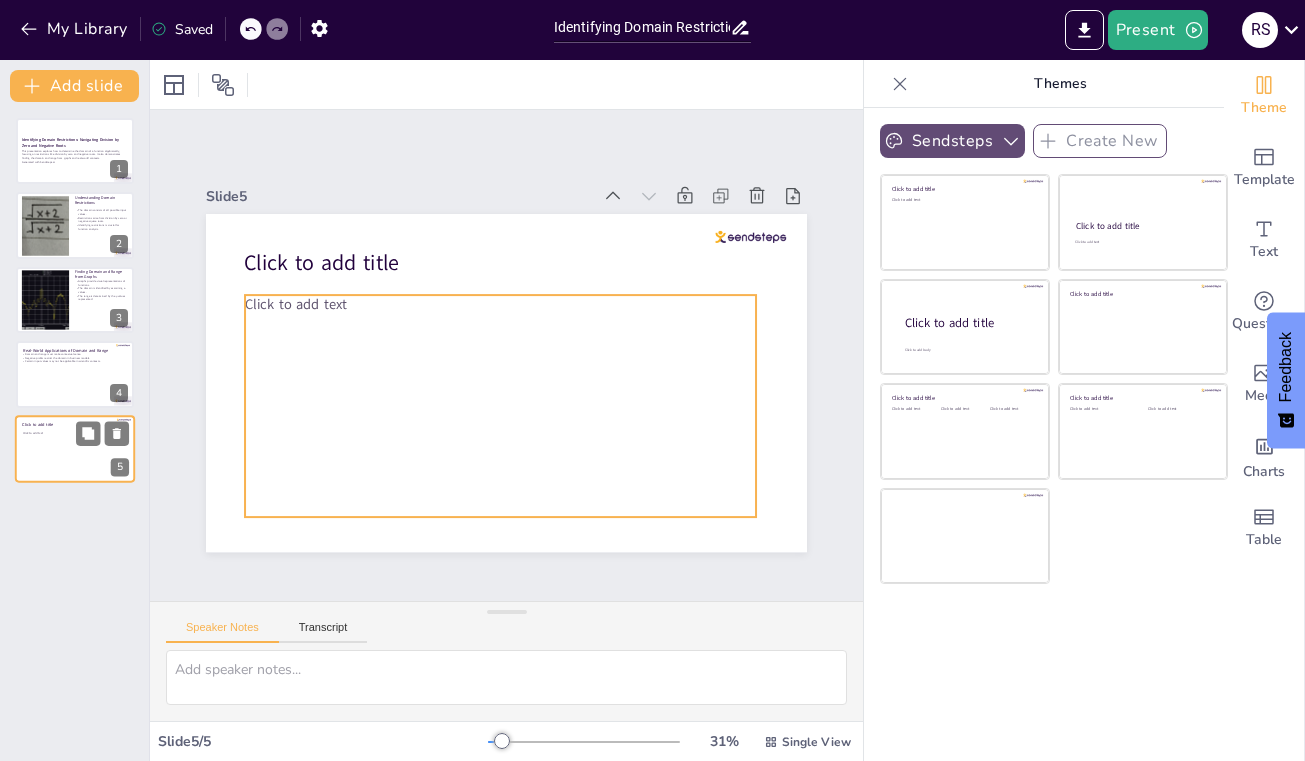 click on "Click to add text" at bounding box center [74, 433] 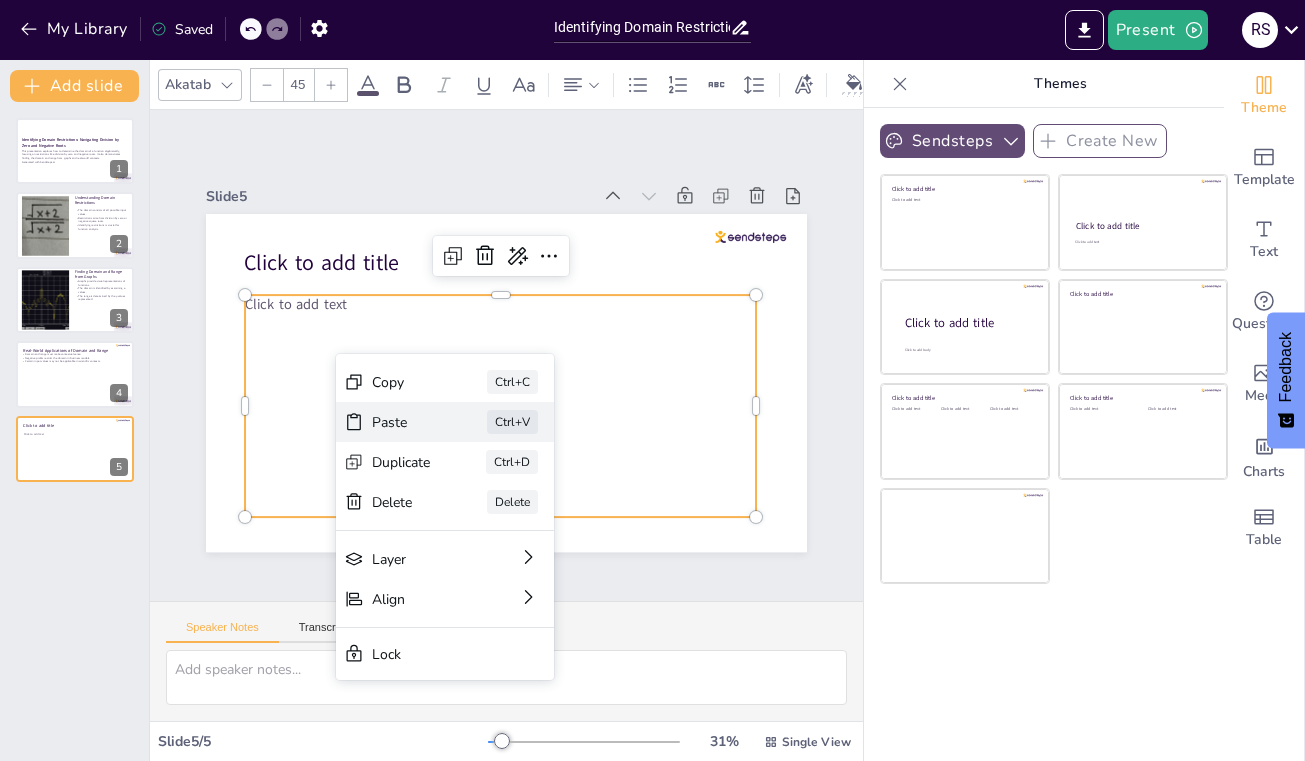 click on "Paste" at bounding box center (439, 525) 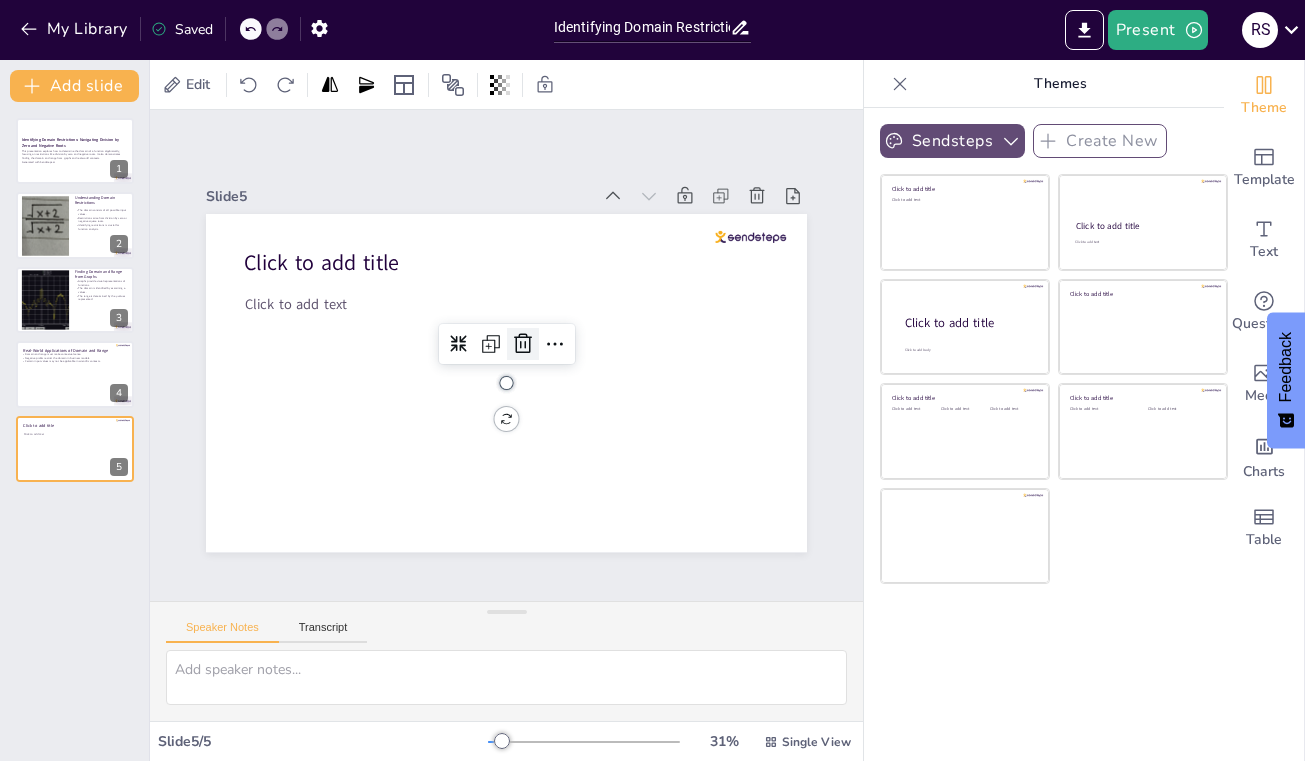 click 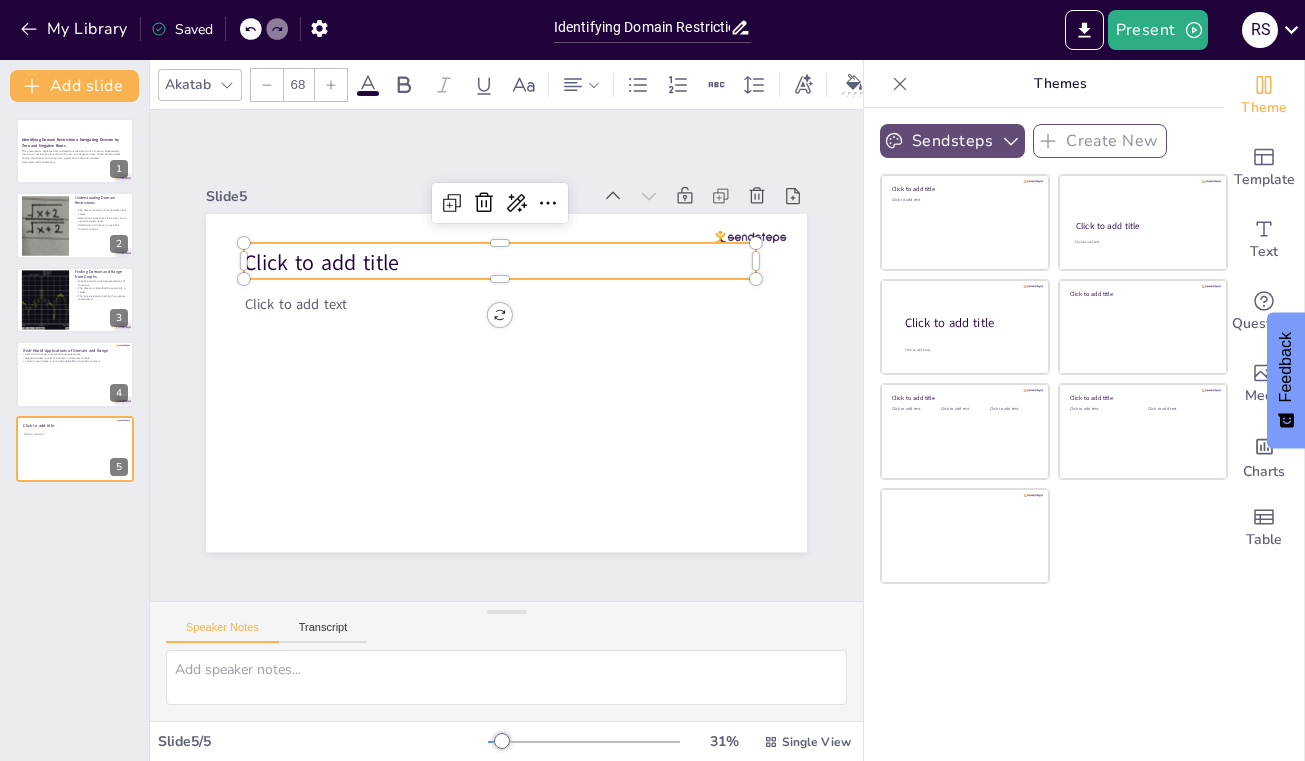 click on "Click to add title" at bounding box center [345, 227] 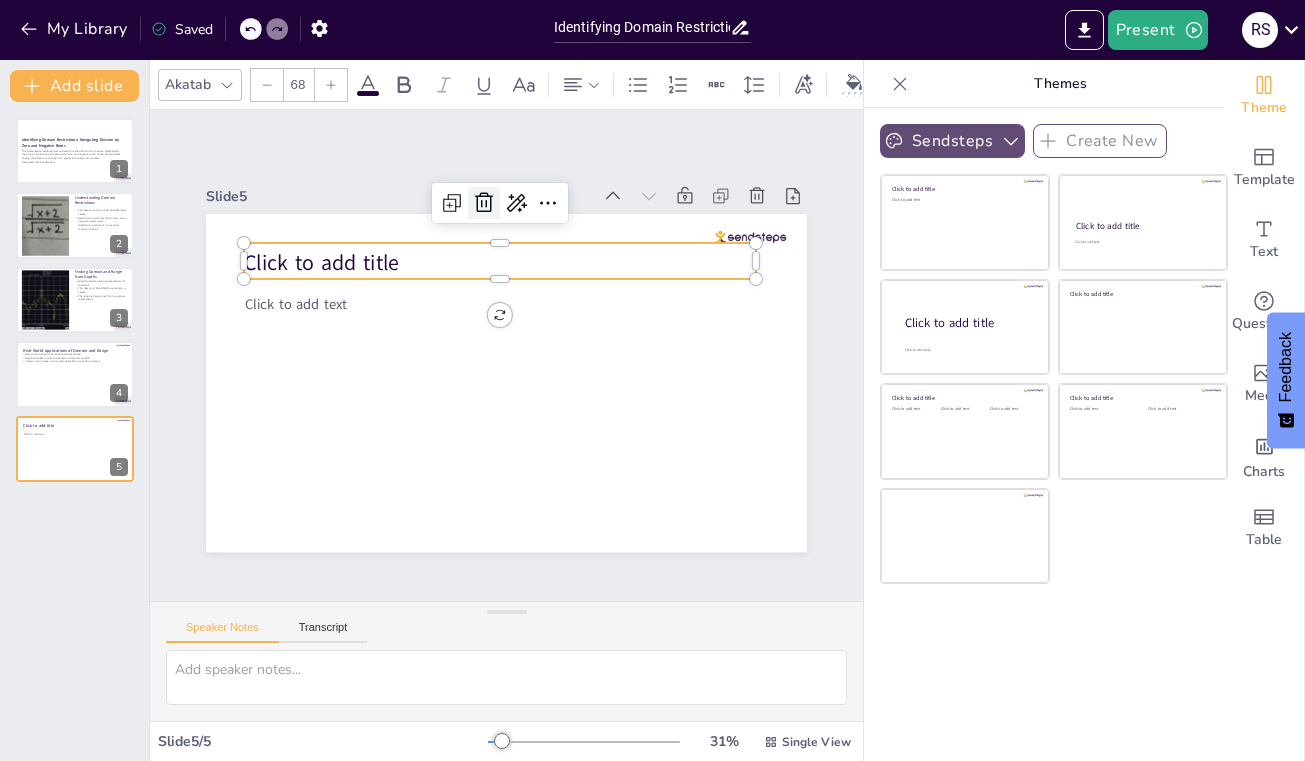 click 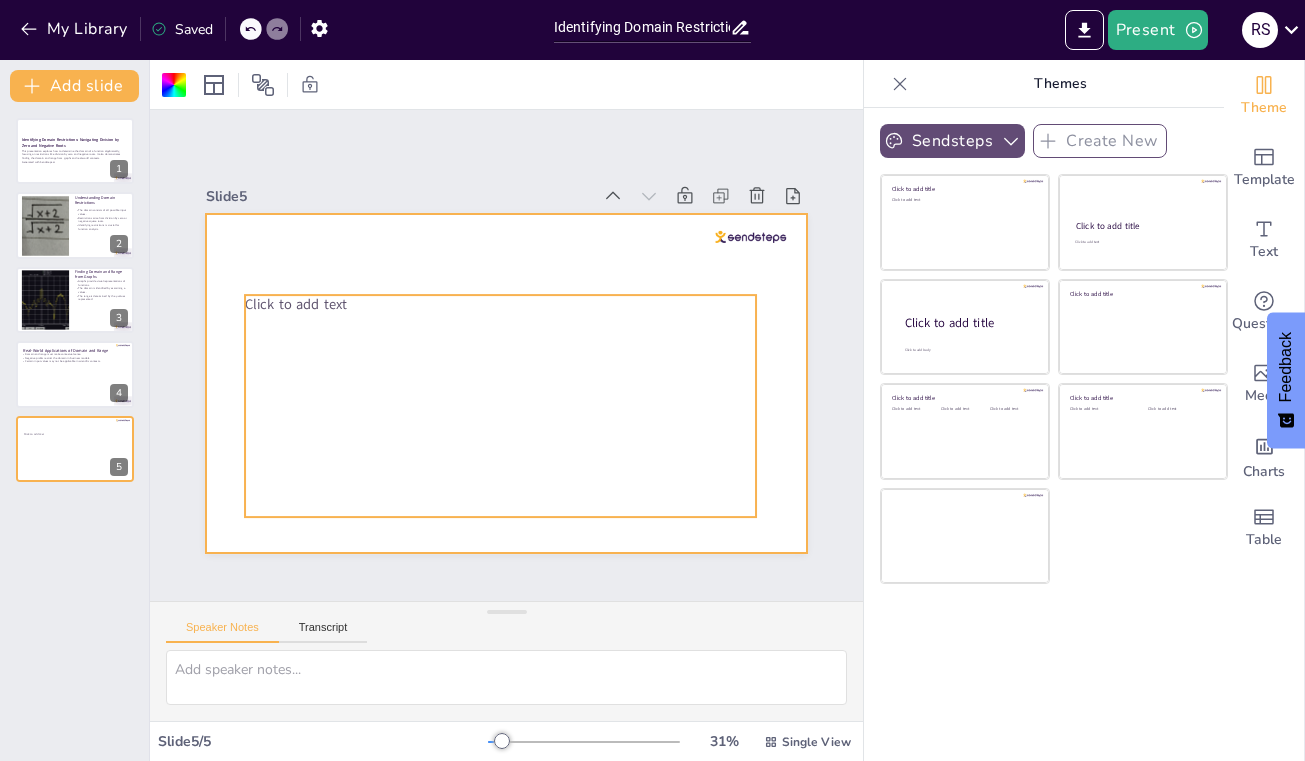 click on "Click to add text" at bounding box center (303, 284) 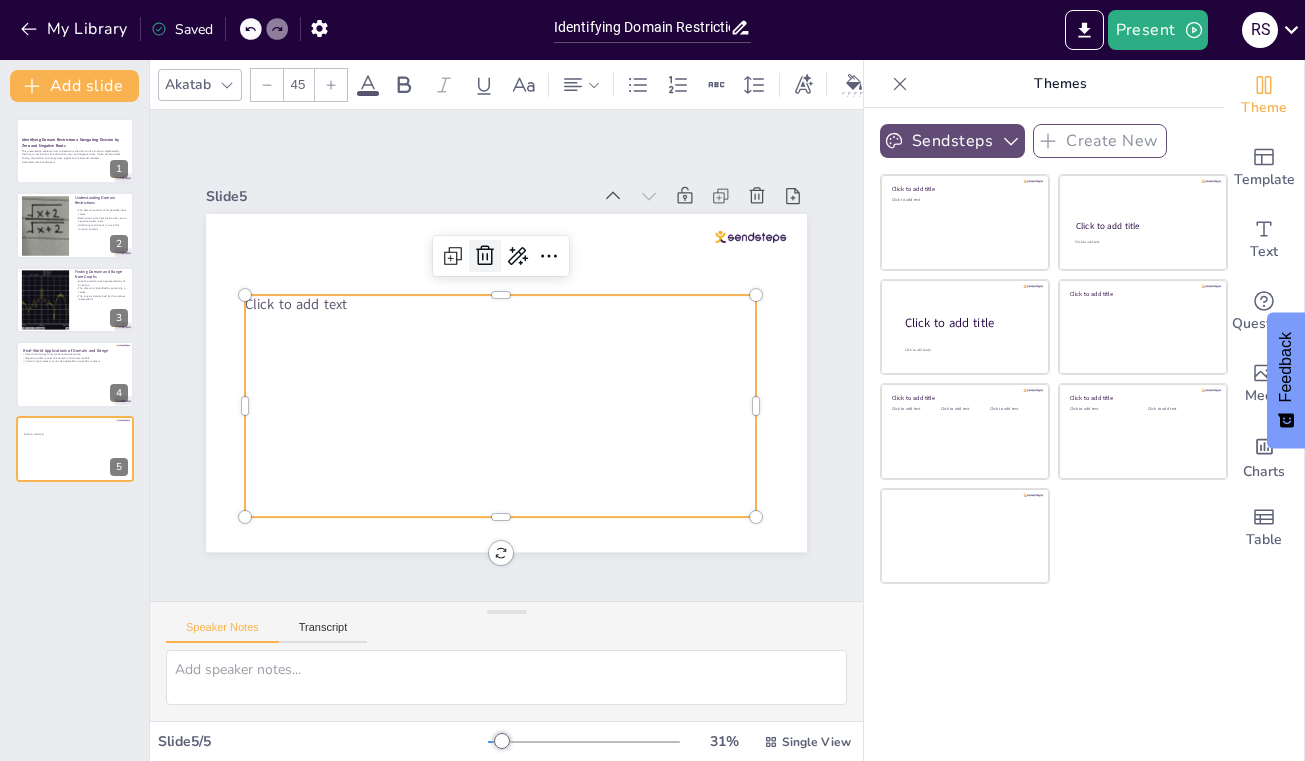 click 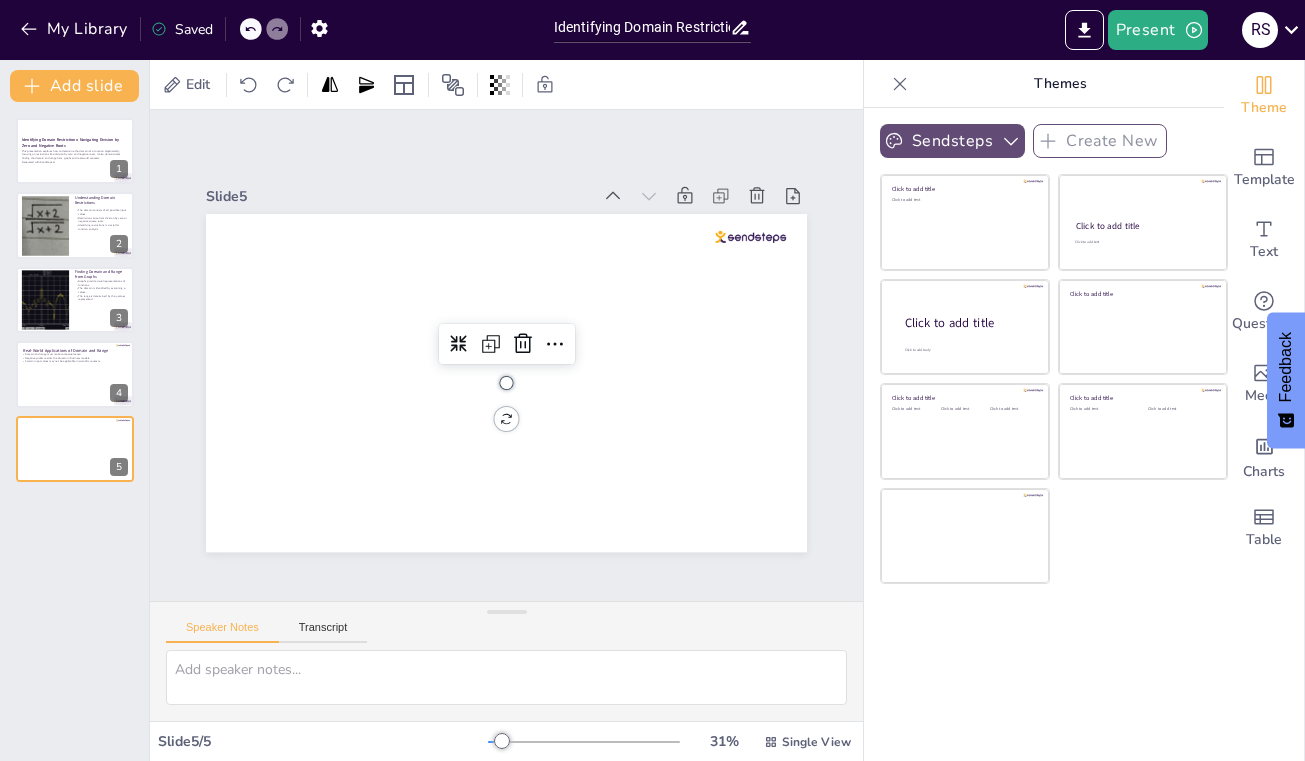 click at bounding box center [498, 381] 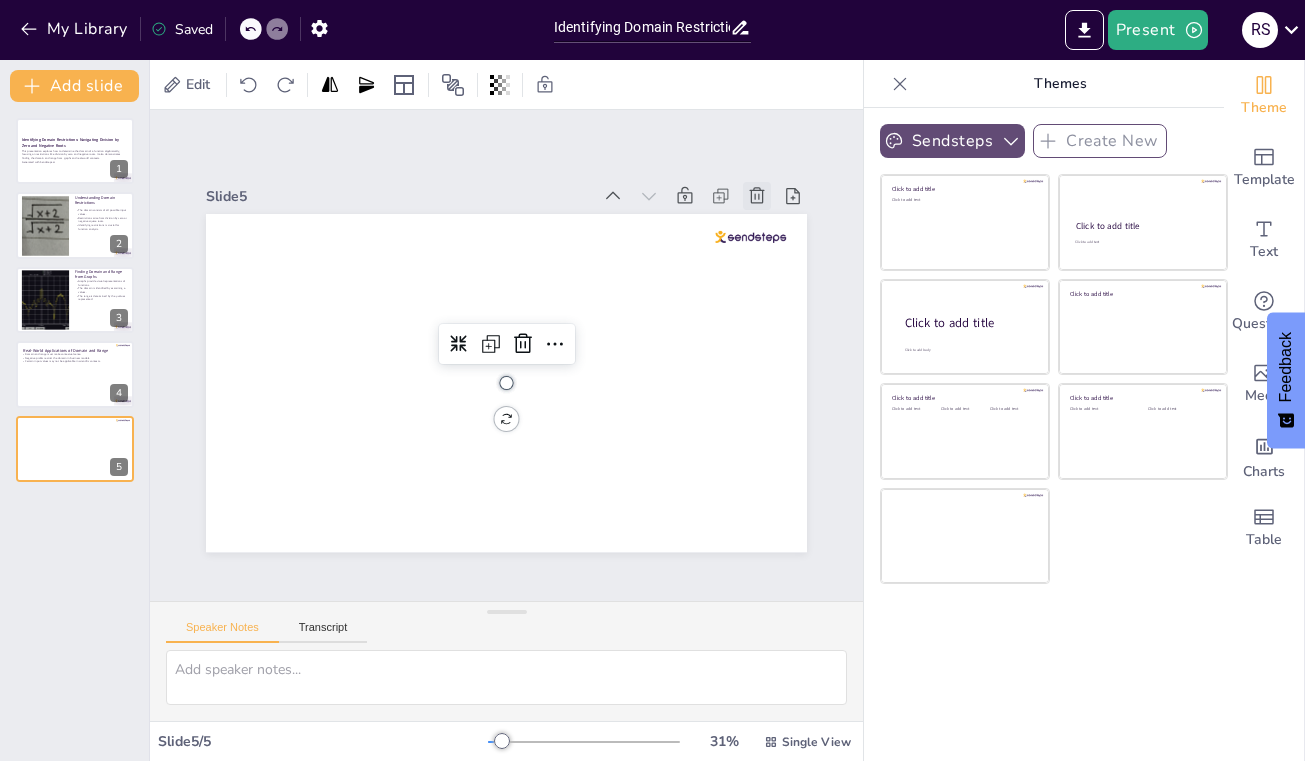 click 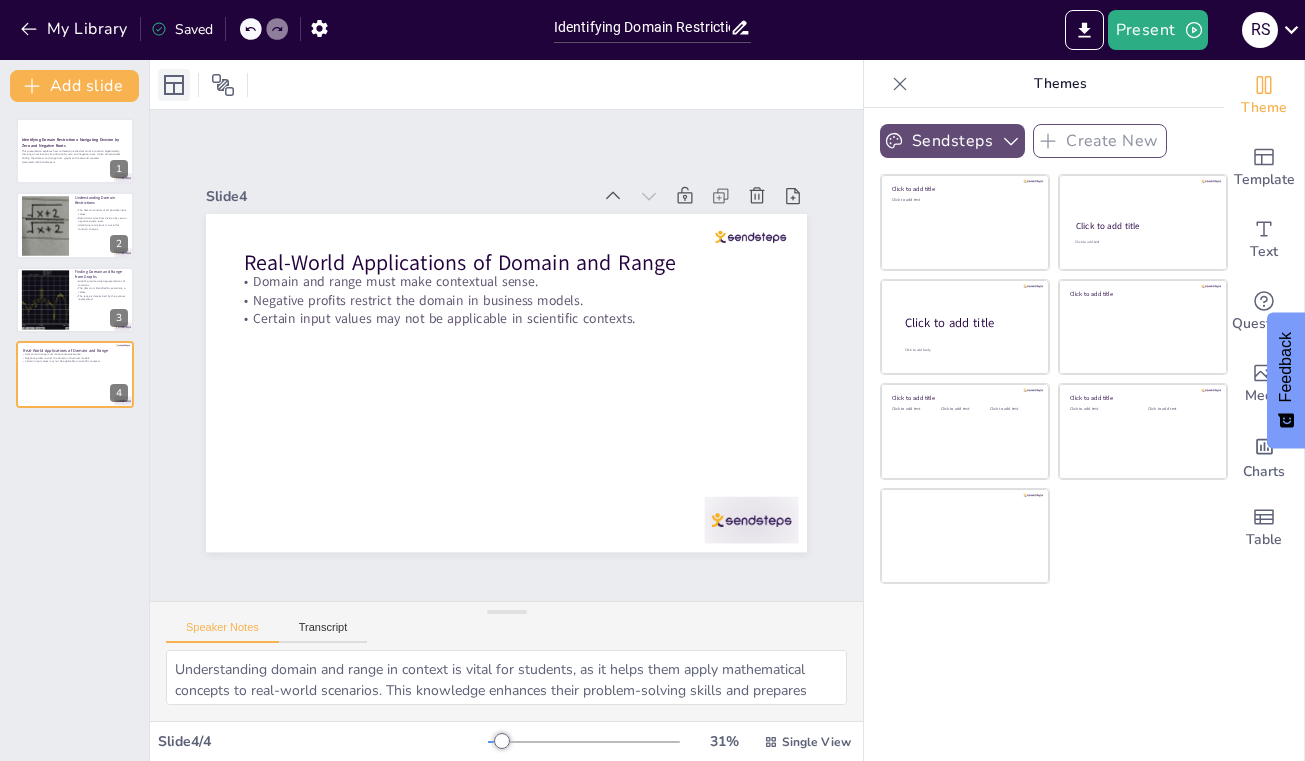 click 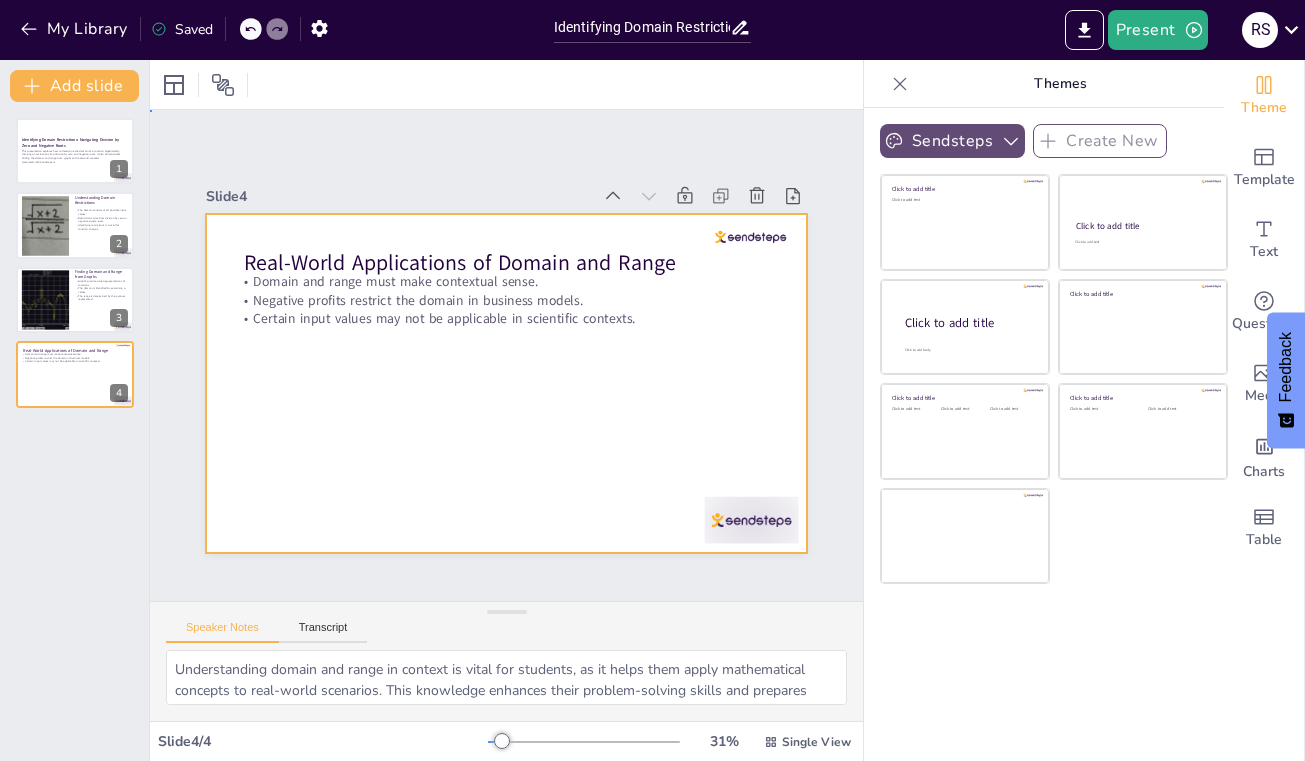 click at bounding box center (480, 367) 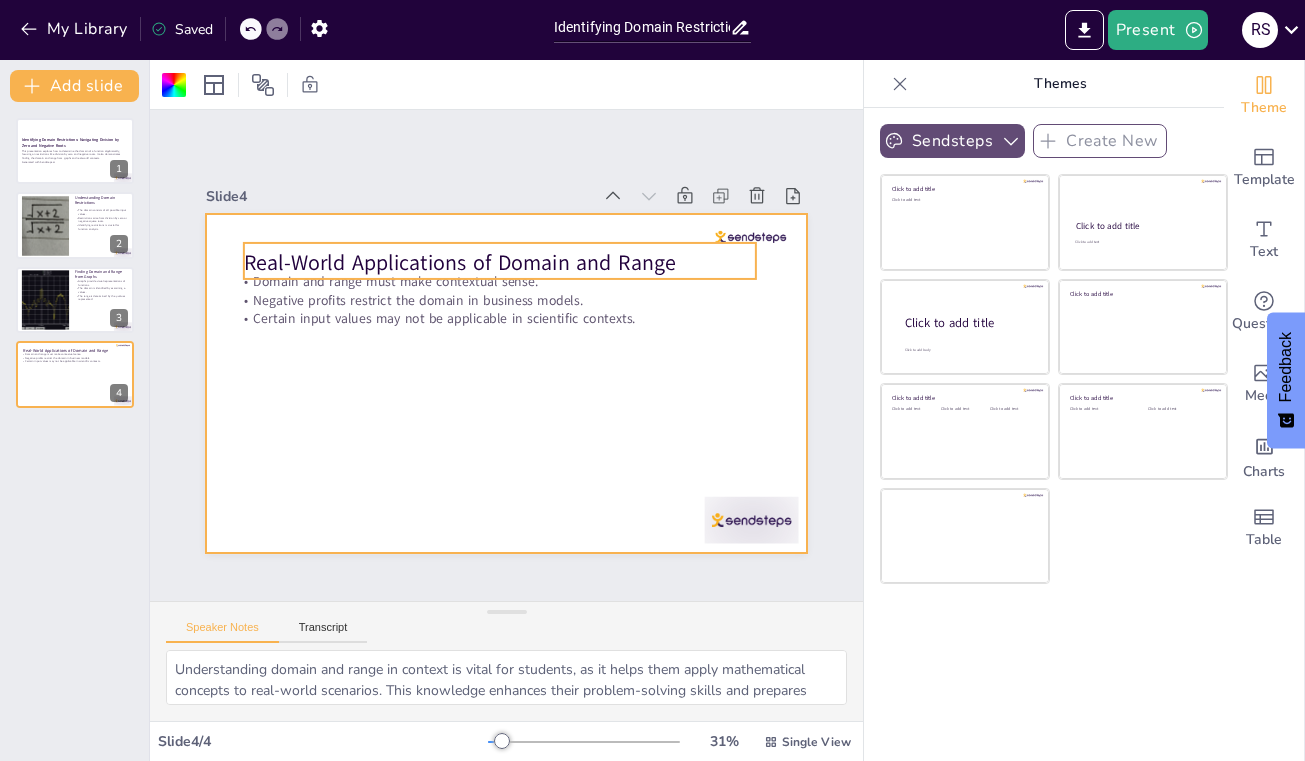 click on "Real-World Applications of Domain and Range" at bounding box center (490, 253) 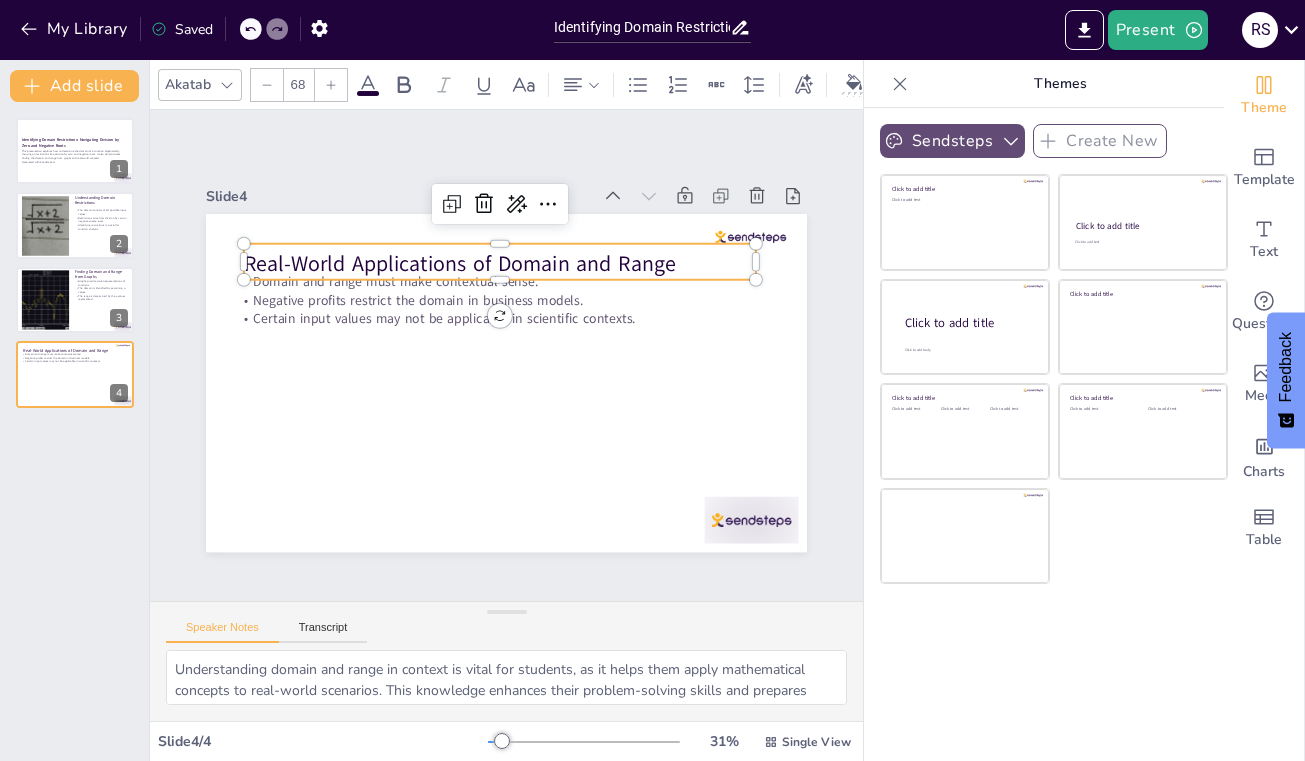 click on "Real-World Applications of Domain and Range" at bounding box center (480, 256) 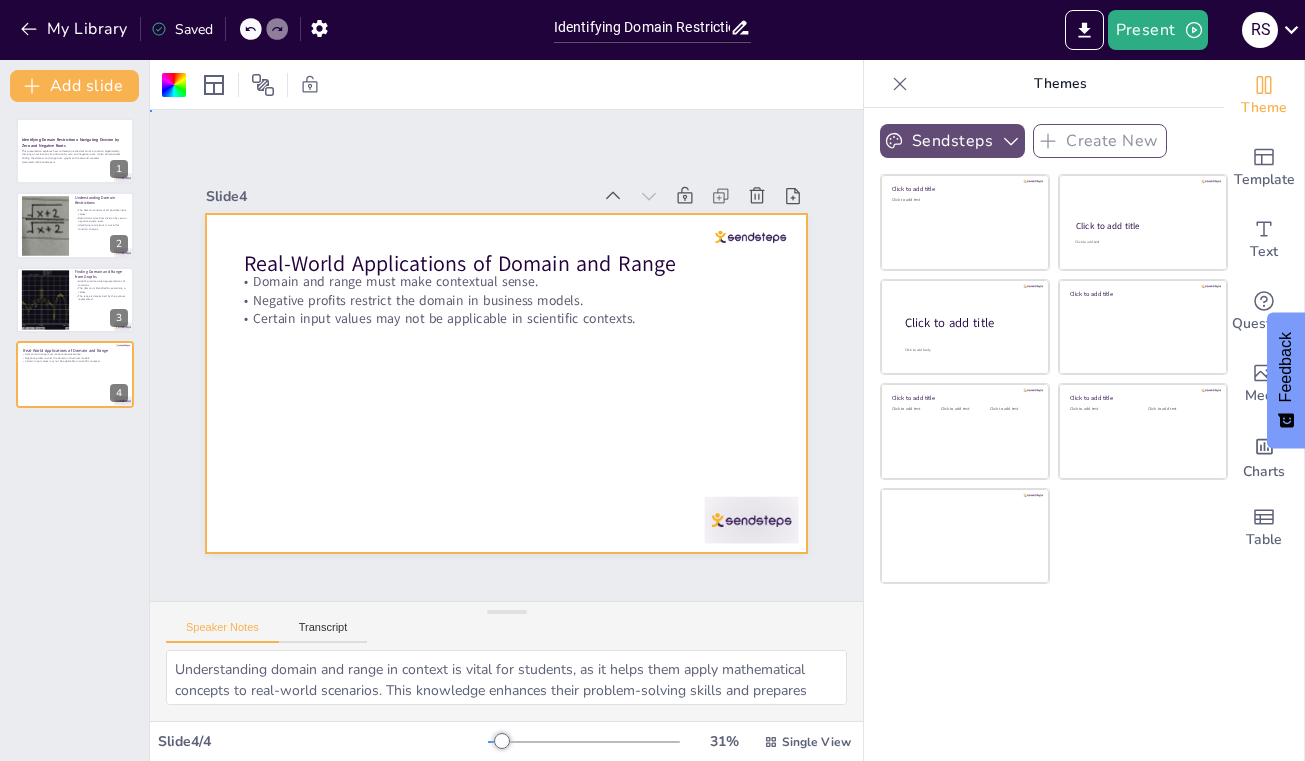 click on "Slide  1 Identifying Domain Restrictions: Navigating Division by Zero and Negative Roots This presentation explores how to determine the domain of a function algebraically, focusing on restrictions like division by zero and negative roots. It also demonstrates finding the domain and range from graphs and real-world contexts. Generated with Sendsteps.ai Slide  2 Understanding Domain Restrictions The domain consists of all possible input values. Restrictions arise from division by zero or negative square roots. Identifying restrictions is crucial for function analysis. Slide  3 Finding Domain and Range from Graphs Graphs provide visual representations of functions. The domain is identified by examining x-values. The range is determined by the y-values represented. Slide  4 Real-World Applications of Domain and Range Domain and range must make contextual sense. Negative profits restrict the domain in business models. Certain input values may not be applicable in scientific contexts." at bounding box center [506, 355] 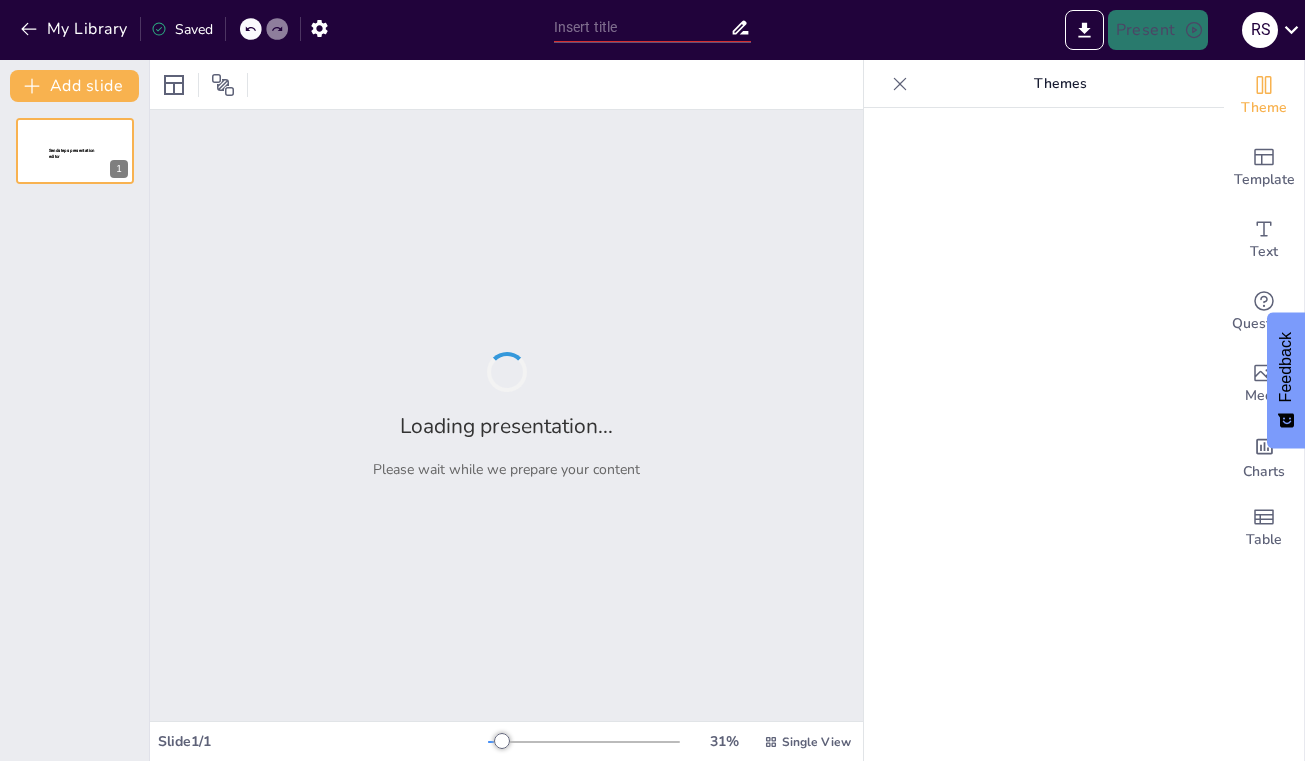type on "Analyzing Piecewise Functions: Solving Inequalities and Graphical Interpretations" 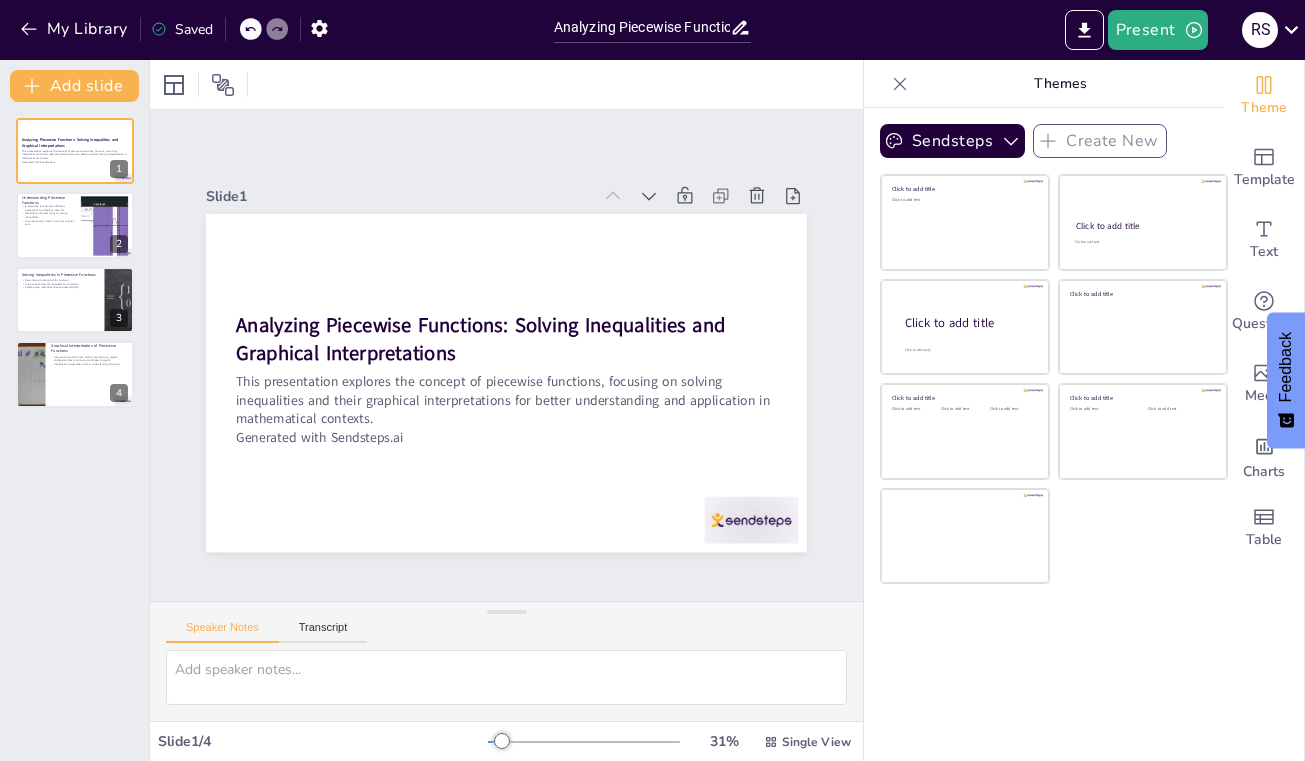 scroll, scrollTop: 0, scrollLeft: 0, axis: both 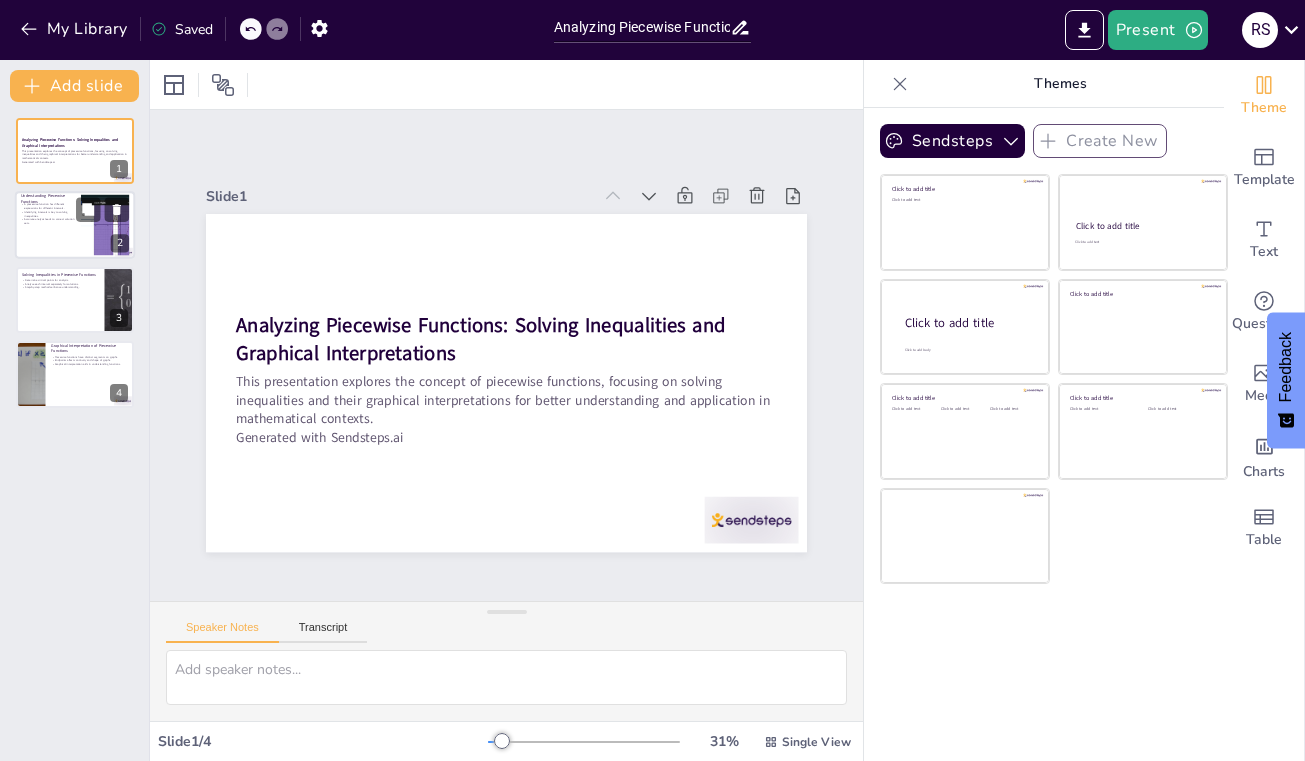 click on "Accurate analysis leads to correct solution sets." at bounding box center (48, 221) 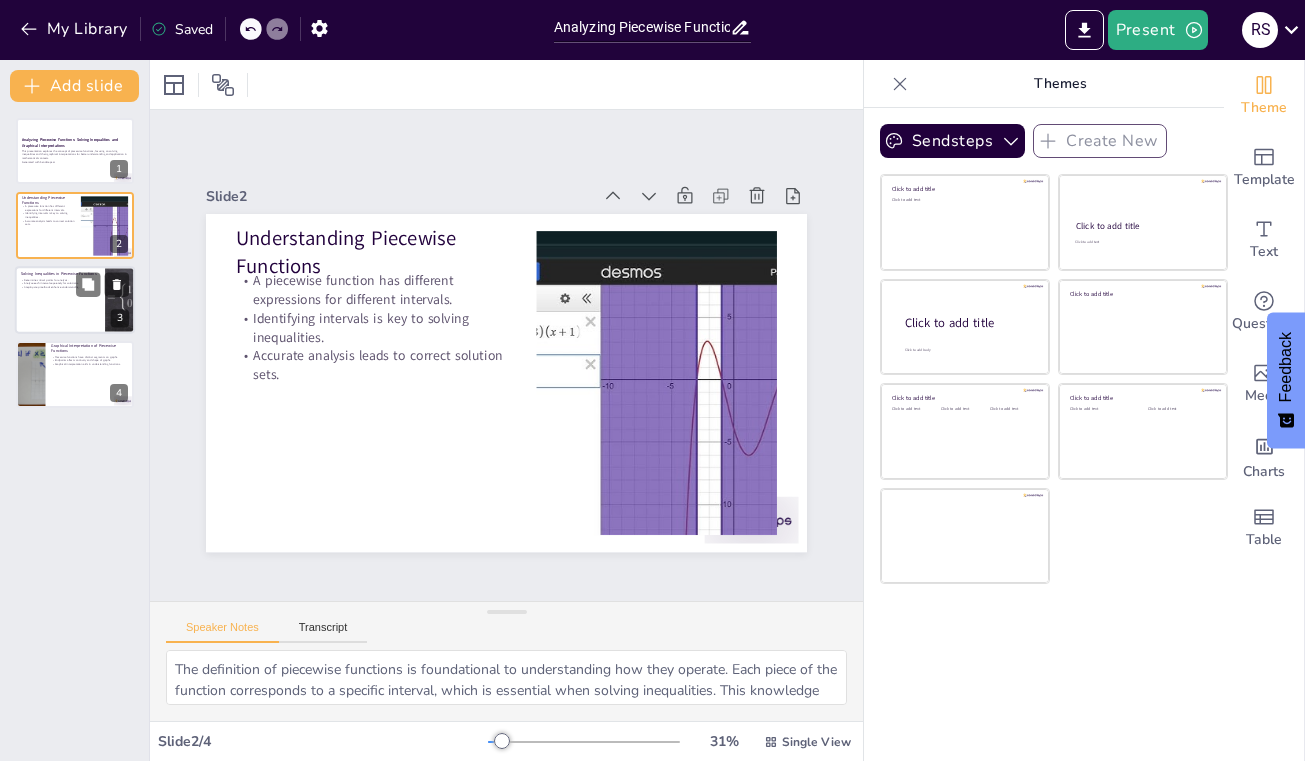 click at bounding box center [75, 300] 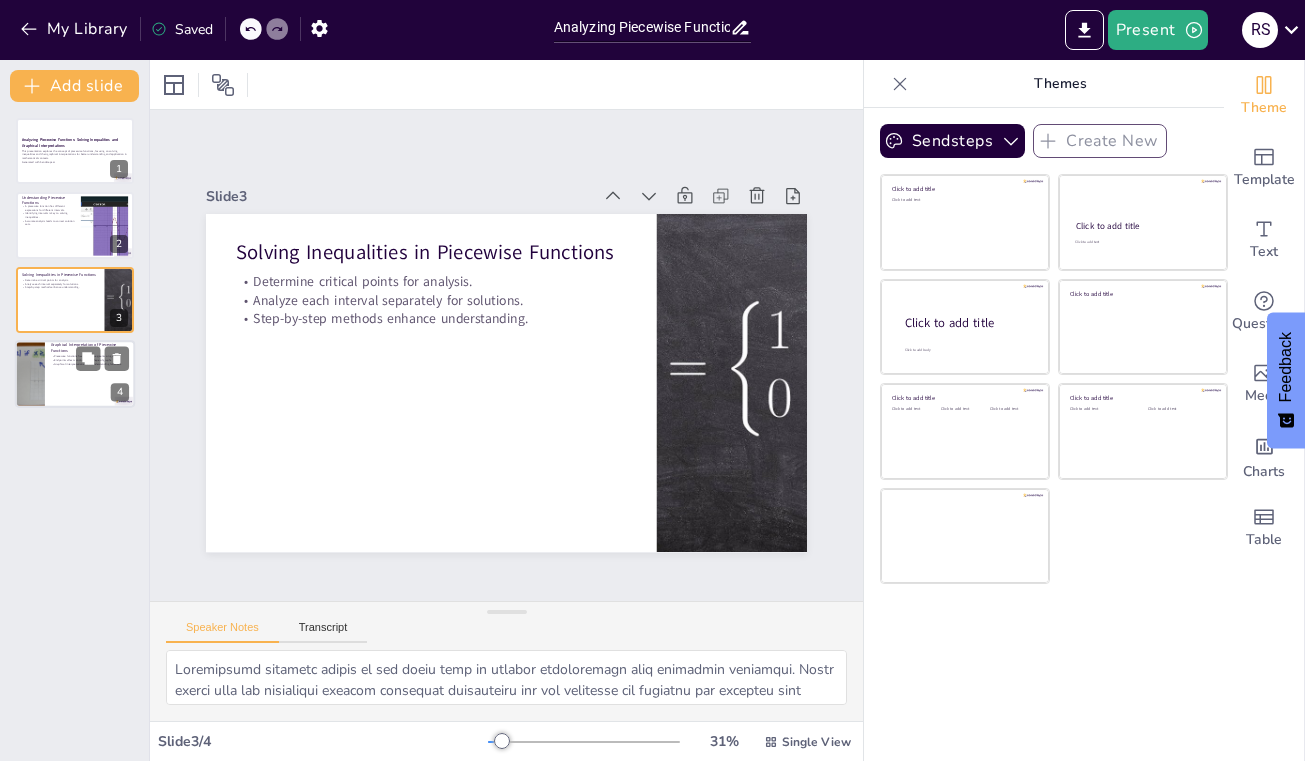 click at bounding box center (30, 374) 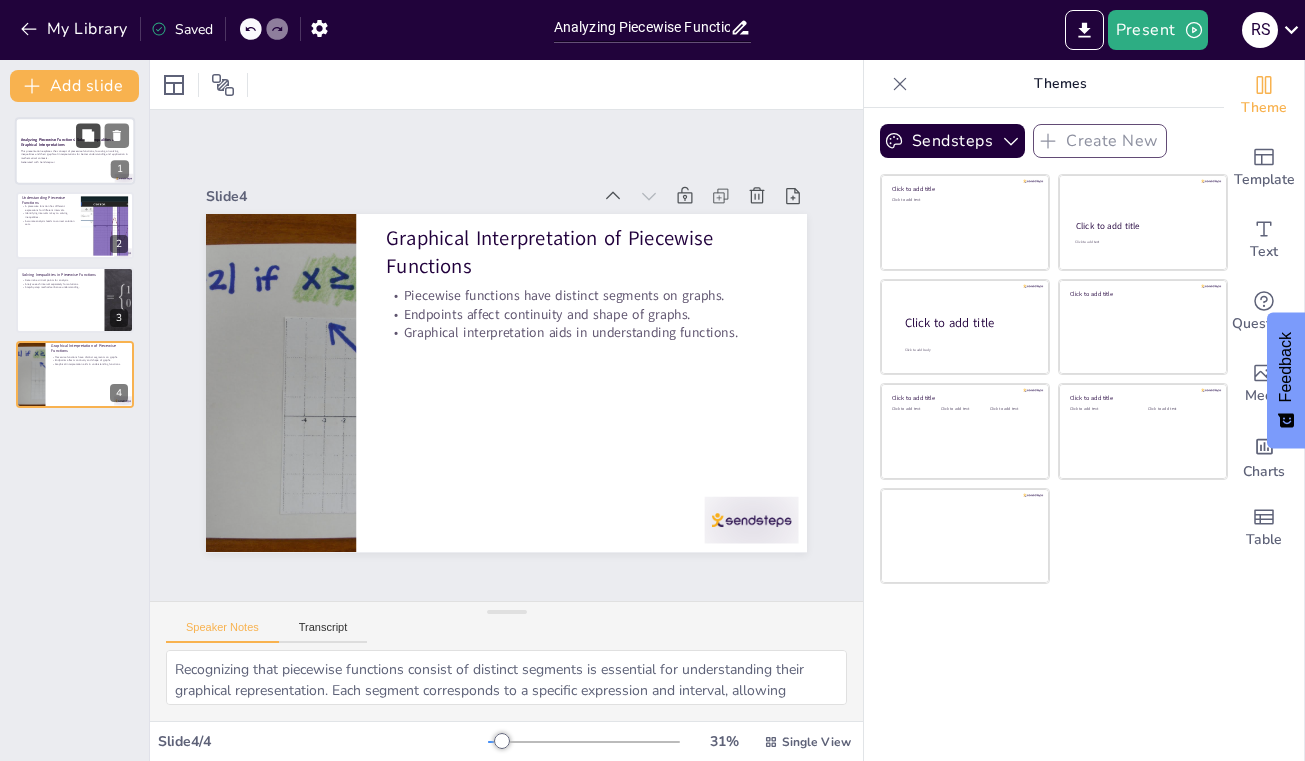 click 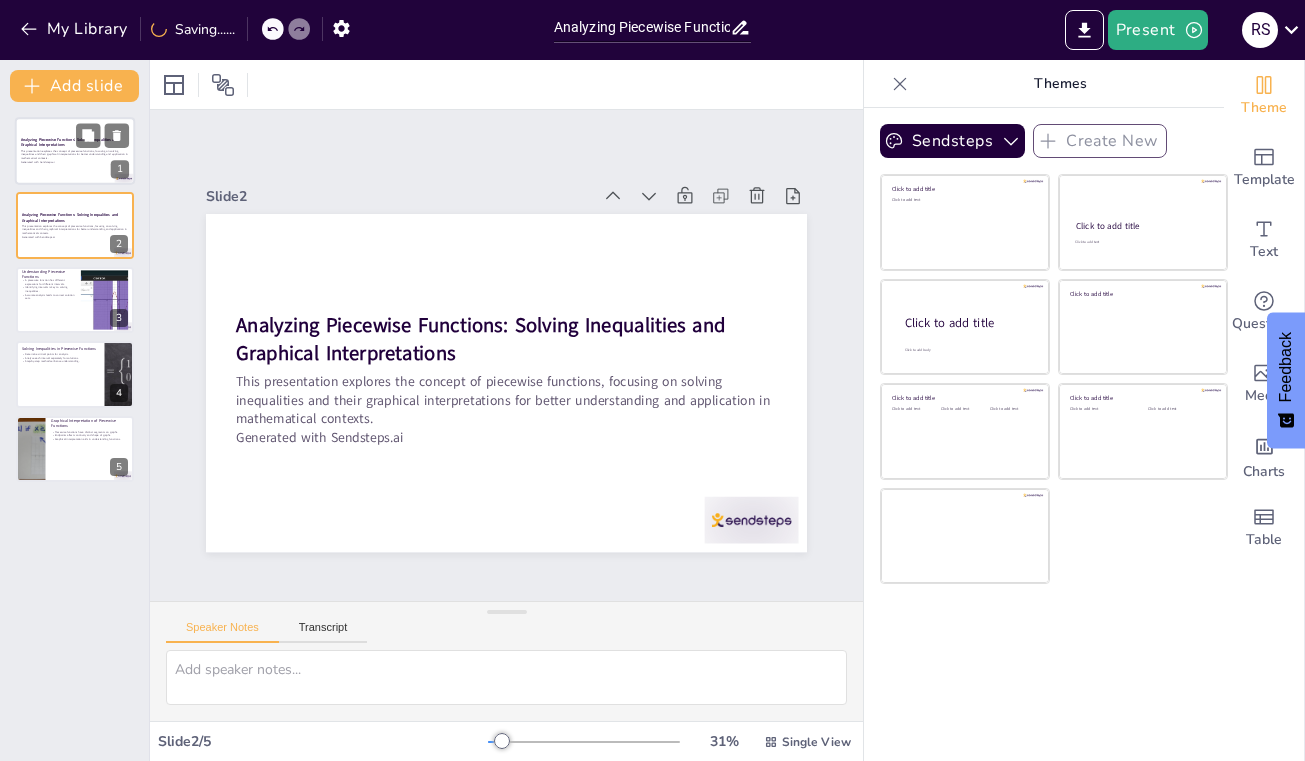 click on "Analyzing Piecewise Functions: Solving Inequalities and Graphical Interpretations" at bounding box center (70, 142) 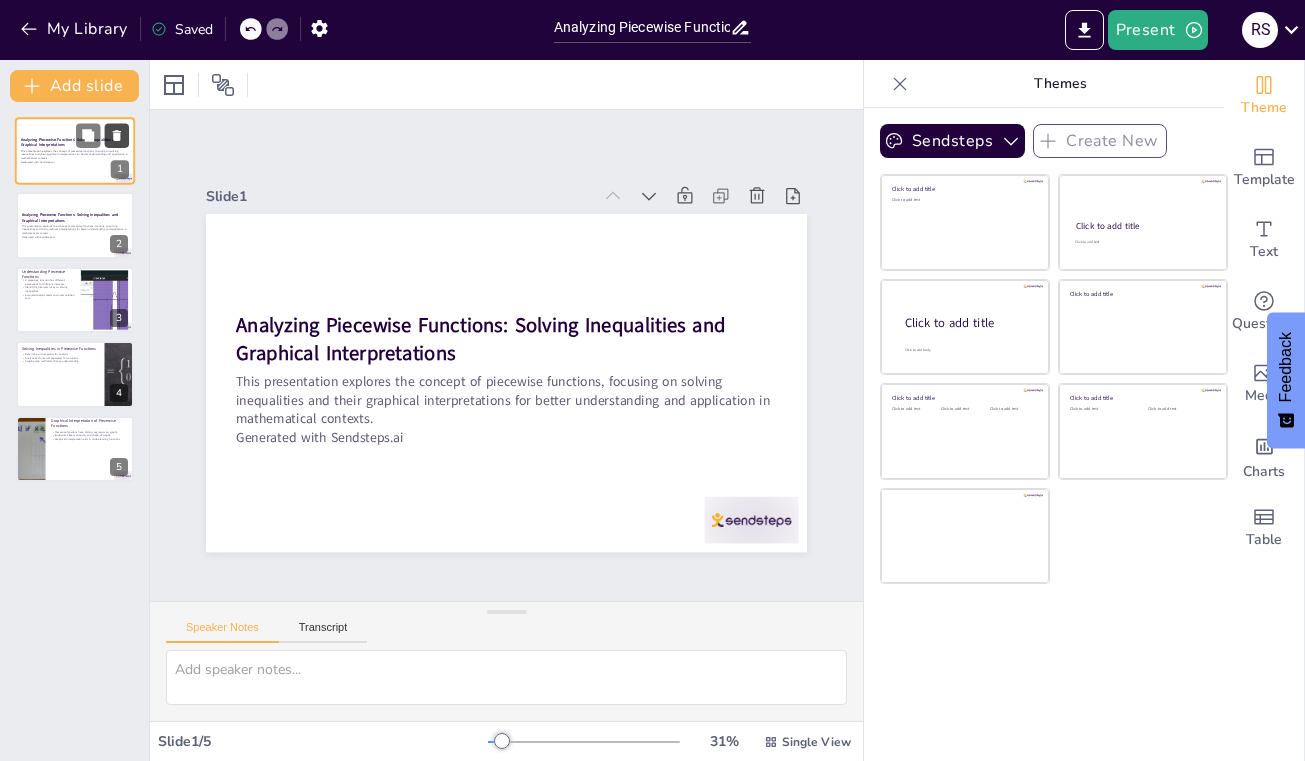 click 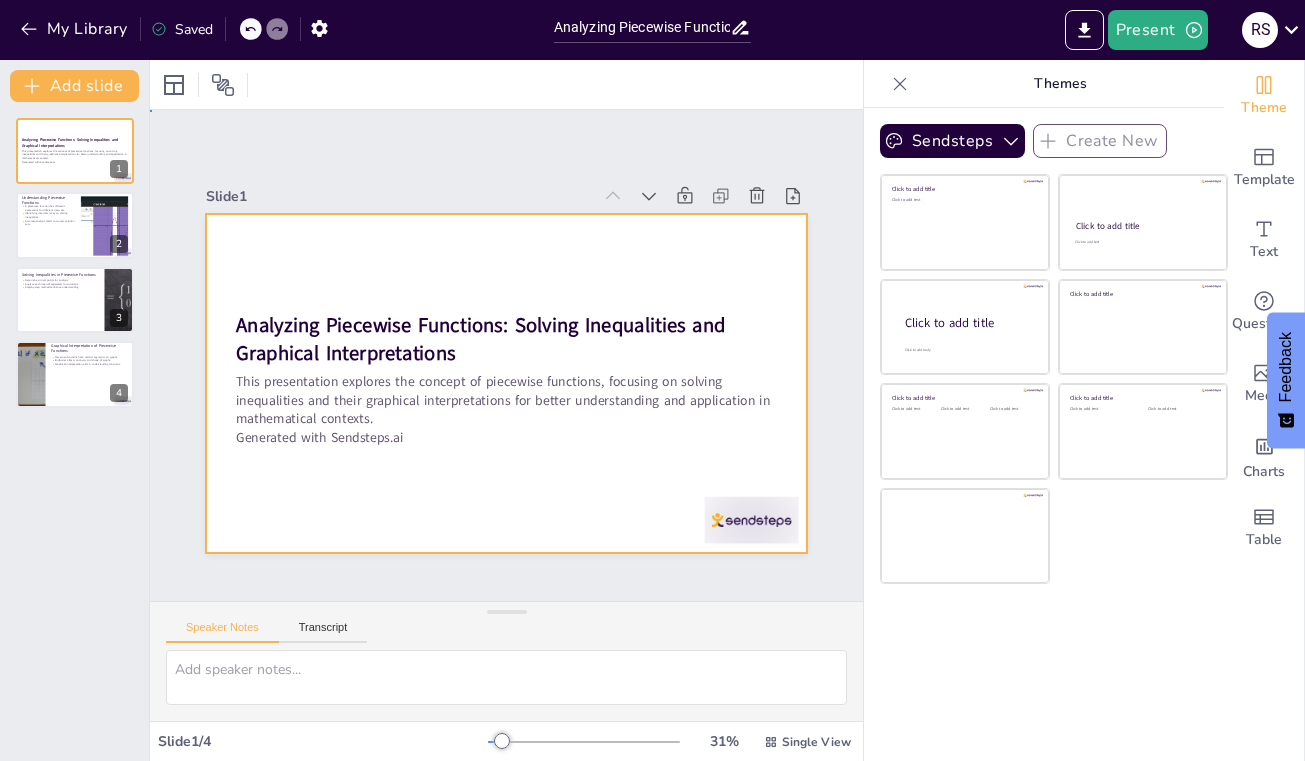 click at bounding box center [535, 355] 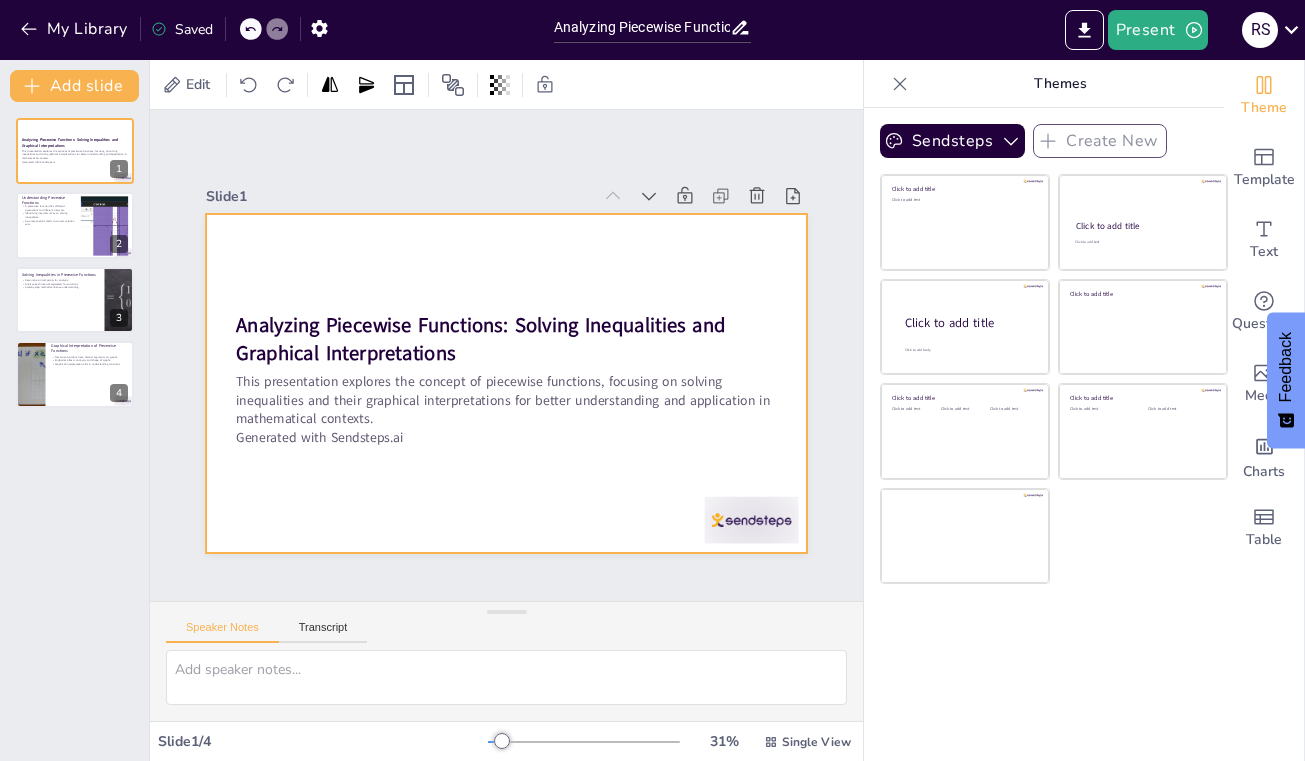 click at bounding box center (515, 382) 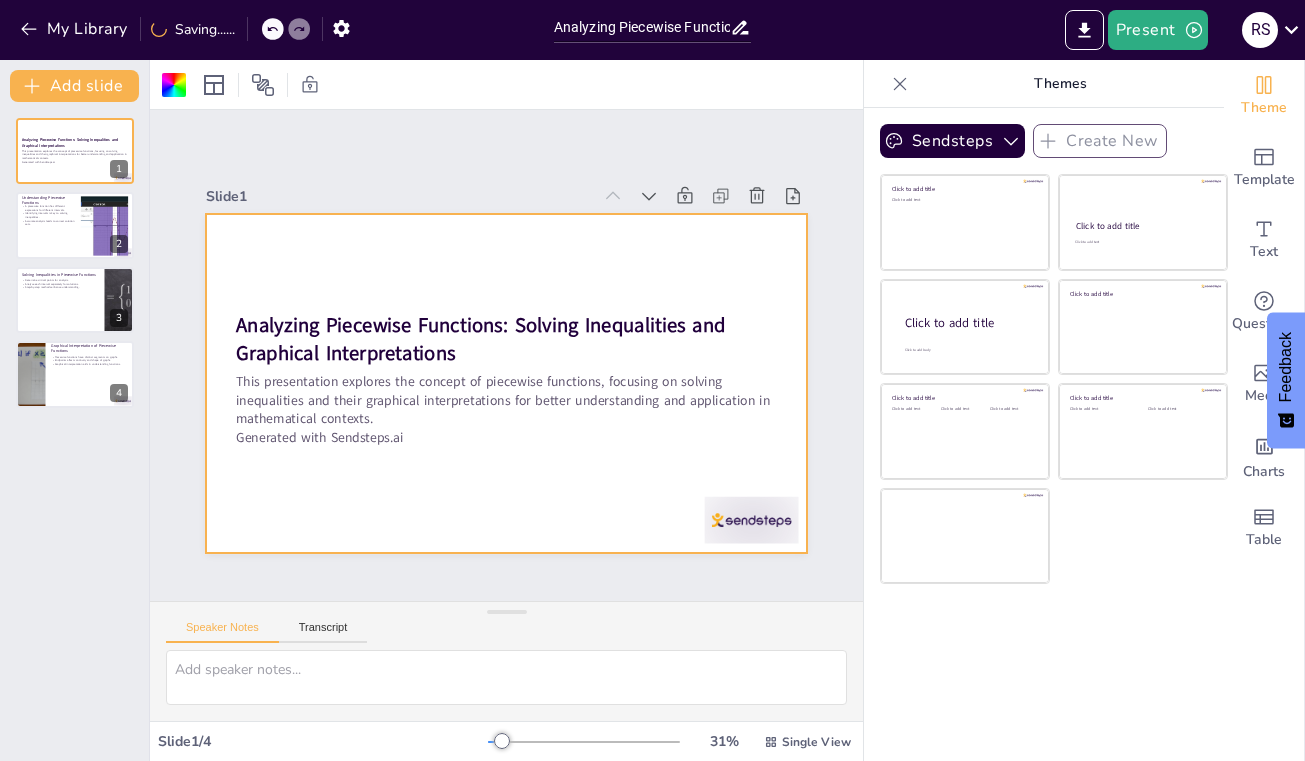 click at bounding box center [498, 329] 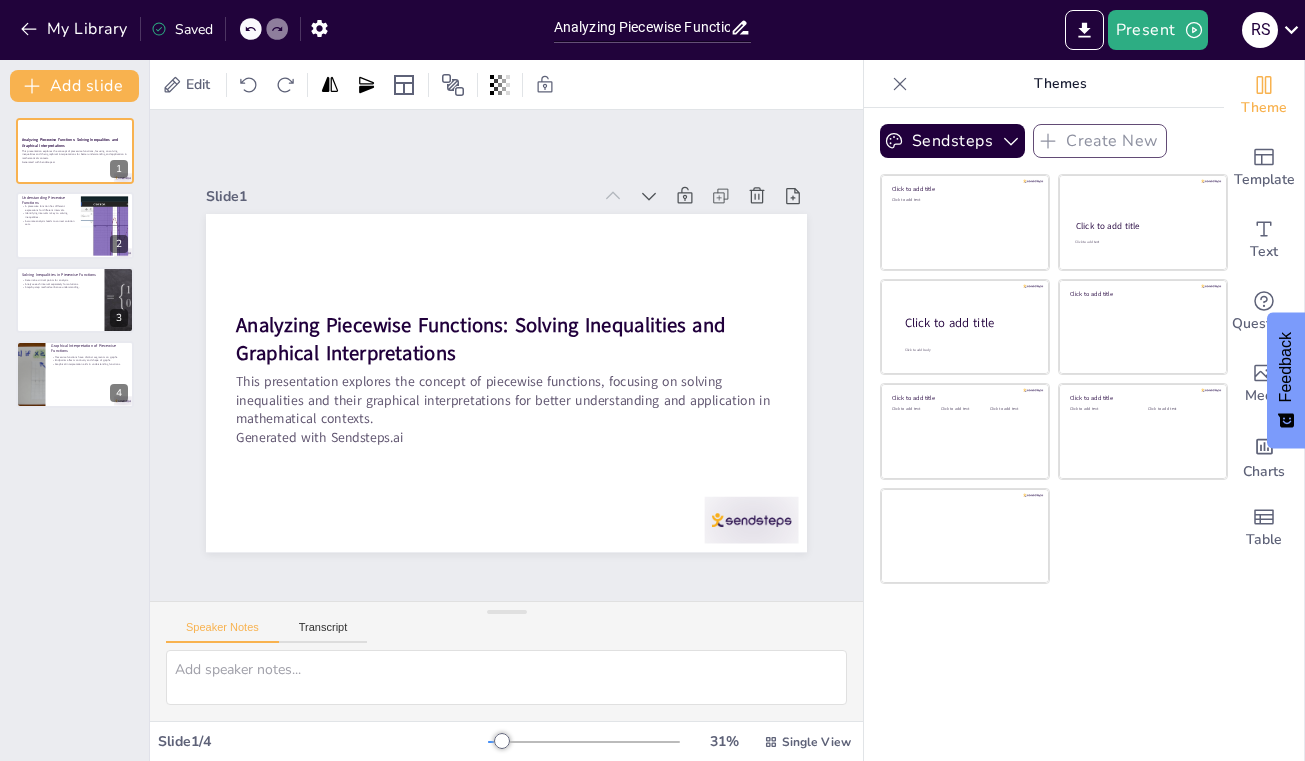 click at bounding box center [509, 327] 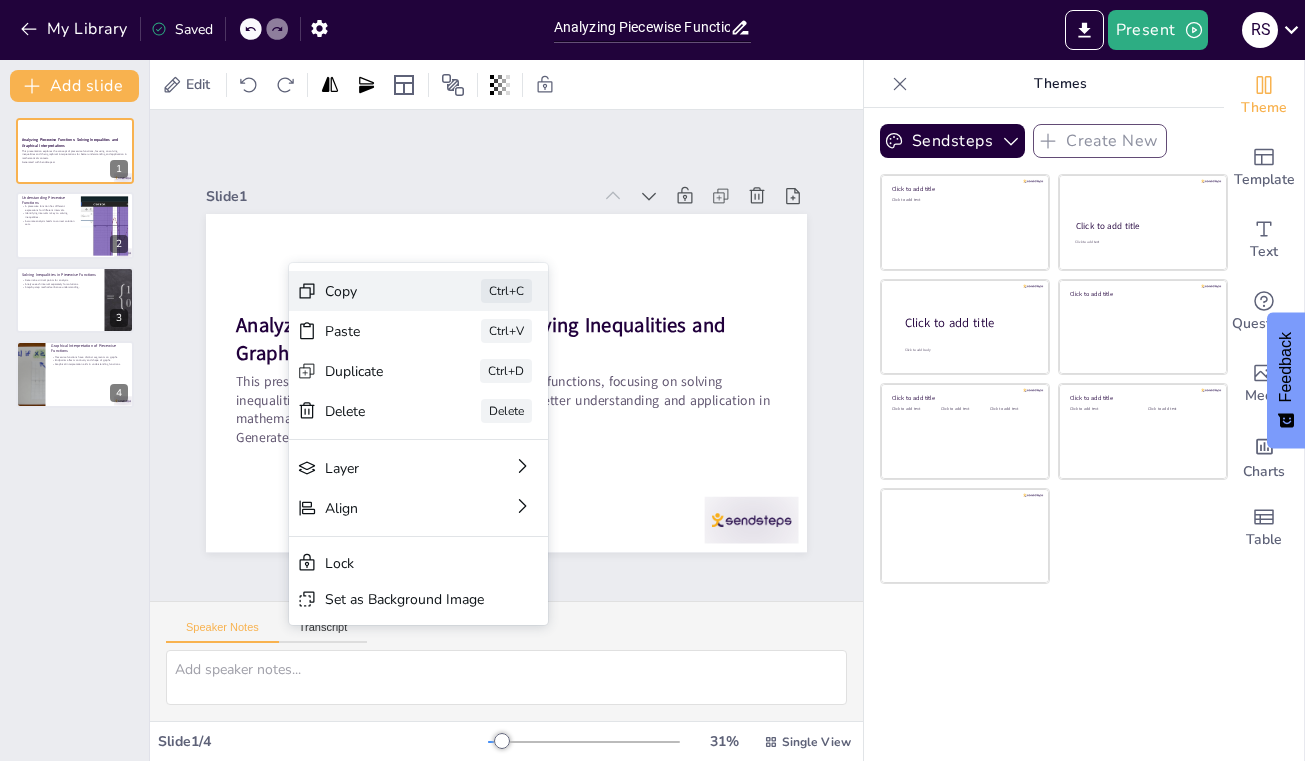 click on "Copy" at bounding box center [460, 374] 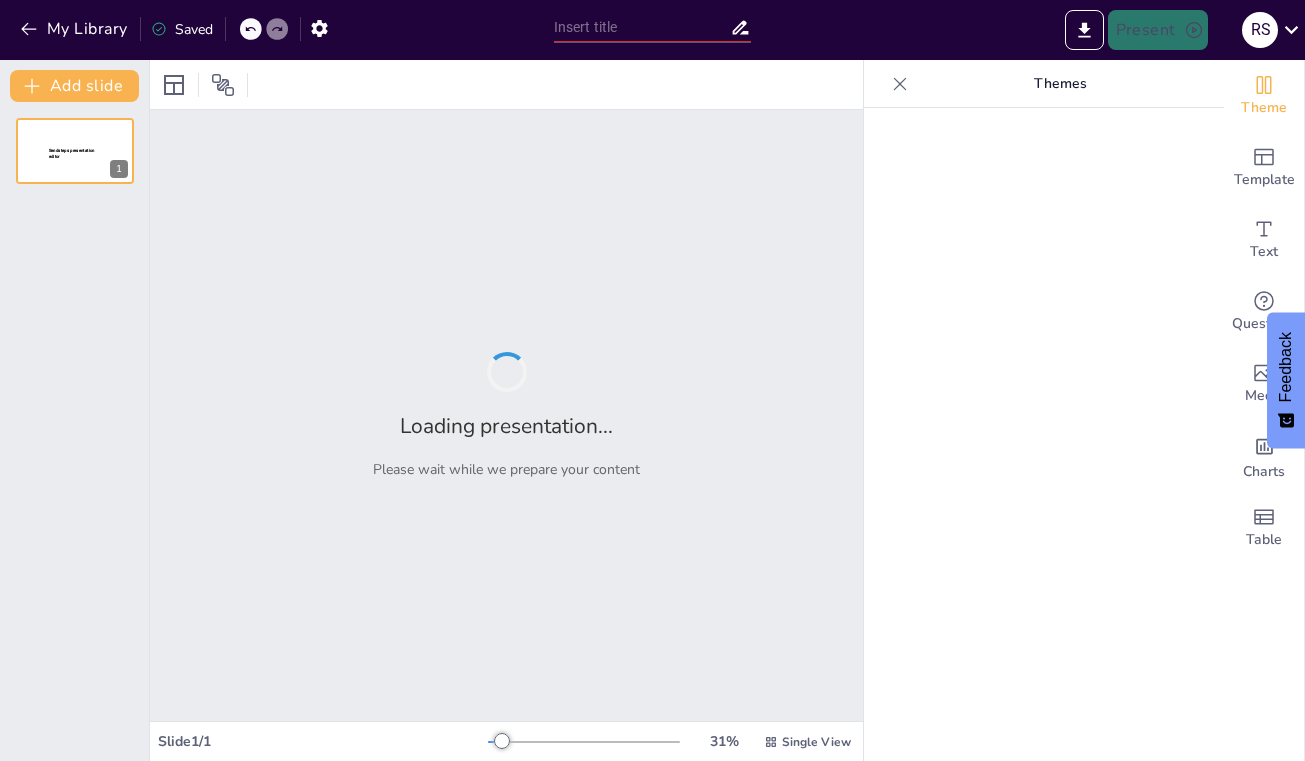type on "Exploring Function Composition: Analyzing Composite Functions Through Tables and Graphs" 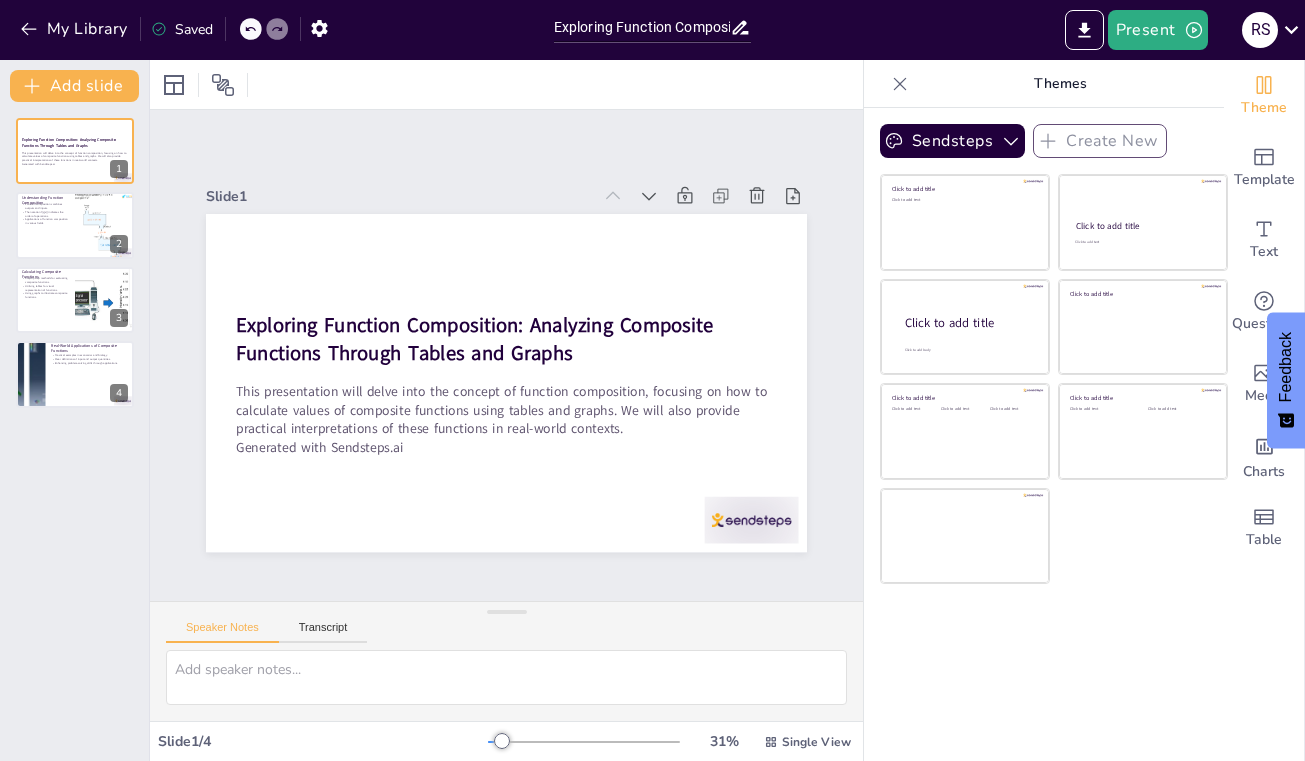scroll, scrollTop: 0, scrollLeft: 0, axis: both 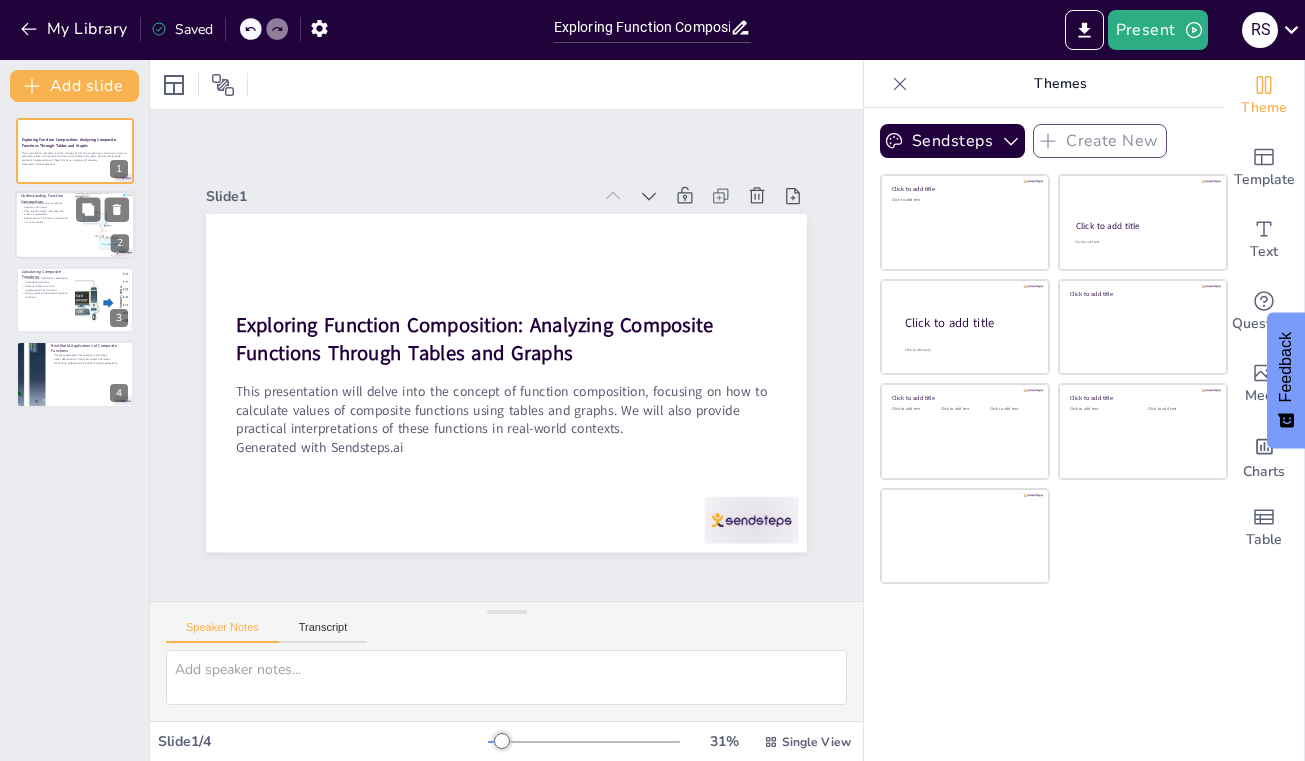 click at bounding box center [75, 226] 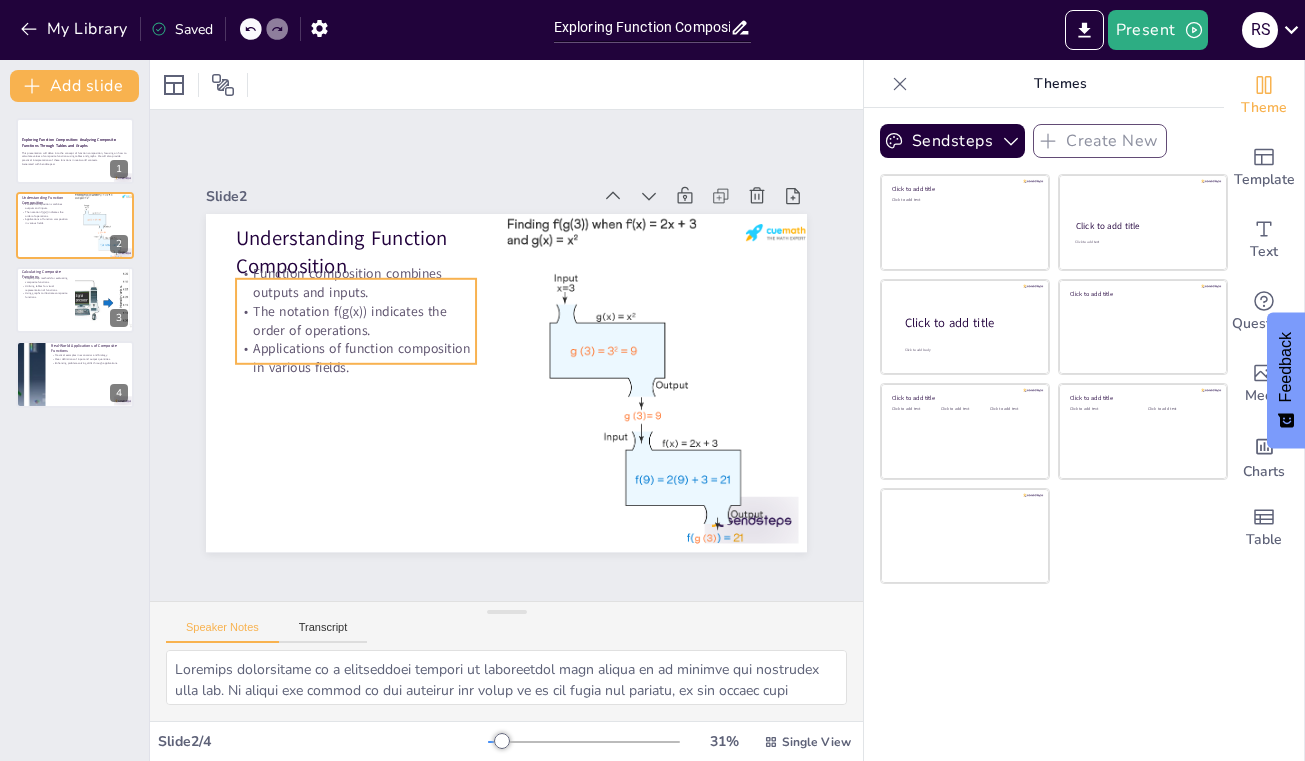 click on "The notation f(g(x)) indicates the order of operations." at bounding box center (356, 321) 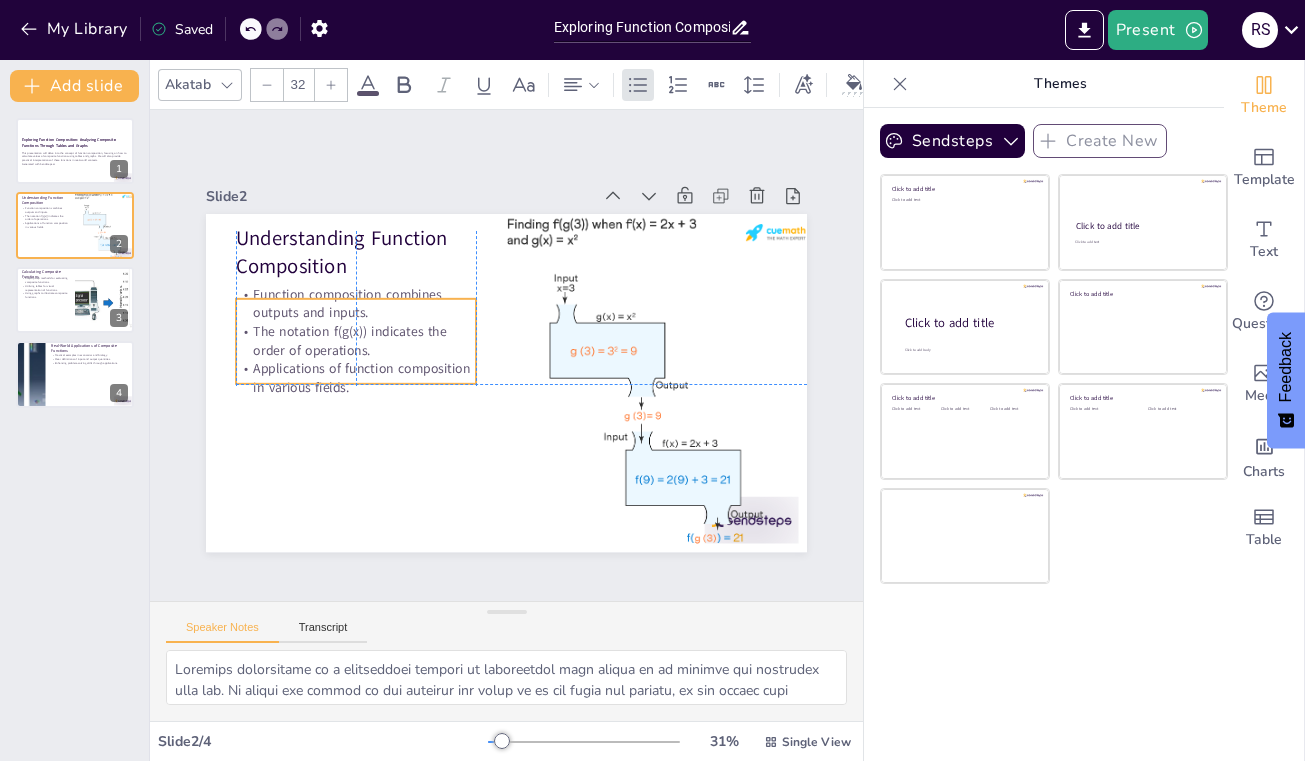 drag, startPoint x: 351, startPoint y: 318, endPoint x: 351, endPoint y: 341, distance: 23 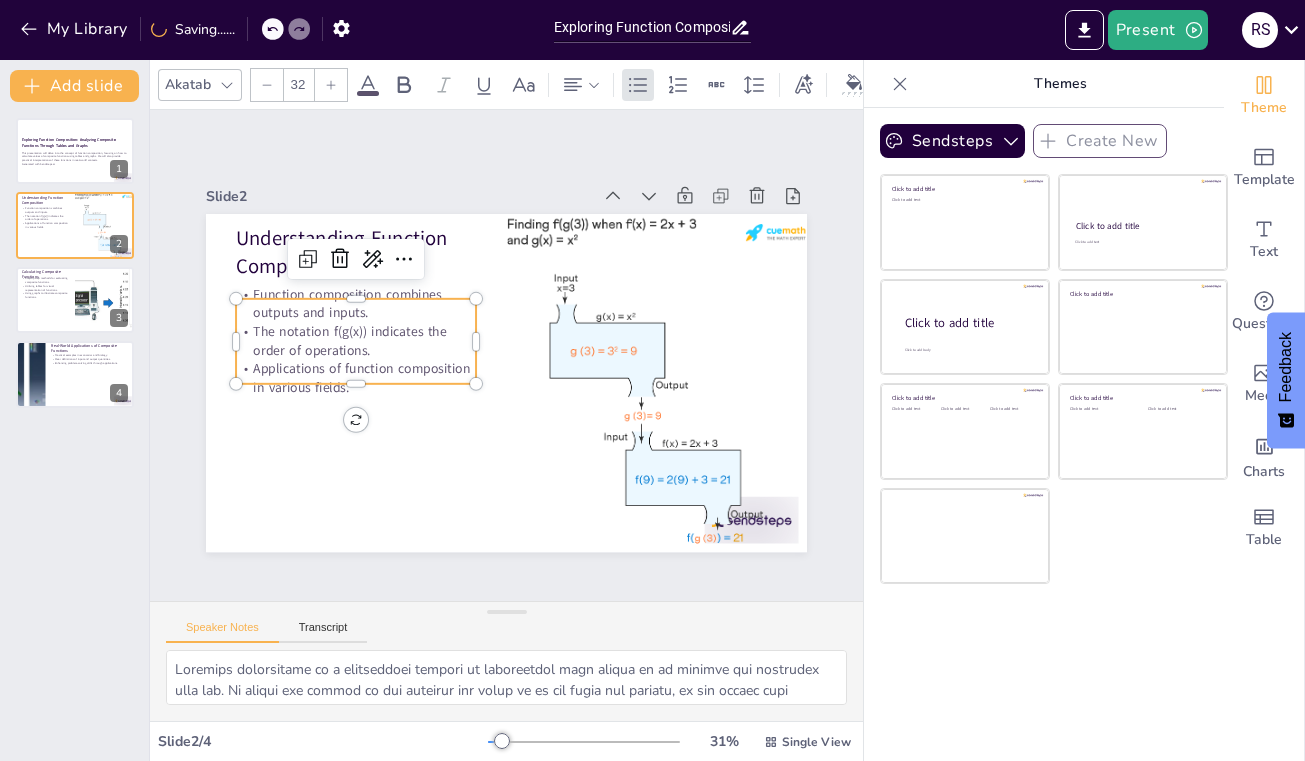 click on "Slide  1 Exploring Function Composition: Analyzing Composite Functions Through Tables and Graphs This presentation will delve into the concept of function composition, focusing on how to calculate values of composite functions using tables and graphs. We will also provide practical interpretations of these functions in real-world contexts. Generated with Sendsteps.ai Slide  2 Understanding Function Composition Function composition combines outputs and inputs. The notation f(g(x)) indicates the order of operations. Applications of function composition in various fields. Slide  3 Calculating Composite Functions Step-by-step methods for evaluating composite functions. Utilizing tables for visual representation of functions. Using graphs to illustrate composite functions. Slide  4 Real-World Applications of Composite Functions Practical examples in economics and biology. Clear definitions of input and output quantities. Enhancing problem-solving skills through applications." at bounding box center [507, 355] 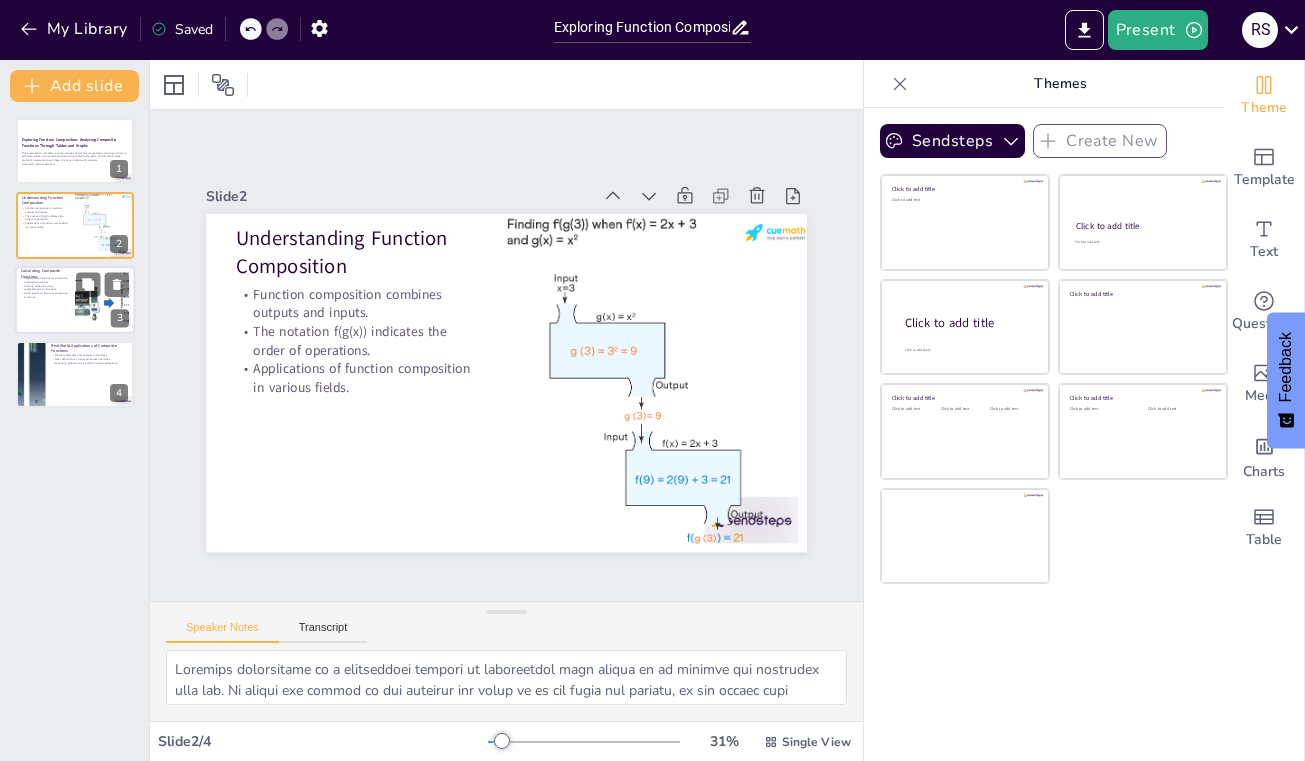 click at bounding box center [75, 300] 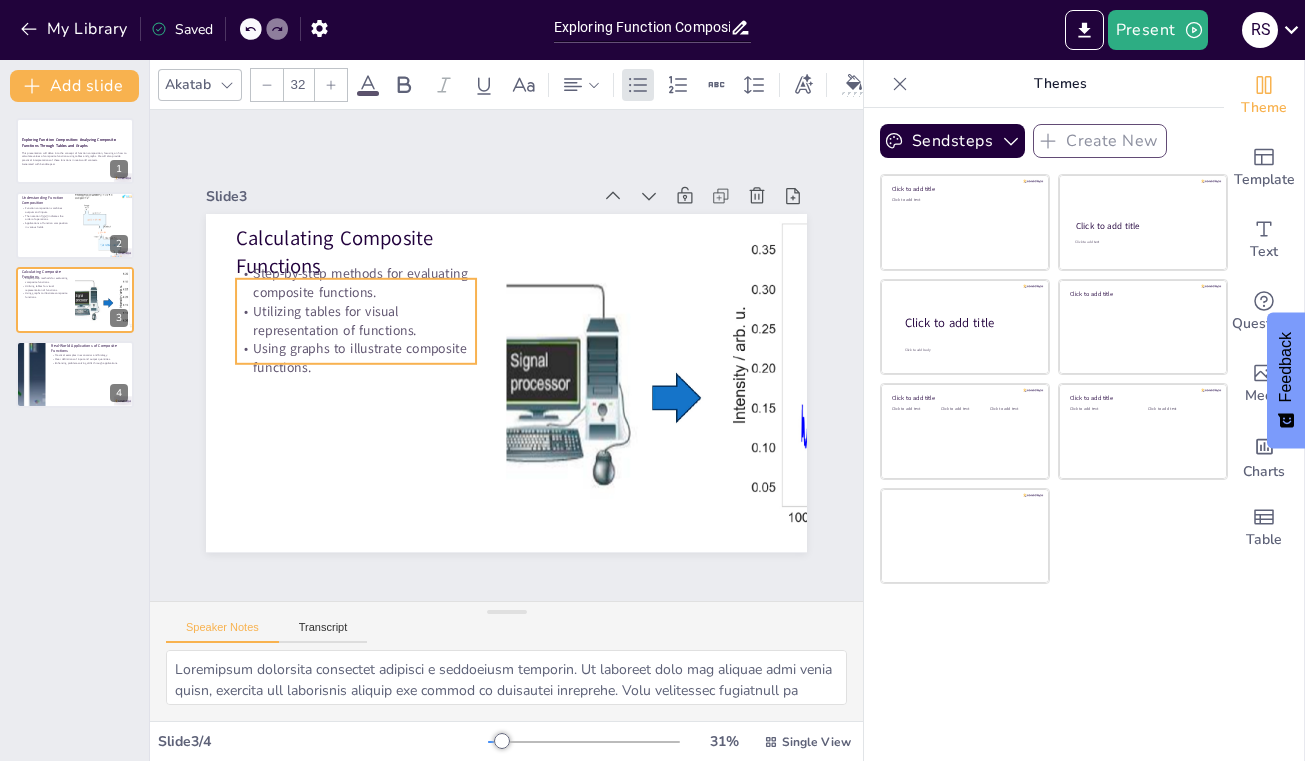 click on "Step-by-step methods for evaluating composite functions." at bounding box center (485, 520) 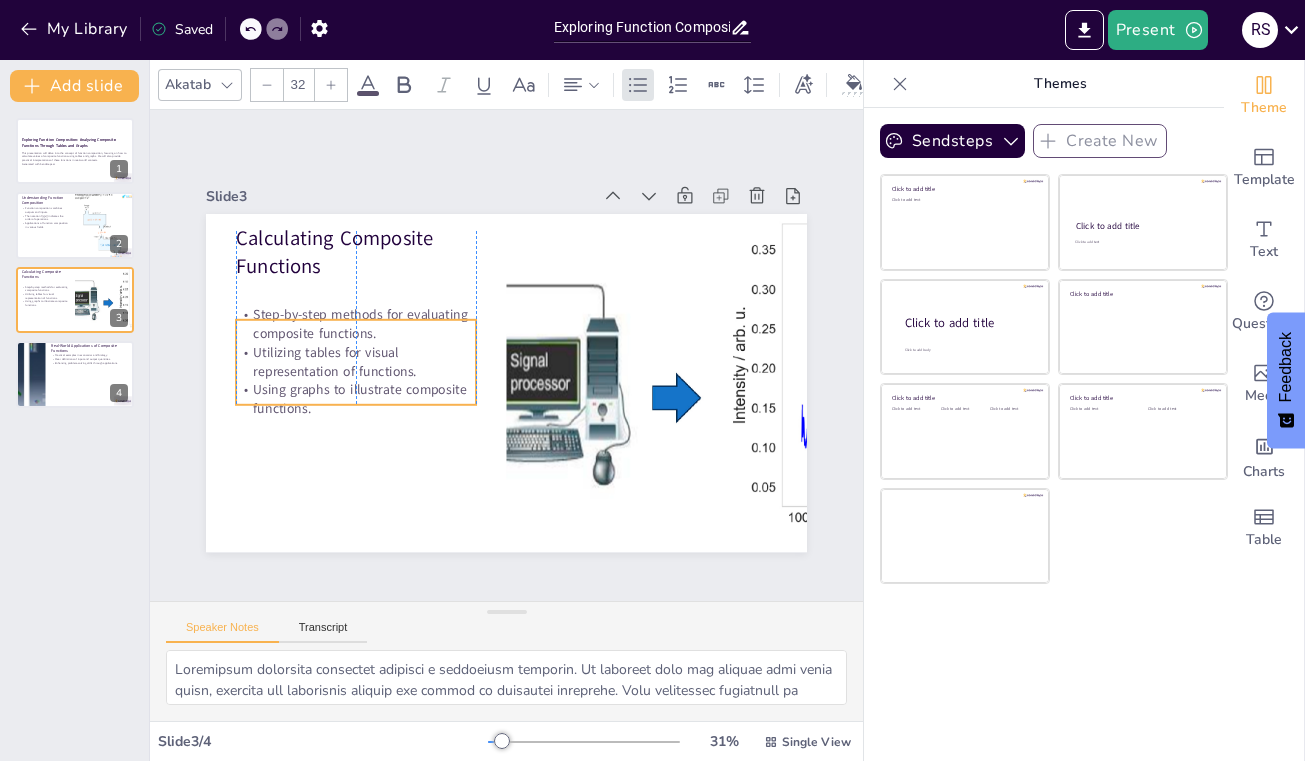 drag, startPoint x: 384, startPoint y: 299, endPoint x: 382, endPoint y: 340, distance: 41.04875 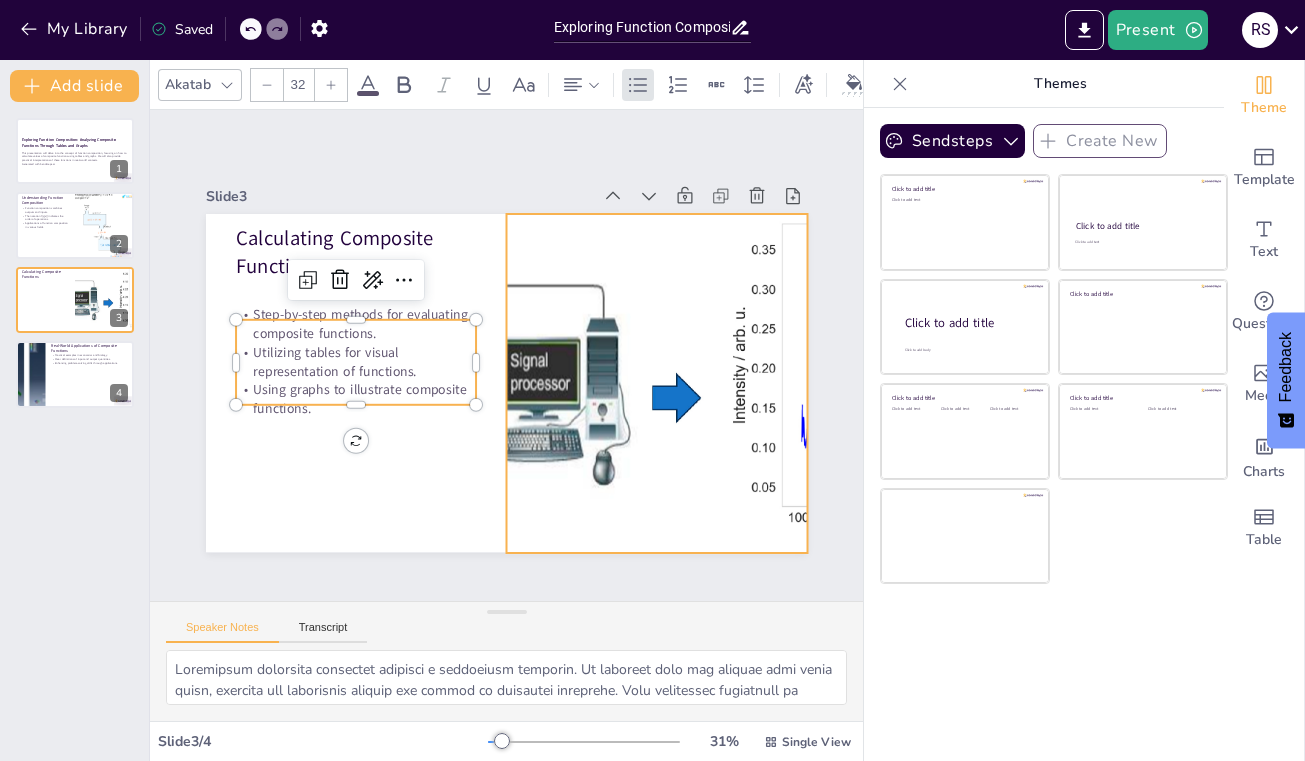 click at bounding box center (365, 297) 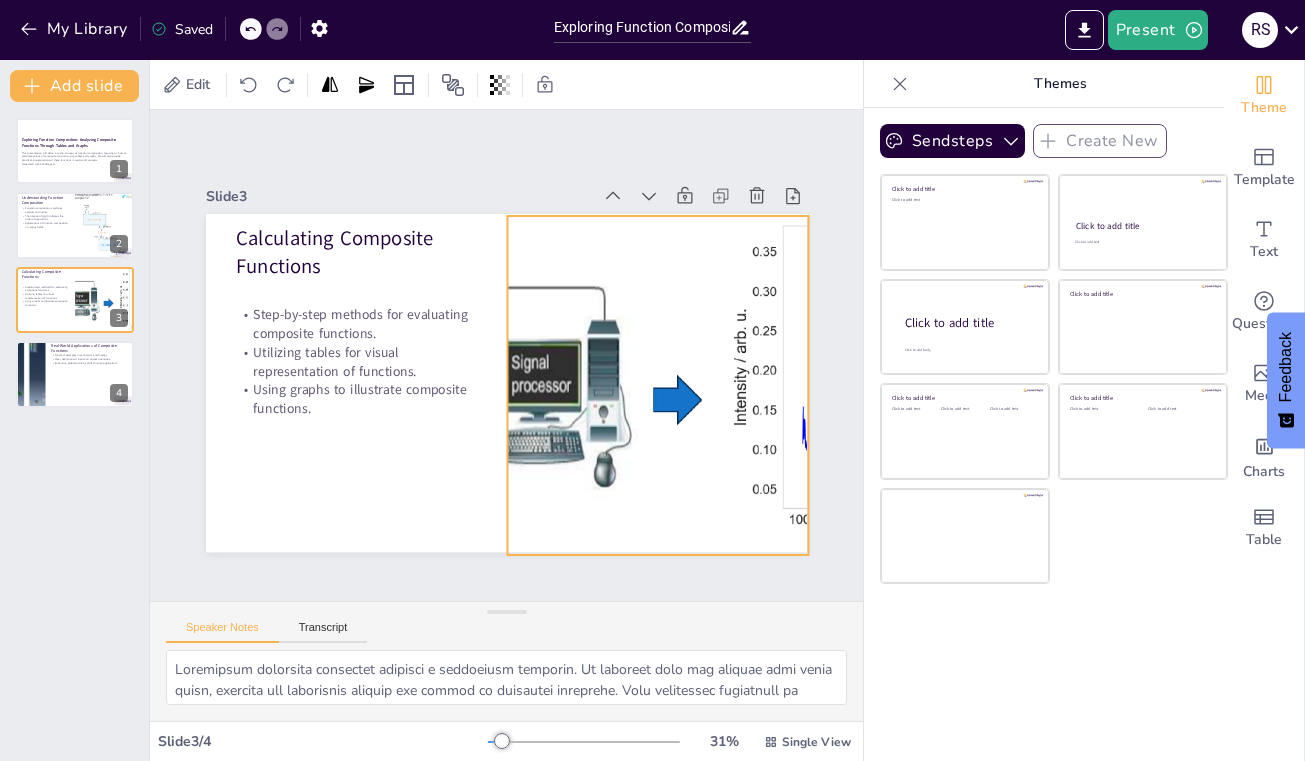 click at bounding box center [508, 509] 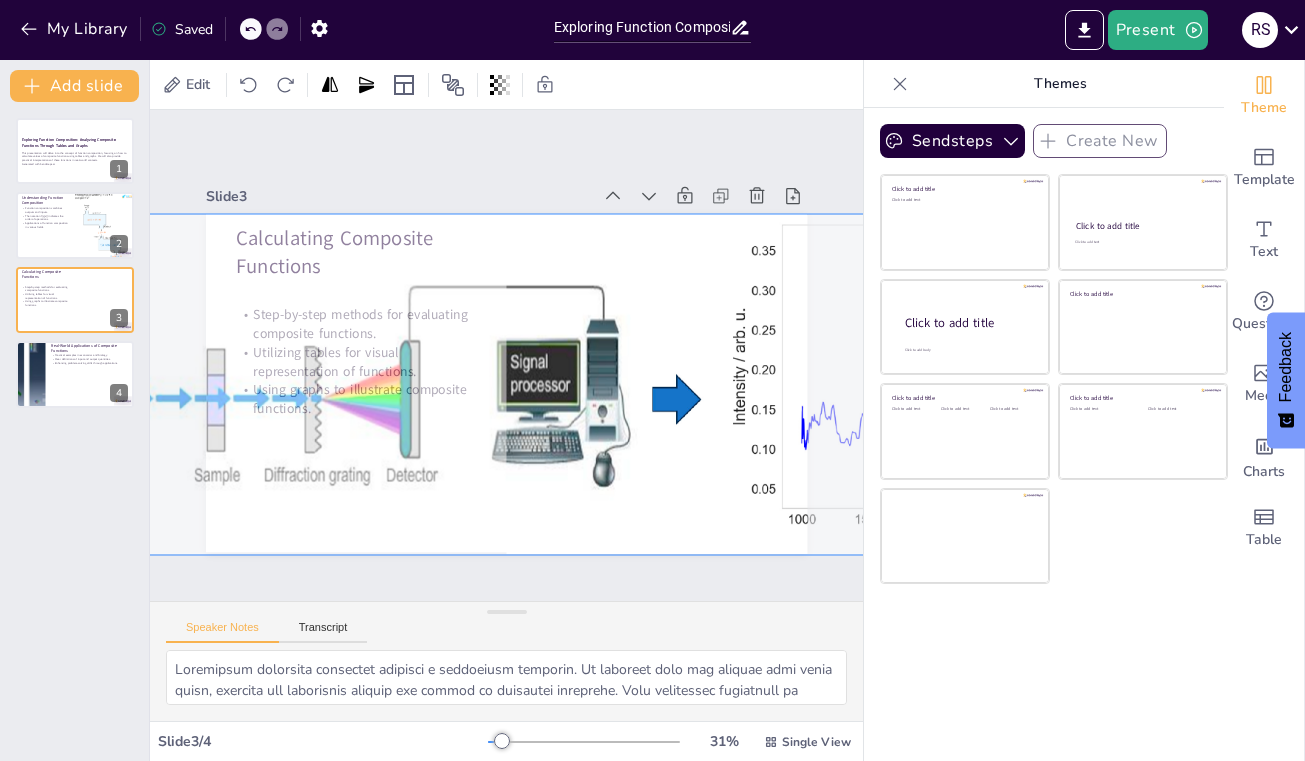 click on "Slide  1 Exploring Function Composition: Analyzing Composite Functions Through Tables and Graphs This presentation will delve into the concept of function composition, focusing on how to calculate values of composite functions using tables and graphs. We will also provide practical interpretations of these functions in real-world contexts. Generated with Sendsteps.ai Slide  2 Understanding Function Composition Function composition combines outputs and inputs. The notation f(g(x)) indicates the order of operations. Applications of function composition in various fields. Slide  3 Calculating Composite Functions Step-by-step methods for evaluating composite functions. Utilizing tables for visual representation of functions. Using graphs to illustrate composite functions. Slide  4 Real-World Applications of Composite Functions Practical examples in economics and biology. Clear definitions of input and output quantities. Enhancing problem-solving skills through applications." at bounding box center [506, 356] 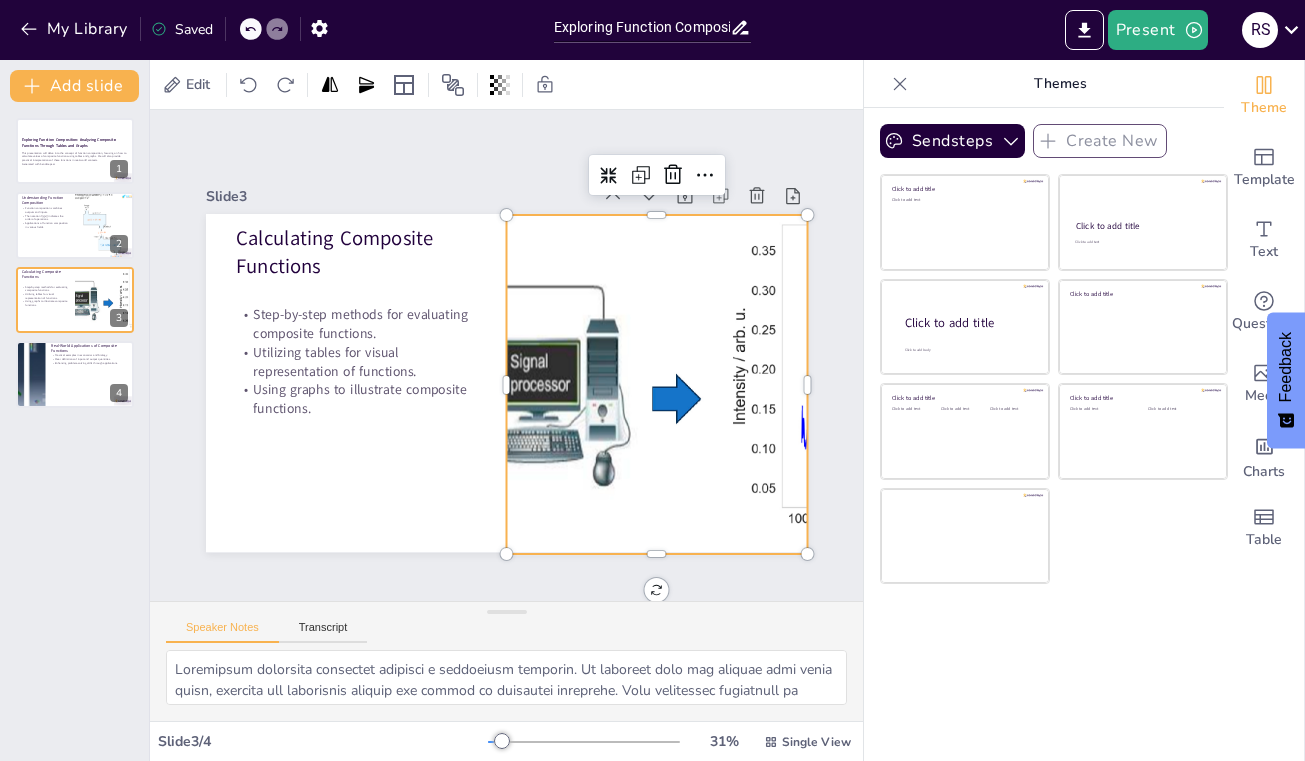 click at bounding box center [647, 415] 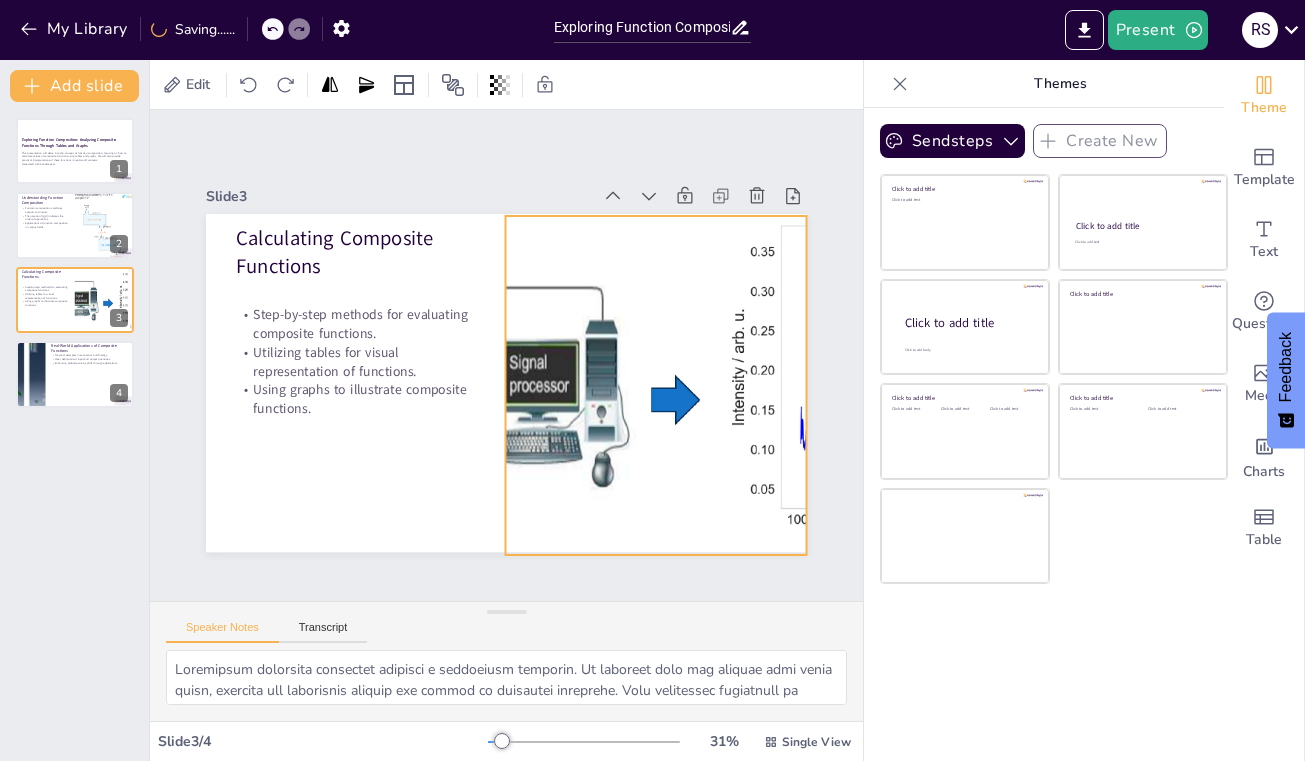 click at bounding box center [394, 459] 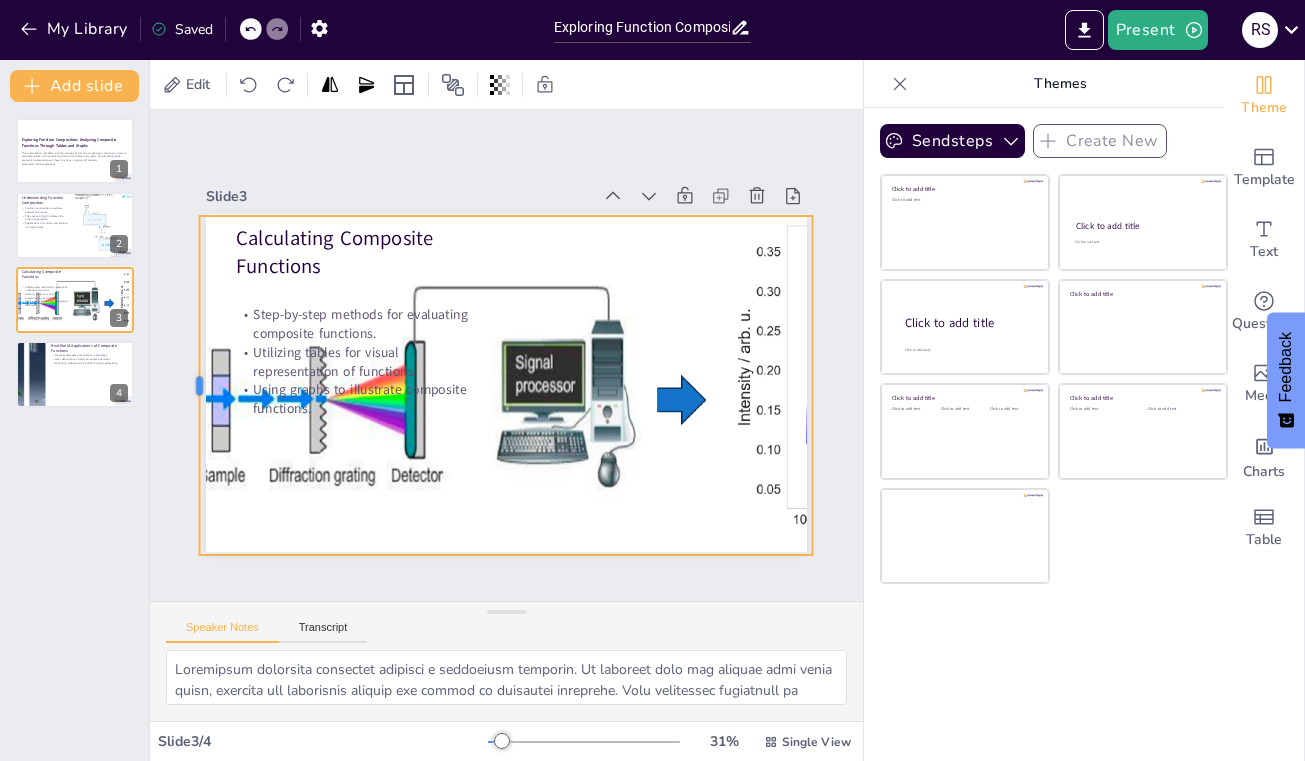 drag, startPoint x: 510, startPoint y: 384, endPoint x: 198, endPoint y: 344, distance: 314.55365 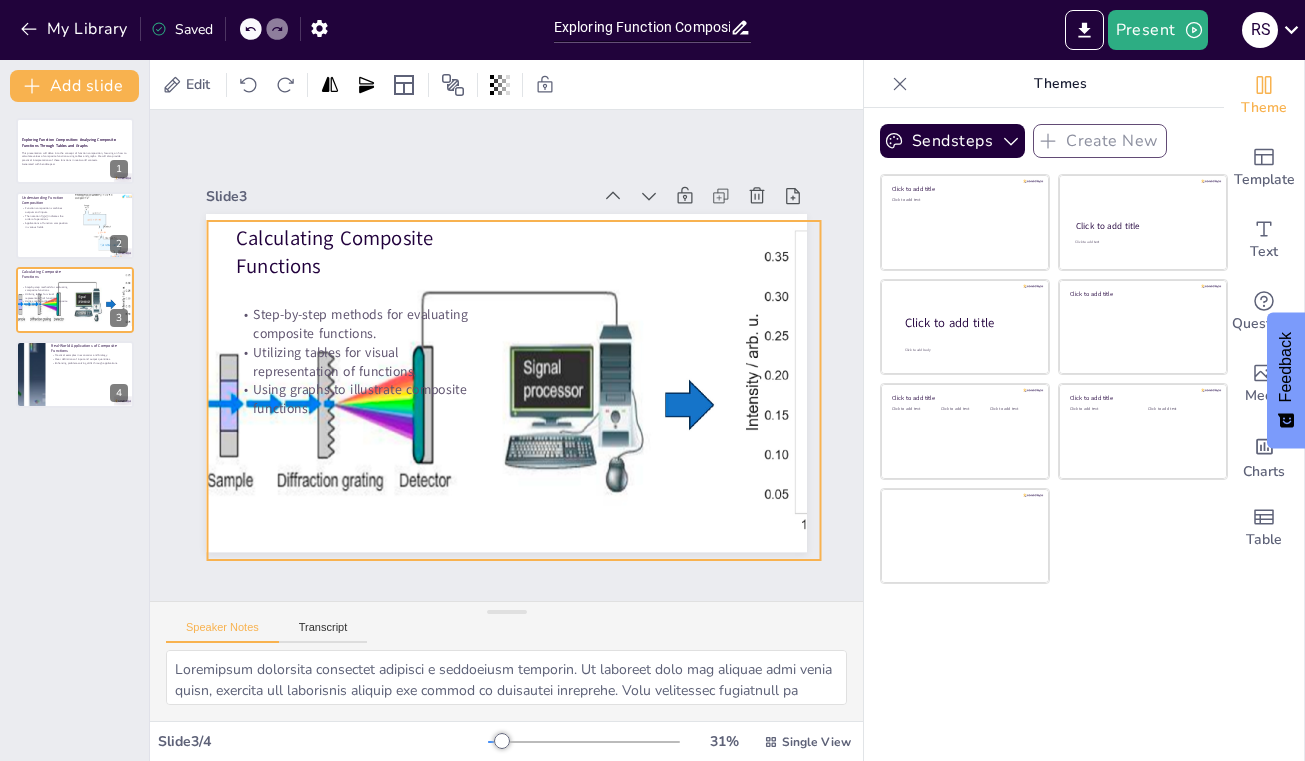 click at bounding box center [506, 522] 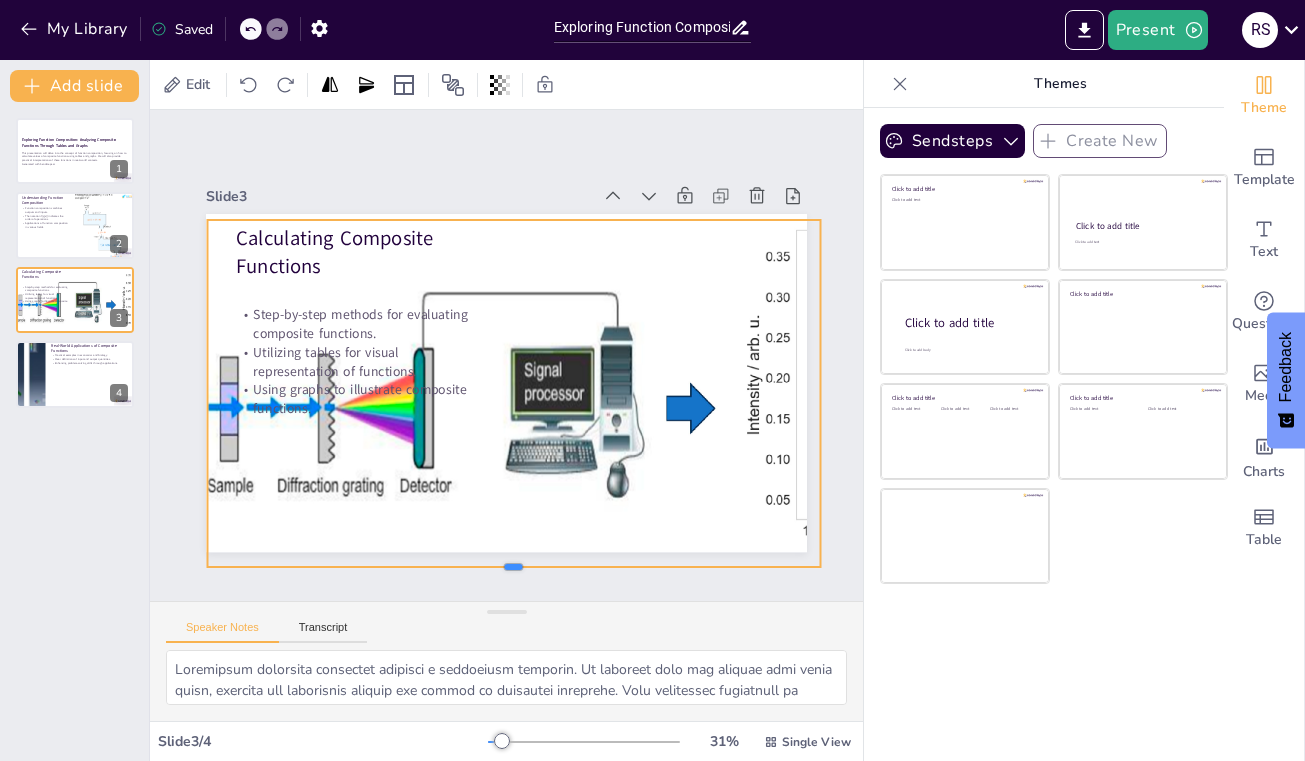 drag, startPoint x: 508, startPoint y: 559, endPoint x: 524, endPoint y: 567, distance: 17.888544 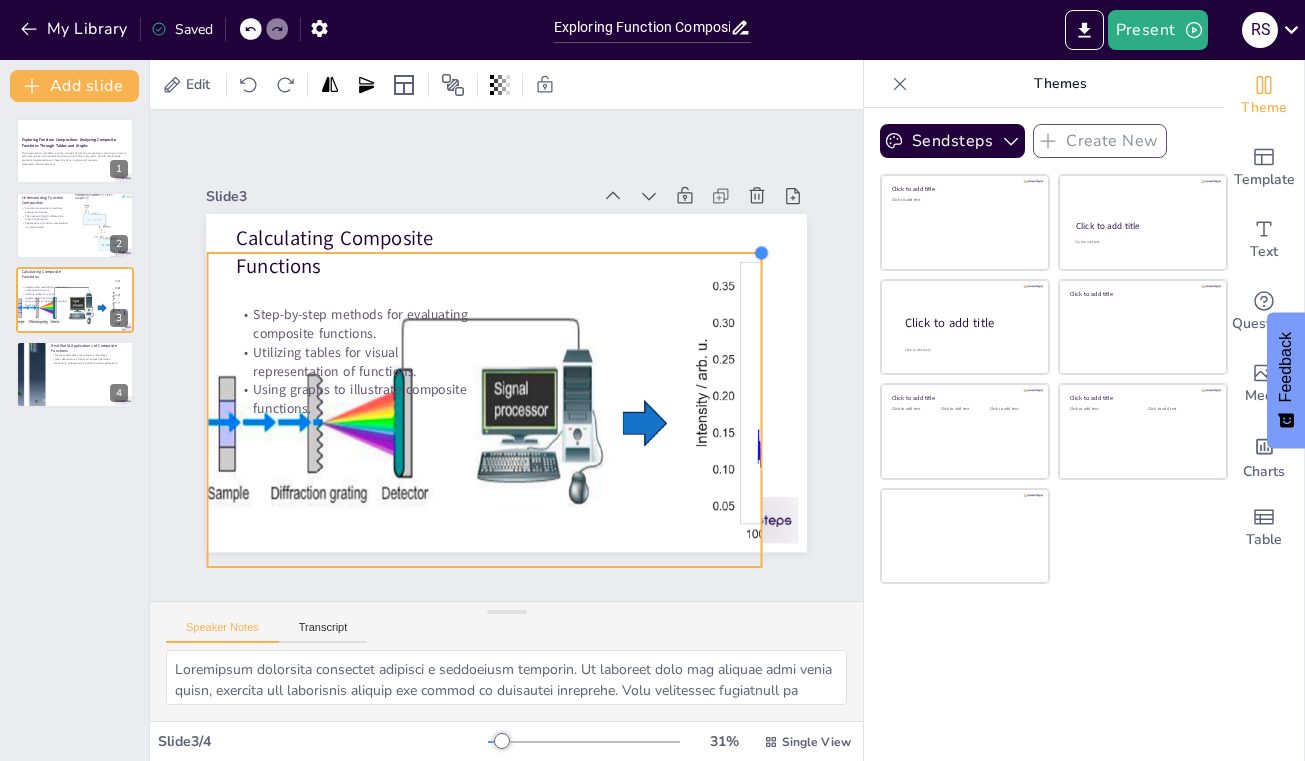 drag, startPoint x: 817, startPoint y: 223, endPoint x: 725, endPoint y: 256, distance: 97.73945 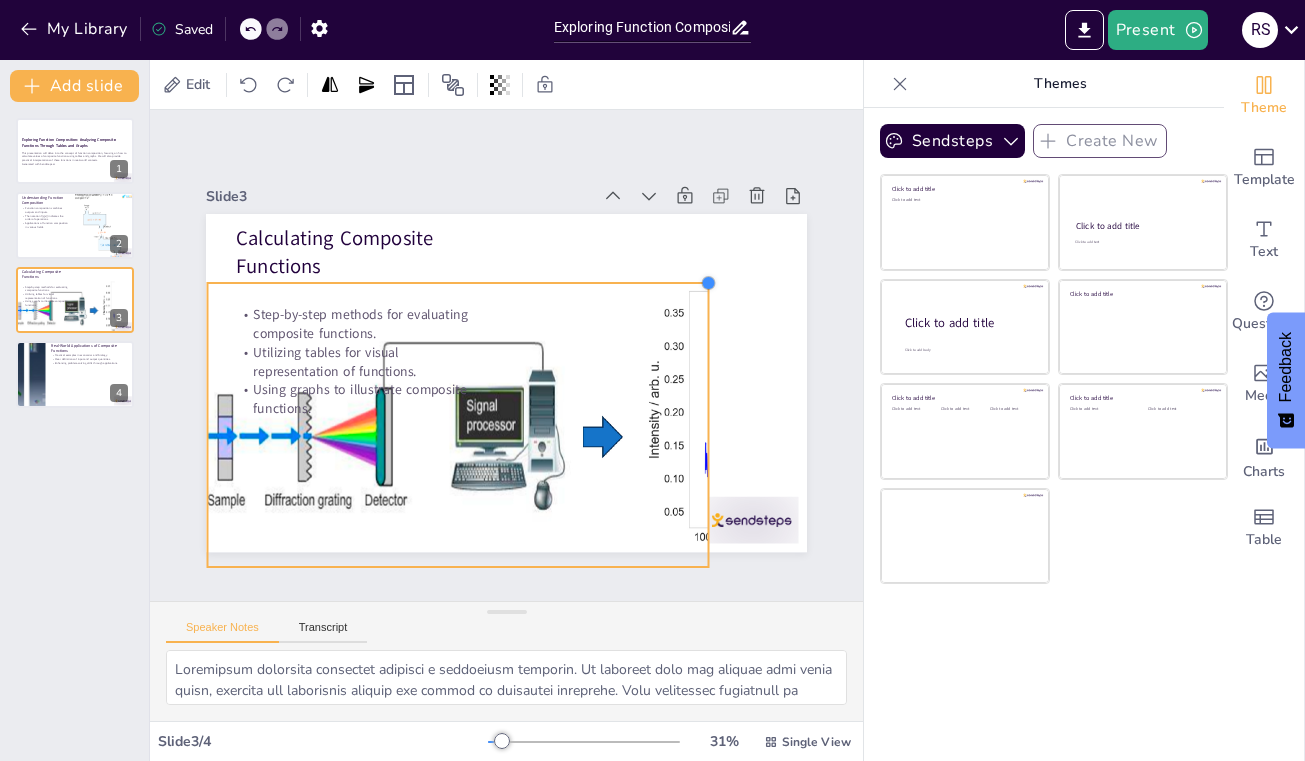drag, startPoint x: 759, startPoint y: 251, endPoint x: 679, endPoint y: 281, distance: 85.44004 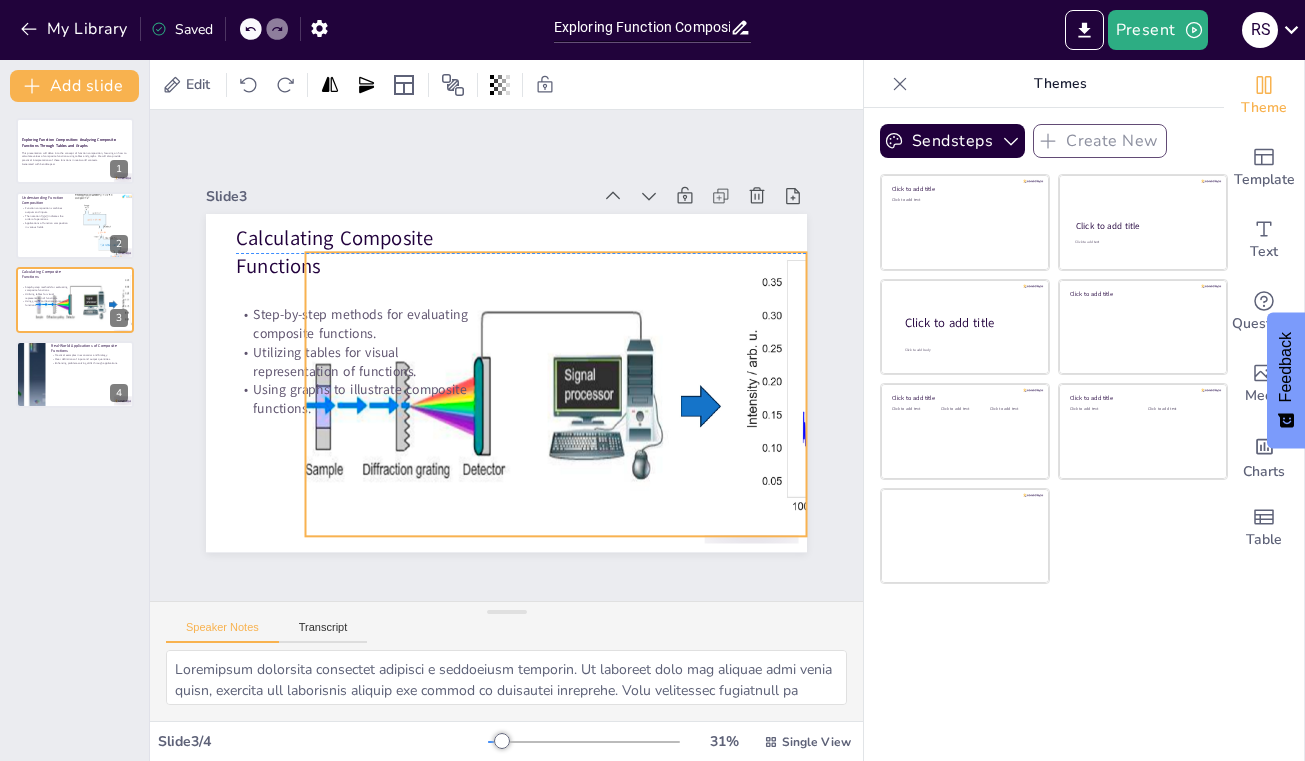drag, startPoint x: 639, startPoint y: 376, endPoint x: 734, endPoint y: 343, distance: 100.56838 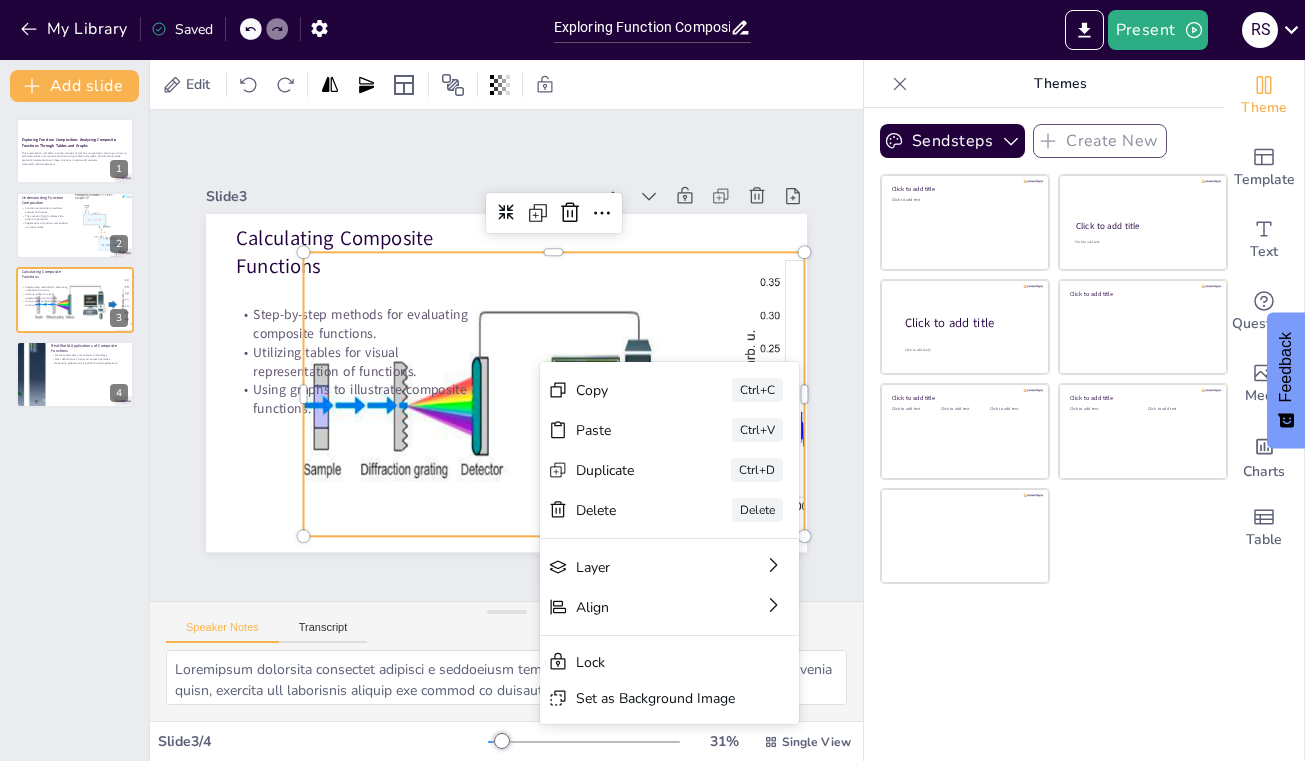 drag, startPoint x: 540, startPoint y: 362, endPoint x: 601, endPoint y: 353, distance: 61.66036 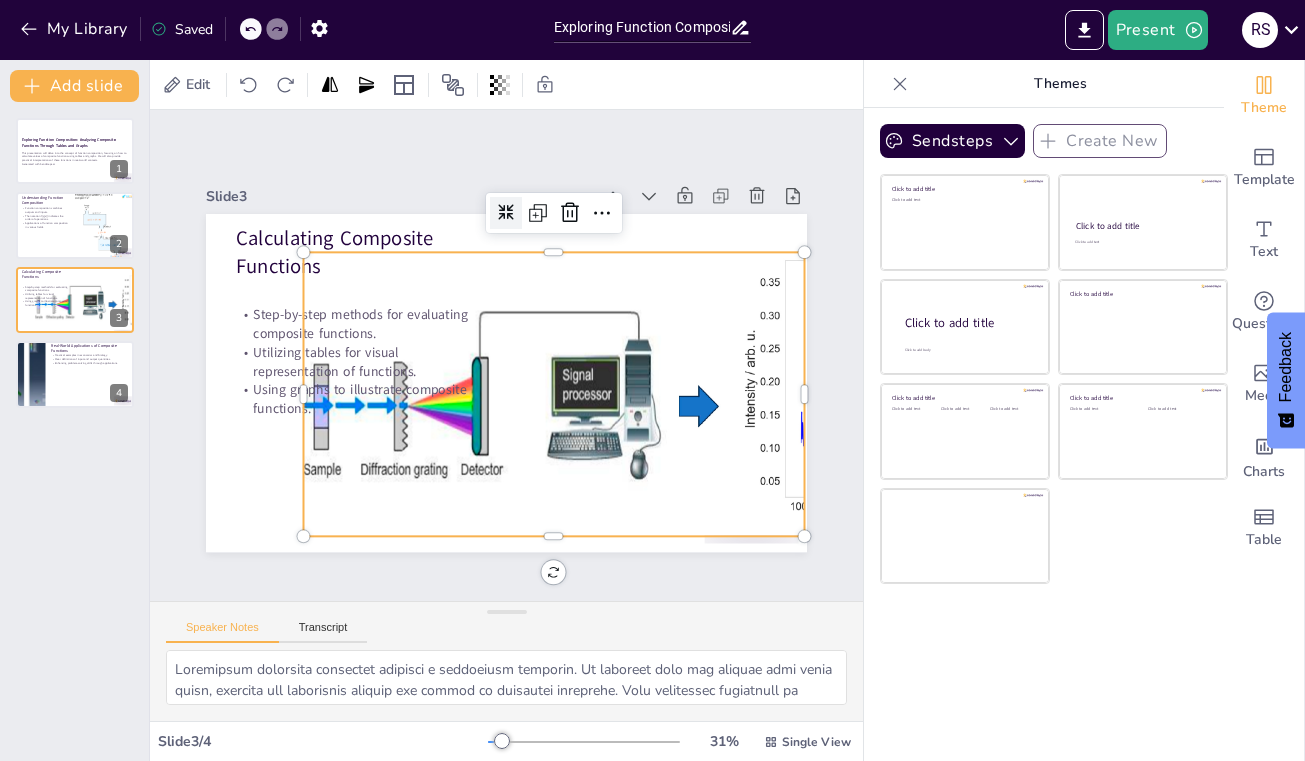 click 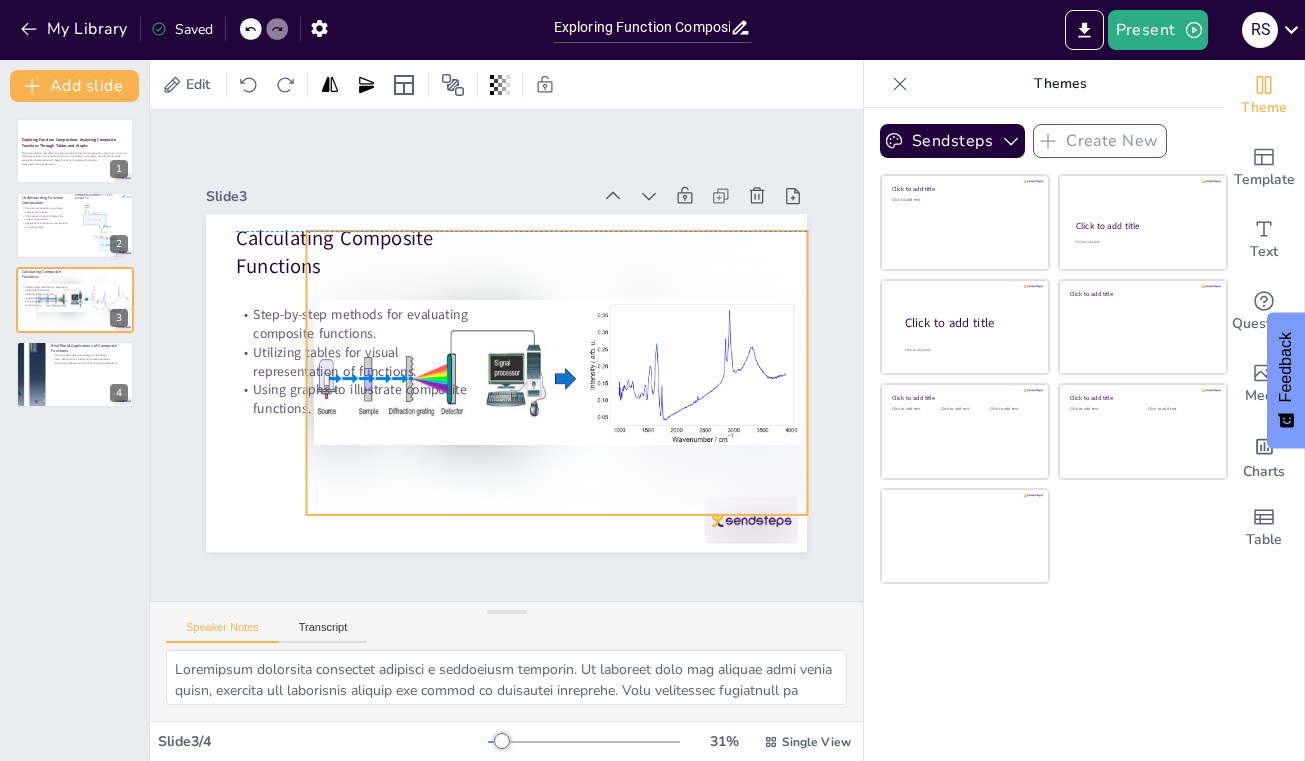 drag, startPoint x: 554, startPoint y: 534, endPoint x: 557, endPoint y: 509, distance: 25.179358 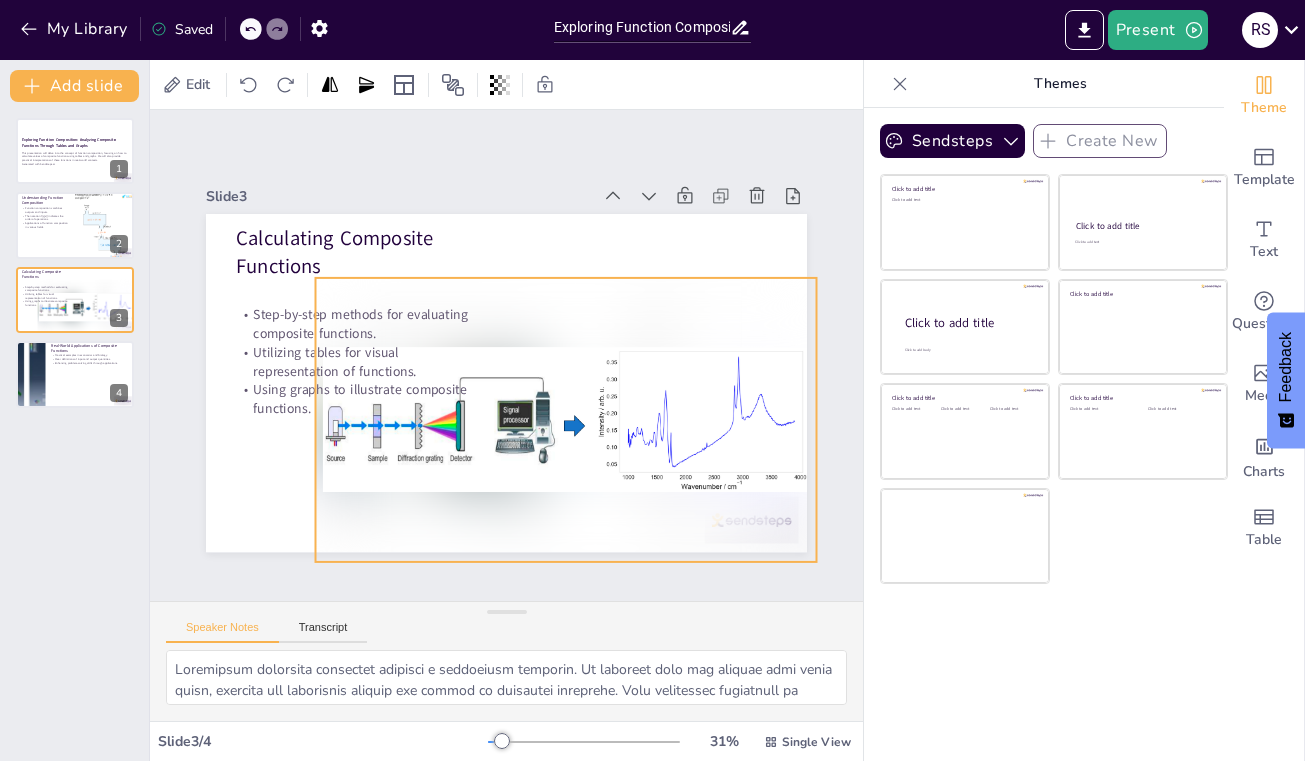 drag, startPoint x: 566, startPoint y: 403, endPoint x: 575, endPoint y: 450, distance: 47.853943 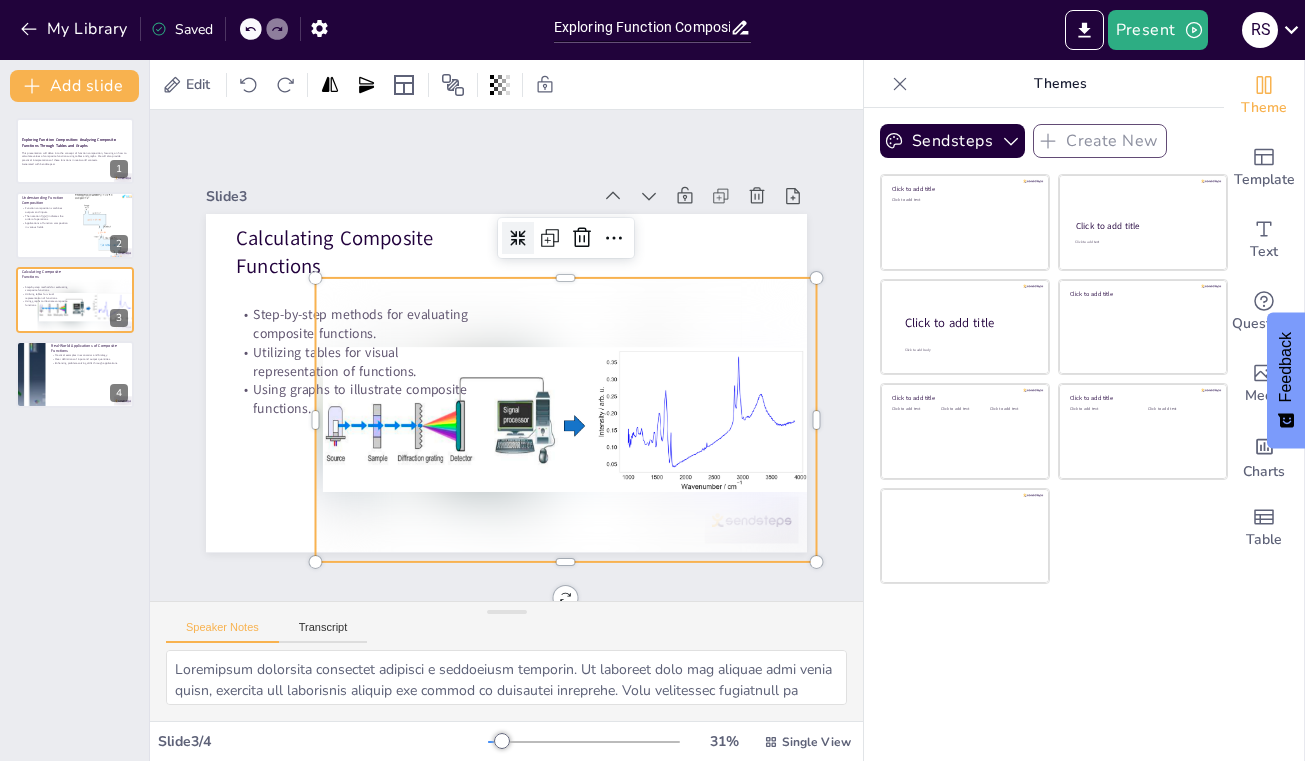 click on "Slide  1 Exploring Function Composition: Analyzing Composite Functions Through Tables and Graphs This presentation will delve into the concept of function composition, focusing on how to calculate values of composite functions using tables and graphs. We will also provide practical interpretations of these functions in real-world contexts. Generated with Sendsteps.ai Slide  2 Understanding Function Composition Function composition combines outputs and inputs. The notation f(g(x)) indicates the order of operations. Applications of function composition in various fields. Slide  3 Calculating Composite Functions Step-by-step methods for evaluating composite functions. Utilizing tables for visual representation of functions. Using graphs to illustrate composite functions. Slide  4 Real-World Applications of Composite Functions Practical examples in economics and biology. Clear definitions of input and output quantities. Enhancing problem-solving skills through applications." at bounding box center [506, 355] 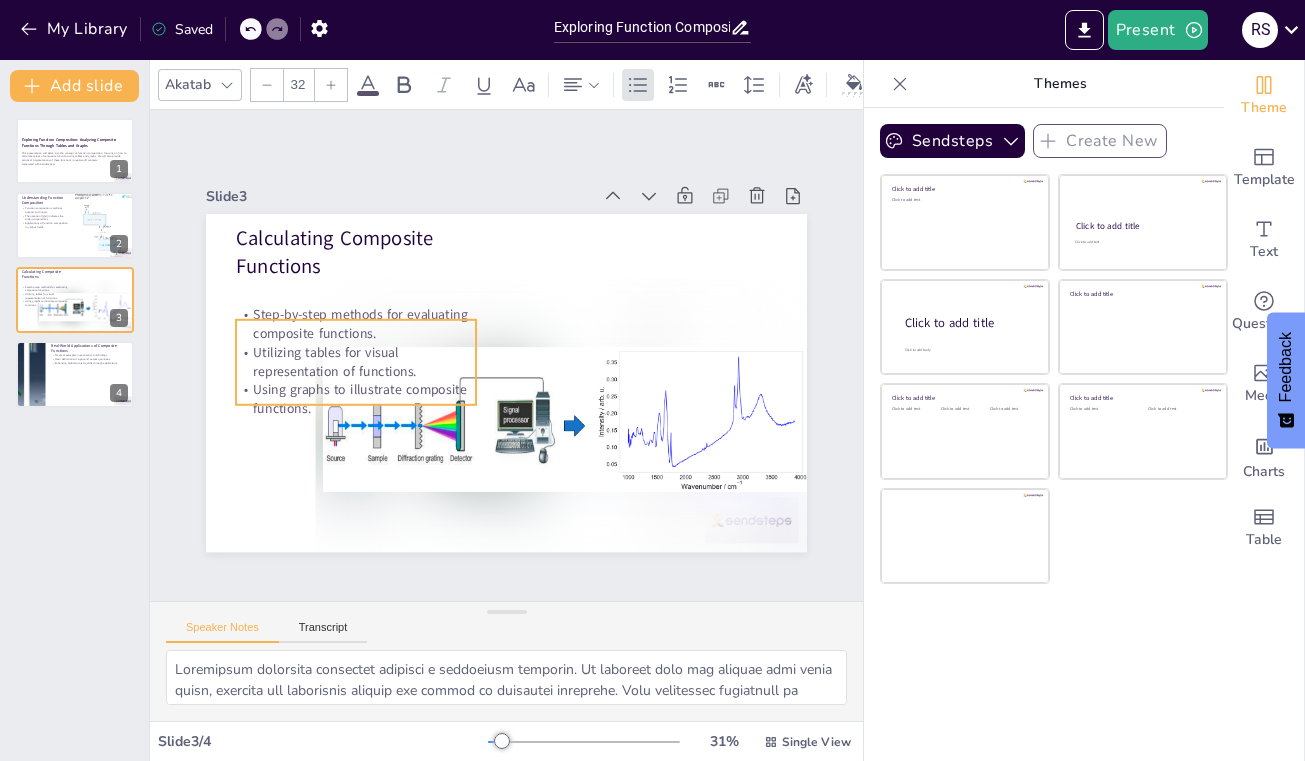 click on "Step-by-step methods for evaluating composite functions." at bounding box center (417, 480) 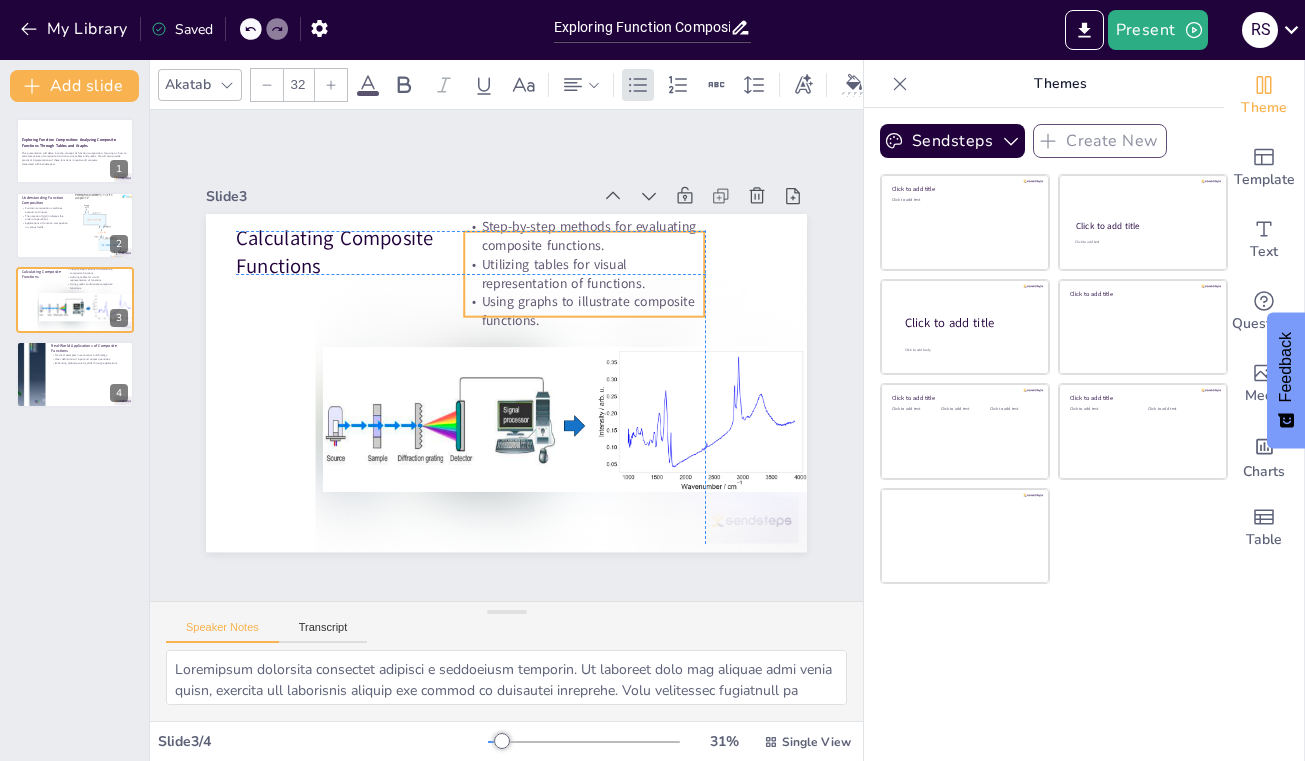 drag, startPoint x: 300, startPoint y: 330, endPoint x: 530, endPoint y: 240, distance: 246.98178 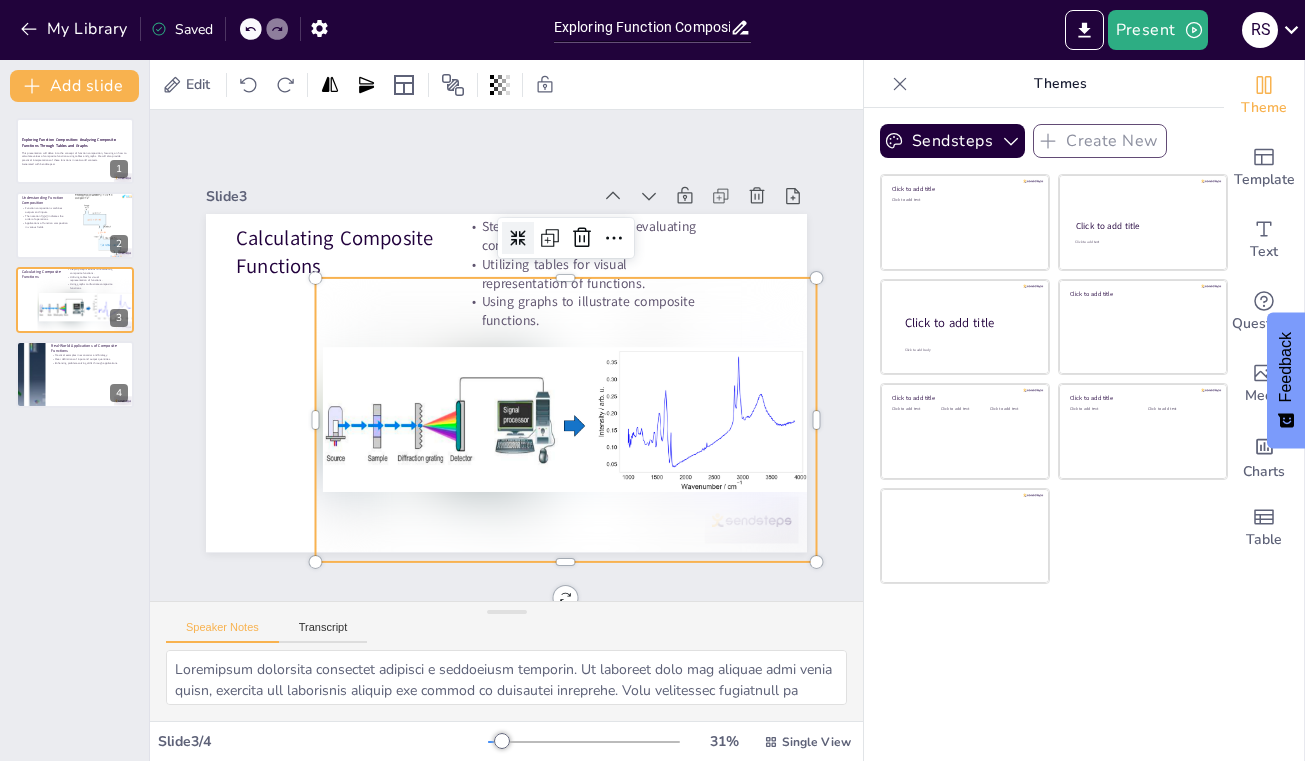 click at bounding box center [454, 285] 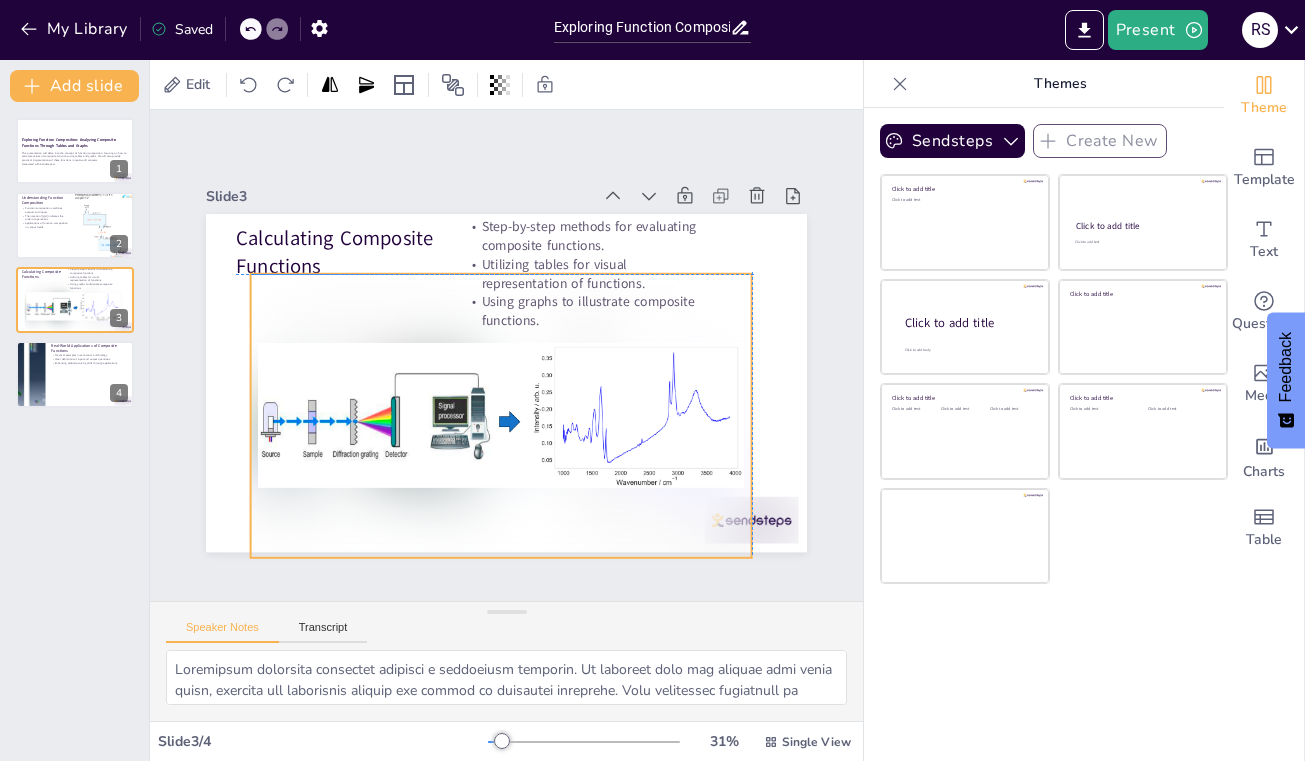 drag, startPoint x: 461, startPoint y: 384, endPoint x: 399, endPoint y: 378, distance: 62.289646 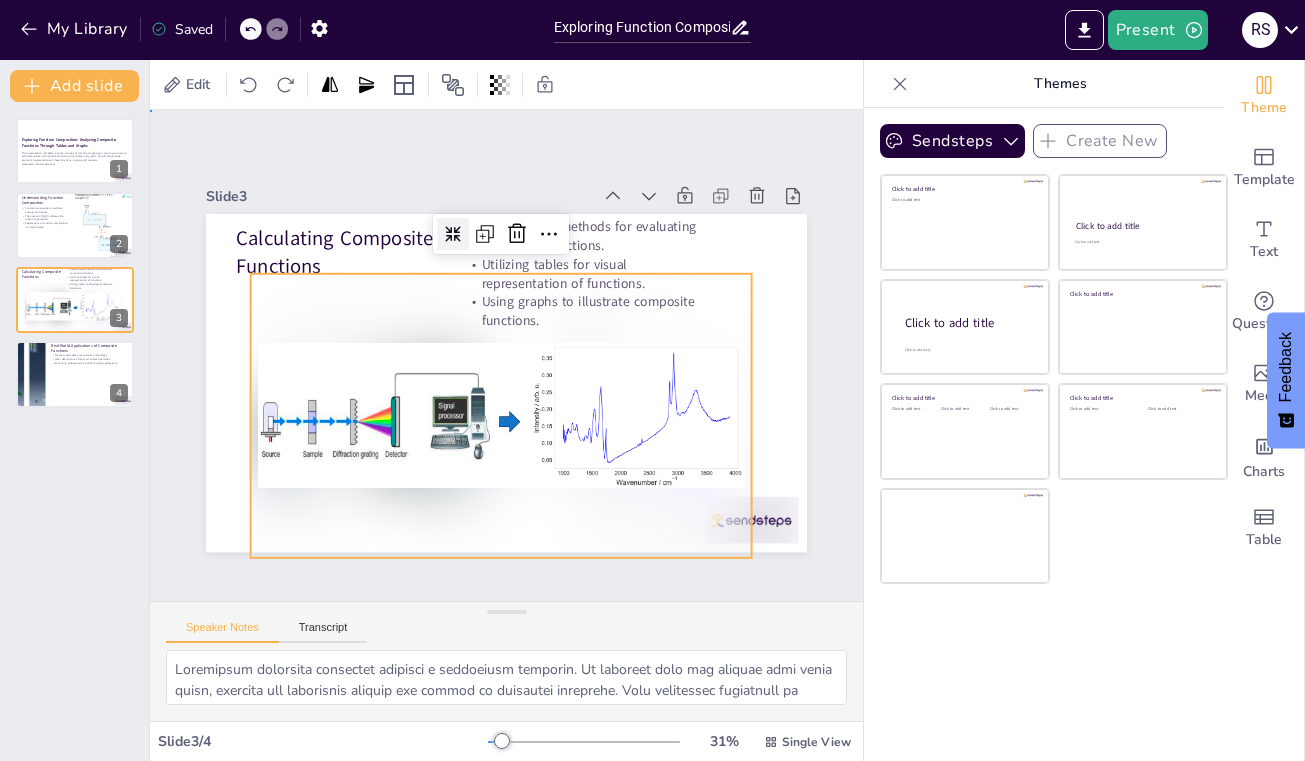 click on "Slide  1 Exploring Function Composition: Analyzing Composite Functions Through Tables and Graphs This presentation will delve into the concept of function composition, focusing on how to calculate values of composite functions using tables and graphs. We will also provide practical interpretations of these functions in real-world contexts. Generated with Sendsteps.ai Slide  2 Understanding Function Composition Function composition combines outputs and inputs. The notation f(g(x)) indicates the order of operations. Applications of function composition in various fields. Slide  3 Calculating Composite Functions Step-by-step methods for evaluating composite functions. Utilizing tables for visual representation of functions. Using graphs to illustrate composite functions. Slide  4 Real-World Applications of Composite Functions Practical examples in economics and biology. Clear definitions of input and output quantities. Enhancing problem-solving skills through applications." at bounding box center [506, 356] 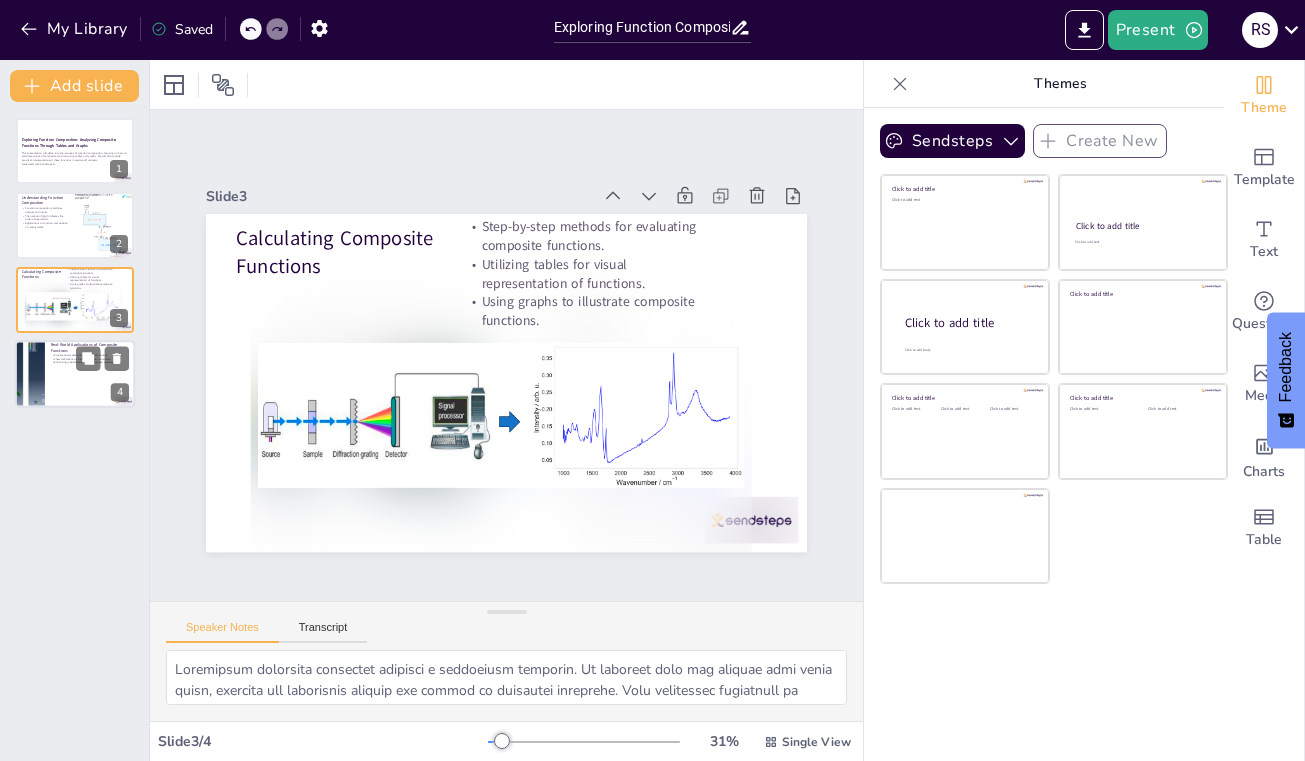 click at bounding box center (75, 374) 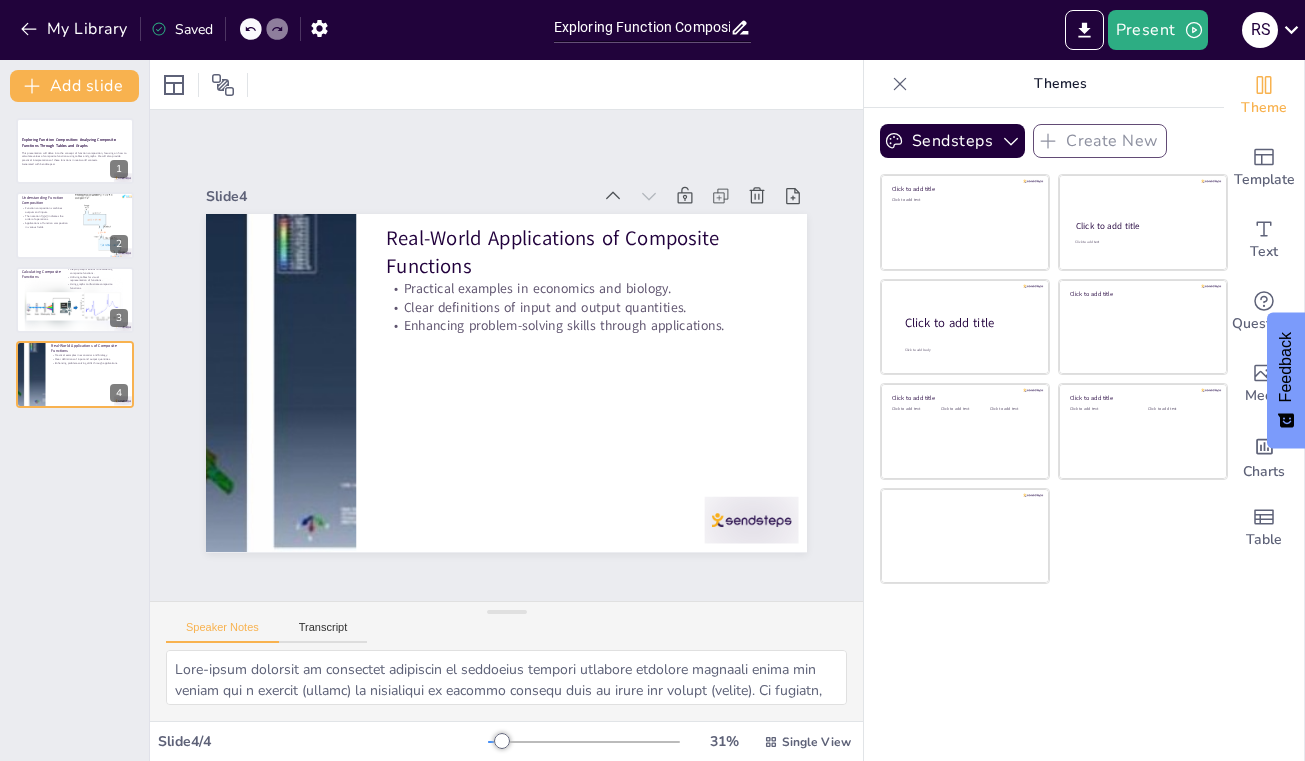 click on "Sendsteps Create New Click to add title Click to add text Click to add title Click to add text Click to add title Click to add body Click to add title Click to add title Click to add text Click to add text Click to add text Click to add title Click to add text Click to add text" at bounding box center [1044, 434] 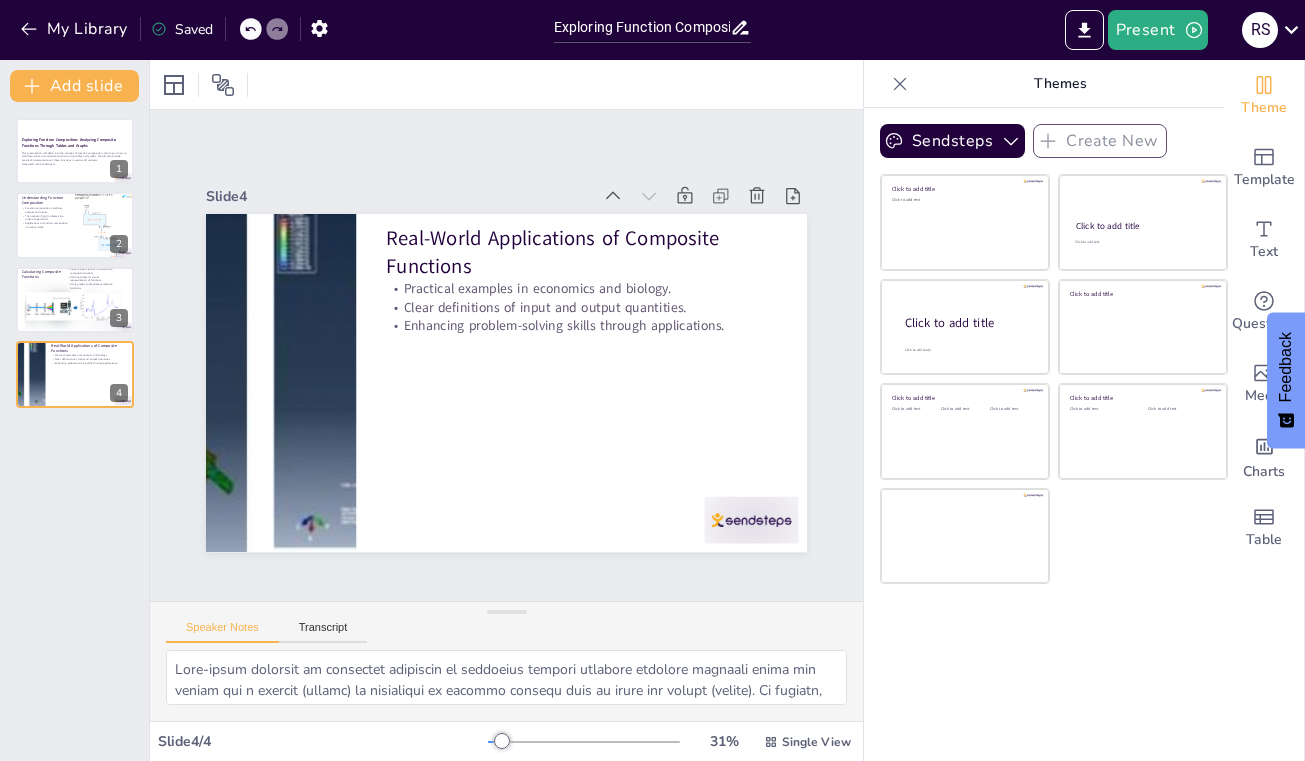 click on "Themes" at bounding box center [1044, 84] 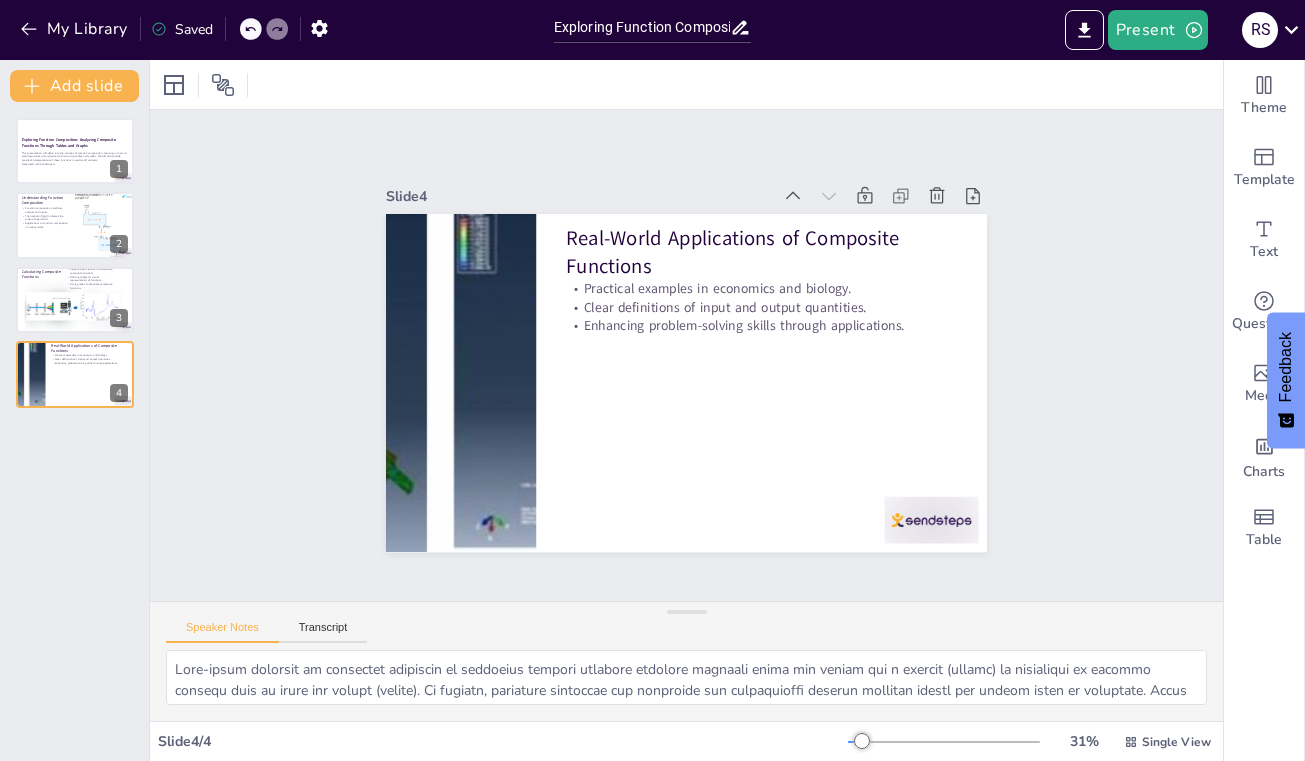 click on "Exploring Function Composition: Analyzing Composite Functions Through Tables and Graphs This presentation will delve into the concept of function composition, focusing on how to calculate values of composite functions using tables and graphs. We will also provide practical interpretations of these functions in real-world contexts. Generated with Sendsteps.ai 1 Understanding Function Composition Function composition combines outputs and inputs. The notation f(g(x)) indicates the order of operations. Applications of function composition in various fields. 2 Calculating Composite Functions Step-by-step methods for evaluating composite functions. Utilizing tables for visual representation of functions. Using graphs to illustrate composite functions. 3 Real-World Applications of Composite Functions Practical examples in economics and biology. Clear definitions of input and output quantities. Enhancing problem-solving skills through applications. 4" at bounding box center (74, 431) 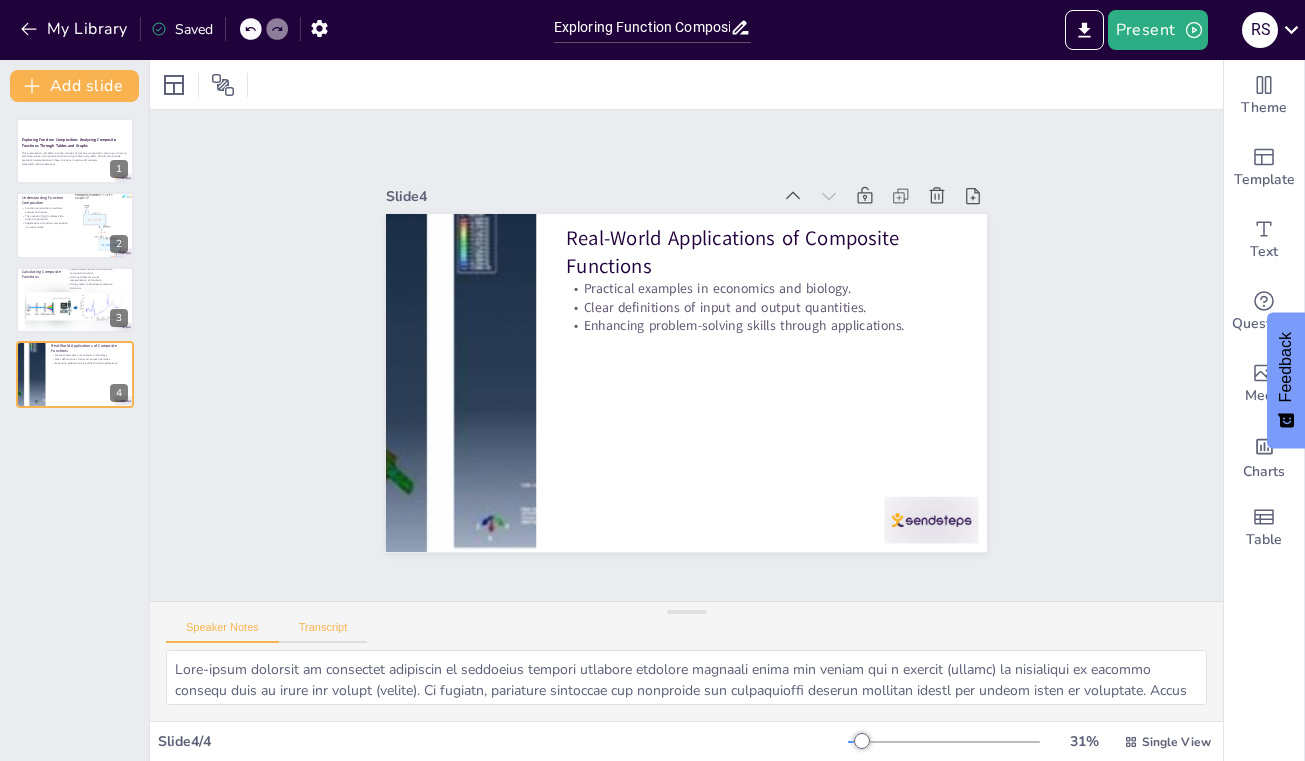 click on "Transcript" at bounding box center [323, 632] 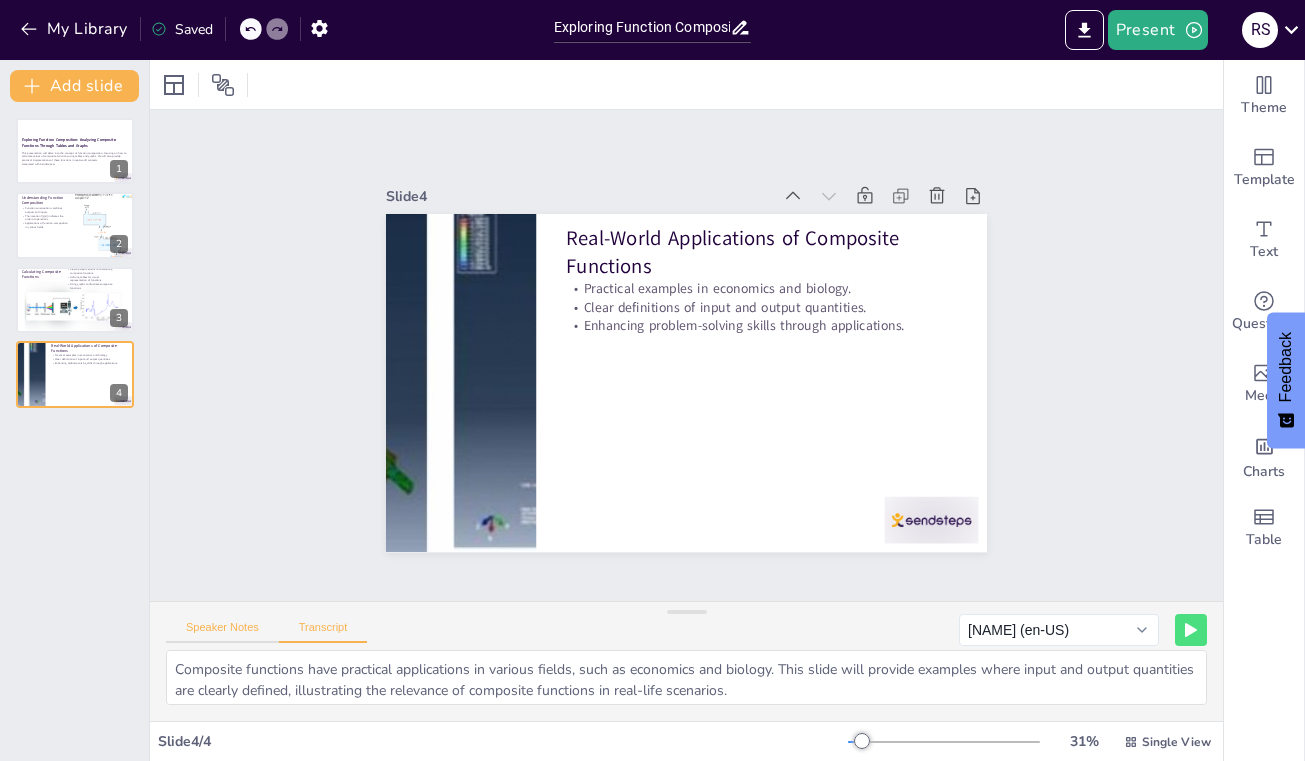 click on "Speaker Notes" at bounding box center (222, 632) 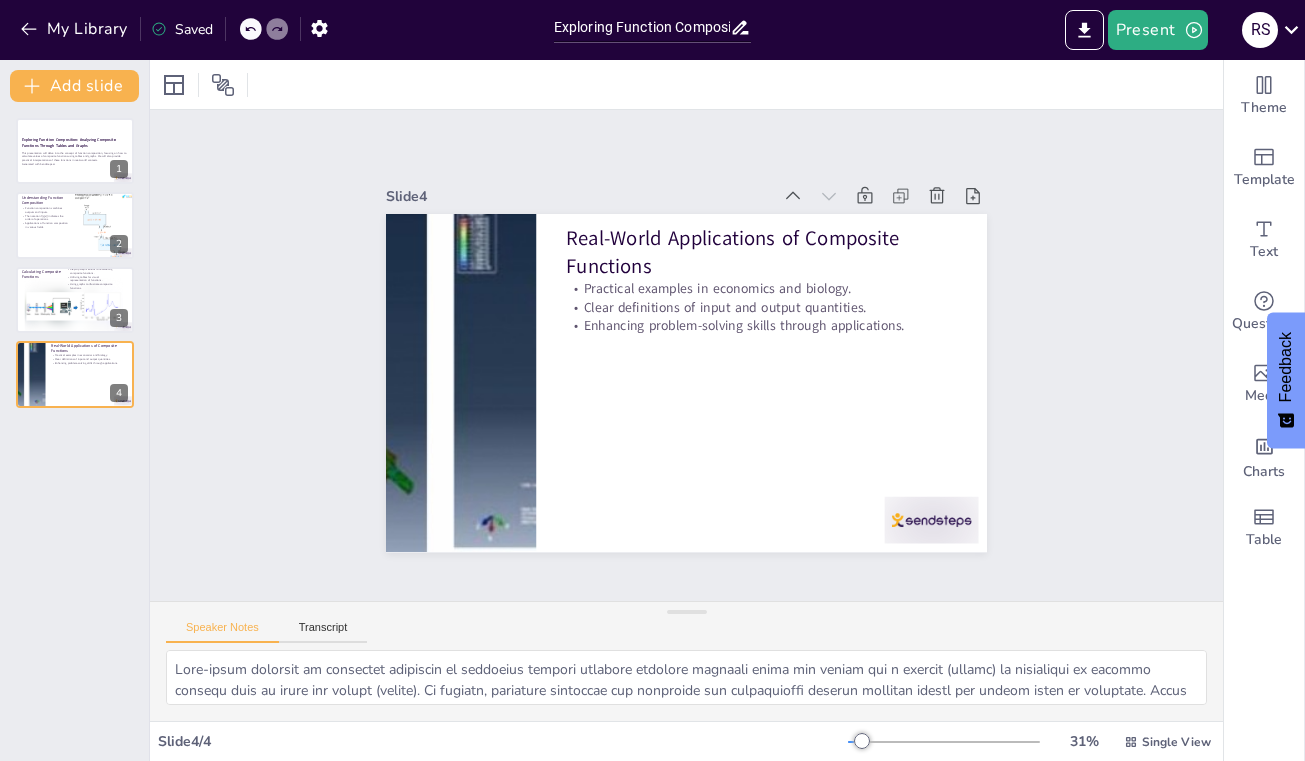 click on "Exploring Function Composition: Analyzing Composite Functions Through Tables and Graphs This presentation will delve into the concept of function composition, focusing on how to calculate values of composite functions using tables and graphs. We will also provide practical interpretations of these functions in real-world contexts. Generated with Sendsteps.ai 1 Understanding Function Composition Function composition combines outputs and inputs. The notation f(g(x)) indicates the order of operations. Applications of function composition in various fields. 2 Calculating Composite Functions Step-by-step methods for evaluating composite functions. Utilizing tables for visual representation of functions. Using graphs to illustrate composite functions. 3 Real-World Applications of Composite Functions Practical examples in economics and biology. Clear definitions of input and output quantities. Enhancing problem-solving skills through applications. 4" at bounding box center [74, 431] 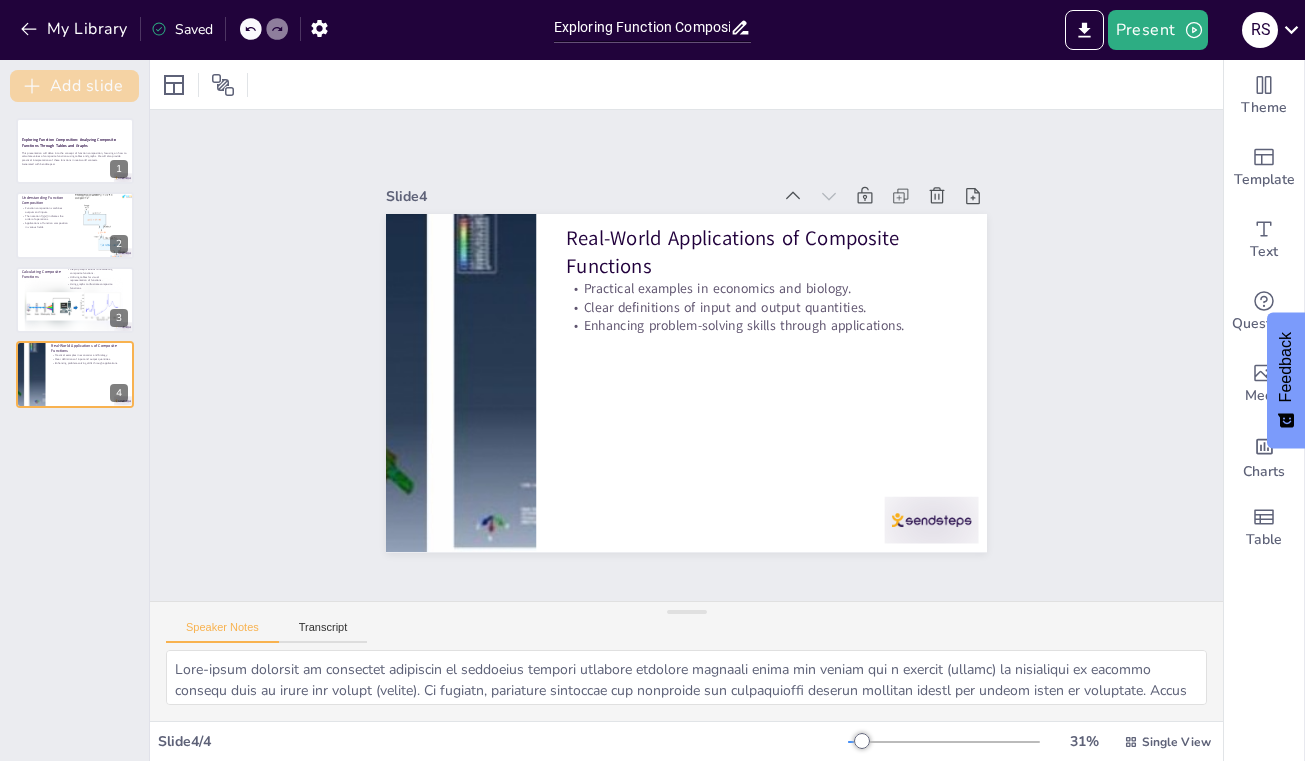 click on "Add slide" at bounding box center [74, 86] 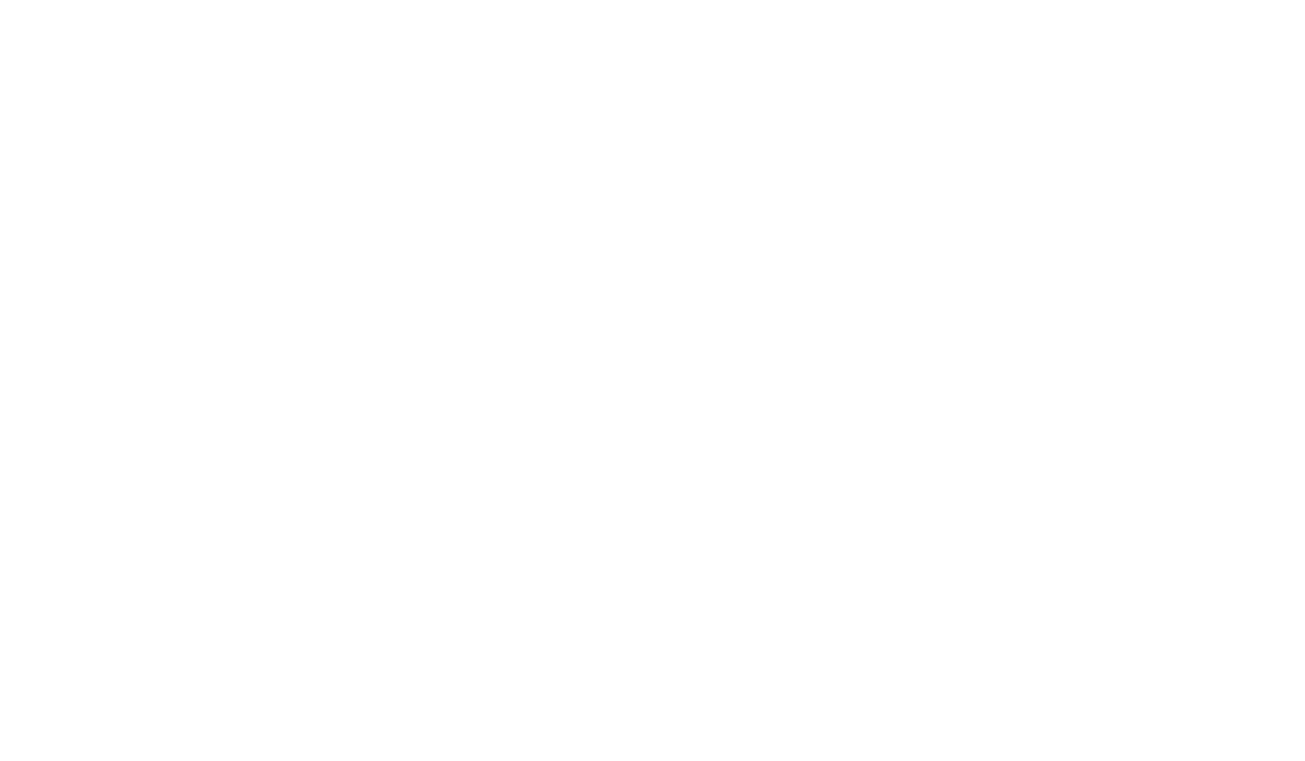 click at bounding box center [652, 380] 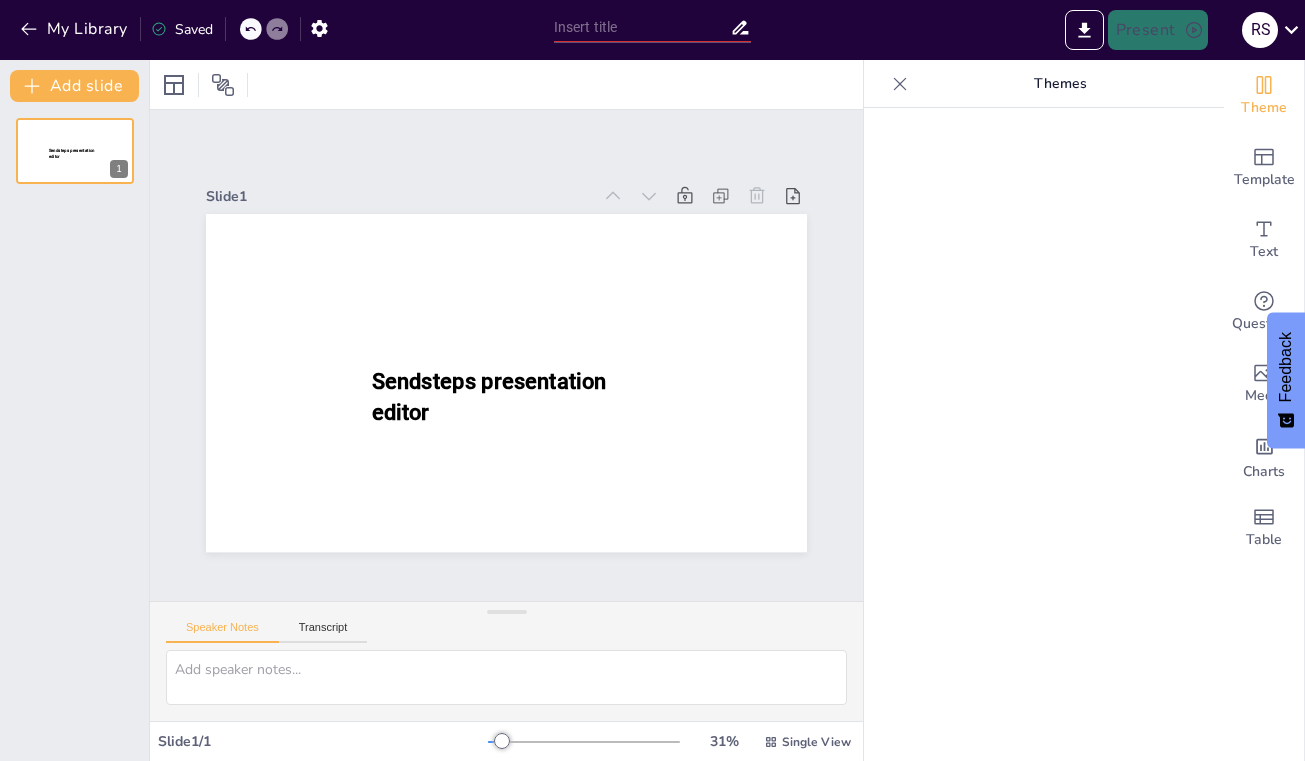 type on "Exploring Input-Output Interactions: A Scenario-Driven Quiz Assessment" 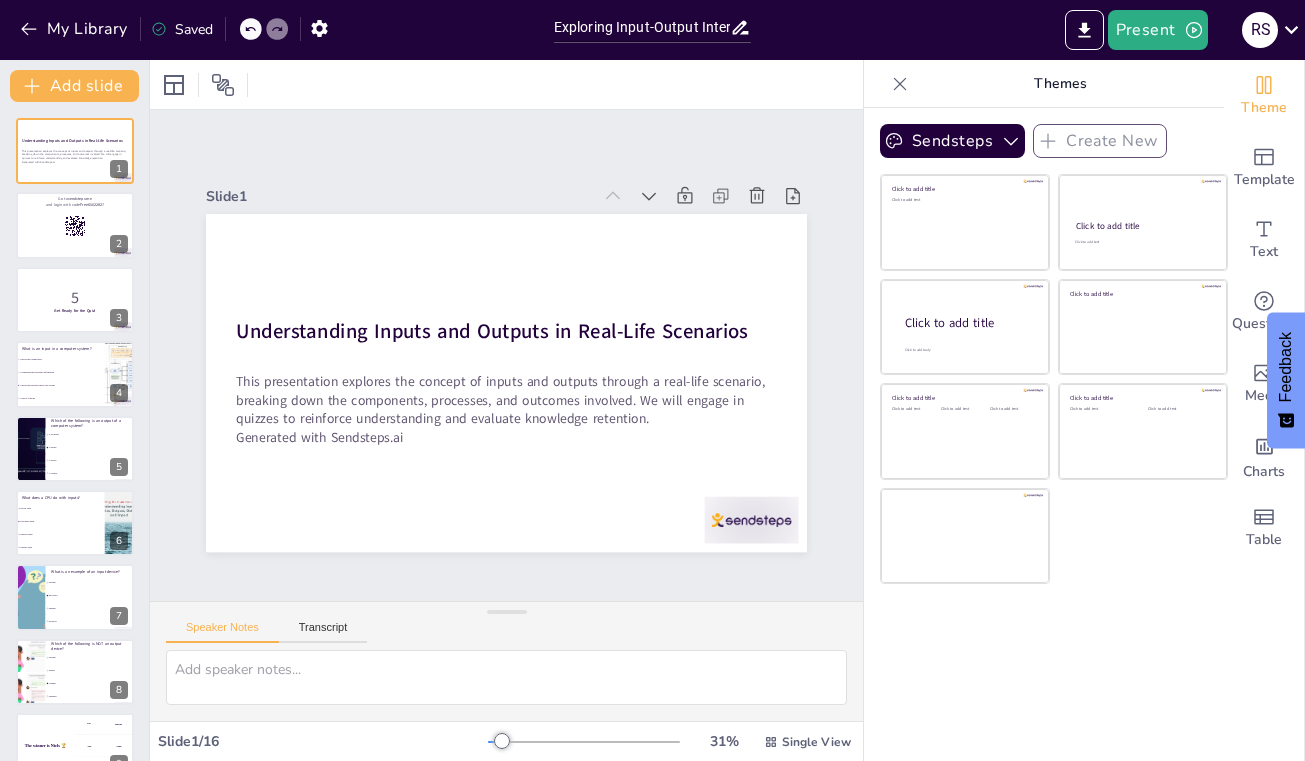 checkbox on "true" 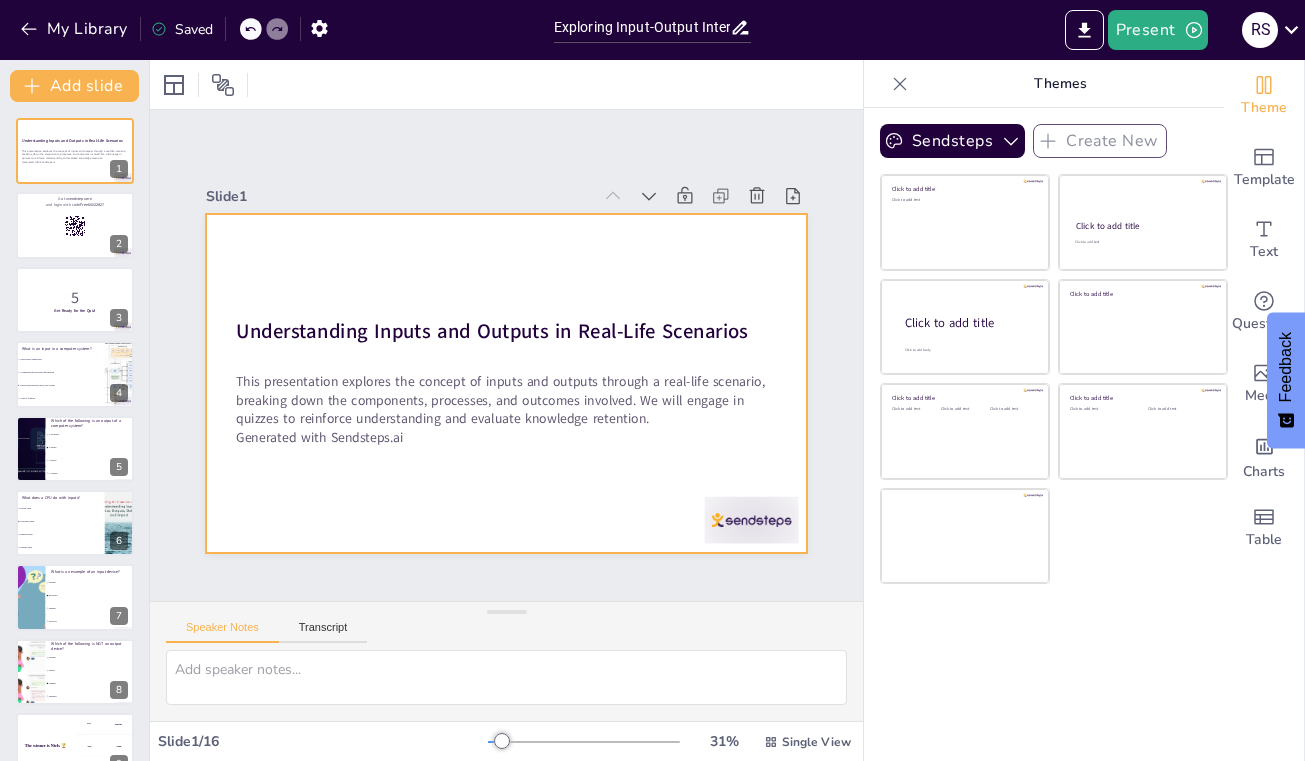 checkbox on "true" 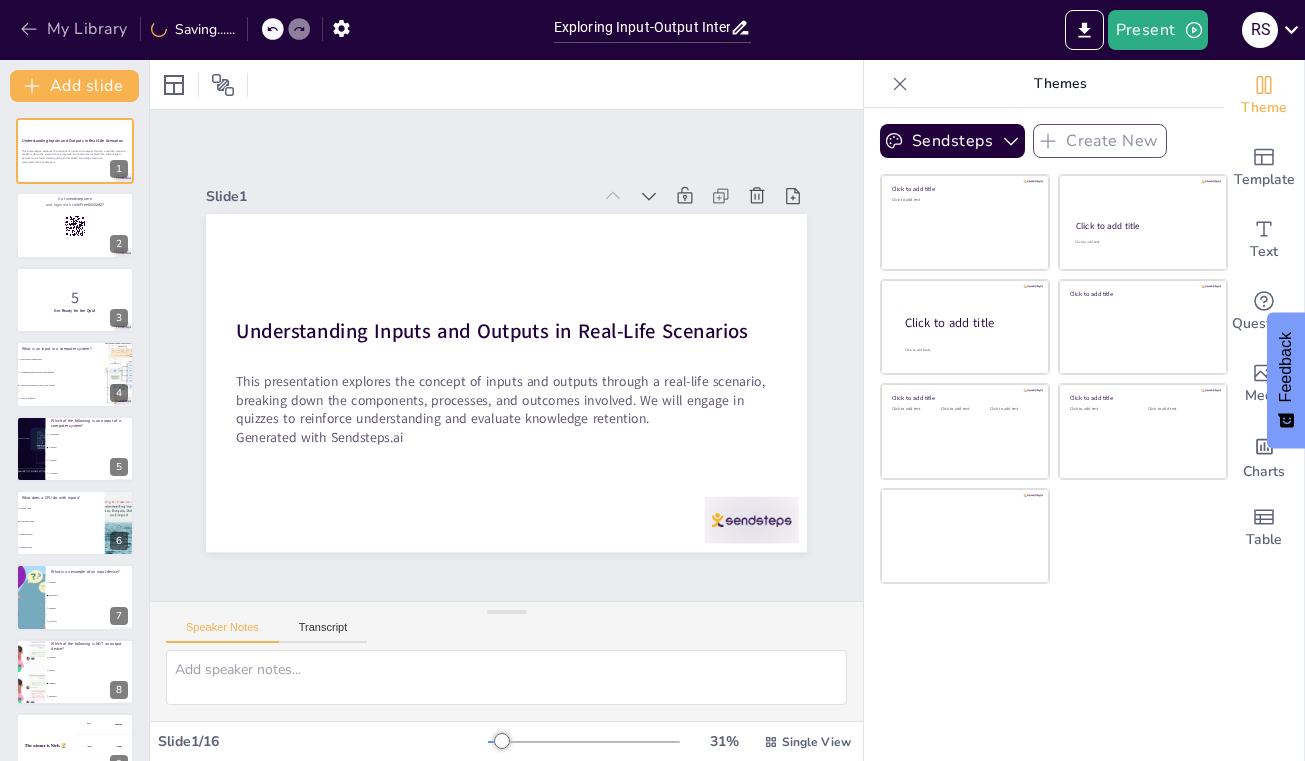 click on "My Library" at bounding box center [75, 29] 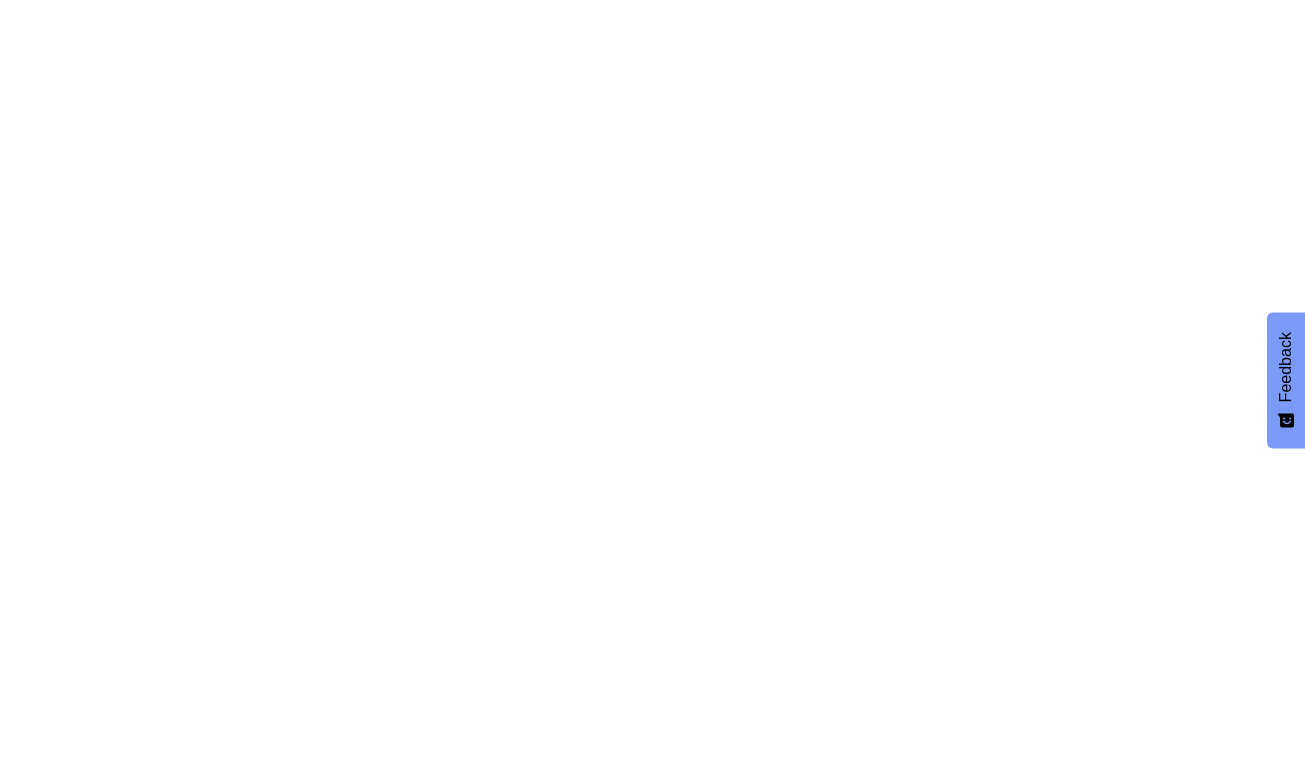 scroll, scrollTop: 0, scrollLeft: 0, axis: both 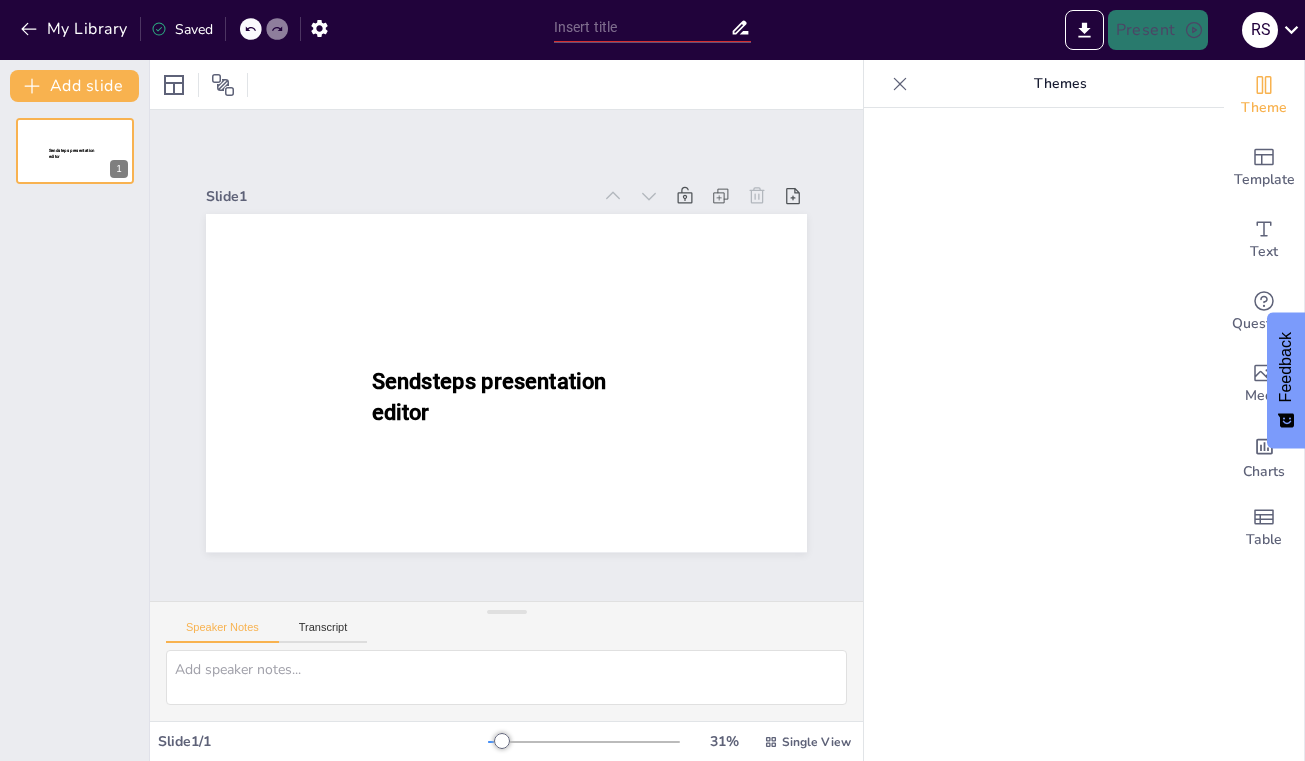 type on "Mathematical Functions in Action: A Comprehensive Quiz on Domains, Ranges, and Inverses" 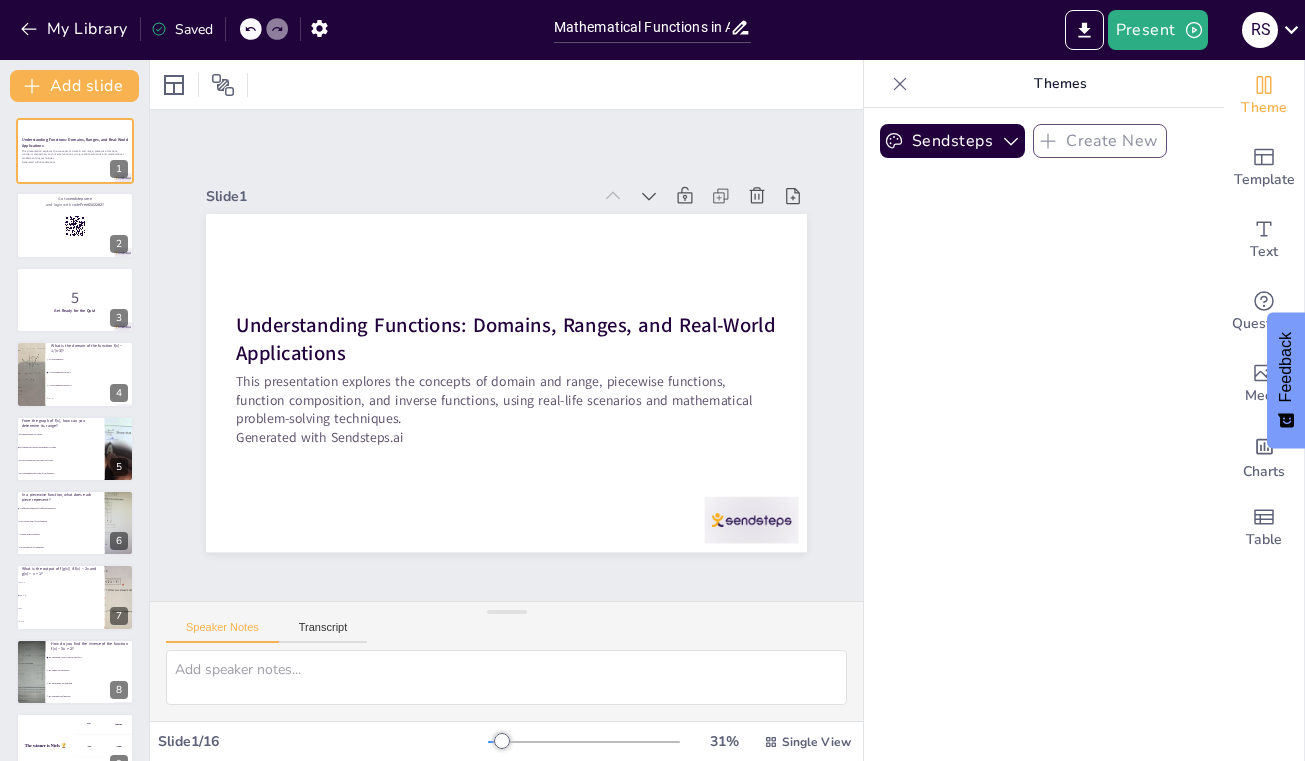 checkbox on "true" 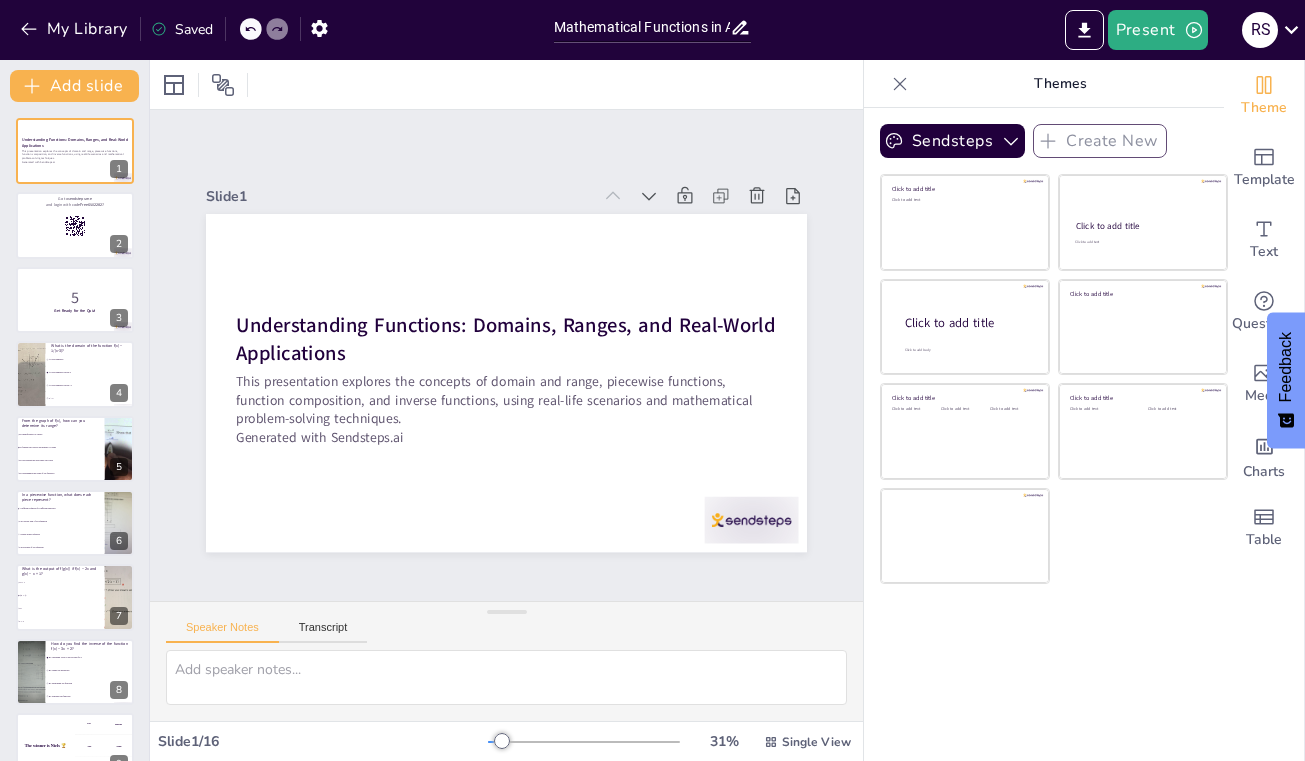 checkbox on "true" 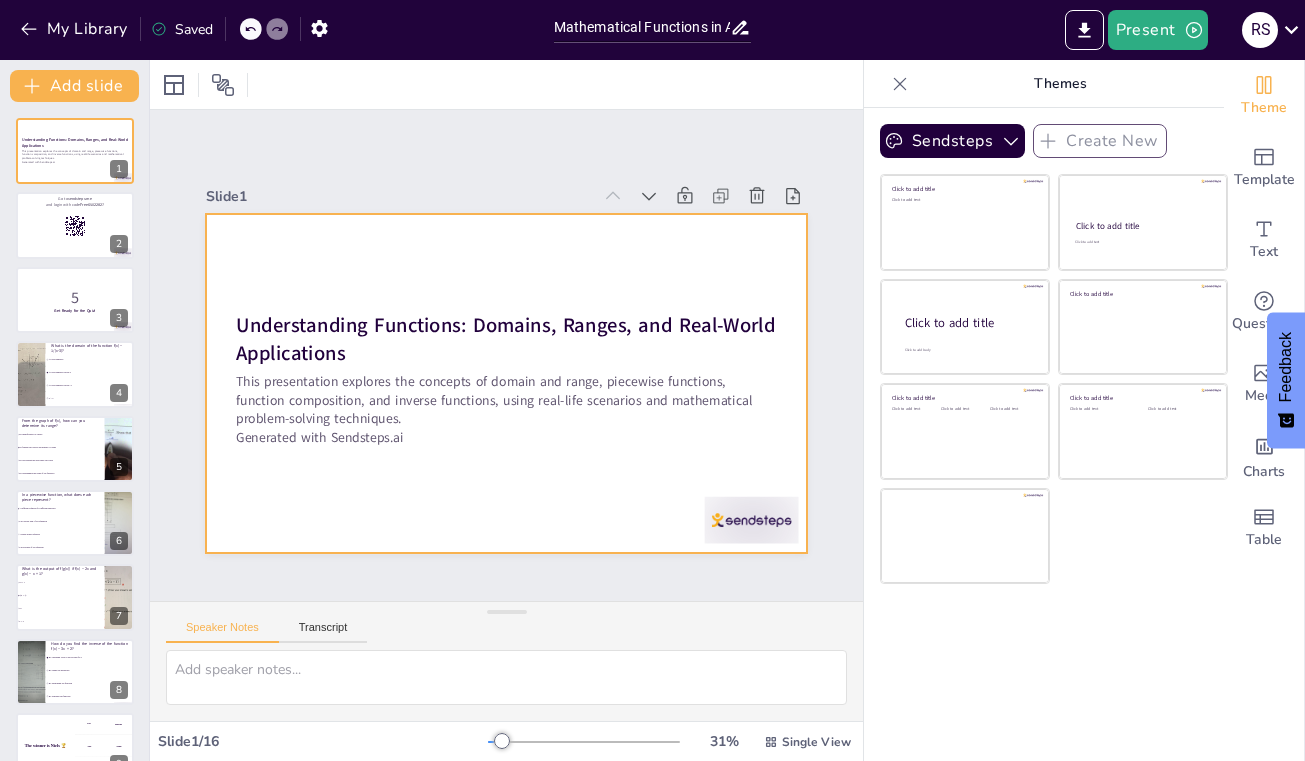 checkbox on "true" 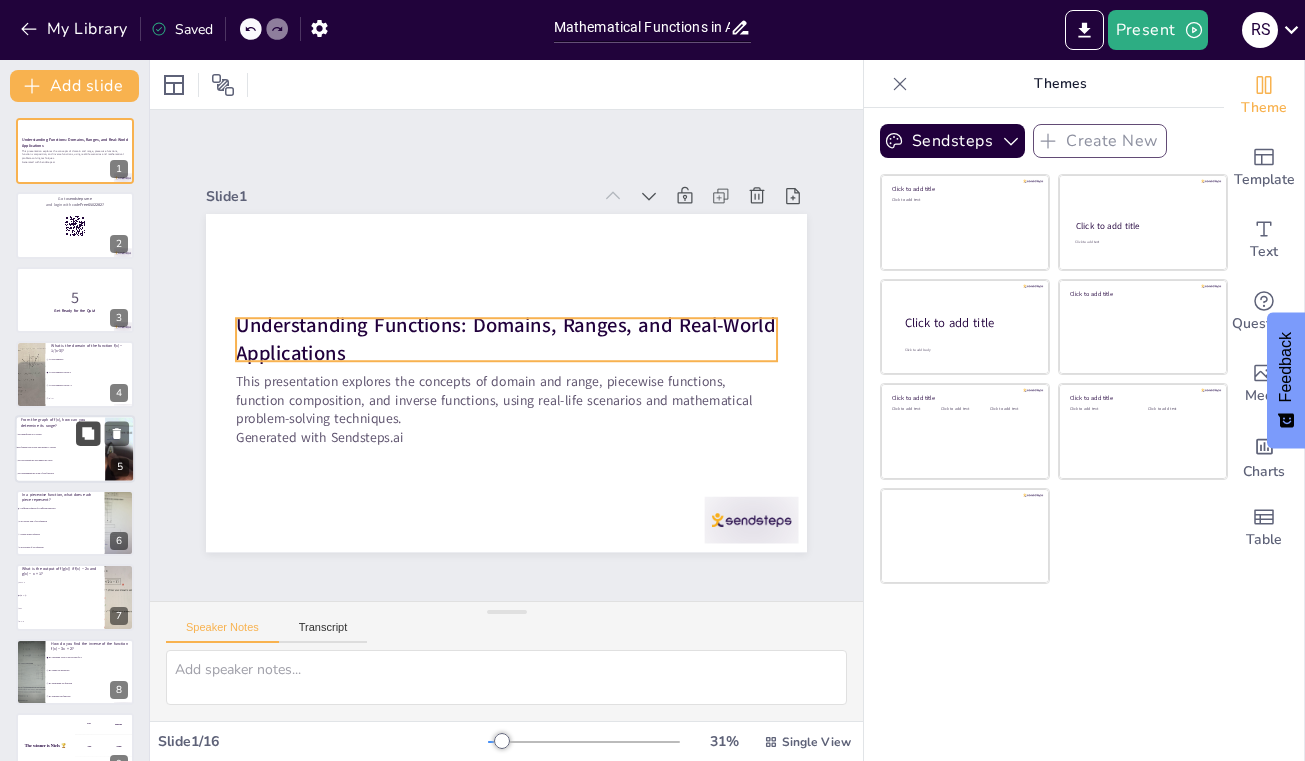 checkbox on "true" 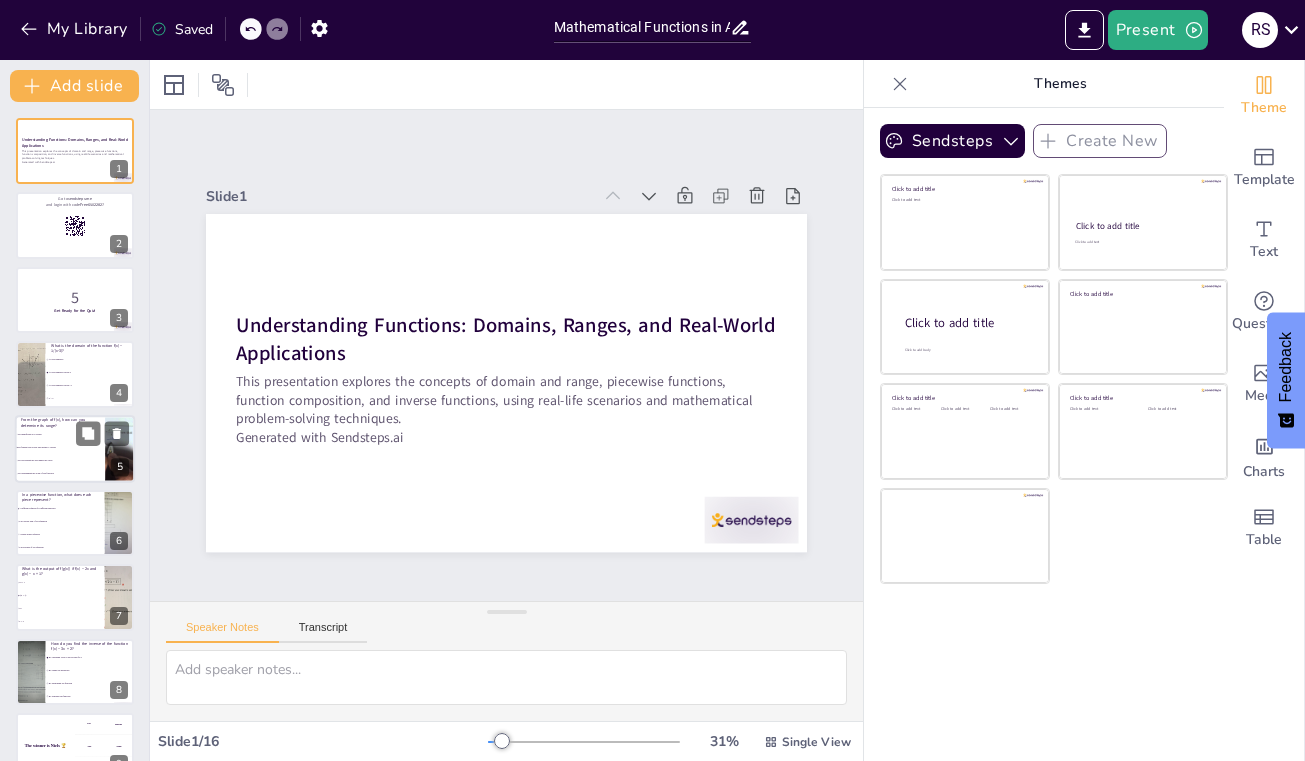 checkbox on "true" 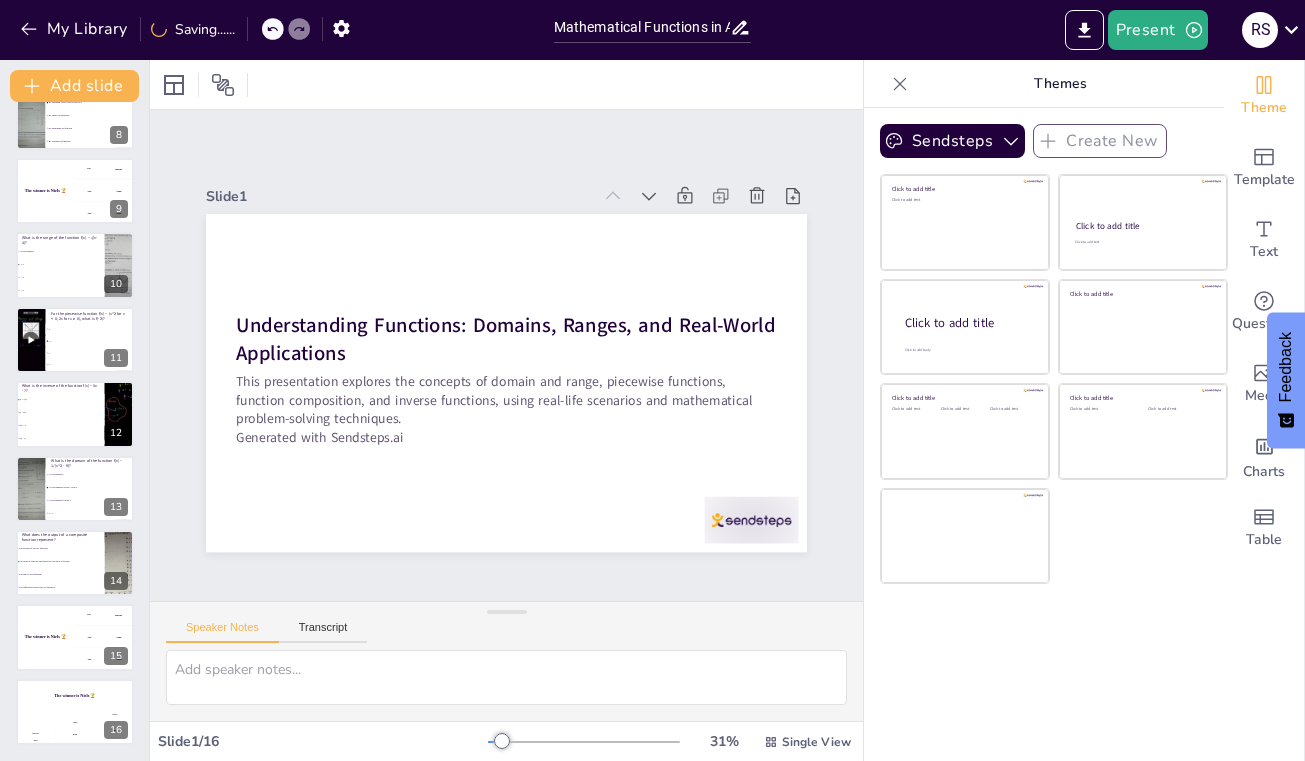 checkbox on "true" 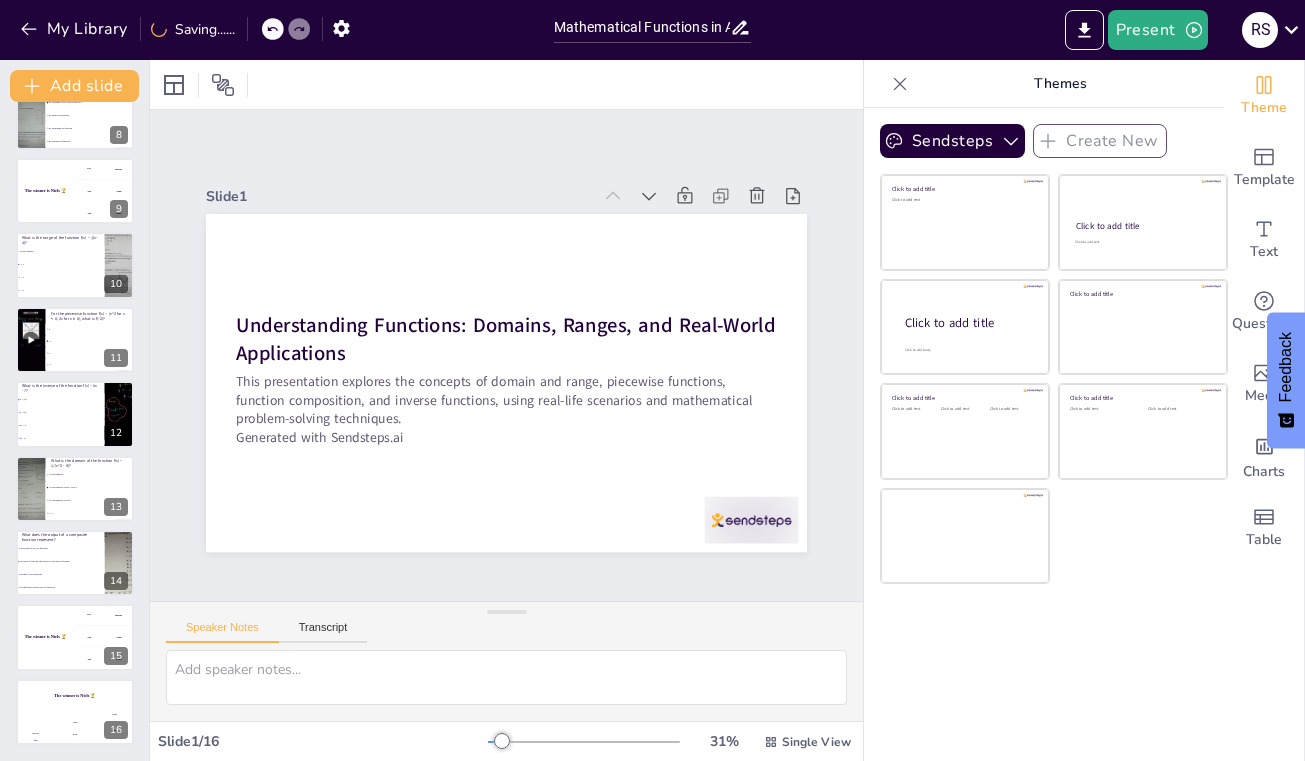 checkbox on "true" 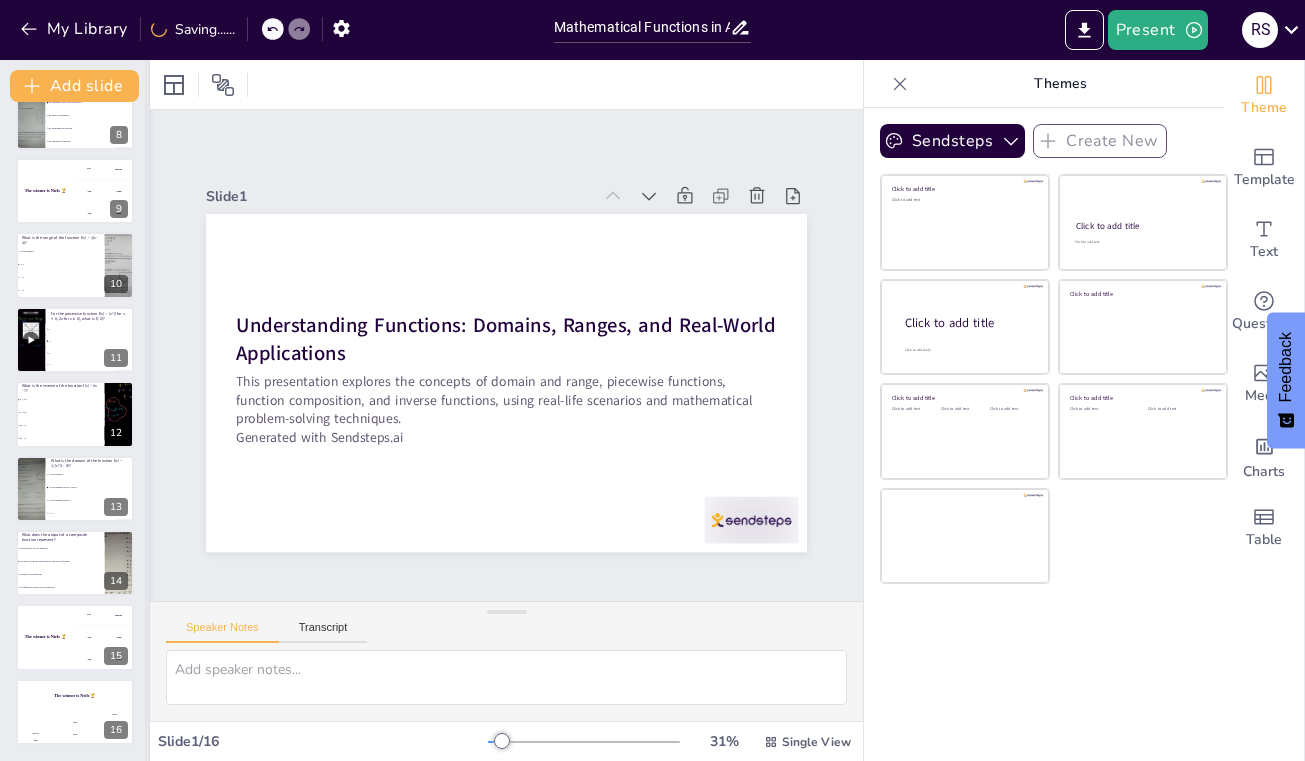 scroll, scrollTop: 555, scrollLeft: 0, axis: vertical 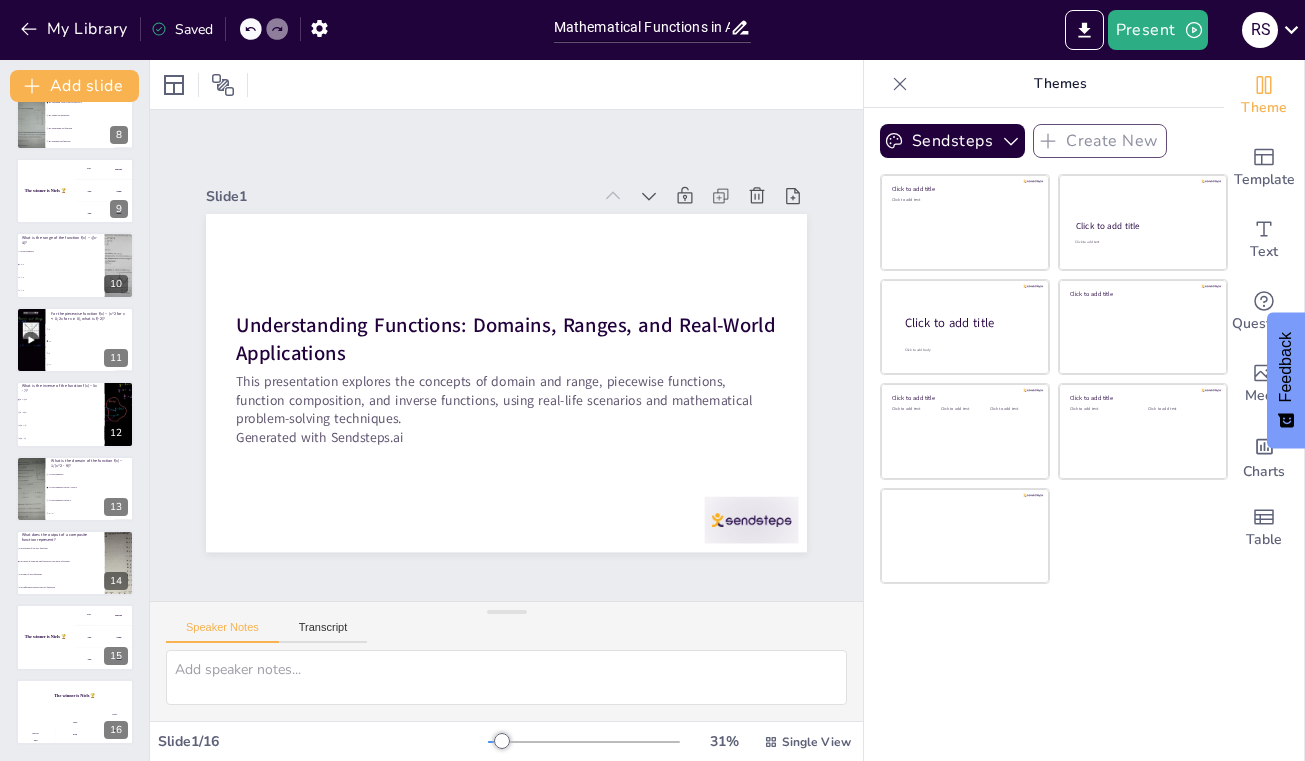 checkbox on "true" 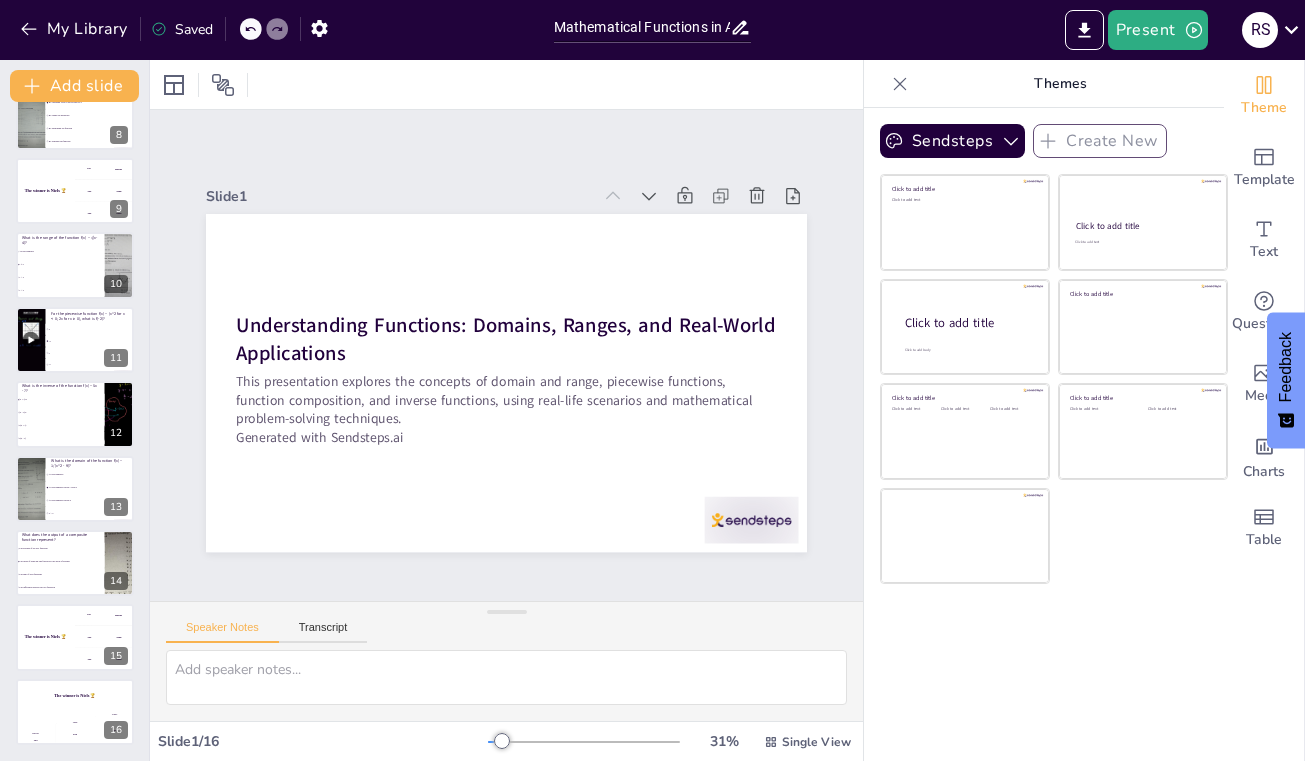 click on "Present R S" at bounding box center (1033, 30) 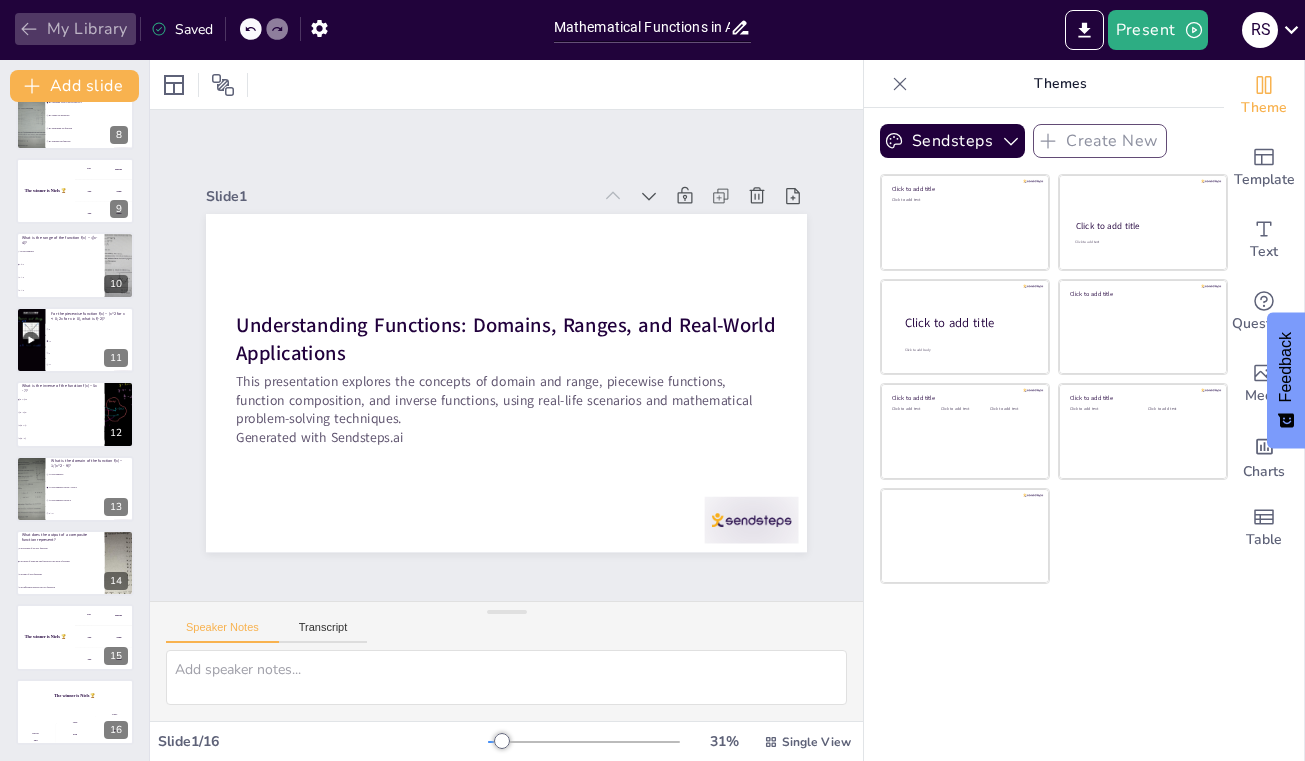 click on "My Library" at bounding box center [75, 29] 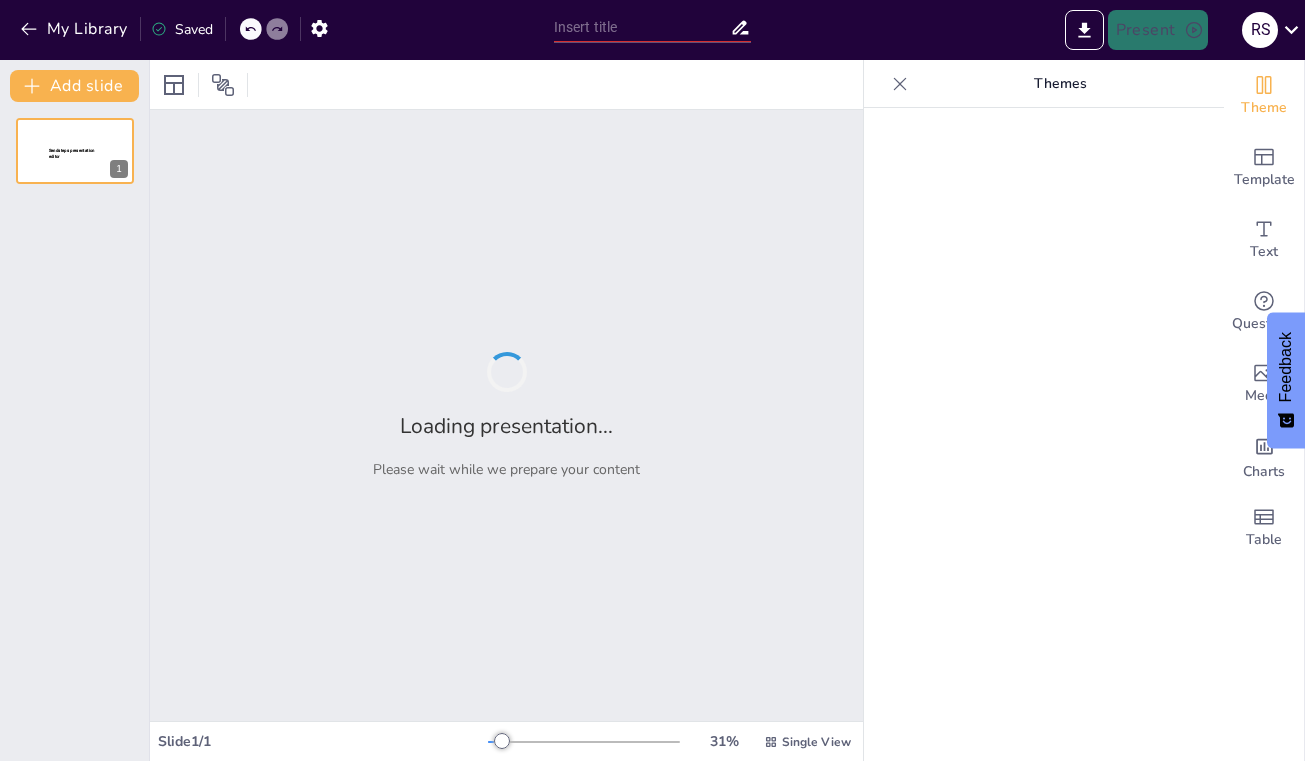 type on "From Input to Output: Analyzing Functions, Domains, Ranges, and Their Practical Implications" 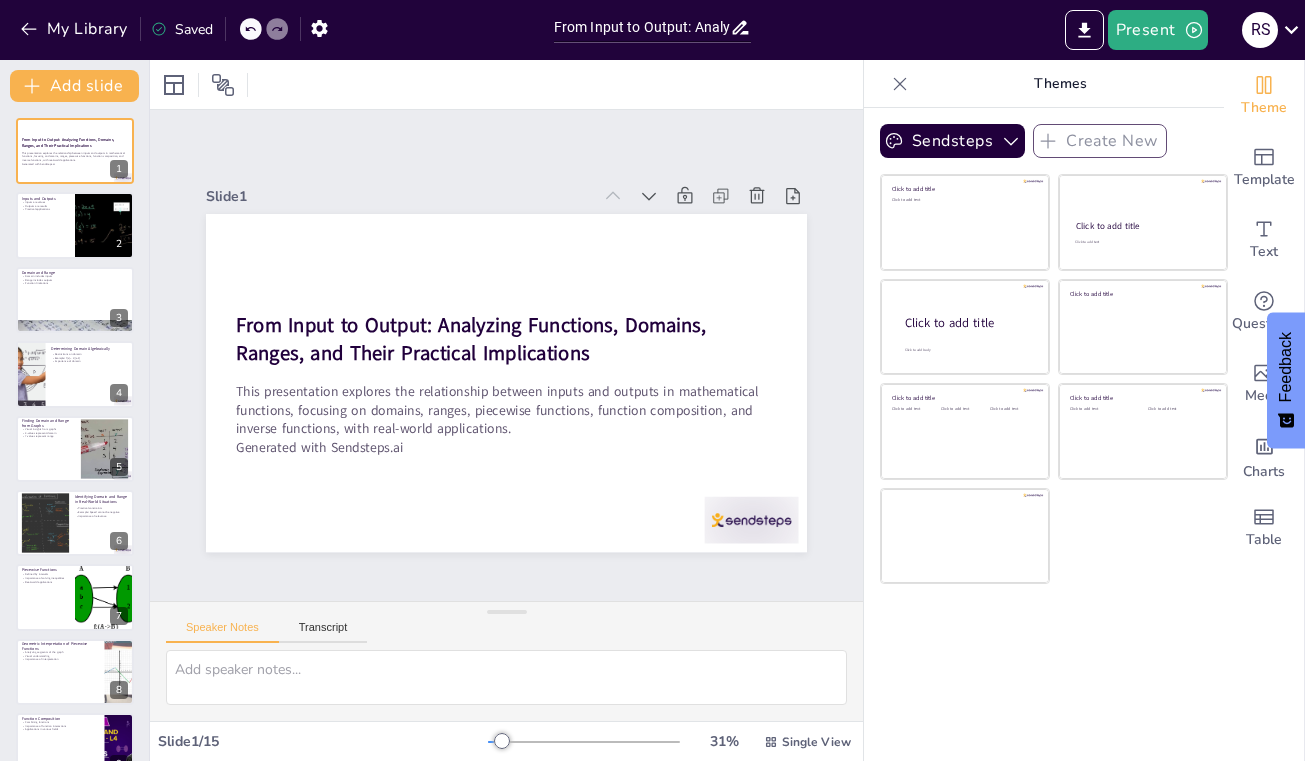scroll, scrollTop: 0, scrollLeft: 0, axis: both 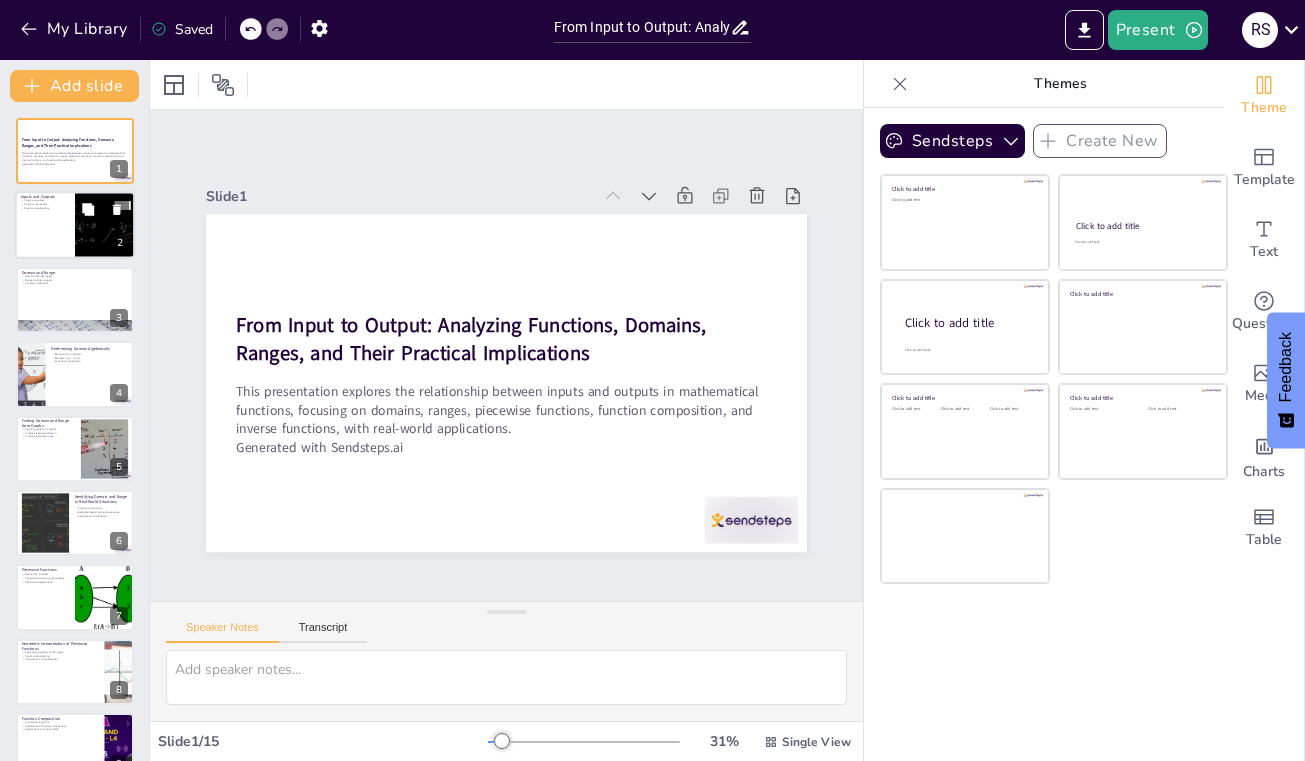 click at bounding box center [75, 226] 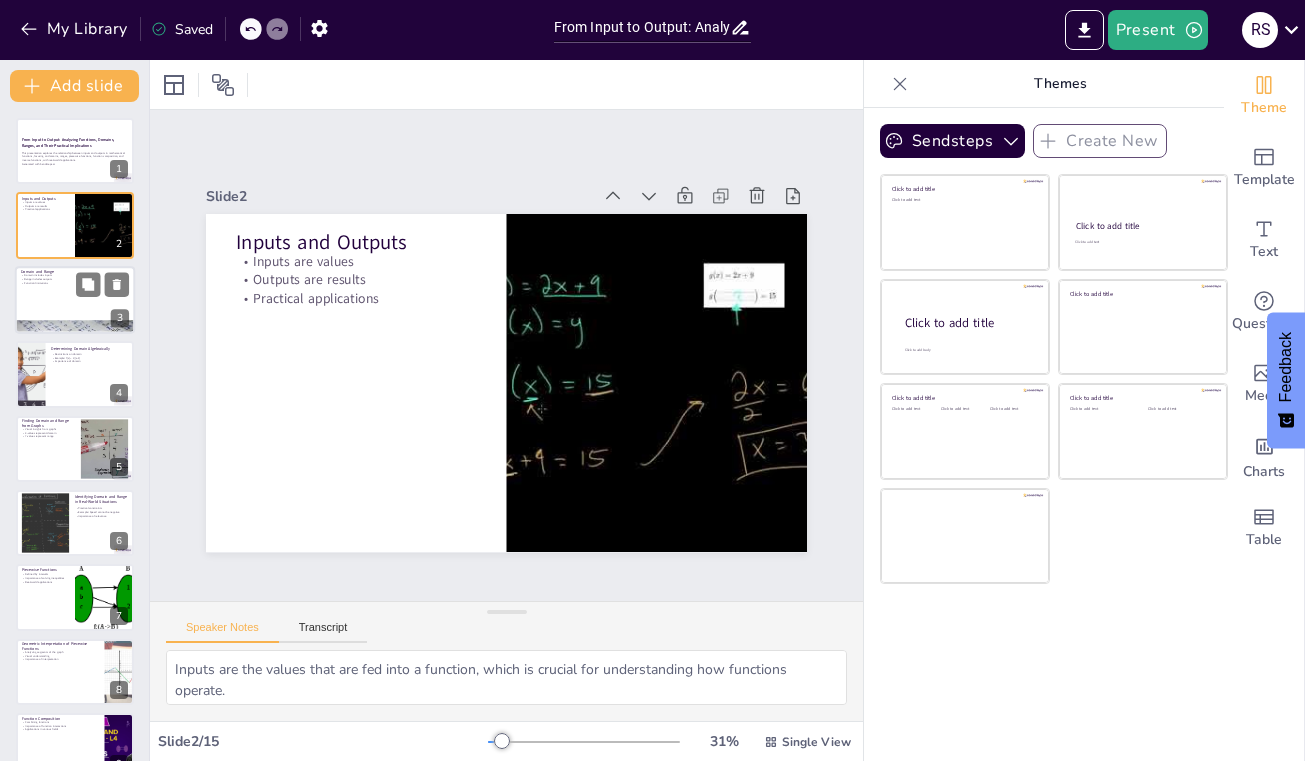 click at bounding box center [75, 300] 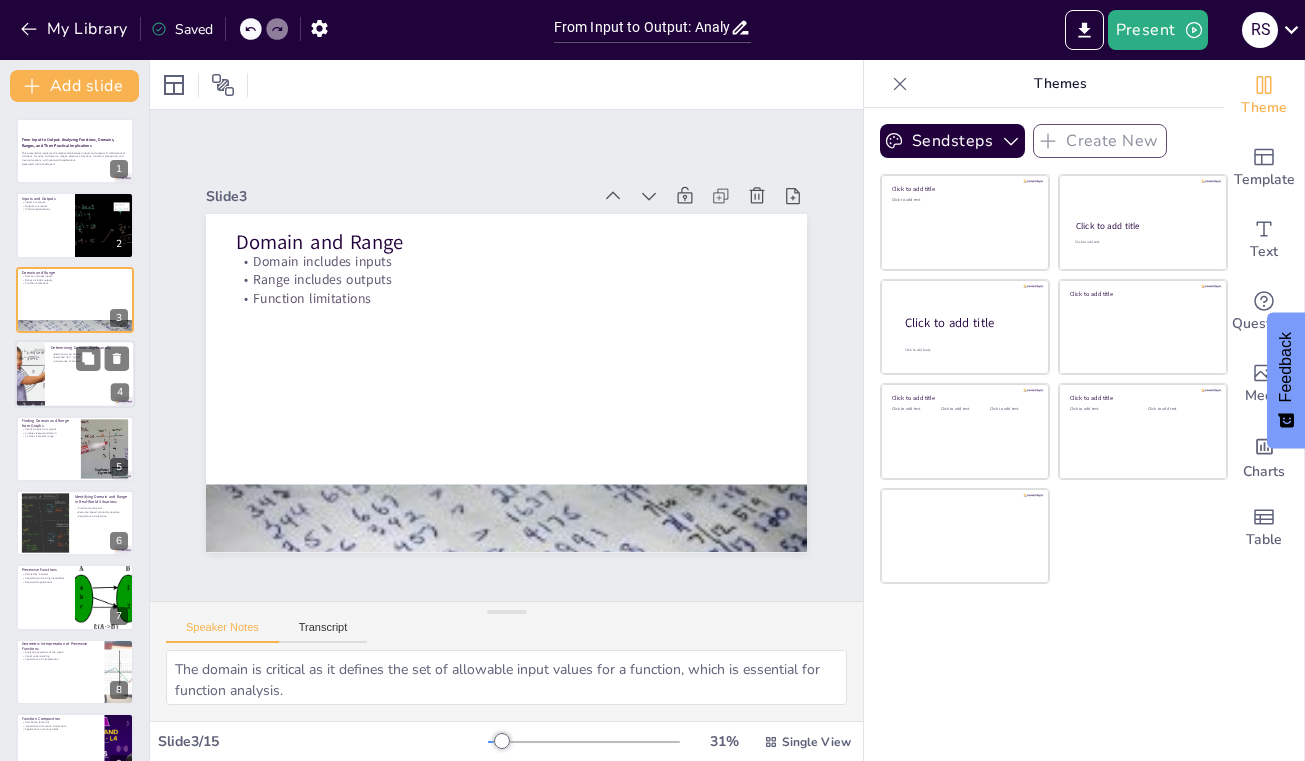 click at bounding box center (75, 374) 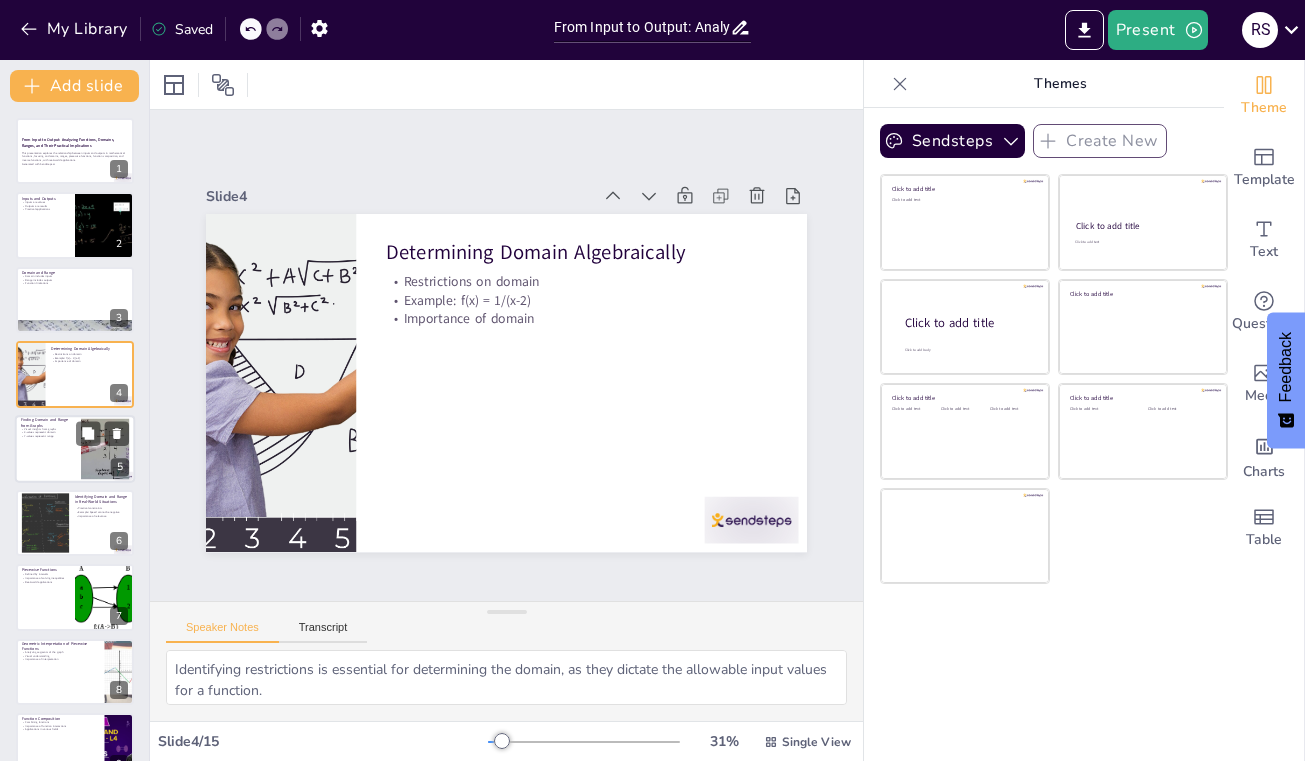 click at bounding box center [75, 449] 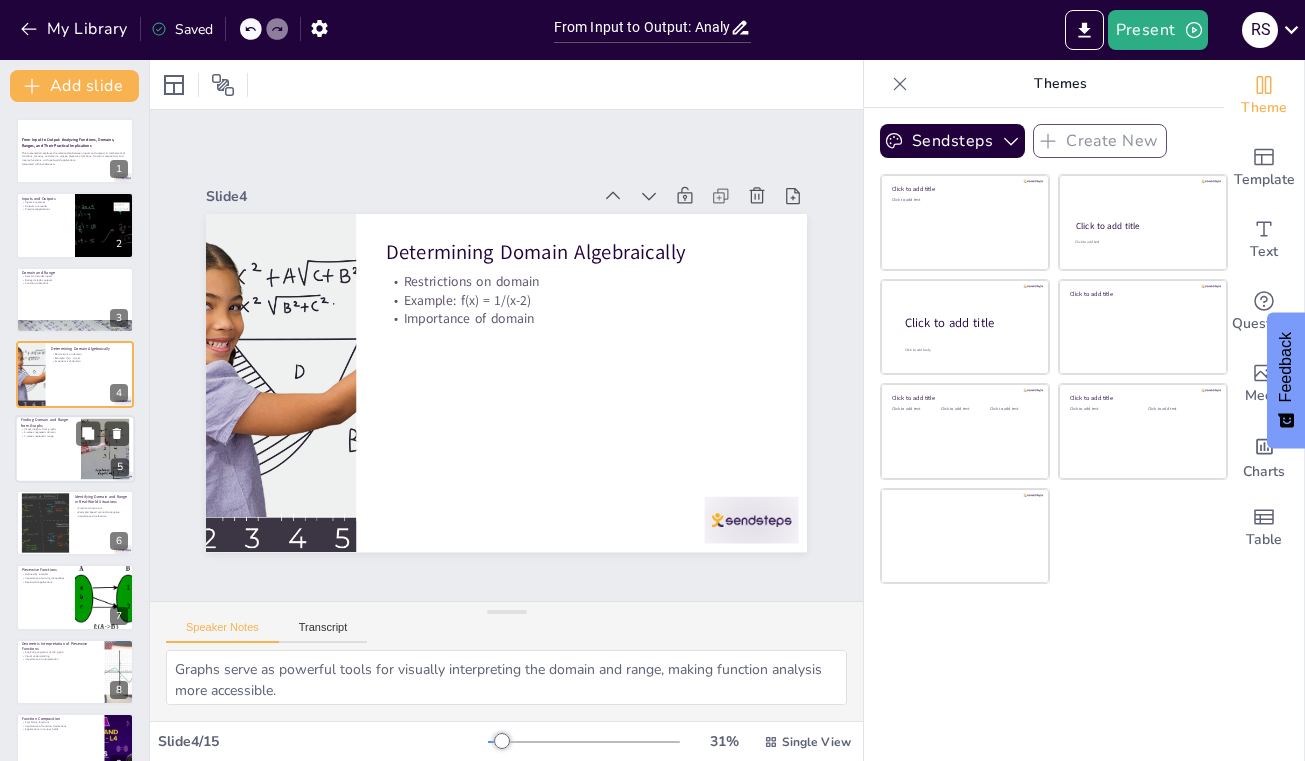 scroll, scrollTop: 17, scrollLeft: 0, axis: vertical 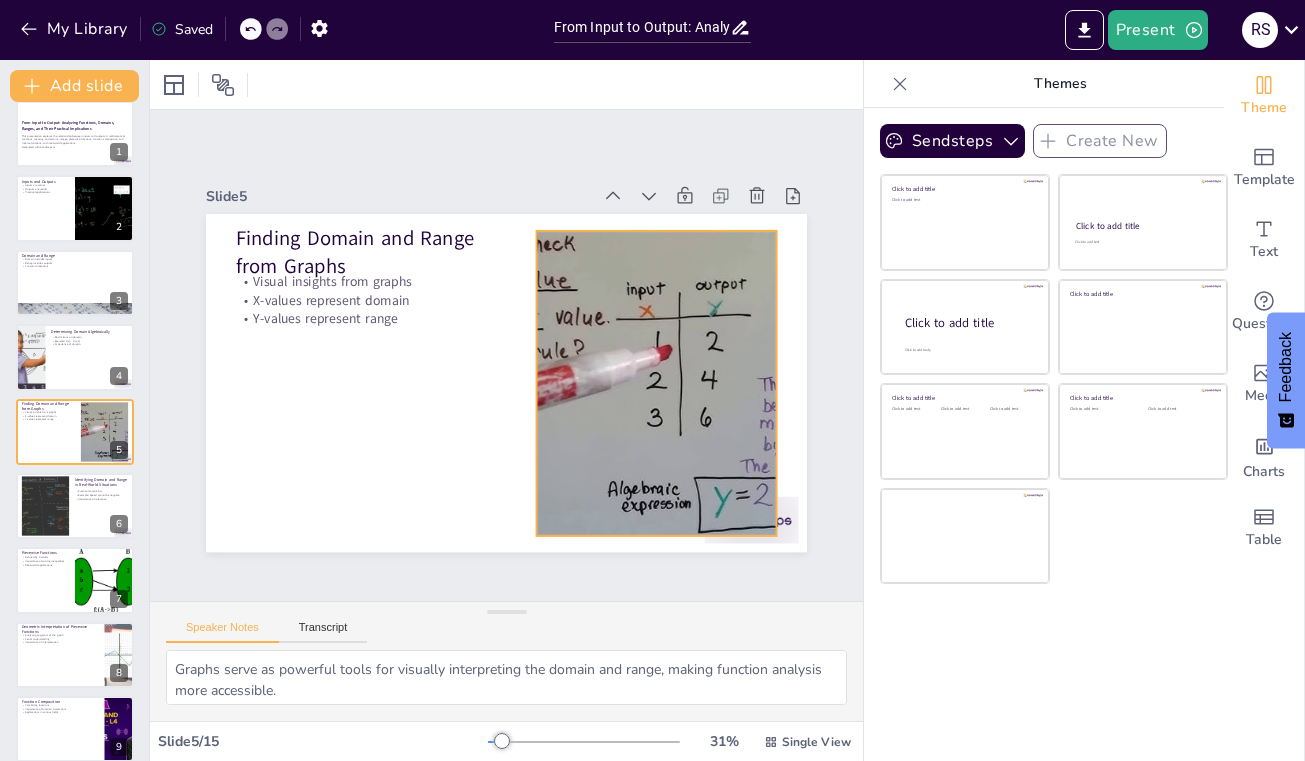 click at bounding box center (572, 493) 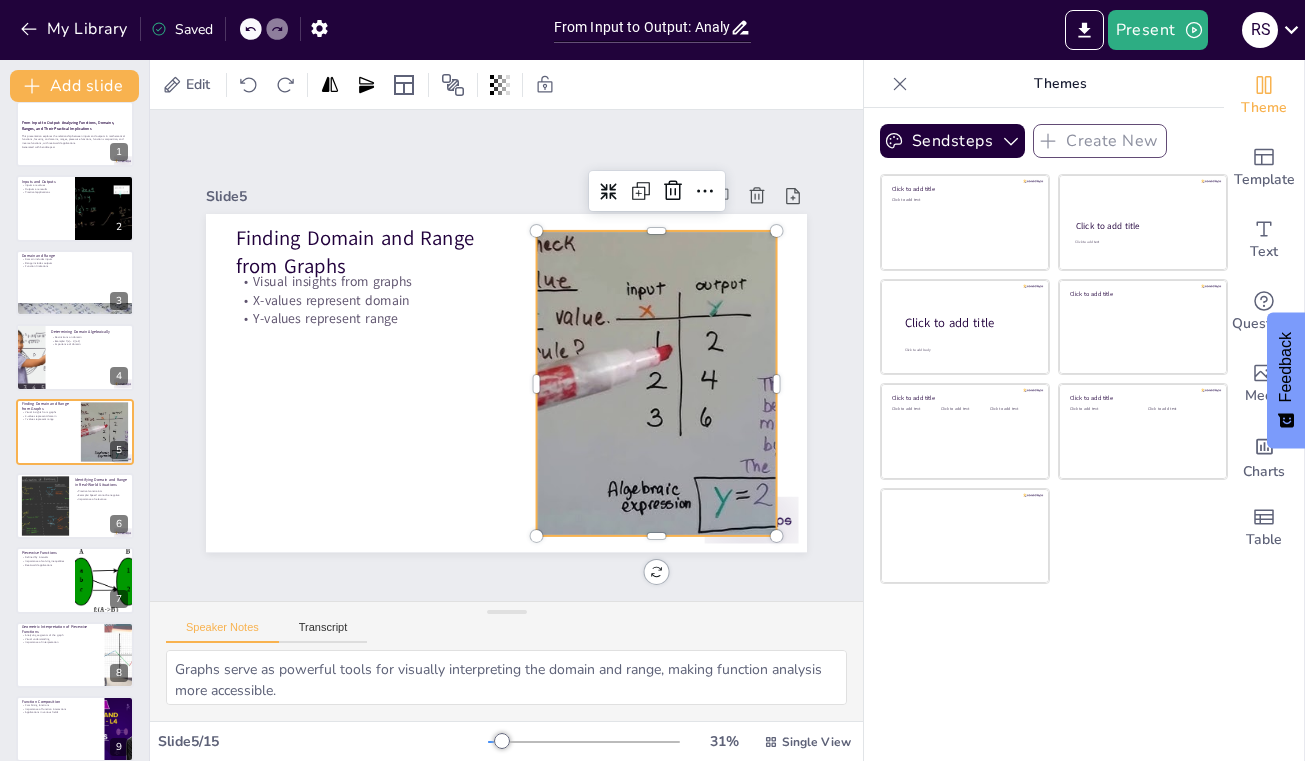 click at bounding box center [365, 296] 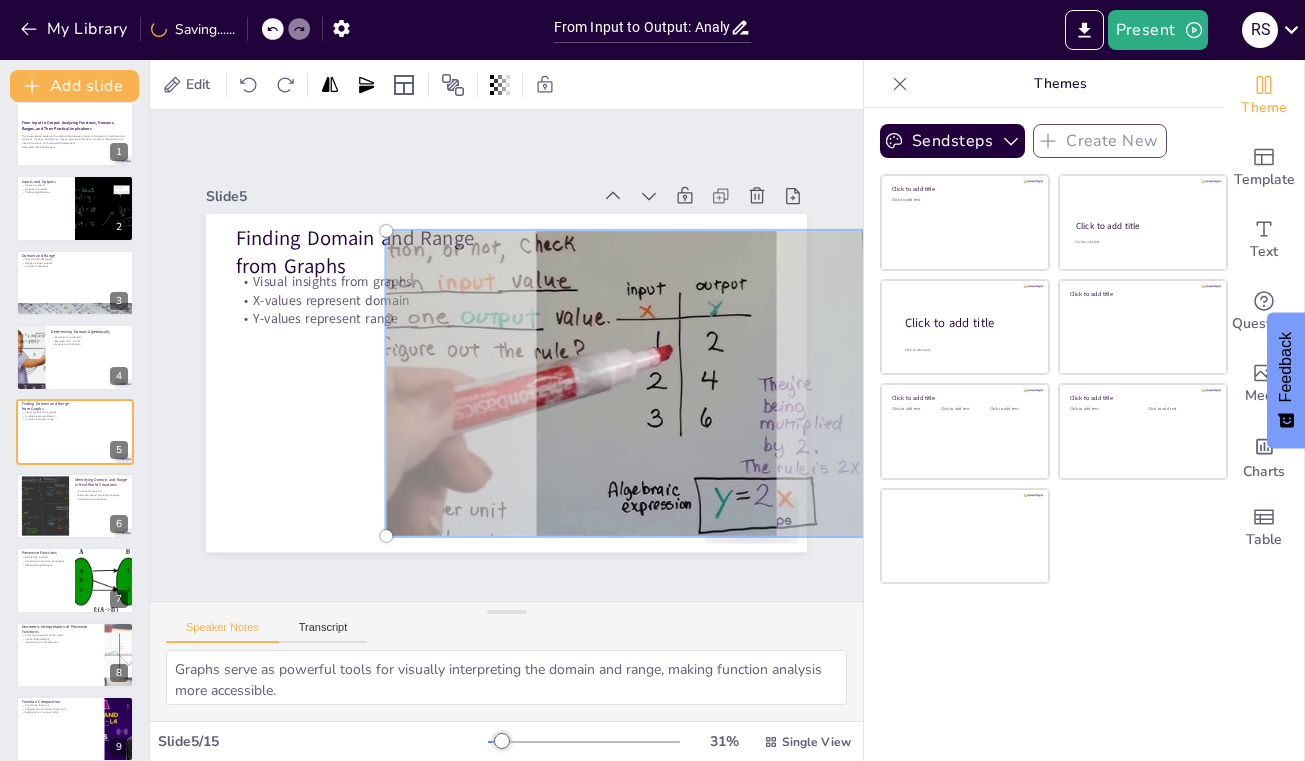click at bounding box center (395, 461) 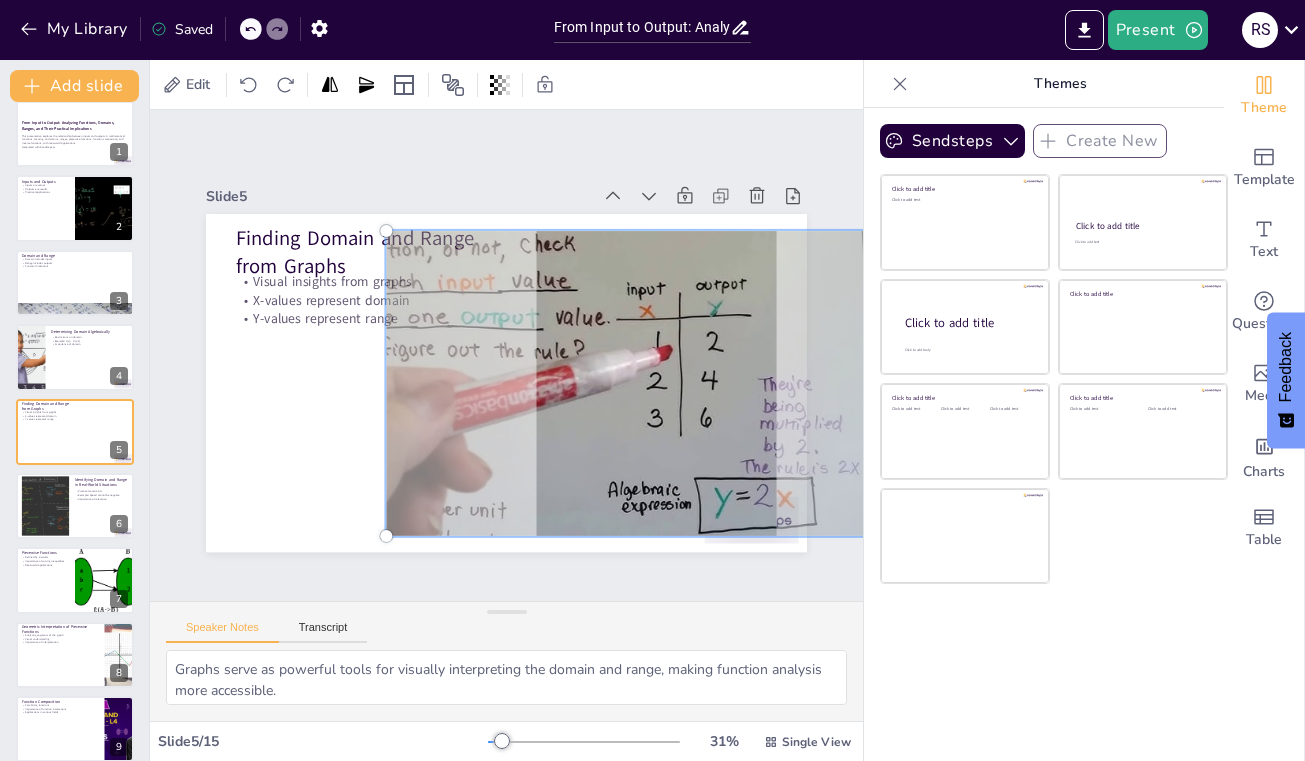 click at bounding box center (419, 481) 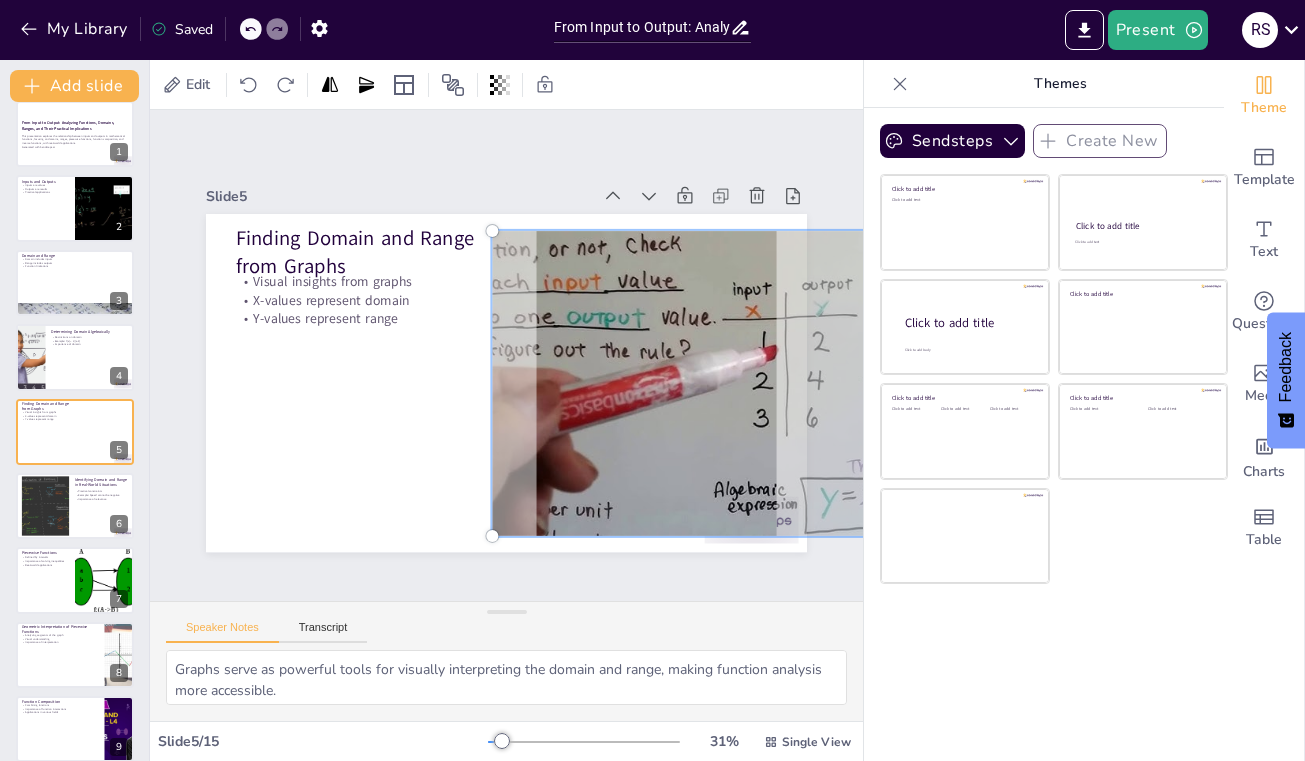 drag, startPoint x: 453, startPoint y: 345, endPoint x: 523, endPoint y: 365, distance: 72.8011 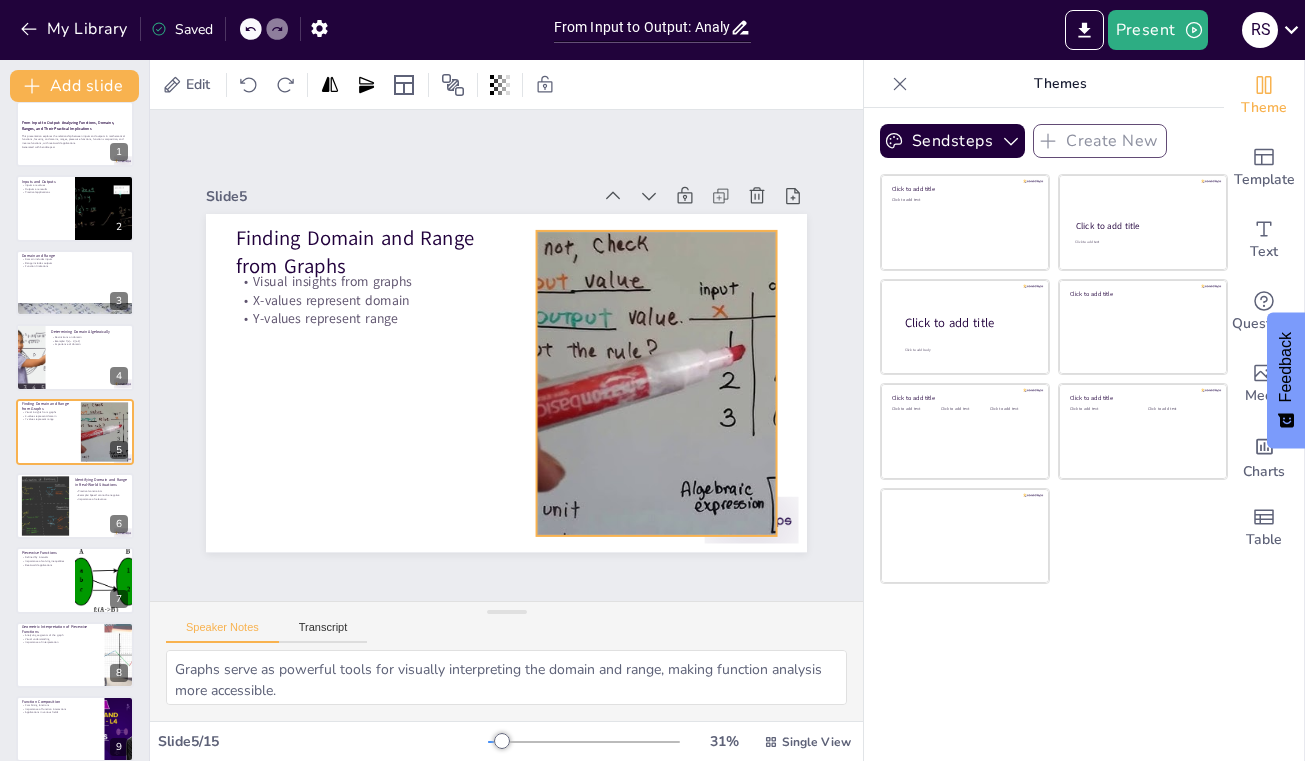 click at bounding box center [282, 375] 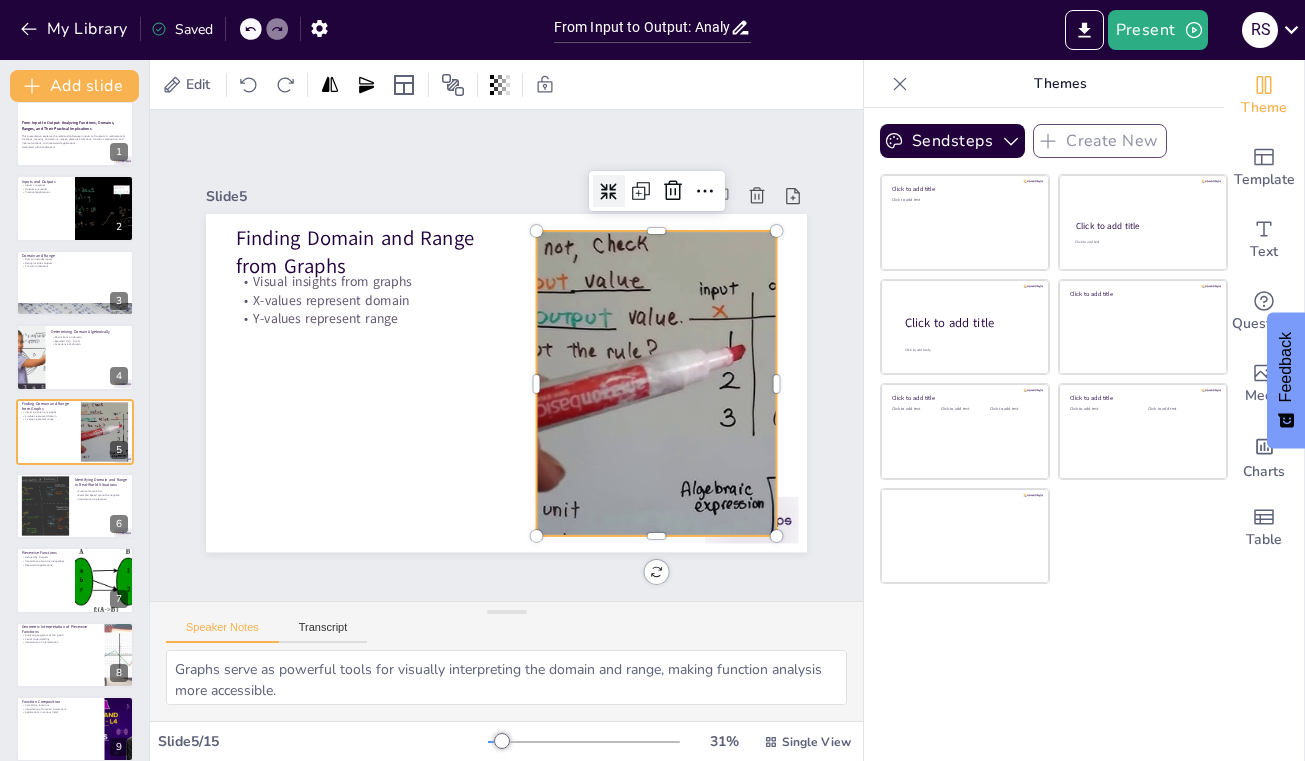 click 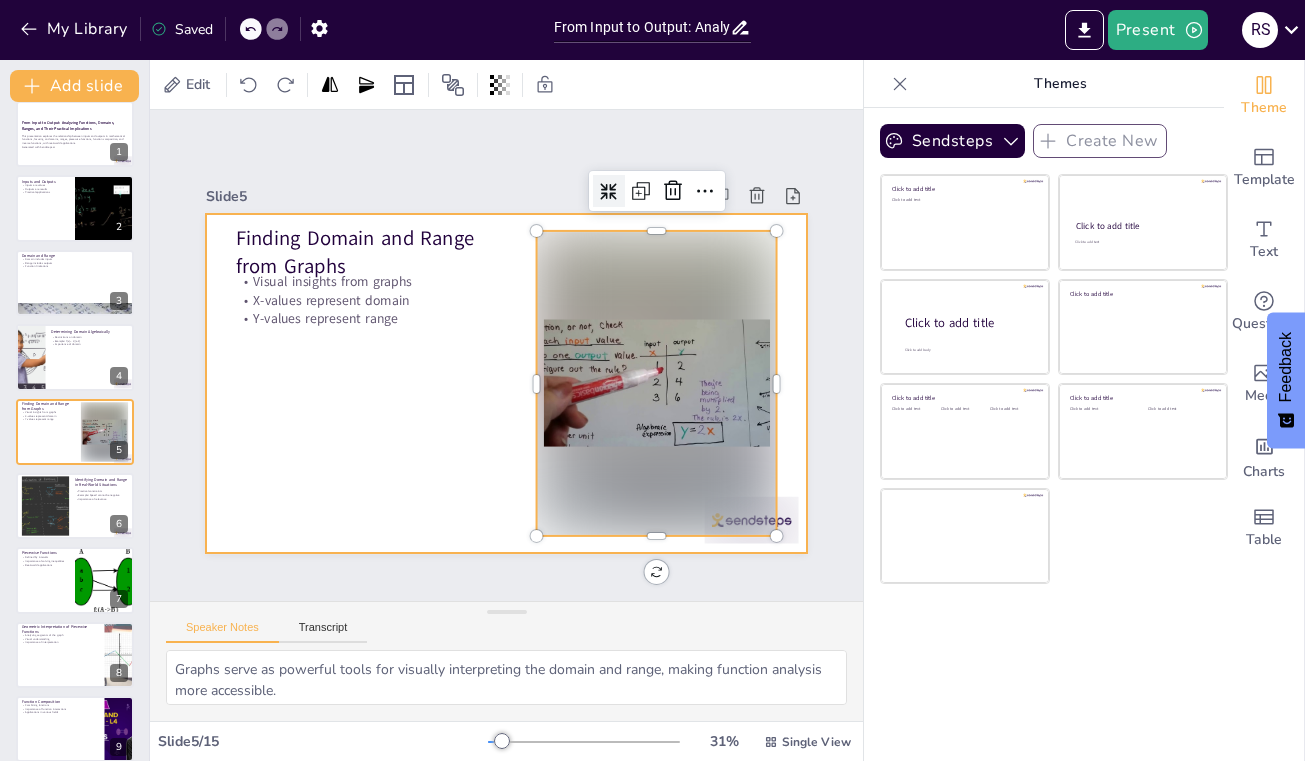 click at bounding box center [507, 383] 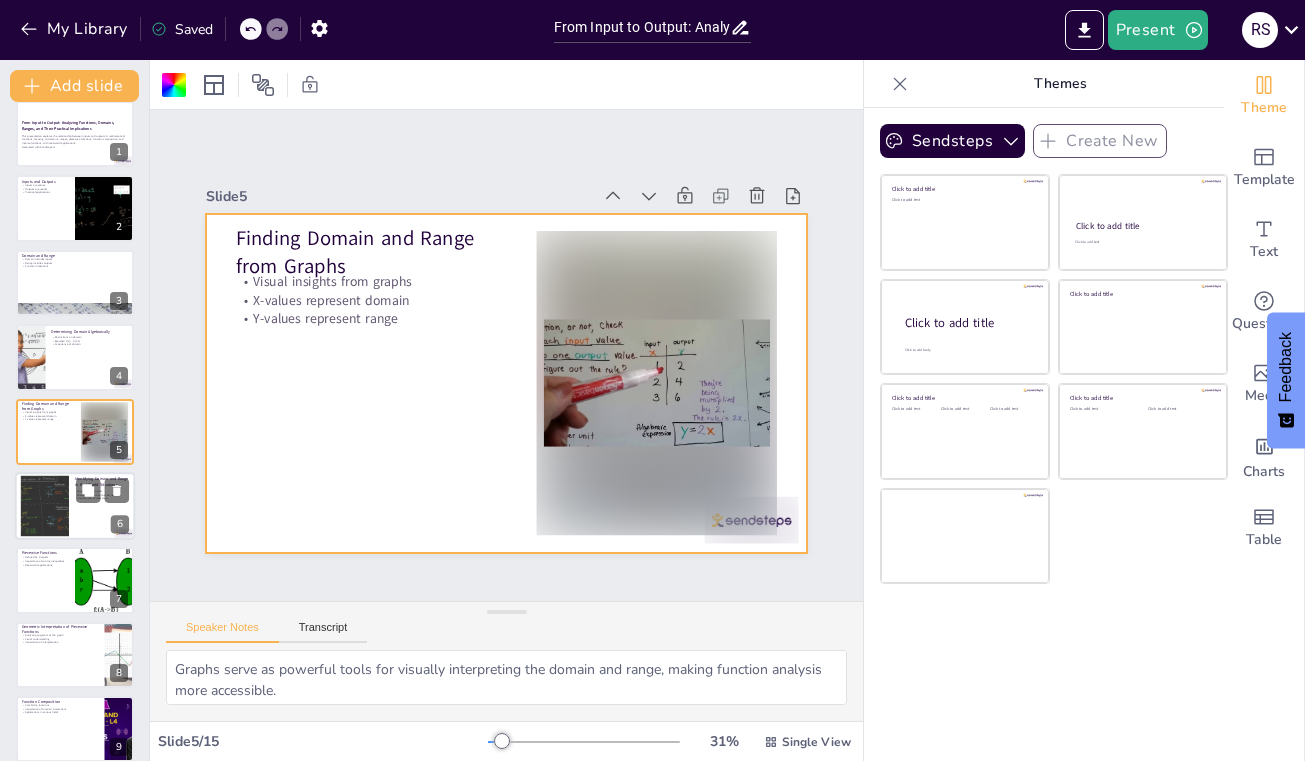 click at bounding box center [45, 506] 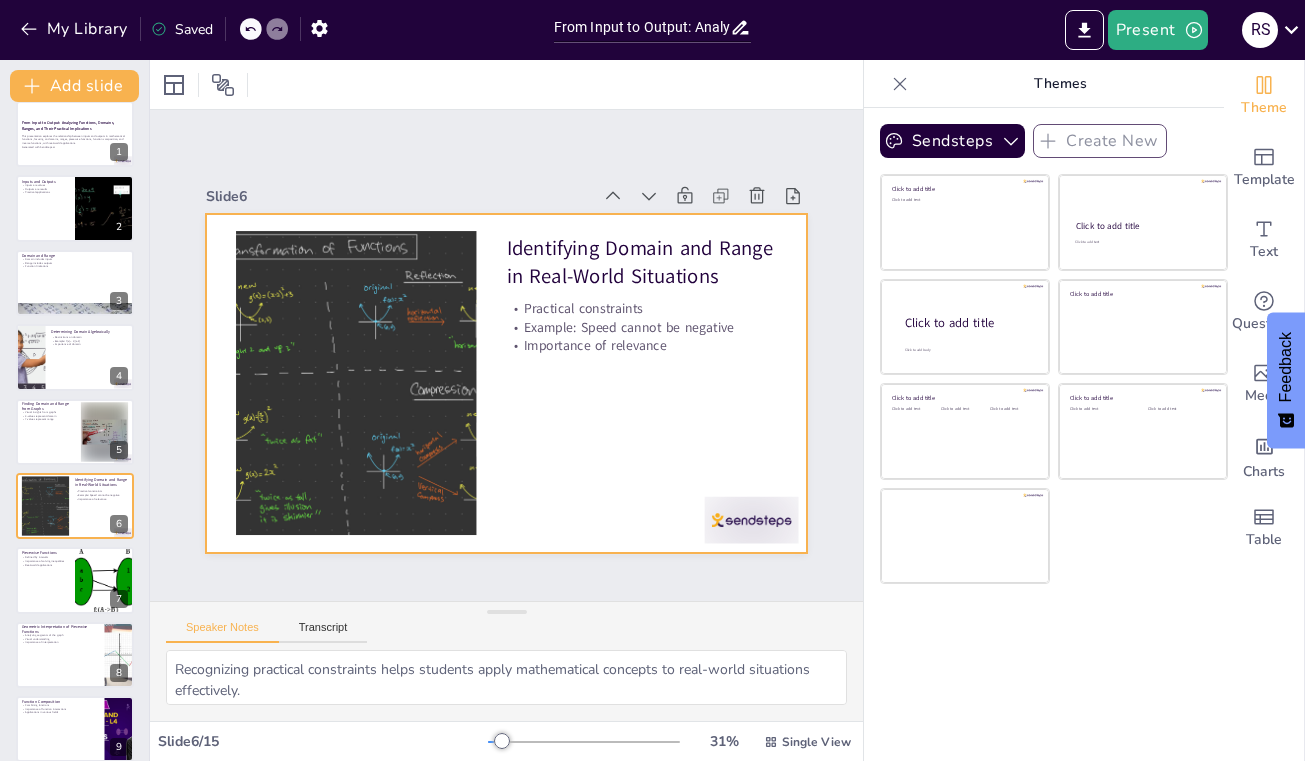 scroll, scrollTop: 91, scrollLeft: 0, axis: vertical 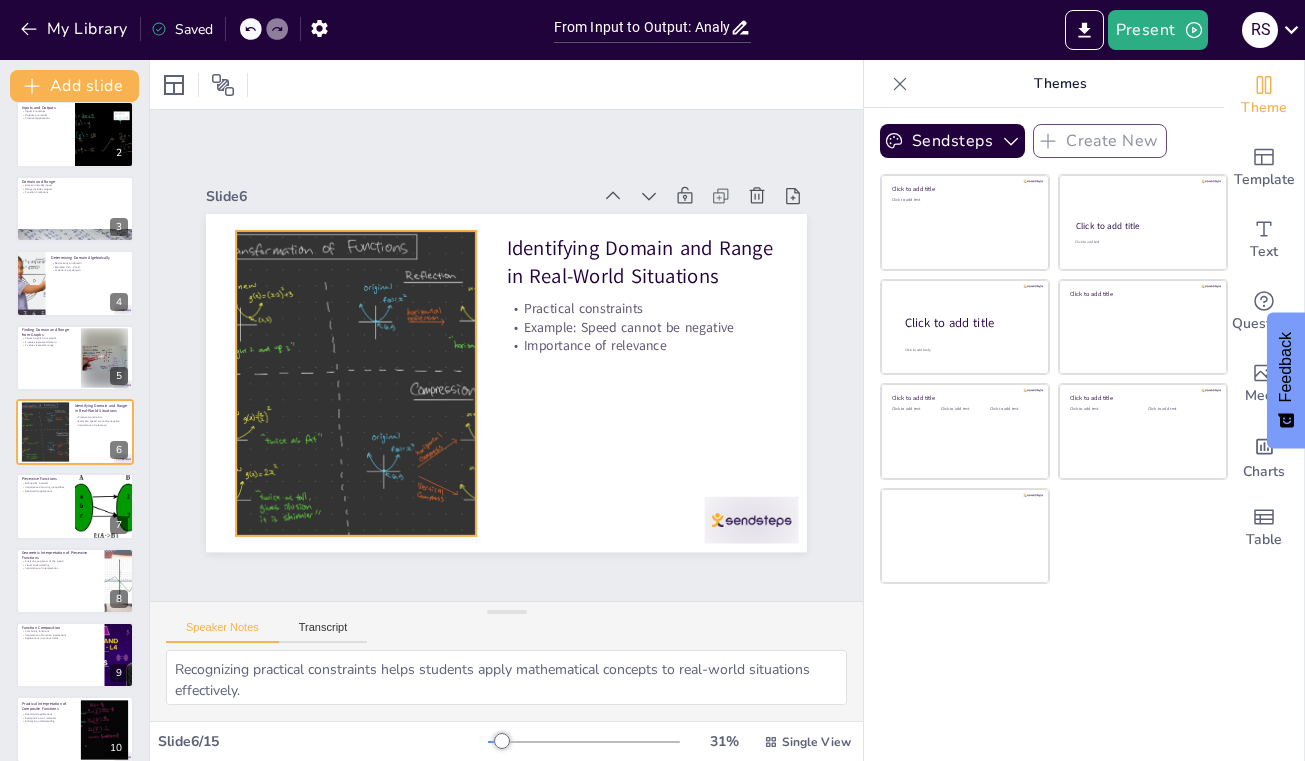 click at bounding box center (641, 283) 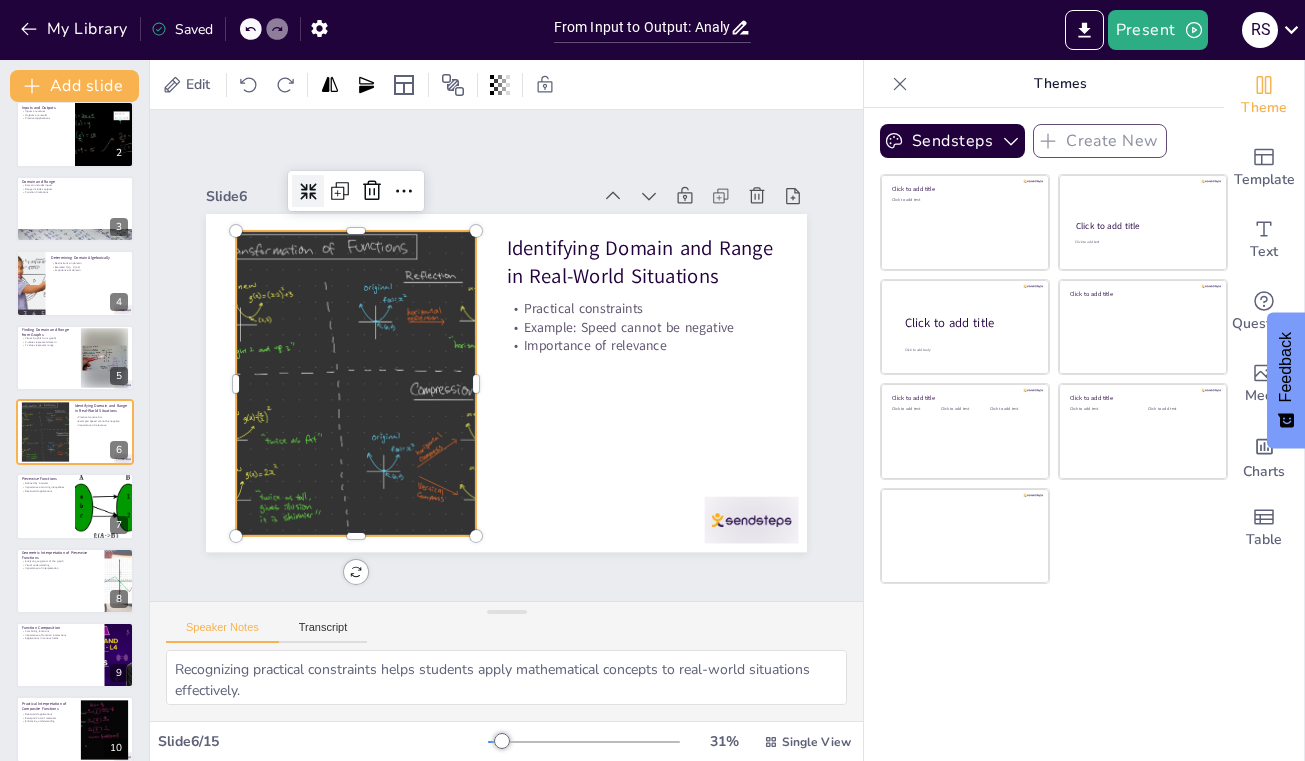 click 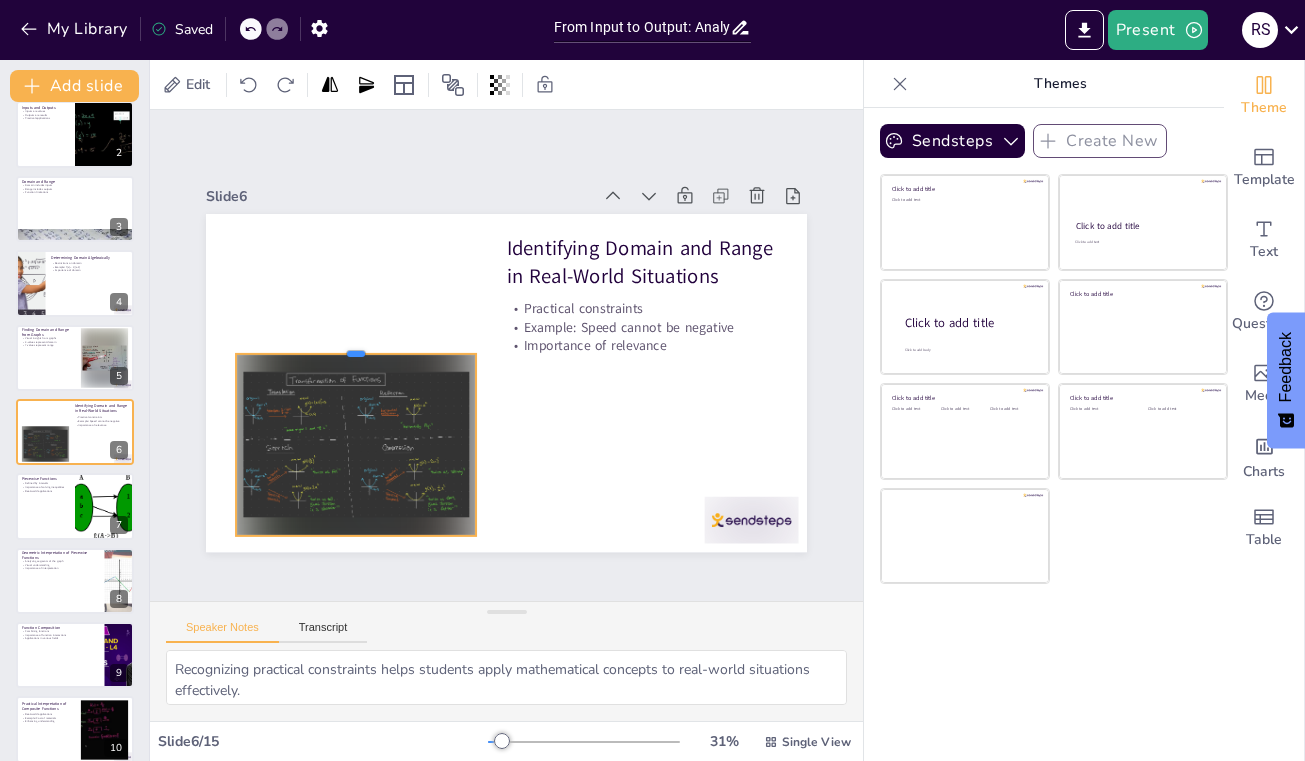 drag, startPoint x: 362, startPoint y: 229, endPoint x: 367, endPoint y: 356, distance: 127.09839 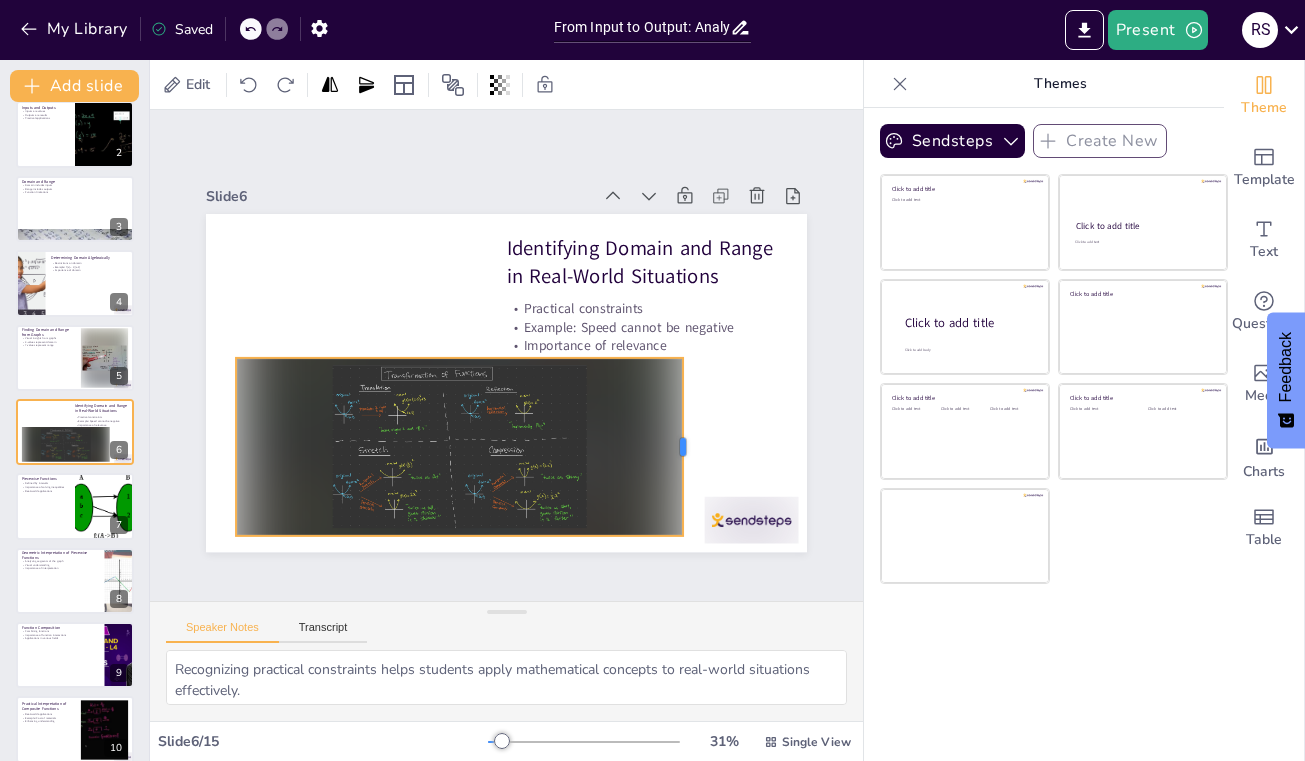 drag, startPoint x: 479, startPoint y: 447, endPoint x: 685, endPoint y: 447, distance: 206 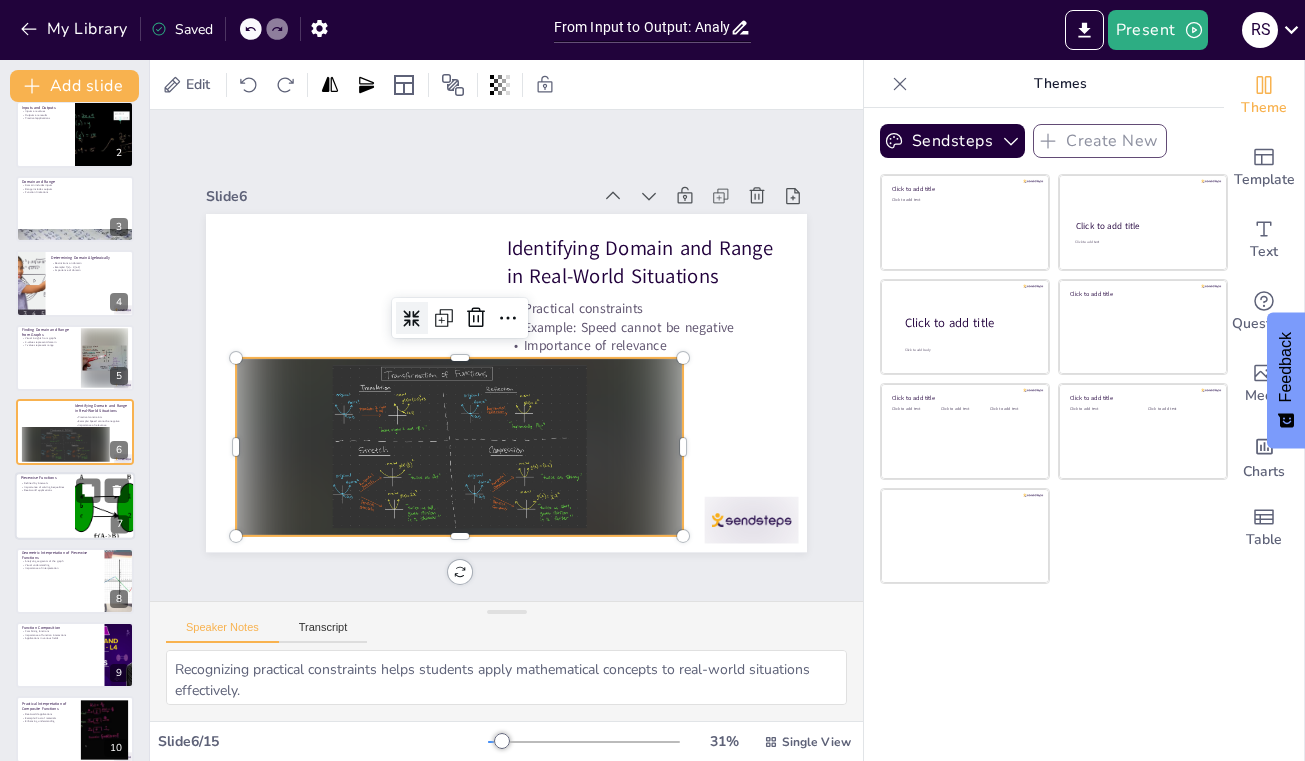 click at bounding box center [75, 507] 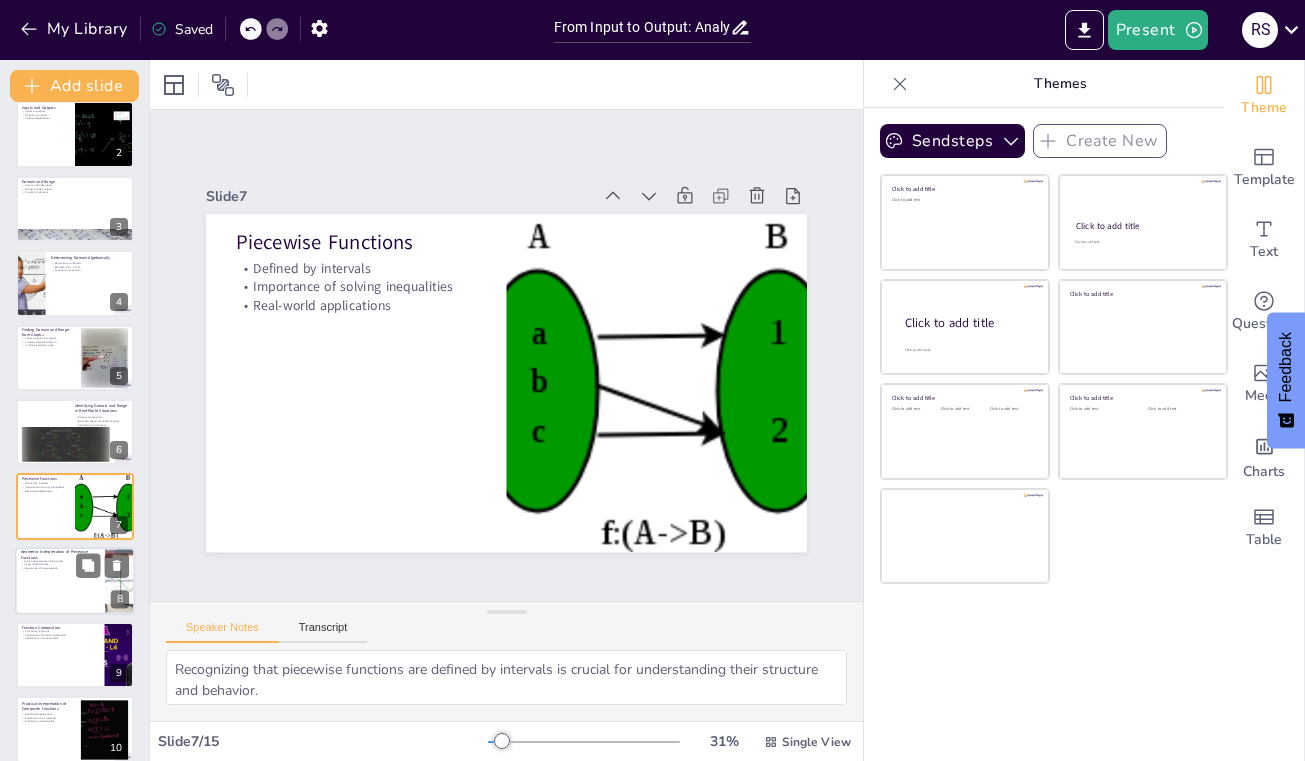 scroll, scrollTop: 165, scrollLeft: 0, axis: vertical 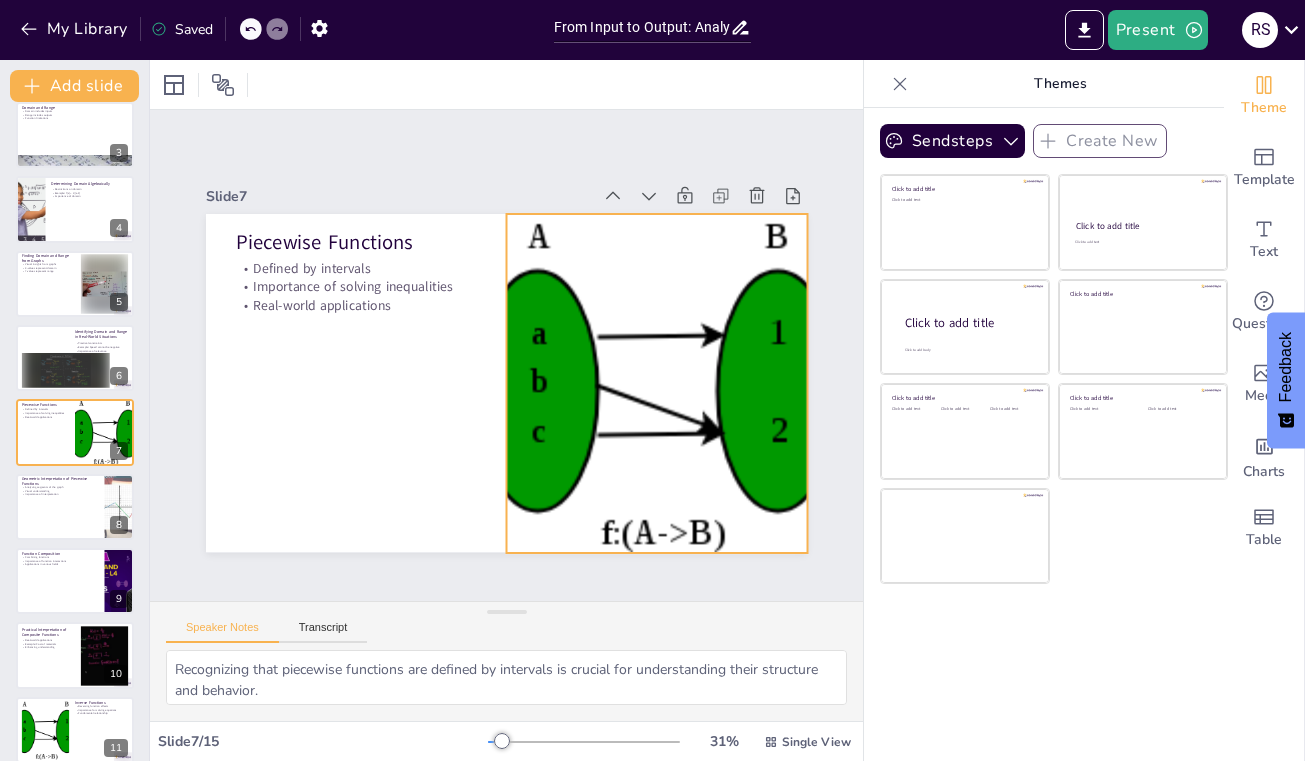click at bounding box center (448, 496) 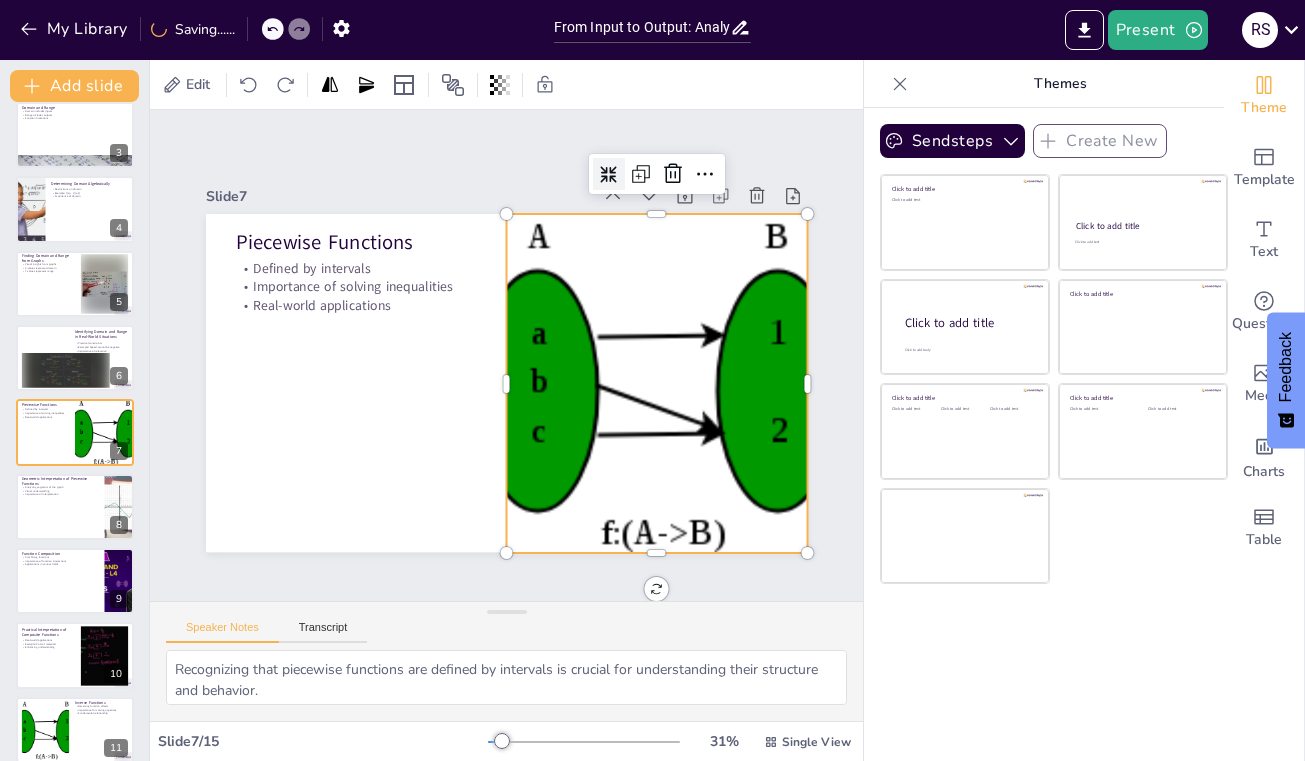 click 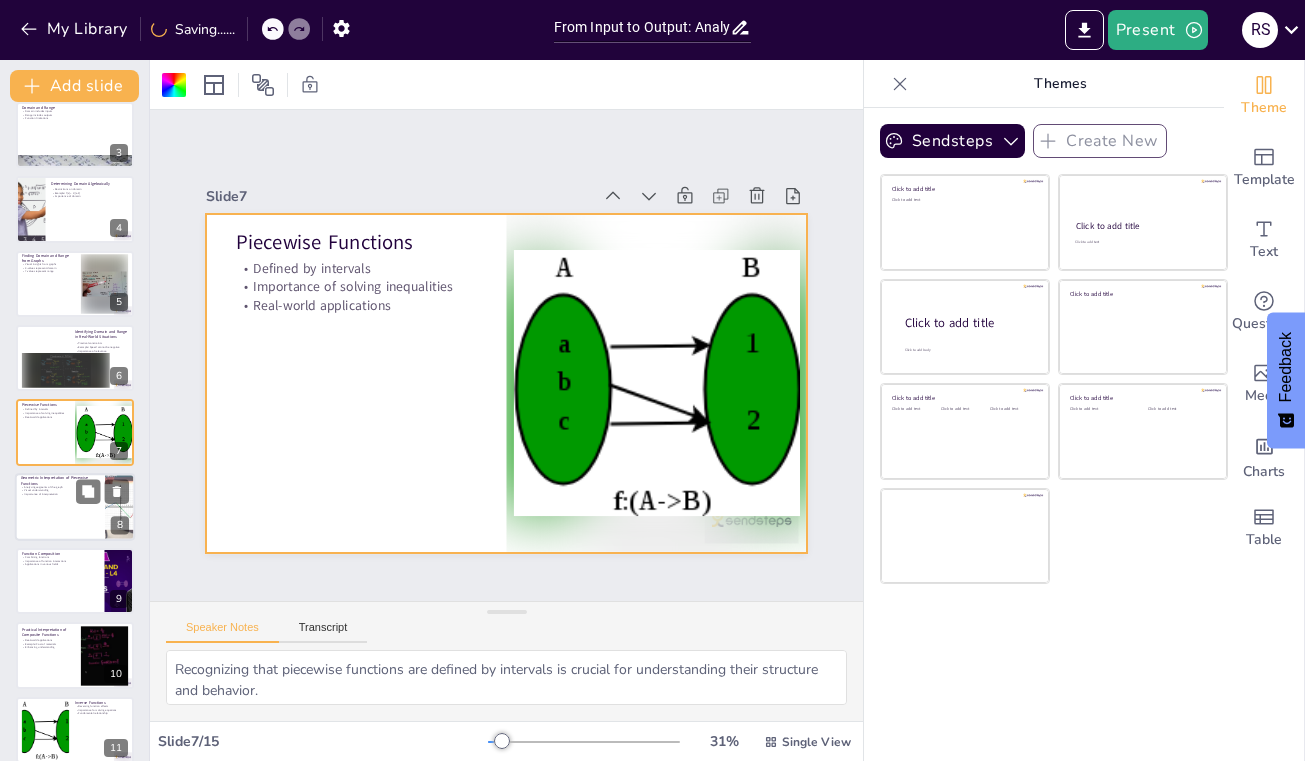 click at bounding box center (75, 507) 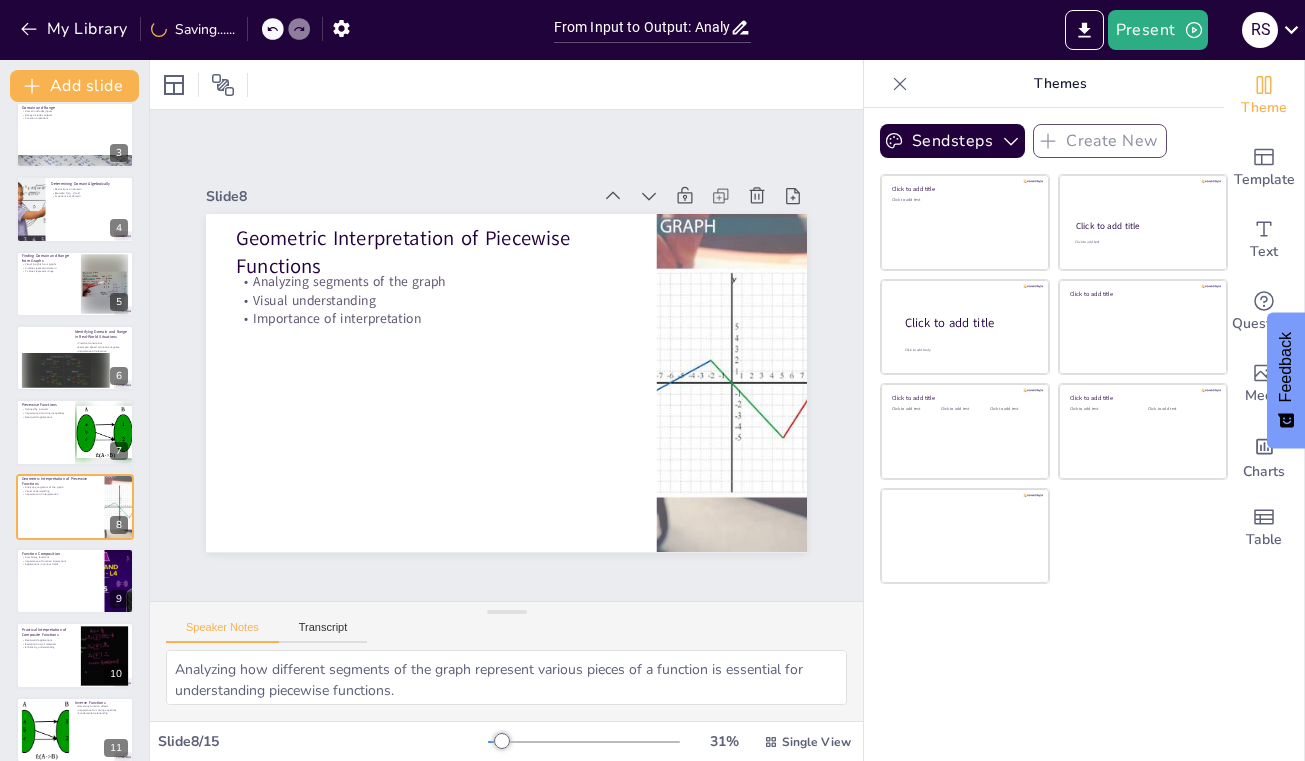 scroll, scrollTop: 240, scrollLeft: 0, axis: vertical 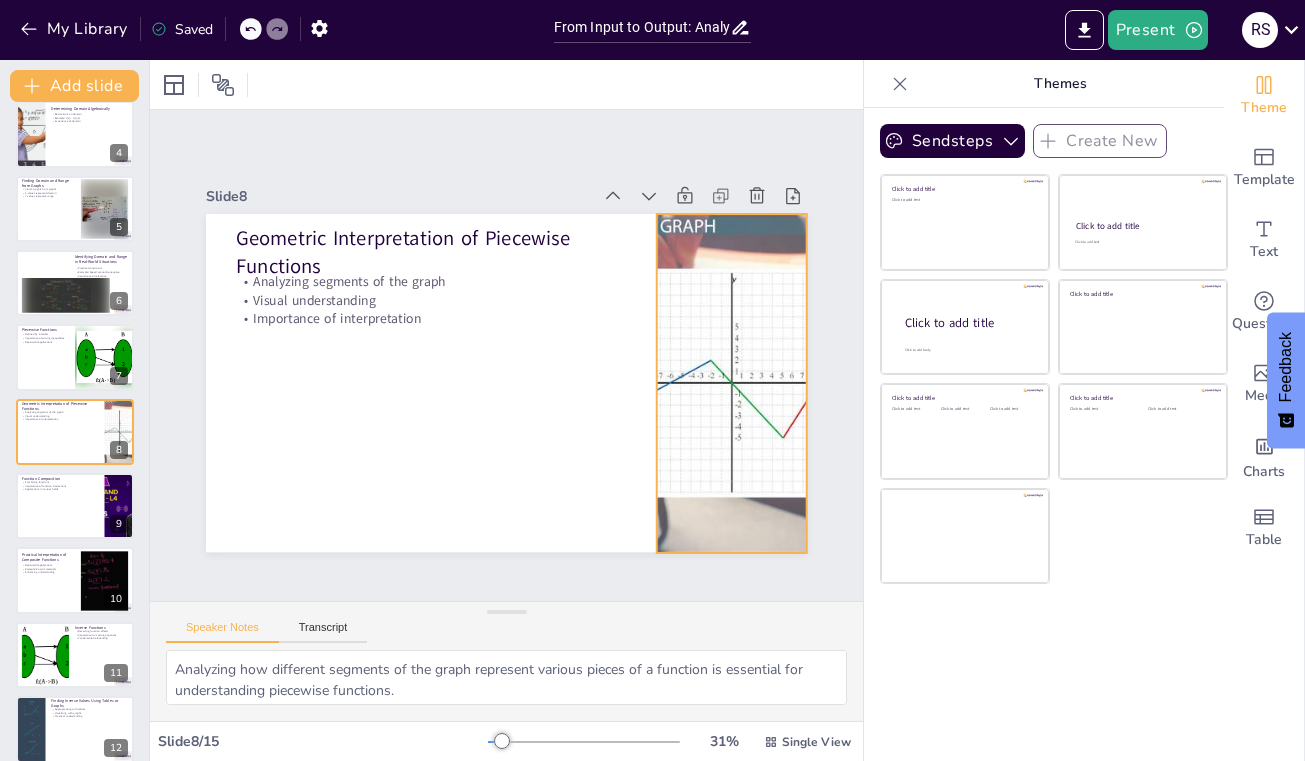 click at bounding box center [312, 238] 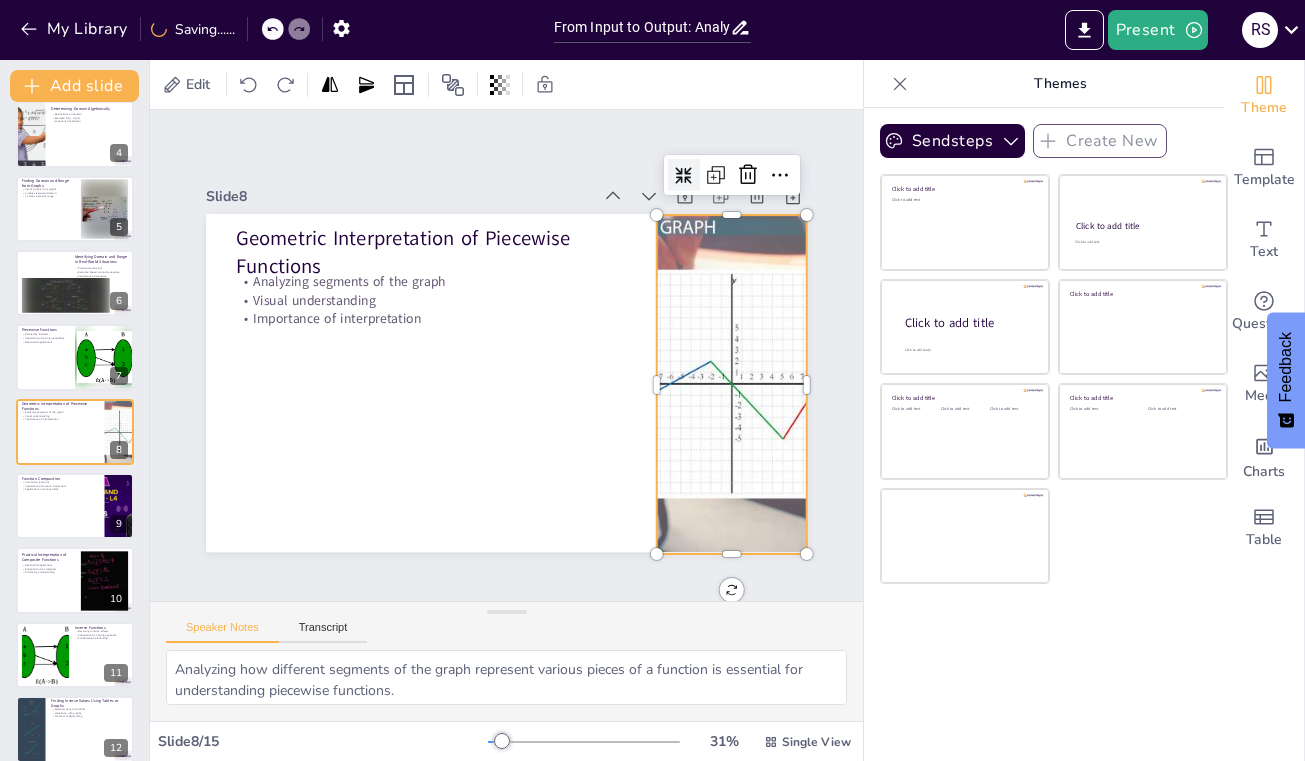 click 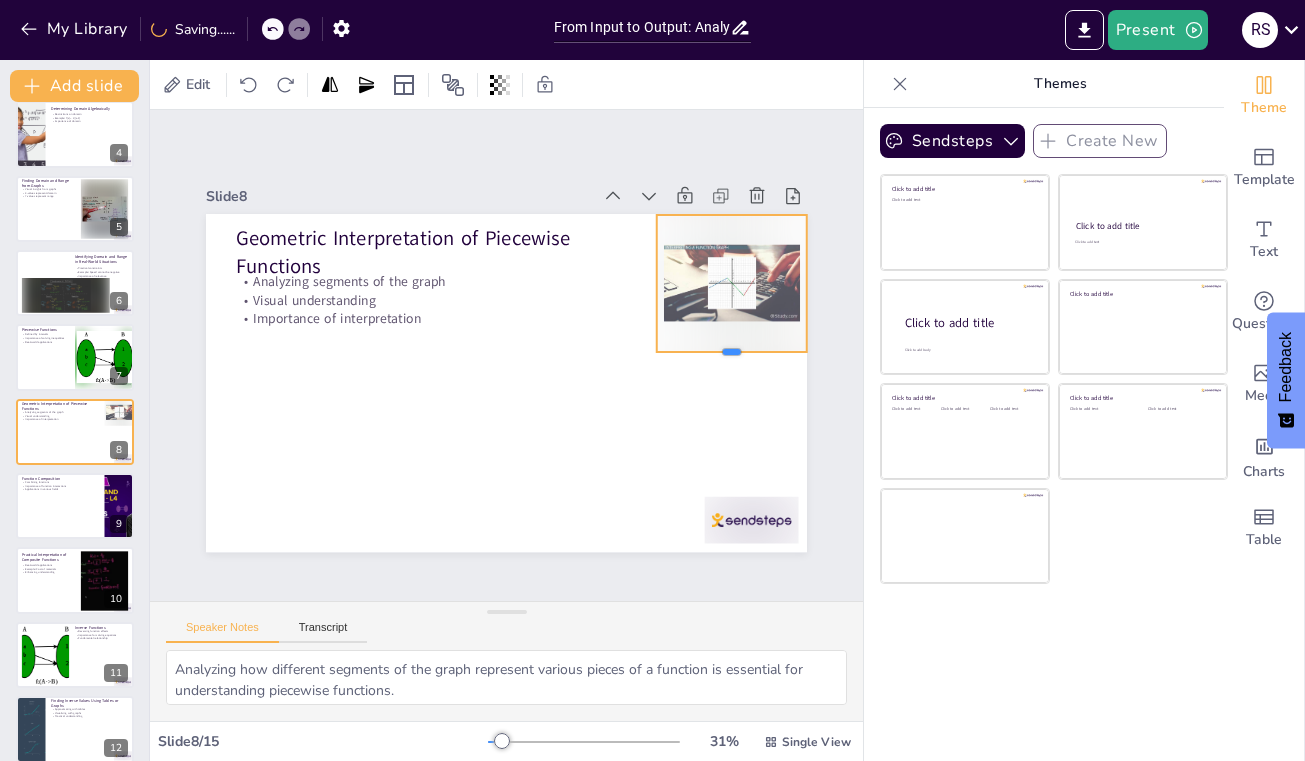 drag, startPoint x: 733, startPoint y: 556, endPoint x: 743, endPoint y: 352, distance: 204.24495 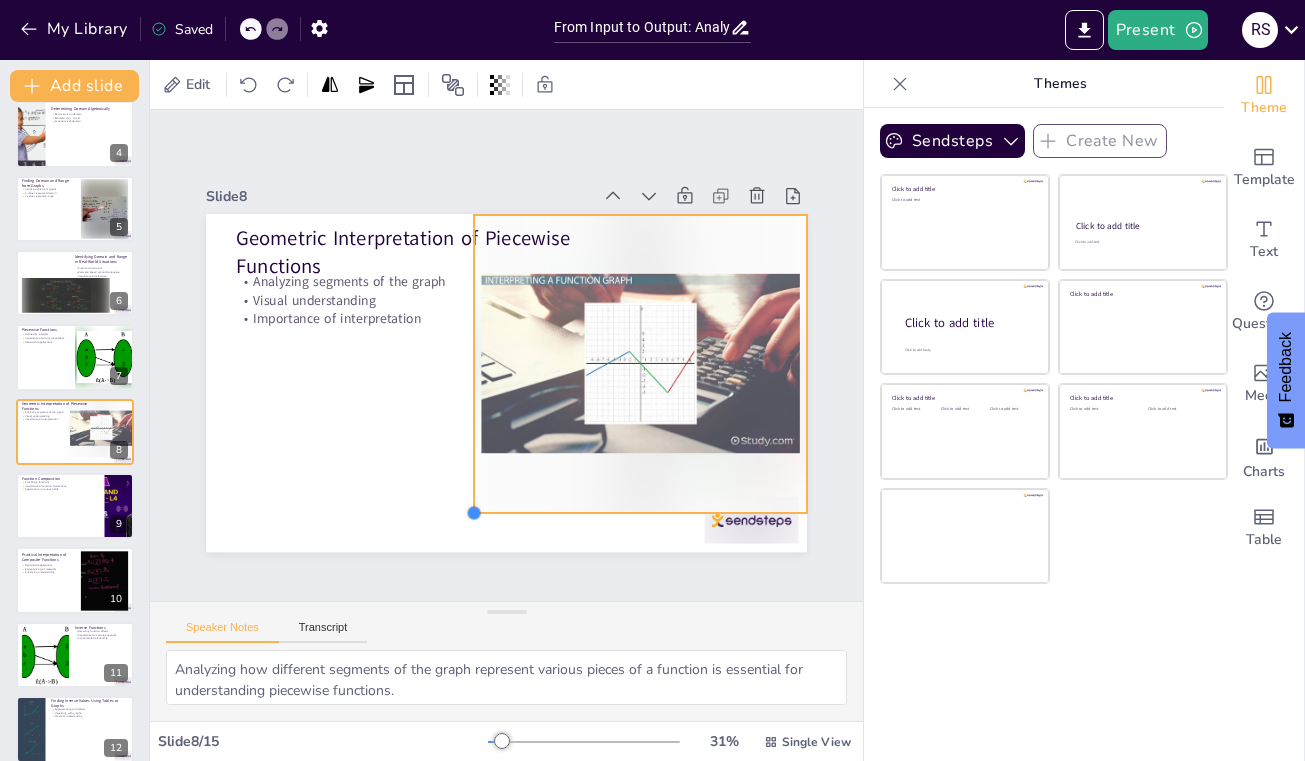 drag, startPoint x: 659, startPoint y: 349, endPoint x: 598, endPoint y: 510, distance: 172.16852 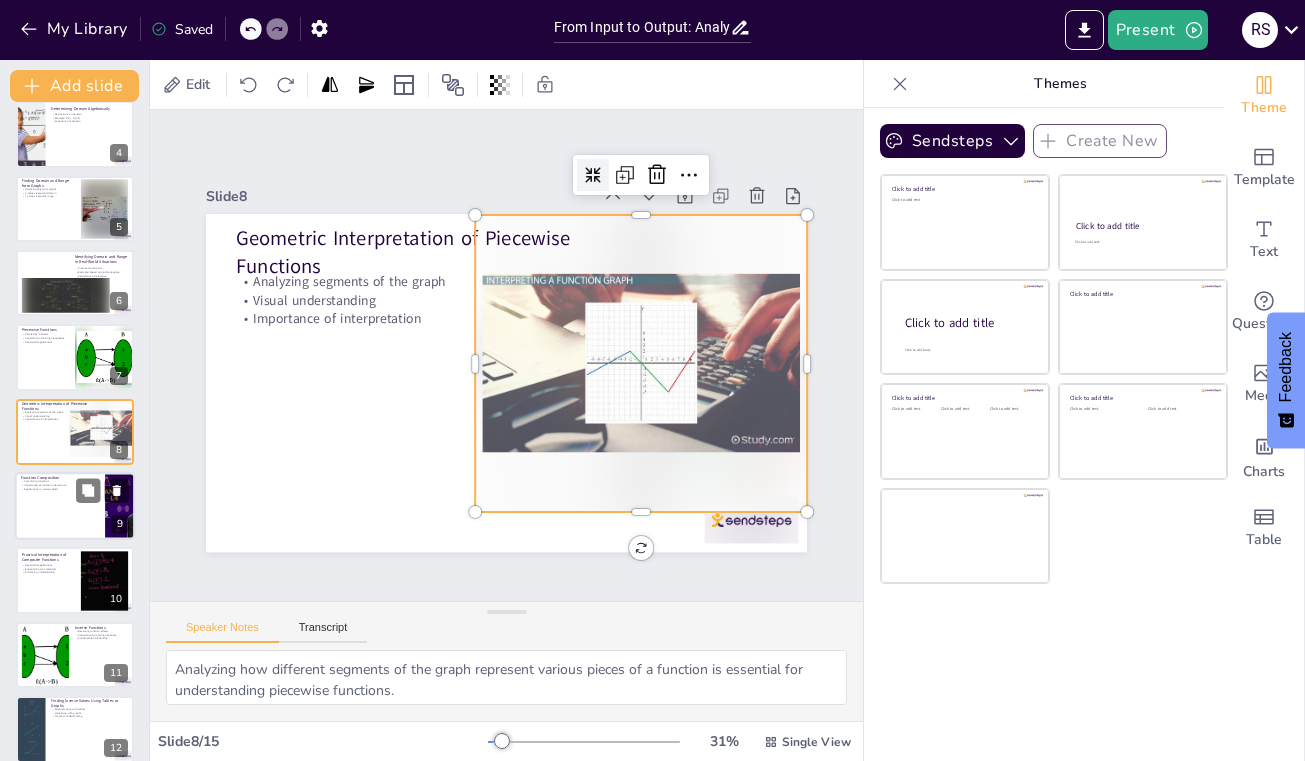 click at bounding box center (75, 506) 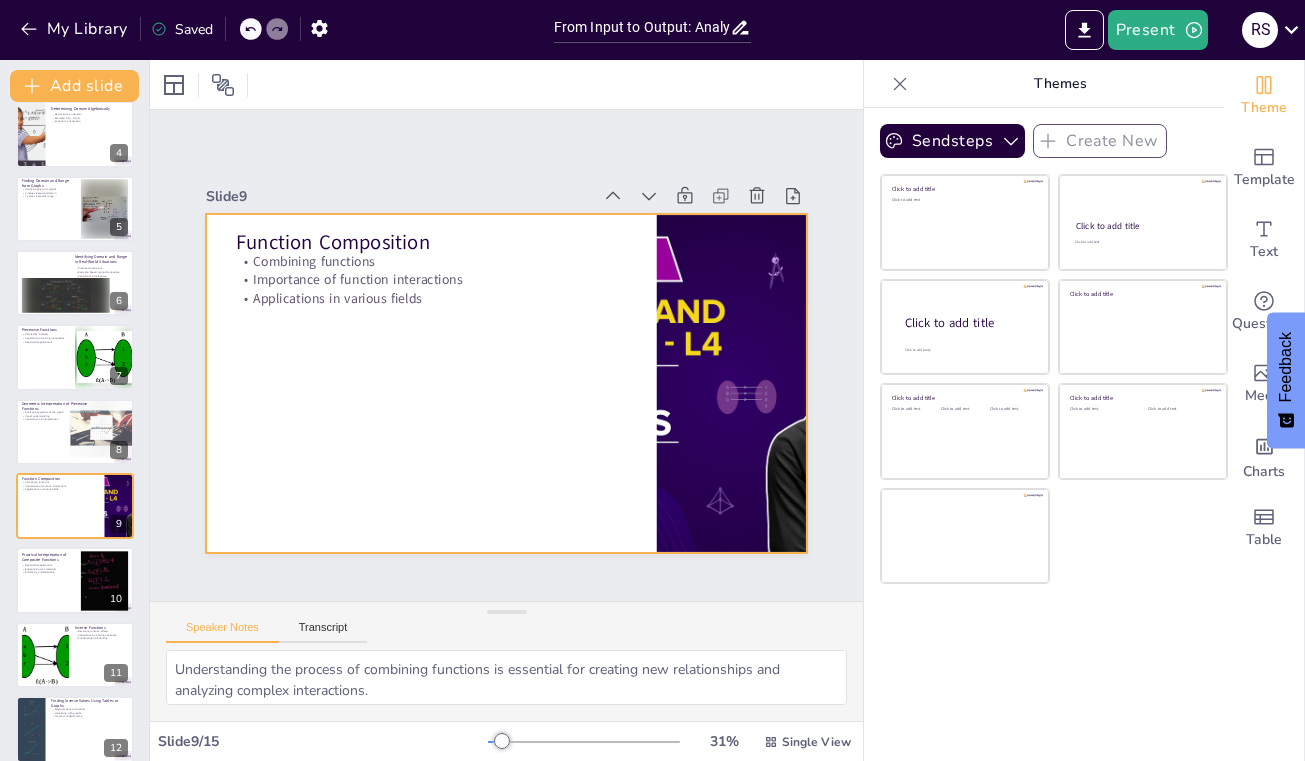 scroll, scrollTop: 314, scrollLeft: 0, axis: vertical 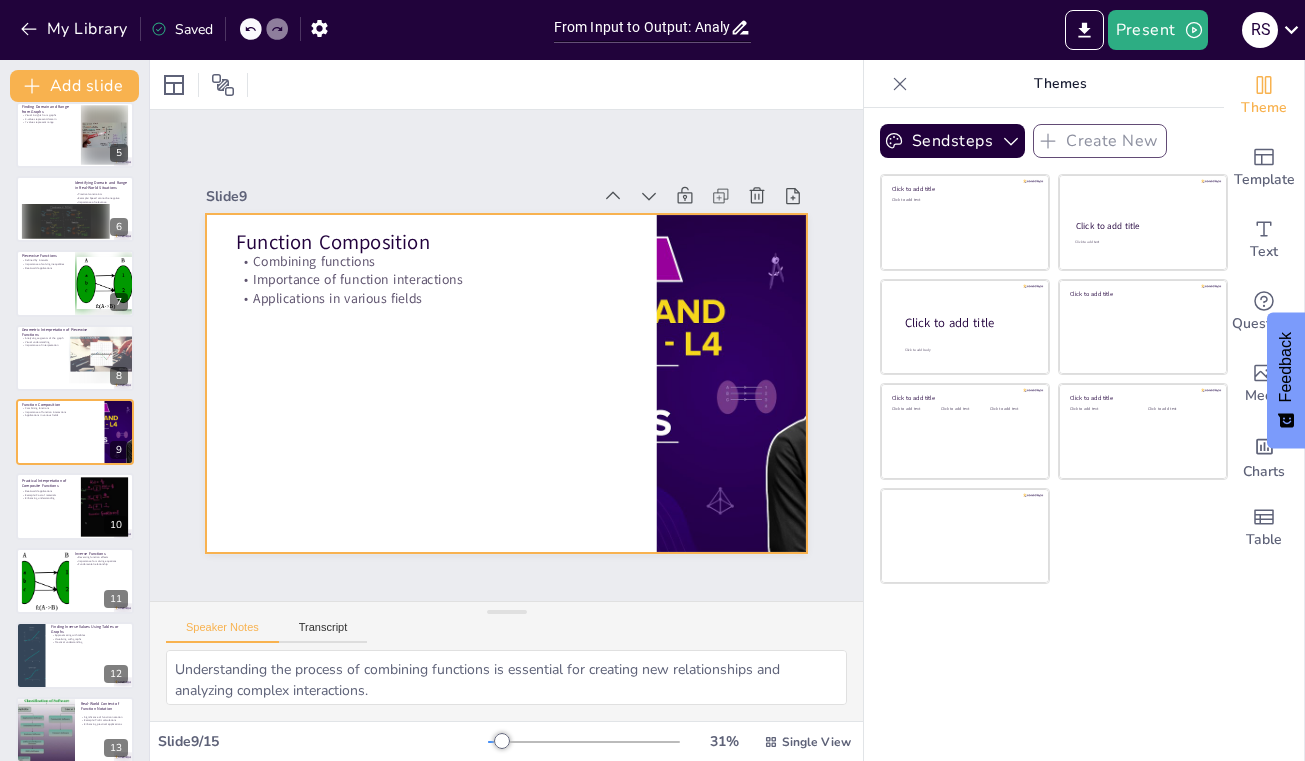 click at bounding box center (283, 399) 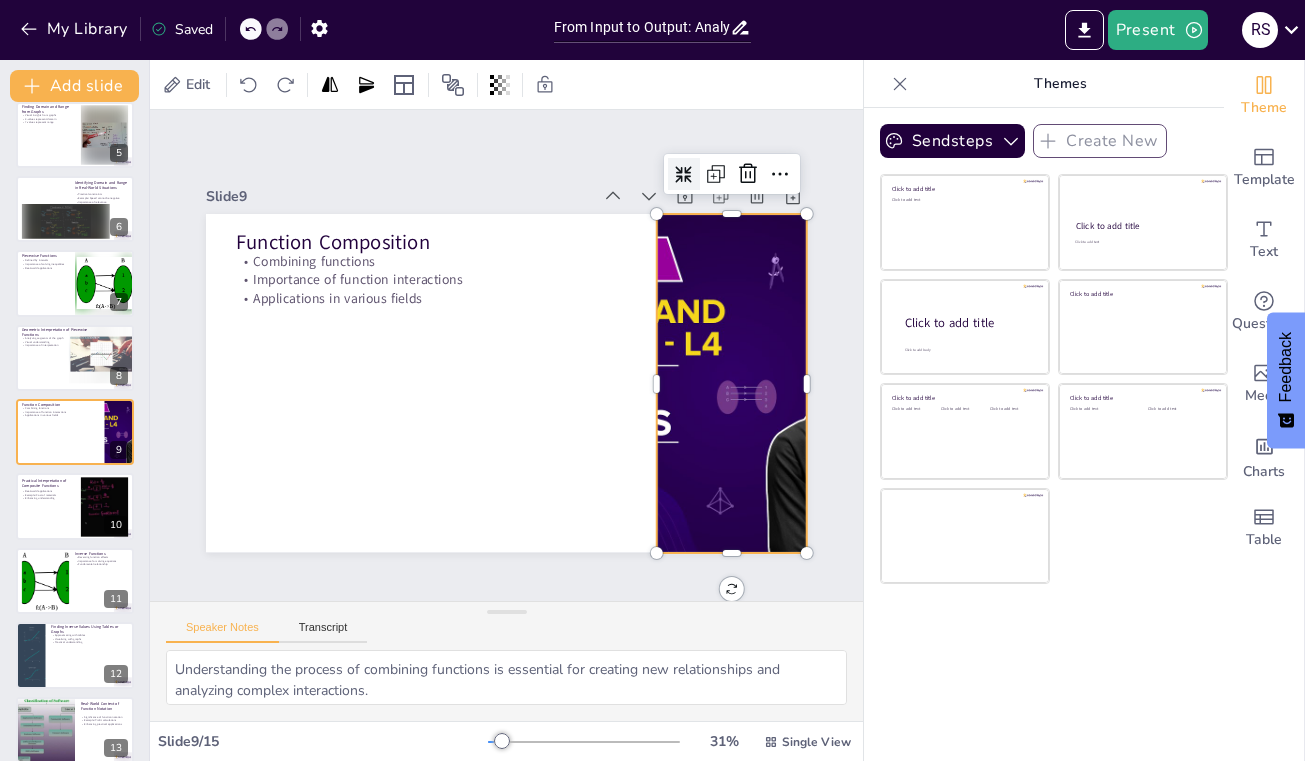 click 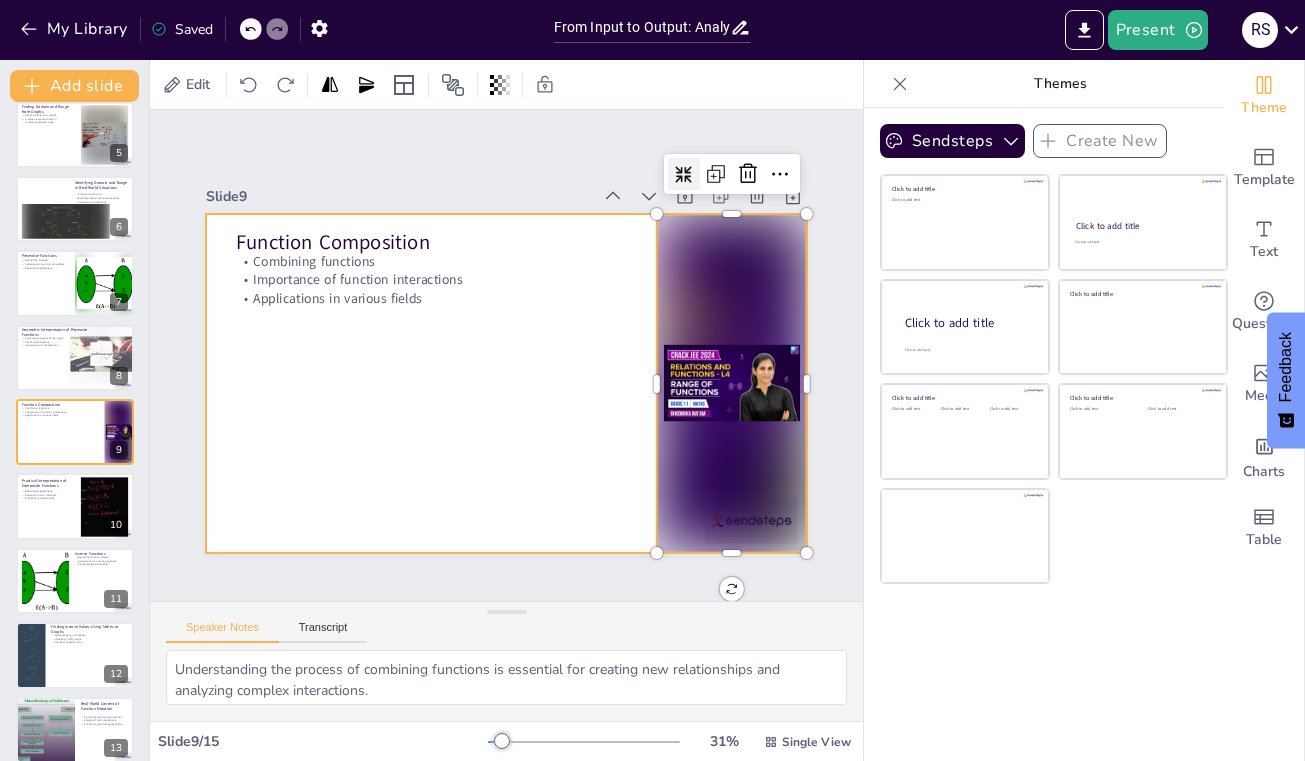 click at bounding box center (487, 376) 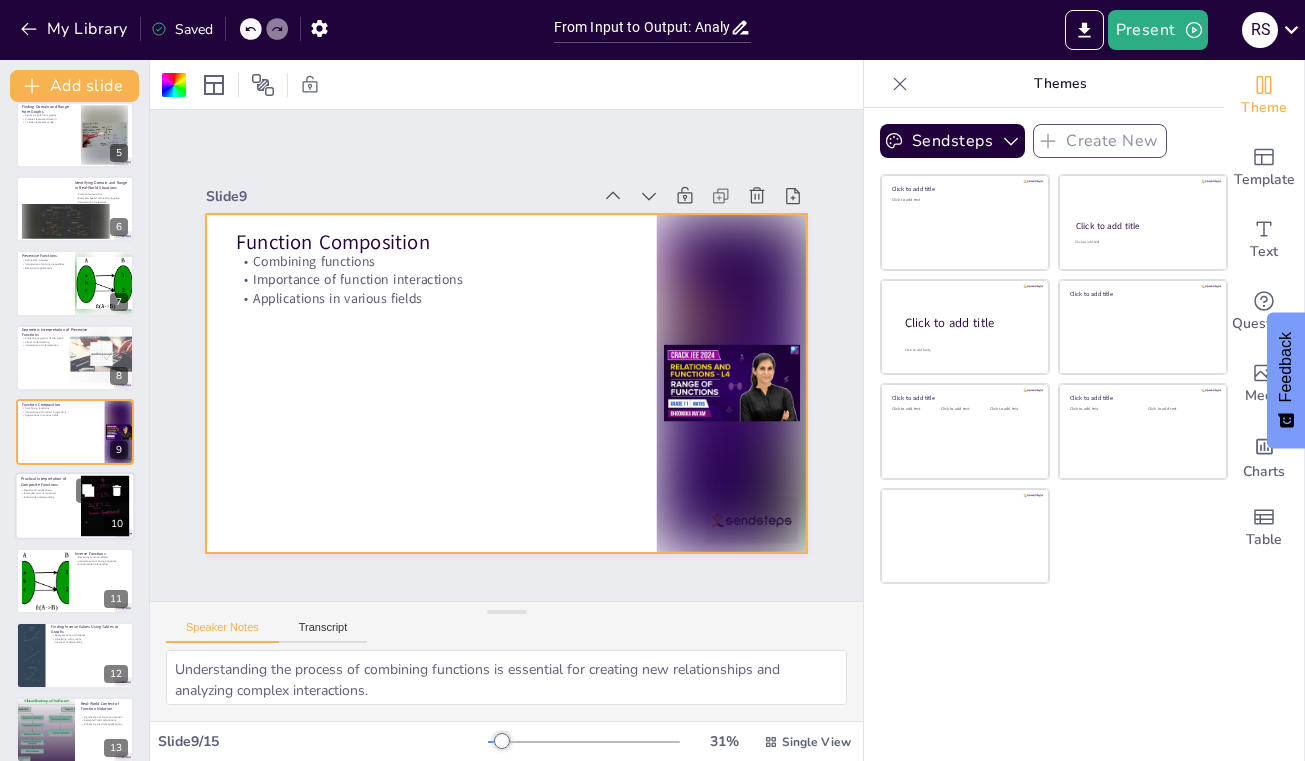 click at bounding box center [75, 507] 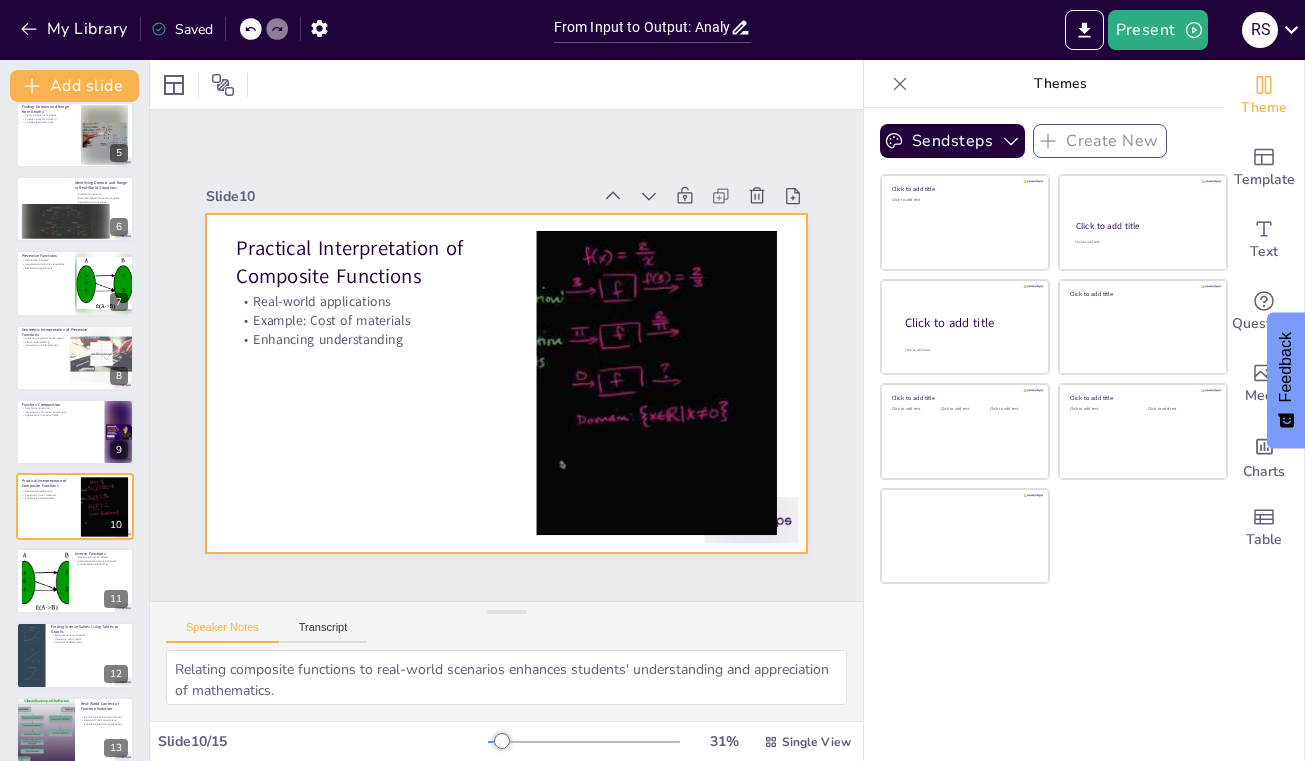scroll, scrollTop: 389, scrollLeft: 0, axis: vertical 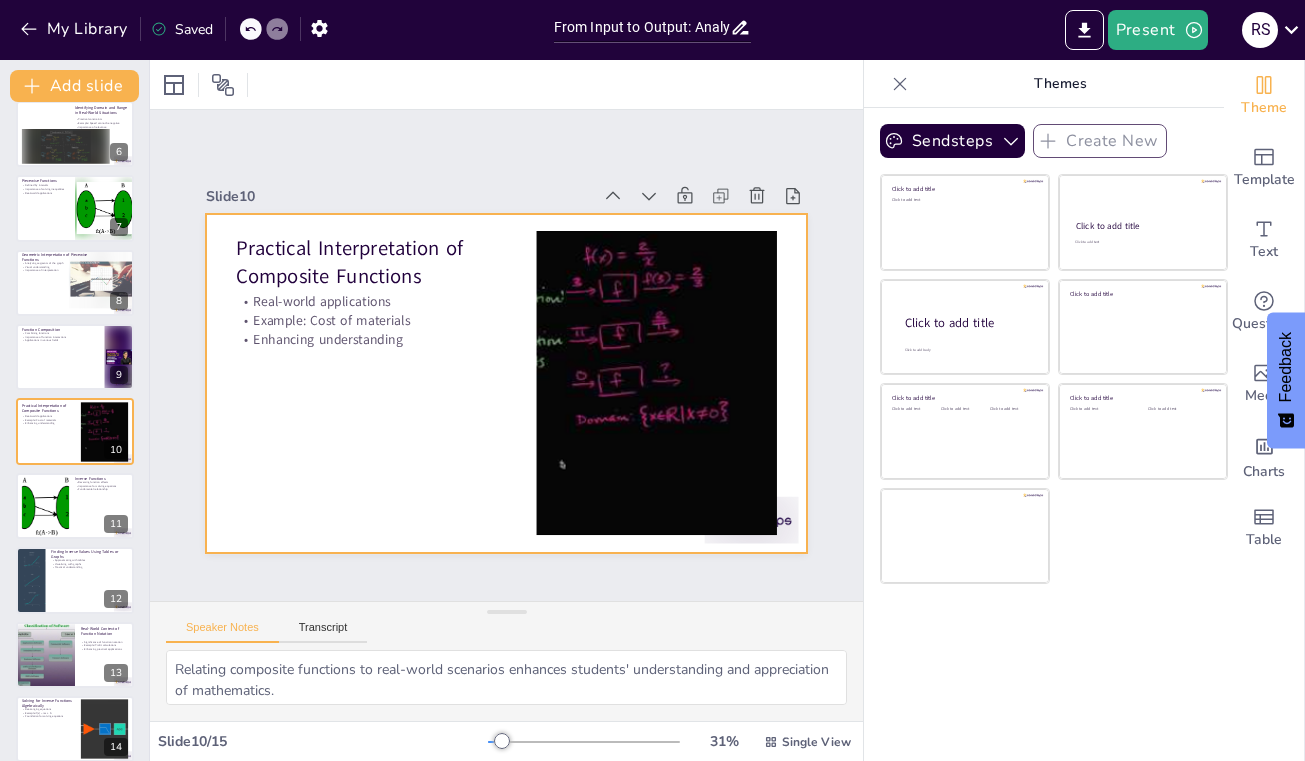 click at bounding box center (636, 276) 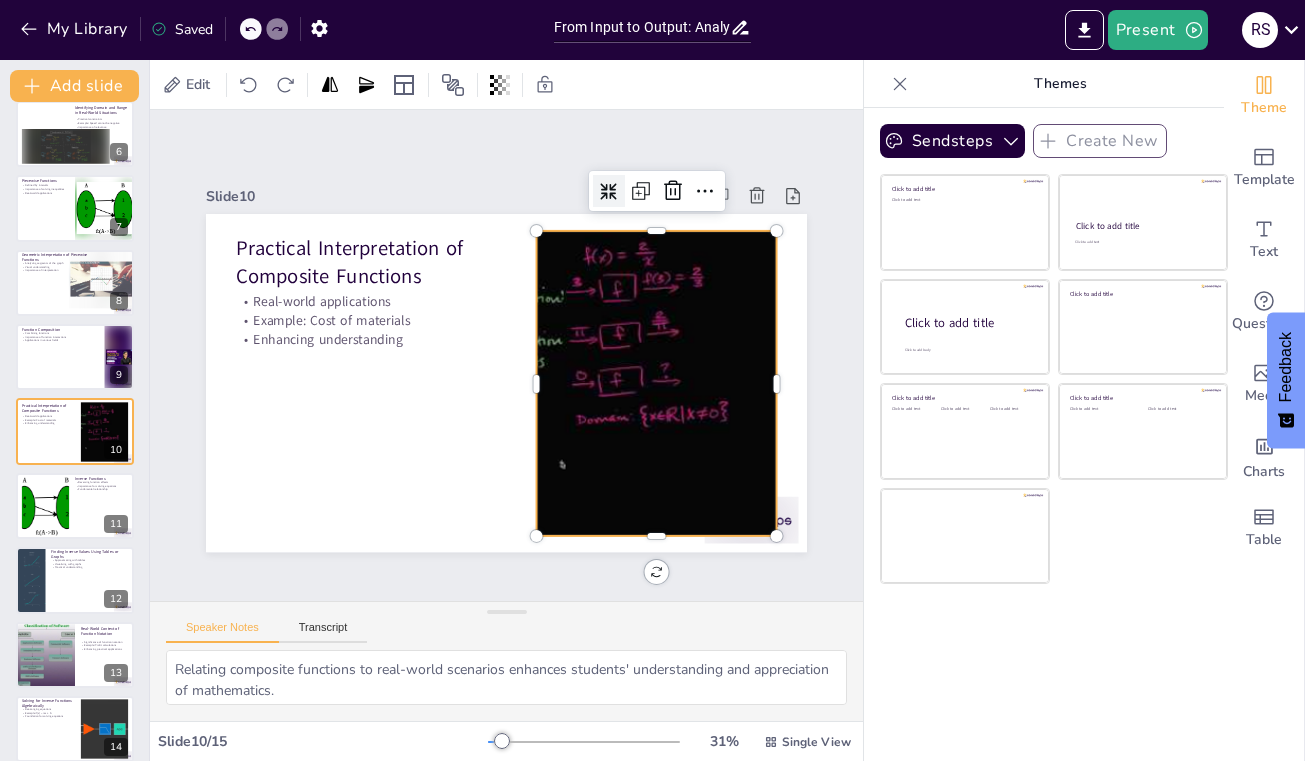 click at bounding box center [698, 382] 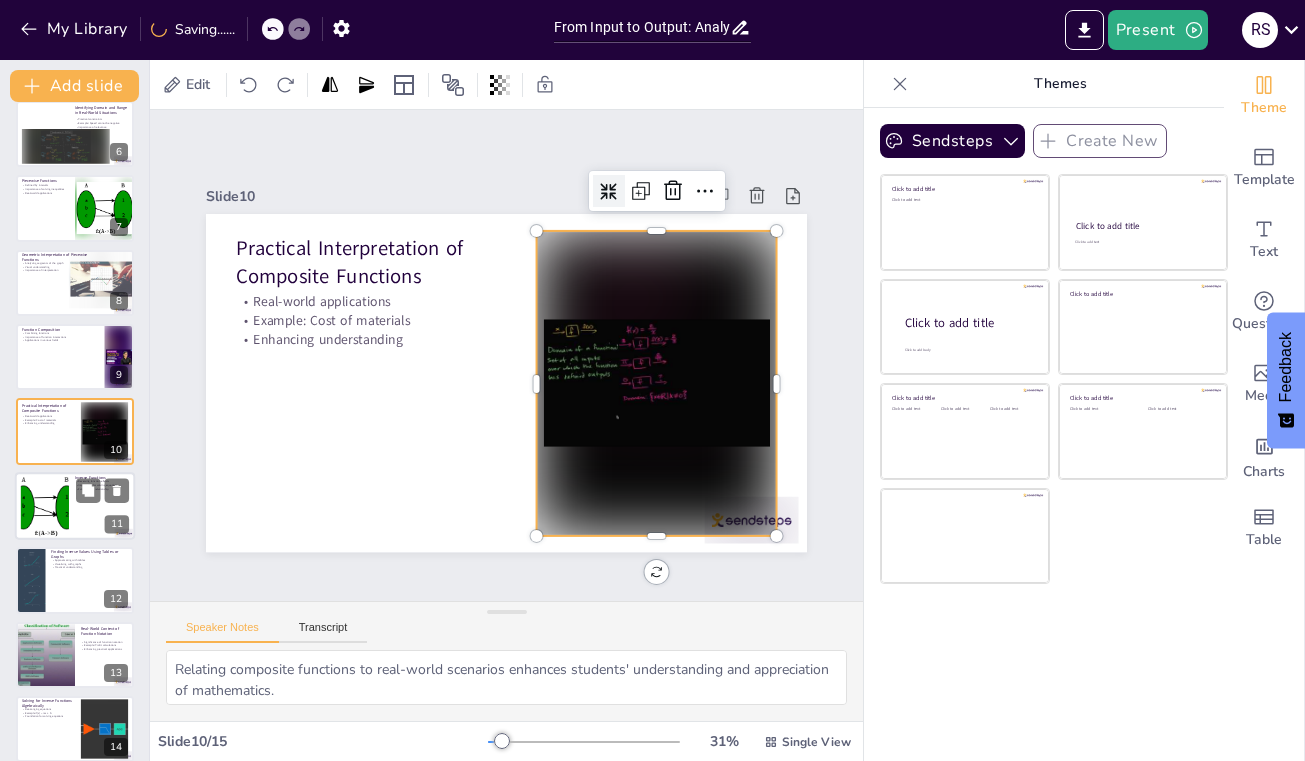 click at bounding box center (45, 505) 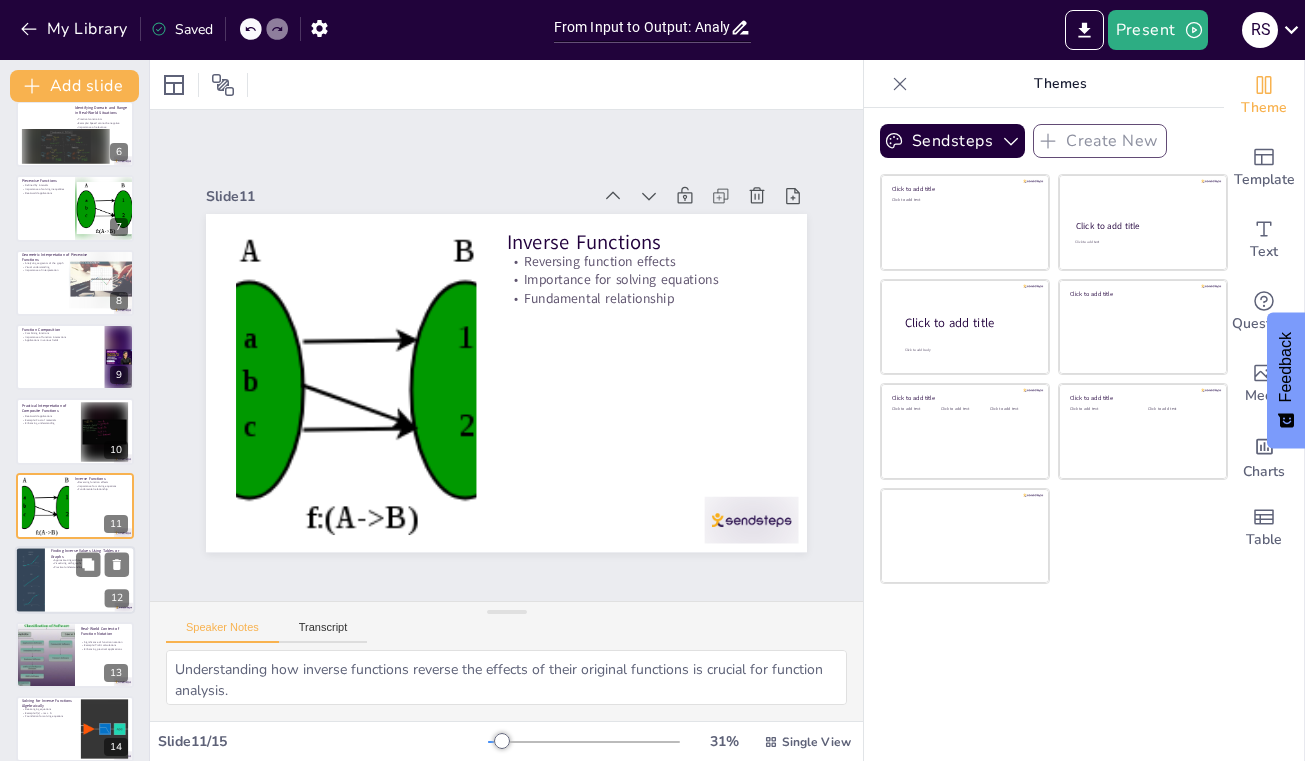 scroll, scrollTop: 463, scrollLeft: 0, axis: vertical 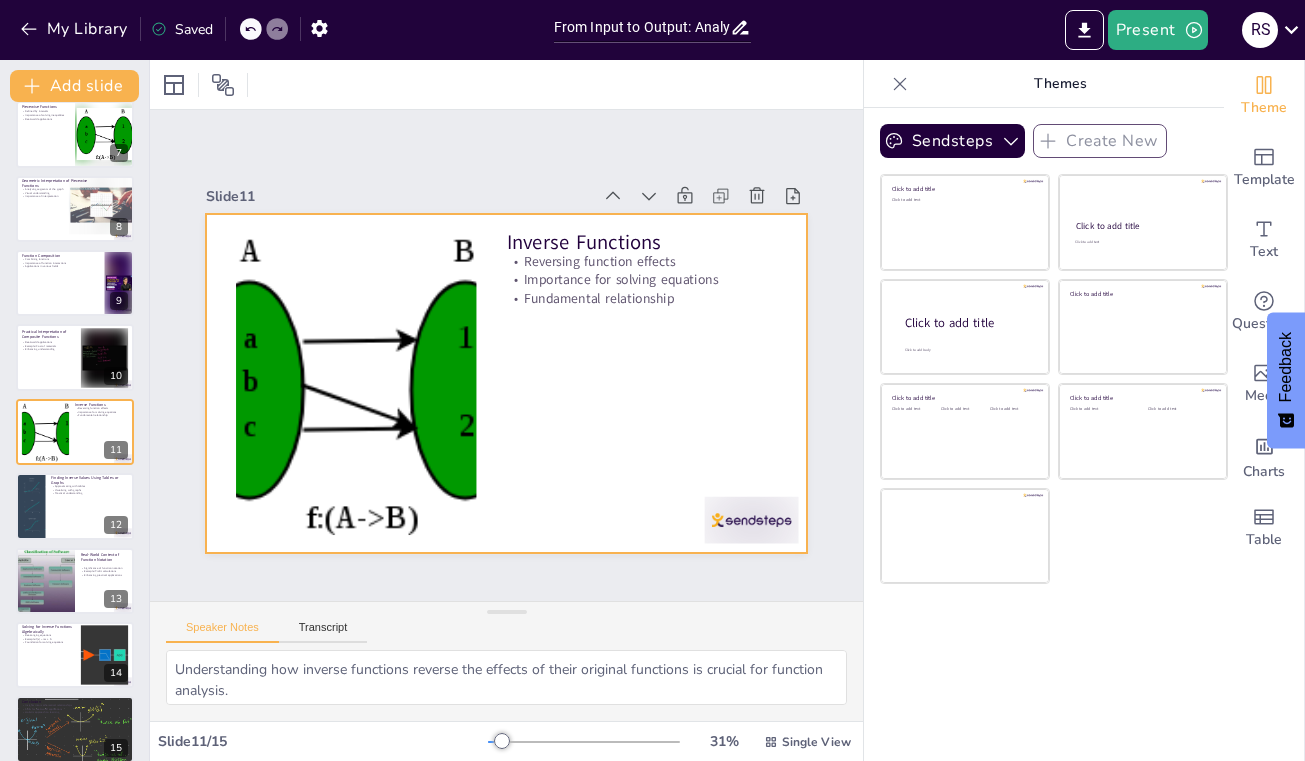 click at bounding box center [380, 442] 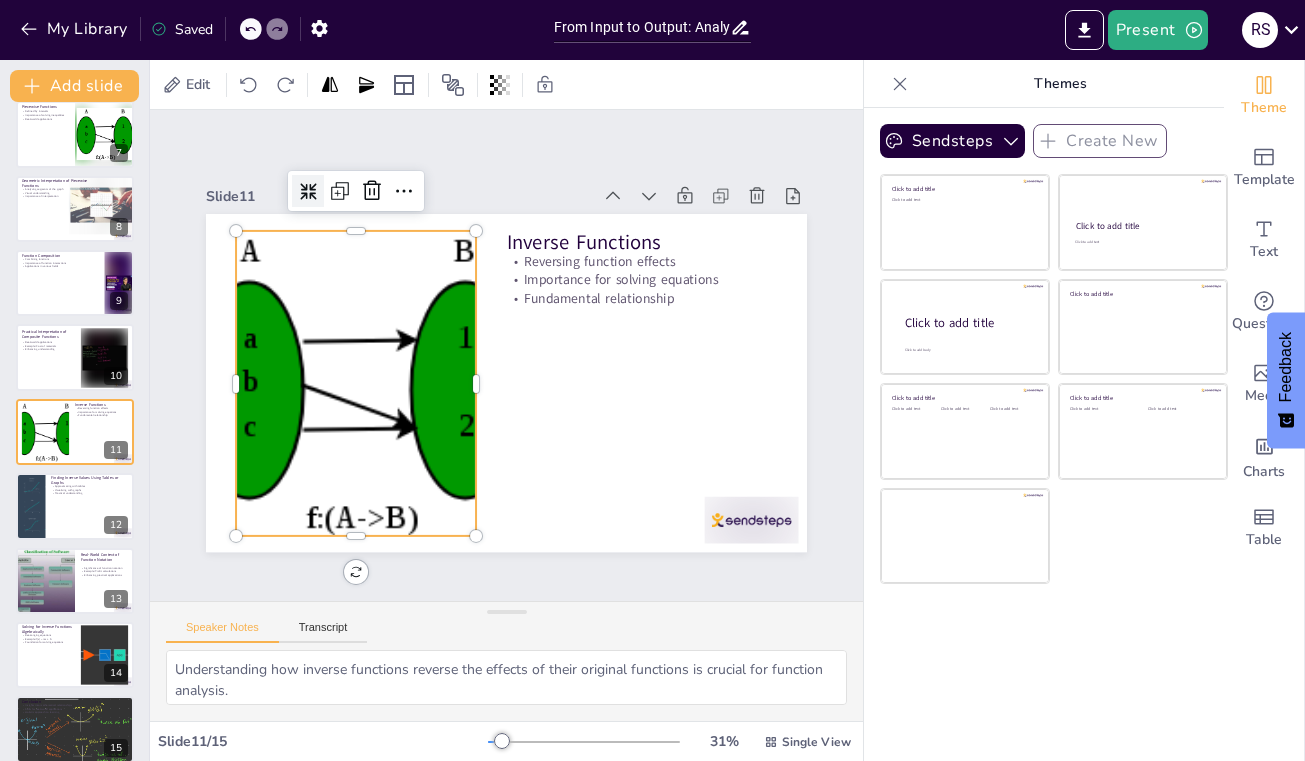 click 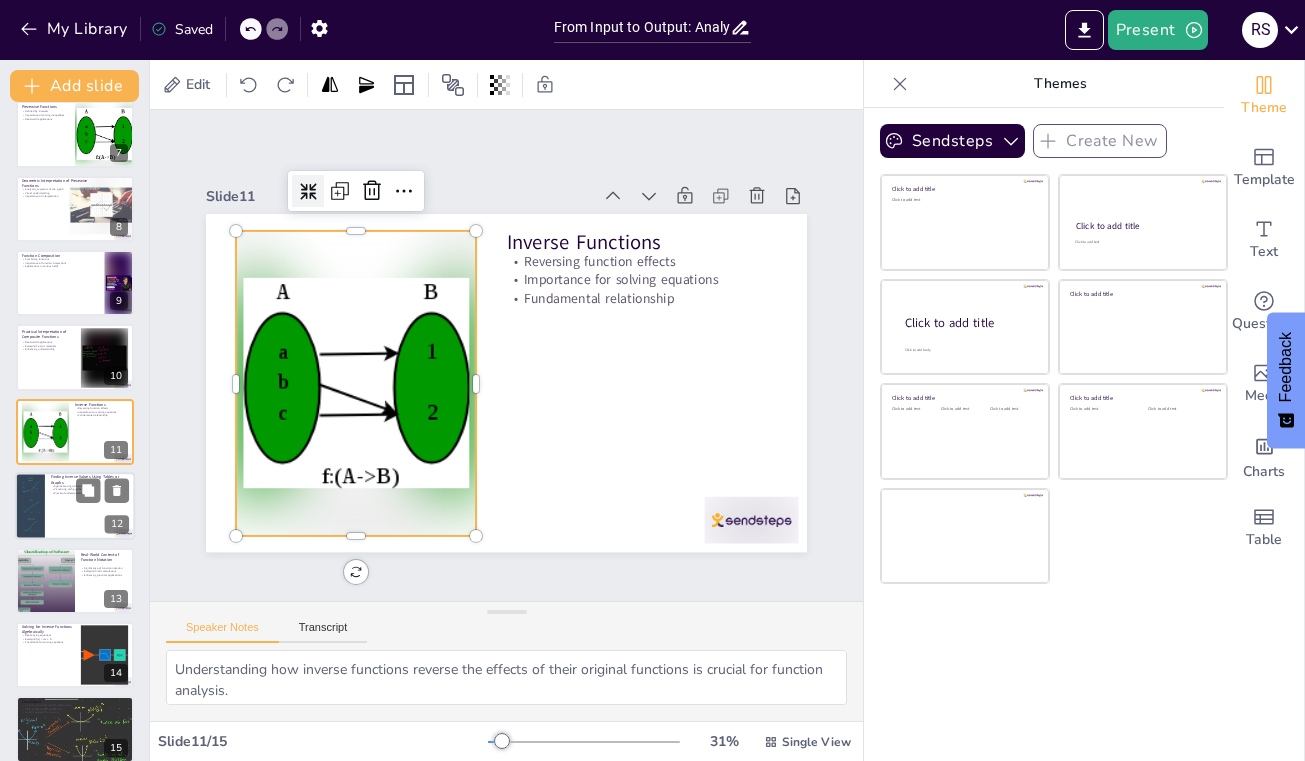 click at bounding box center (75, 506) 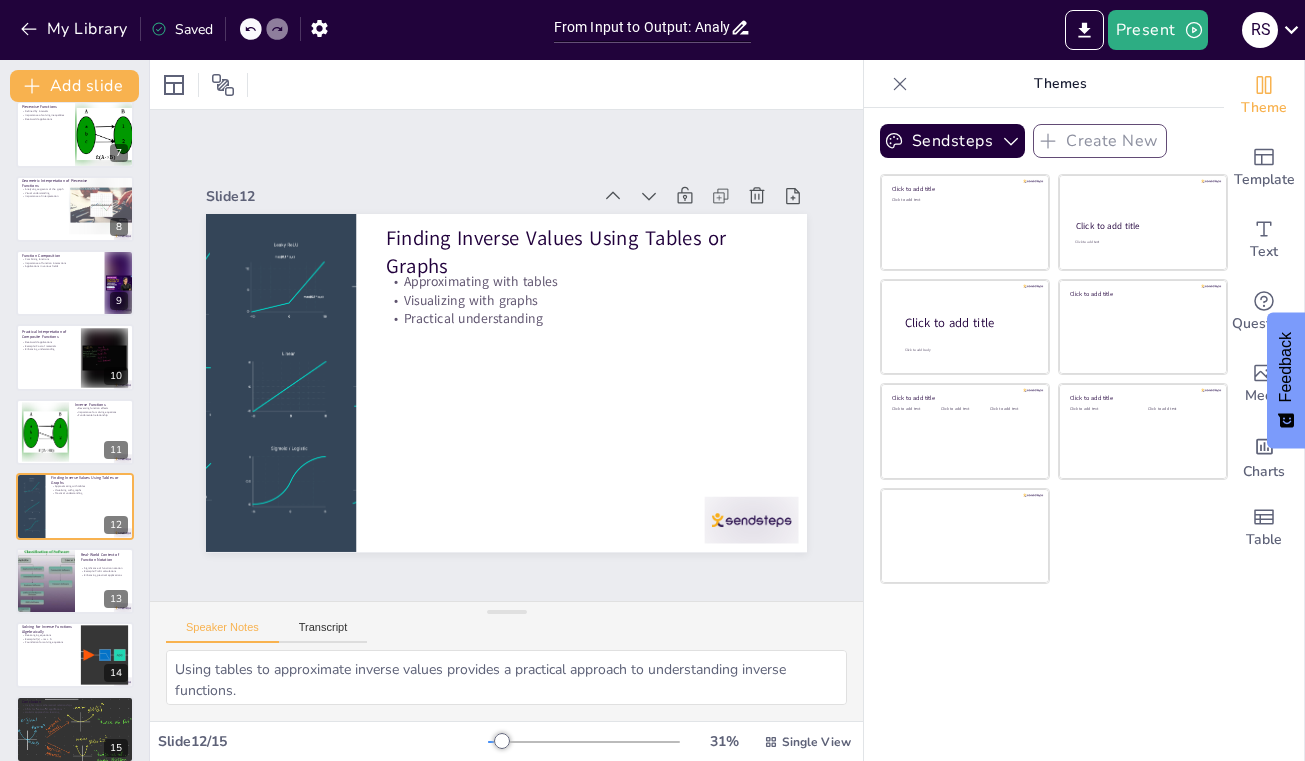 scroll, scrollTop: 481, scrollLeft: 0, axis: vertical 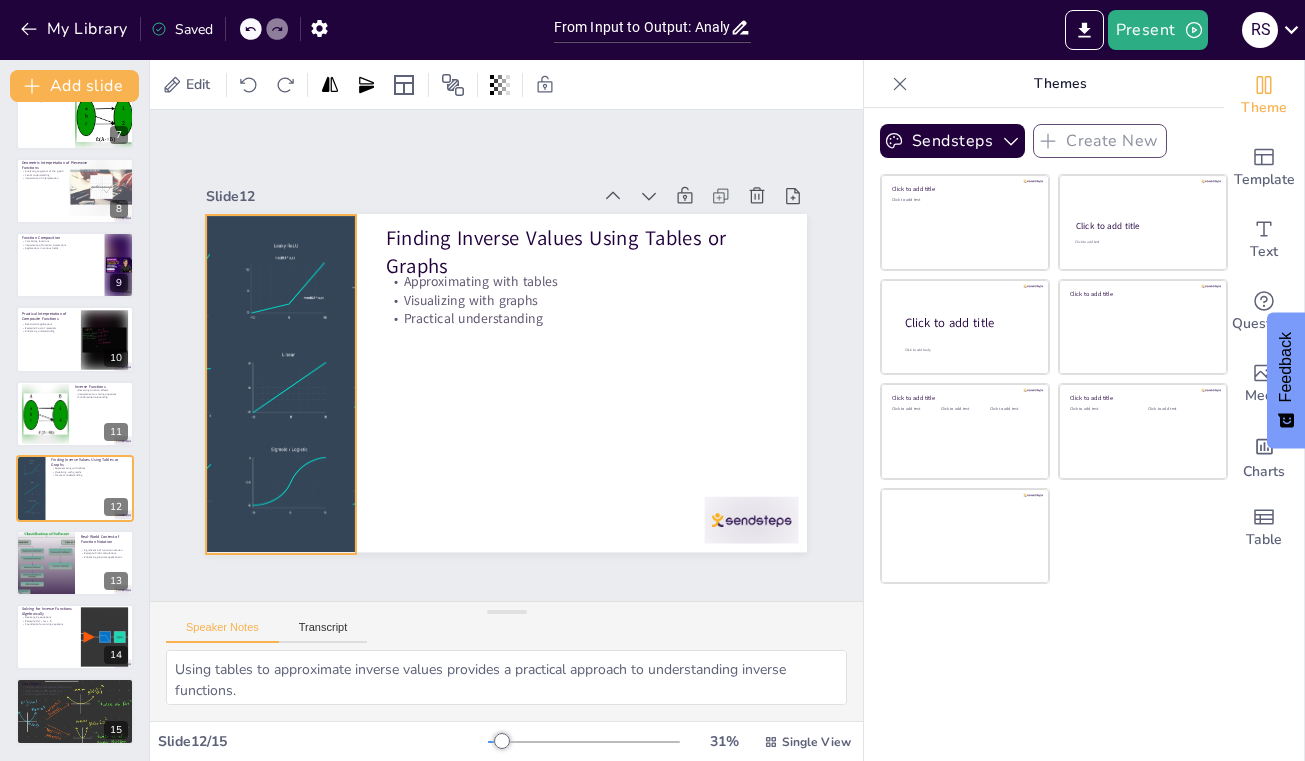 click at bounding box center [604, 561] 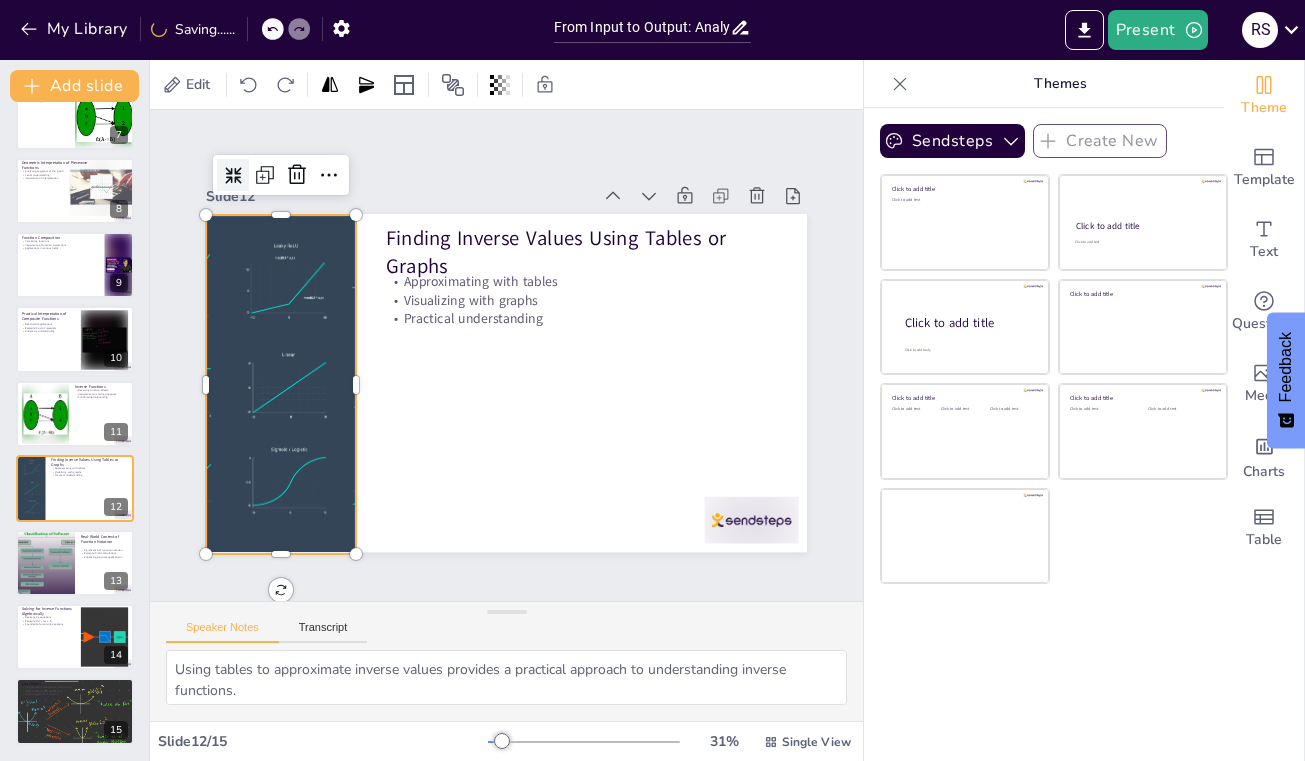 click 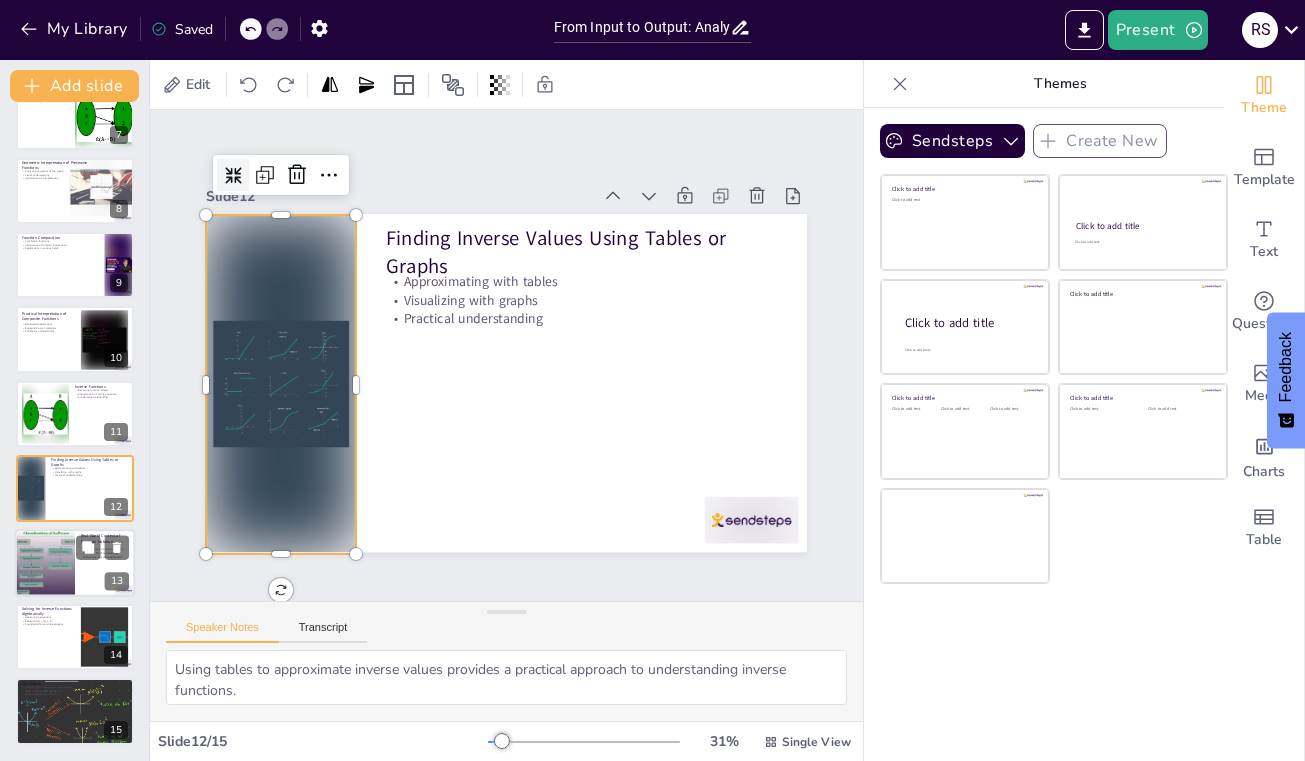 click at bounding box center (45, 563) 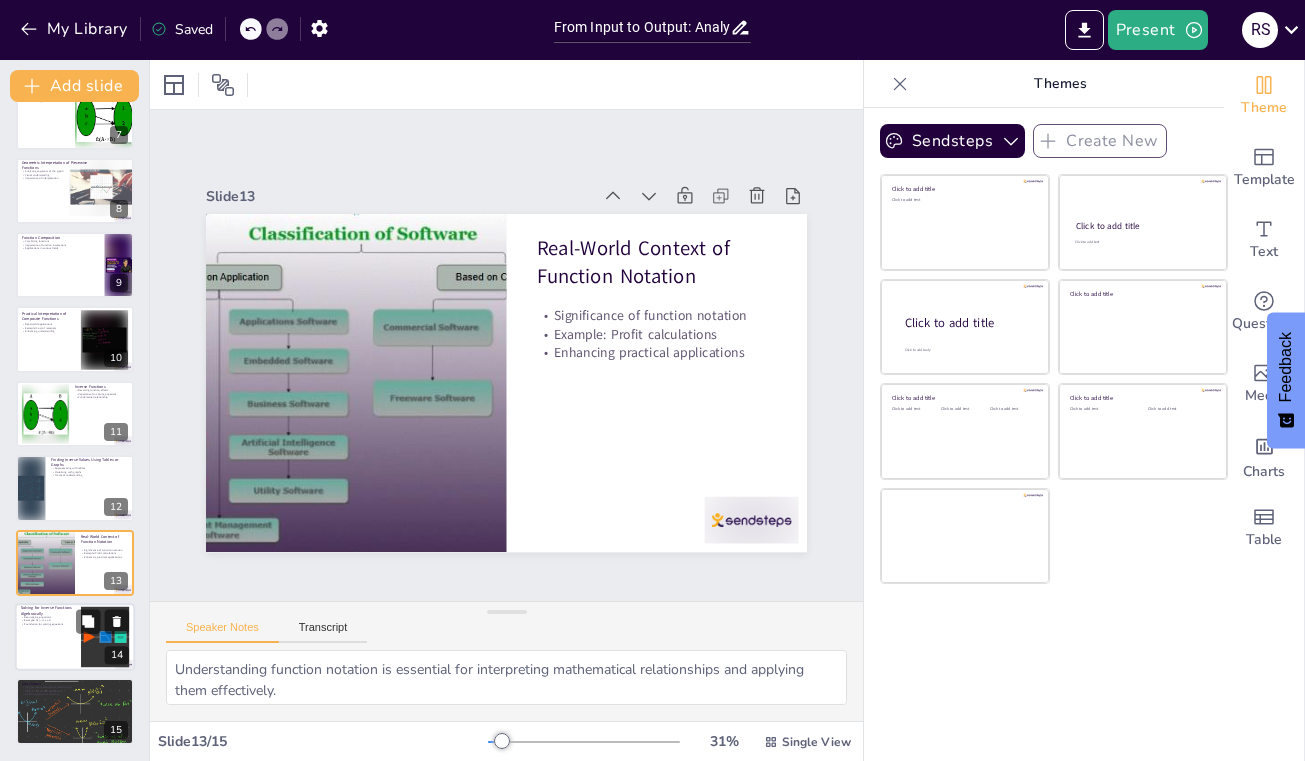 click at bounding box center (75, 637) 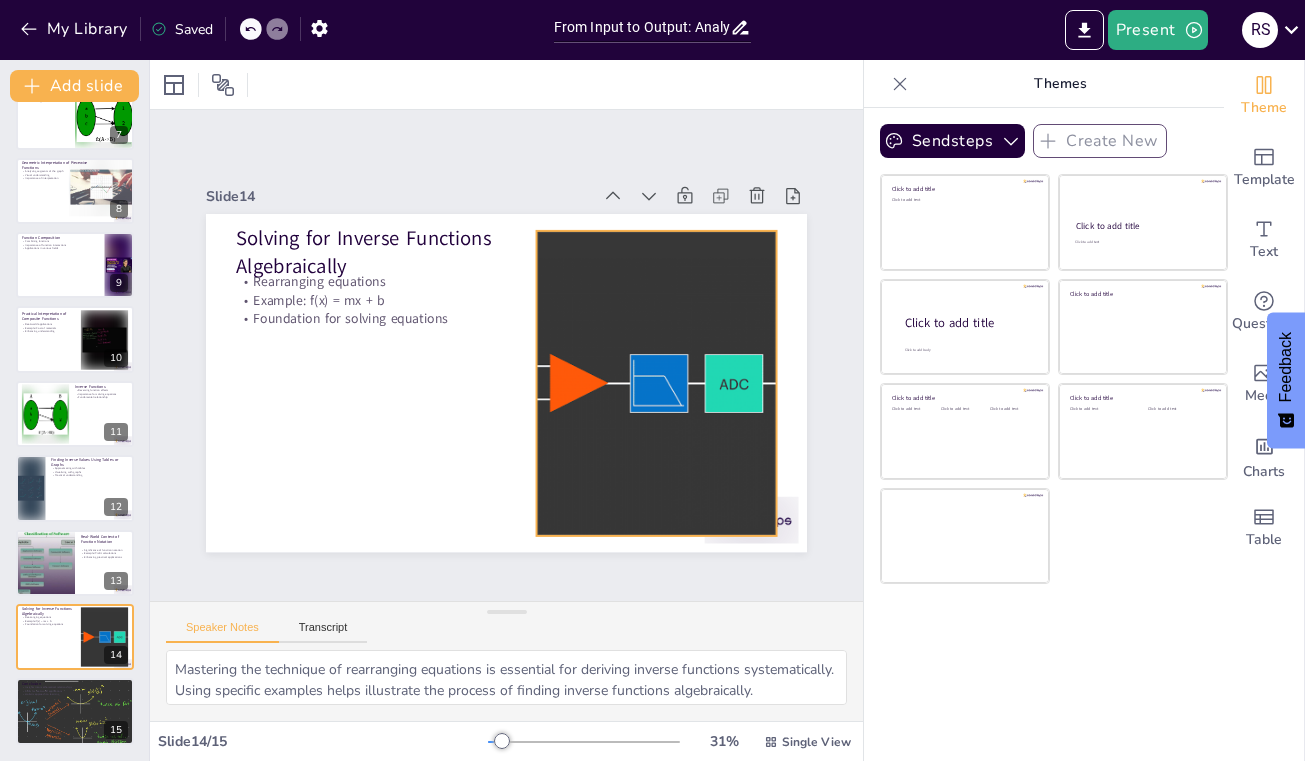 click at bounding box center [381, 269] 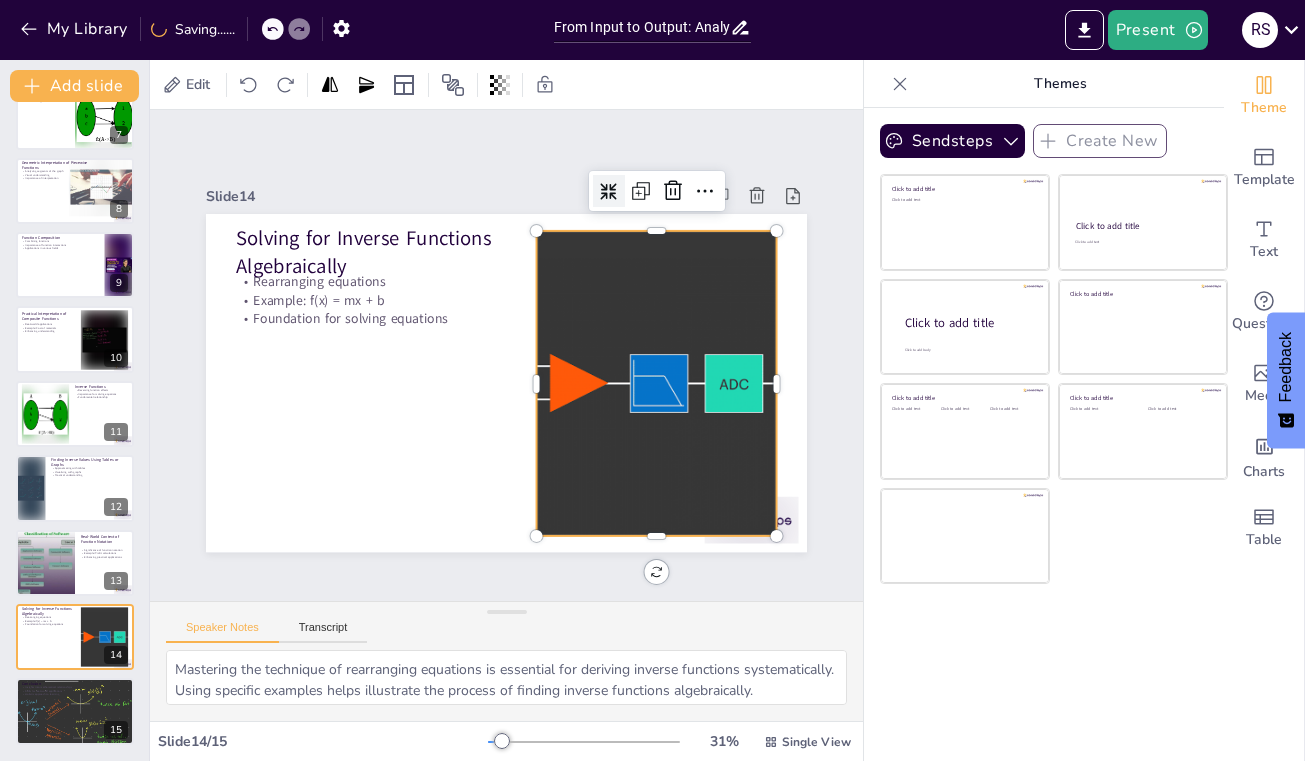 click at bounding box center [421, 529] 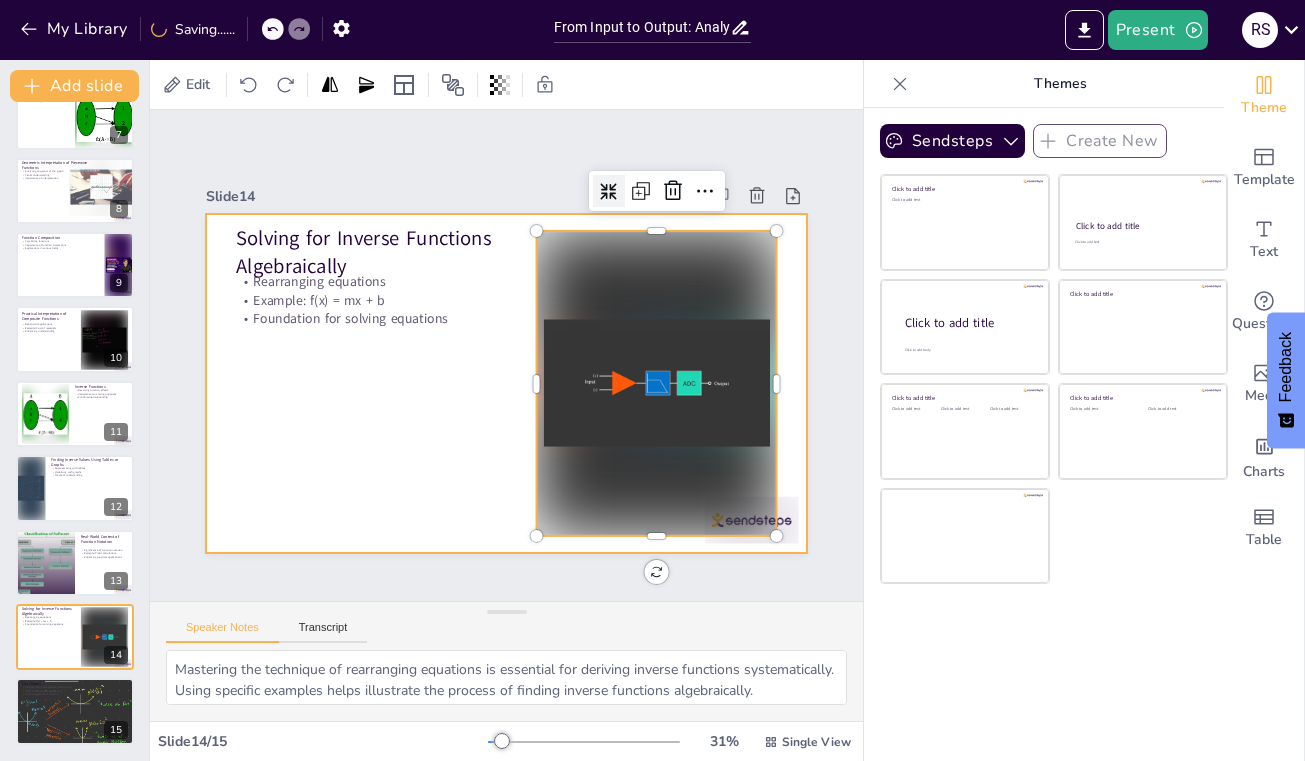 click at bounding box center (490, 332) 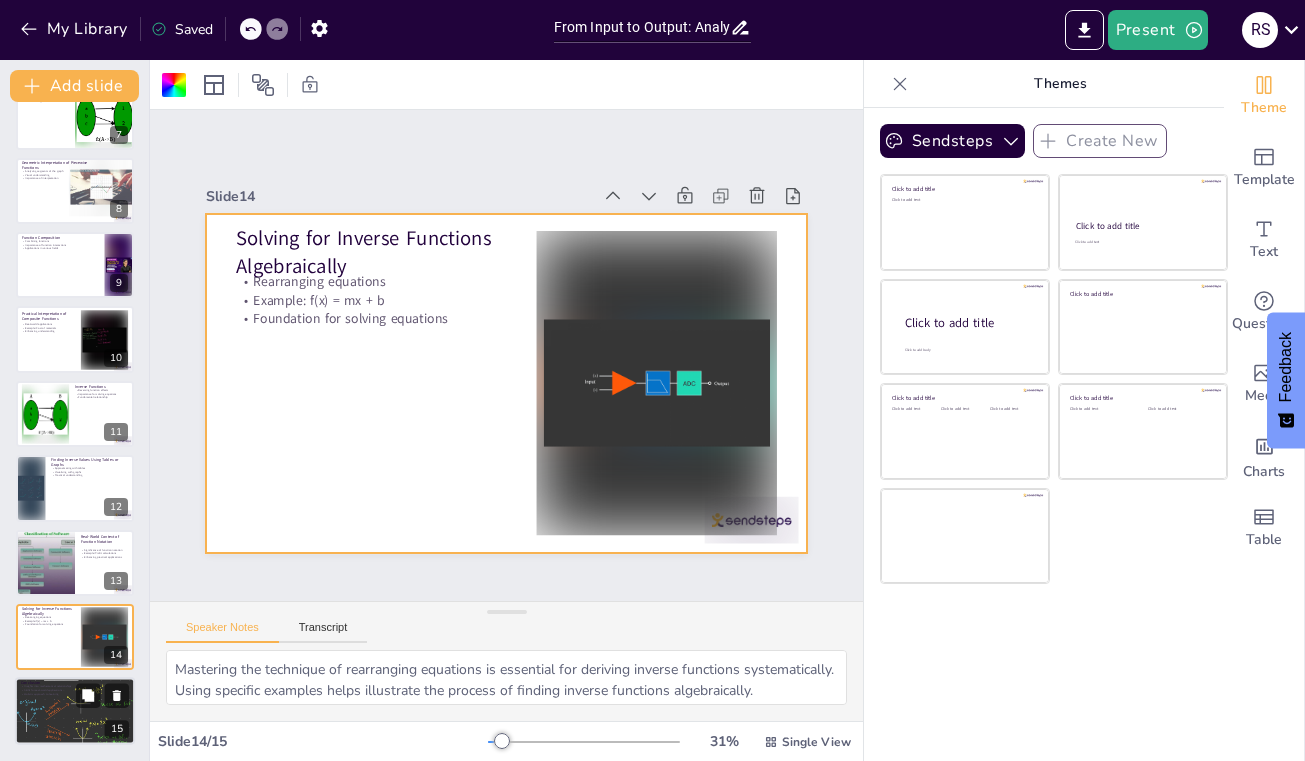 click at bounding box center [75, 711] 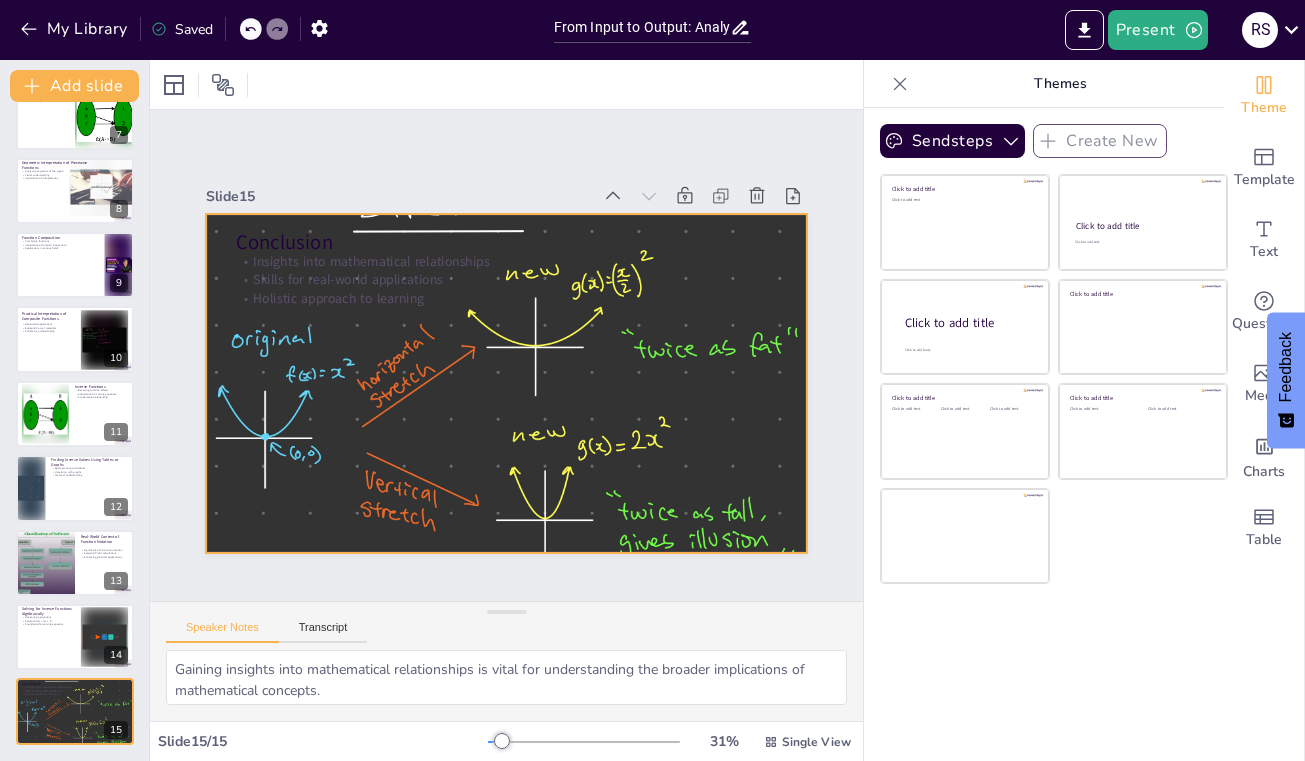 click at bounding box center [479, 361] 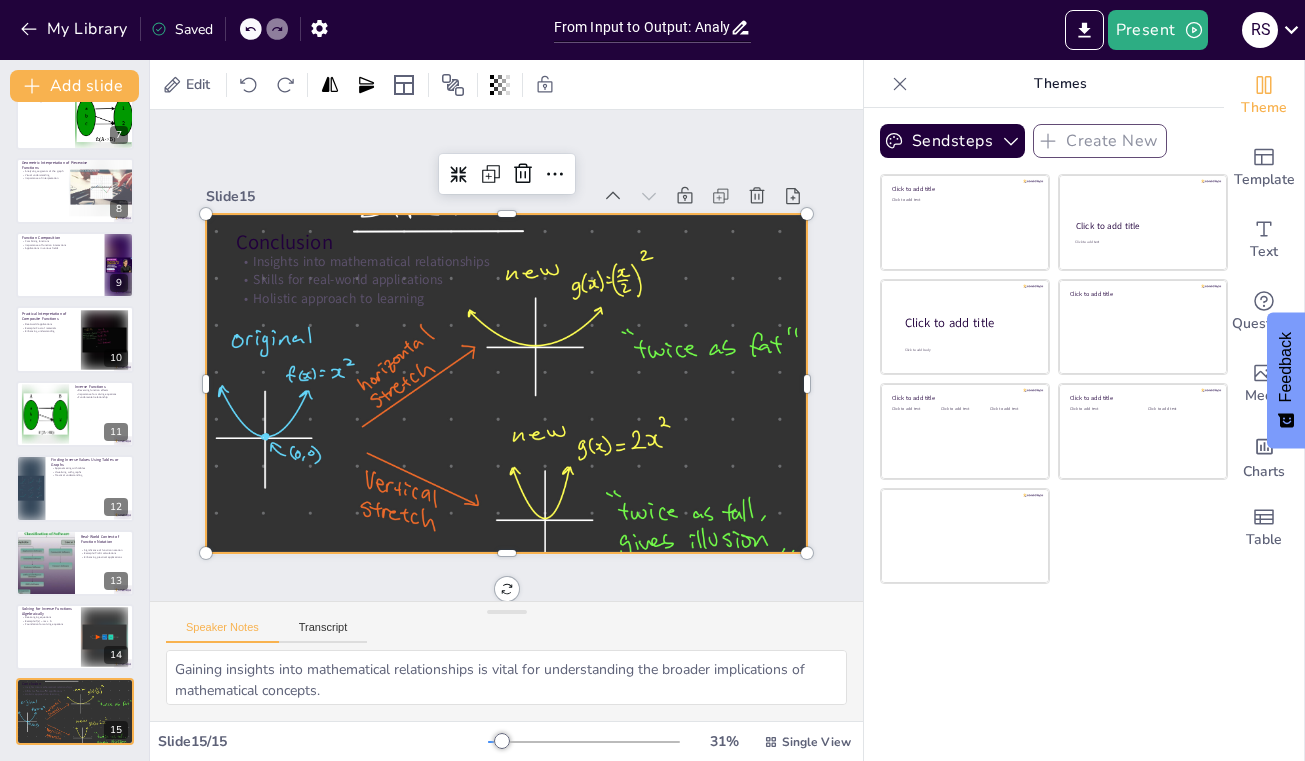 click at bounding box center [75, -330] 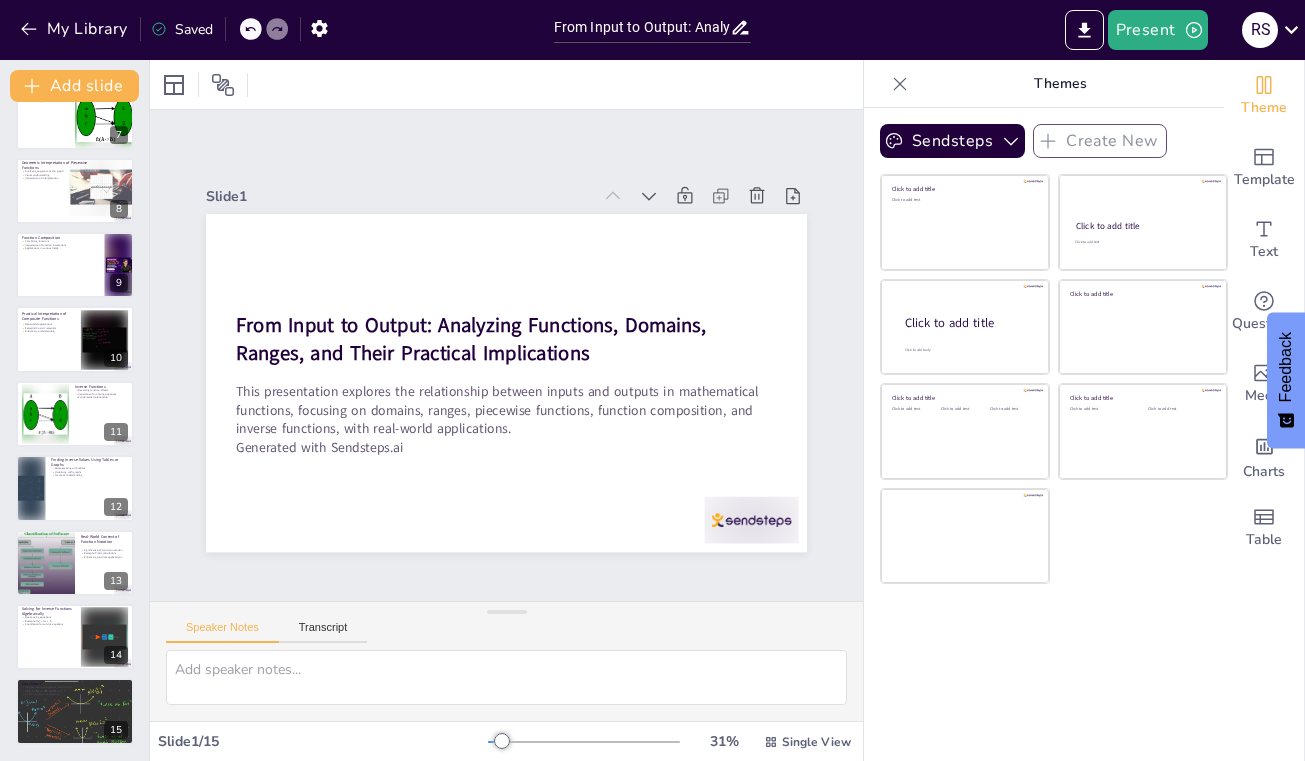 scroll, scrollTop: 0, scrollLeft: 0, axis: both 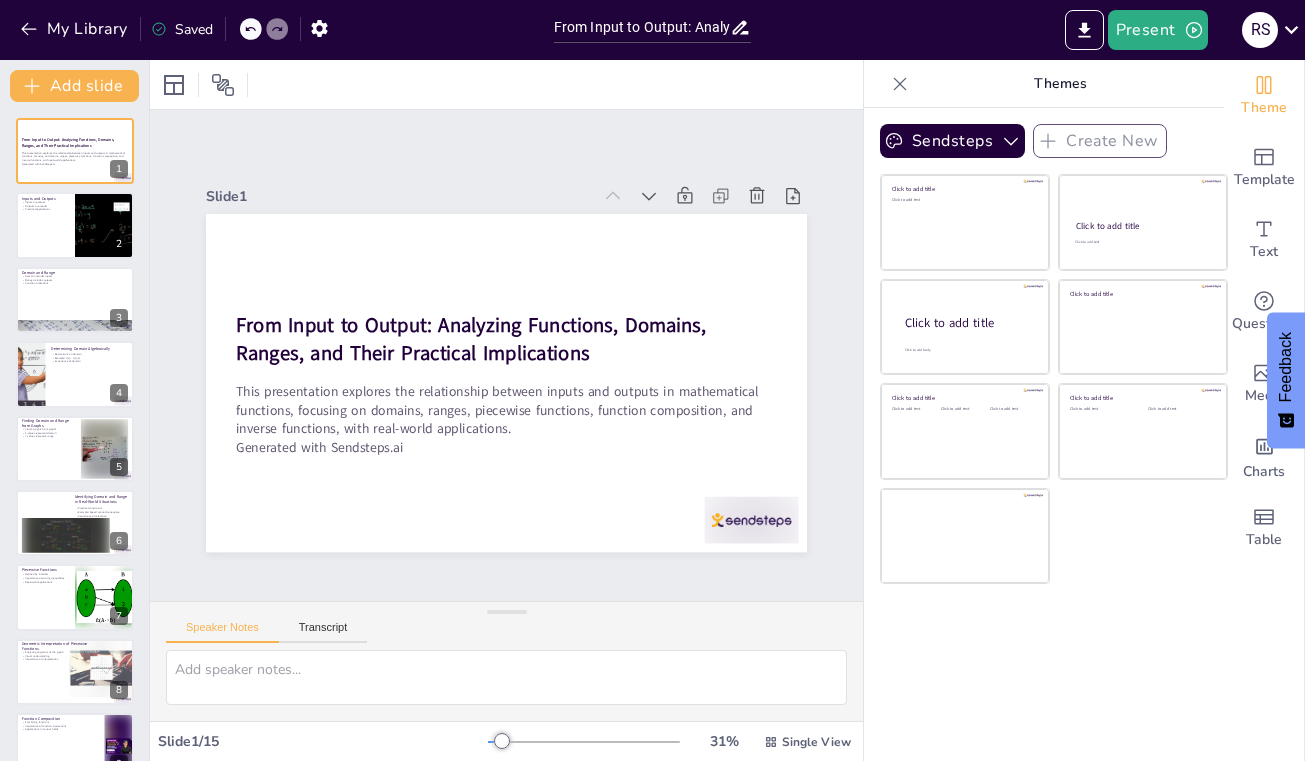 click on "From Input to Output: Analyzing Functions, Domains, Ranges, and Their Practical Implications This presentation explores the relationship between inputs and outputs in mathematical functions, focusing on domains, ranges, piecewise functions, function composition, and inverse functions, with real-world applications. Generated with Sendsteps.ai 1 Inputs and Outputs Inputs are values Outputs are results Practical applications 2 Domain and Range Domain includes inputs Range includes outputs Function limitations 3 Determining Domain Algebraically Restrictions on domain Example: f(x) = 1/(x-2) Importance of domain 4 Finding Domain and Range from Graphs Visual insights from graphs X-values represent domain Y-values represent range 5 Identifying Domain and Range in Real-World Situations Practical constraints Example: Speed cannot be negative Importance of relevance 6 Piecewise Functions Defined by intervals Importance of solving inequalities Real-world applications 7 Geometric Interpretation of Piecewise Functions 8 9" at bounding box center [74, 672] 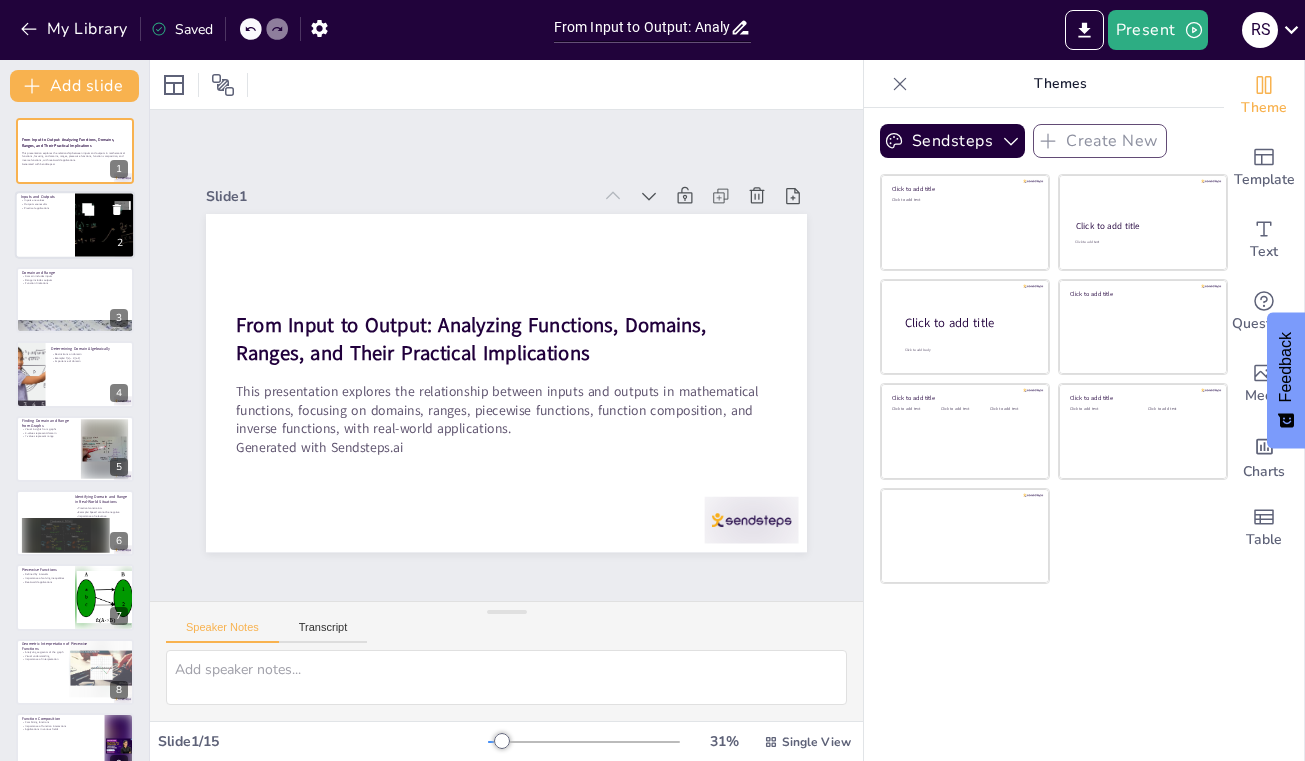 click at bounding box center [75, 226] 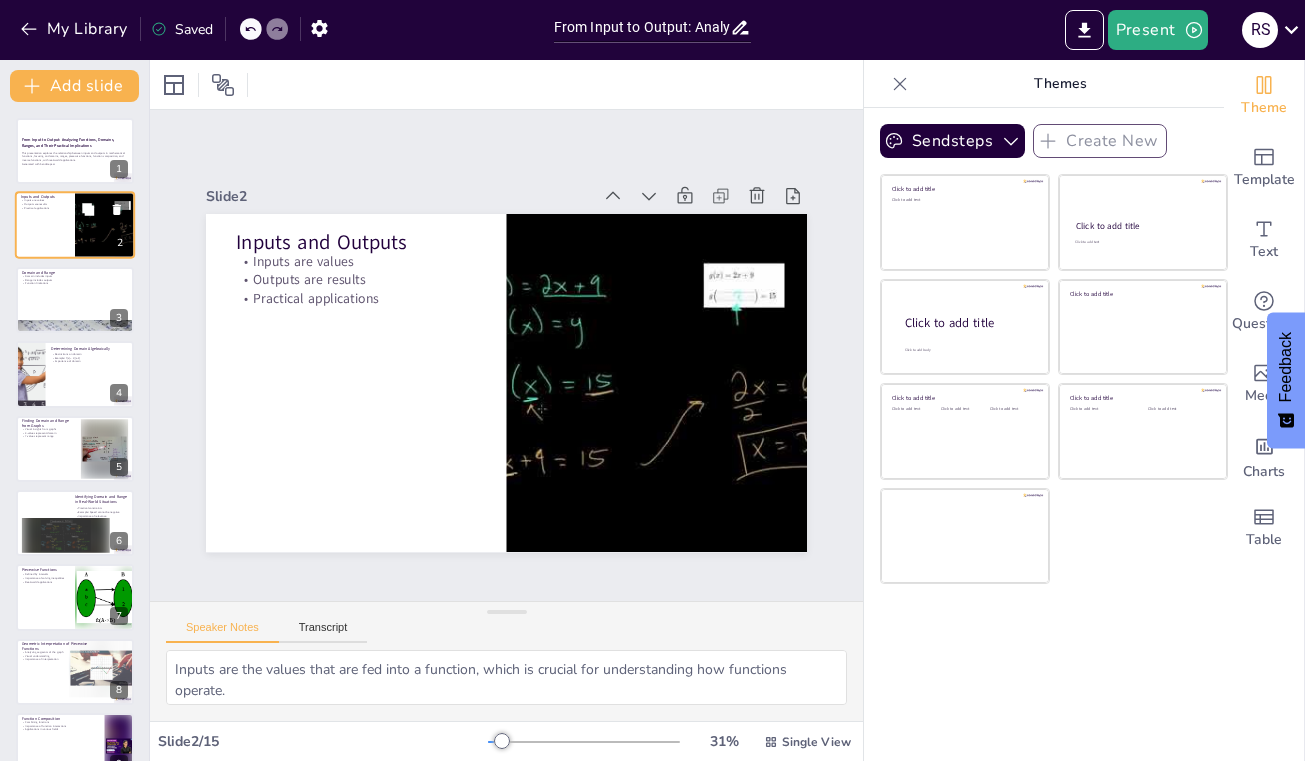 click at bounding box center (75, 226) 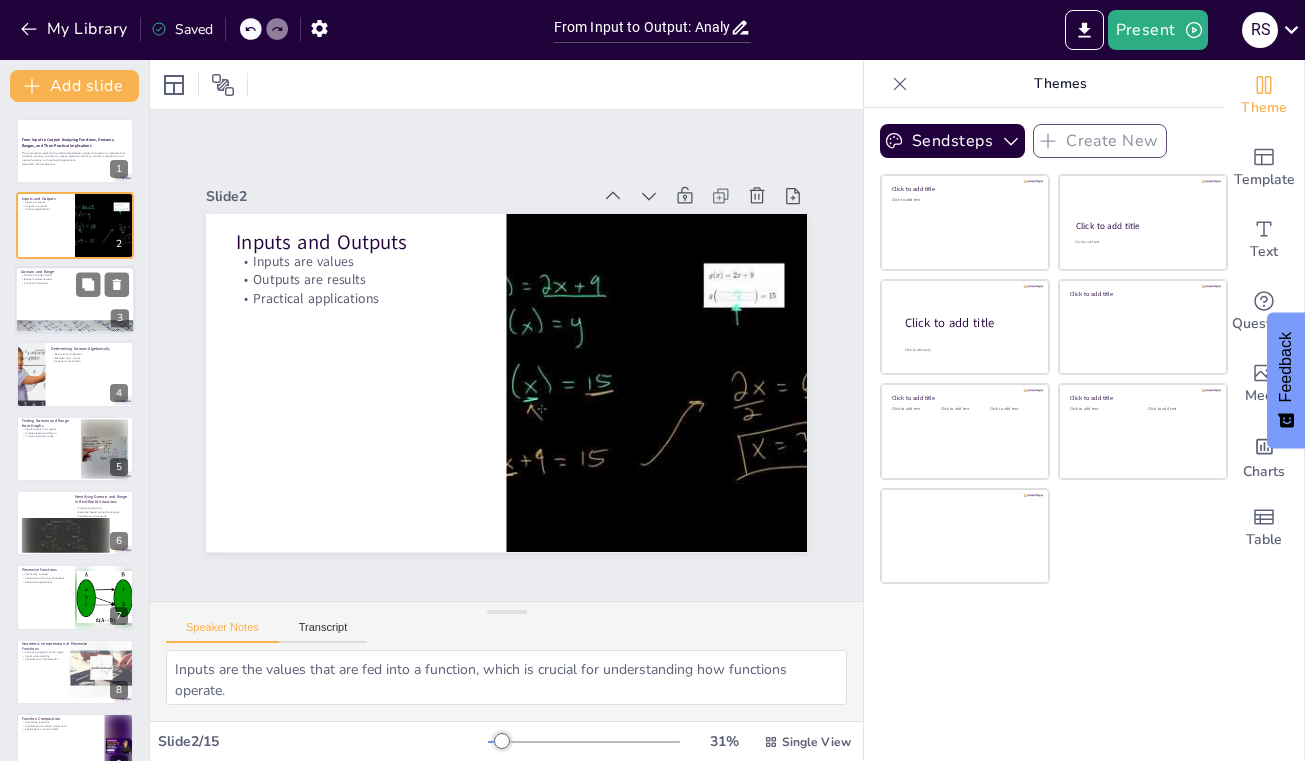 click at bounding box center (75, 300) 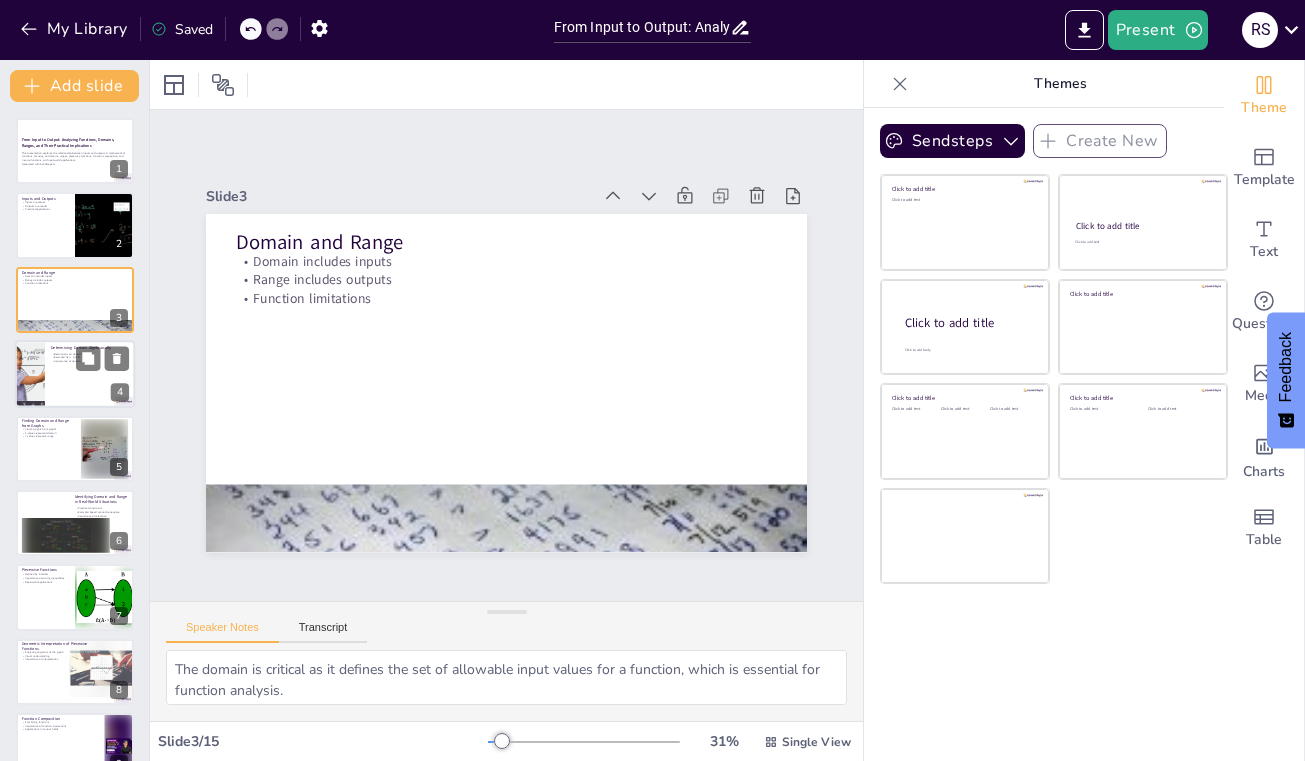 click at bounding box center [75, 374] 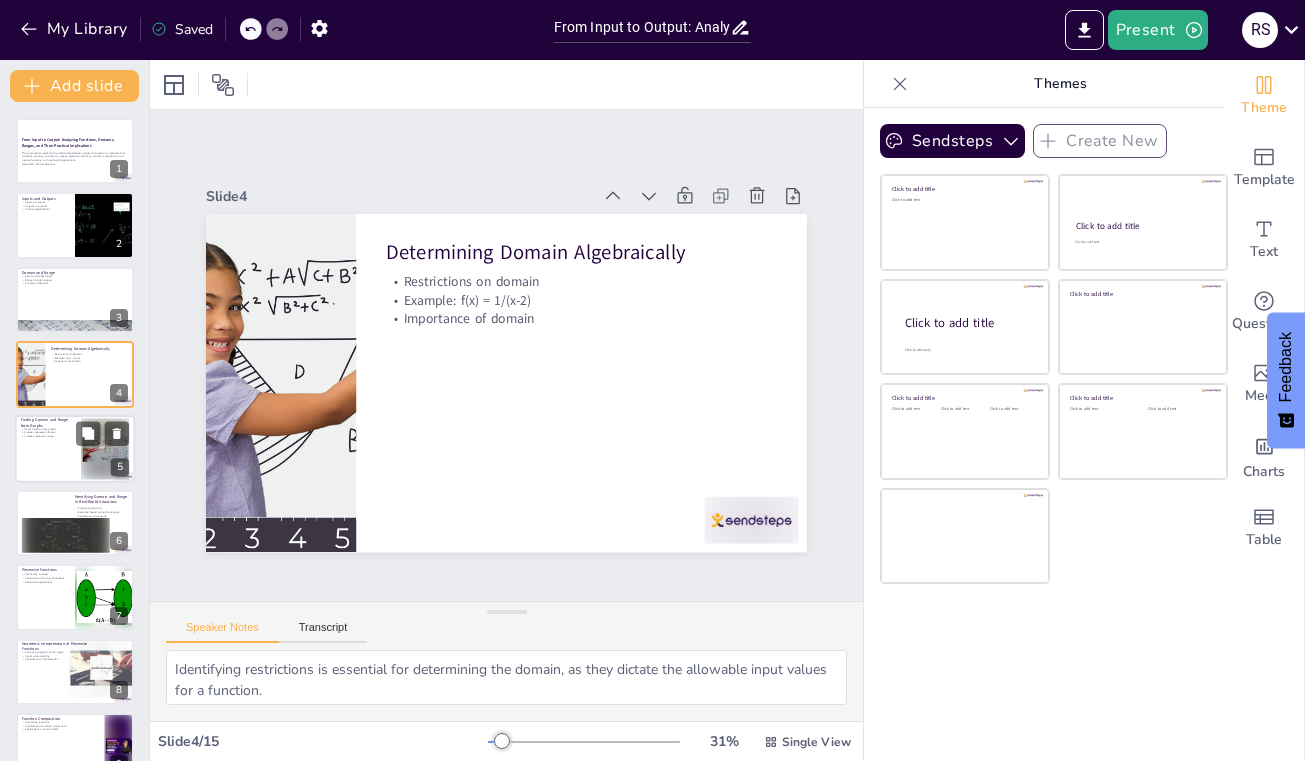 click at bounding box center [105, 448] 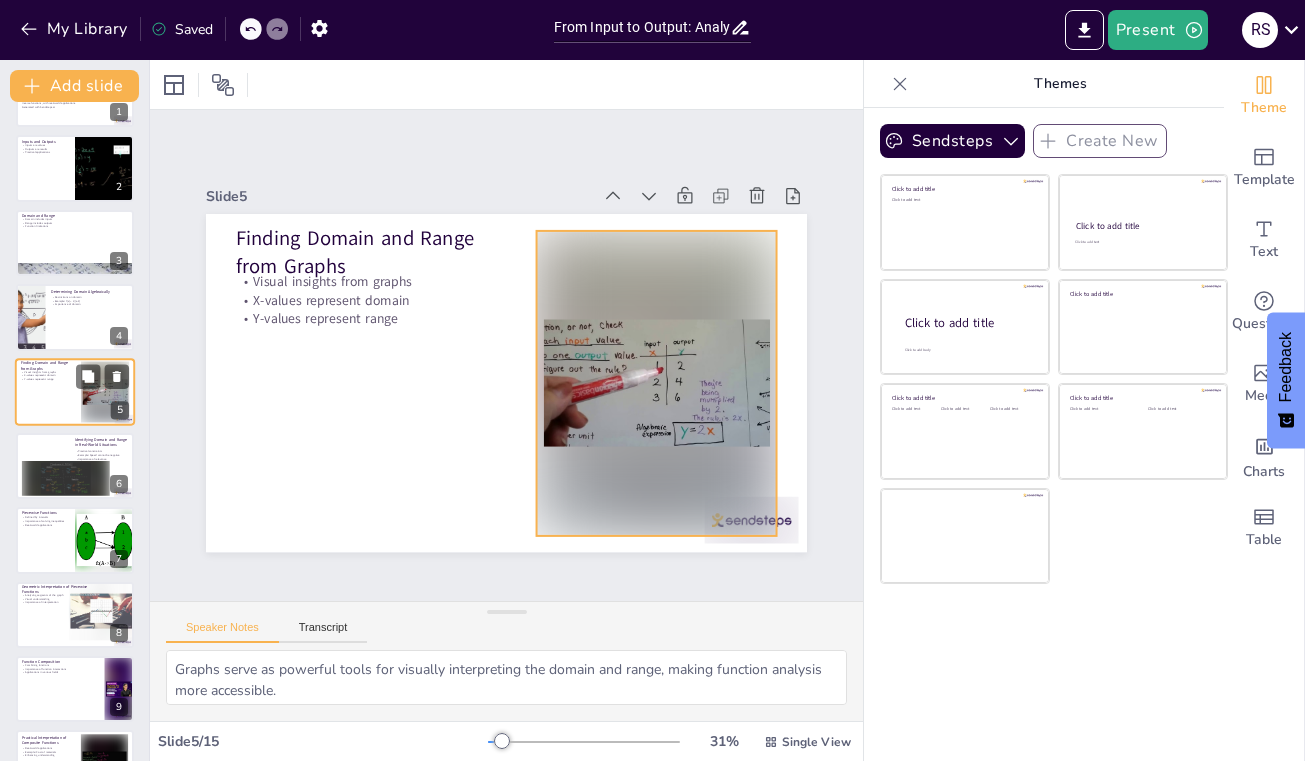 scroll, scrollTop: 66, scrollLeft: 0, axis: vertical 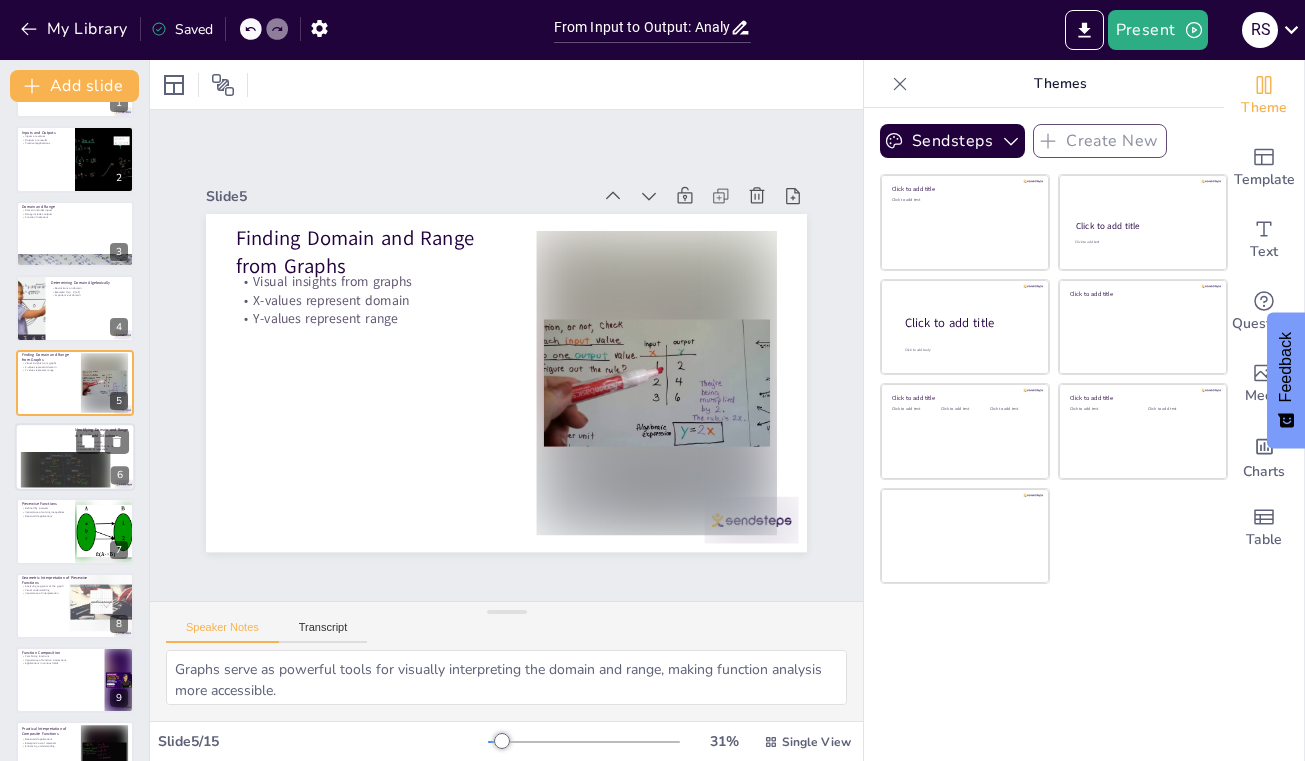 click at bounding box center [66, 469] 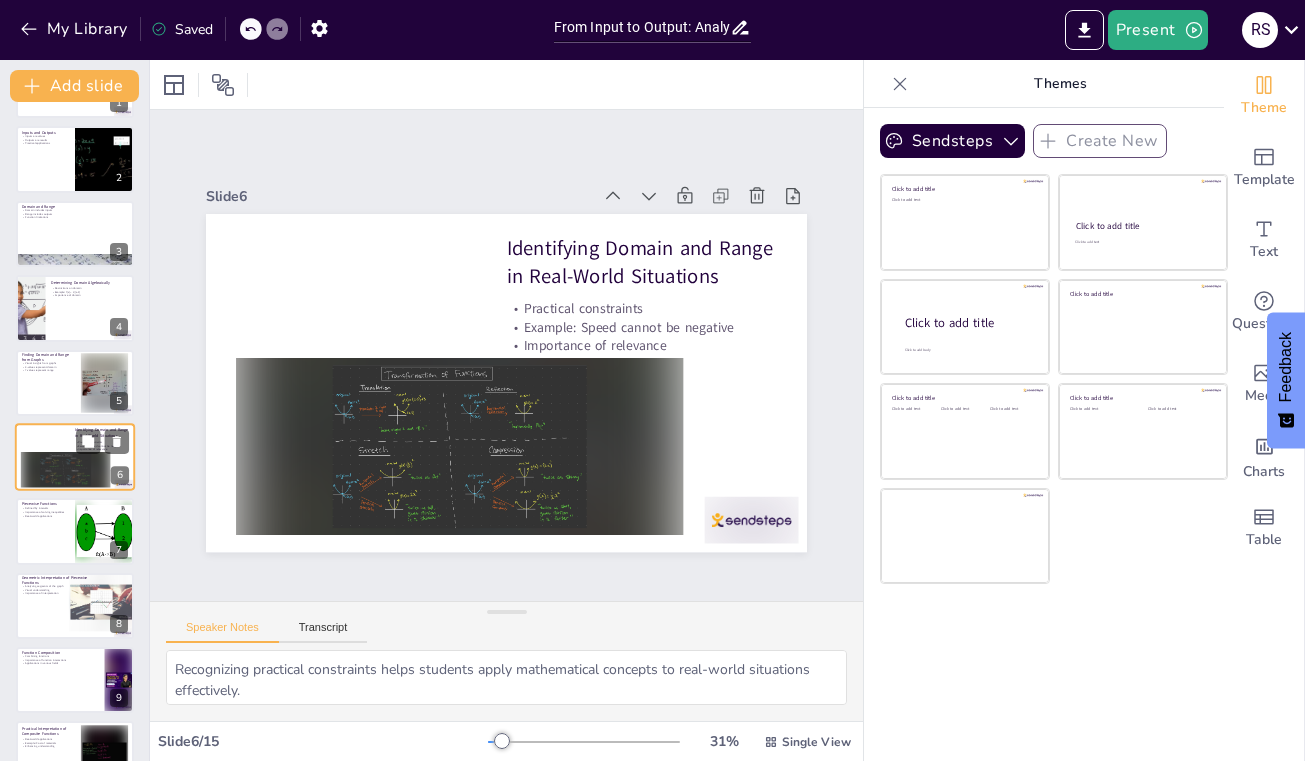 scroll, scrollTop: 91, scrollLeft: 0, axis: vertical 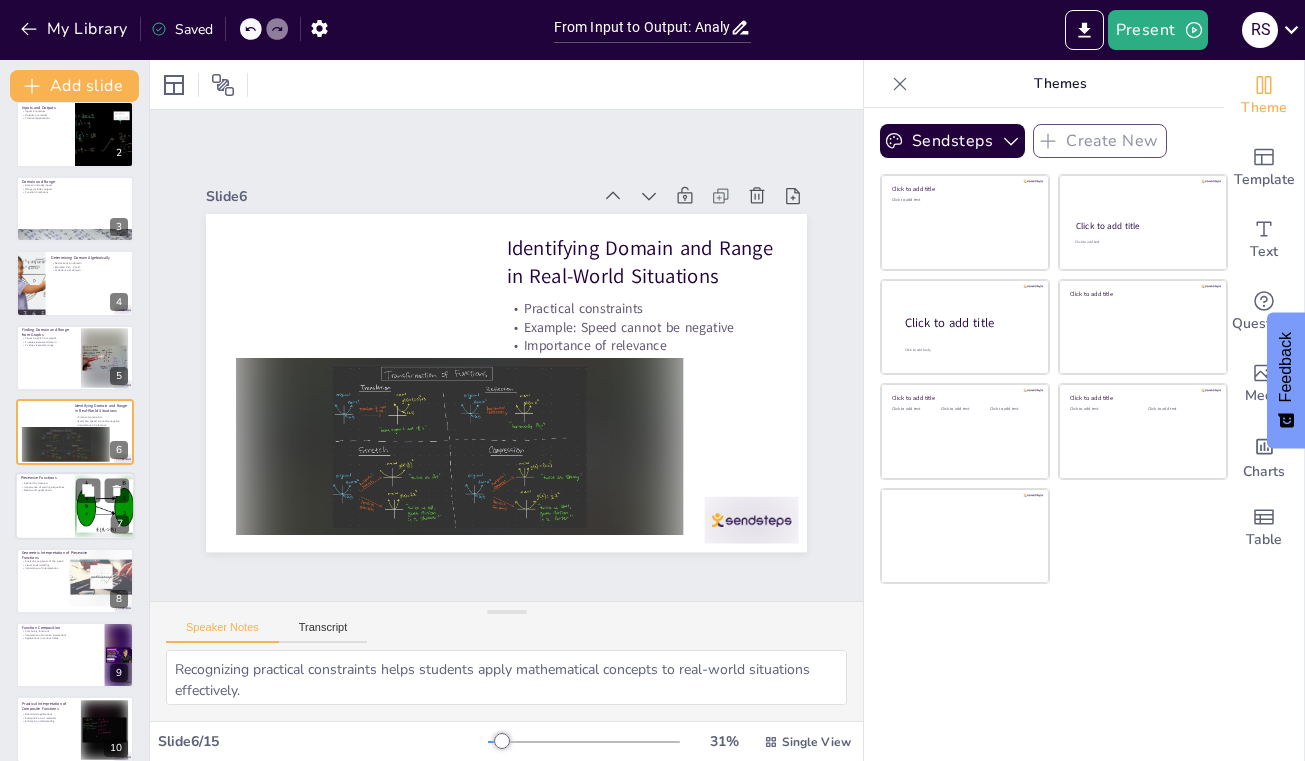 click at bounding box center (75, 507) 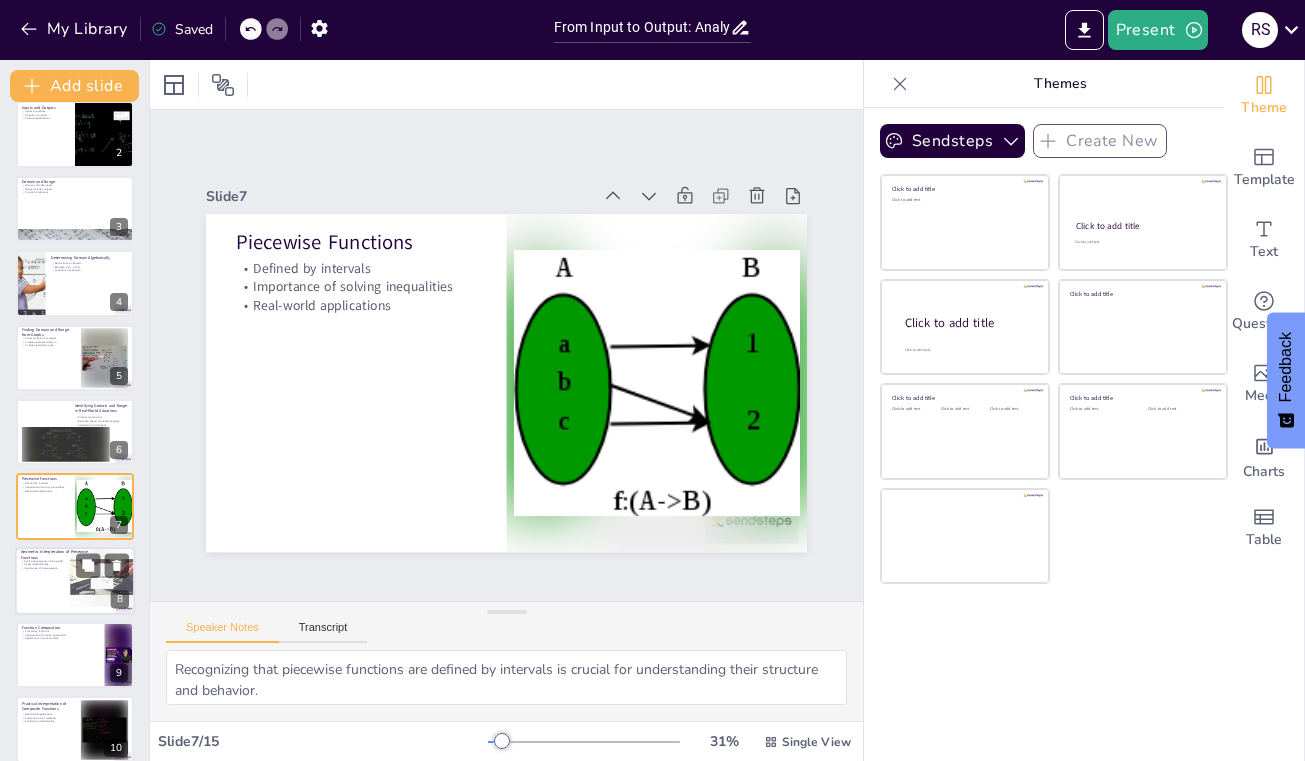 scroll, scrollTop: 165, scrollLeft: 0, axis: vertical 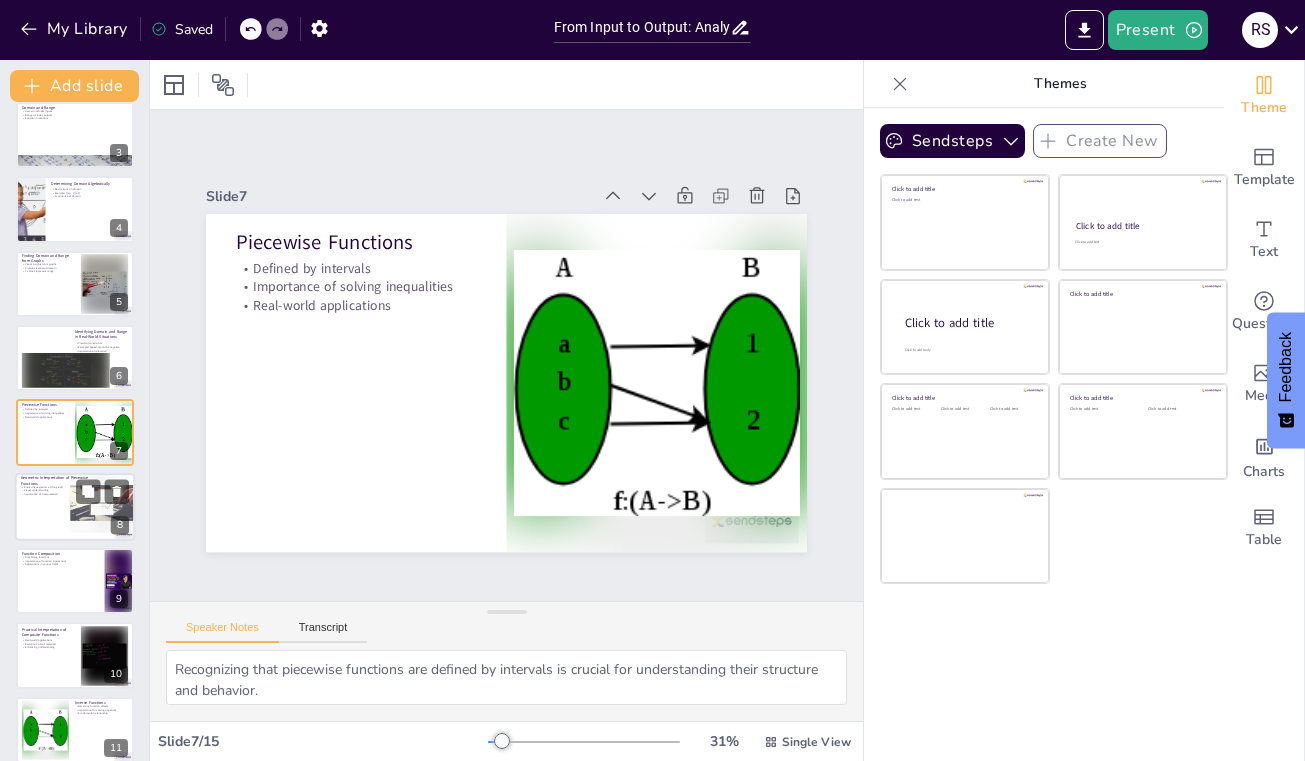 click at bounding box center (102, 502) 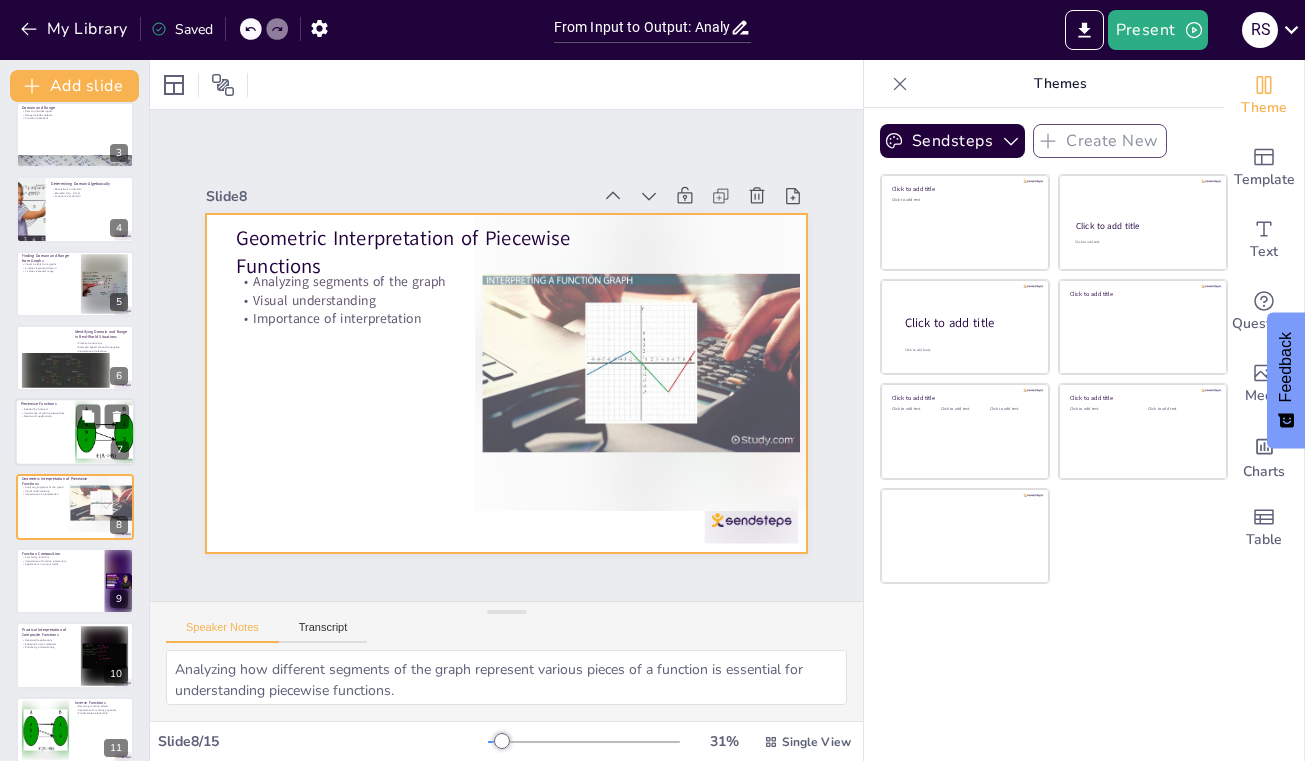 scroll, scrollTop: 240, scrollLeft: 0, axis: vertical 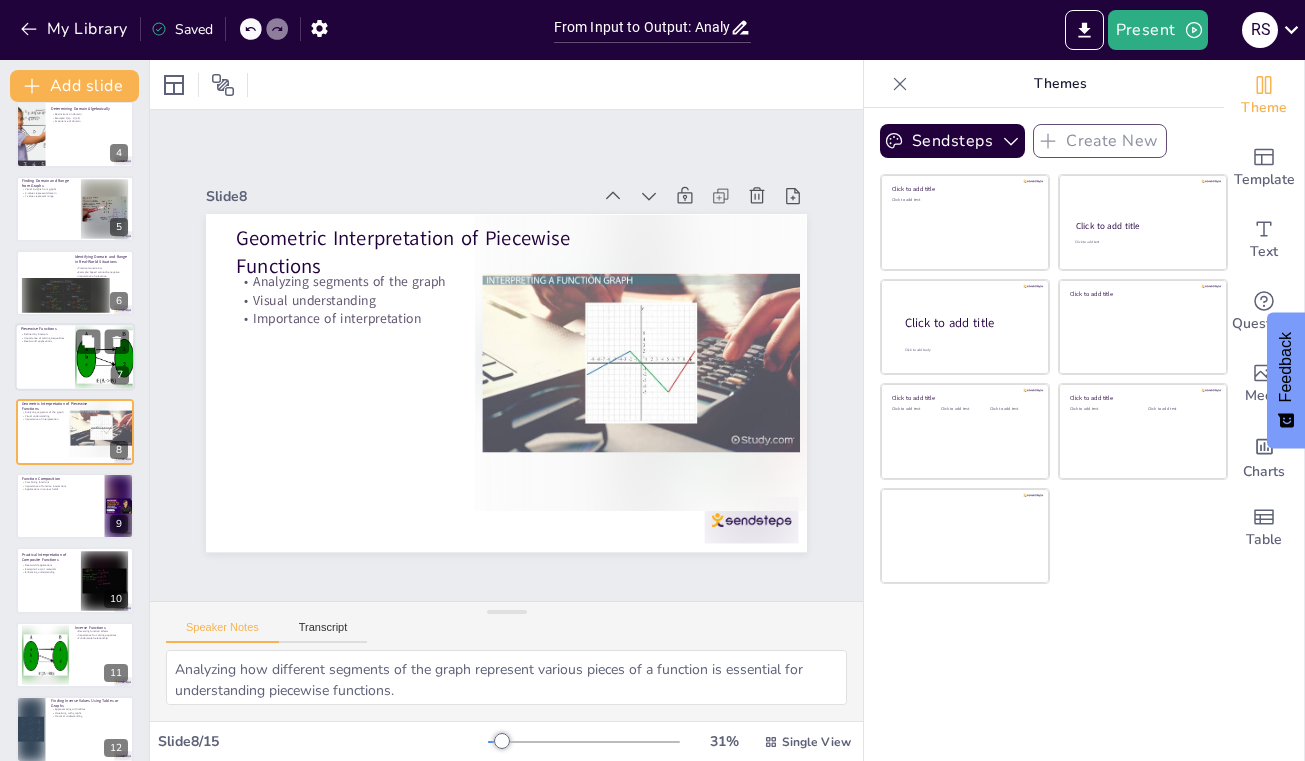 click at bounding box center [75, 358] 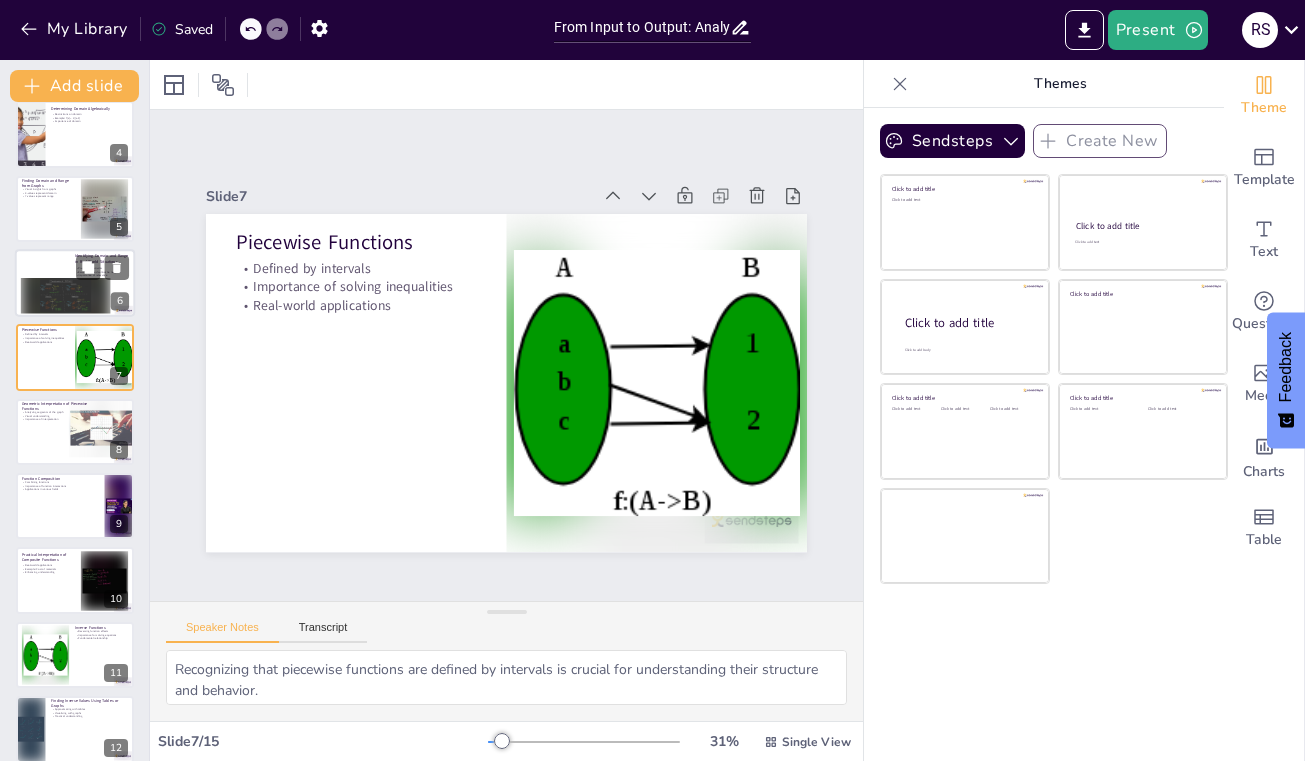 scroll, scrollTop: 165, scrollLeft: 0, axis: vertical 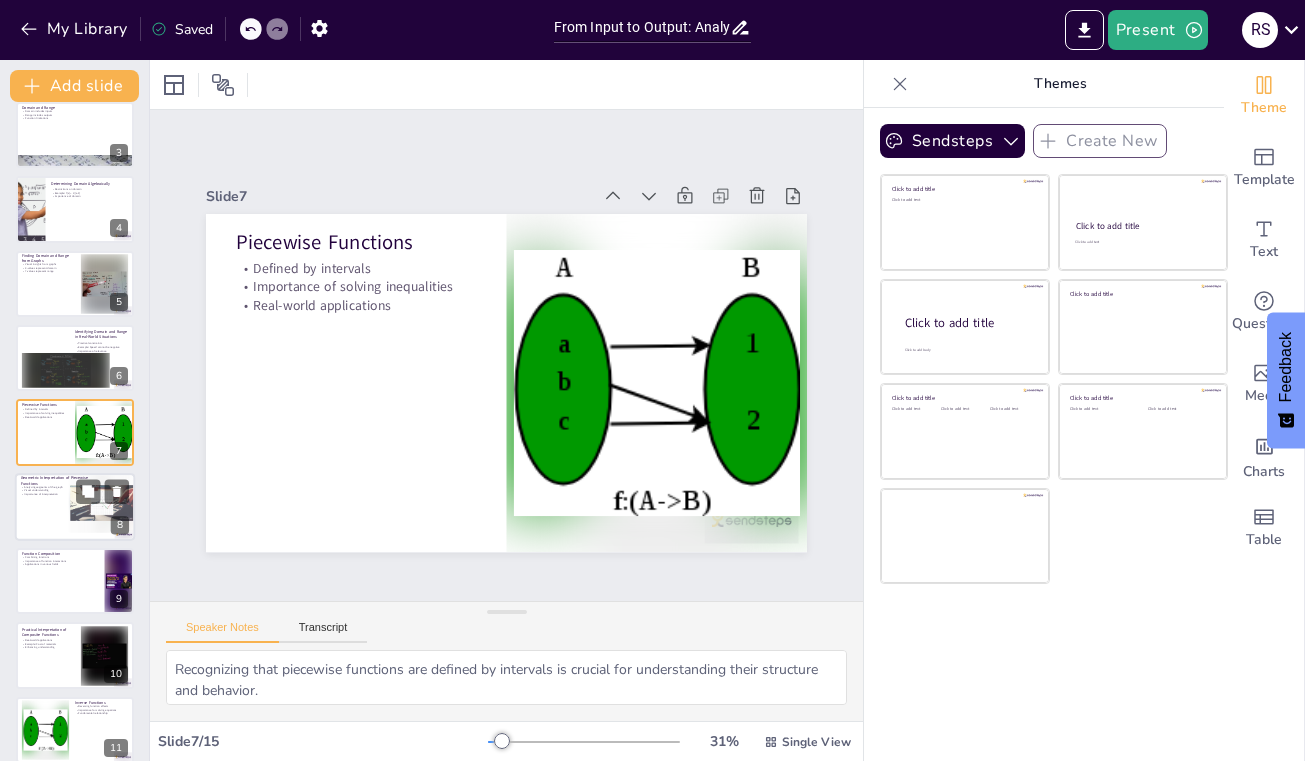 click at bounding box center [75, 507] 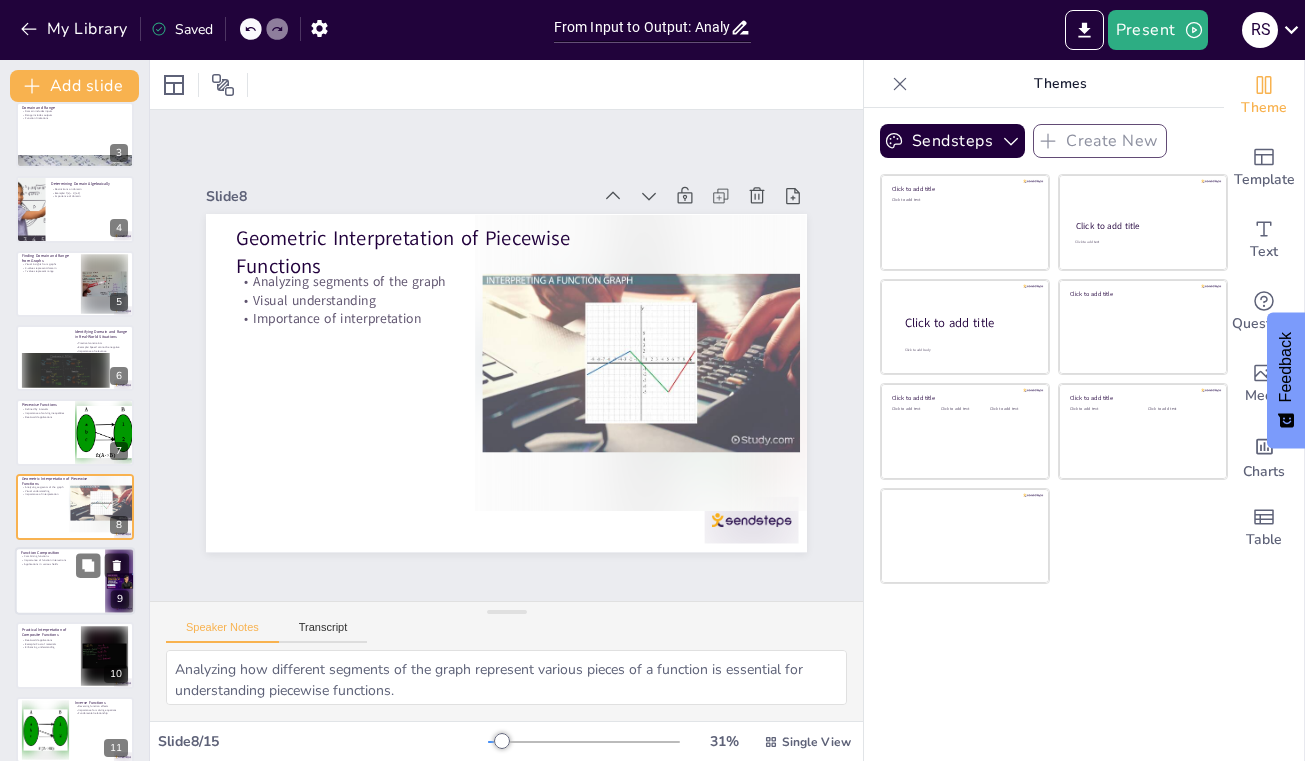 scroll, scrollTop: 240, scrollLeft: 0, axis: vertical 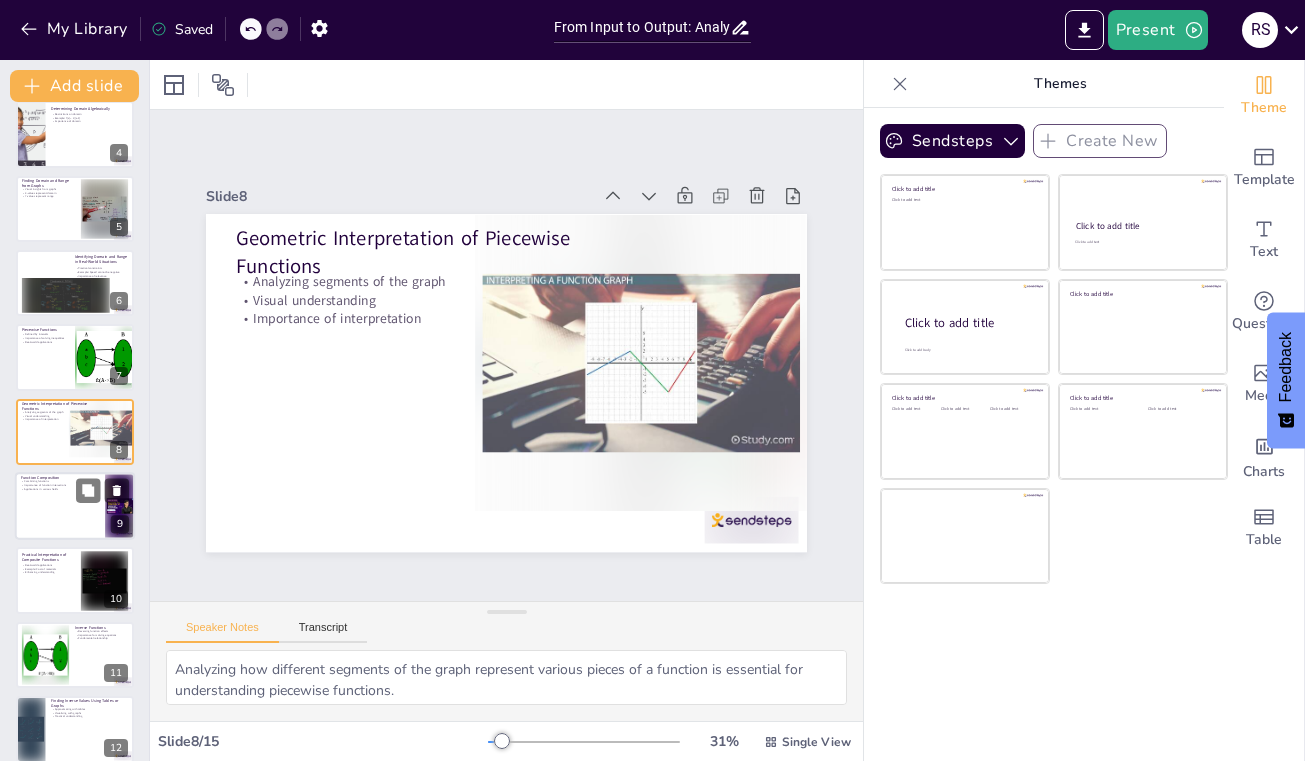 click at bounding box center [75, 506] 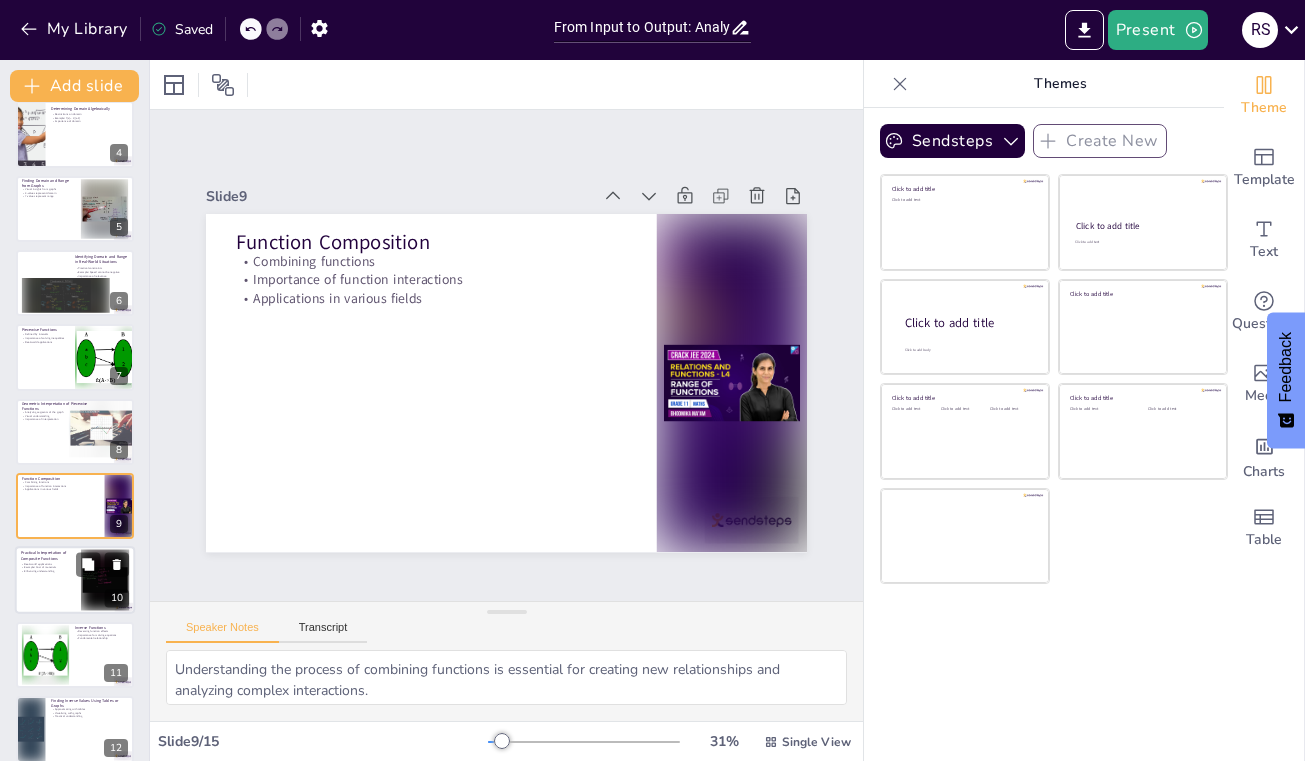 scroll, scrollTop: 314, scrollLeft: 0, axis: vertical 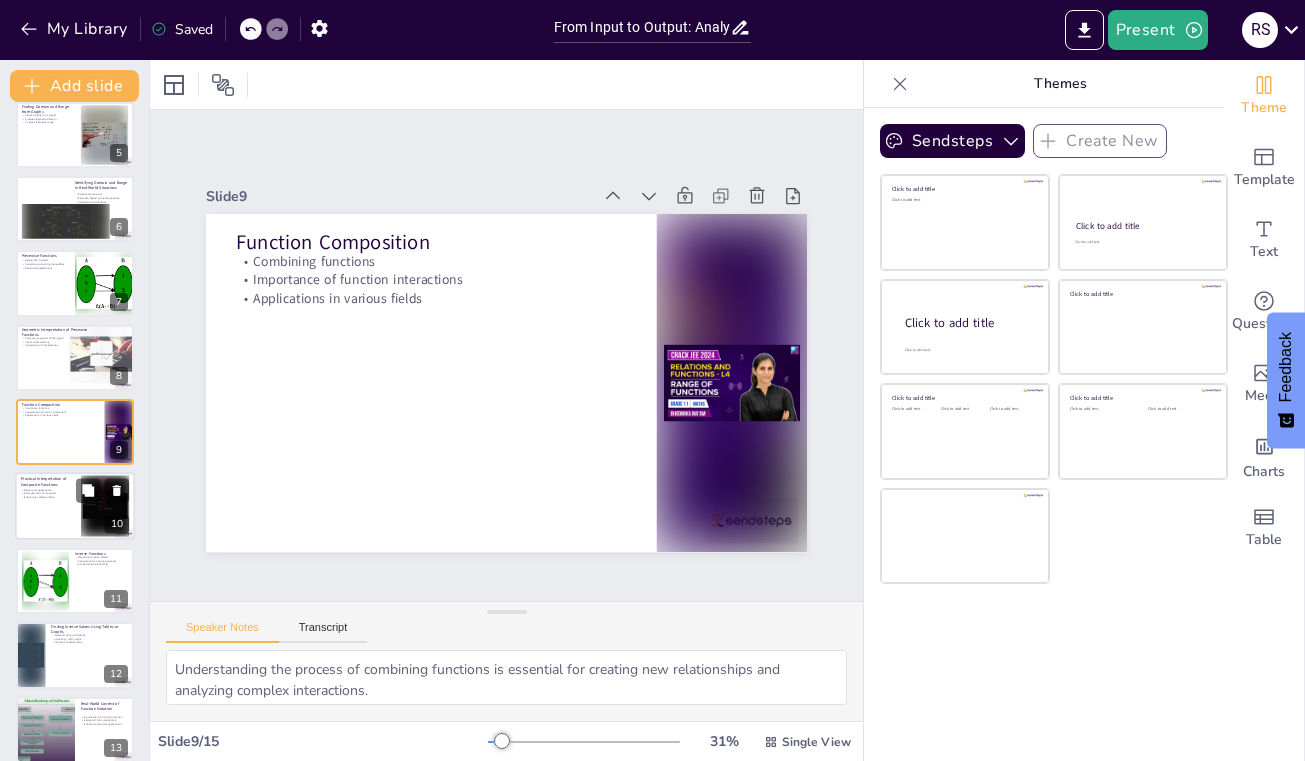click at bounding box center (75, 507) 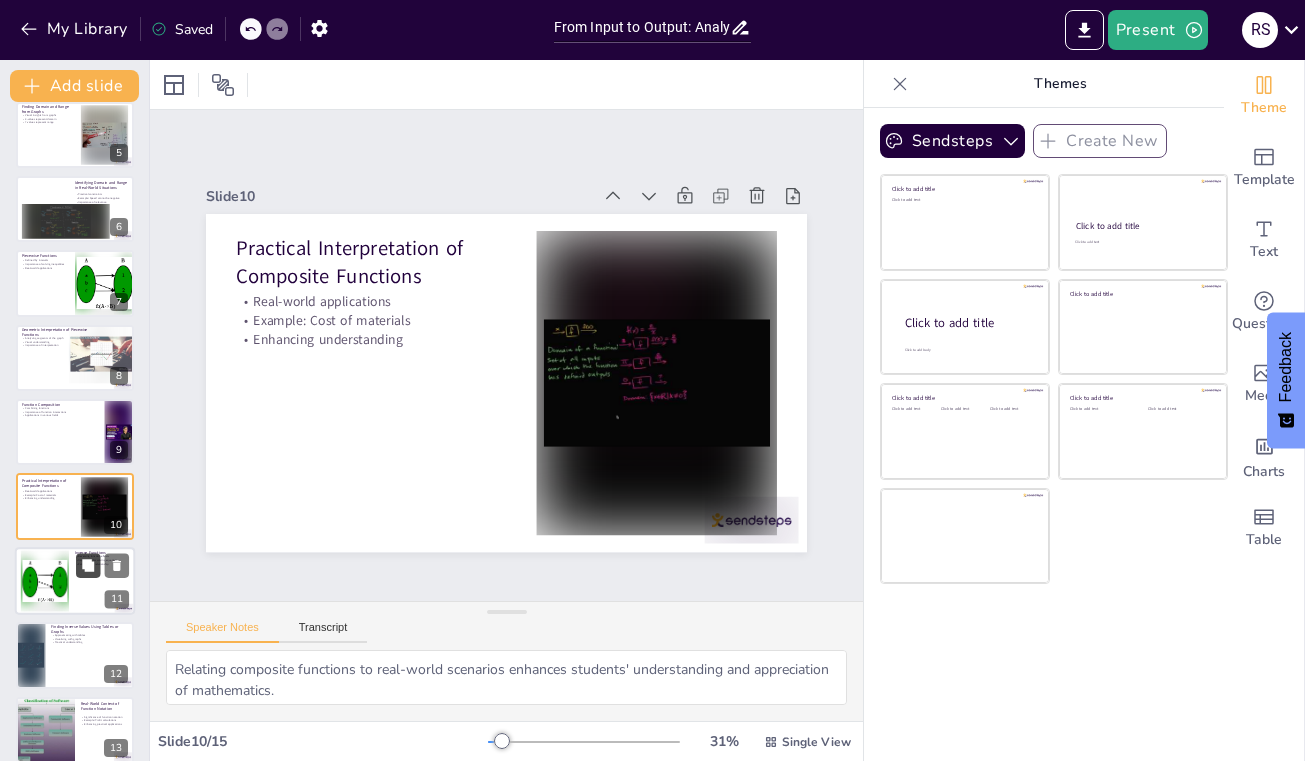 scroll, scrollTop: 389, scrollLeft: 0, axis: vertical 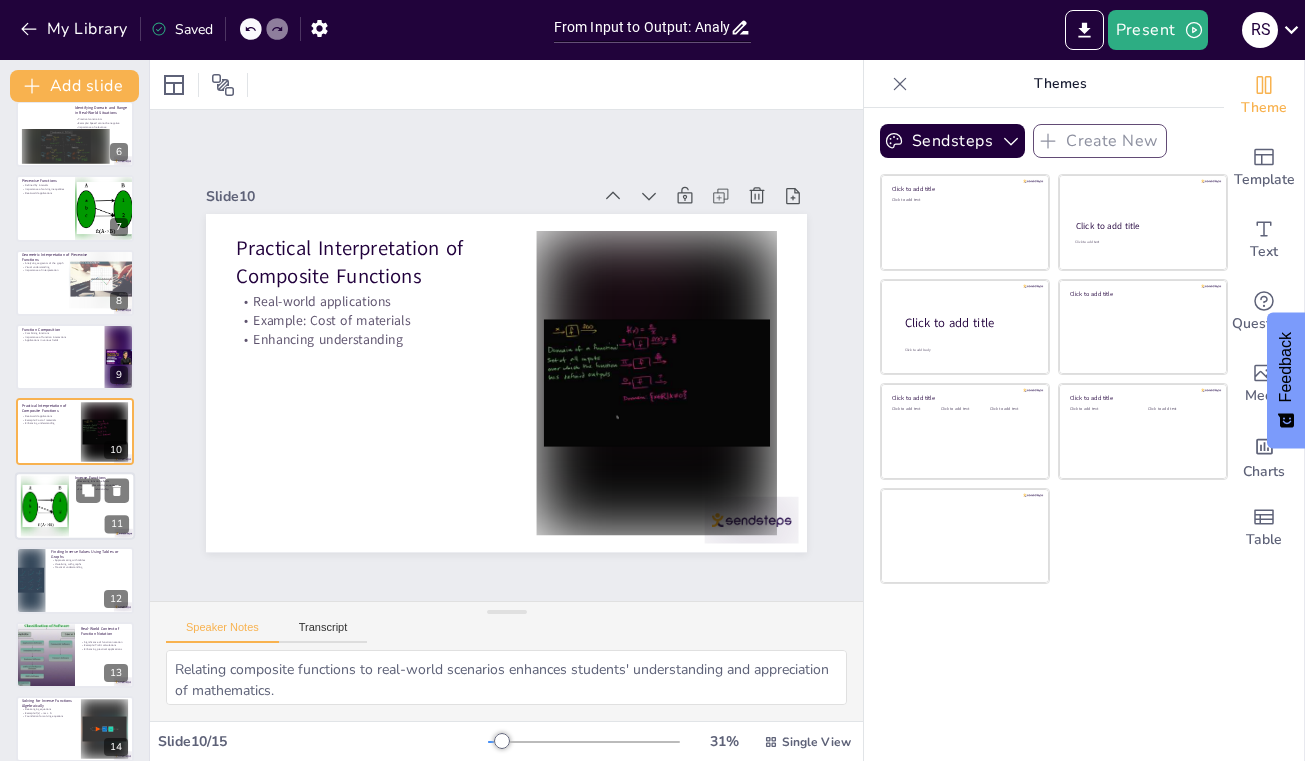click at bounding box center [45, 505] 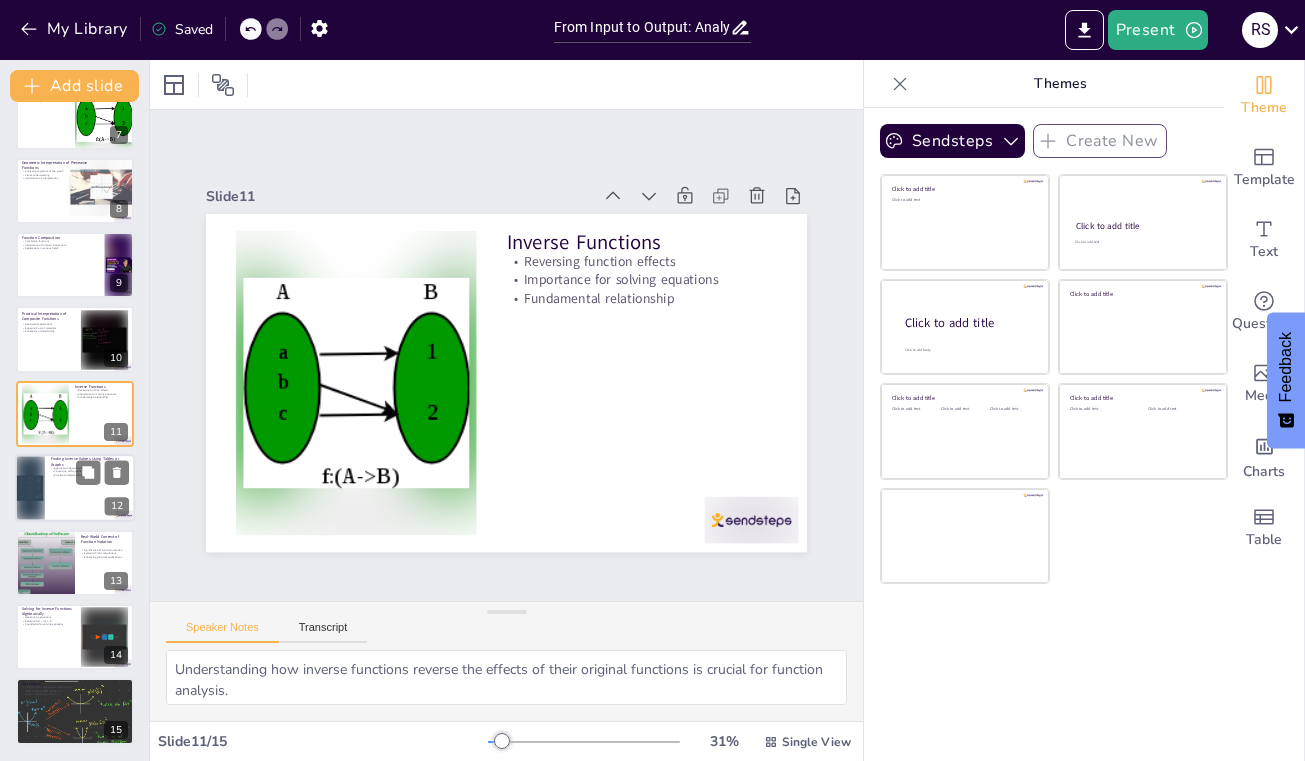 scroll, scrollTop: 481, scrollLeft: 0, axis: vertical 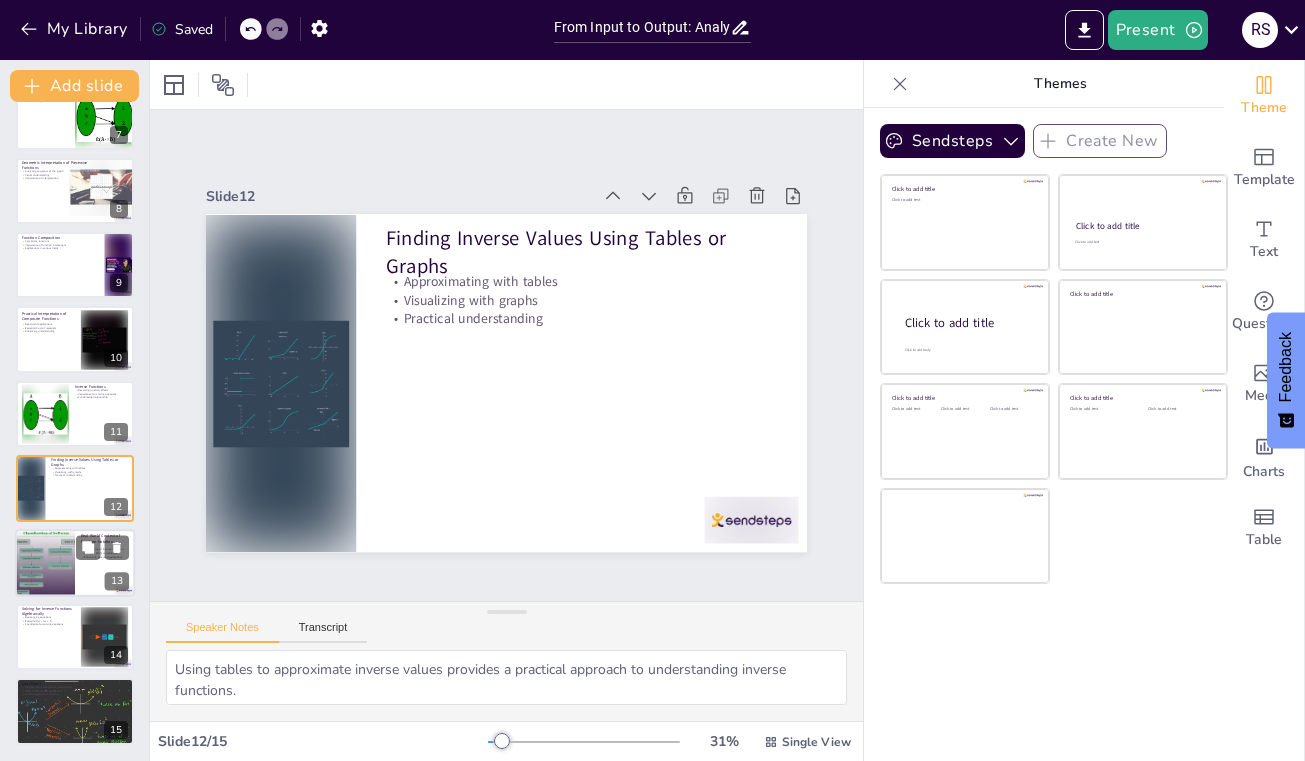 click at bounding box center (45, 563) 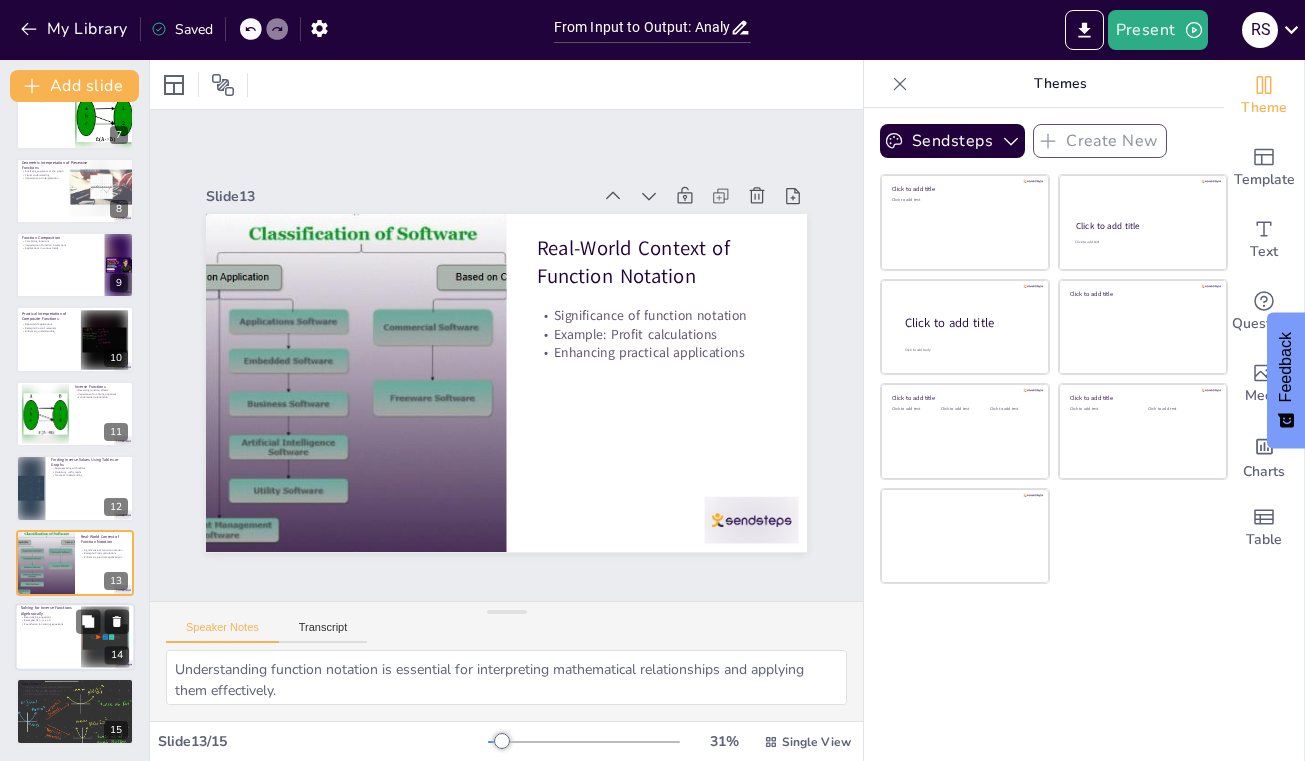 click at bounding box center [75, 637] 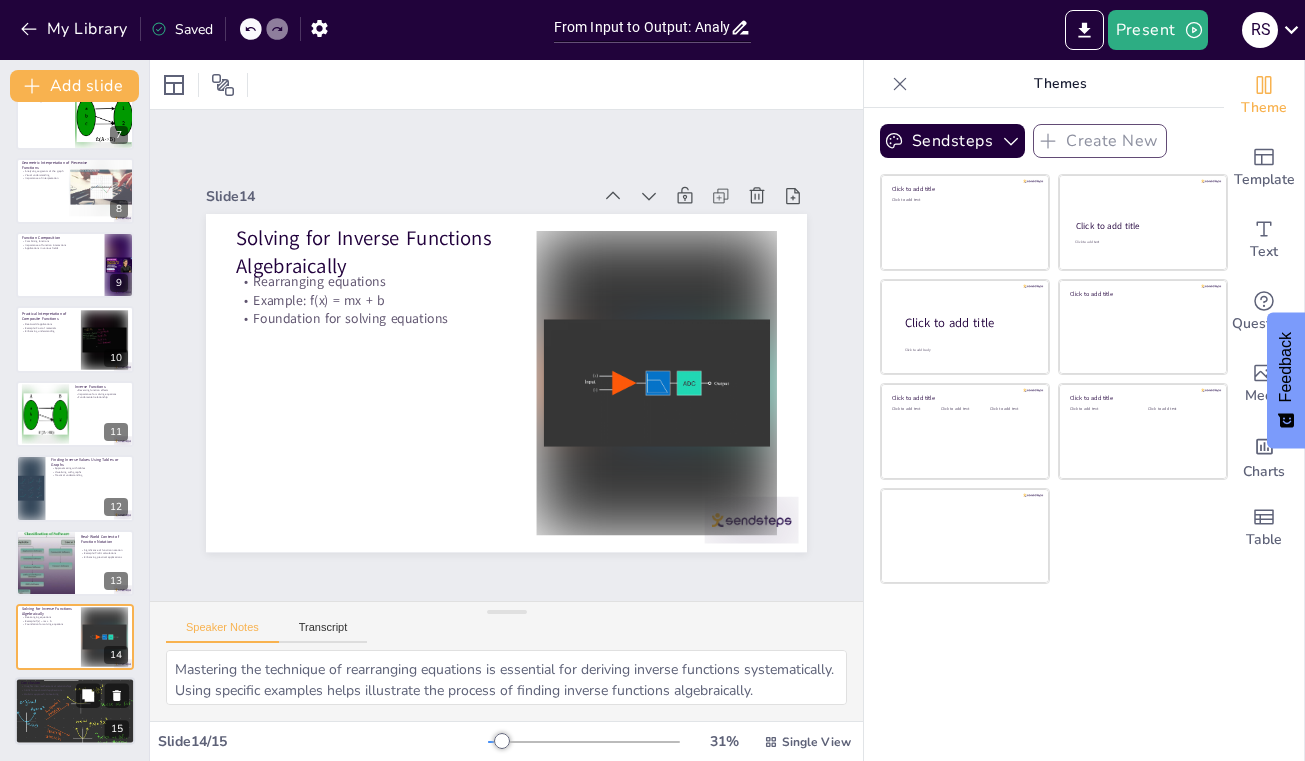 click on "Holistic approach to learning" at bounding box center (75, 695) 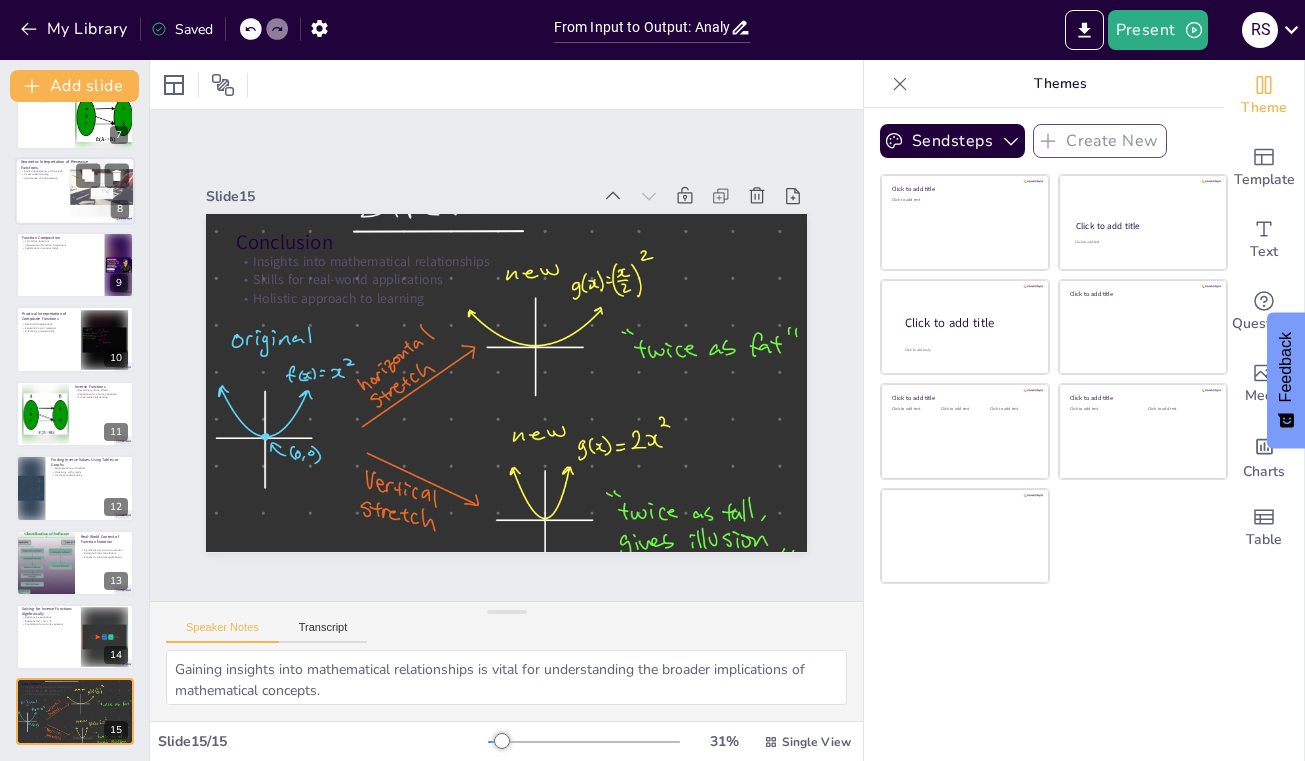 scroll, scrollTop: 0, scrollLeft: 0, axis: both 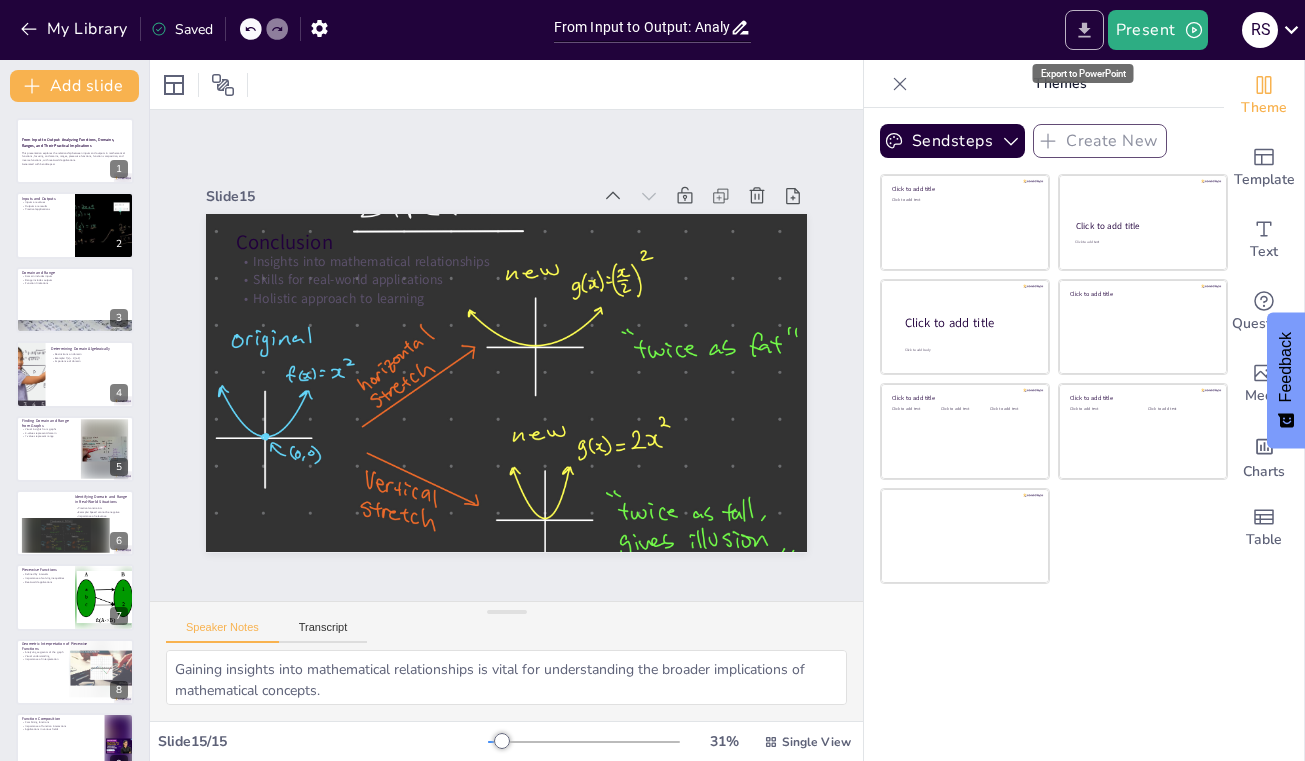 click 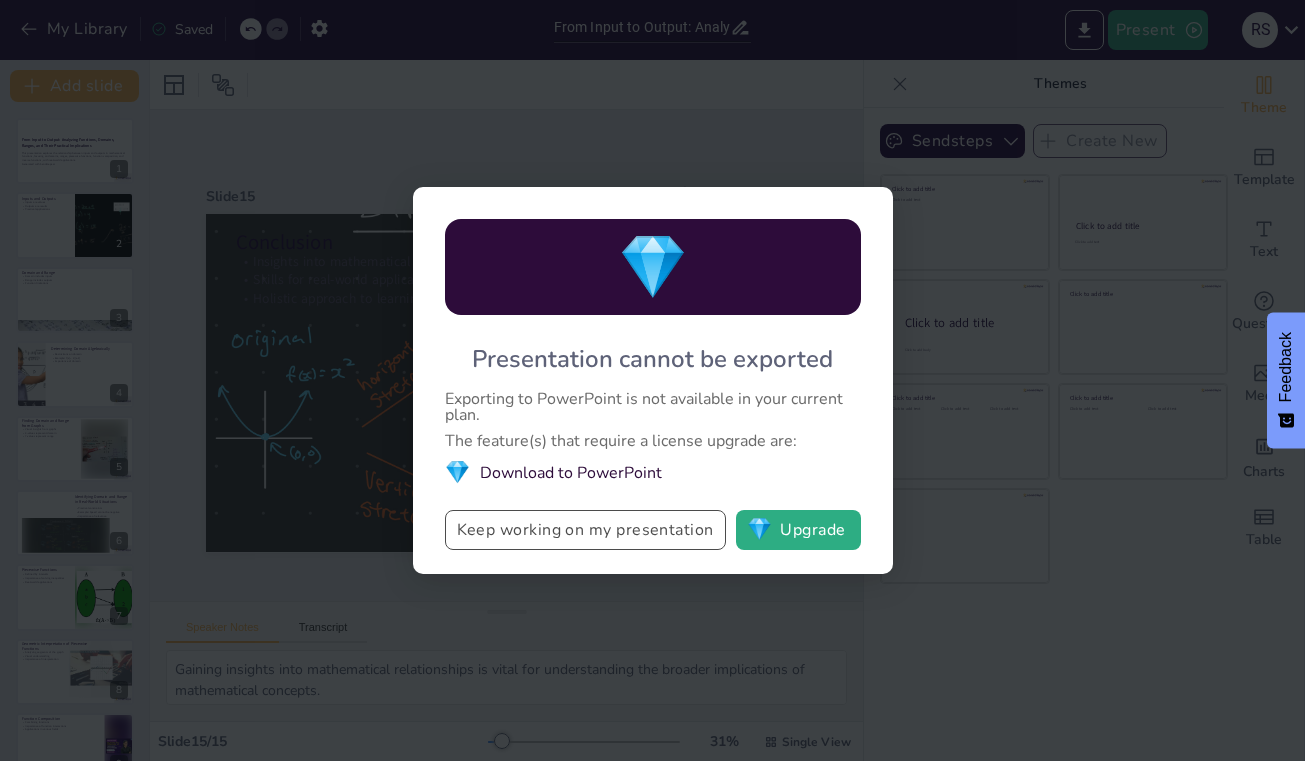 click on "Keep working on my presentation" at bounding box center (585, 530) 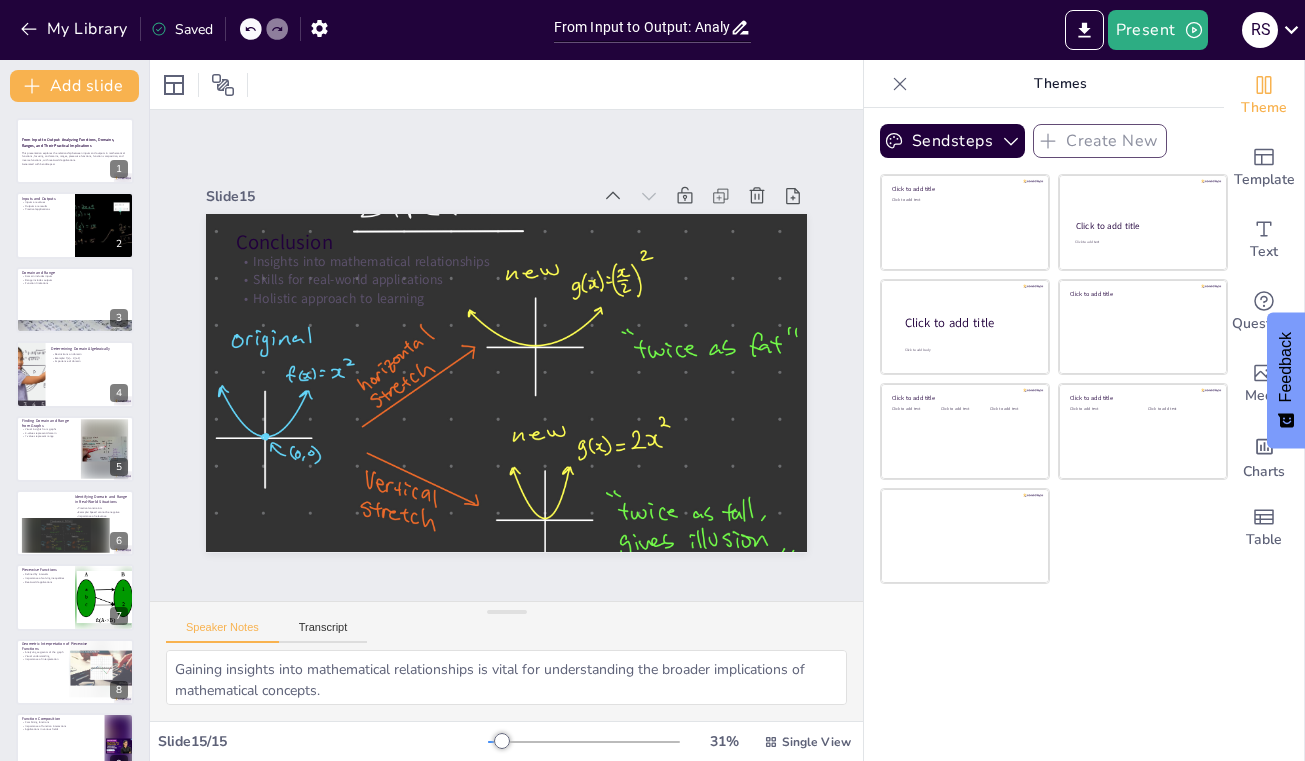 click 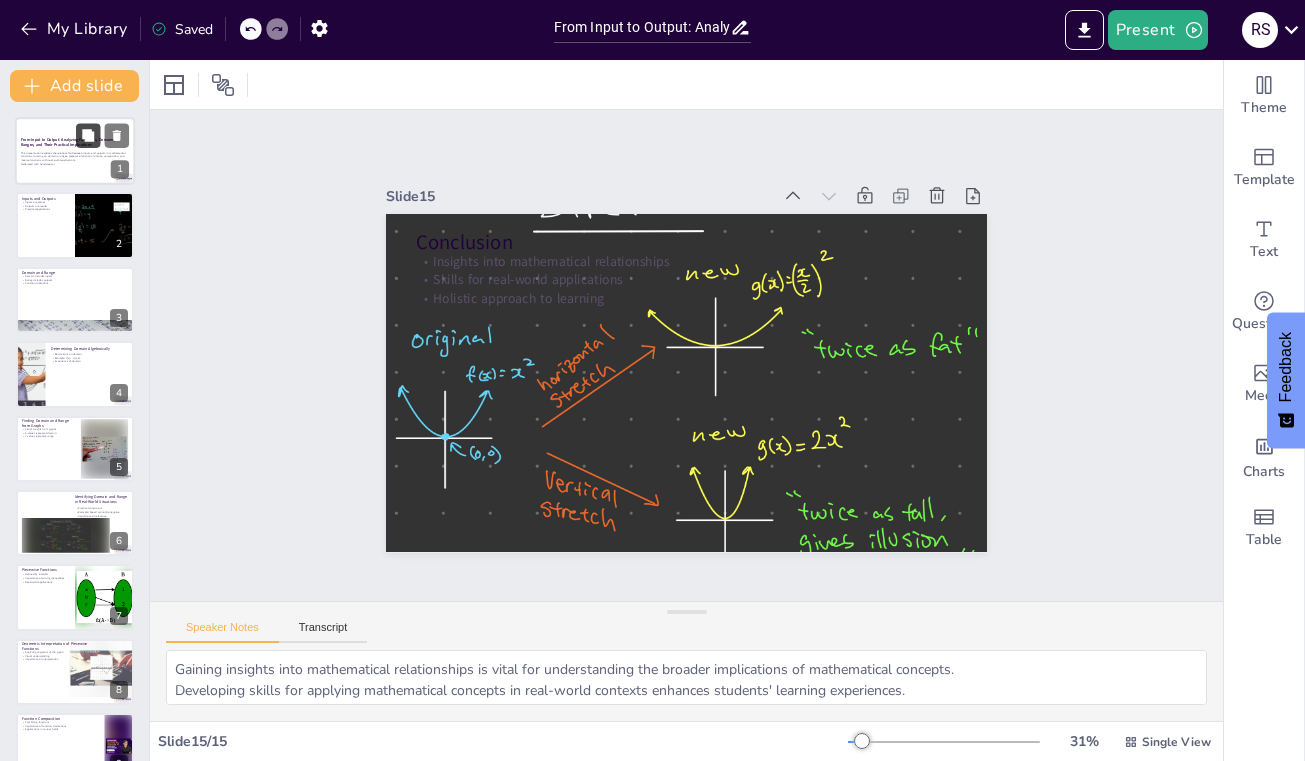 click at bounding box center (88, 135) 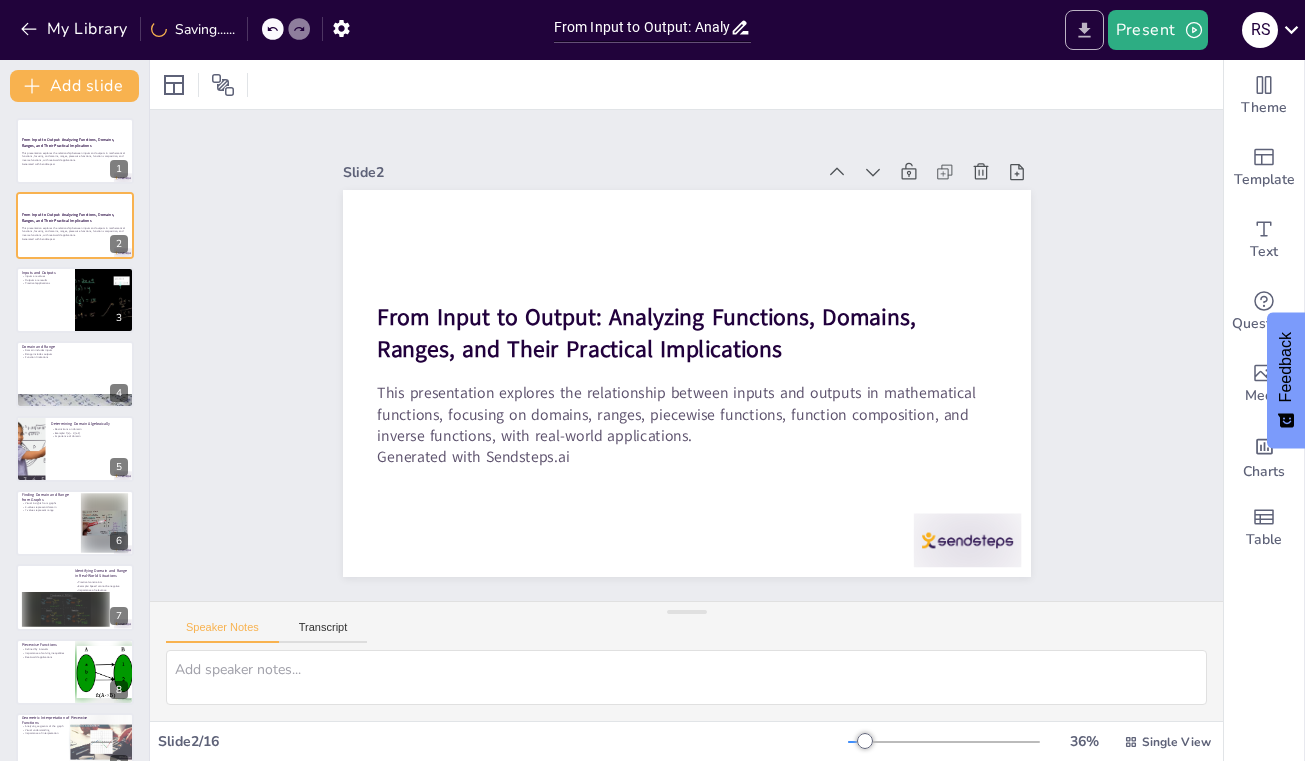 click 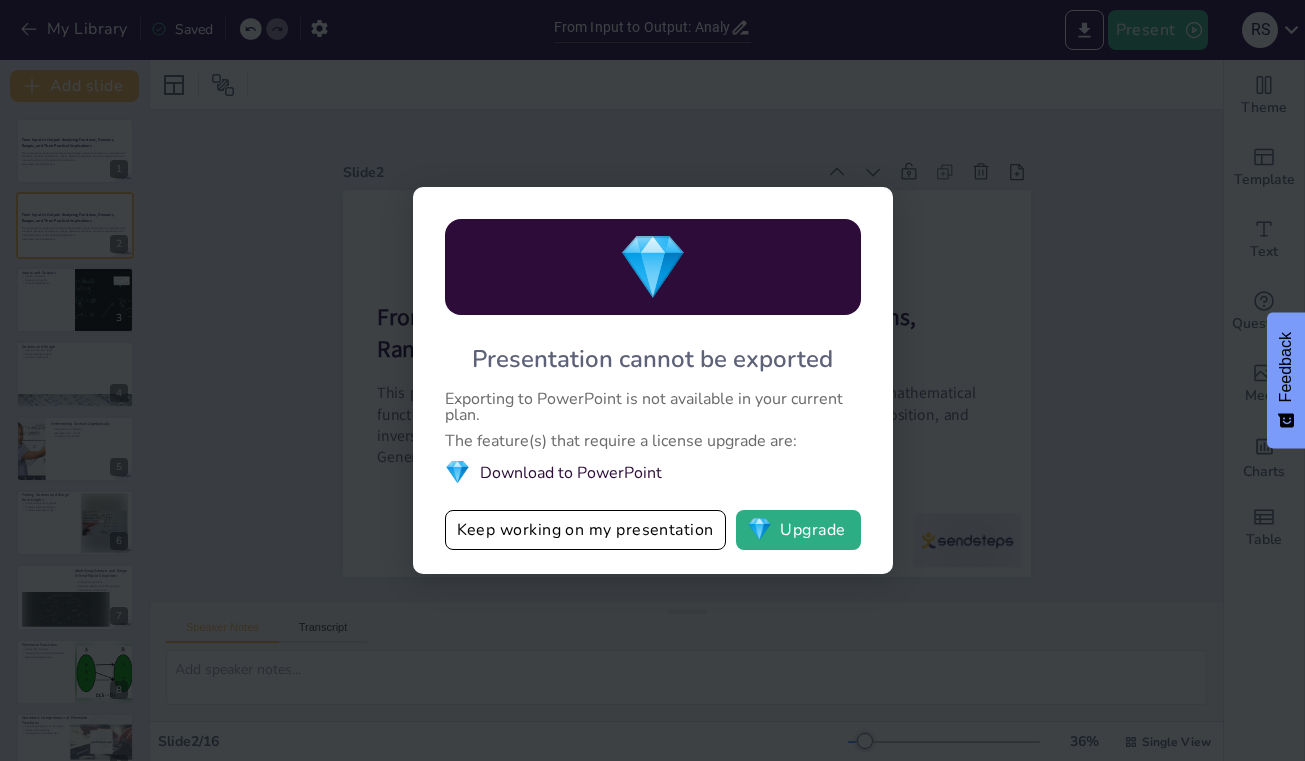 click on "💎 Download to PowerPoint" at bounding box center [653, 472] 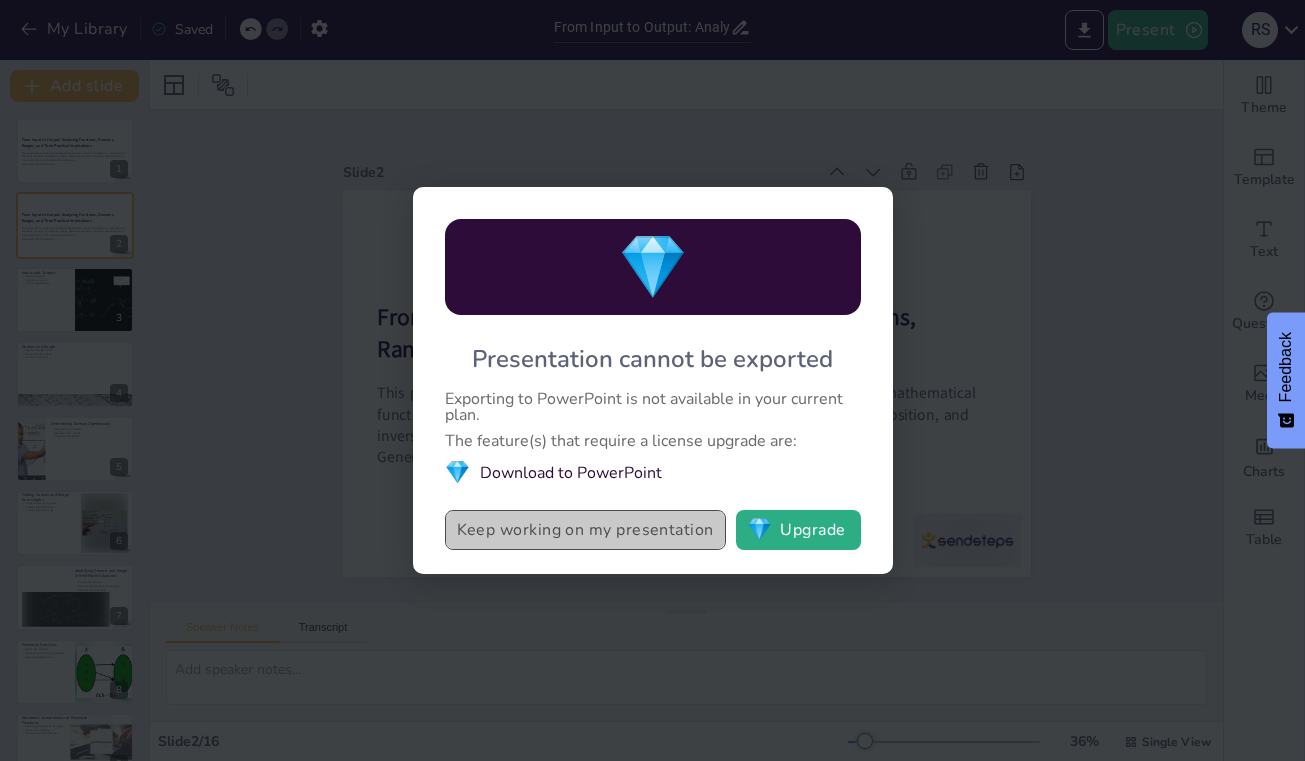 click on "Keep working on my presentation" at bounding box center (585, 530) 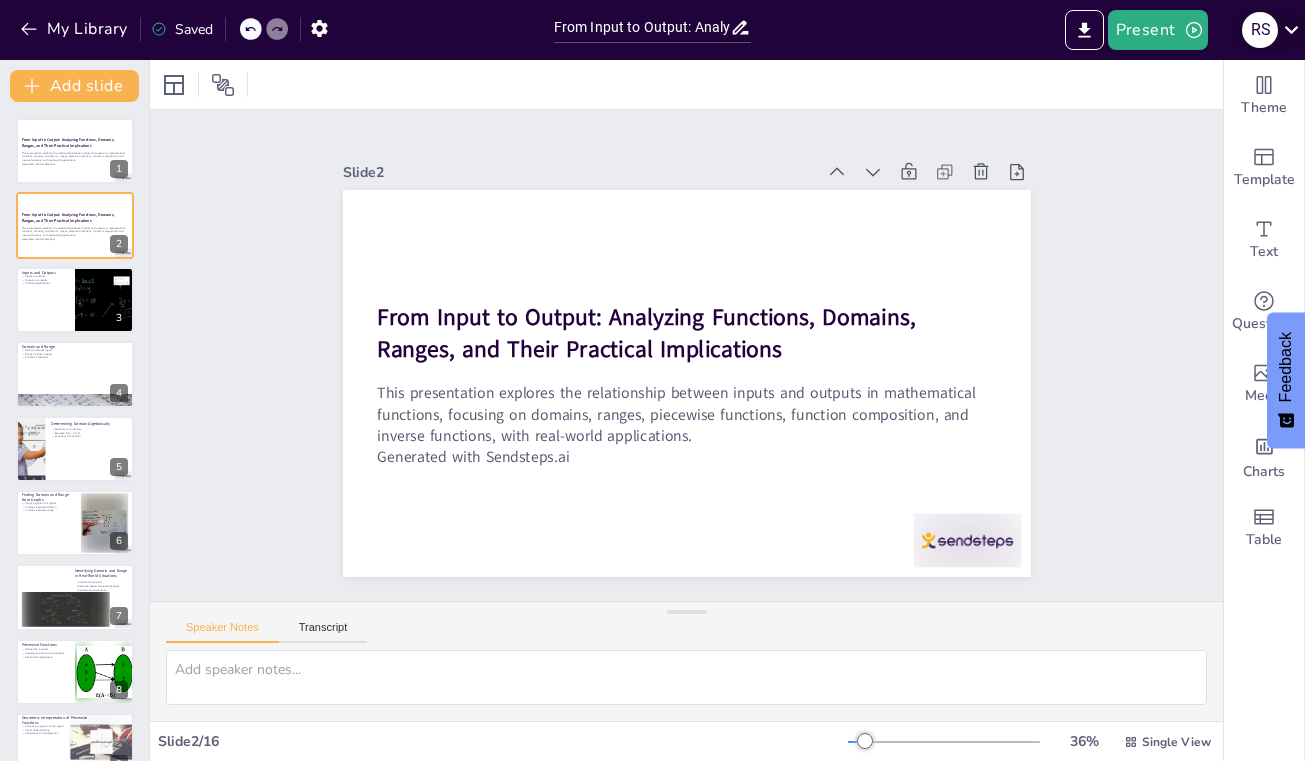 click on "R S" at bounding box center (1268, 30) 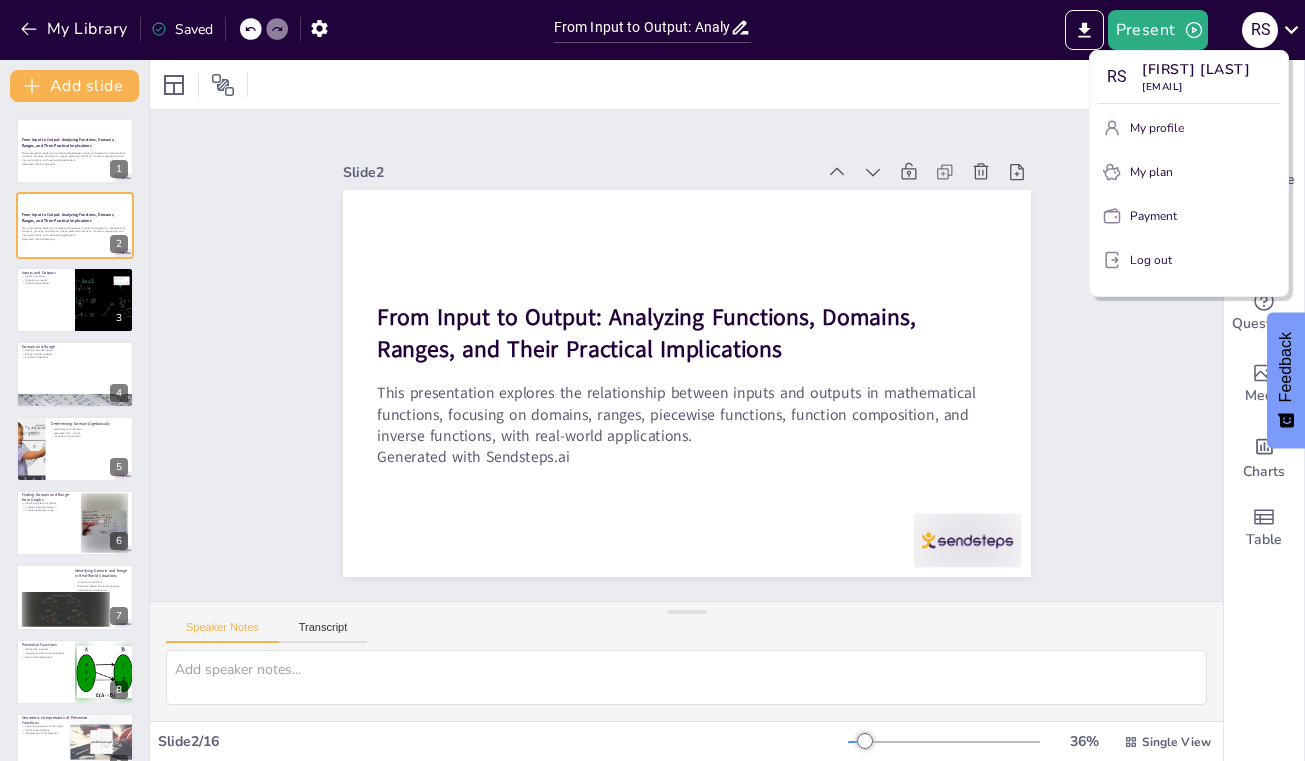 click at bounding box center (652, 380) 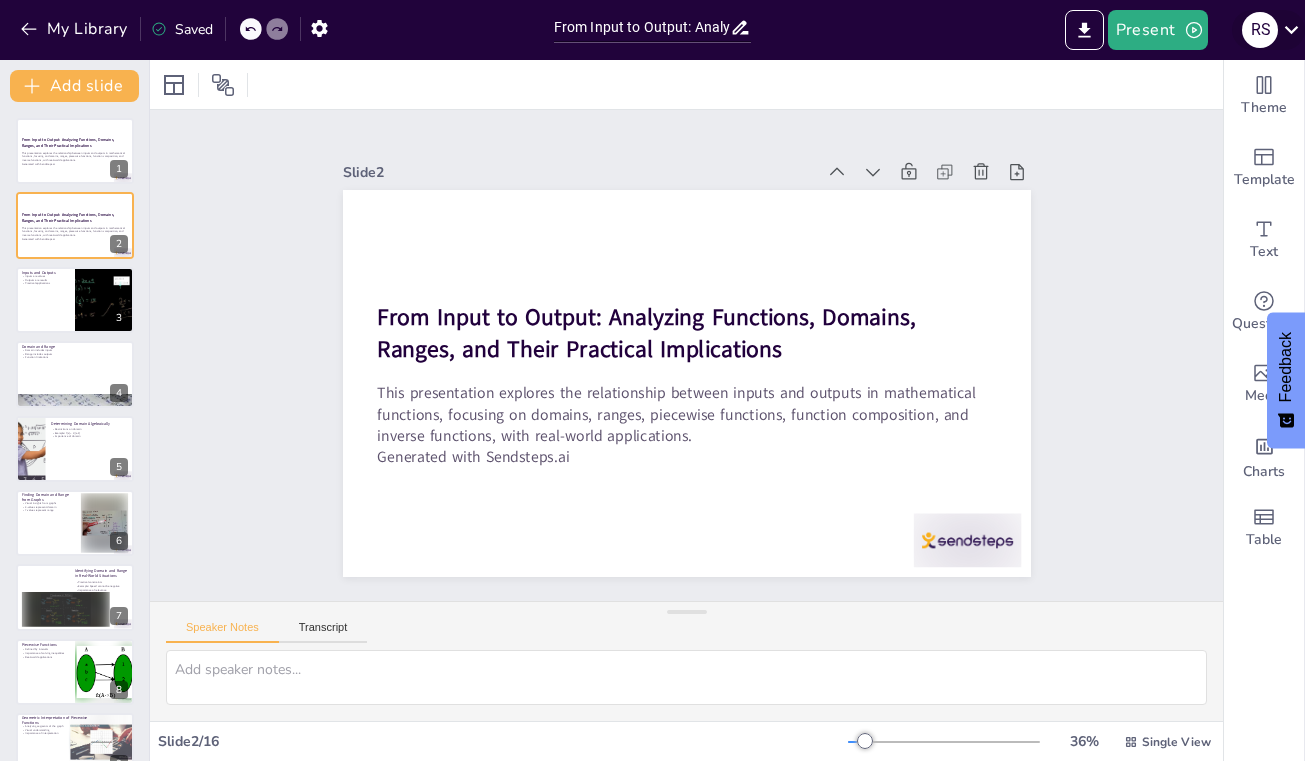 click 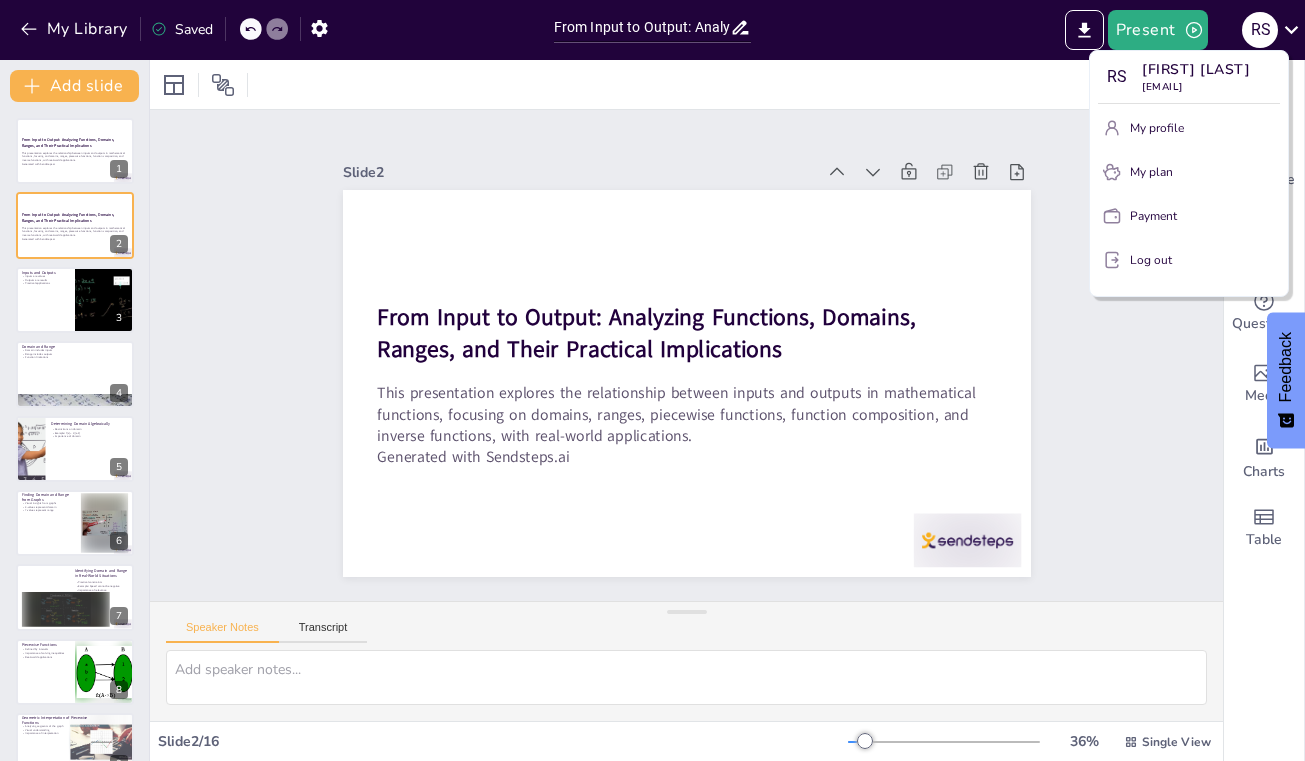click at bounding box center [652, 380] 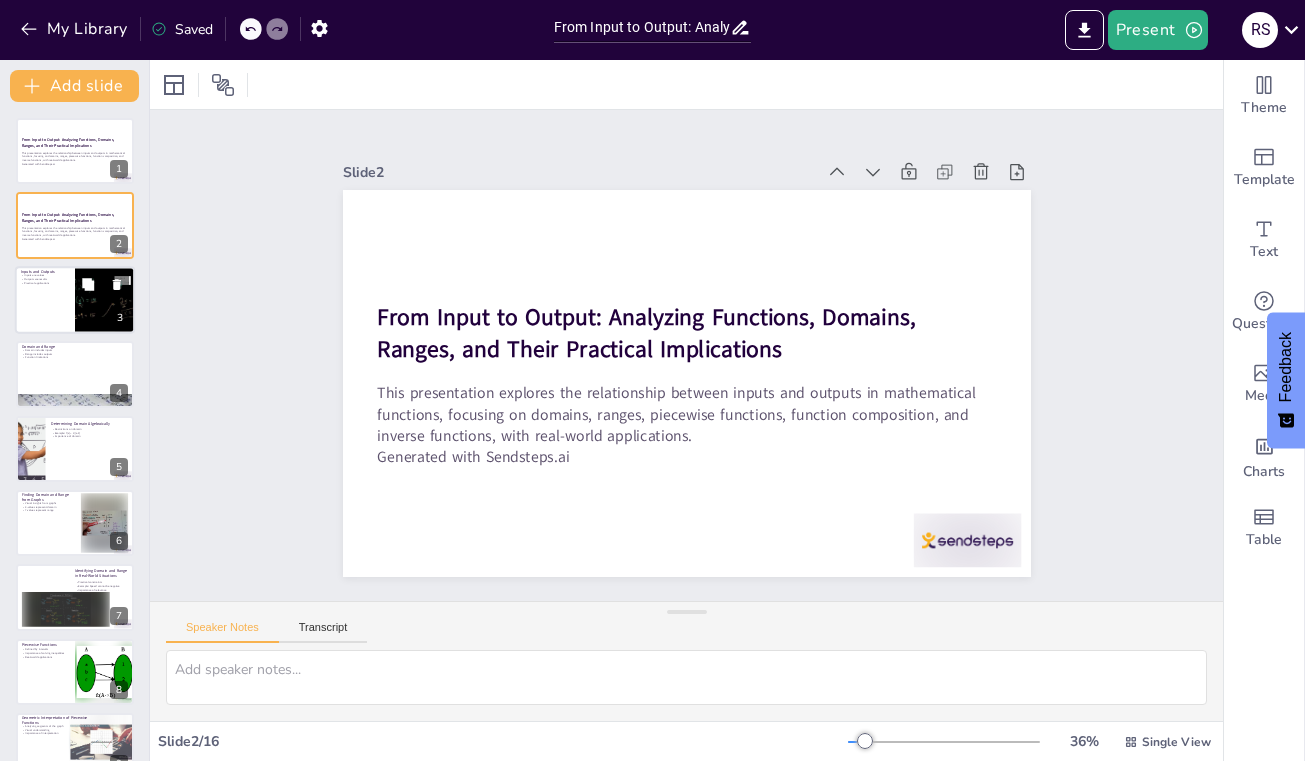 click at bounding box center (105, 300) 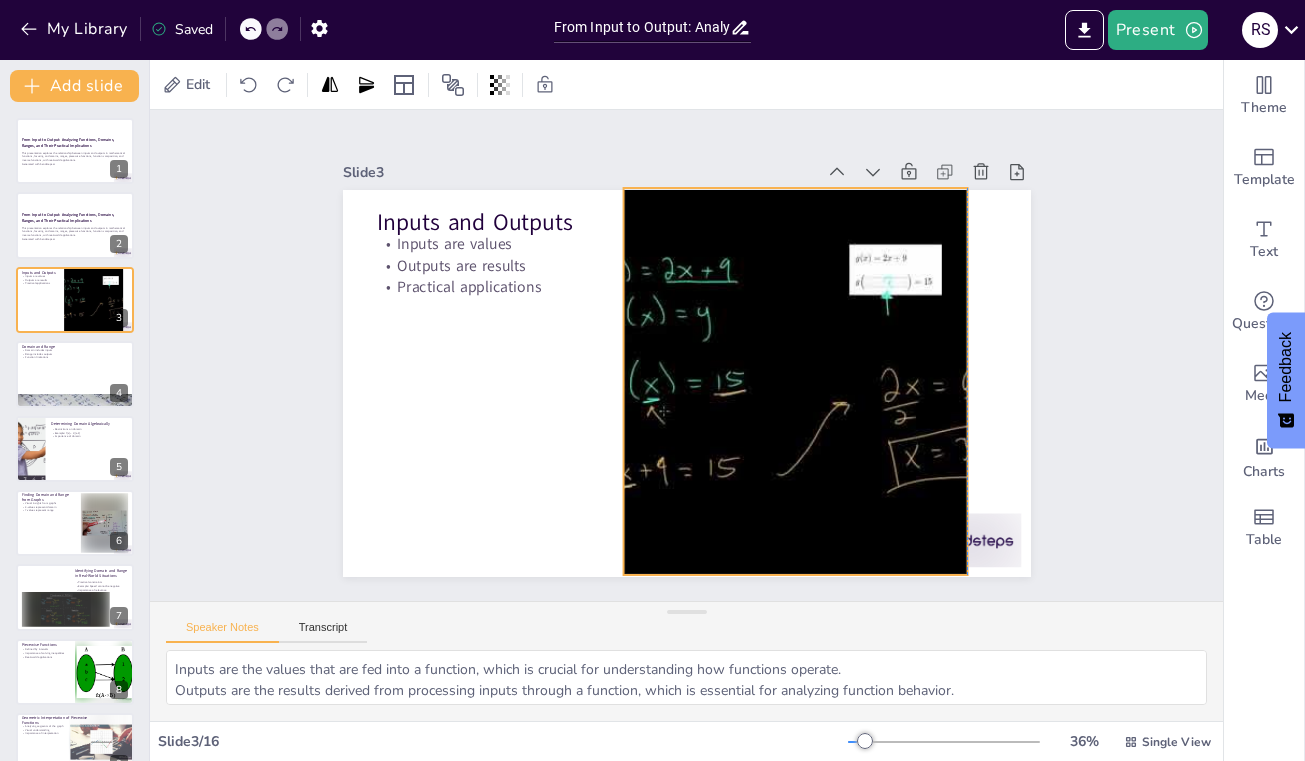 drag, startPoint x: 760, startPoint y: 340, endPoint x: 673, endPoint y: 337, distance: 87.05171 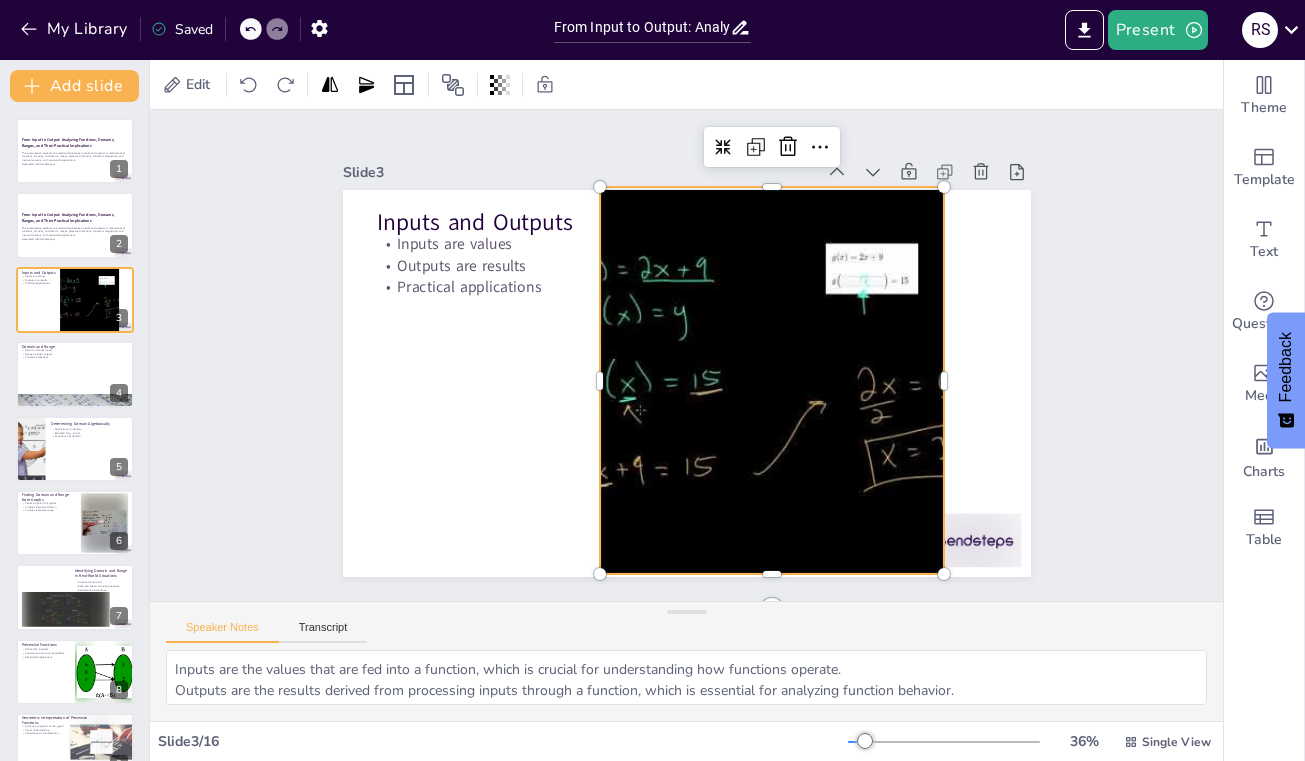 click at bounding box center [759, 405] 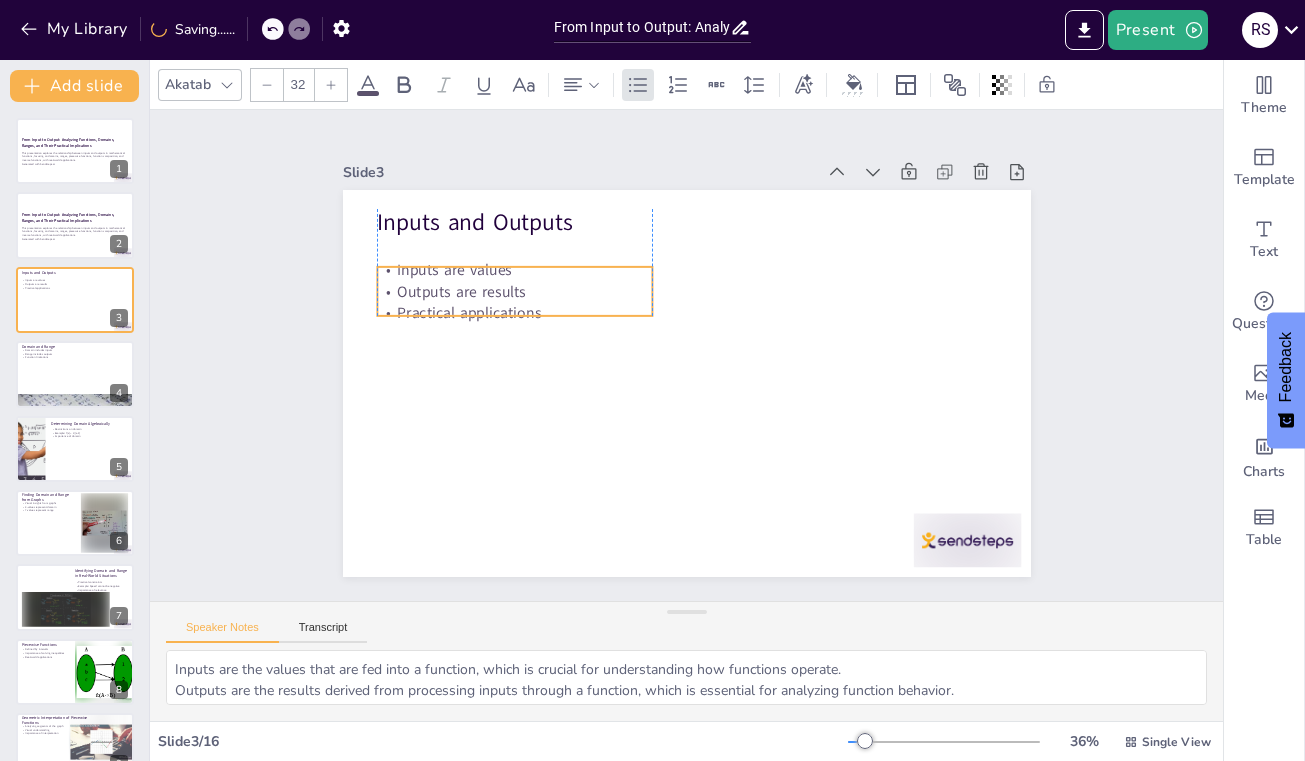 drag, startPoint x: 504, startPoint y: 284, endPoint x: 503, endPoint y: 310, distance: 26.019224 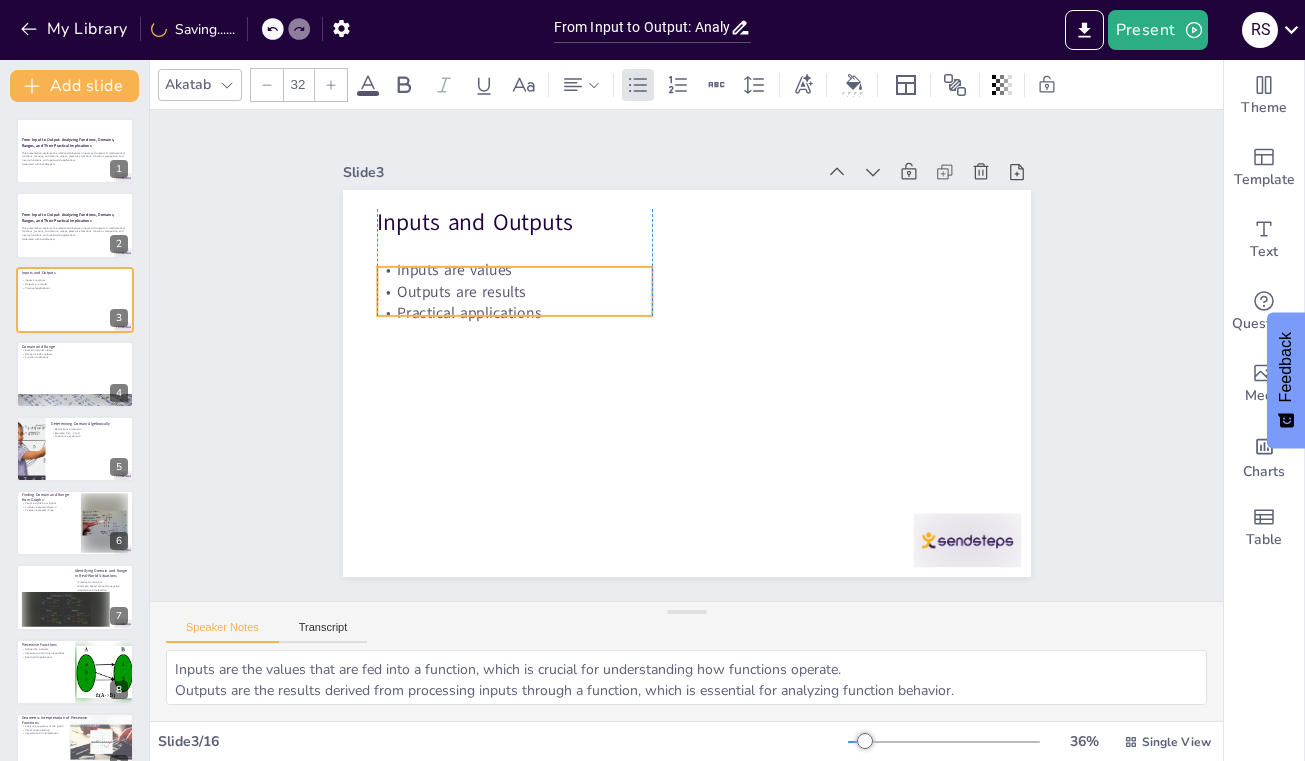 click on "Practical applications" at bounding box center [833, 256] 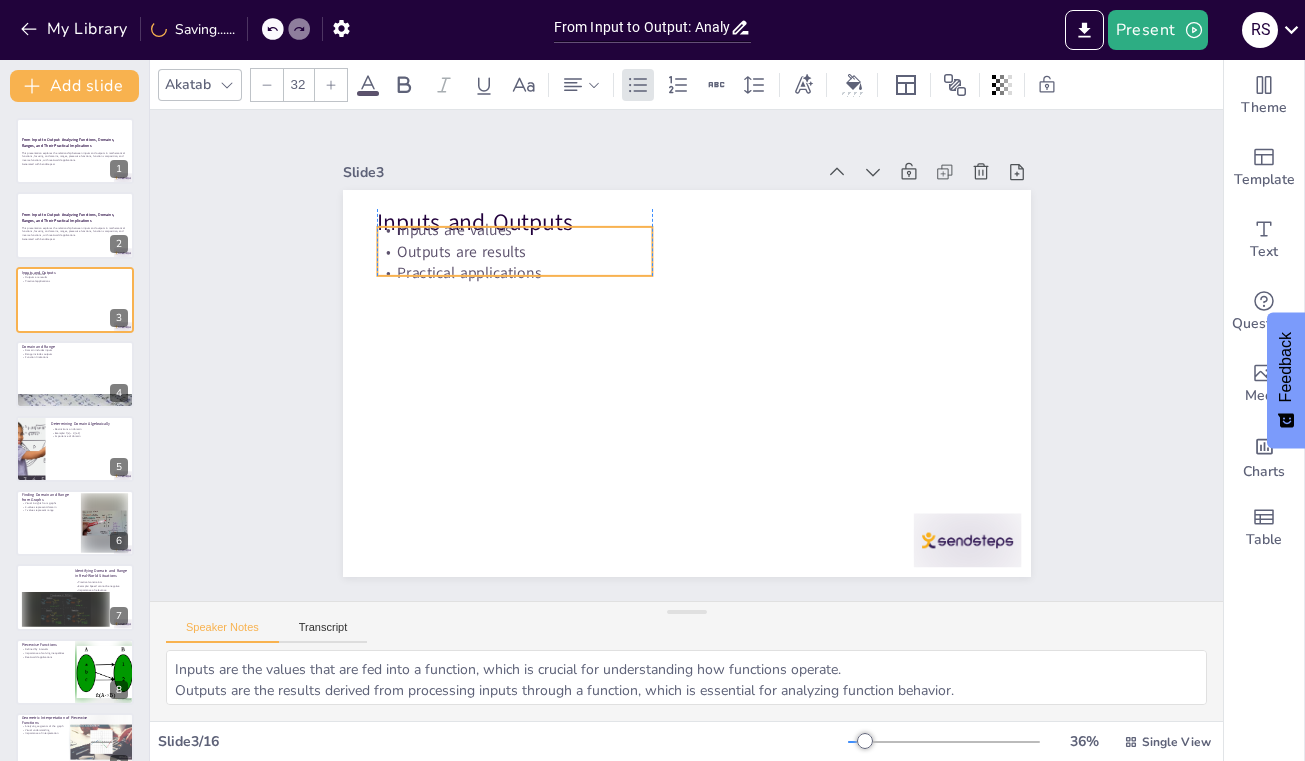 drag, startPoint x: 565, startPoint y: 309, endPoint x: 565, endPoint y: 272, distance: 37 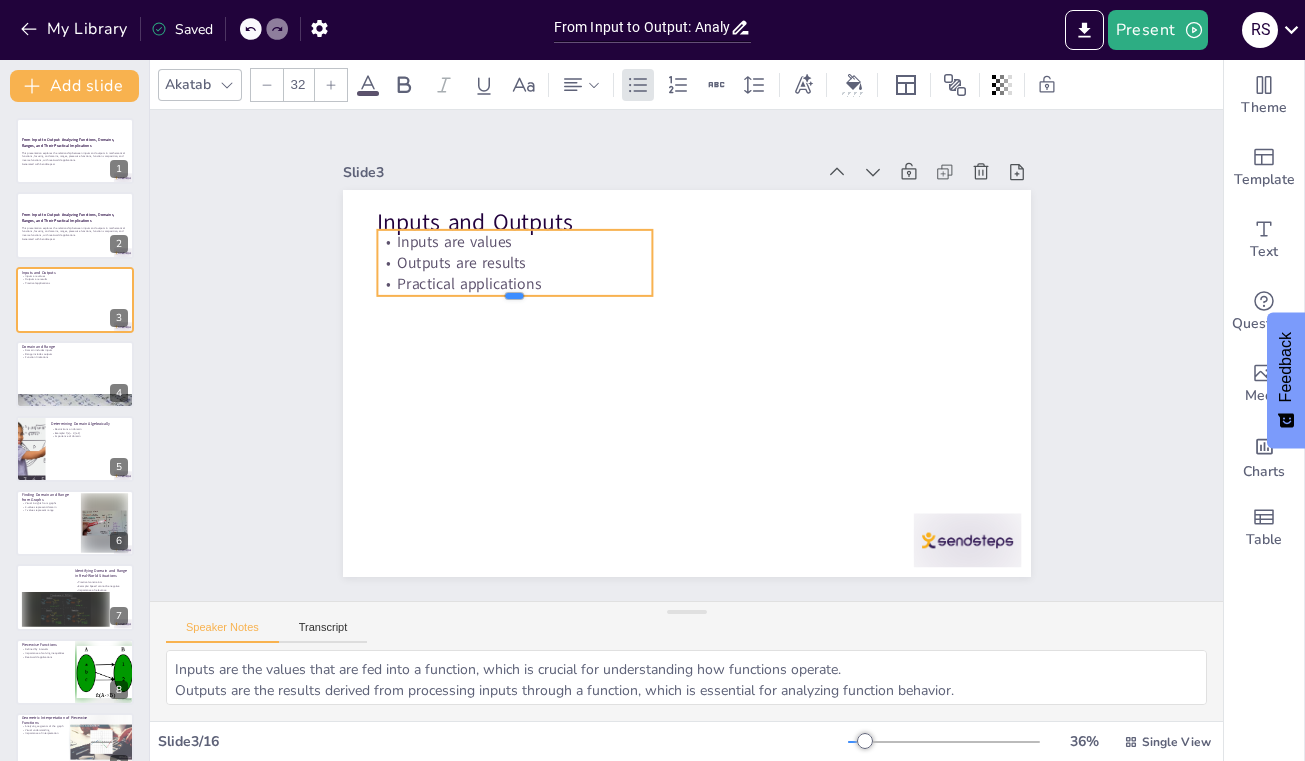 drag, startPoint x: 550, startPoint y: 279, endPoint x: 550, endPoint y: 296, distance: 17 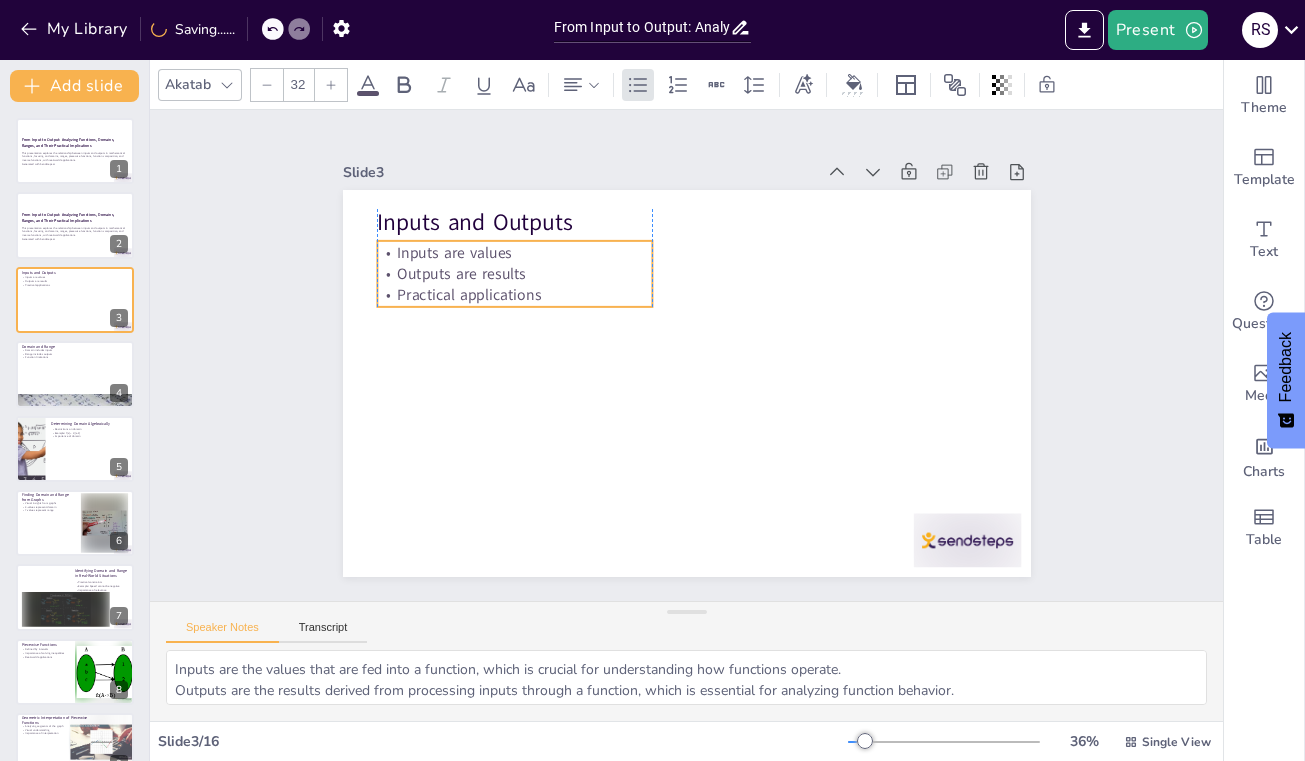 drag, startPoint x: 575, startPoint y: 285, endPoint x: 575, endPoint y: 298, distance: 13 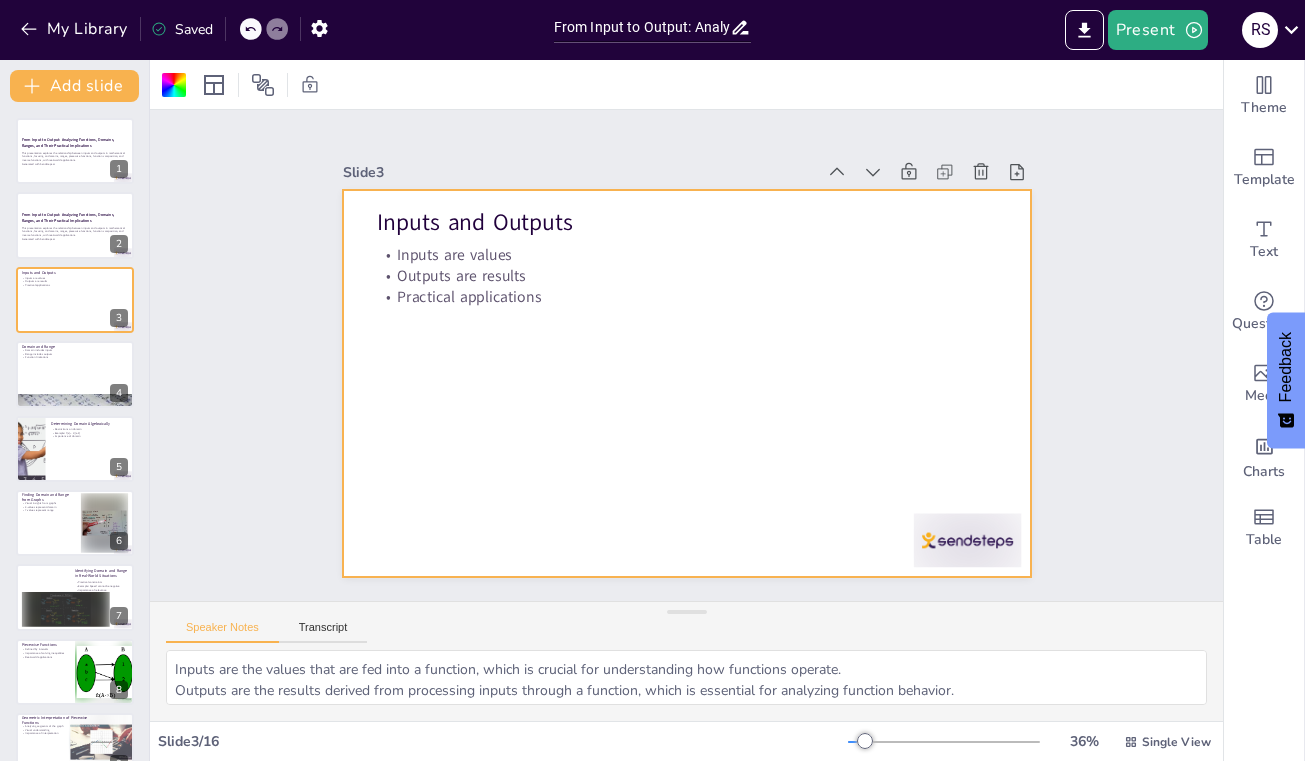 scroll, scrollTop: 555, scrollLeft: 0, axis: vertical 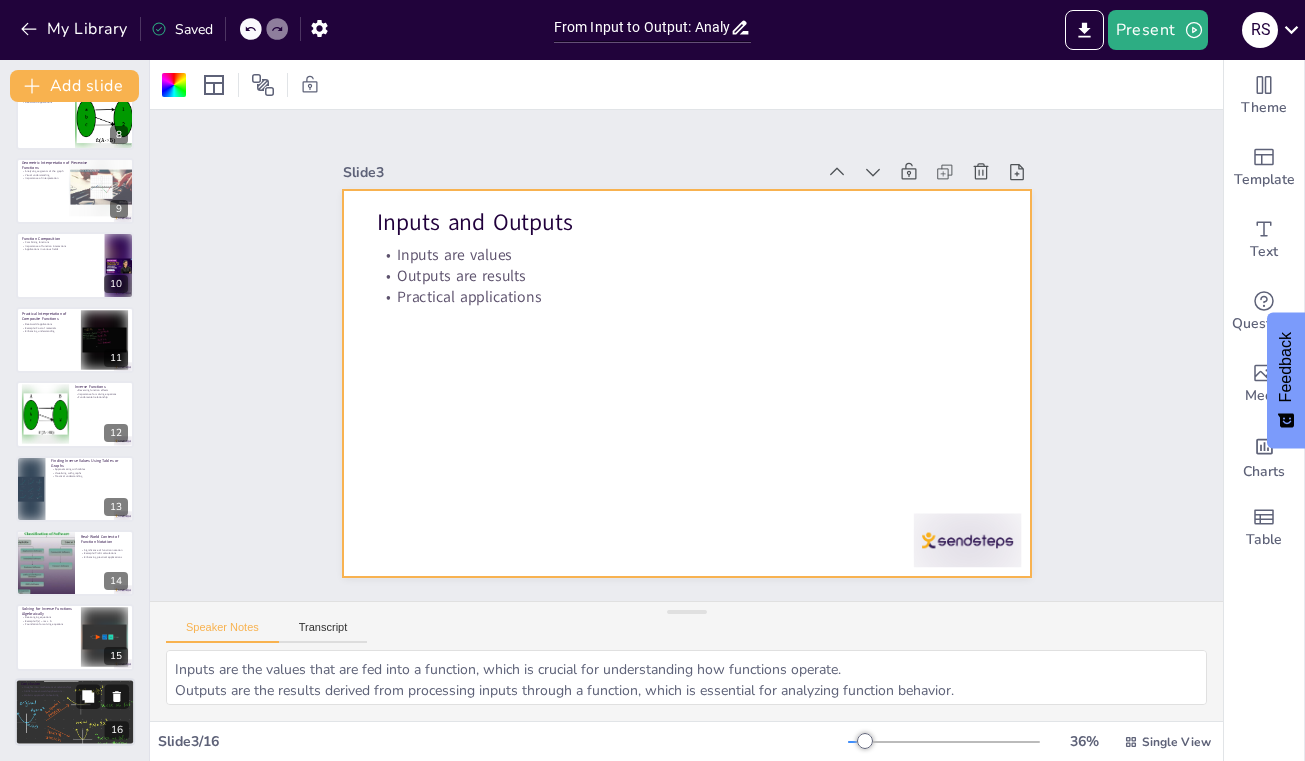 click at bounding box center (75, 711) 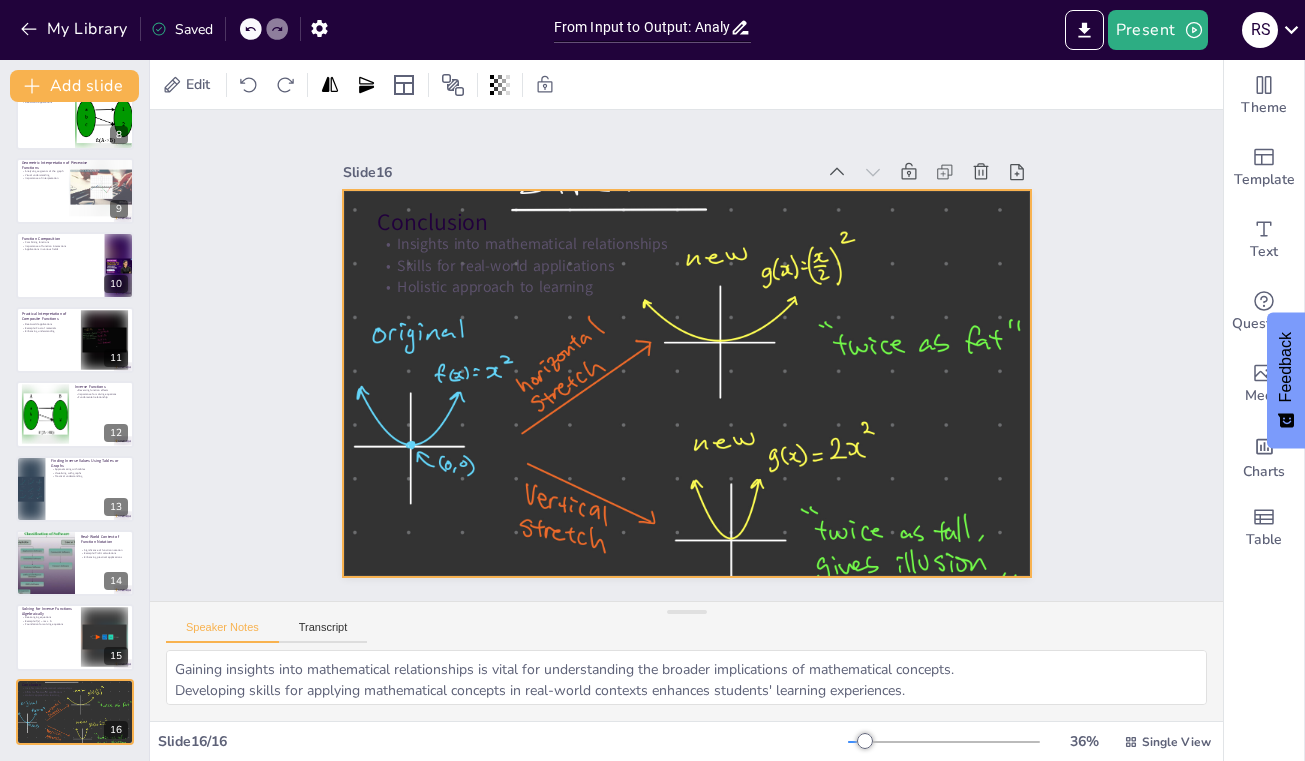 click at bounding box center (658, 355) 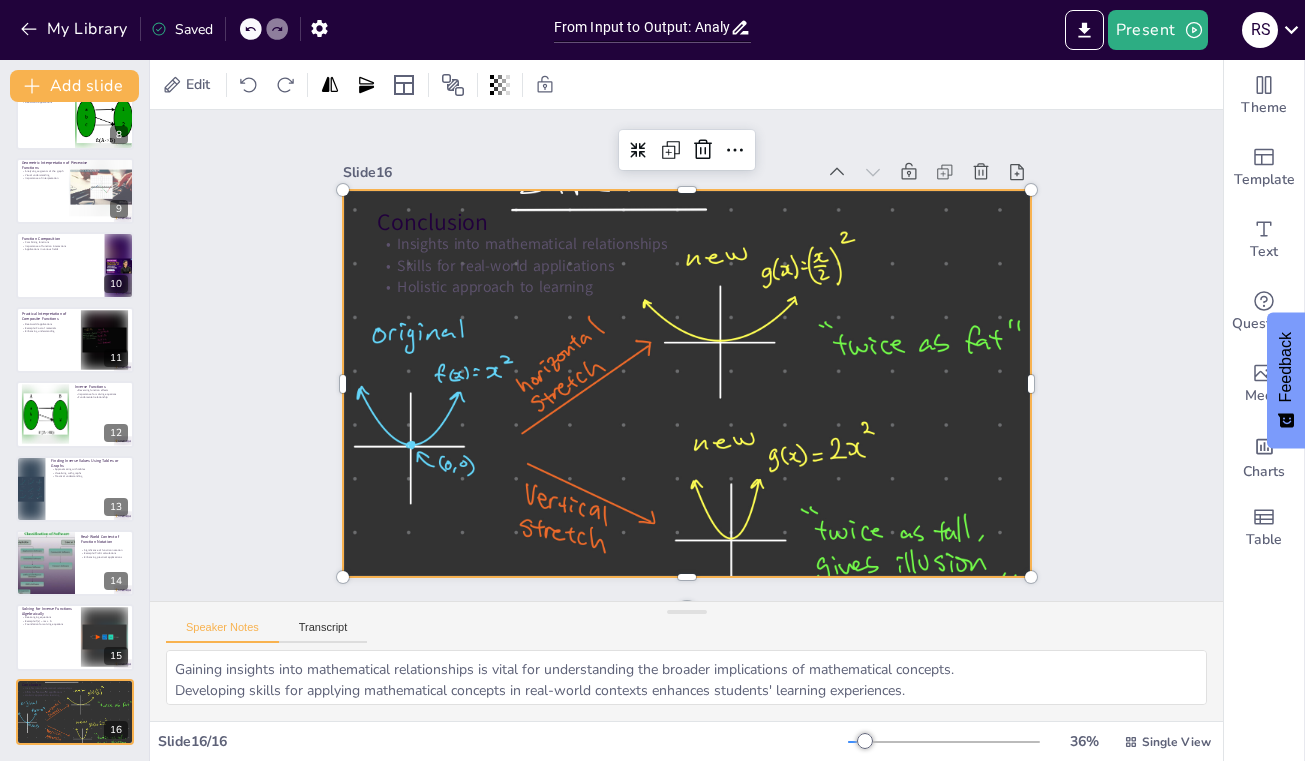 click at bounding box center (661, 367) 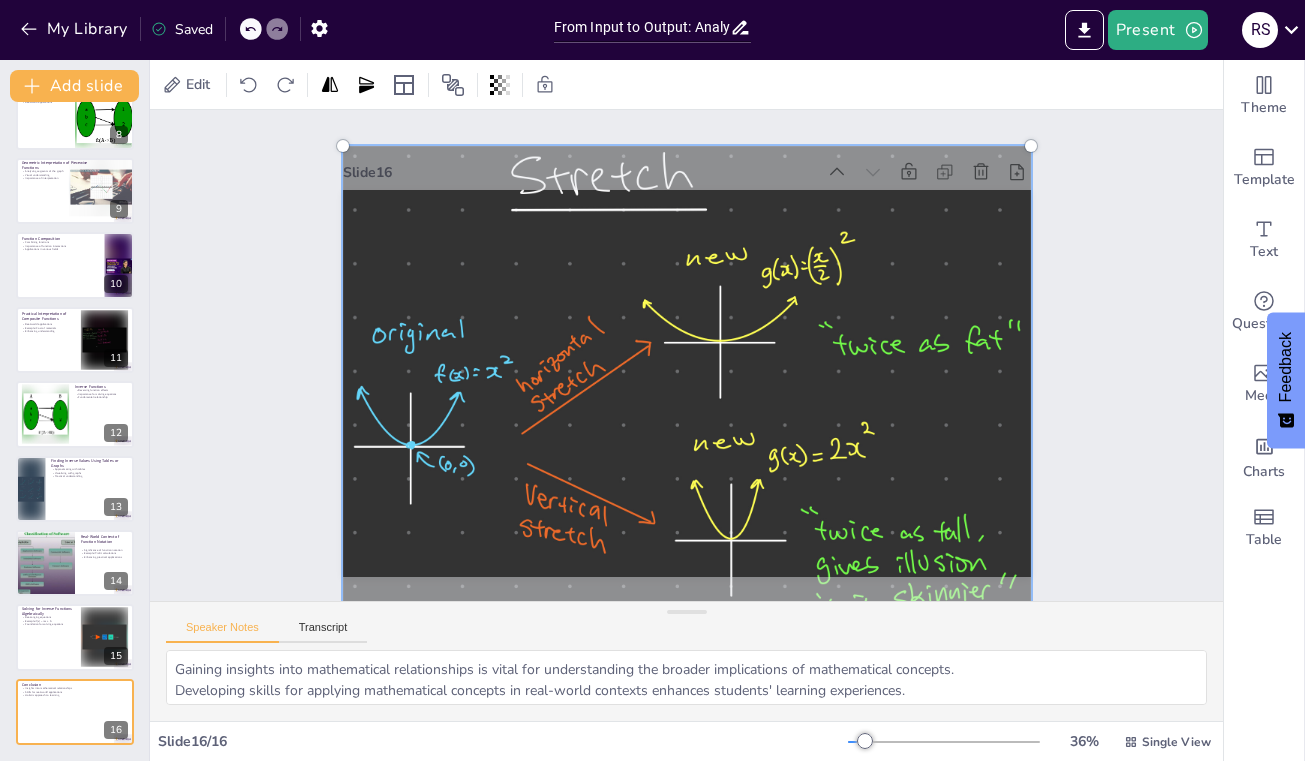 click at bounding box center (662, 369) 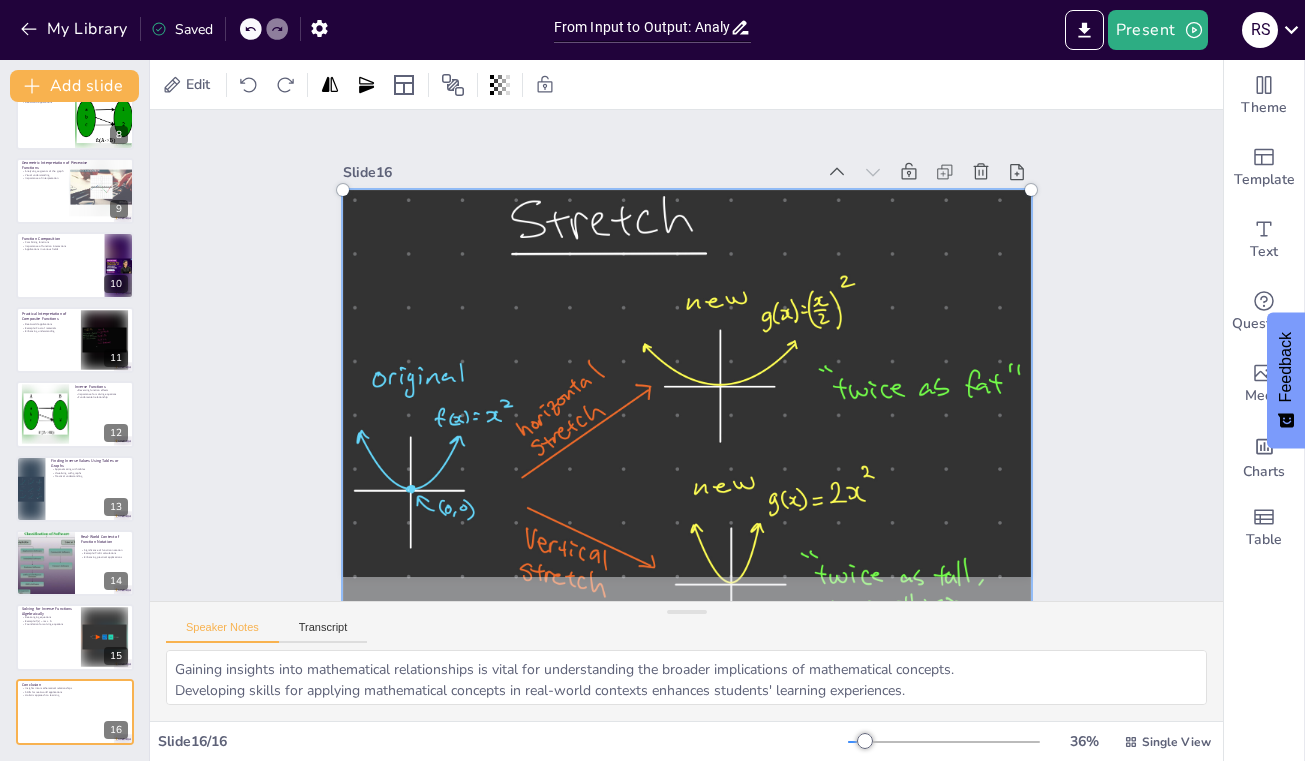 drag, startPoint x: 598, startPoint y: 225, endPoint x: 604, endPoint y: 324, distance: 99.18165 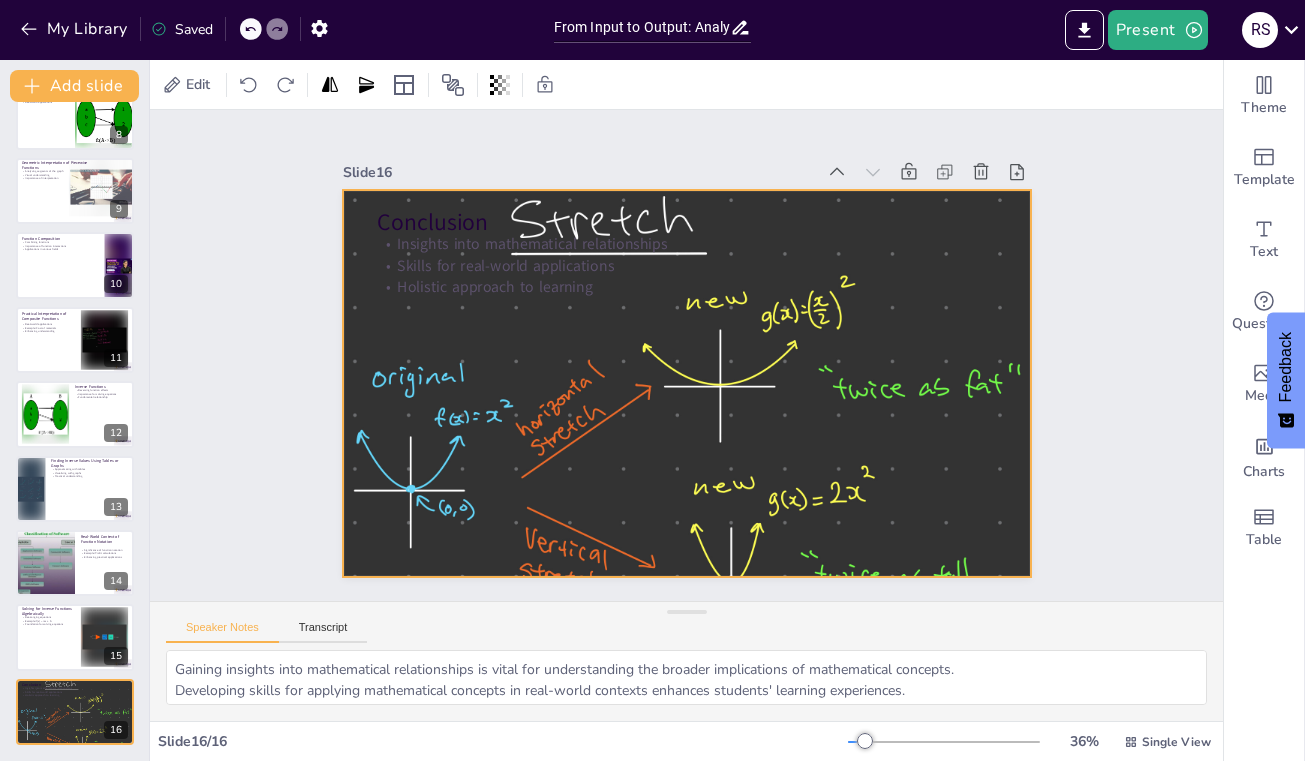 click at bounding box center [621, 385] 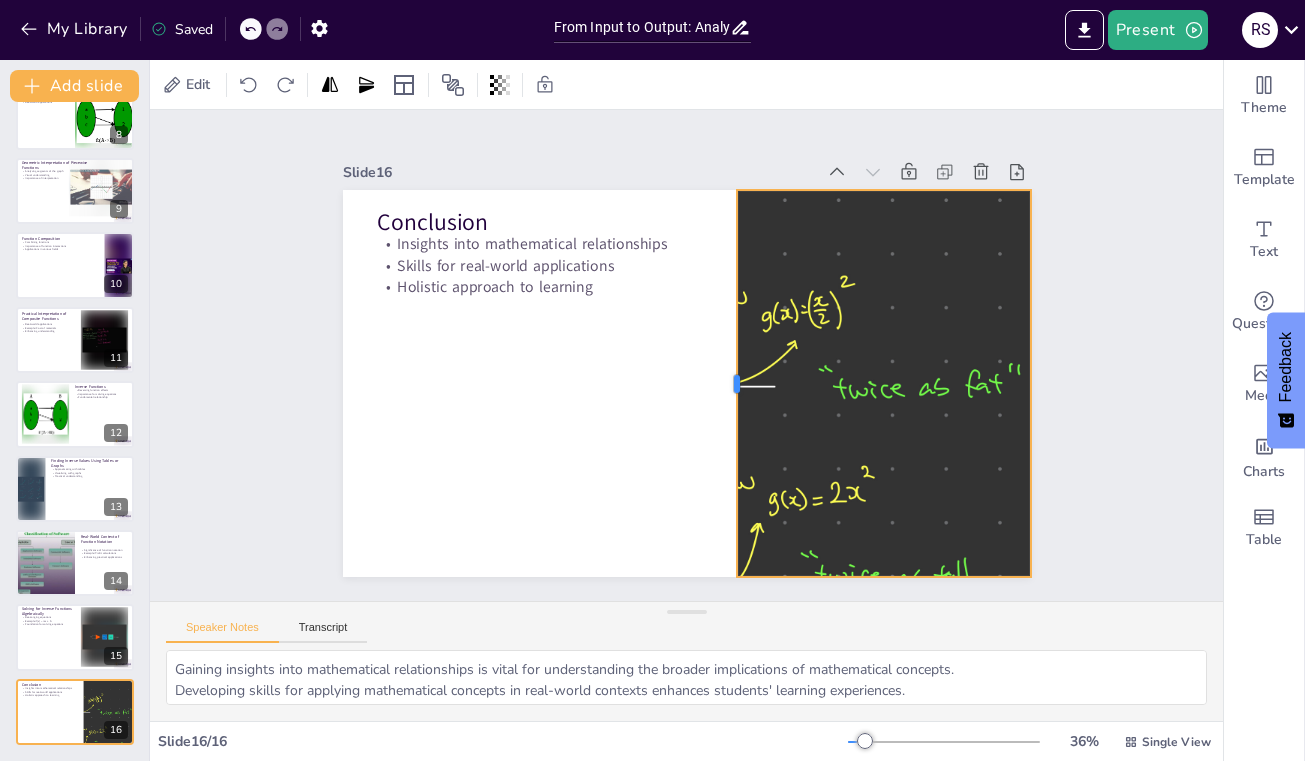 drag, startPoint x: 342, startPoint y: 381, endPoint x: 736, endPoint y: 437, distance: 397.9598 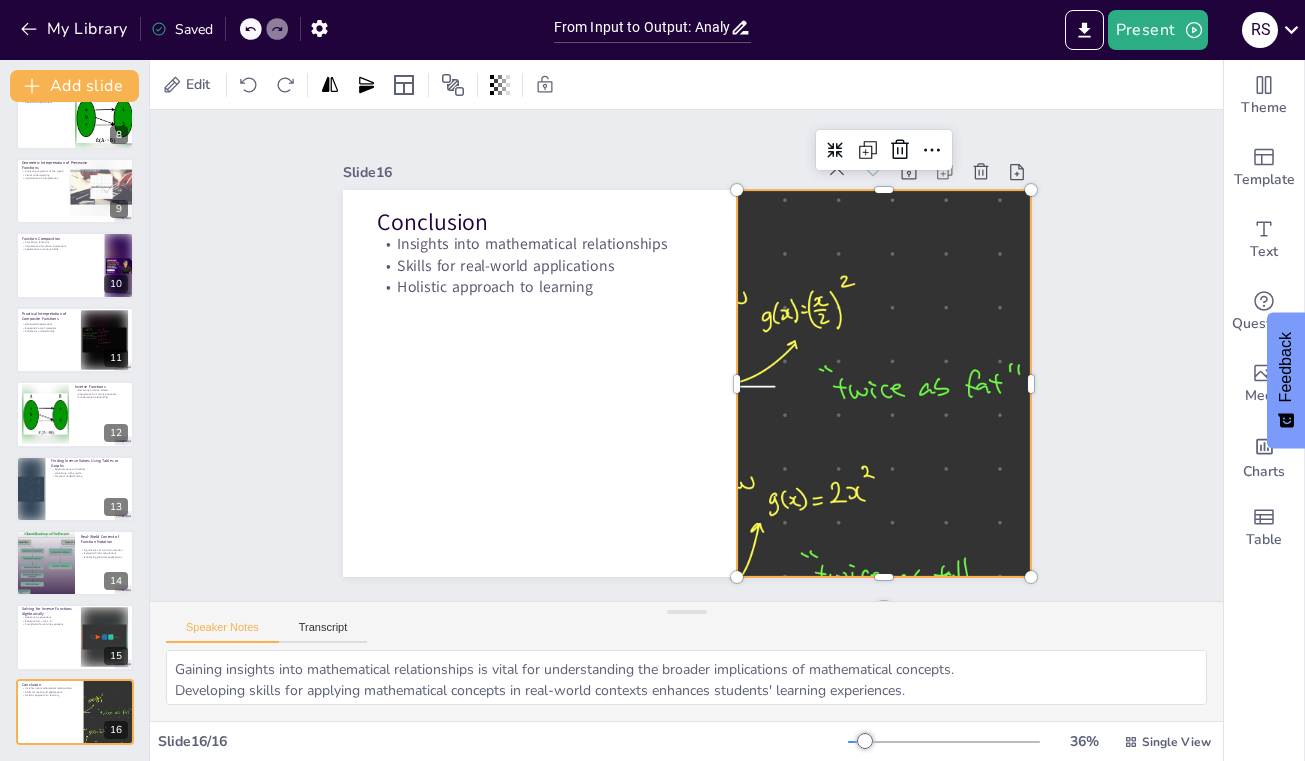 click at bounding box center [650, 292] 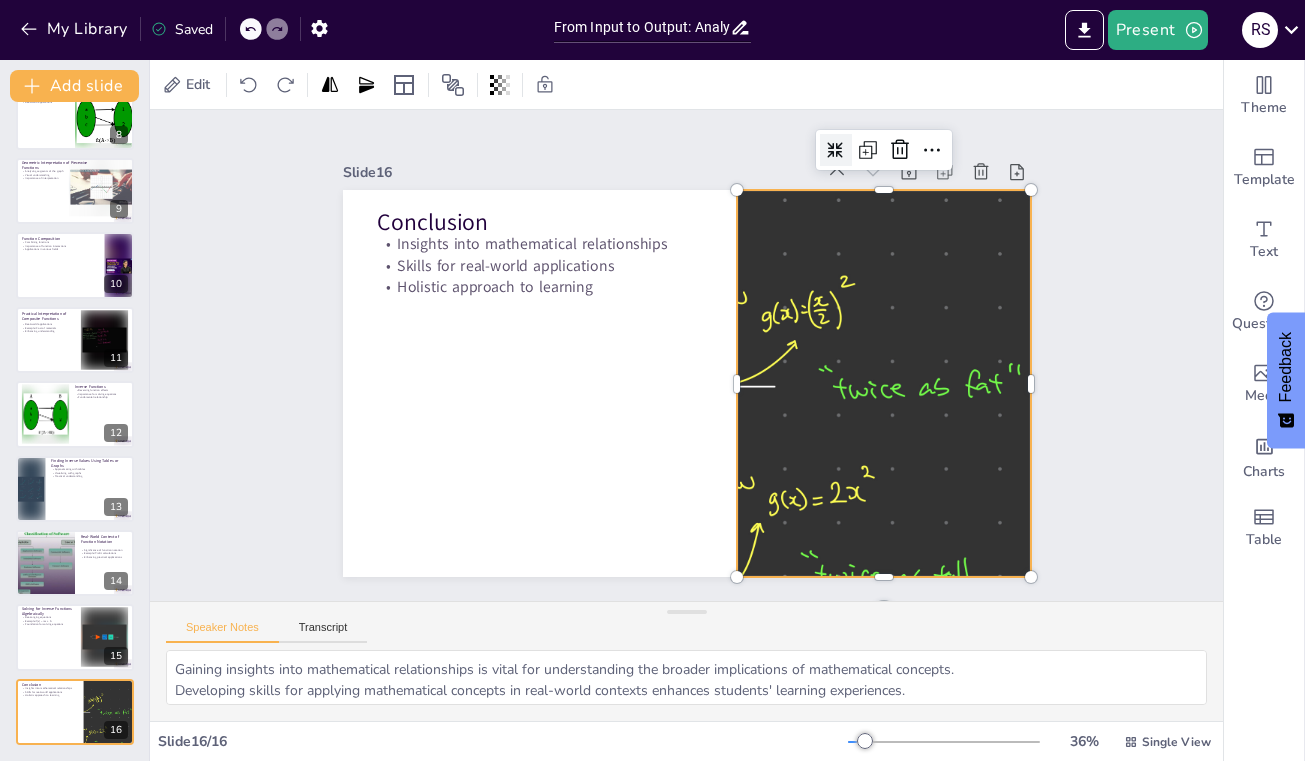 click 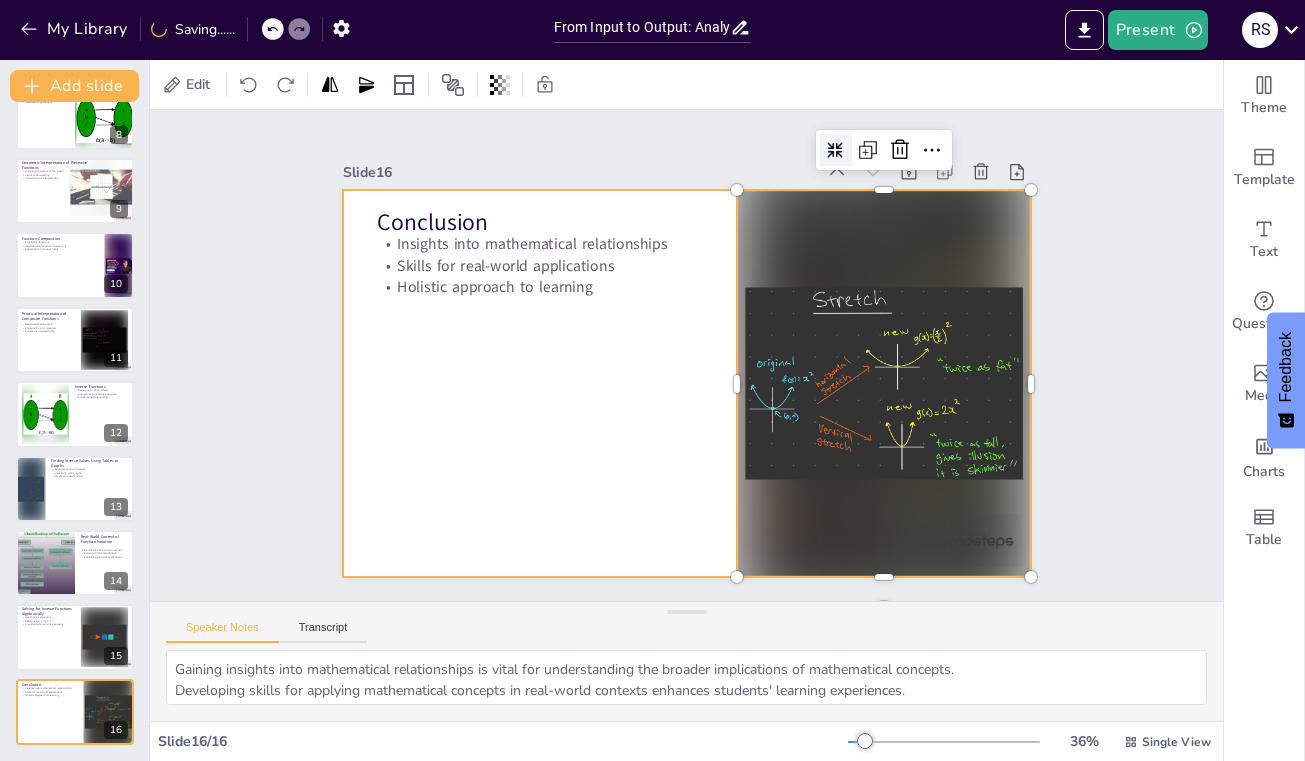 click at bounding box center [661, 367] 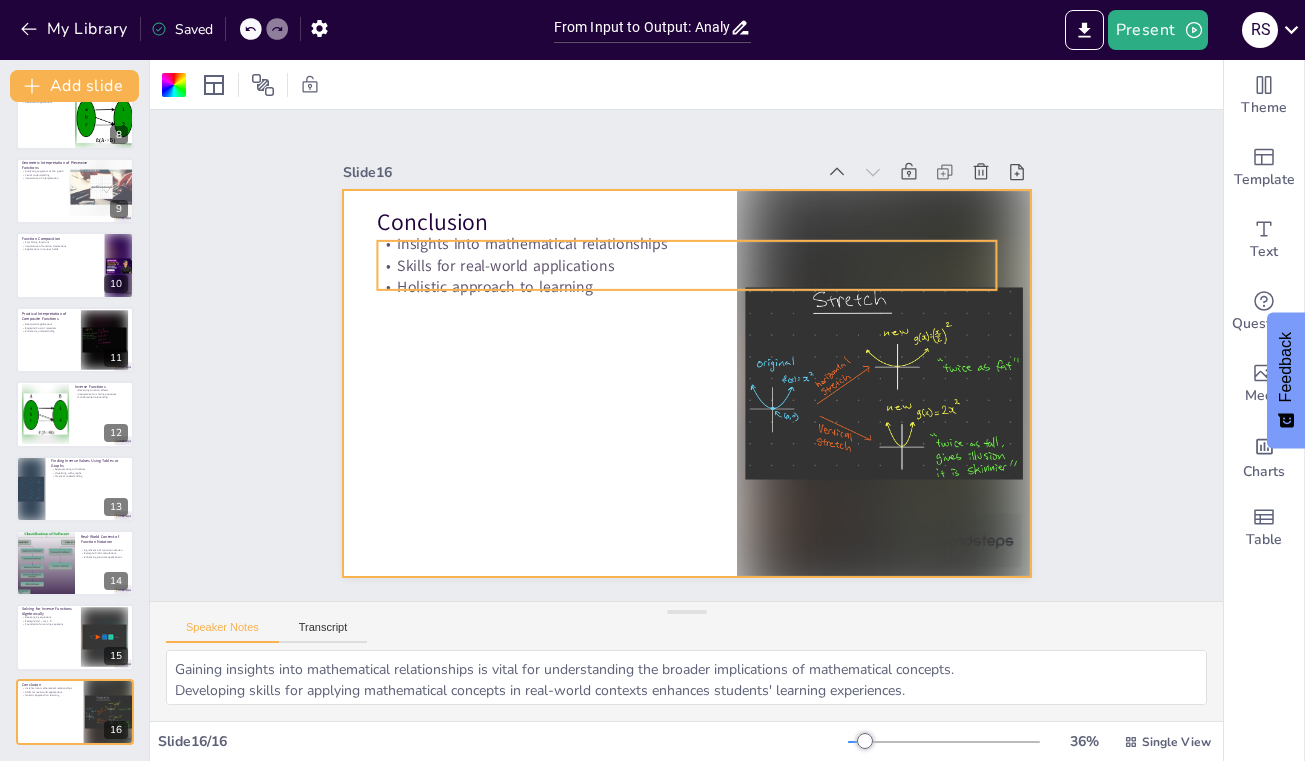 click on "Skills for real-world applications" at bounding box center (633, 282) 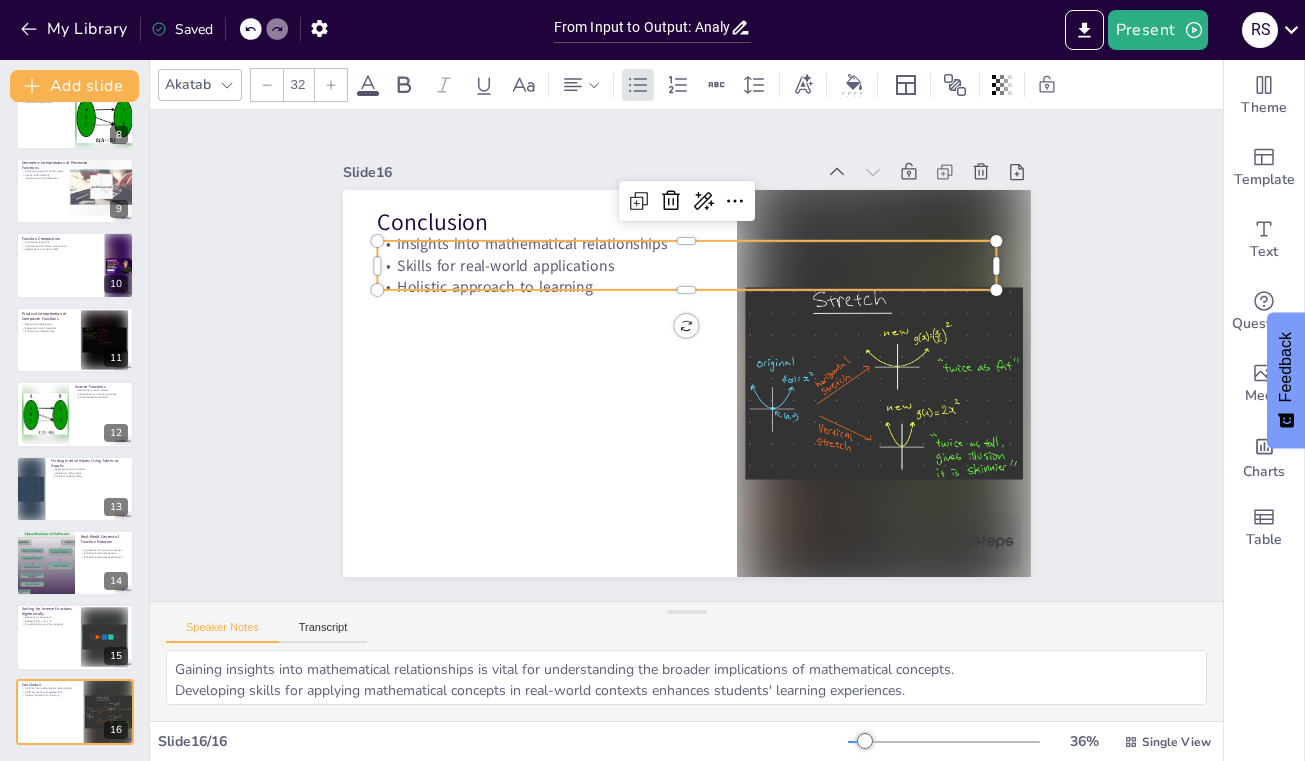 click on "Skills for real-world applications" at bounding box center (597, 365) 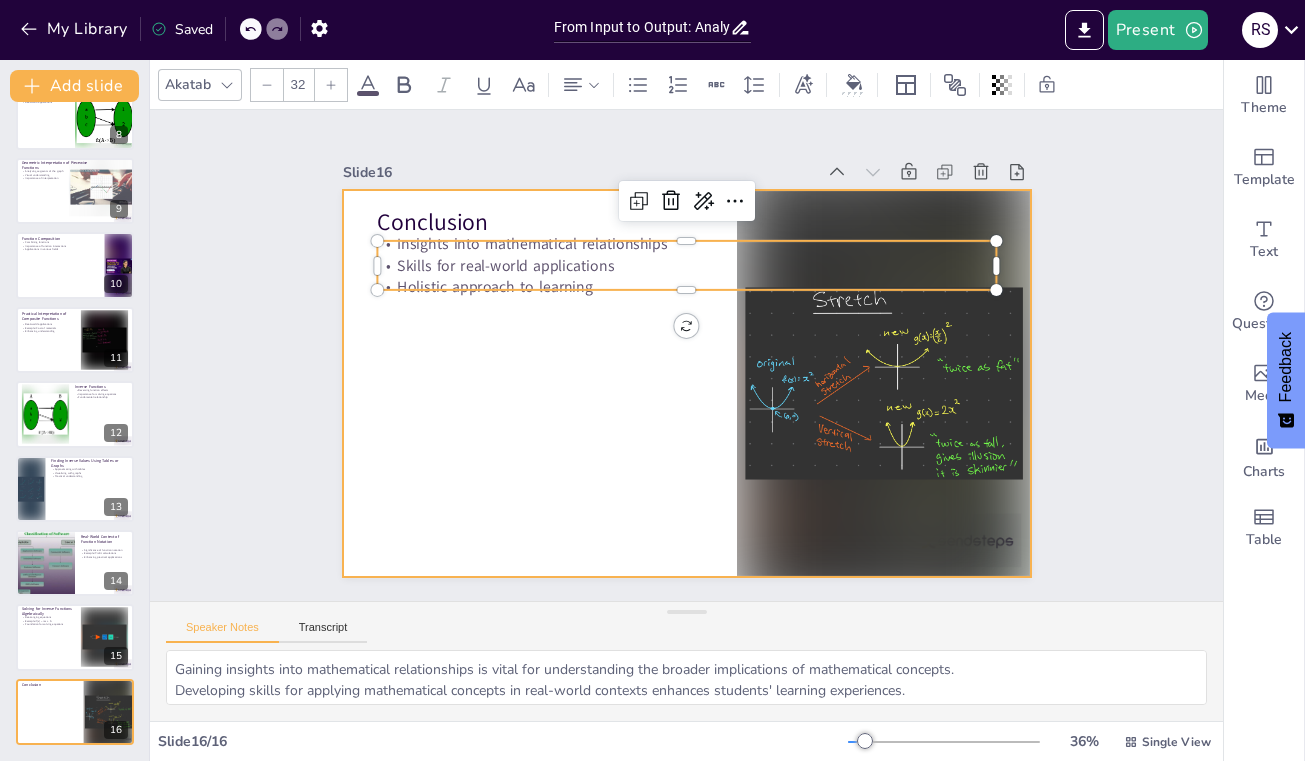 drag, startPoint x: 389, startPoint y: 247, endPoint x: 518, endPoint y: 379, distance: 184.56706 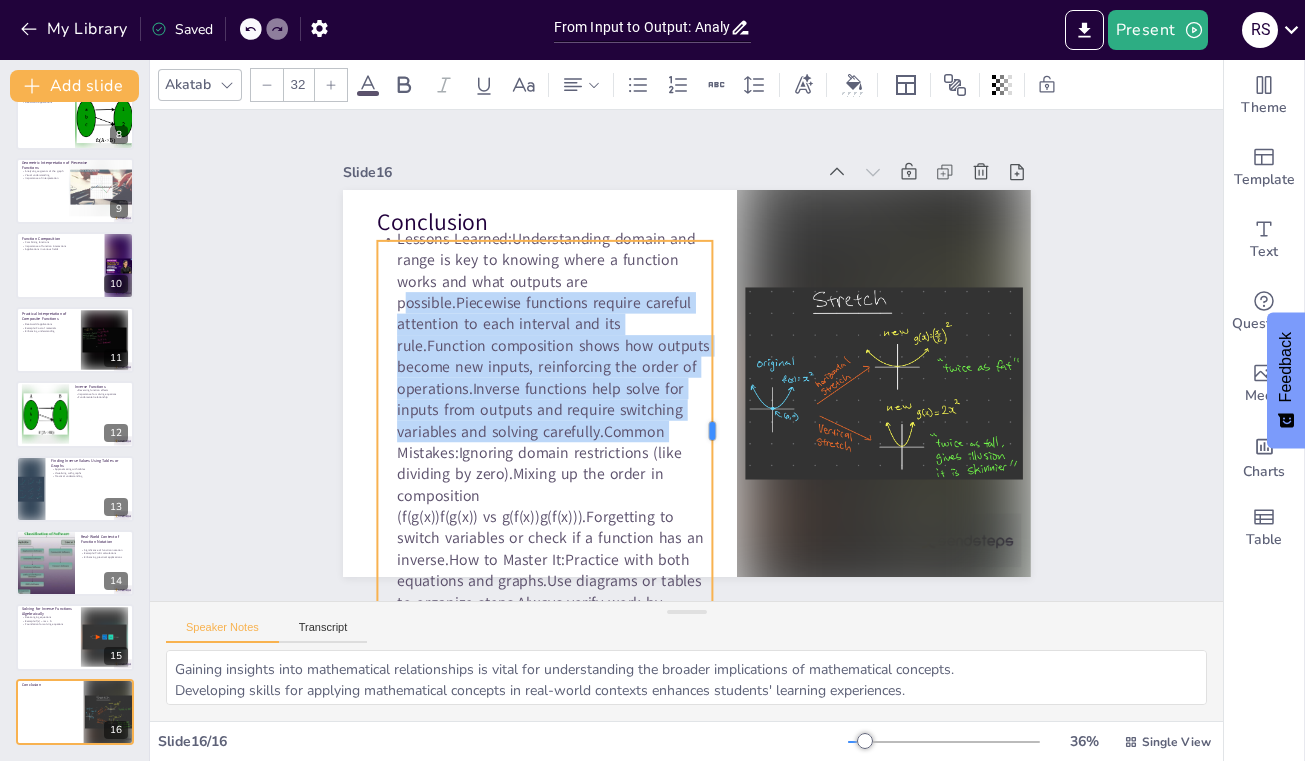 drag, startPoint x: 1000, startPoint y: 337, endPoint x: 716, endPoint y: 356, distance: 284.63486 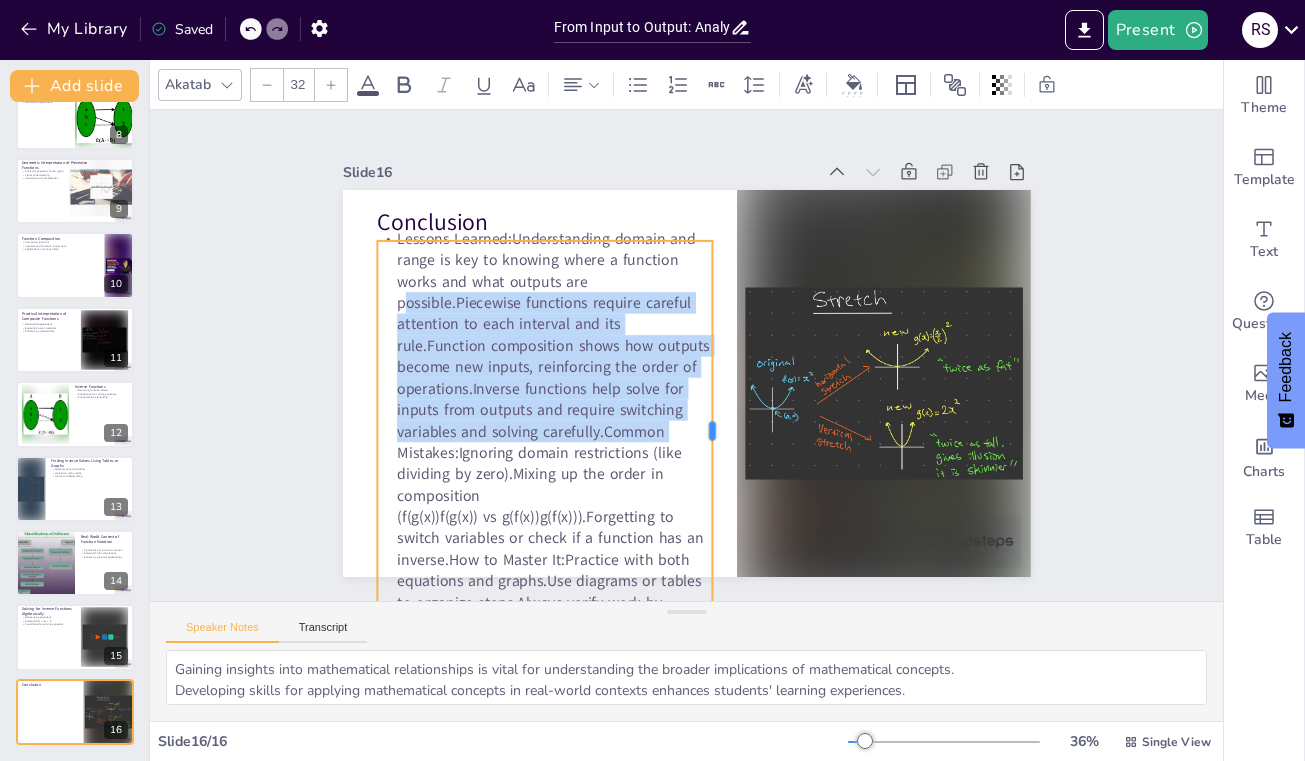 click at bounding box center (645, 283) 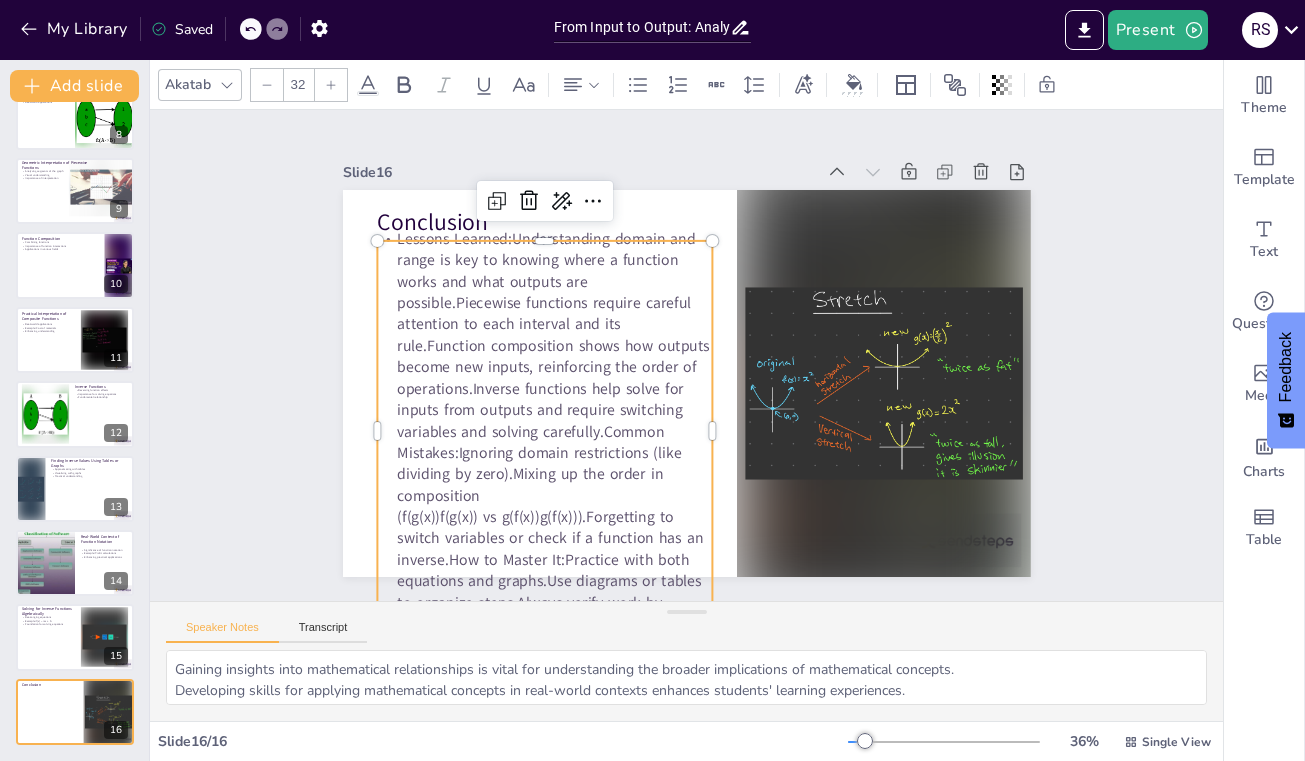 click on "Lessons Learned:Understanding domain and range is key to knowing where a function works and what outputs are possible.Piecewise functions require careful attention to each interval and its rule.Function composition shows how outputs become new inputs, reinforcing the order of operations.Inverse functions help solve for inputs from outputs and require switching variables and solving carefully.Common Mistakes:Ignoring domain restrictions (like dividing by zero).Mixing up the order in composition (f(g(x))f(g(x)) vs g(f(x))g(f(x))).Forgetting to switch variables or check if a function has an inverse.How to Master It:Practice with both equations and graphs.Use diagrams or tables to organize steps.Always verify work by plugging answers back in or graphing." at bounding box center [692, 195] 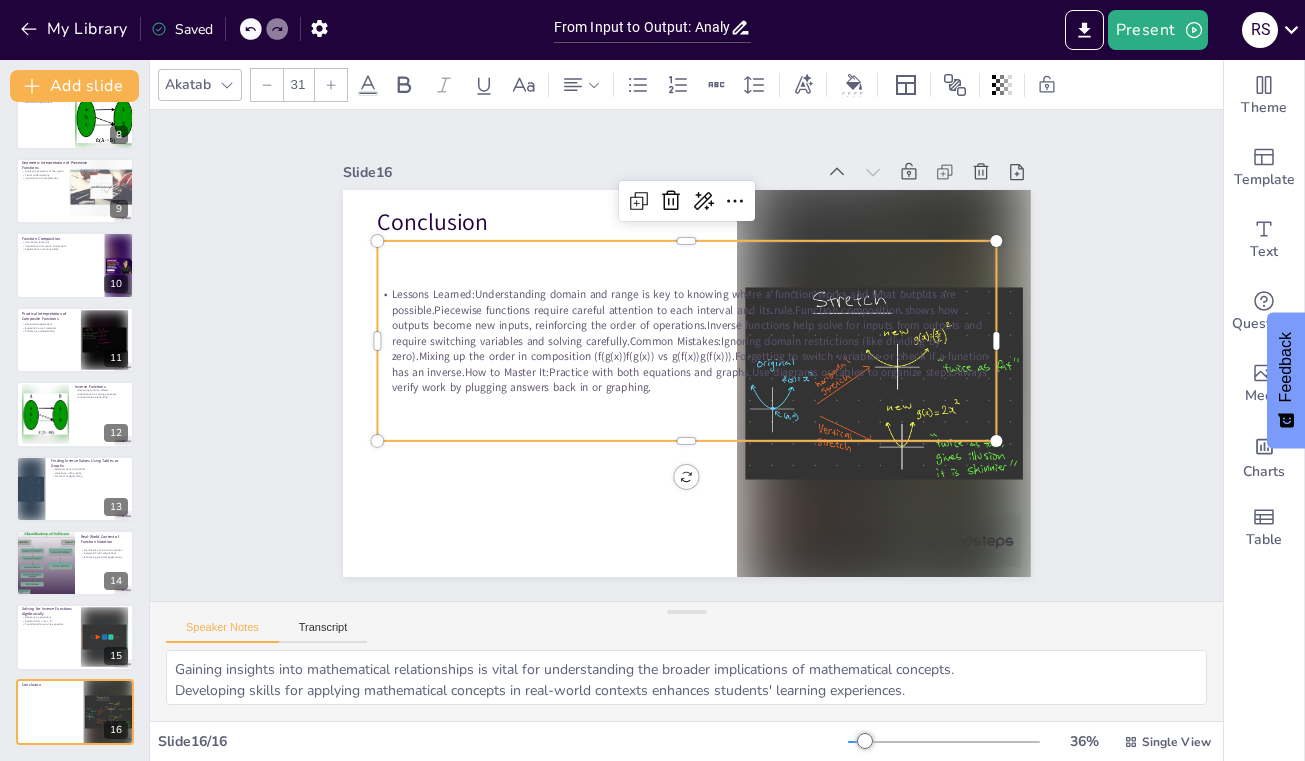 click 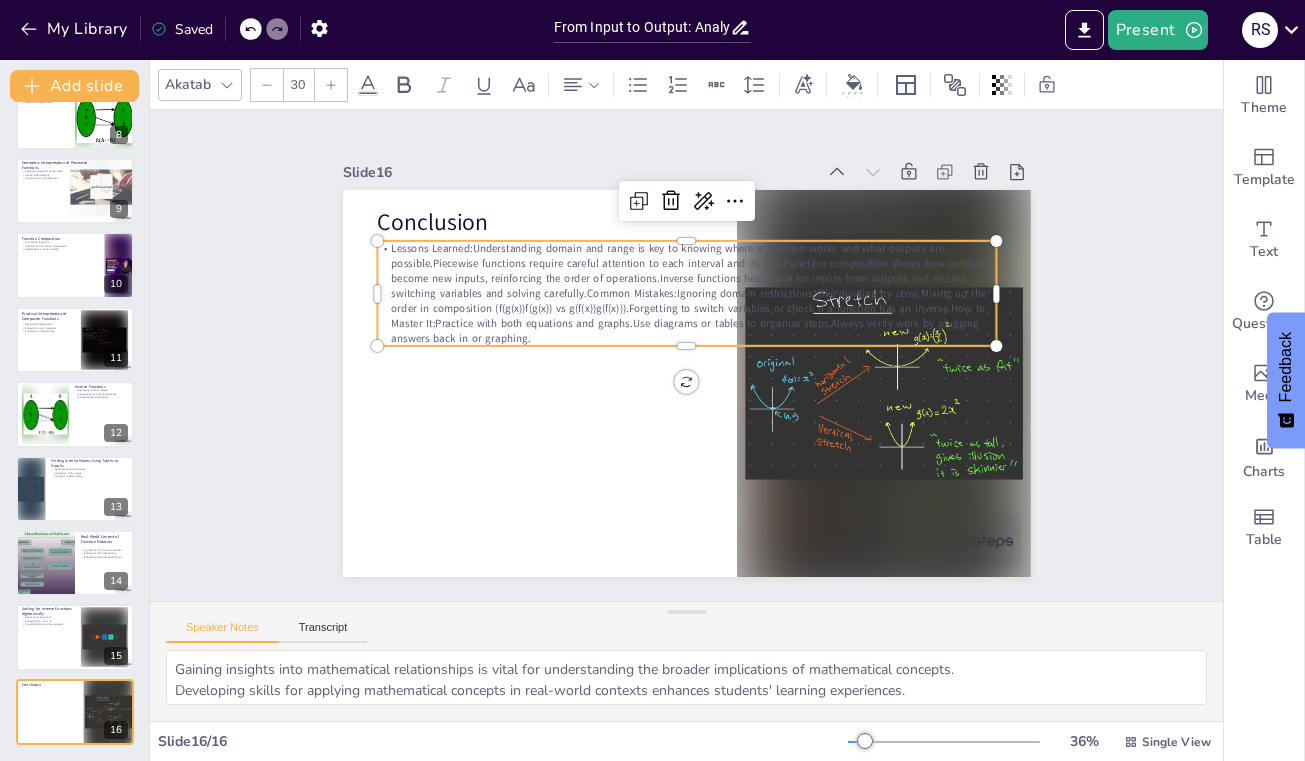 click 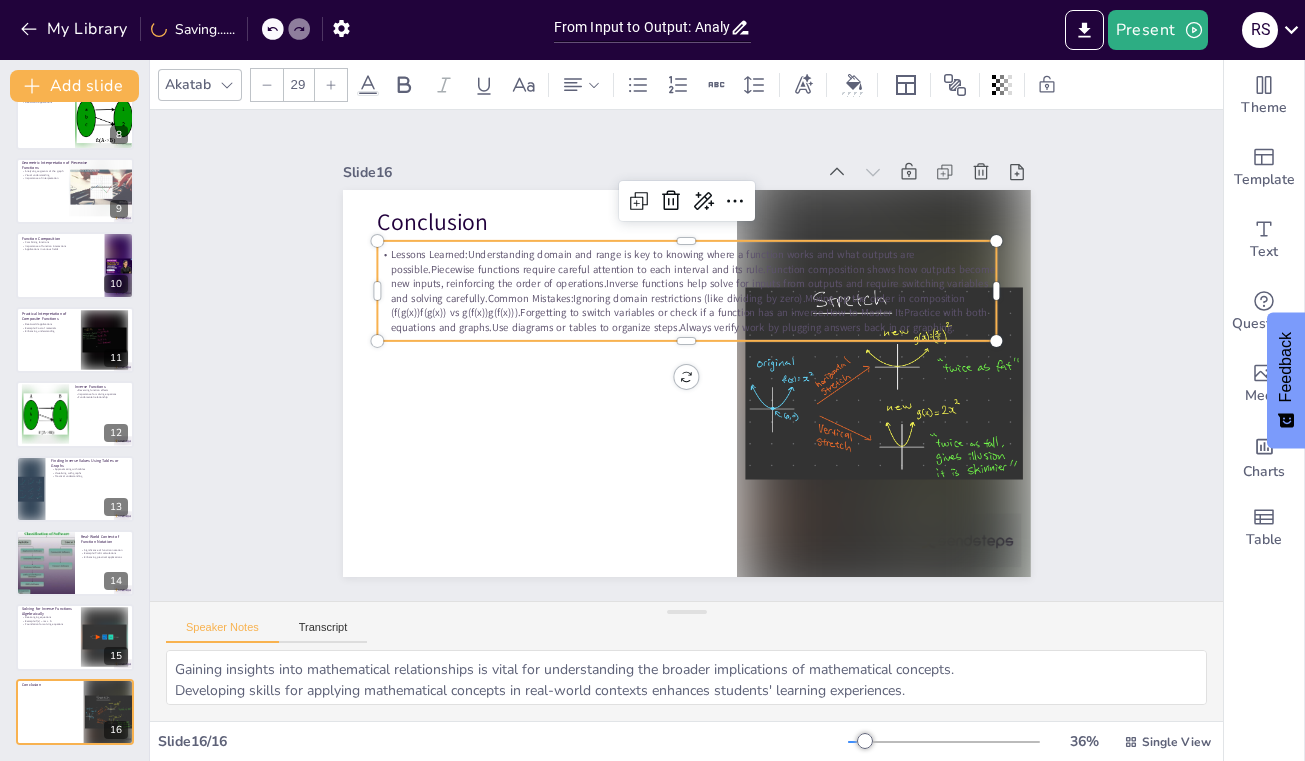 click 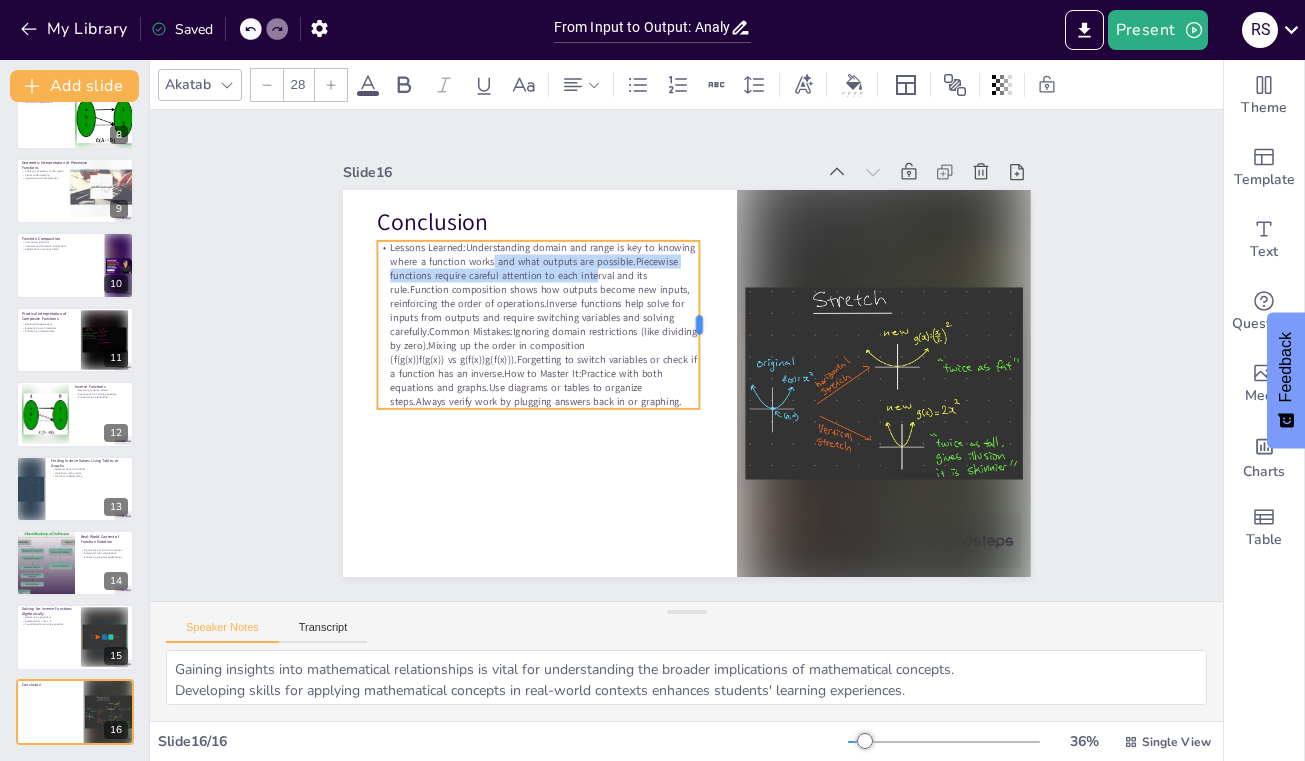 drag, startPoint x: 997, startPoint y: 285, endPoint x: 700, endPoint y: 278, distance: 297.0825 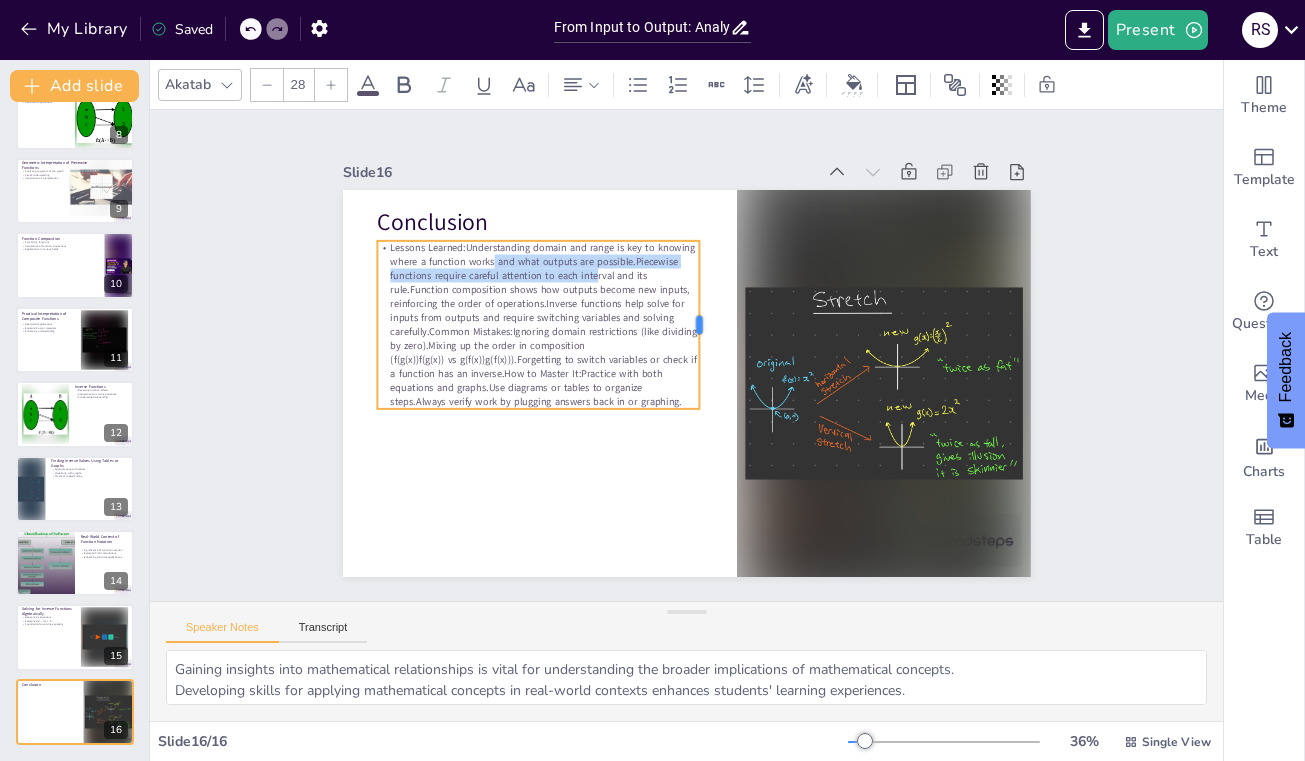 click at bounding box center [723, 354] 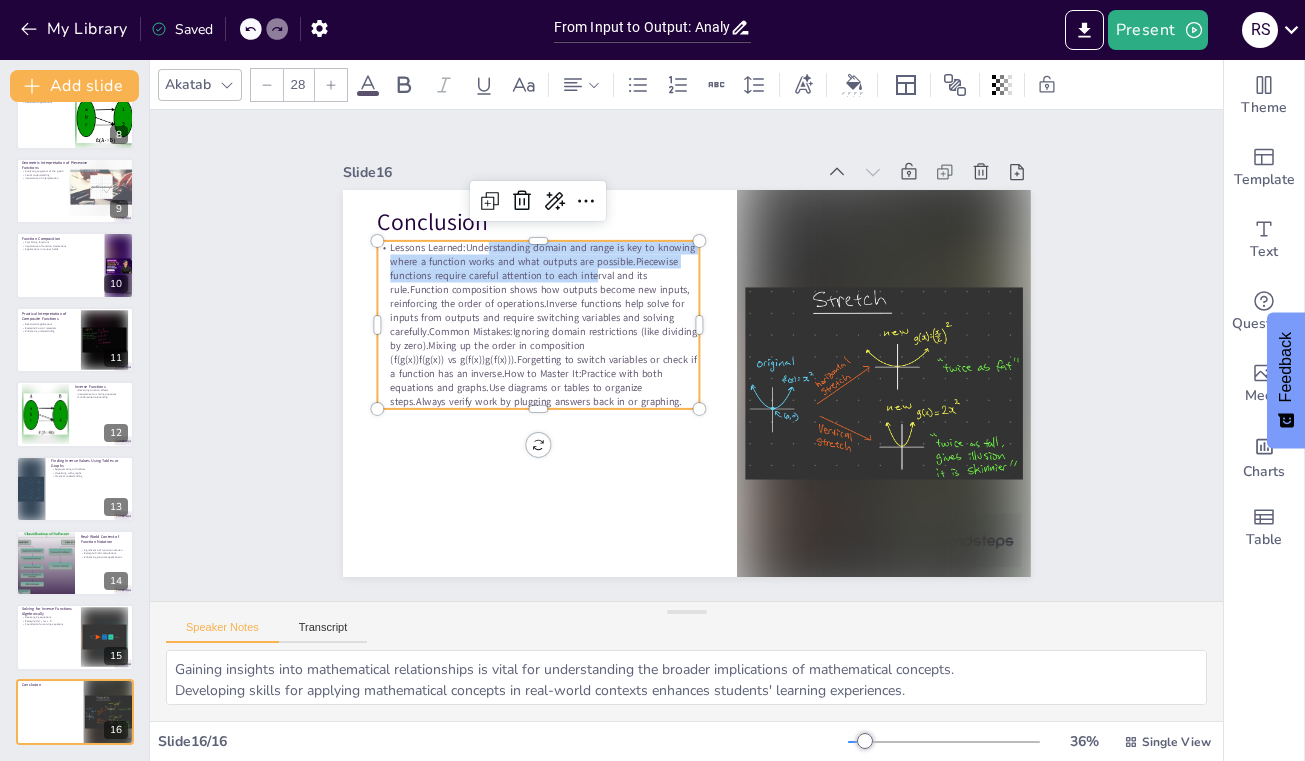 click on "Conclusion Lessons Learned:Understanding domain and range is key to knowing where a function works and what outputs are possible.Piecewise functions require careful attention to each interval and its rule.Function composition shows how outputs become new inputs, reinforcing the order of operations.Inverse functions help solve for inputs from outputs and require switching variables and solving carefully.Common Mistakes:Ignoring domain restrictions (like dividing by zero).Mixing up the order in composition (f(g(x))f(g(x)) vs g(f(x))g(f(x))).Forgetting to switch variables or check if a function has an inverse.How to Master It:Practice with both equations and graphs.Use diagrams or tables to organize steps.Always verify work by plugging answers back in or graphing." at bounding box center (675, 380) 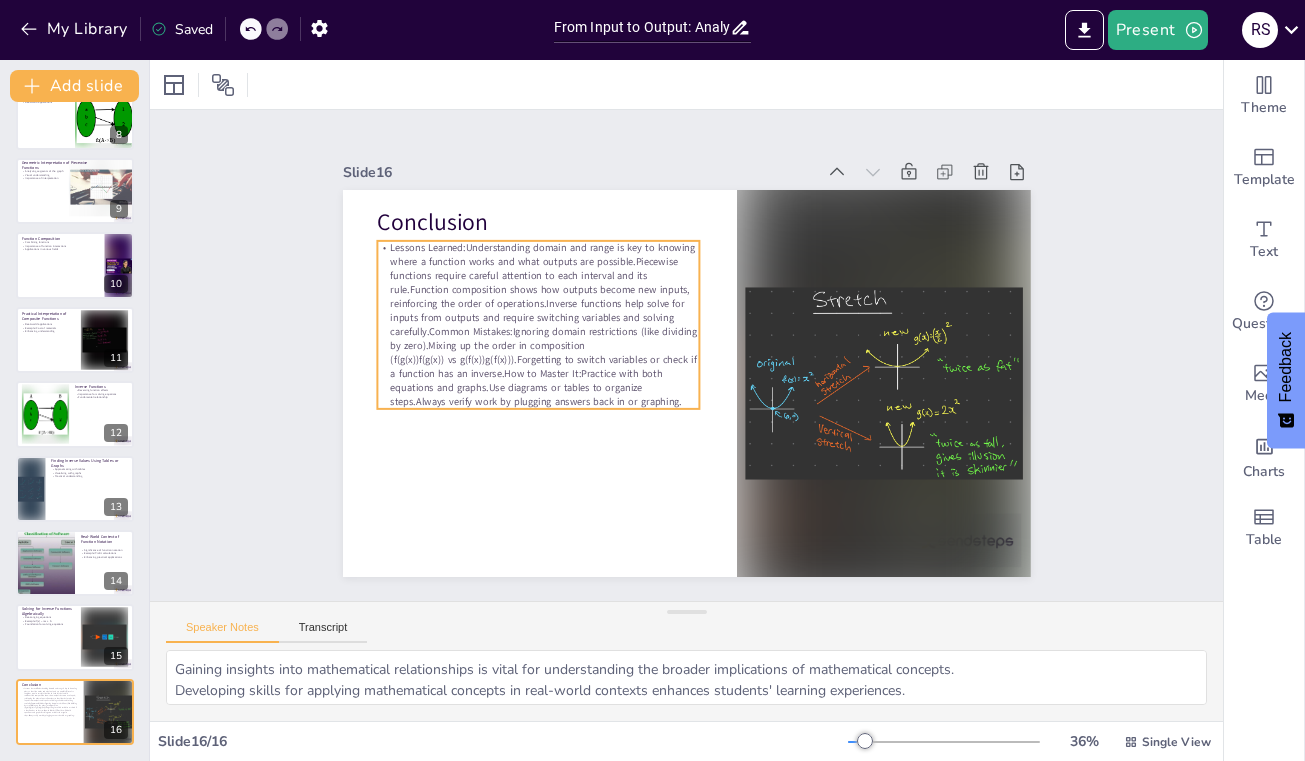 click on "Lessons Learned:Understanding domain and range is key to knowing where a function works and what outputs are possible.Piecewise functions require careful attention to each interval and its rule.Function composition shows how outputs become new inputs, reinforcing the order of operations.Inverse functions help solve for inputs from outputs and require switching variables and solving carefully.Common Mistakes:Ignoring domain restrictions (like dividing by zero).Mixing up the order in composition (f(g(x))f(g(x)) vs g(f(x))g(f(x))).Forgetting to switch variables or check if a function has an inverse.How to Master It:Practice with both equations and graphs.Use diagrams or tables to organize steps.Always verify work by plugging answers back in or graphing." at bounding box center [609, 225] 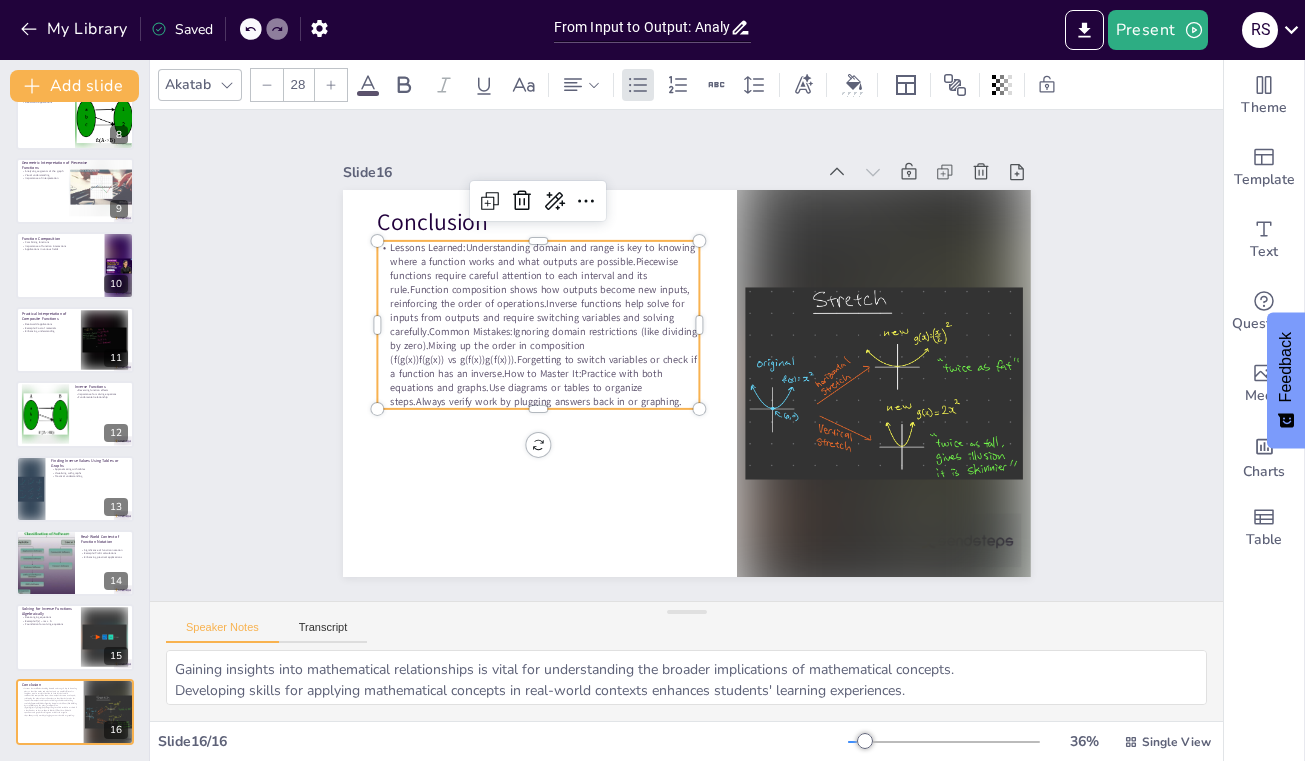 click 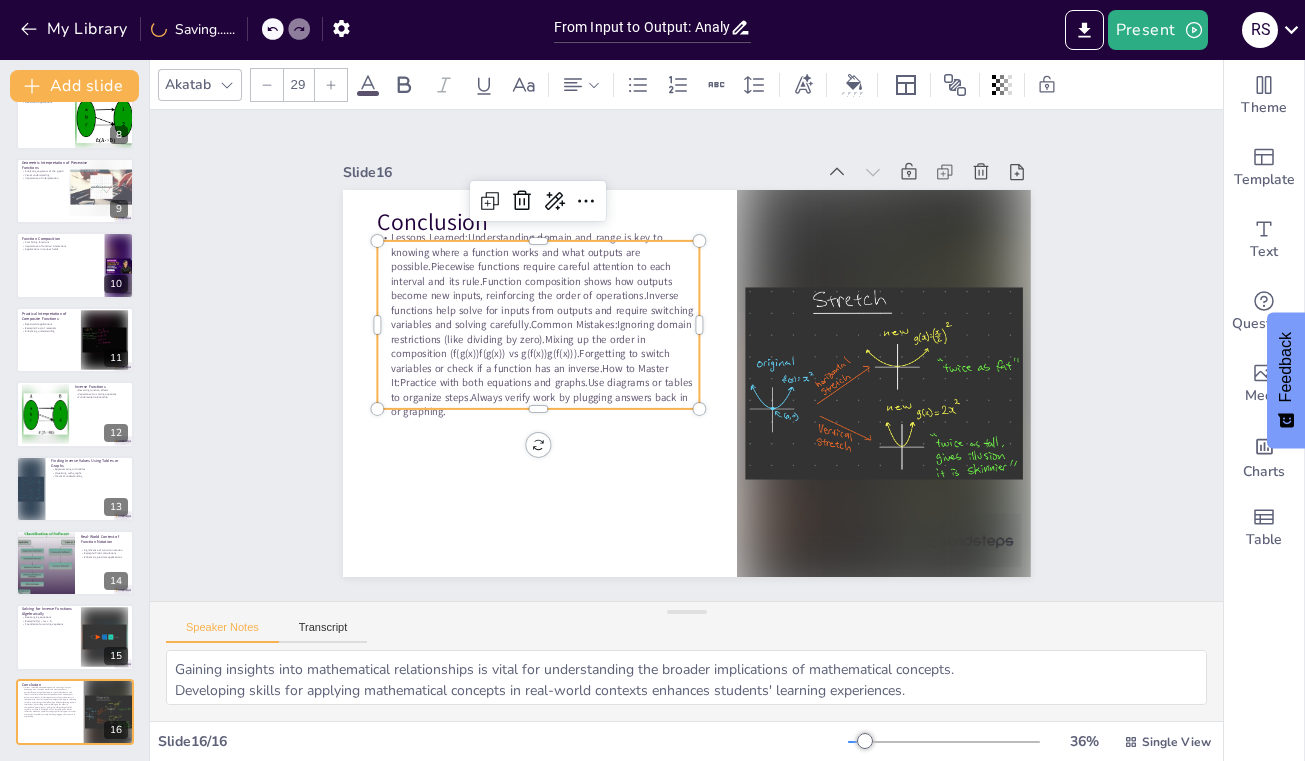 click 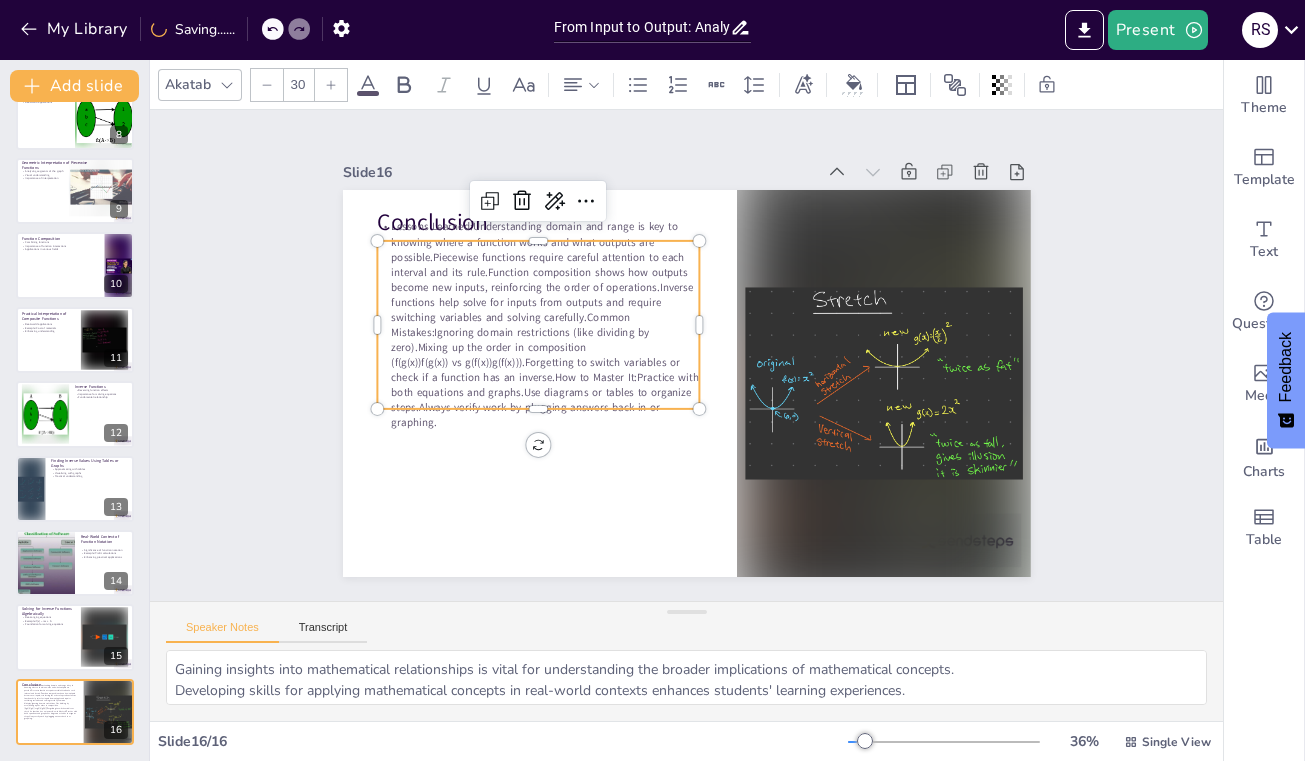 click 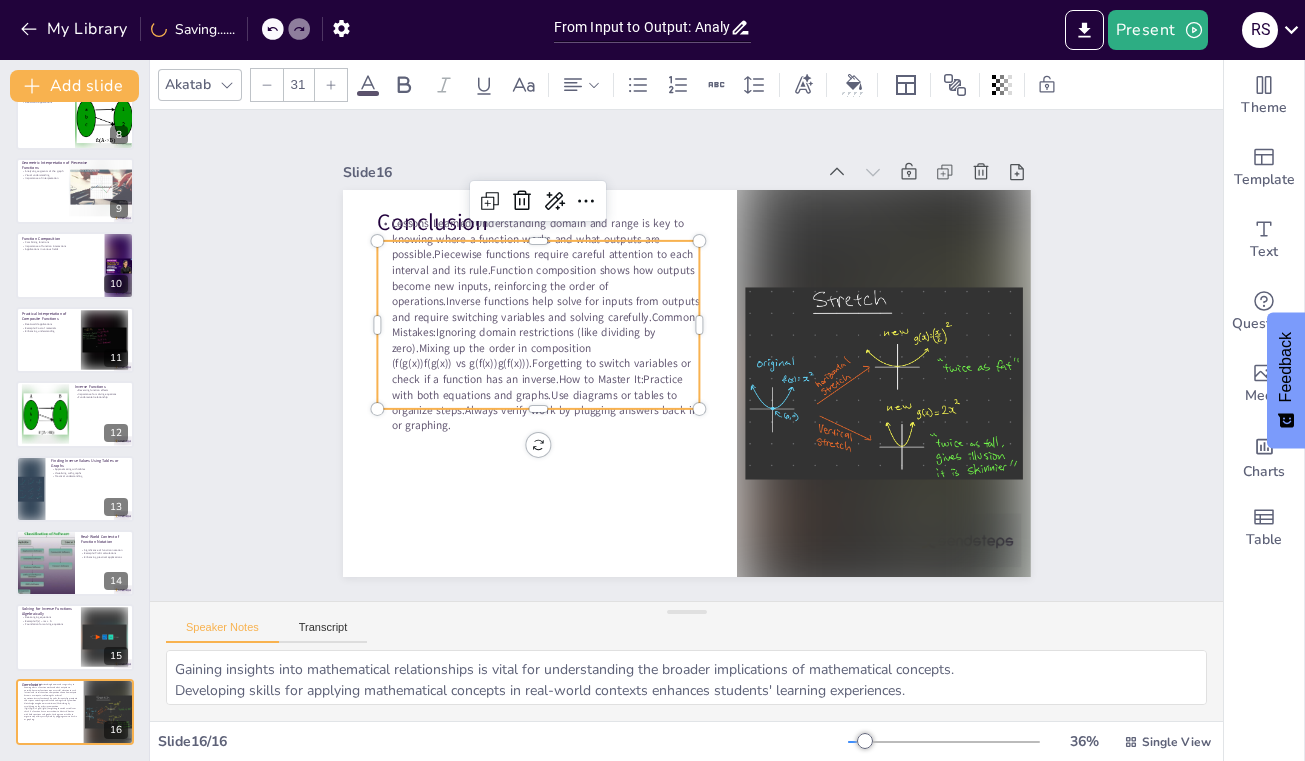 click 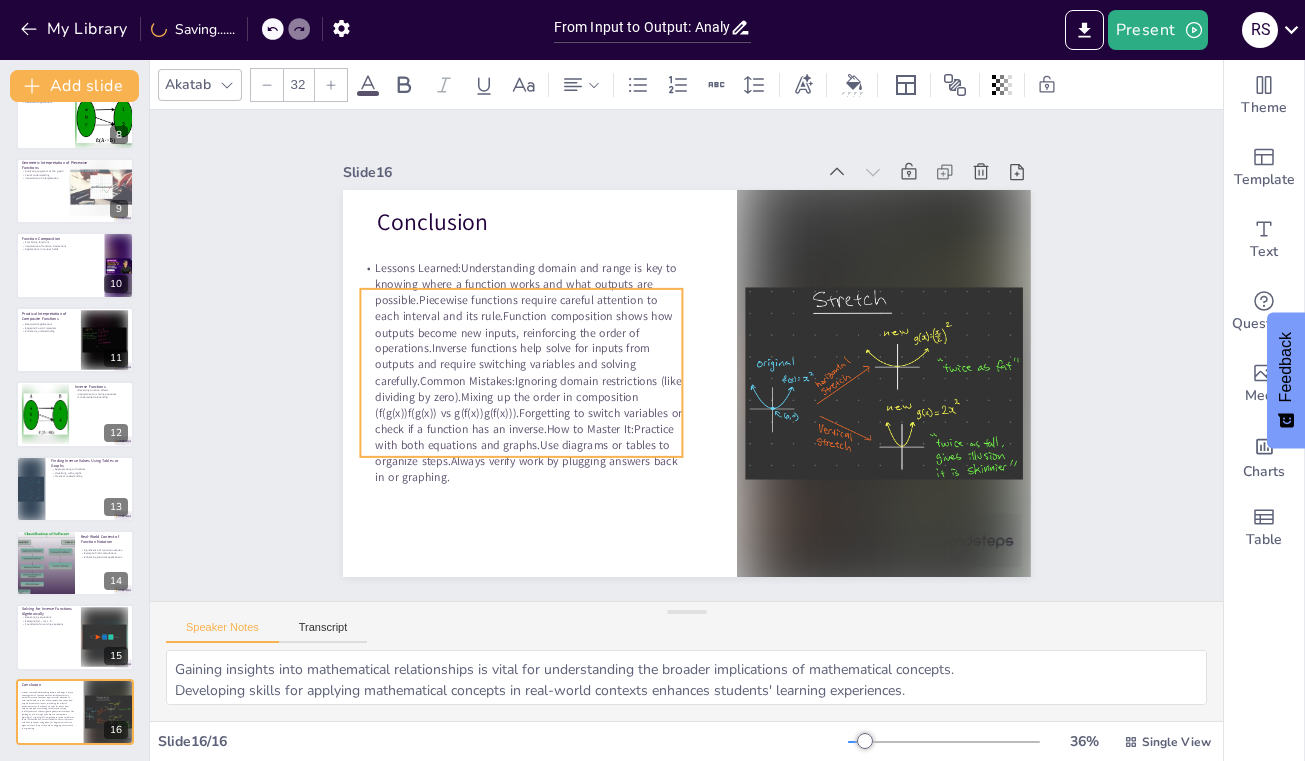 drag, startPoint x: 504, startPoint y: 334, endPoint x: 487, endPoint y: 382, distance: 50.92151 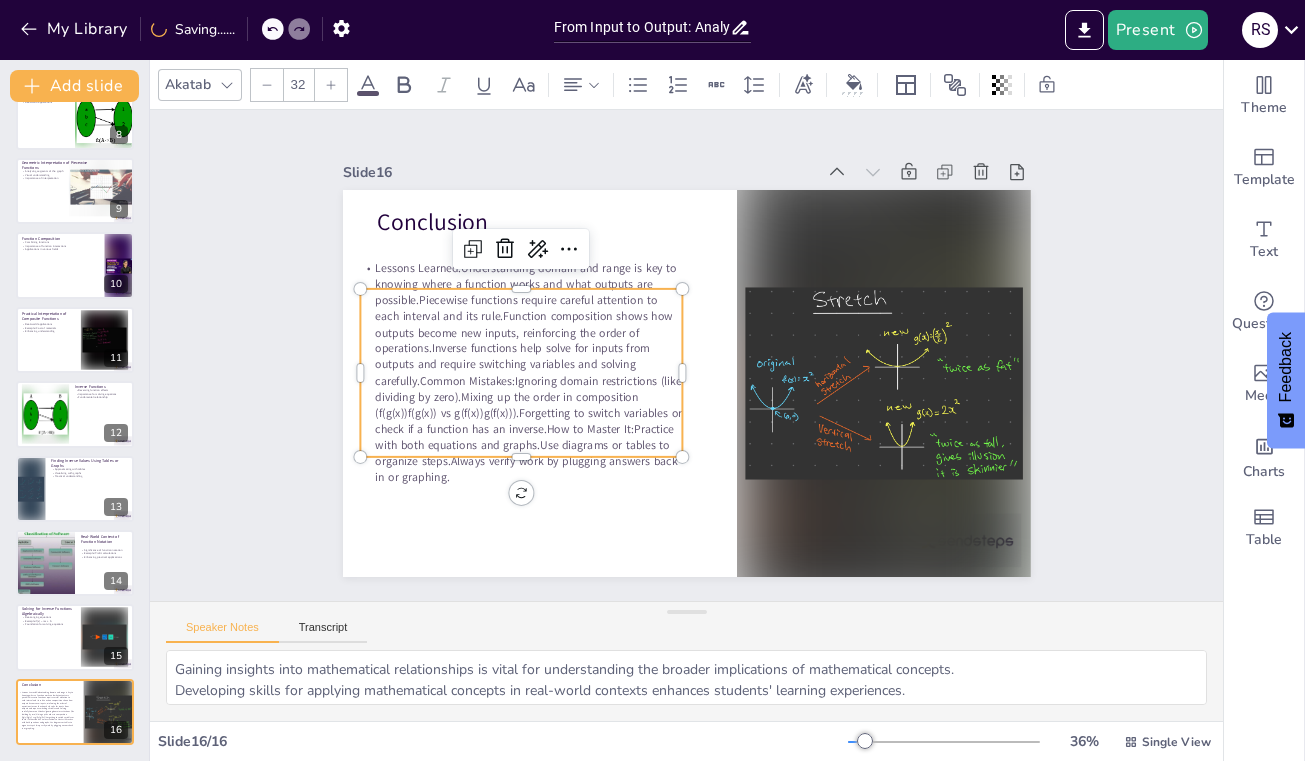 click at bounding box center [331, 85] 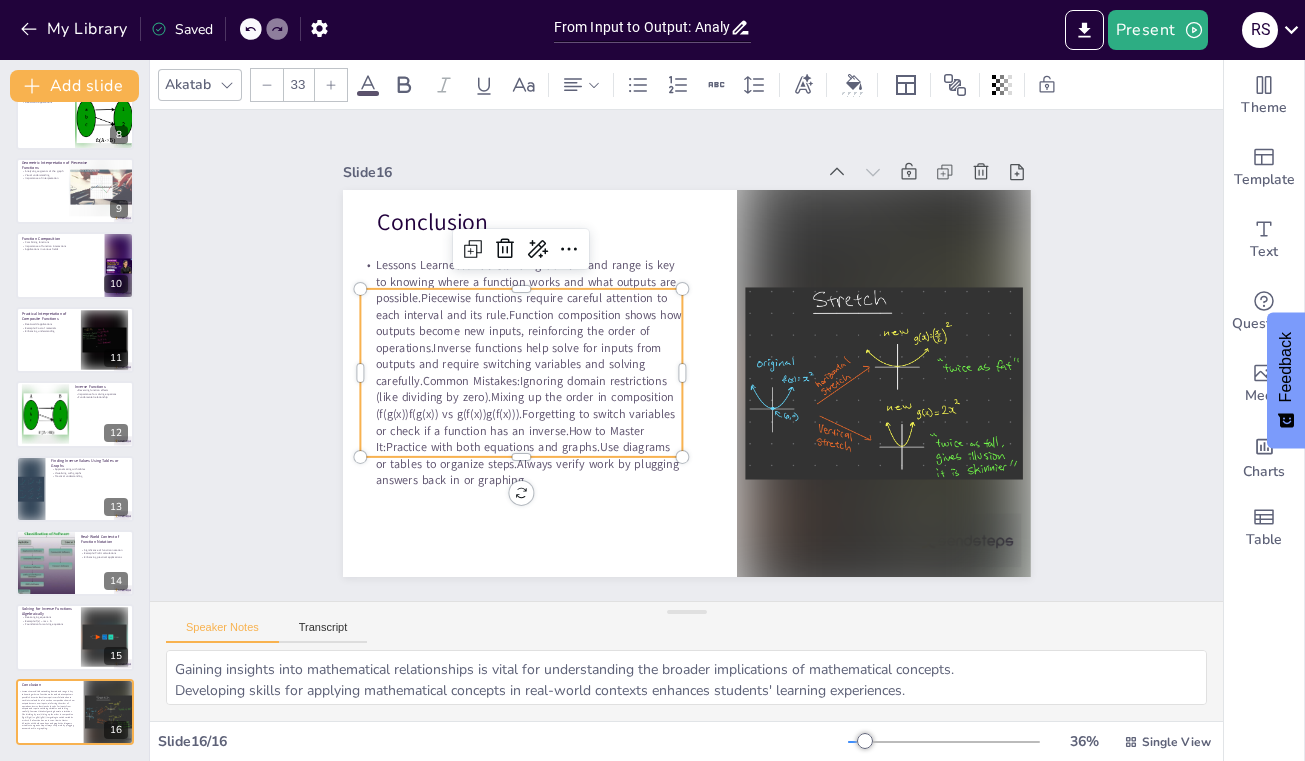 click on "Lessons Learned:Understanding domain and range is key to knowing where a function works and what outputs are possible.Piecewise functions require careful attention to each interval and its rule.Function composition shows how outputs become new inputs, reinforcing the order of operations.Inverse functions help solve for inputs from outputs and require switching variables and solving carefully.Common Mistakes:Ignoring domain restrictions (like dividing by zero).Mixing up the order in composition (f(g(x))f(g(x)) vs g(f(x))g(f(x))).Forgetting to switch variables or check if a function has an inverse.How to Master It:Practice with both equations and graphs.Use diagrams or tables to organize steps.Always verify work by plugging answers back in or graphing." at bounding box center (619, 507) 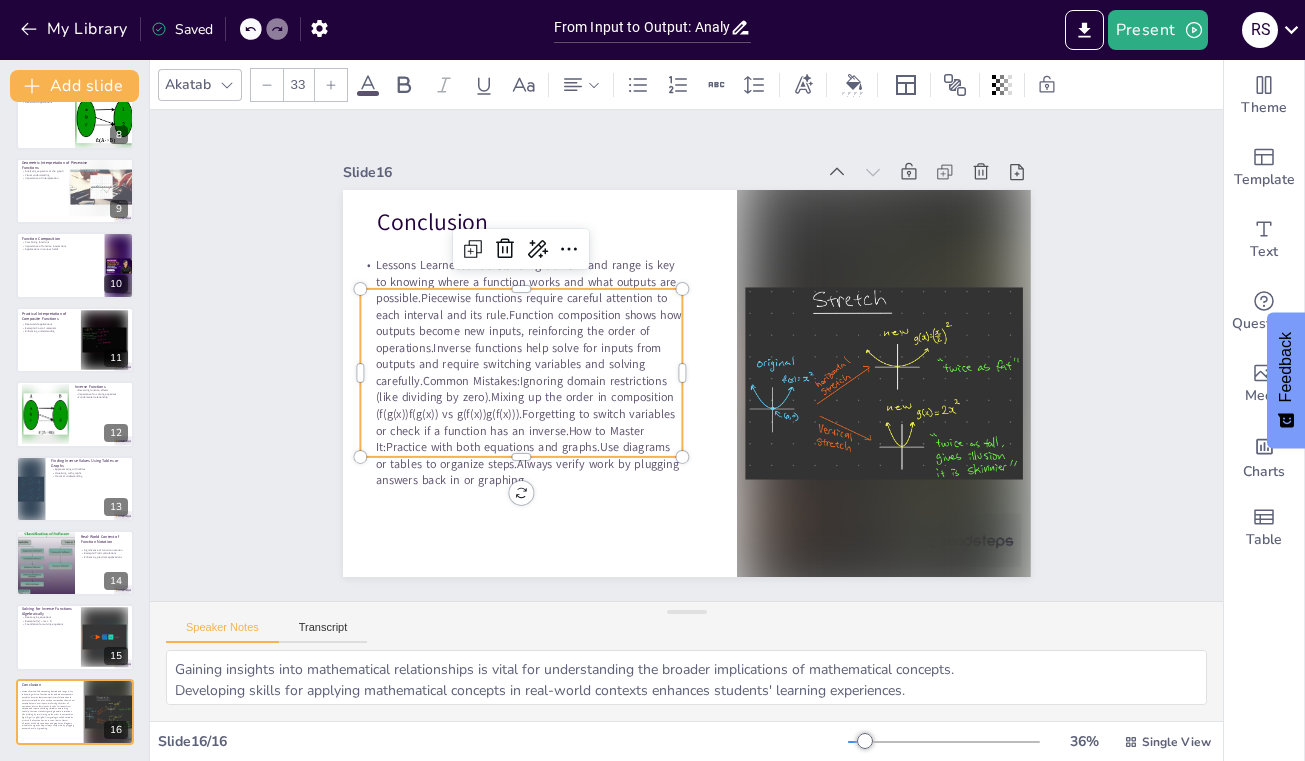 click on "Lessons Learned:Understanding domain and range is key to knowing where a function works and what outputs are possible.Piecewise functions require careful attention to each interval and its rule.Function composition shows how outputs become new inputs, reinforcing the order of operations.Inverse functions help solve for inputs from outputs and require switching variables and solving carefully.Common Mistakes:Ignoring domain restrictions (like dividing by zero).Mixing up the order in composition (f(g(x))f(g(x)) vs g(f(x))g(f(x))).Forgetting to switch variables or check if a function has an inverse.How to Master It:Practice with both equations and graphs.Use diagrams or tables to organize steps.Always verify work by plugging answers back in or graphing." at bounding box center [686, 522] 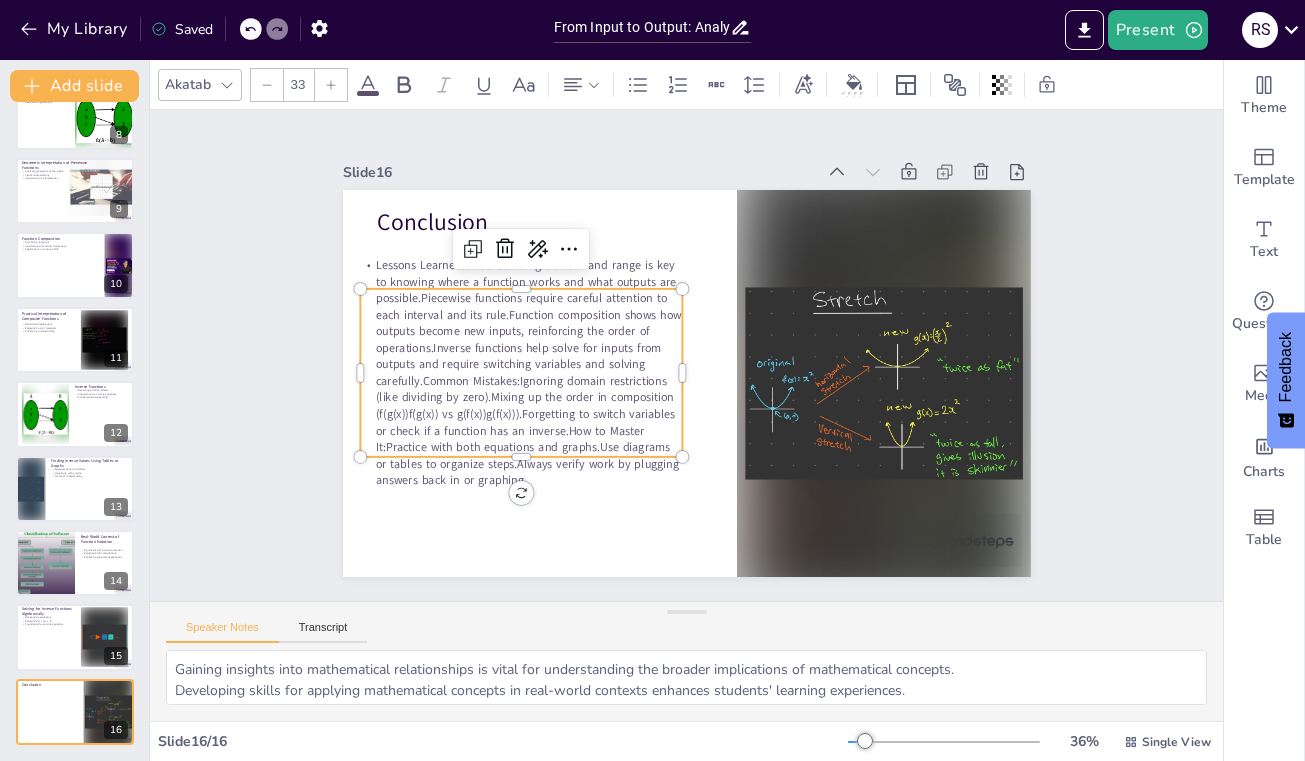 click on "Lessons Learned:Understanding domain and range is key to knowing where a function works and what outputs are possible.Piecewise functions require careful attention to each interval and its rule.Function composition shows how outputs become new inputs, reinforcing the order of operations.Inverse functions help solve for inputs from outputs and require switching variables and solving carefully.Common Mistakes:Ignoring domain restrictions (like dividing by zero).Mixing up the order in composition (f(g(x))f(g(x)) vs g(f(x))g(f(x))).Forgetting to switch variables or check if a function has an inverse.How to Master It:Practice with both equations and graphs.Use diagrams or tables to organize steps.Always verify work by plugging answers back in or graphing." at bounding box center (542, 272) 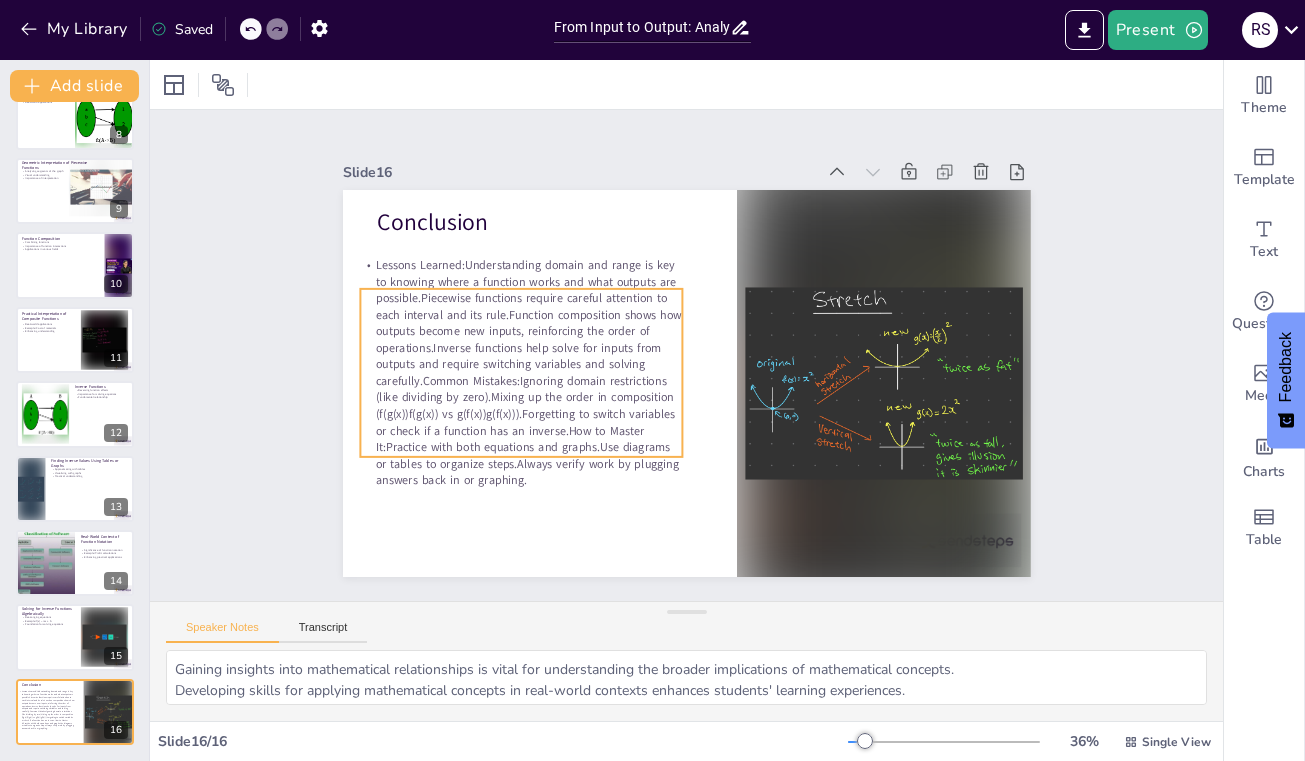 click on "Lessons Learned:Understanding domain and range is key to knowing where a function works and what outputs are possible.Piecewise functions require careful attention to each interval and its rule.Function composition shows how outputs become new inputs, reinforcing the order of operations.Inverse functions help solve for inputs from outputs and require switching variables and solving carefully.Common Mistakes:Ignoring domain restrictions (like dividing by zero).Mixing up the order in composition (f(g(x))f(g(x)) vs g(f(x))g(f(x))).Forgetting to switch variables or check if a function has an inverse.How to Master It:Practice with both equations and graphs.Use diagrams or tables to organize steps.Always verify work by plugging answers back in or graphing." at bounding box center (738, 513) 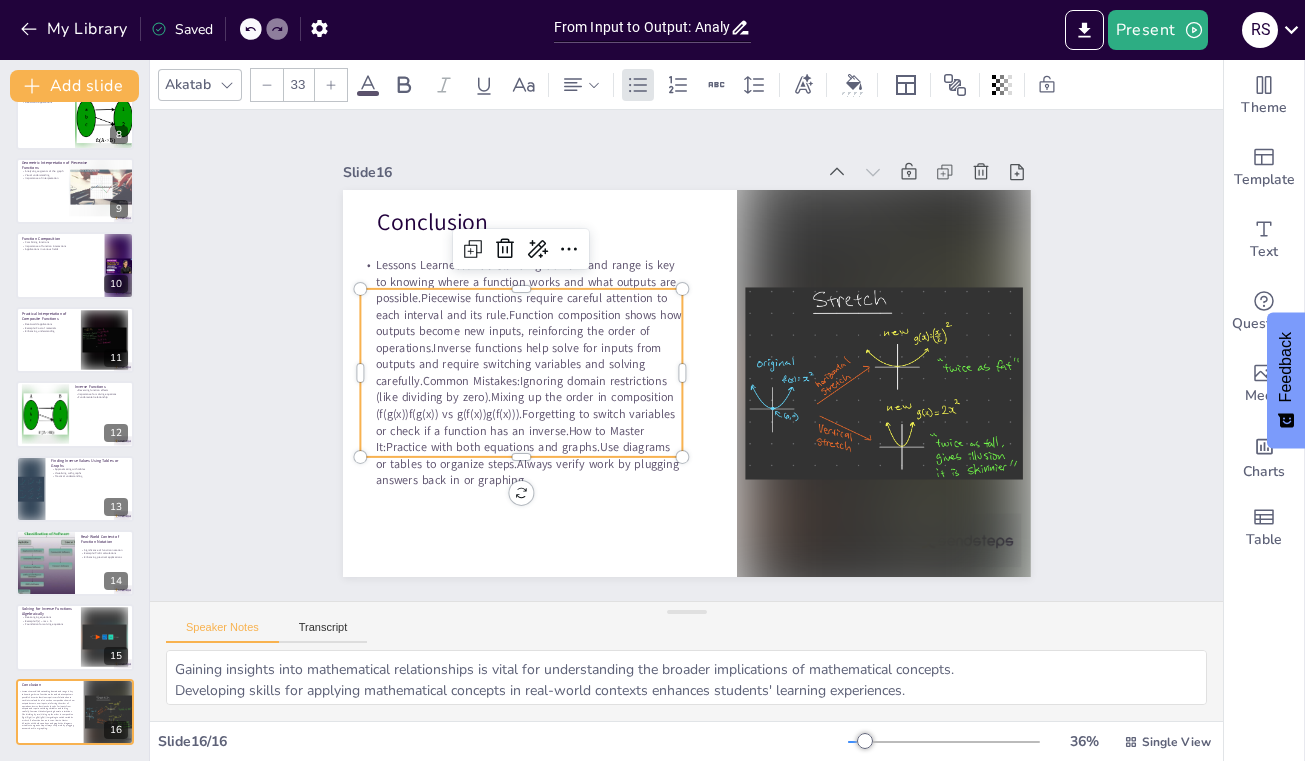 click on "Lessons Learned:Understanding domain and range is key to knowing where a function works and what outputs are possible.Piecewise functions require careful attention to each interval and its rule.Function composition shows how outputs become new inputs, reinforcing the order of operations.Inverse functions help solve for inputs from outputs and require switching variables and solving carefully.Common Mistakes:Ignoring domain restrictions (like dividing by zero).Mixing up the order in composition (f(g(x))f(g(x)) vs g(f(x))g(f(x))).Forgetting to switch variables or check if a function has an inverse.How to Master It:Practice with both equations and graphs.Use diagrams or tables to organize steps.Always verify work by plugging answers back in or graphing." at bounding box center (534, 423) 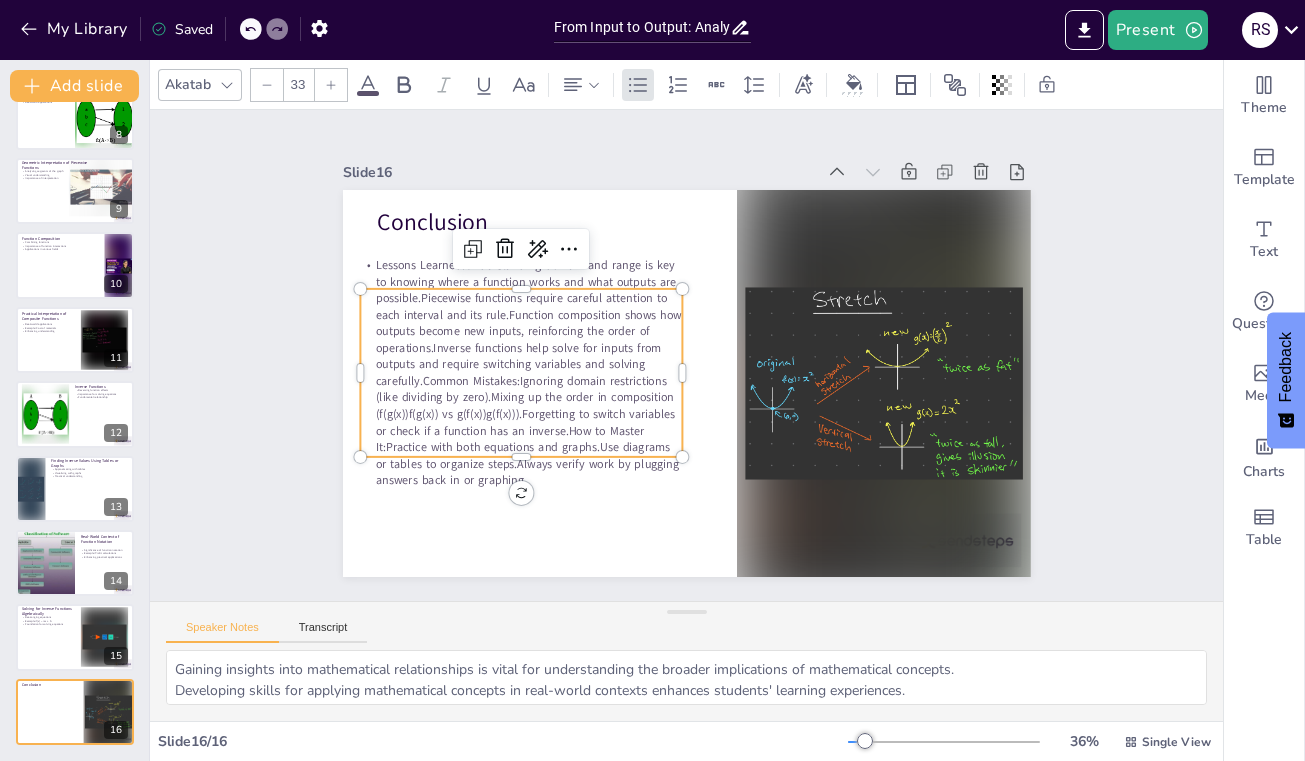 click on "Lessons Learned:Understanding domain and range is key to knowing where a function works and what outputs are possible.Piecewise functions require careful attention to each interval and its rule.Function composition shows how outputs become new inputs, reinforcing the order of operations.Inverse functions help solve for inputs from outputs and require switching variables and solving carefully.Common Mistakes:Ignoring domain restrictions (like dividing by zero).Mixing up the order in composition (f(g(x))f(g(x)) vs g(f(x))g(f(x))).Forgetting to switch variables or check if a function has an inverse.How to Master It:Practice with both equations and graphs.Use diagrams or tables to organize steps.Always verify work by plugging answers back in or graphing." at bounding box center [523, 390] 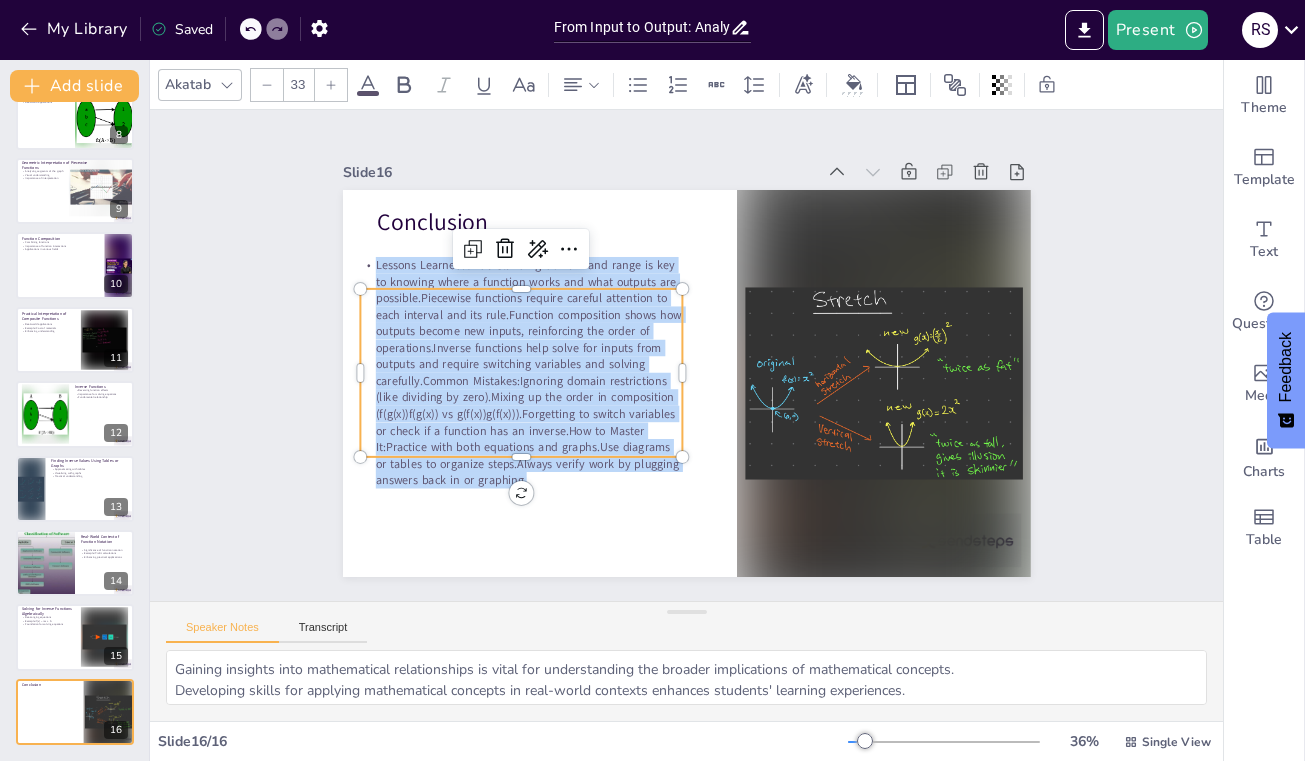 click on "Lessons Learned:Understanding domain and range is key to knowing where a function works and what outputs are possible.Piecewise functions require careful attention to each interval and its rule.Function composition shows how outputs become new inputs, reinforcing the order of operations.Inverse functions help solve for inputs from outputs and require switching variables and solving carefully.Common Mistakes:Ignoring domain restrictions (like dividing by zero).Mixing up the order in composition (f(g(x))f(g(x)) vs g(f(x))g(f(x))).Forgetting to switch variables or check if a function has an inverse.How to Master It:Practice with both equations and graphs.Use diagrams or tables to organize steps.Always verify work by plugging answers back in or graphing." at bounding box center [853, 356] 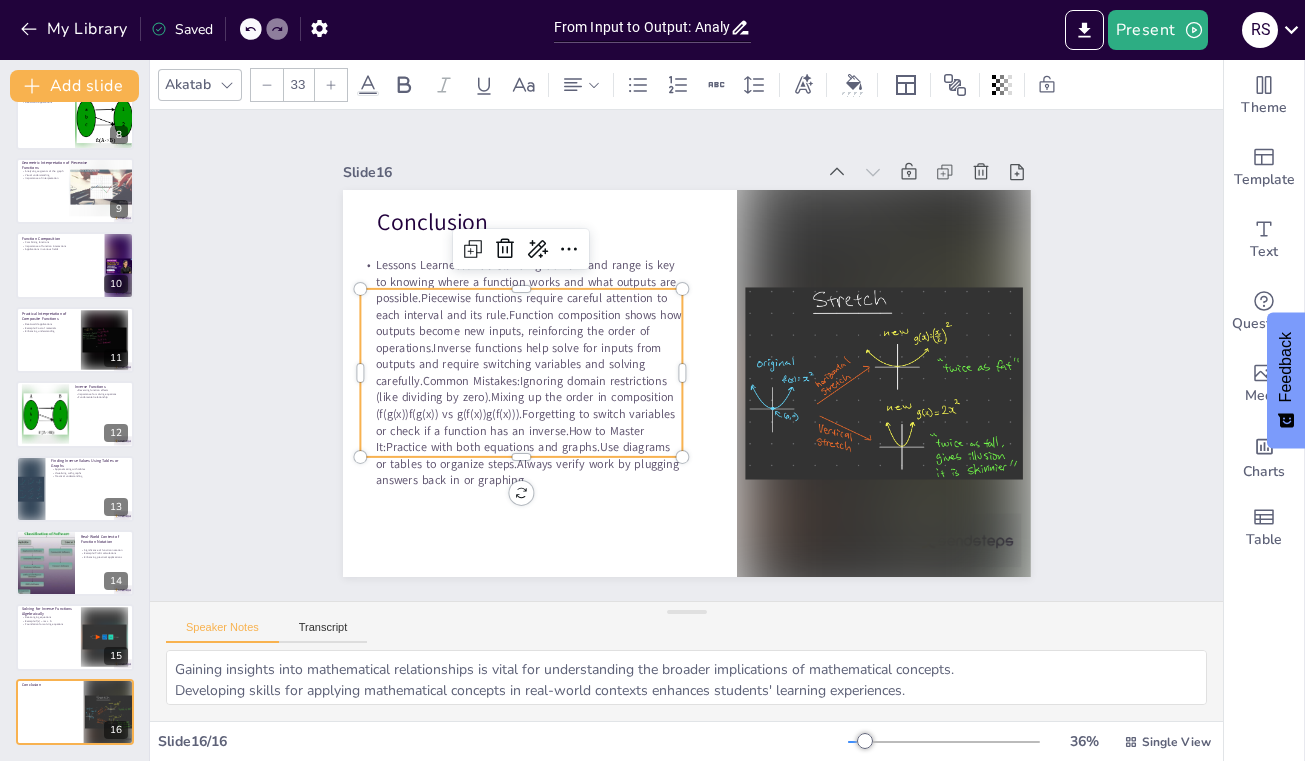 click on "Lessons Learned:Understanding domain and range is key to knowing where a function works and what outputs are possible.Piecewise functions require careful attention to each interval and its rule.Function composition shows how outputs become new inputs, reinforcing the order of operations.Inverse functions help solve for inputs from outputs and require switching variables and solving carefully.Common Mistakes:Ignoring domain restrictions (like dividing by zero).Mixing up the order in composition (f(g(x))f(g(x)) vs g(f(x))g(f(x))).Forgetting to switch variables or check if a function has an inverse.How to Master It:Practice with both equations and graphs.Use diagrams or tables to organize steps.Always verify work by plugging answers back in or graphing." at bounding box center [849, 390] 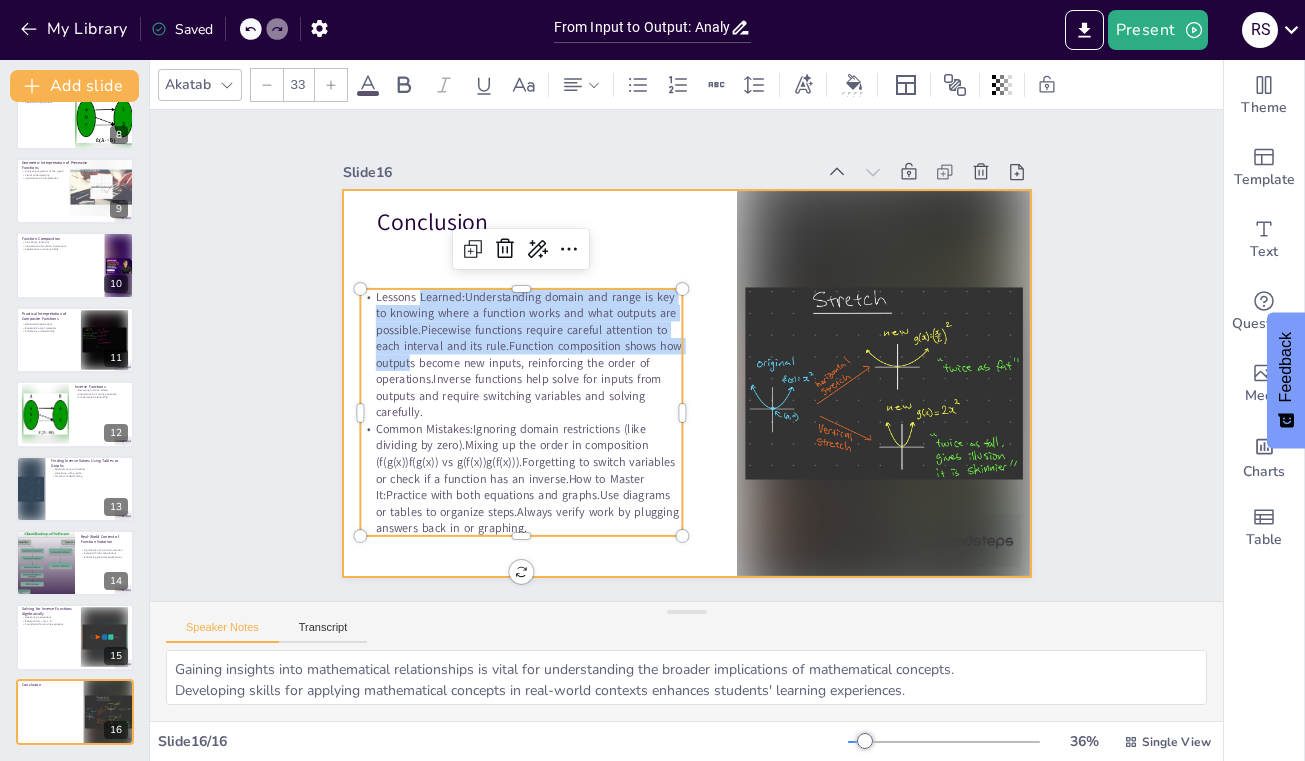 drag, startPoint x: 419, startPoint y: 296, endPoint x: 420, endPoint y: 270, distance: 26.019224 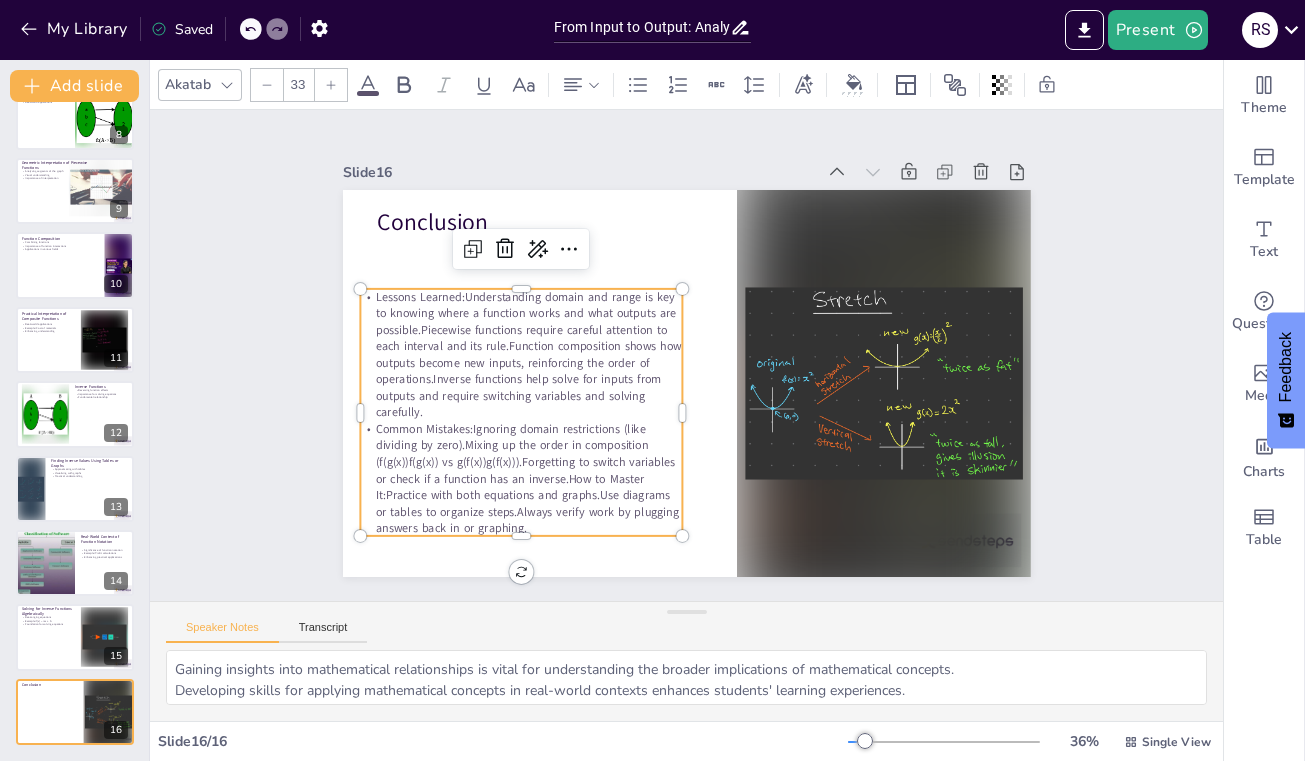 click on "Lessons Learned:Understanding domain and range is key to knowing where a function works and what outputs are possible.Piecewise functions require careful attention to each interval and its rule.Function composition shows how outputs become new inputs, reinforcing the order of operations.Inverse functions help solve for inputs from outputs and require switching variables and solving carefully." at bounding box center [737, 512] 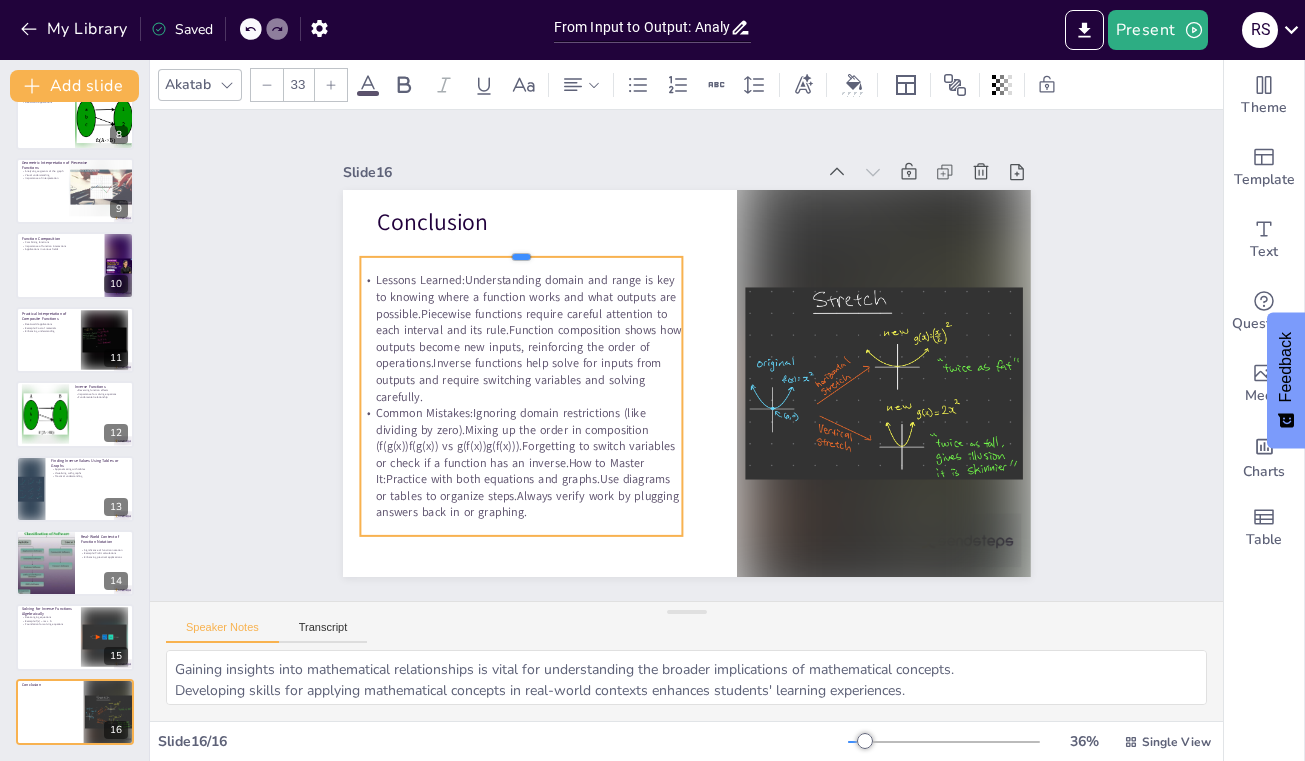 drag, startPoint x: 464, startPoint y: 286, endPoint x: 464, endPoint y: 254, distance: 32 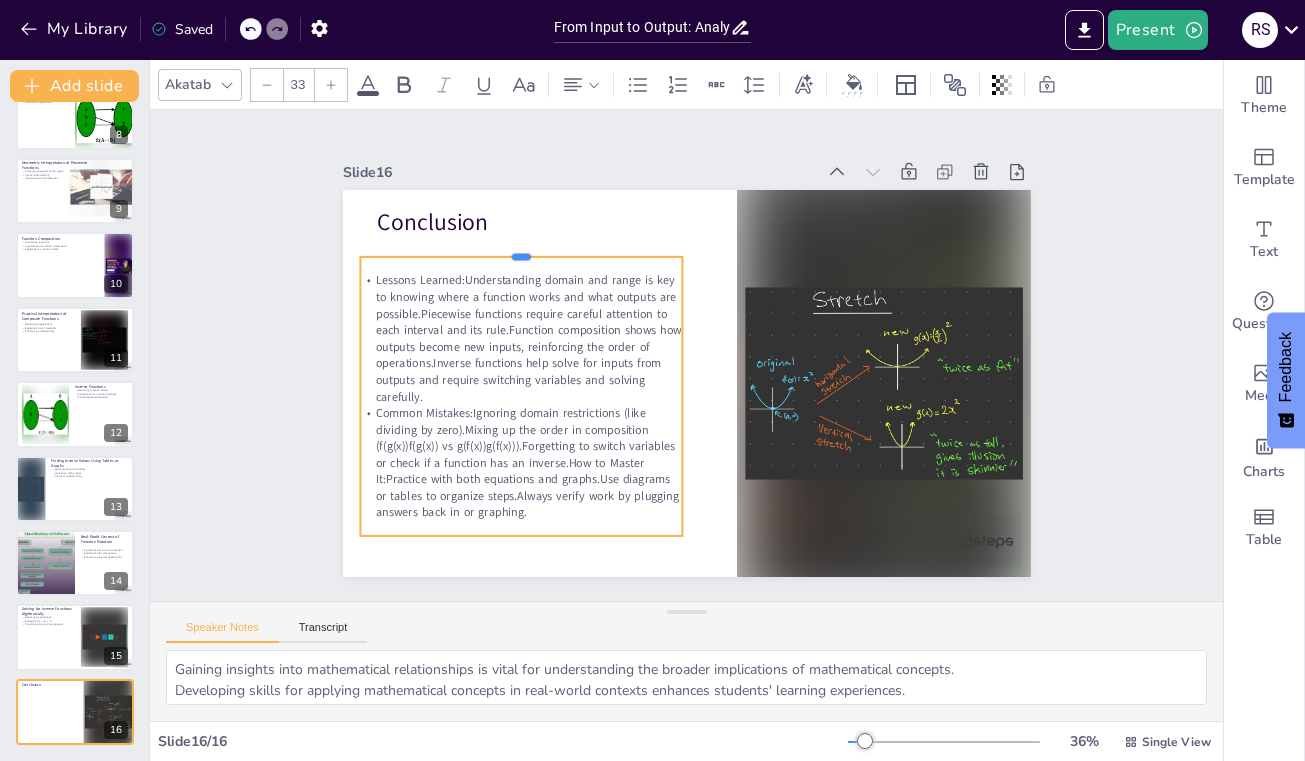 click at bounding box center (876, 405) 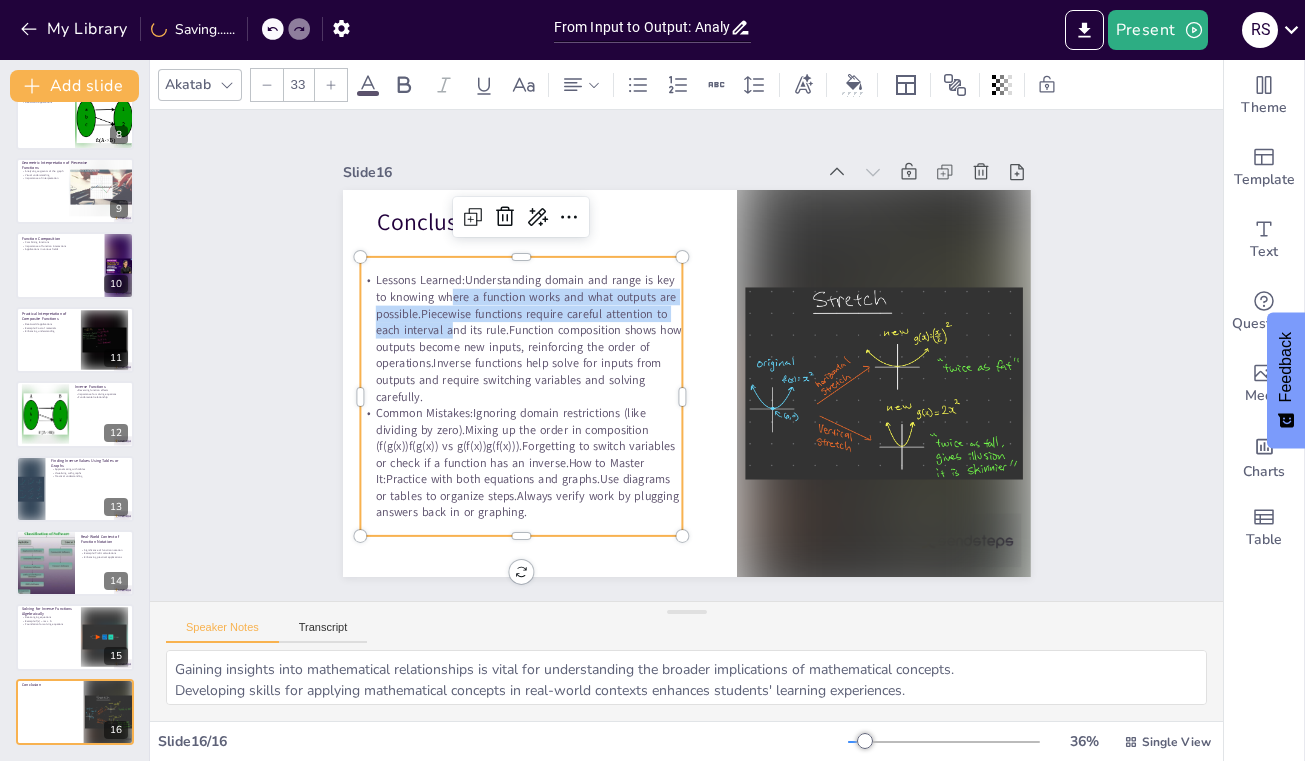 drag, startPoint x: 452, startPoint y: 330, endPoint x: 452, endPoint y: 301, distance: 29 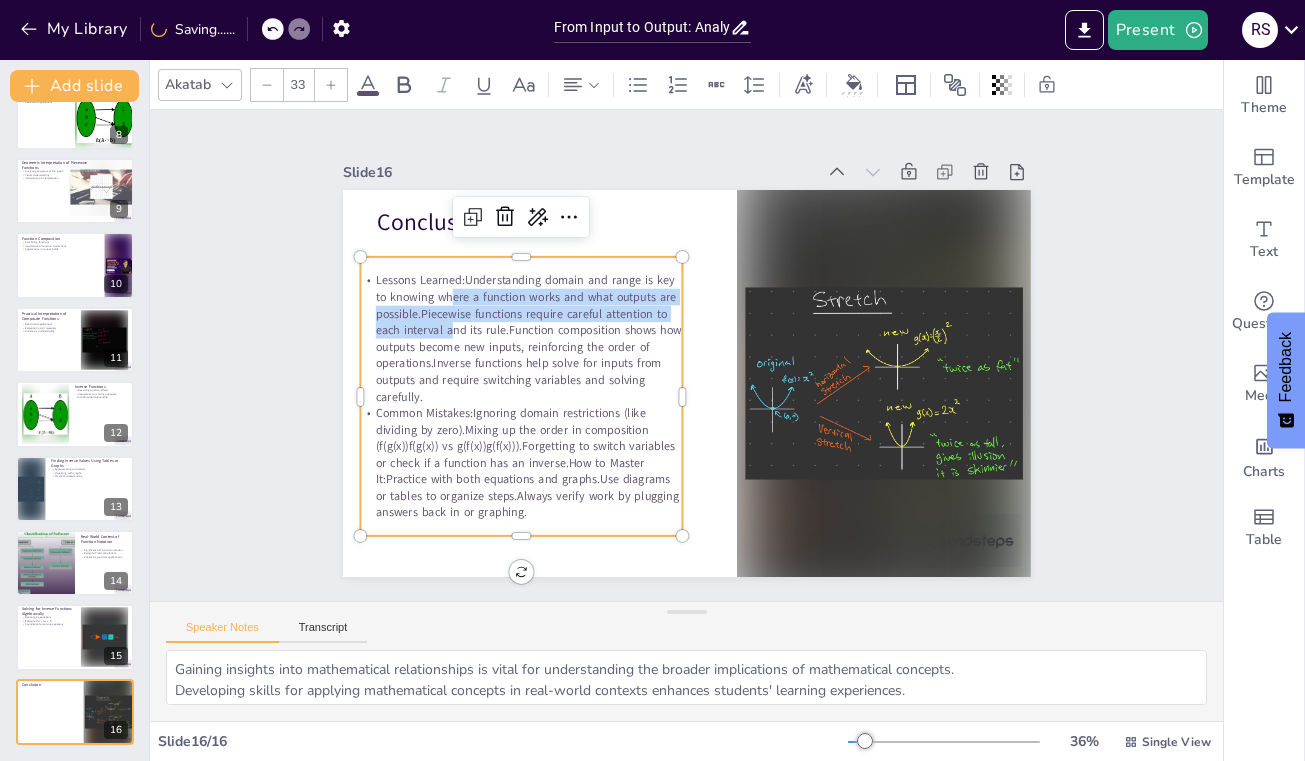 click on "Lessons Learned:Understanding domain and range is key to knowing where a function works and what outputs are possible.Piecewise functions require careful attention to each interval and its rule.Function composition shows how outputs become new inputs, reinforcing the order of operations.Inverse functions help solve for inputs from outputs and require switching variables and solving carefully." at bounding box center [521, 338] 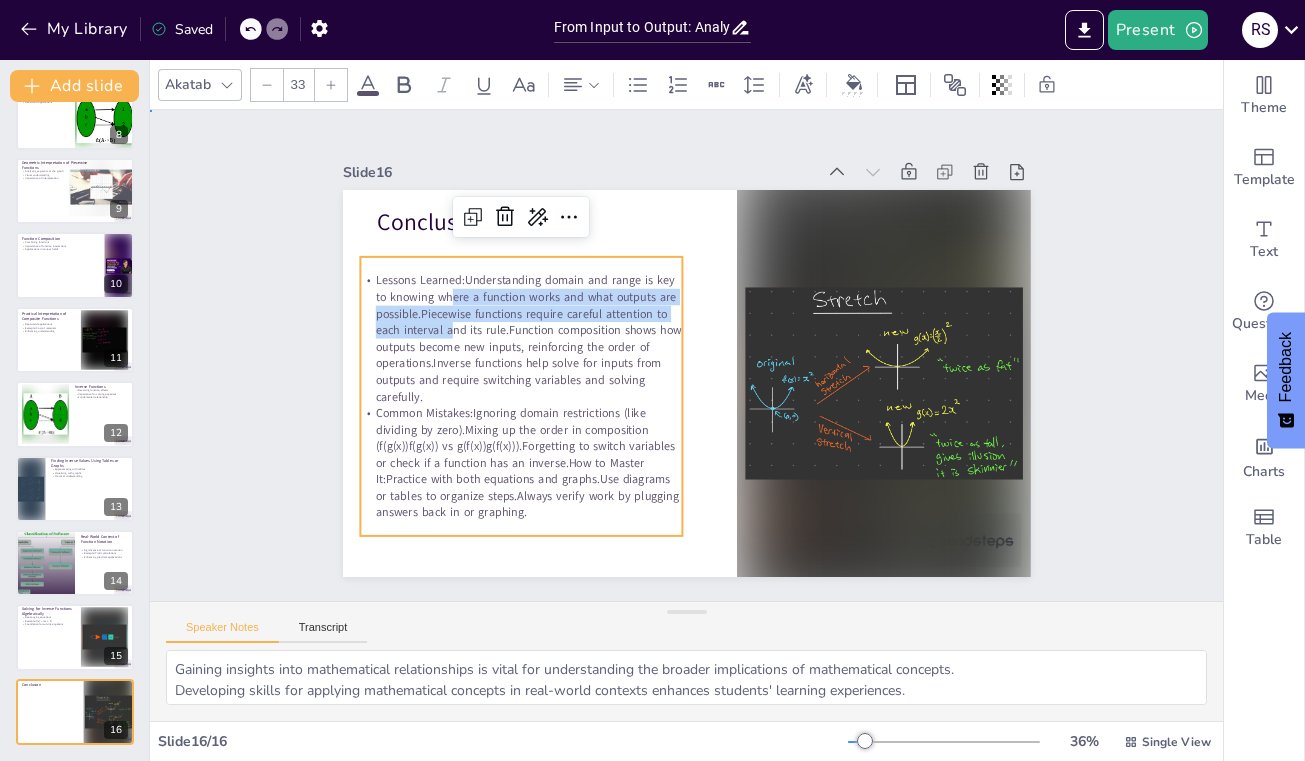 click on "Slide  1 From Input to Output: Analyzing Functions, Domains, Ranges, and Their Practical Implications This presentation explores the relationship between inputs and outputs in mathematical functions, focusing on domains, ranges, piecewise functions, function composition, and inverse functions, with real-world applications. Generated with Sendsteps.ai Slide  2 From Input to Output: Analyzing Functions, Domains, Ranges, and Their Practical Implications This presentation explores the relationship between inputs and outputs in mathematical functions, focusing on domains, ranges, piecewise functions, function composition, and inverse functions, with real-world applications. Generated with Sendsteps.ai Slide  3 Inputs and Outputs Inputs are values Outputs are results Practical applications Slide  4 Domain and Range Domain includes inputs Range includes outputs Function limitations Slide  5 Determining Domain Algebraically Restrictions on domain Example: f(x) = 1/(x-2) Importance of domain Slide  6 Slide  7 Slide  8" at bounding box center (686, 355) 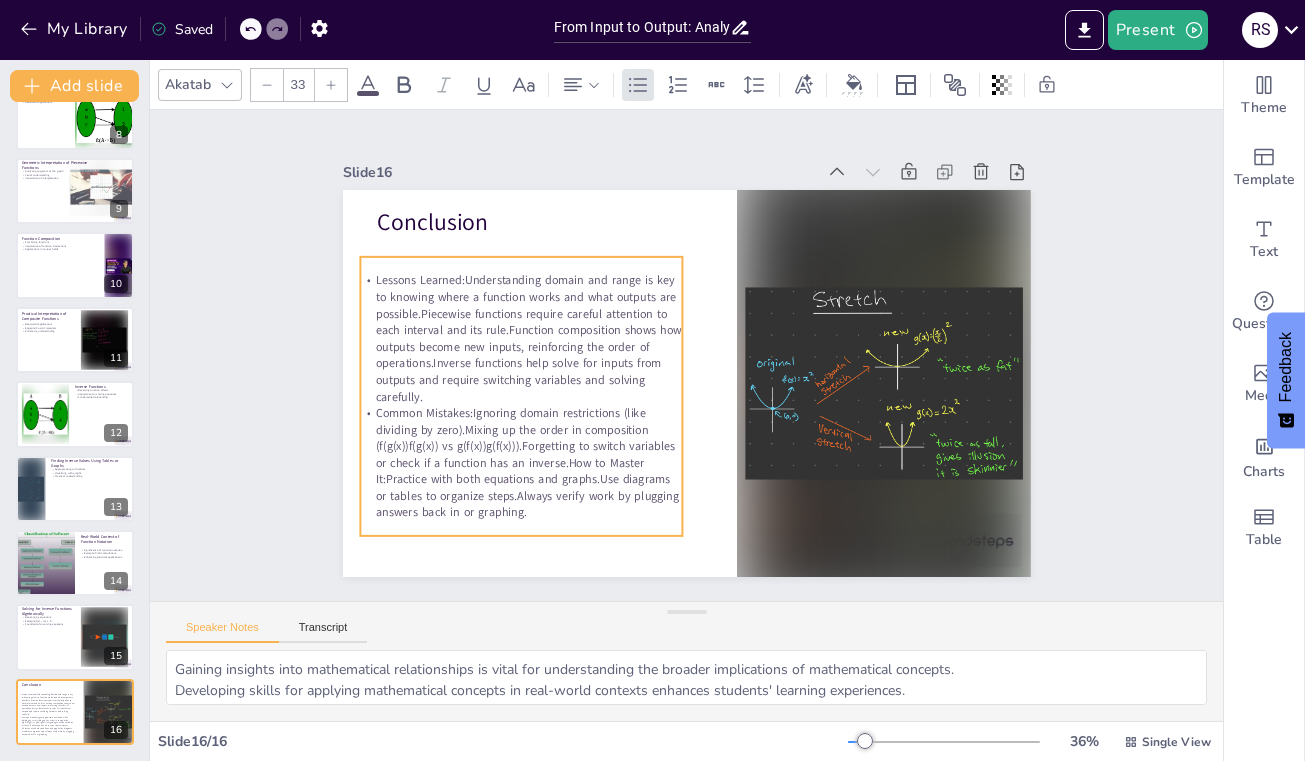 click on "Common Mistakes:Ignoring domain restrictions (like dividing by zero).Mixing up the order in composition (f(g(x))f(g(x)) vs g(f(x))g(f(x))).Forgetting to switch variables or check if a function has an inverse.How to Master It:Practice with both equations and graphs.Use diagrams or tables to organize steps.Always verify work by plugging answers back in or graphing." at bounding box center (852, 248) 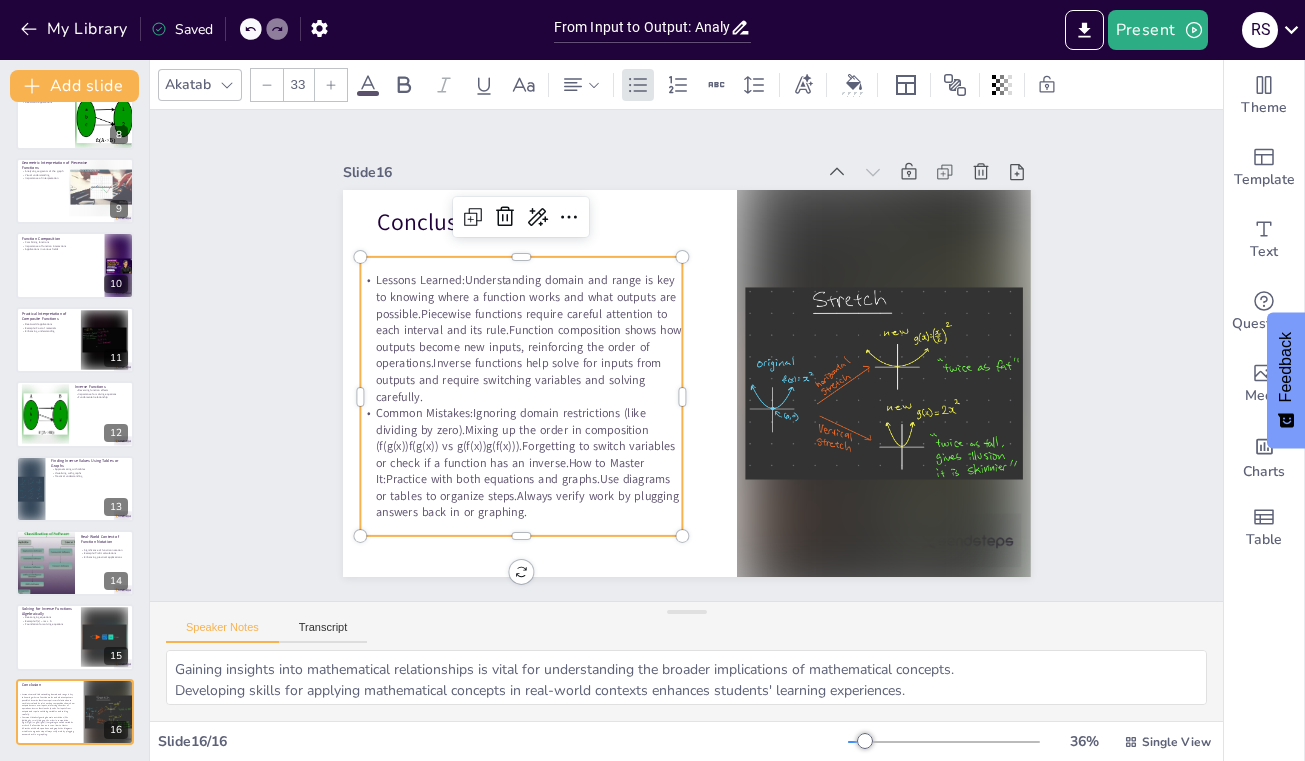 click on "Common Mistakes:Ignoring domain restrictions (like dividing by zero).Mixing up the order in composition (f(g(x))f(g(x)) vs g(f(x))g(f(x))).Forgetting to switch variables or check if a function has an inverse.How to Master It:Practice with both equations and graphs.Use diagrams or tables to organize steps.Always verify work by plugging answers back in or graphing." at bounding box center [510, 444] 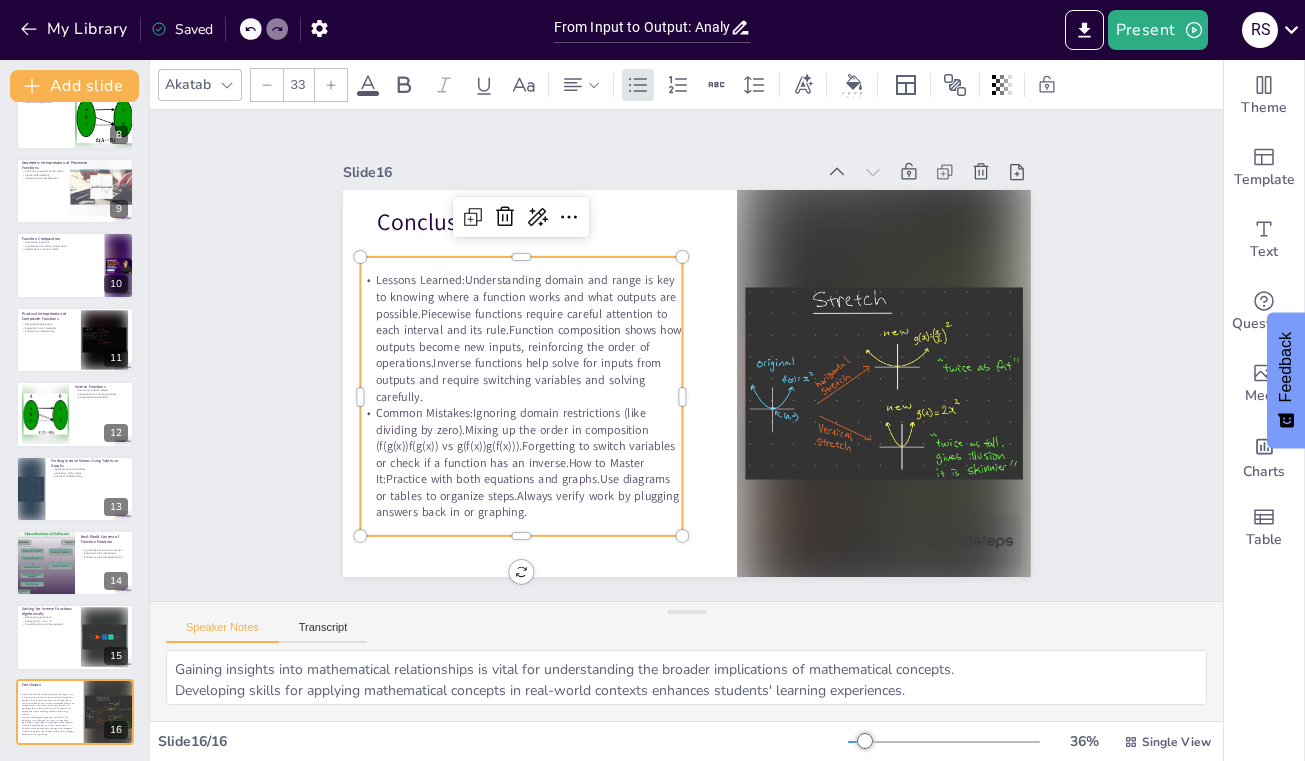click on "Common Mistakes:Ignoring domain restrictions (like dividing by zero).Mixing up the order in composition (f(g(x))f(g(x)) vs g(f(x))g(f(x))).Forgetting to switch variables or check if a function has an inverse.How to Master It:Practice with both equations and graphs.Use diagrams or tables to organize steps.Always verify work by plugging answers back in or graphing." at bounding box center [656, 550] 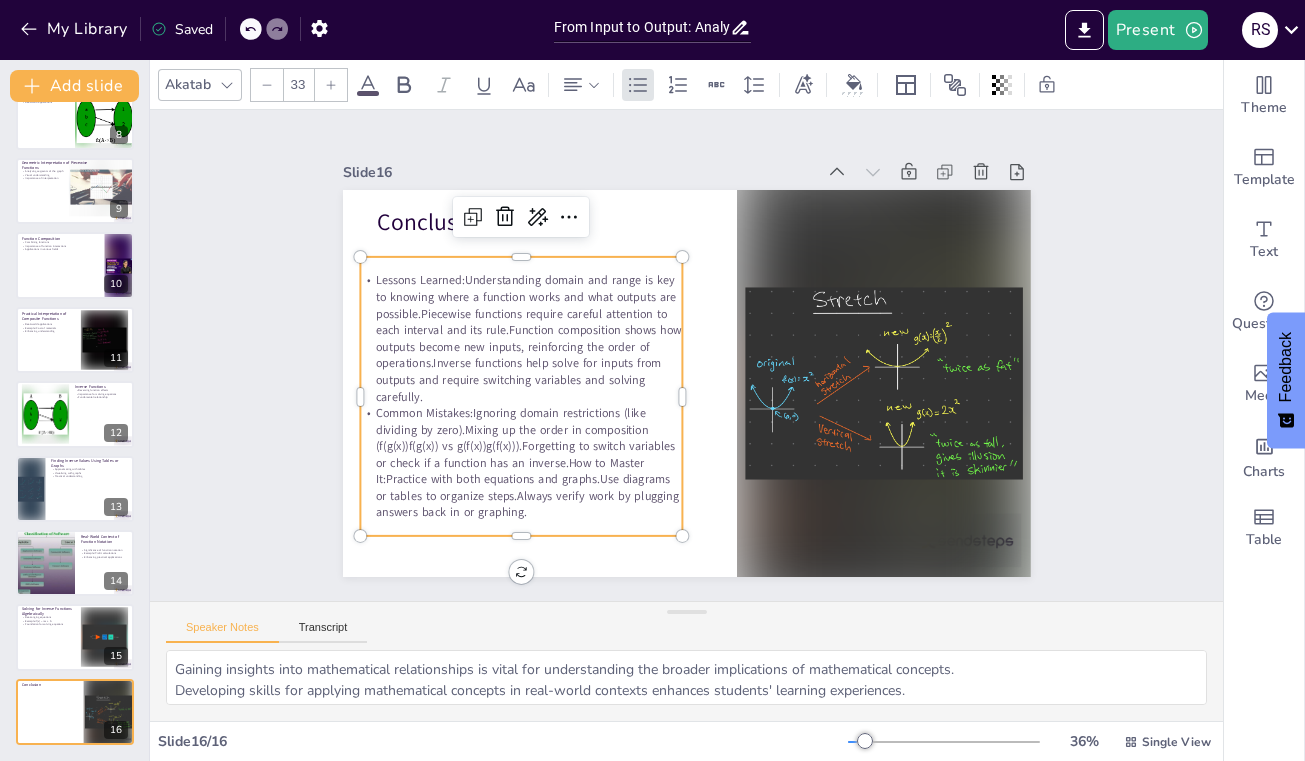 click on "Common Mistakes:Ignoring domain restrictions (like dividing by zero).Mixing up the order in composition (f(g(x))f(g(x)) vs g(f(x))g(f(x))).Forgetting to switch variables or check if a function has an inverse.How to Master It:Practice with both equations and graphs.Use diagrams or tables to organize steps.Always verify work by plugging answers back in or graphing." at bounding box center (547, 215) 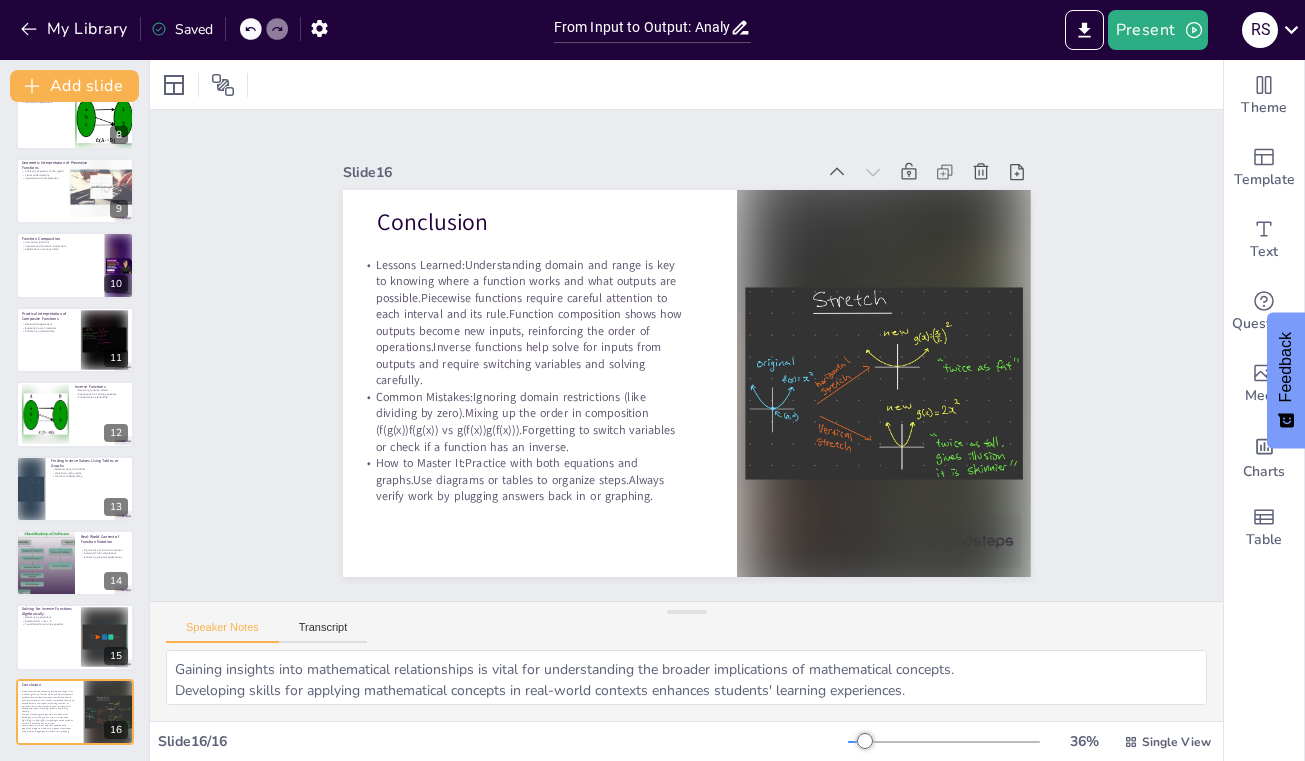 scroll, scrollTop: 0, scrollLeft: 0, axis: both 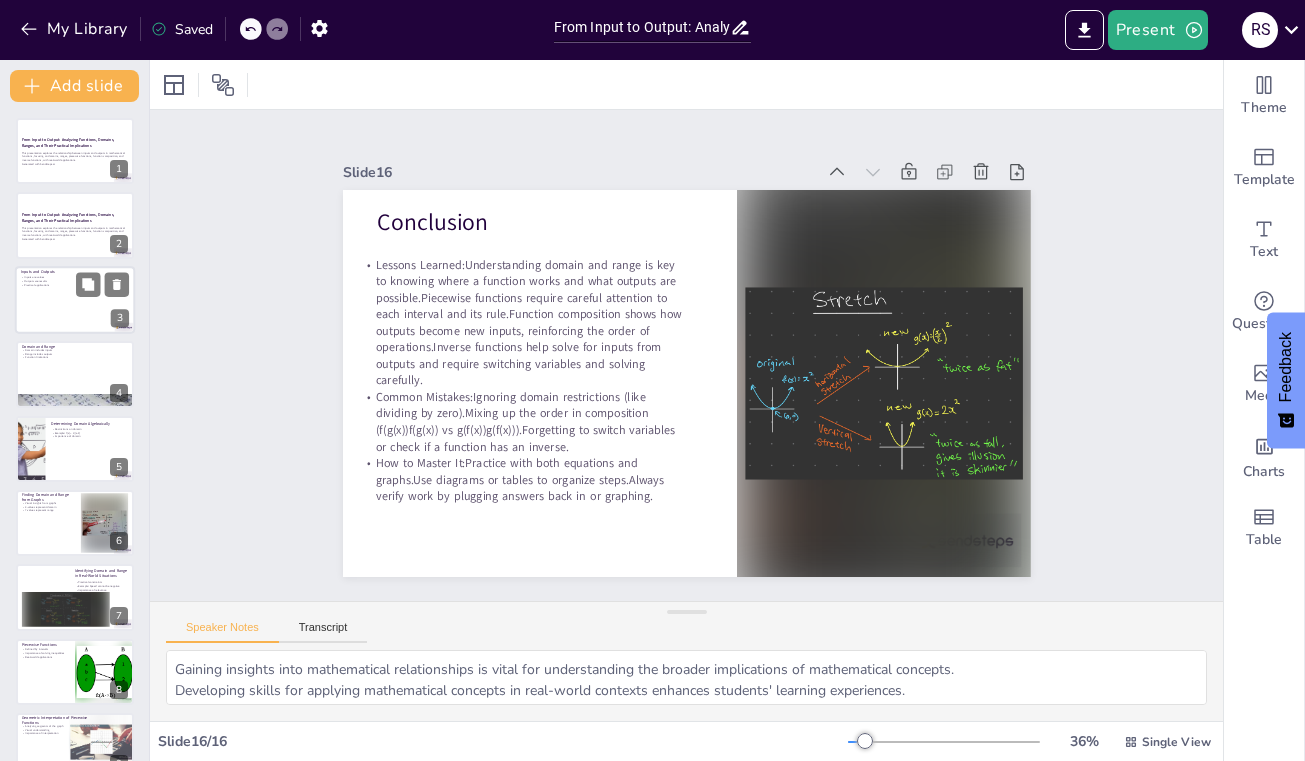 click at bounding box center [75, 300] 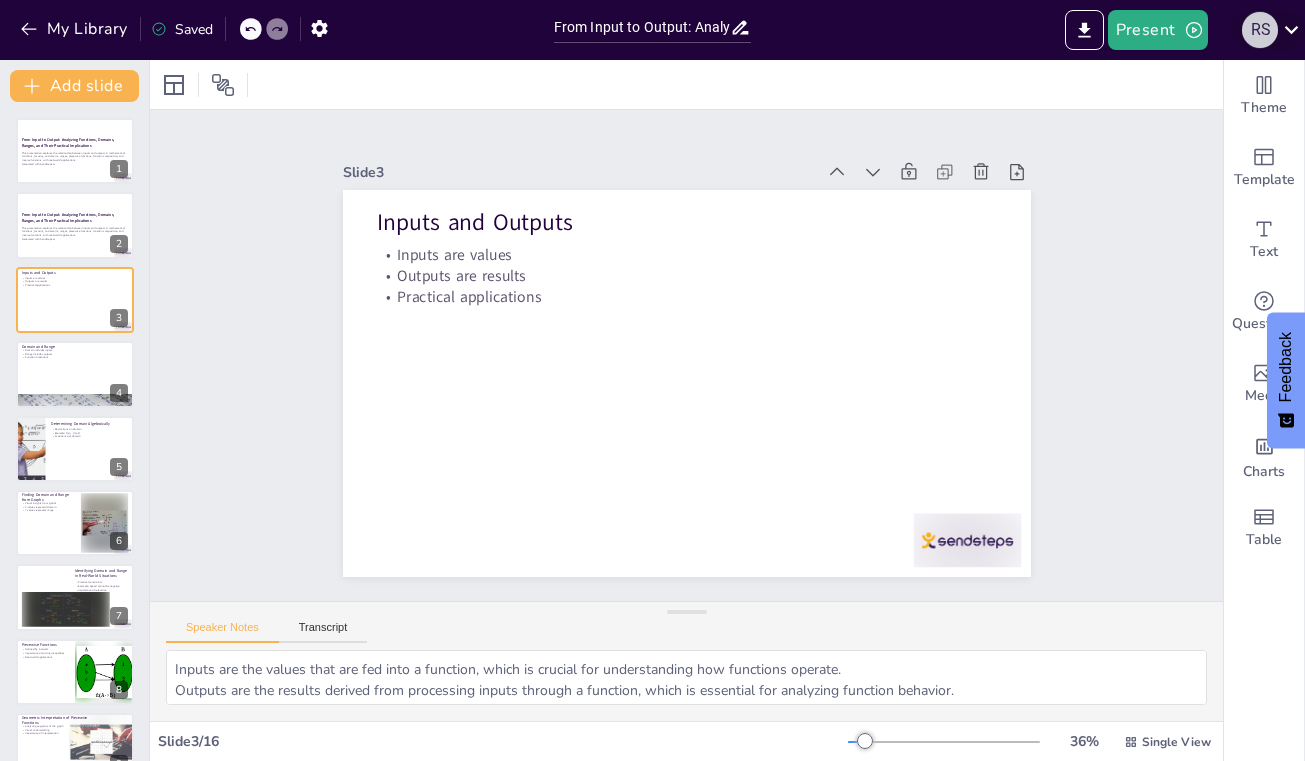 click on "R S" at bounding box center [1260, 30] 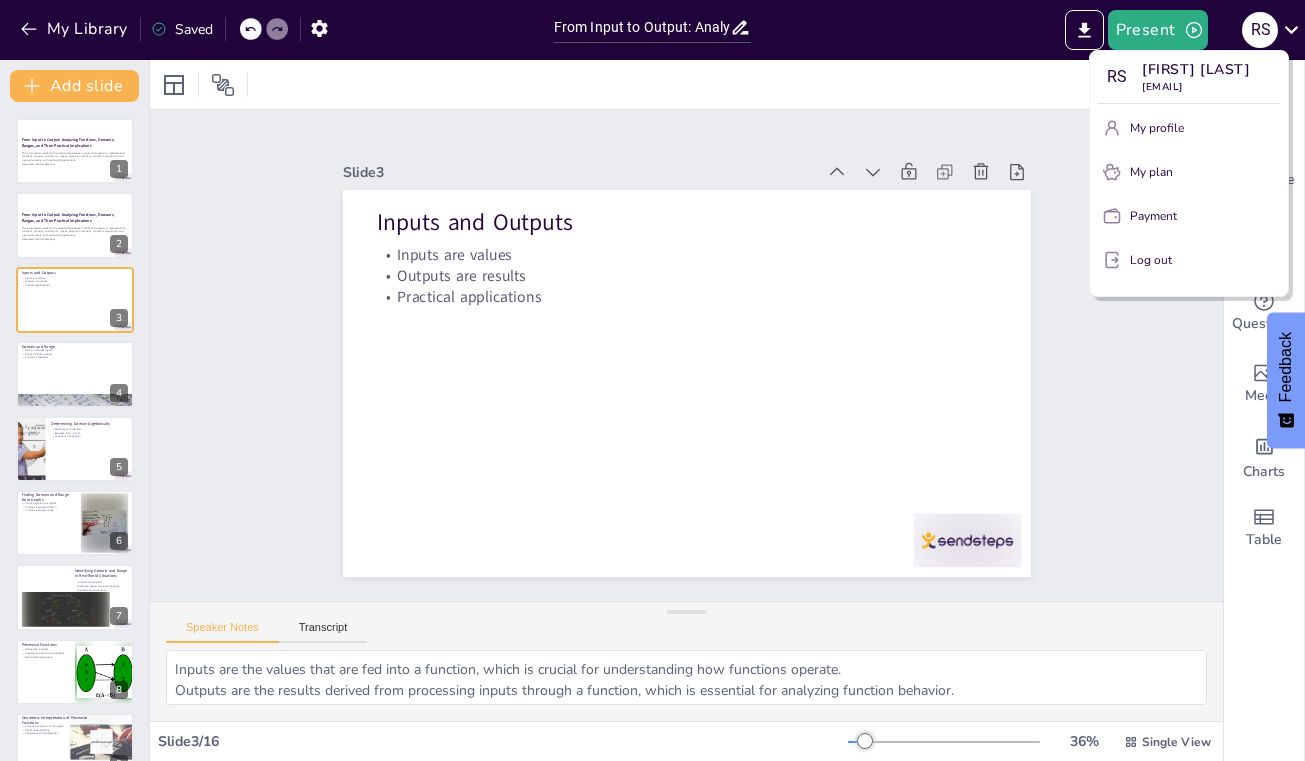 click at bounding box center [652, 380] 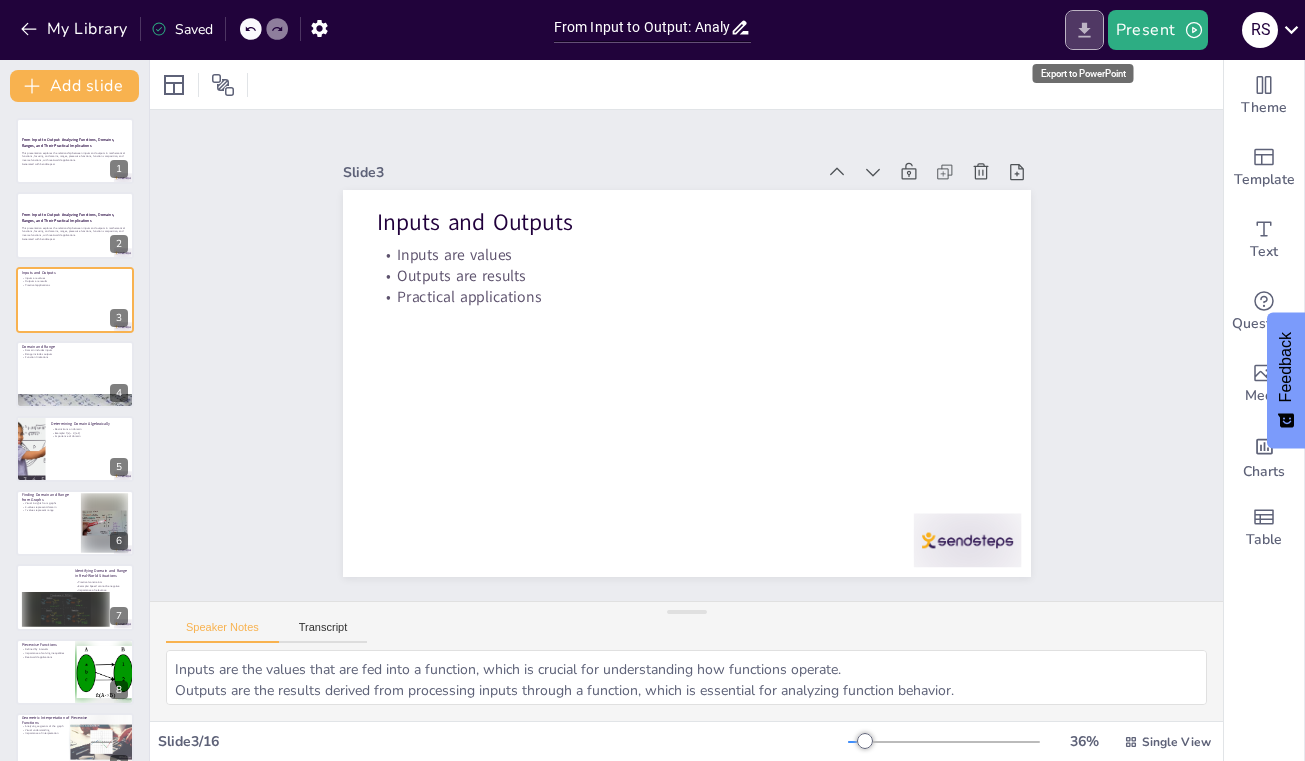 click at bounding box center (1084, 30) 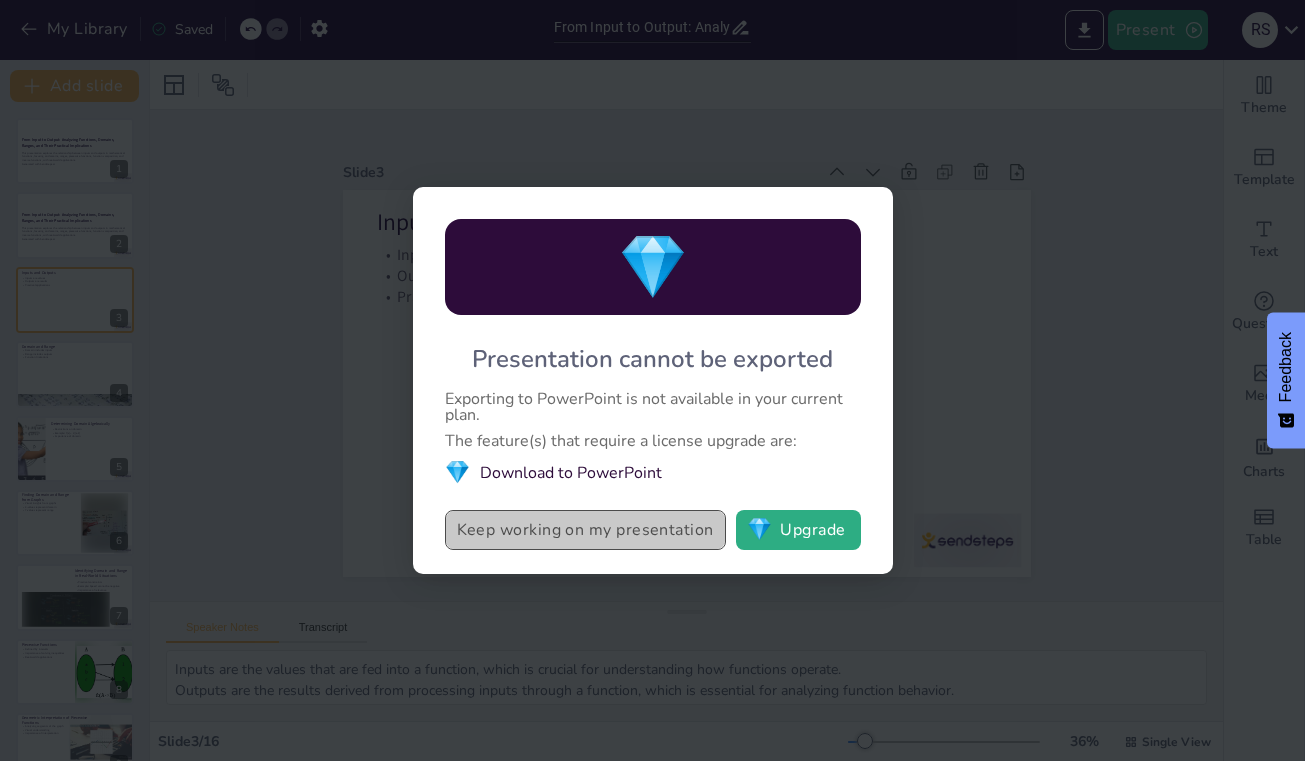 click on "Keep working on my presentation" at bounding box center [585, 530] 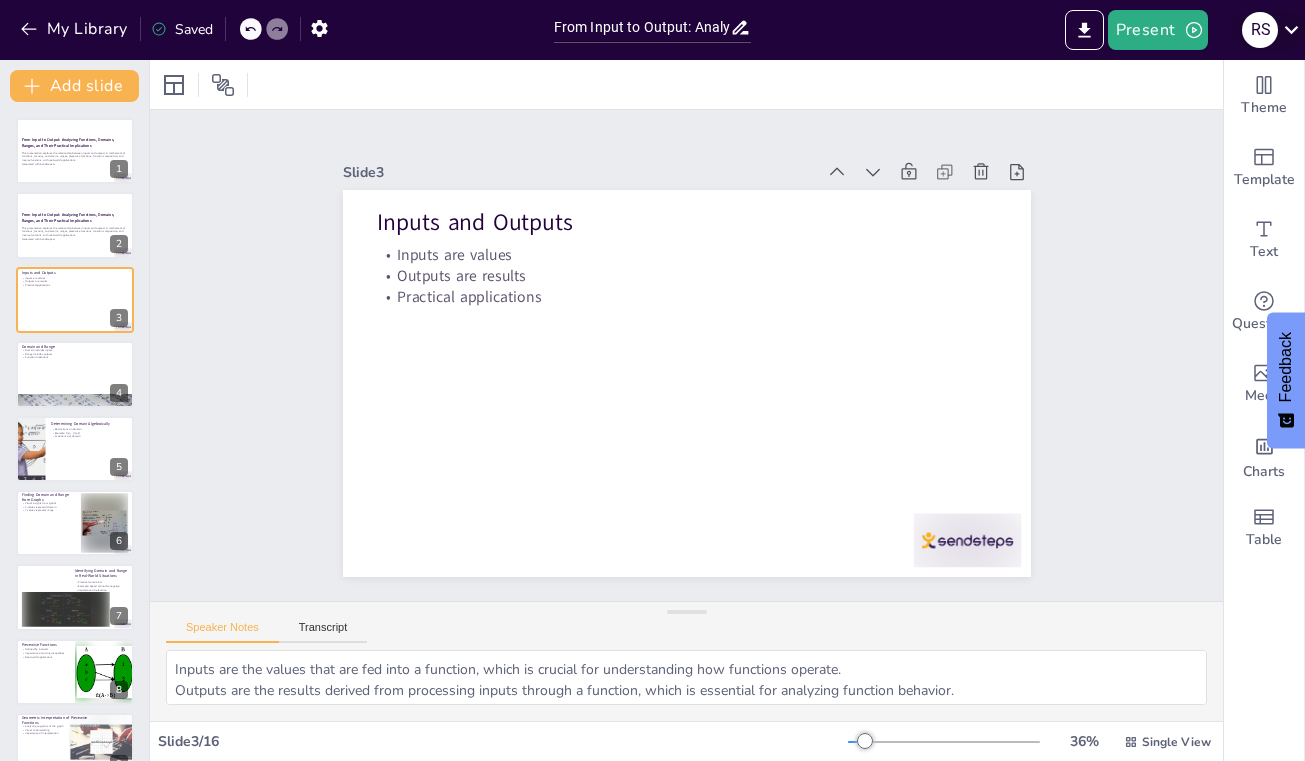 click on "R S" at bounding box center [1260, 30] 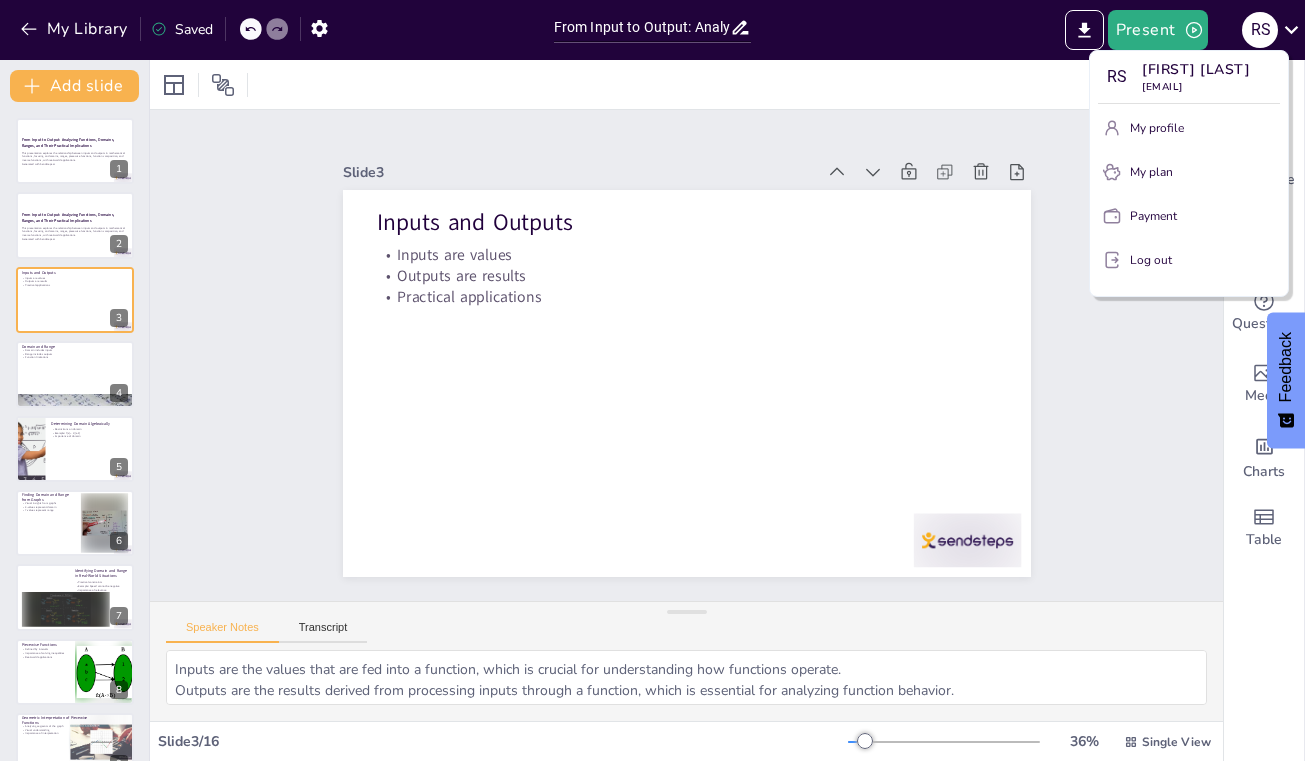 click at bounding box center (652, 380) 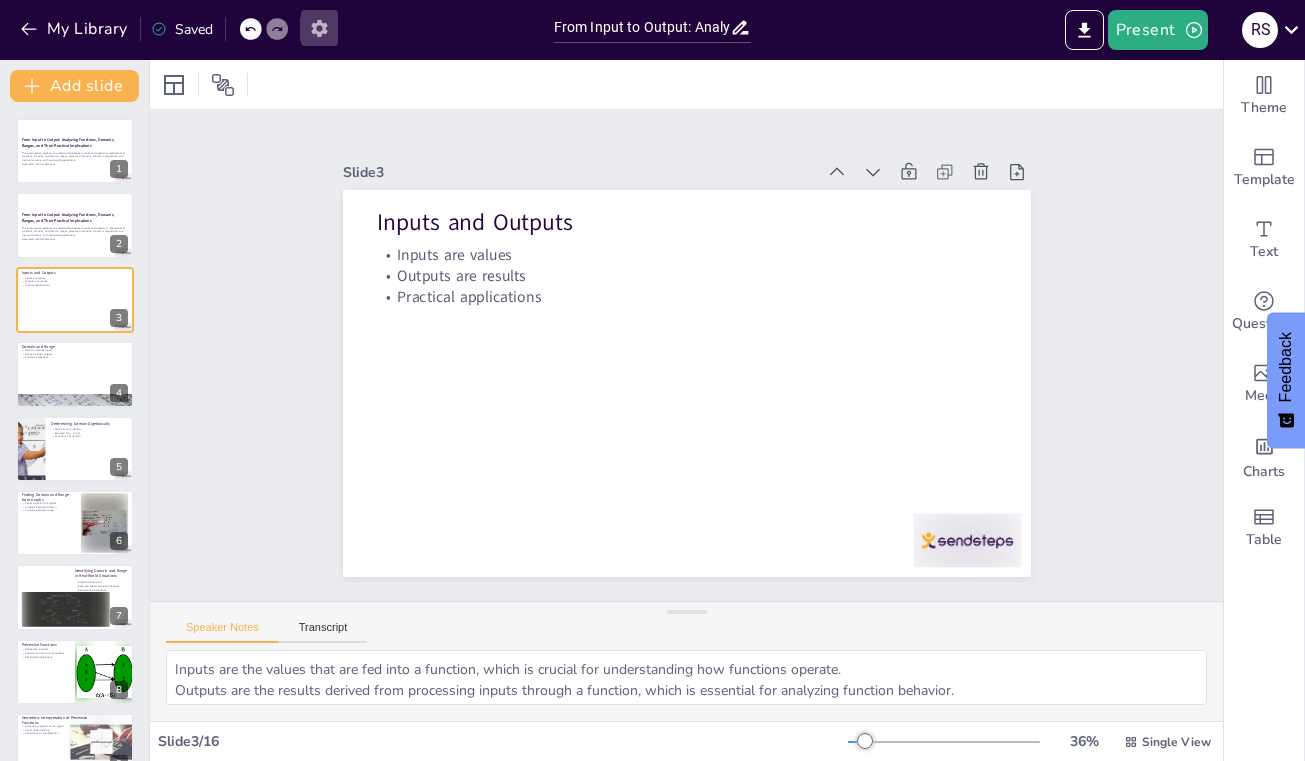 click 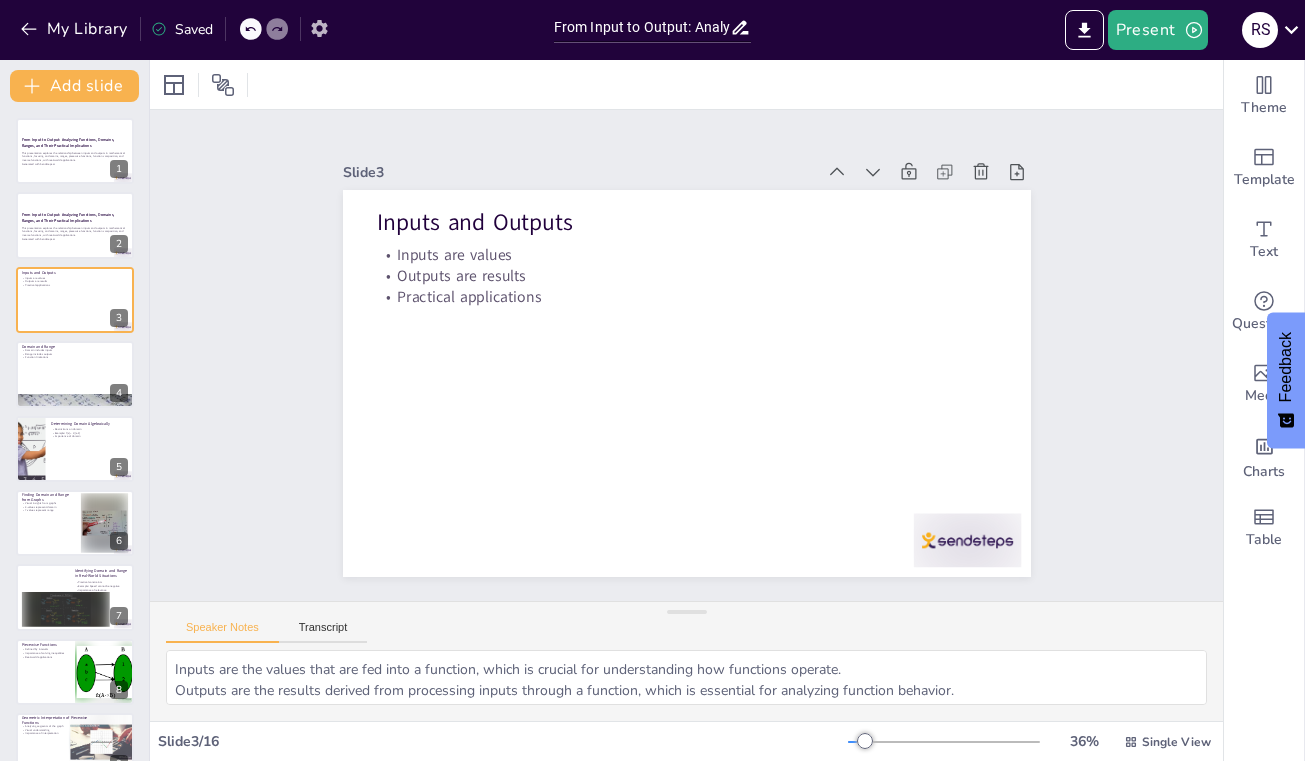 click 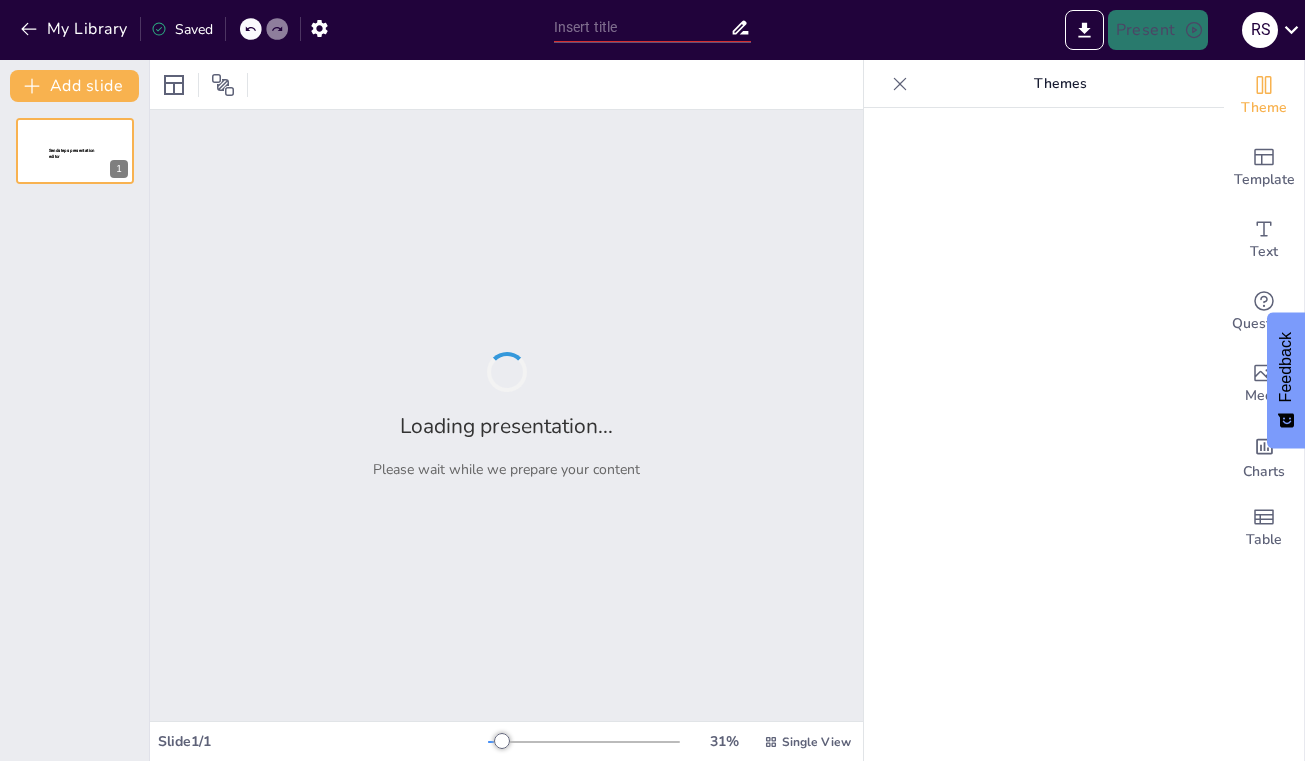 type on "Mathematical Modeling: A Quiz on Function Behavior through Real-World Word Problems" 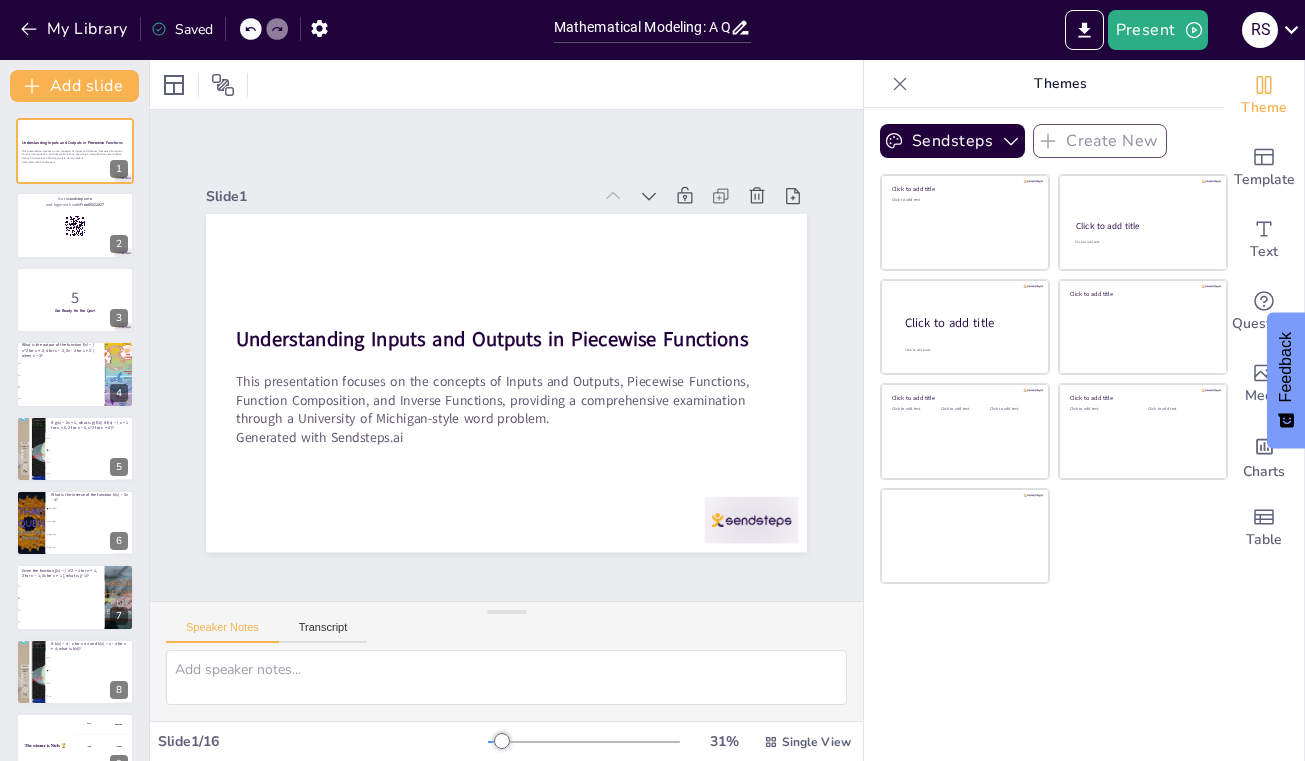 checkbox on "true" 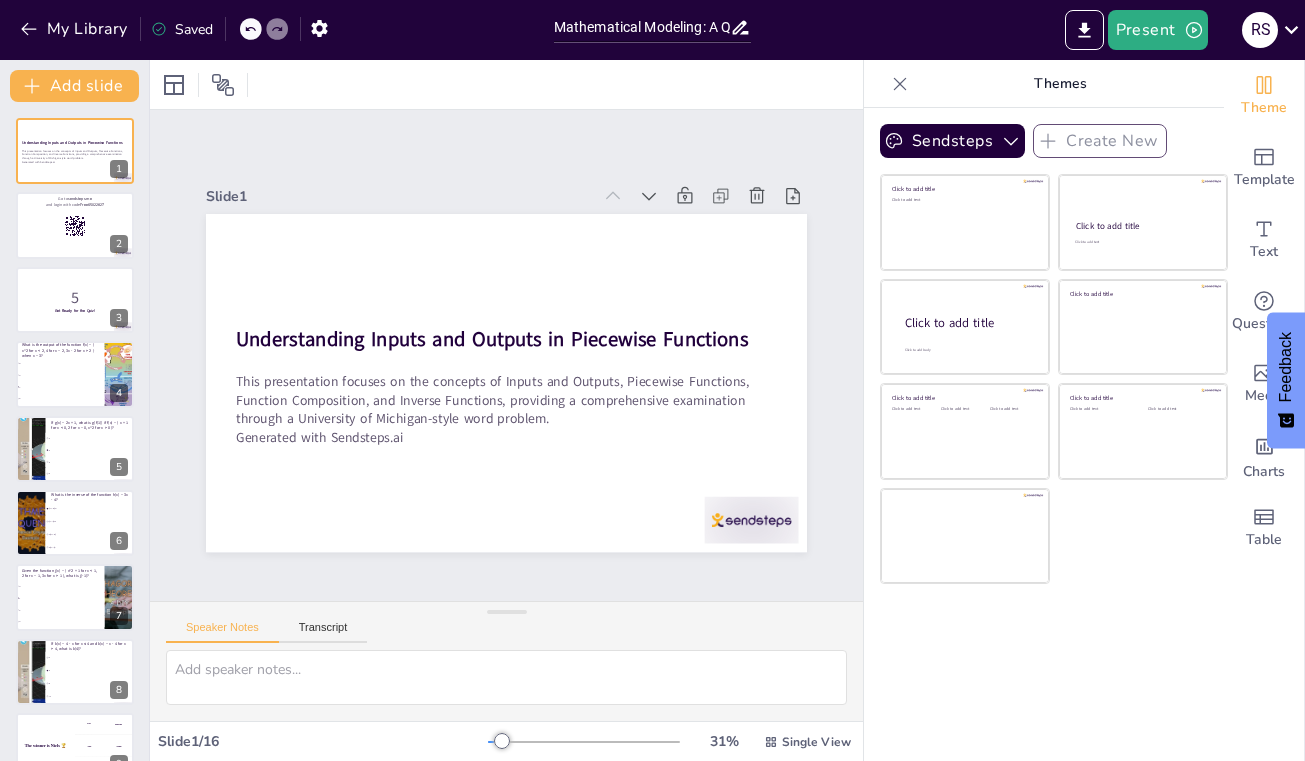 checkbox on "true" 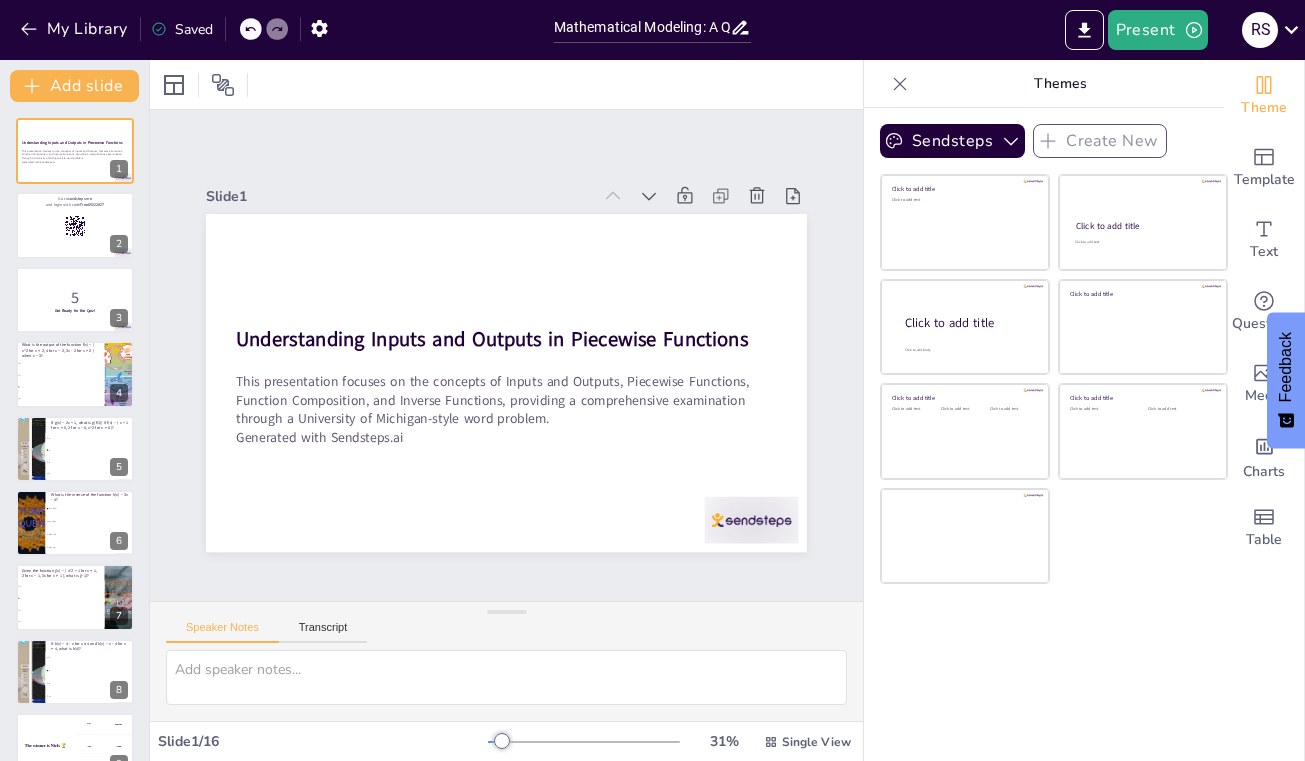 scroll, scrollTop: 0, scrollLeft: 0, axis: both 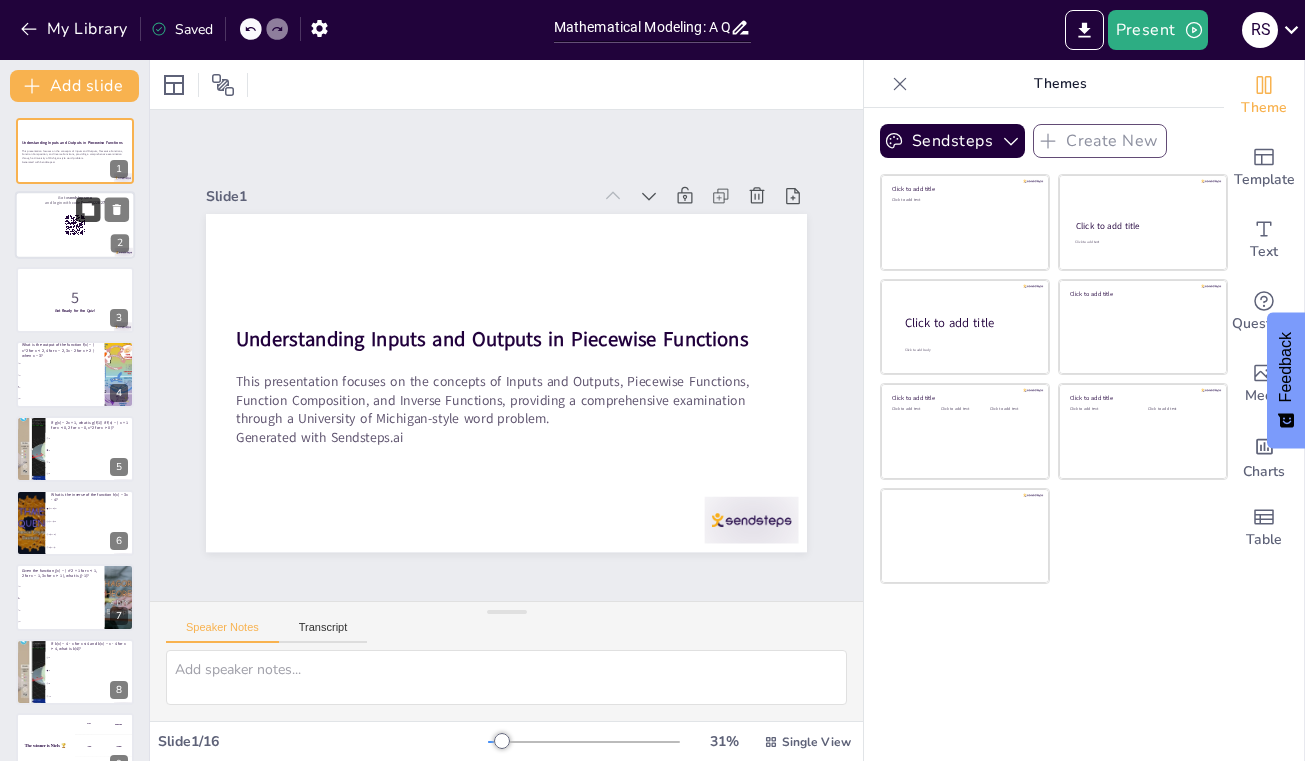 click at bounding box center [88, 210] 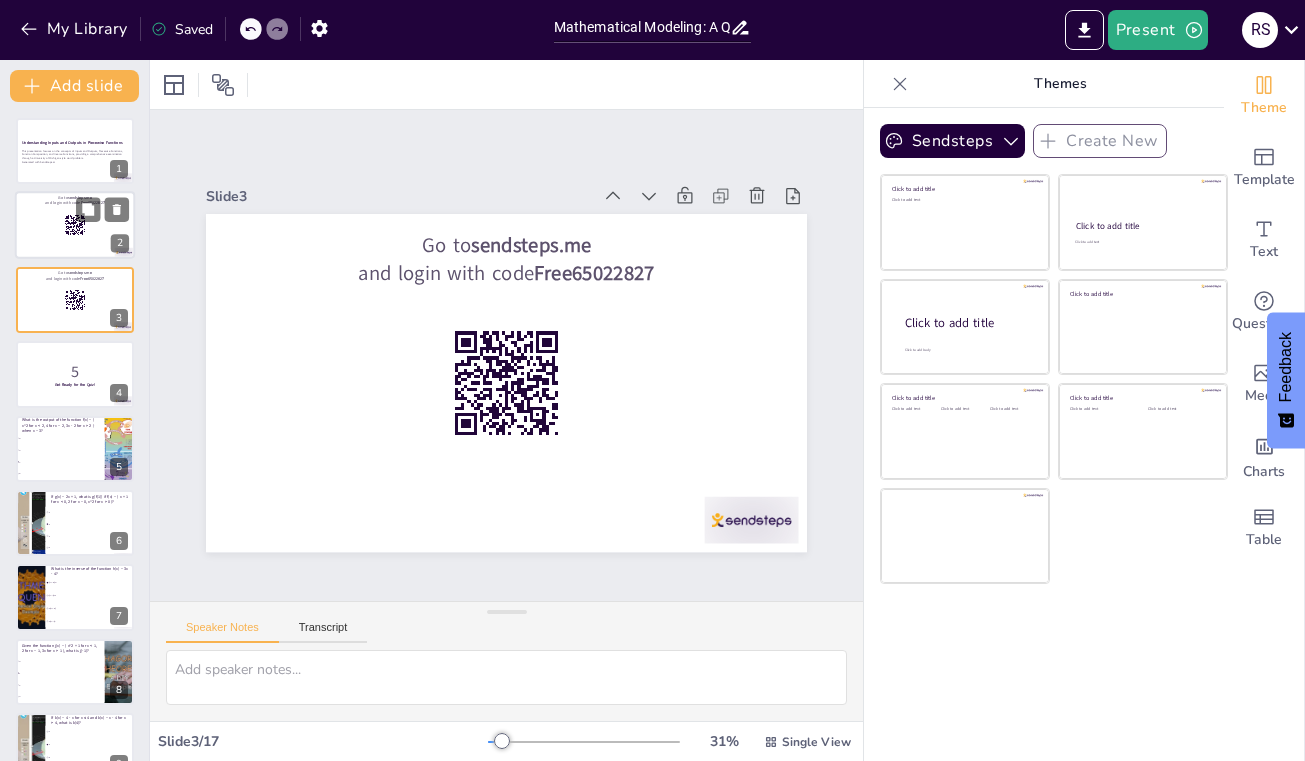 checkbox on "true" 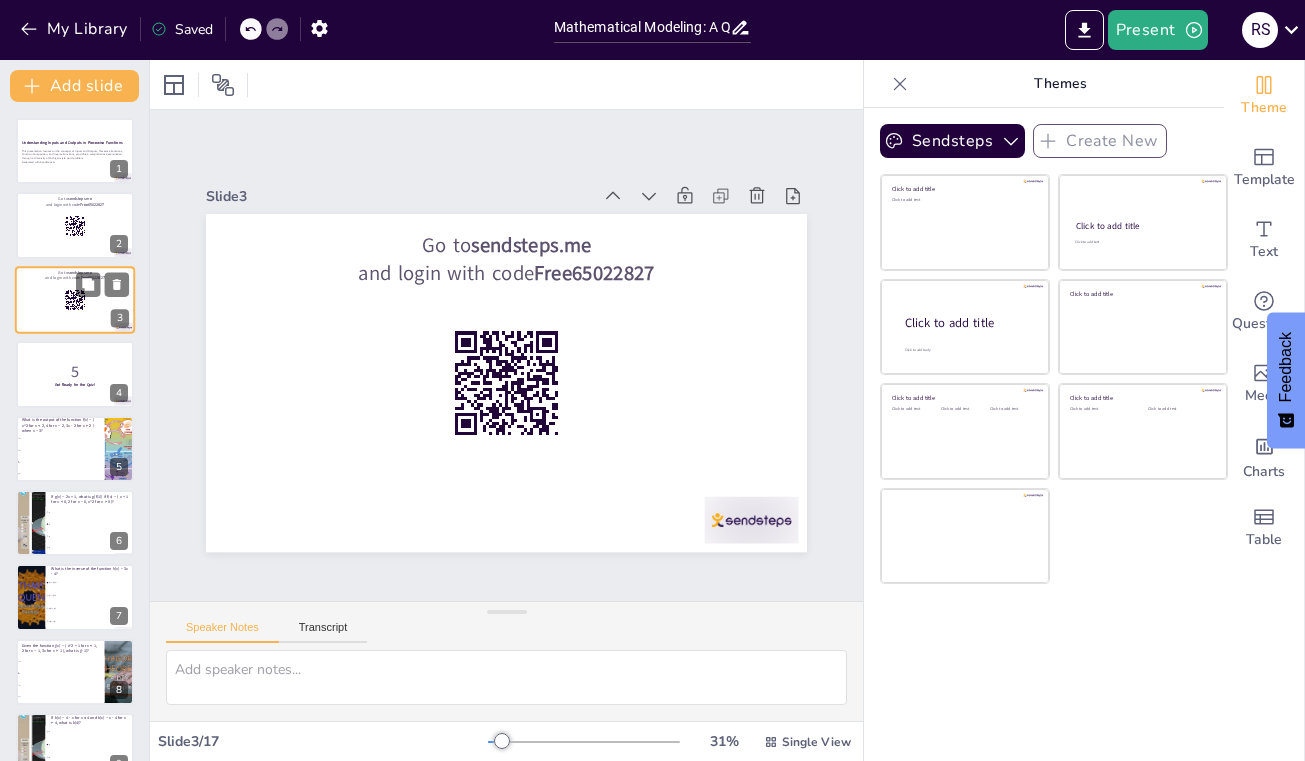 checkbox on "true" 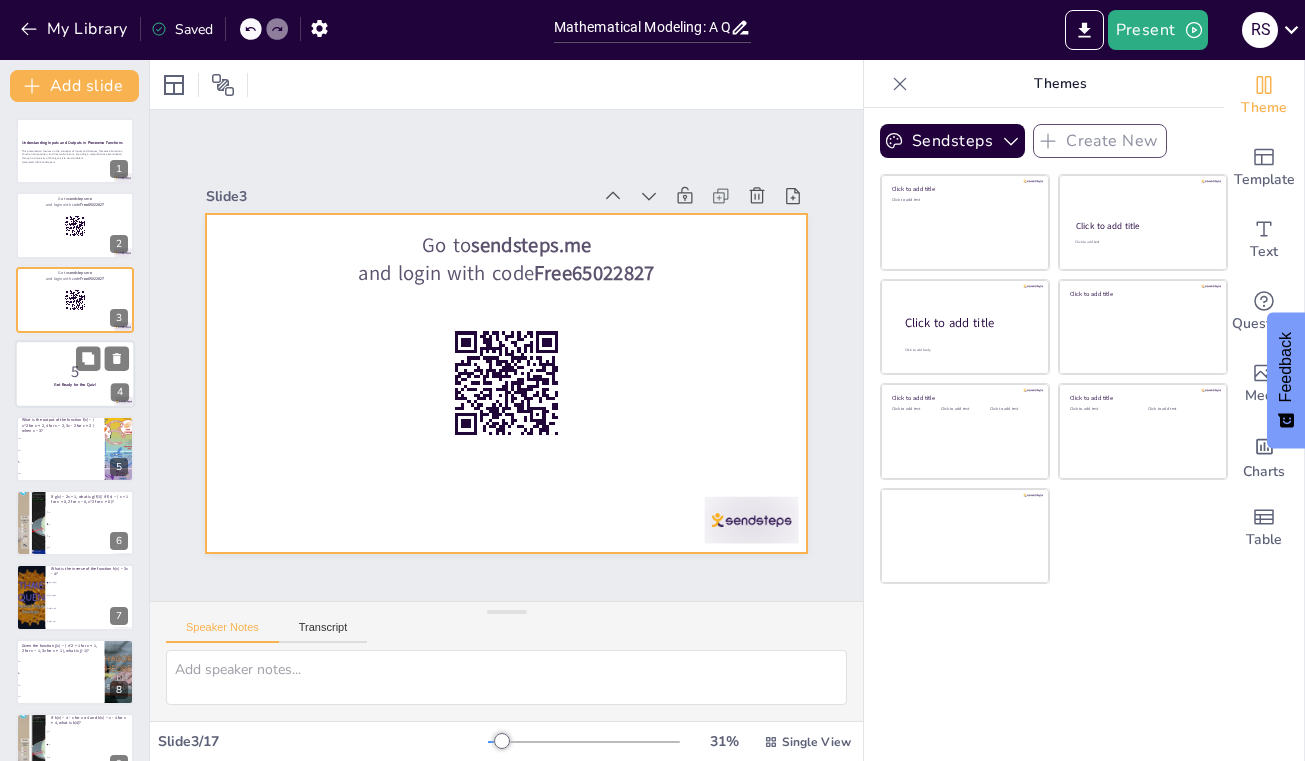 checkbox on "true" 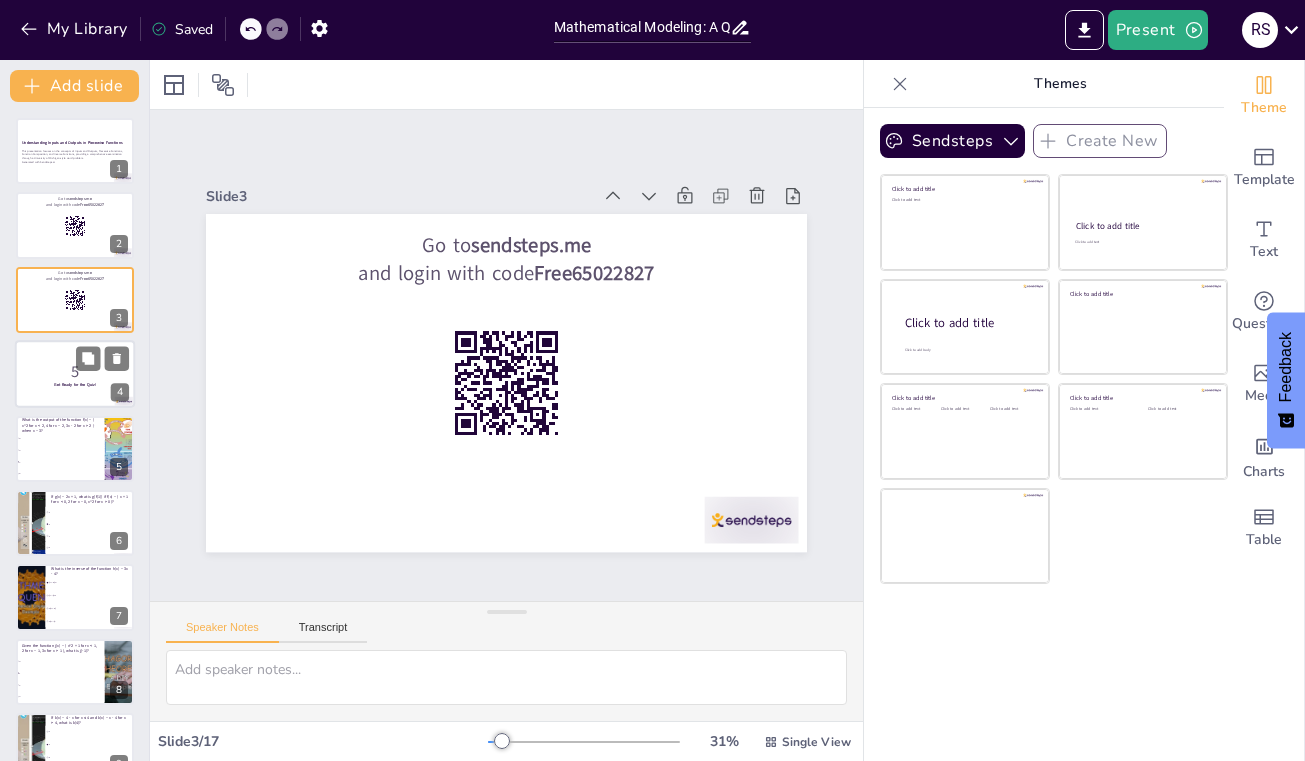 checkbox on "true" 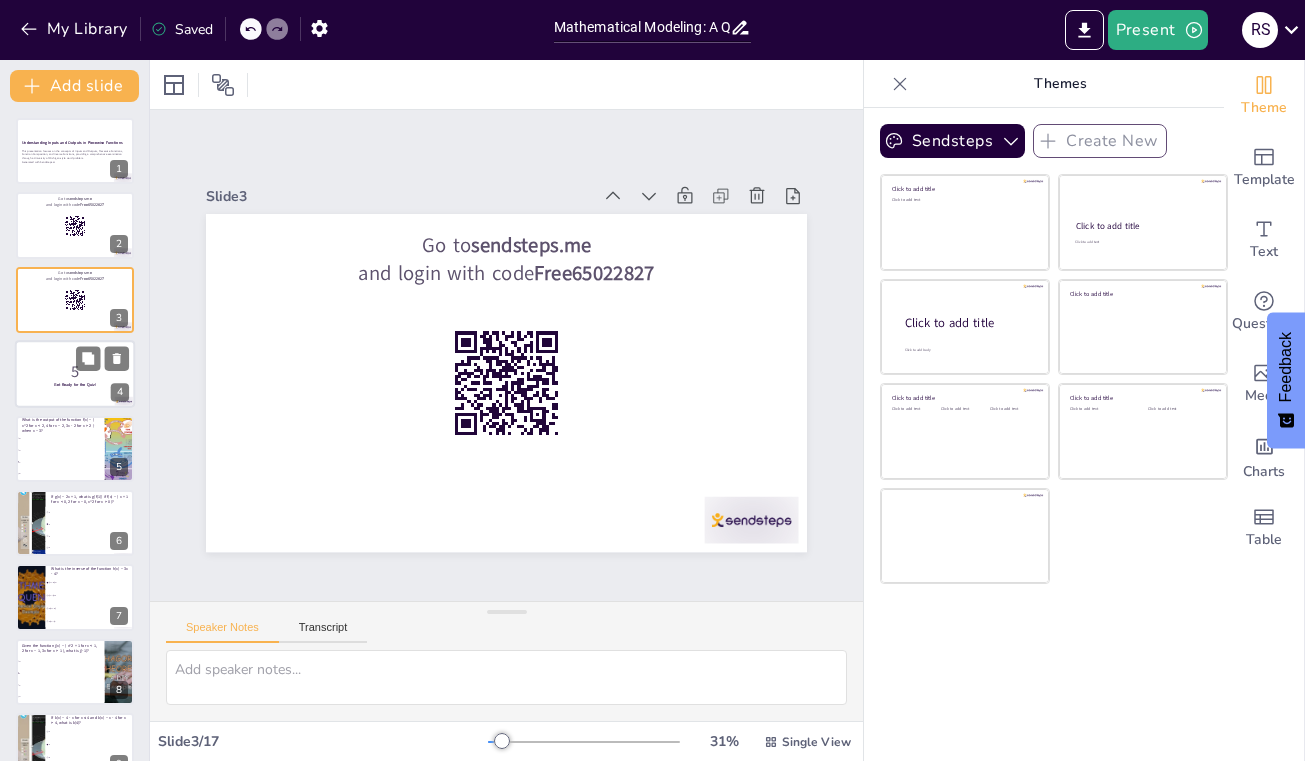 checkbox on "true" 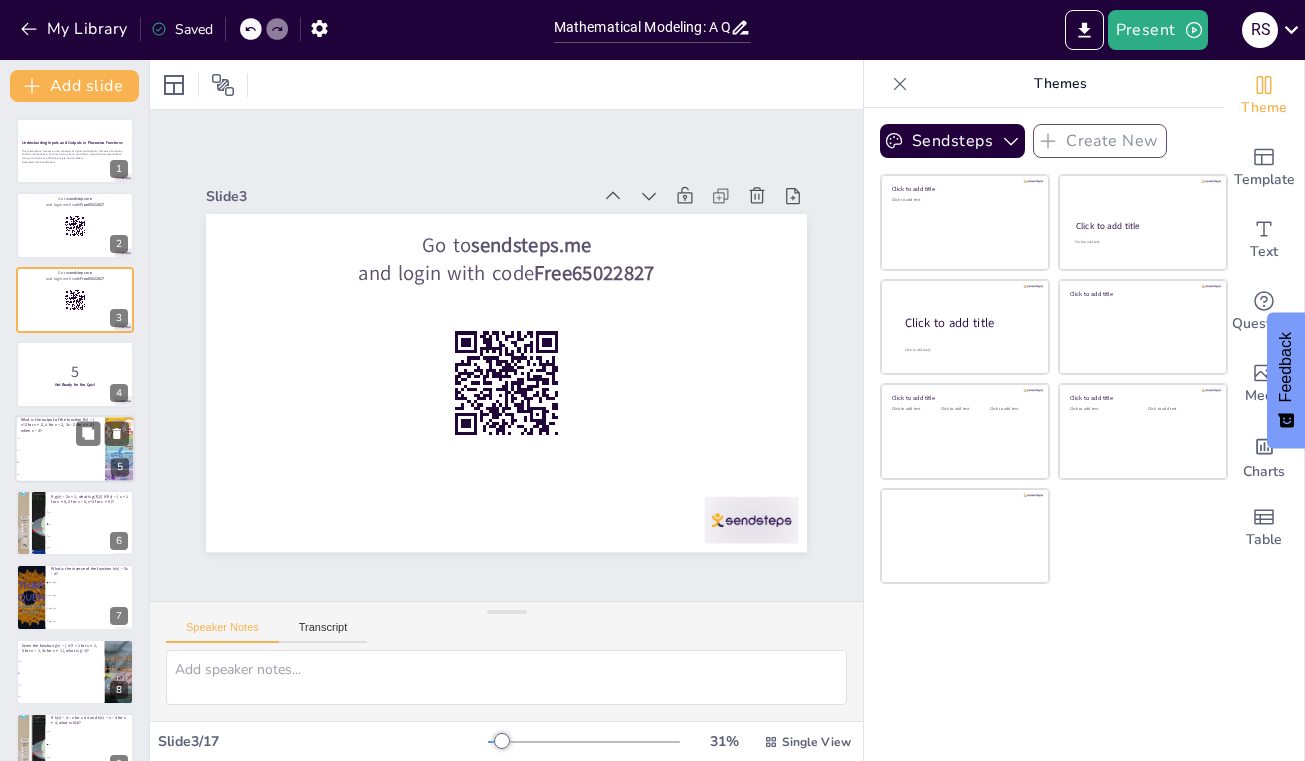 checkbox on "true" 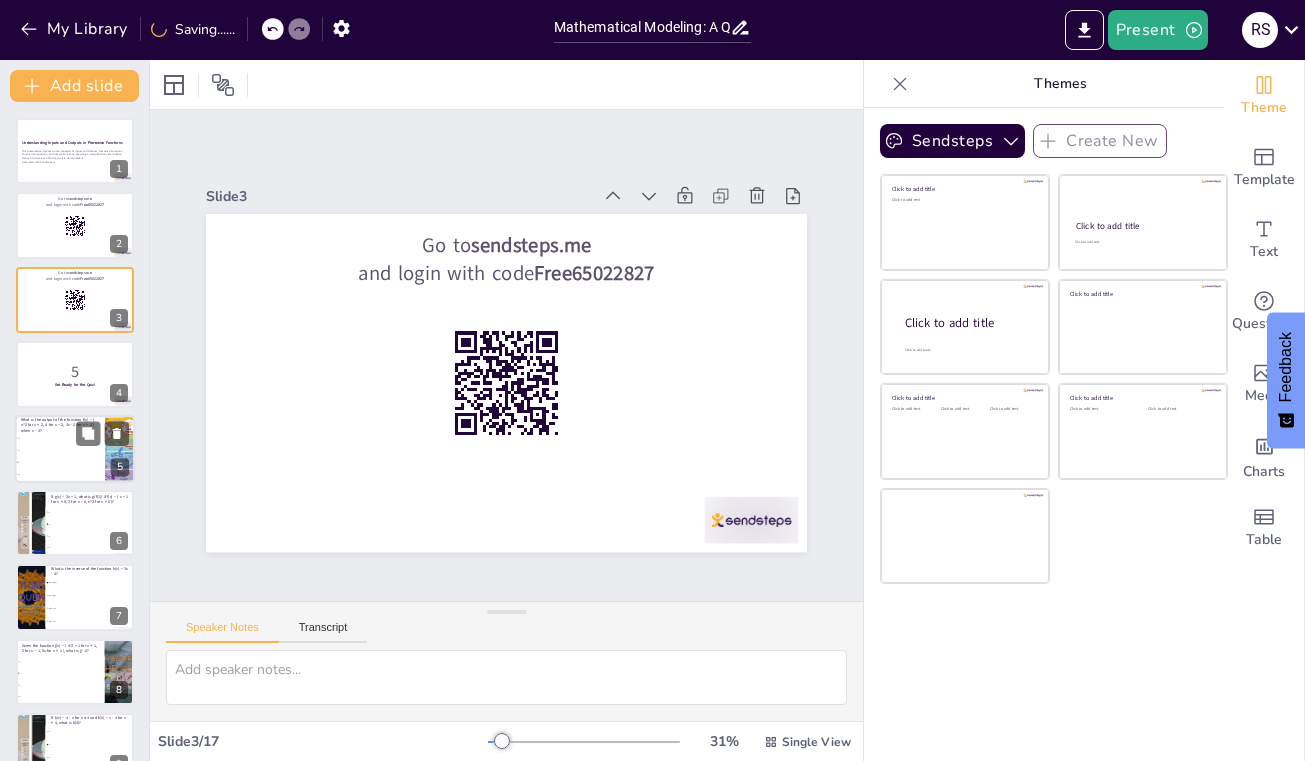 checkbox on "true" 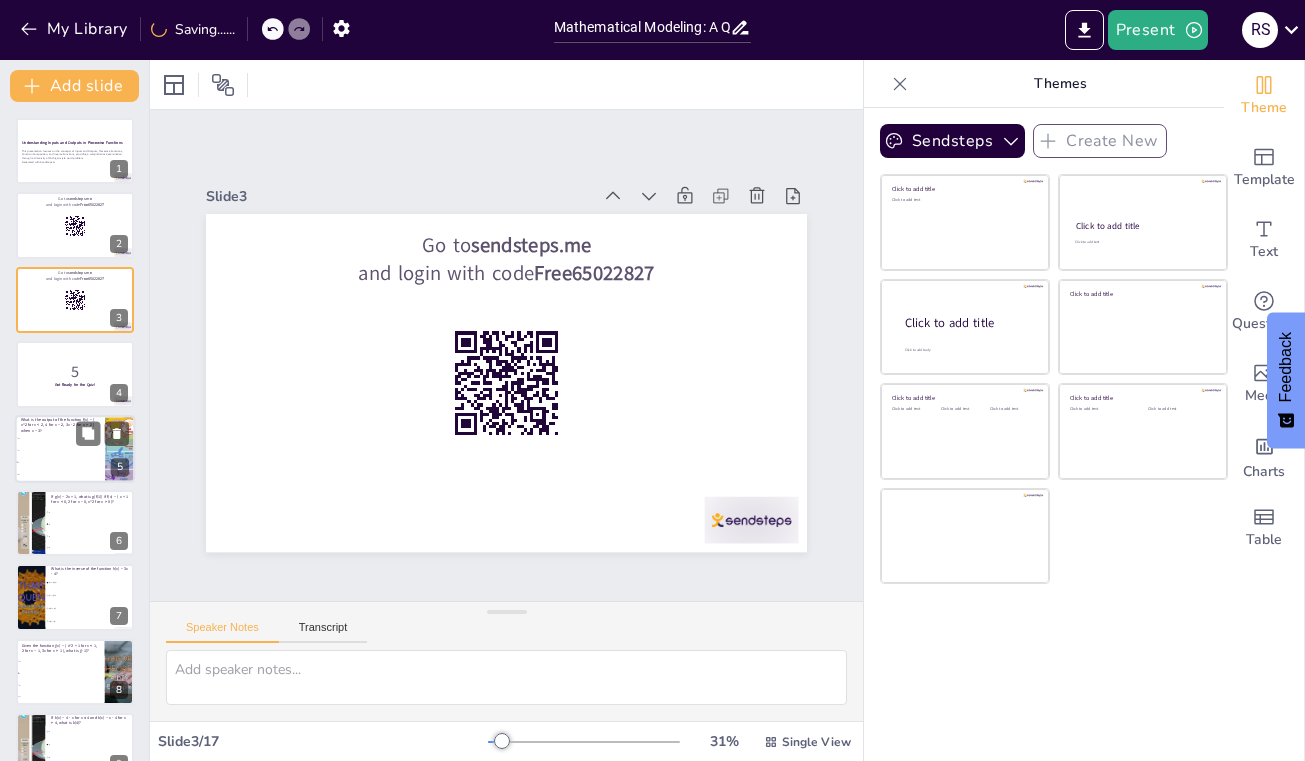 checkbox on "true" 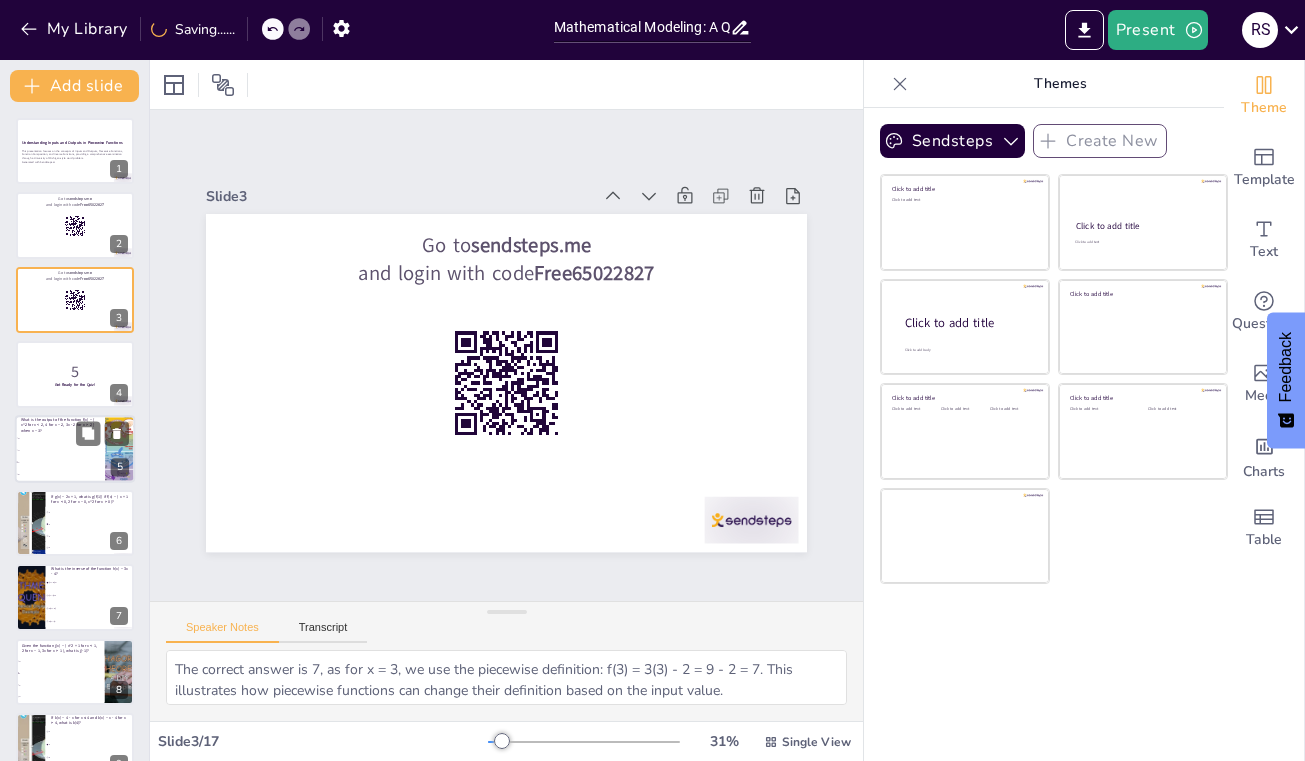 checkbox on "true" 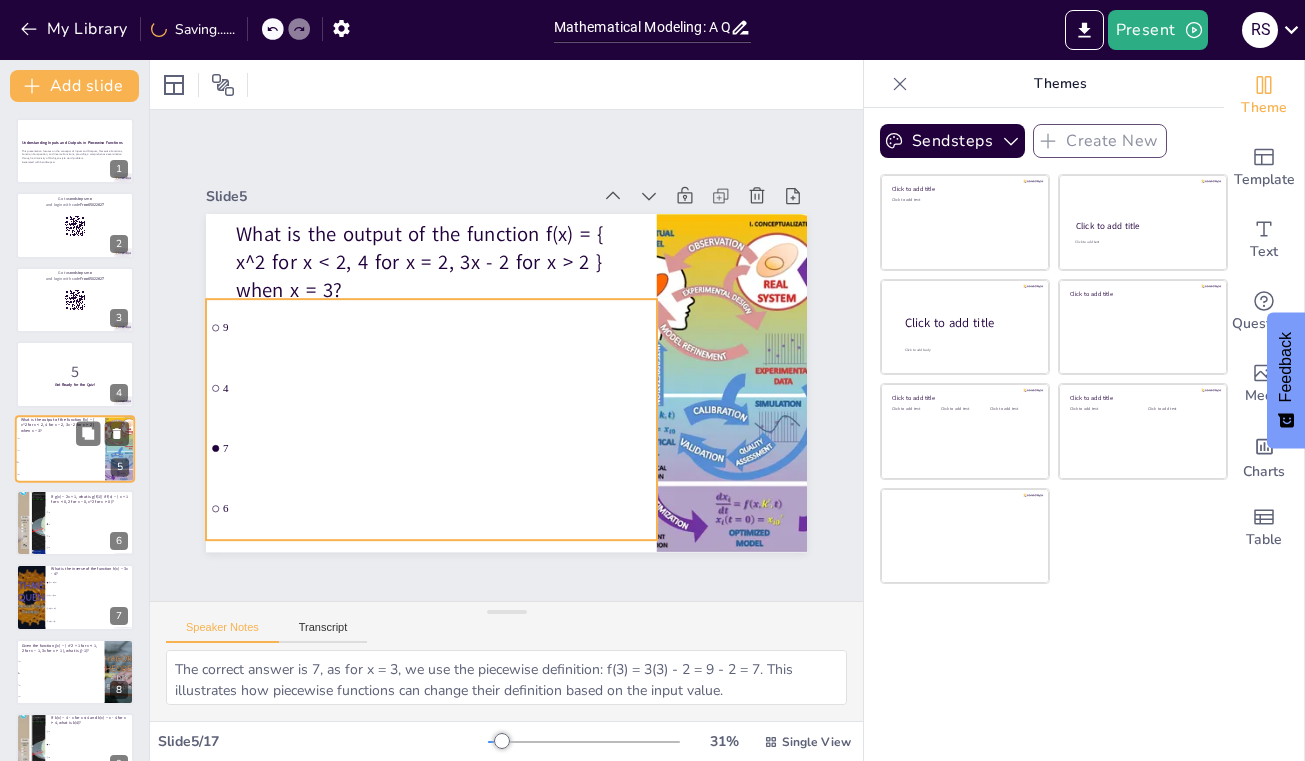 scroll, scrollTop: 17, scrollLeft: 0, axis: vertical 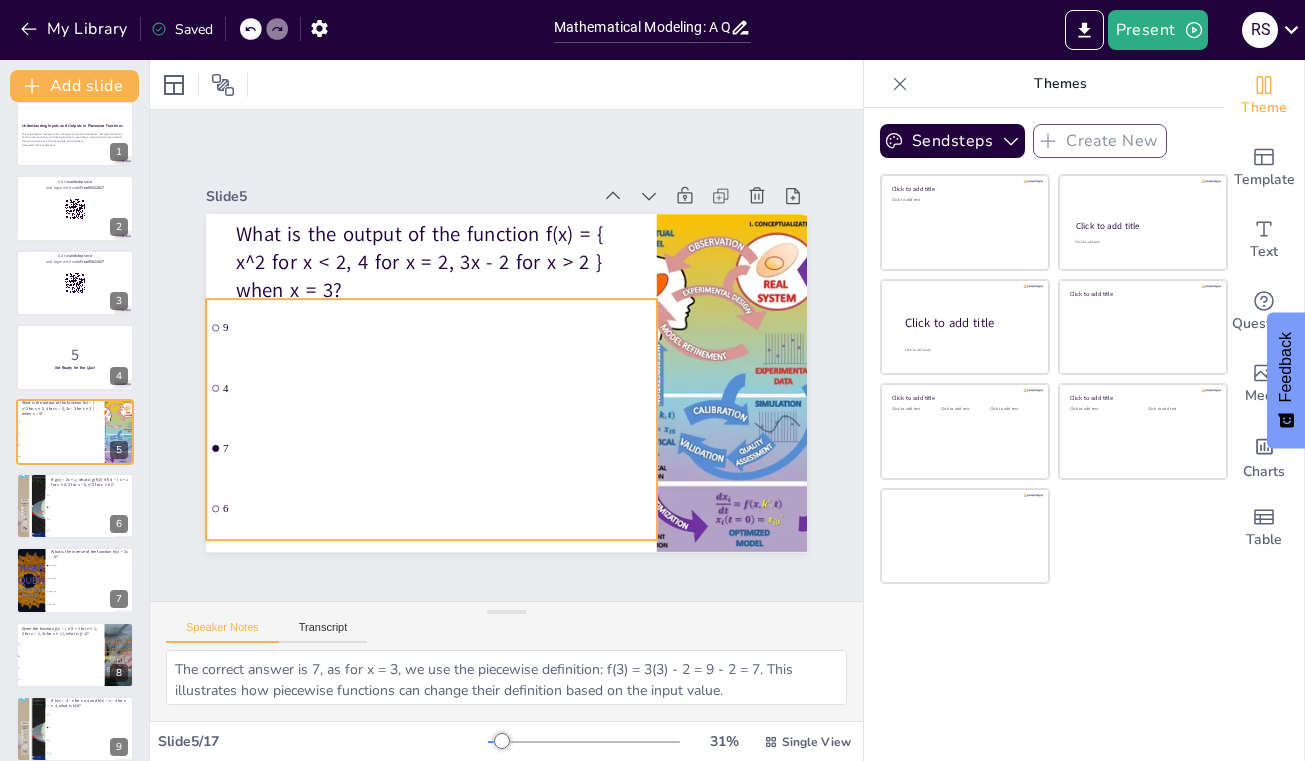 checkbox on "true" 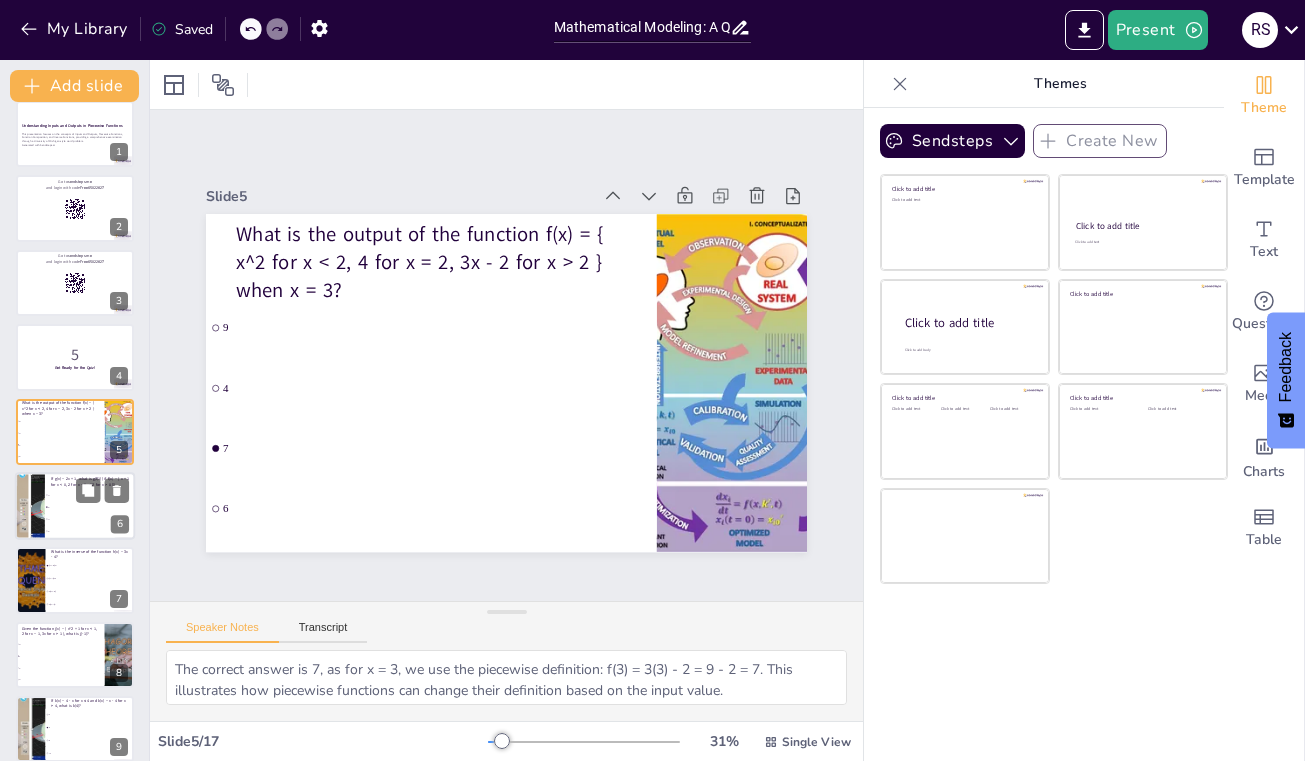 checkbox on "true" 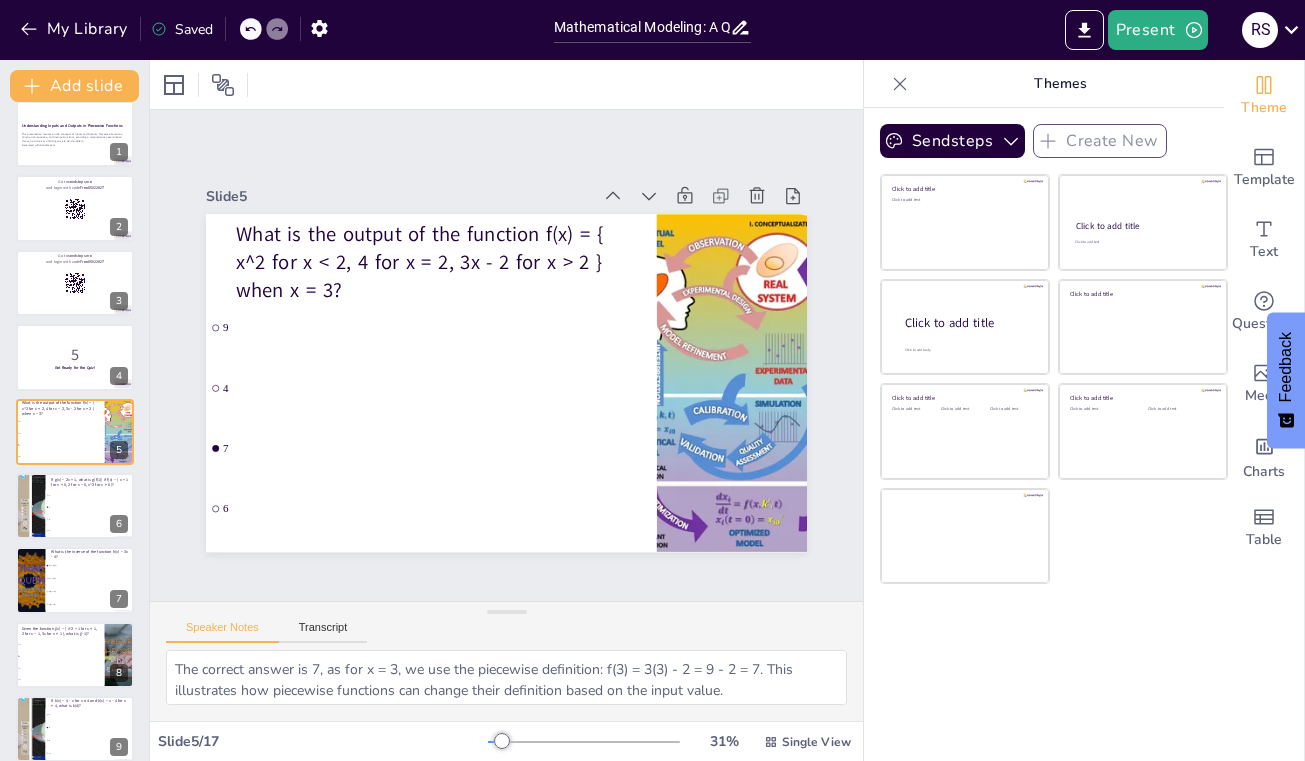 checkbox on "true" 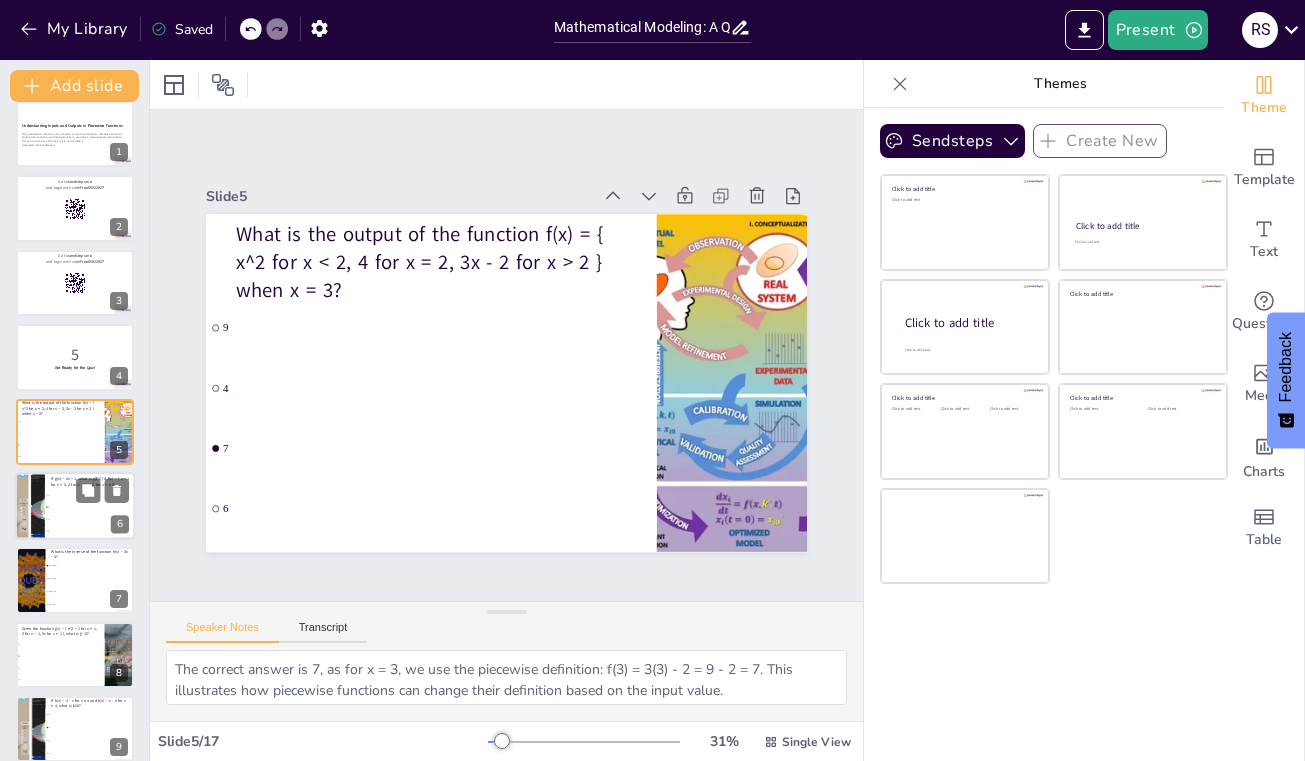 click on "5" at bounding box center [90, 507] 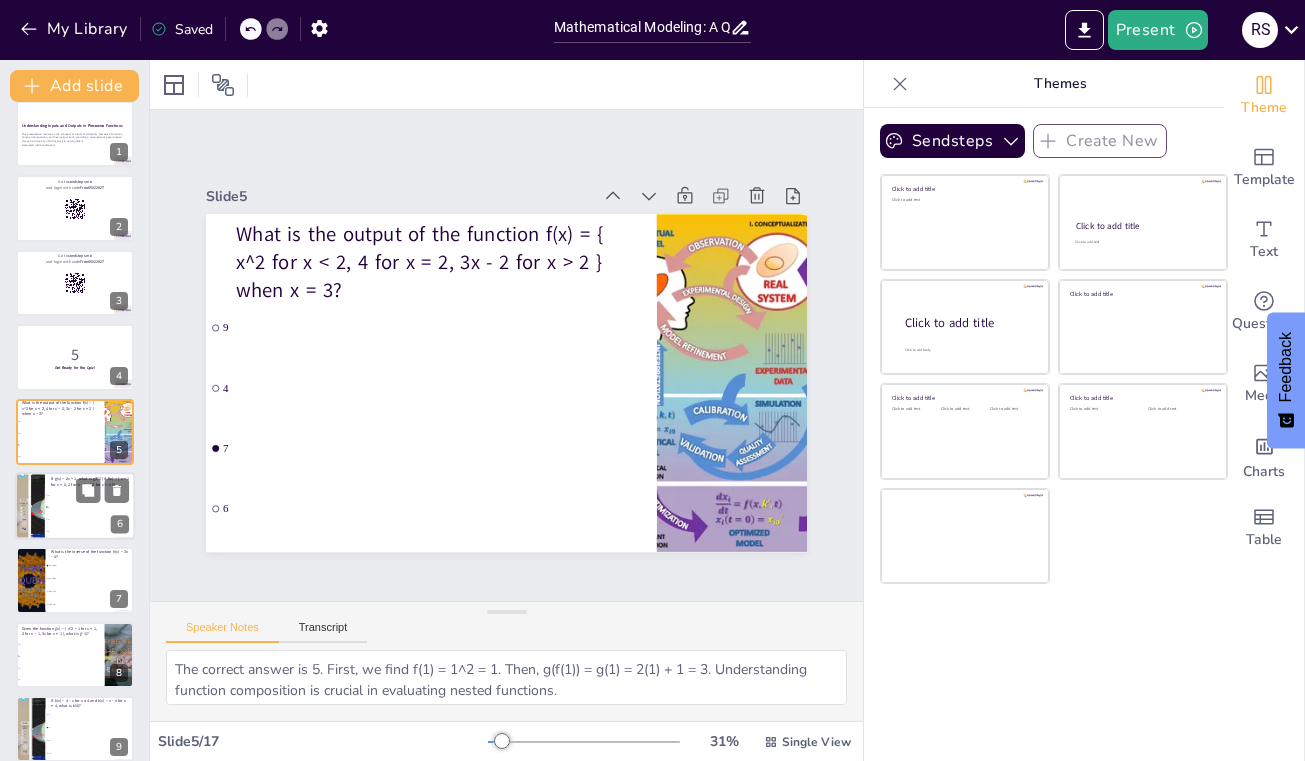 scroll, scrollTop: 91, scrollLeft: 0, axis: vertical 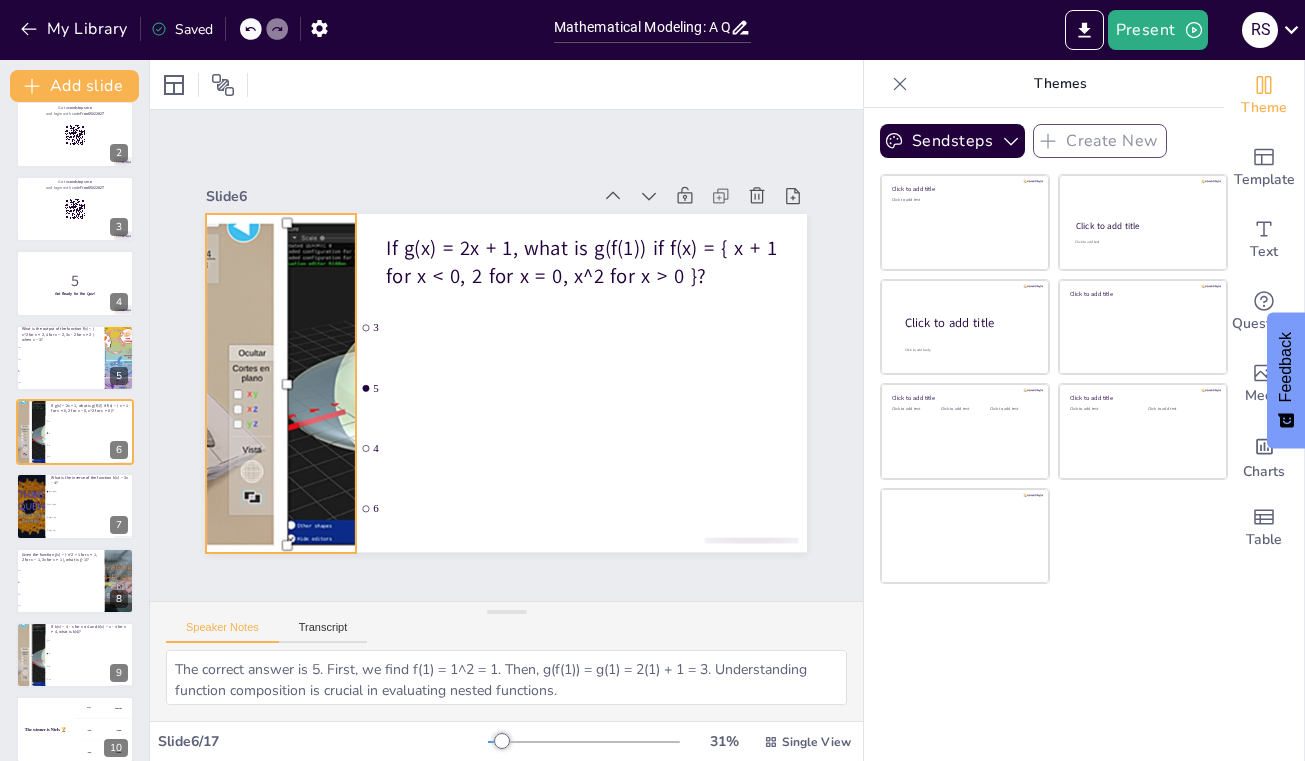click at bounding box center (280, 383) 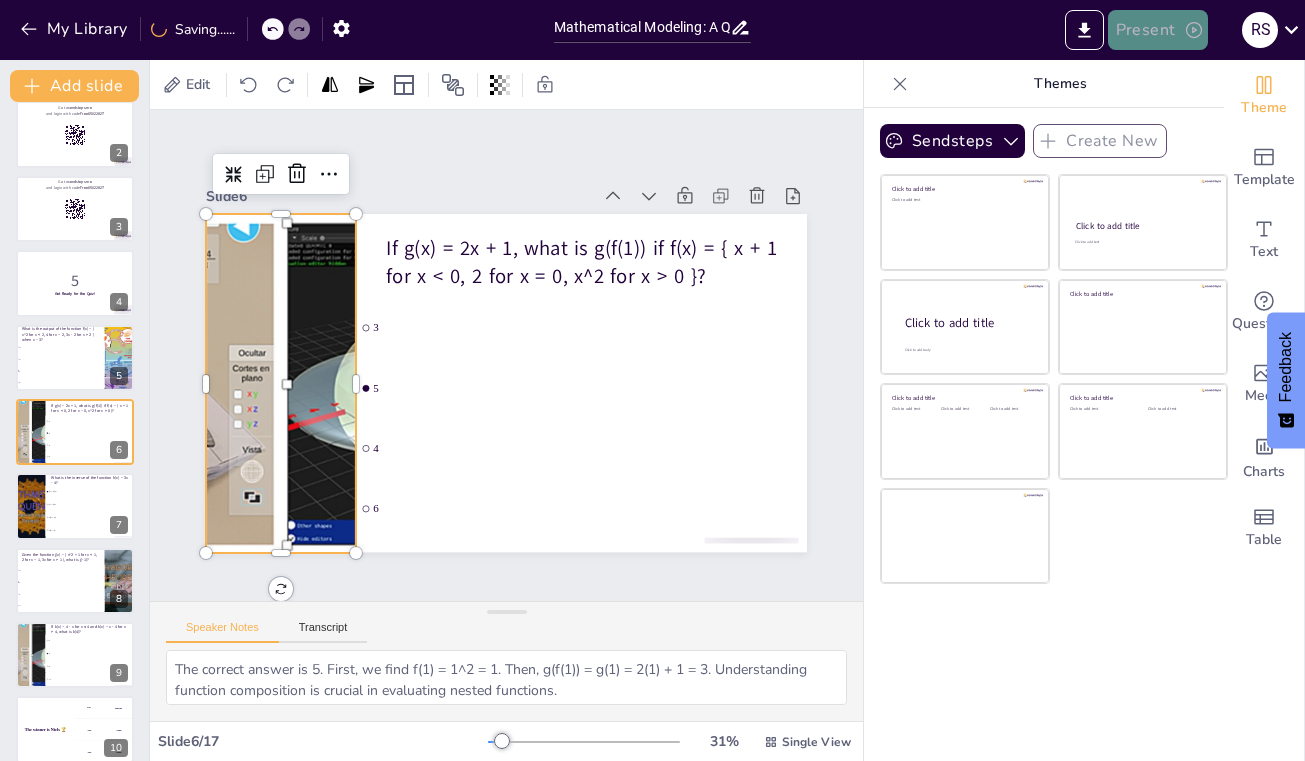 click on "Present" at bounding box center (1158, 30) 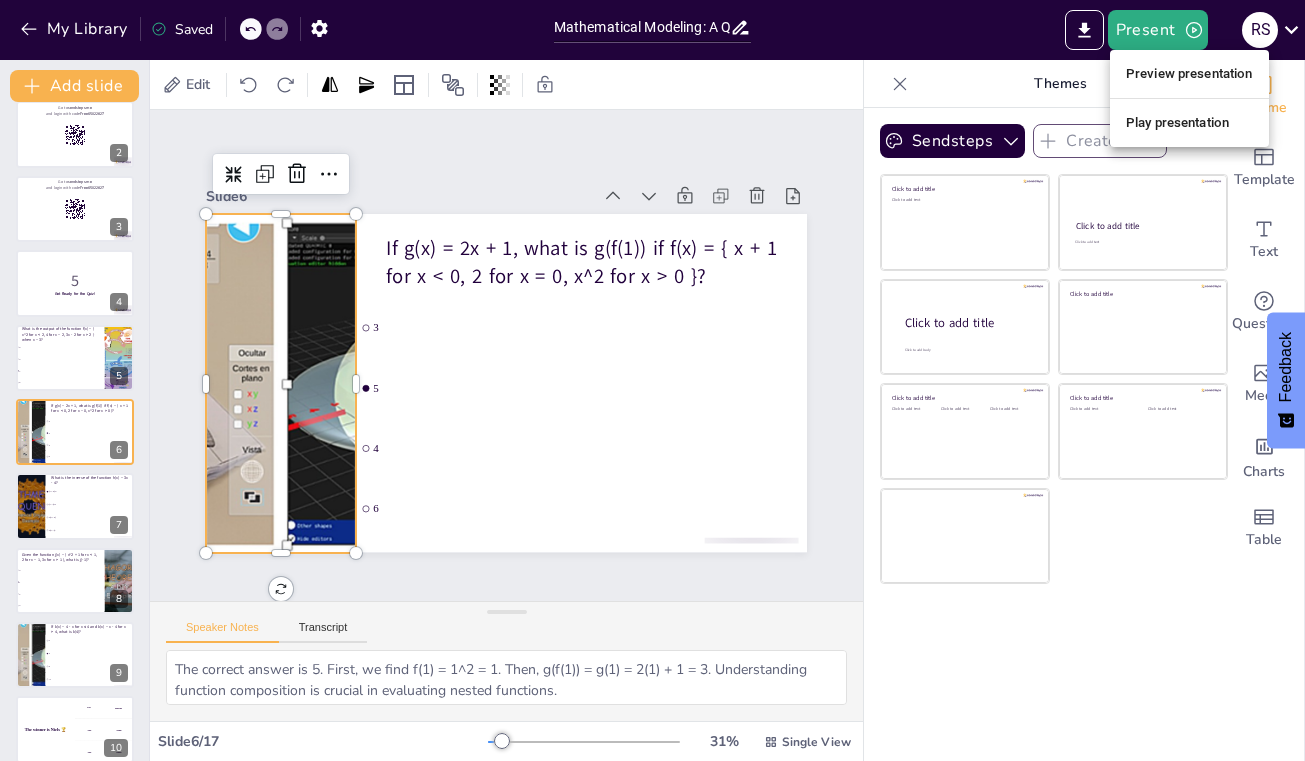 click on "Play presentation" at bounding box center [1189, 123] 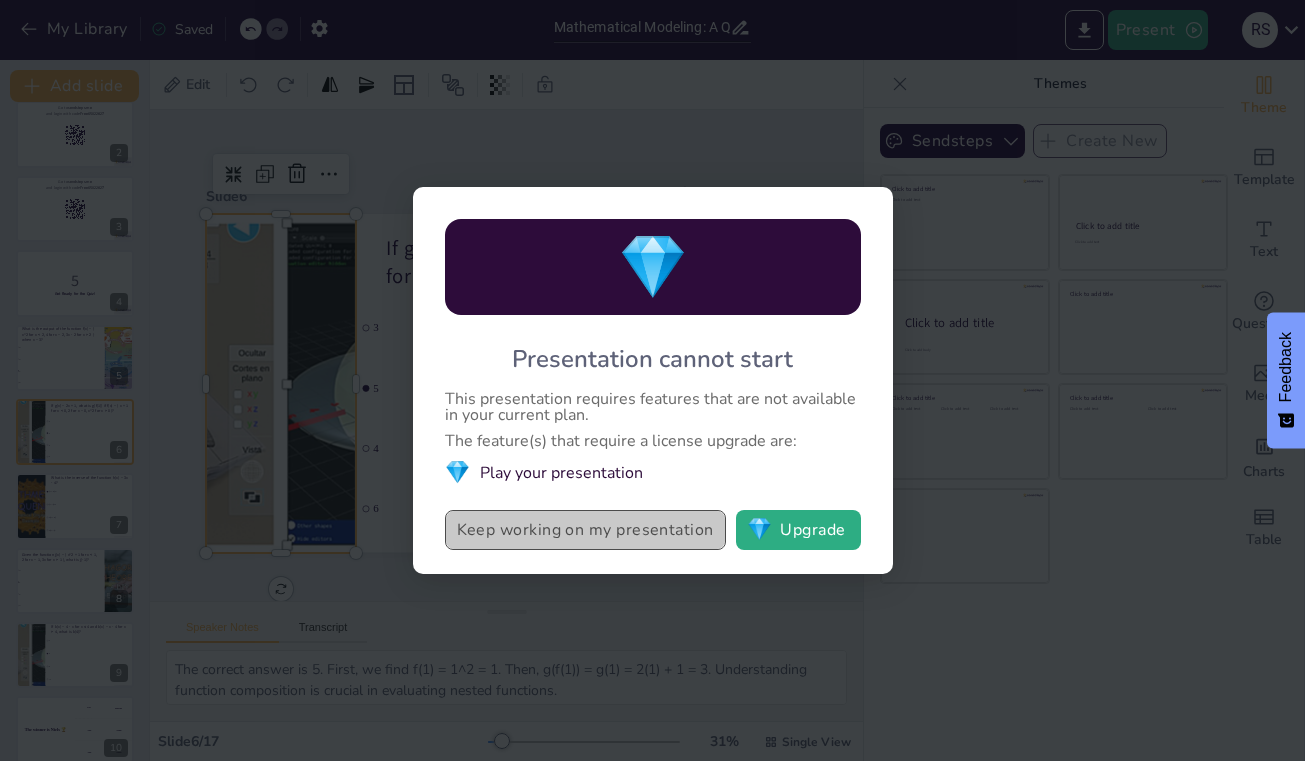 click on "Keep working on my presentation" at bounding box center [585, 530] 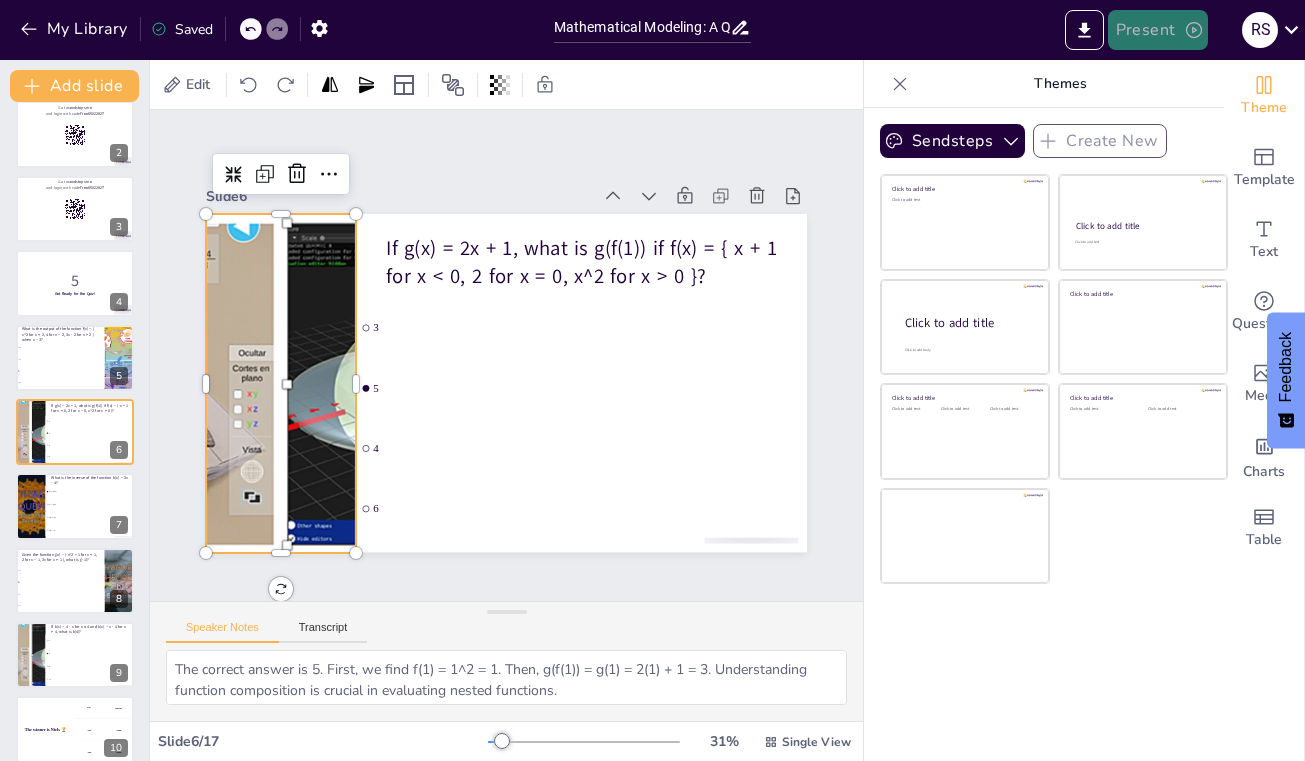 click on "Present" at bounding box center (1158, 30) 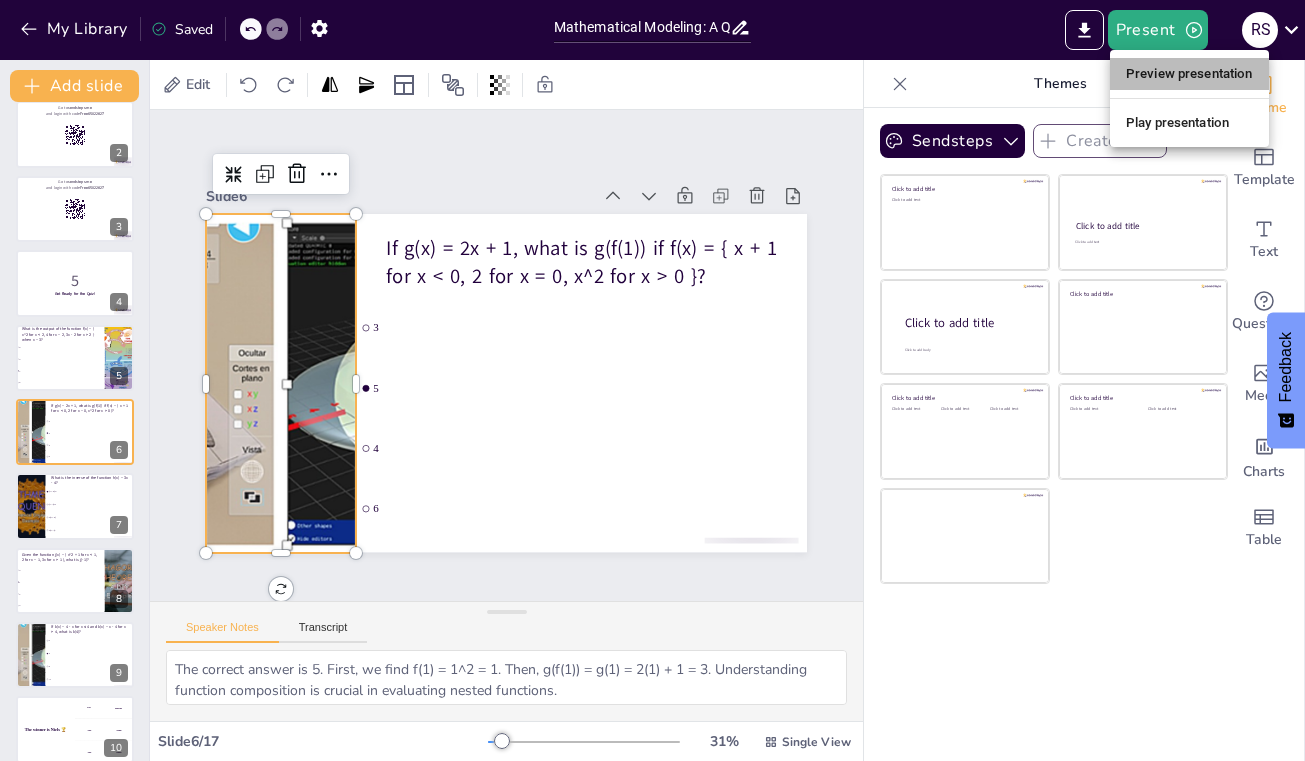 click on "Preview presentation" at bounding box center (1189, 74) 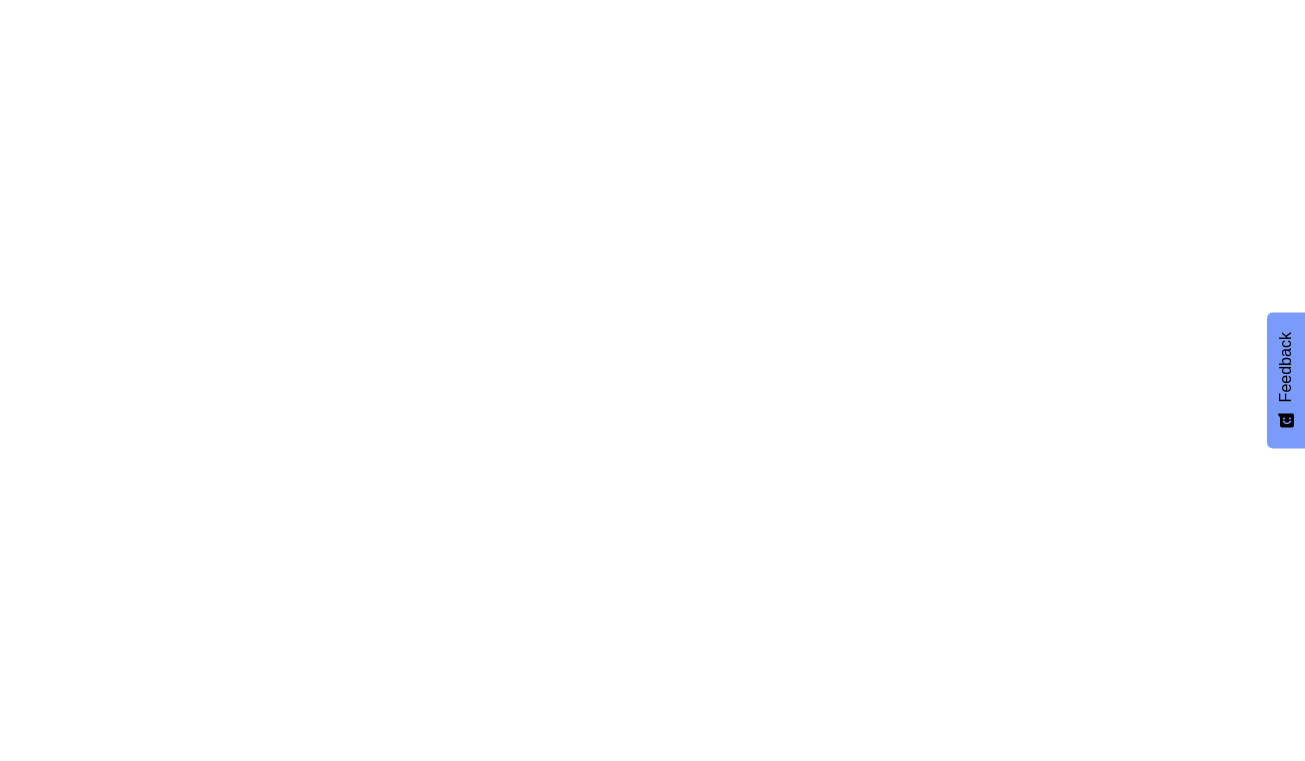 scroll, scrollTop: 0, scrollLeft: 0, axis: both 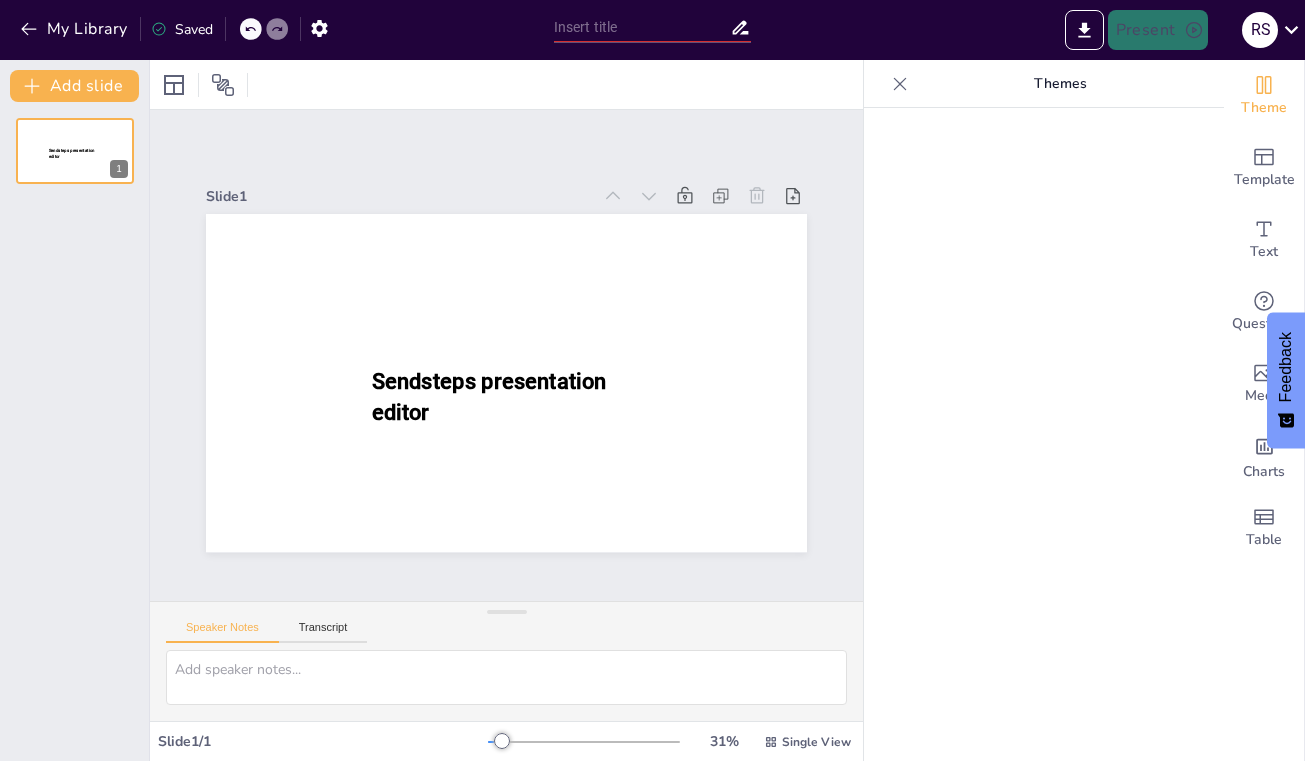 type on "Mathematical Modeling: A Quiz on Function Behavior through Real-World Word Problems" 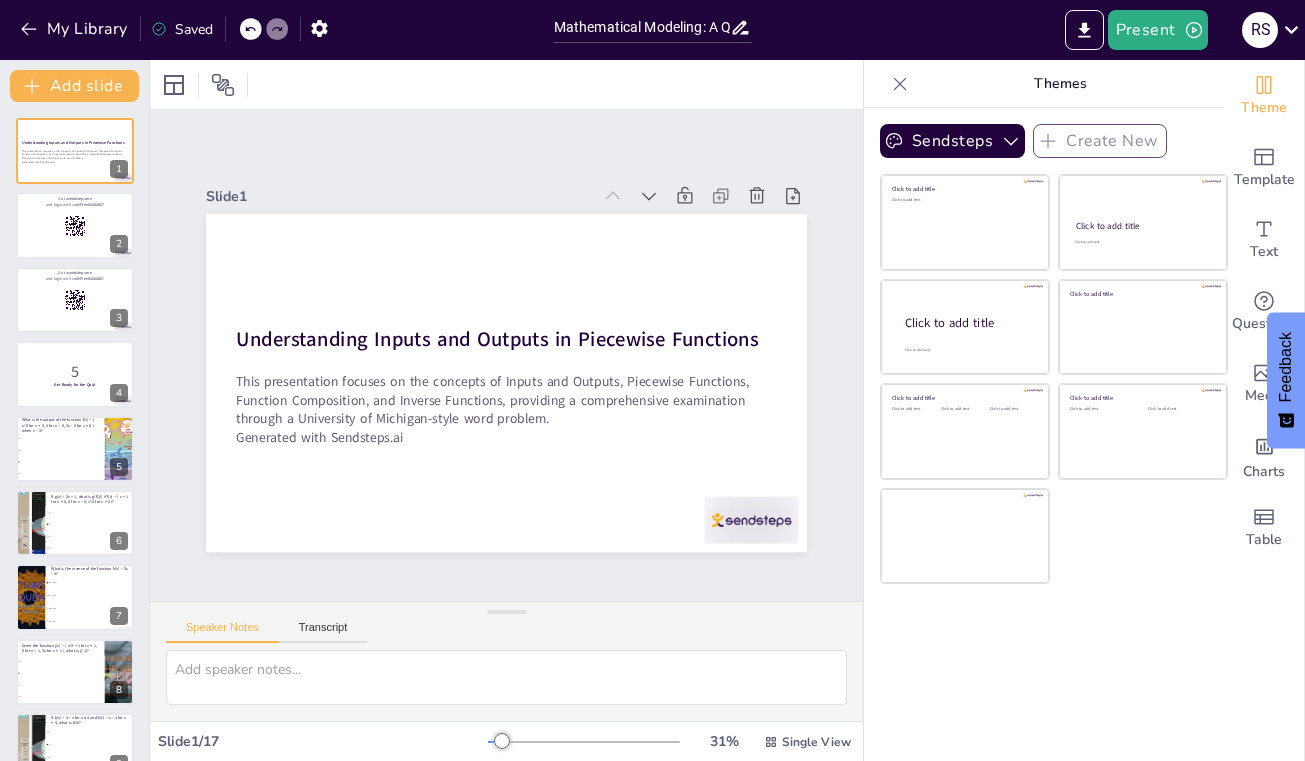 checkbox on "true" 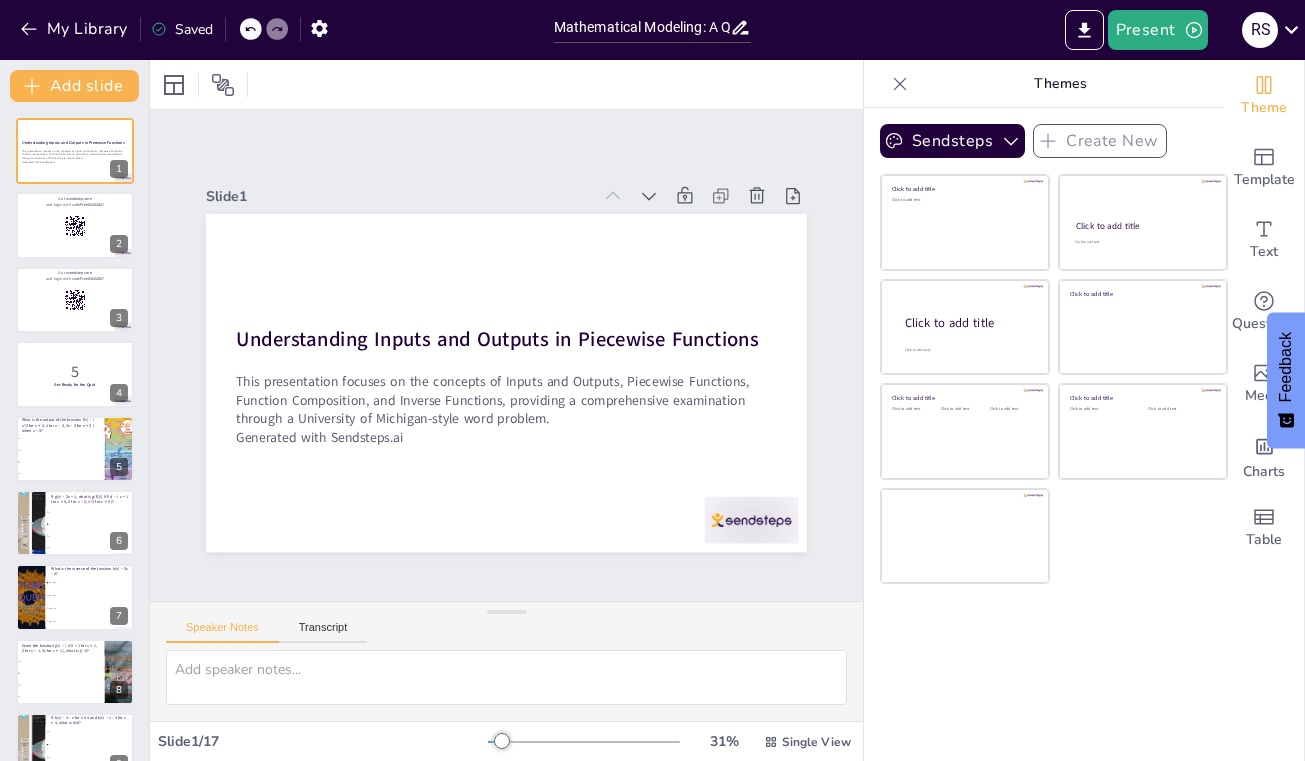 checkbox on "true" 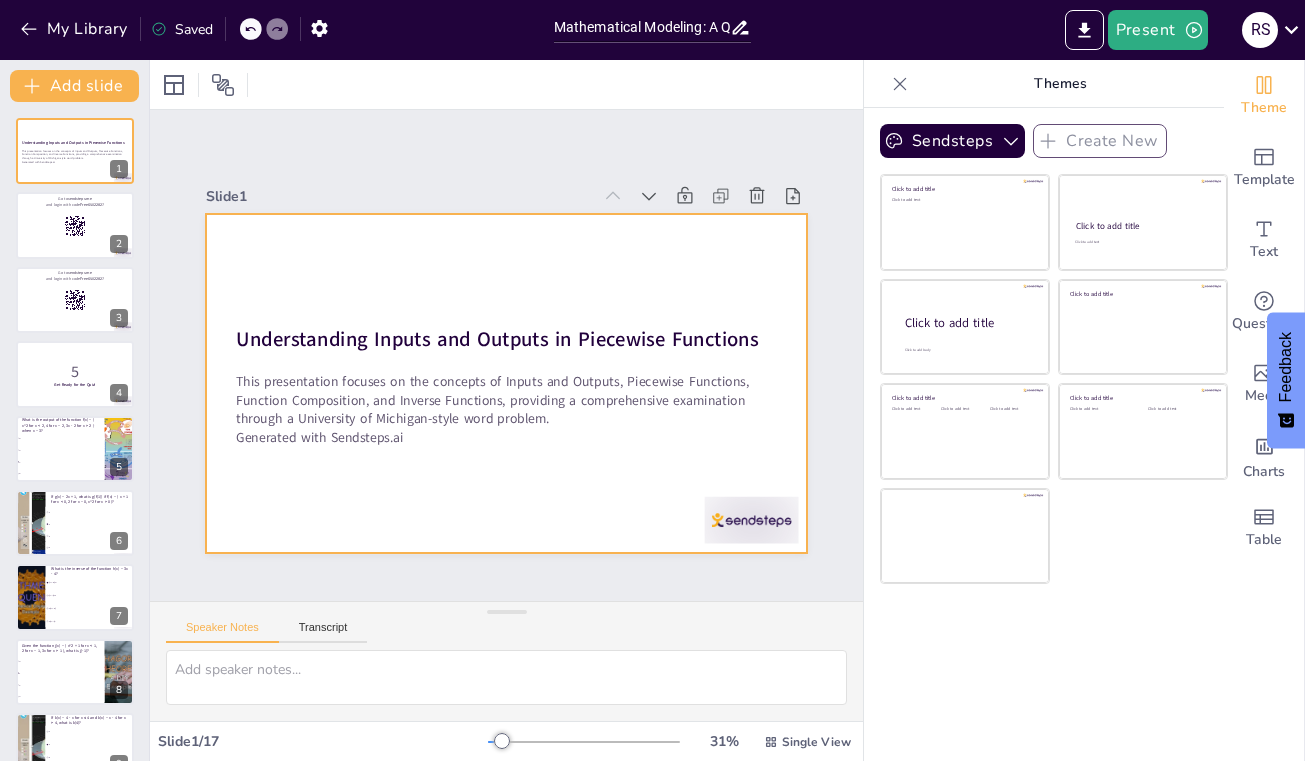 checkbox on "true" 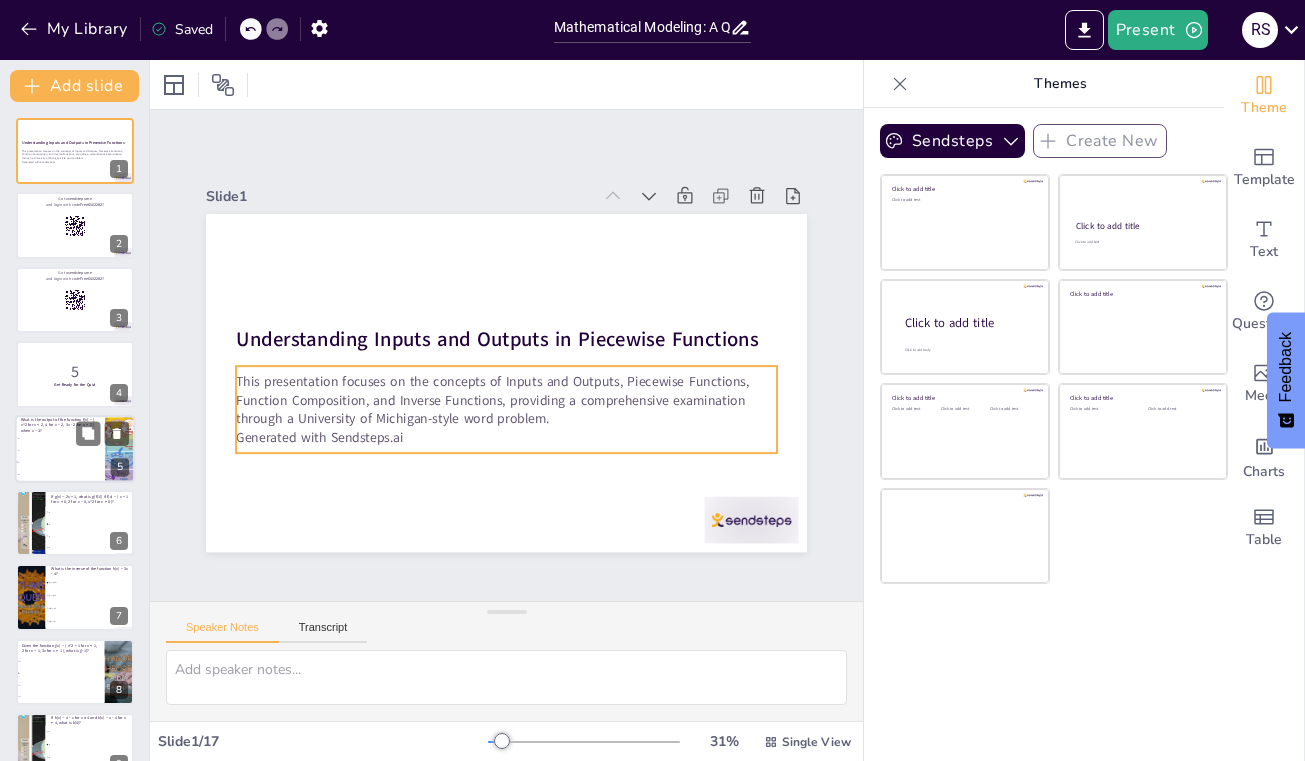 checkbox on "true" 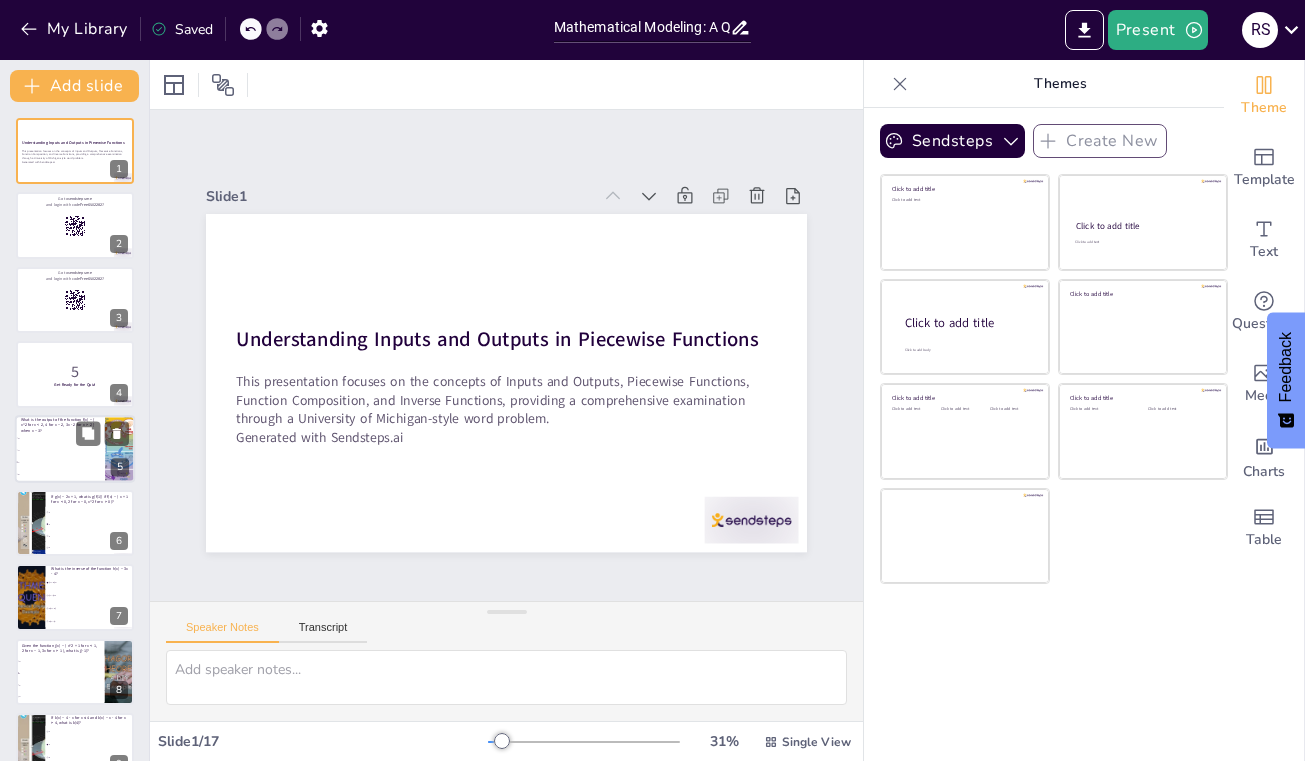 checkbox on "true" 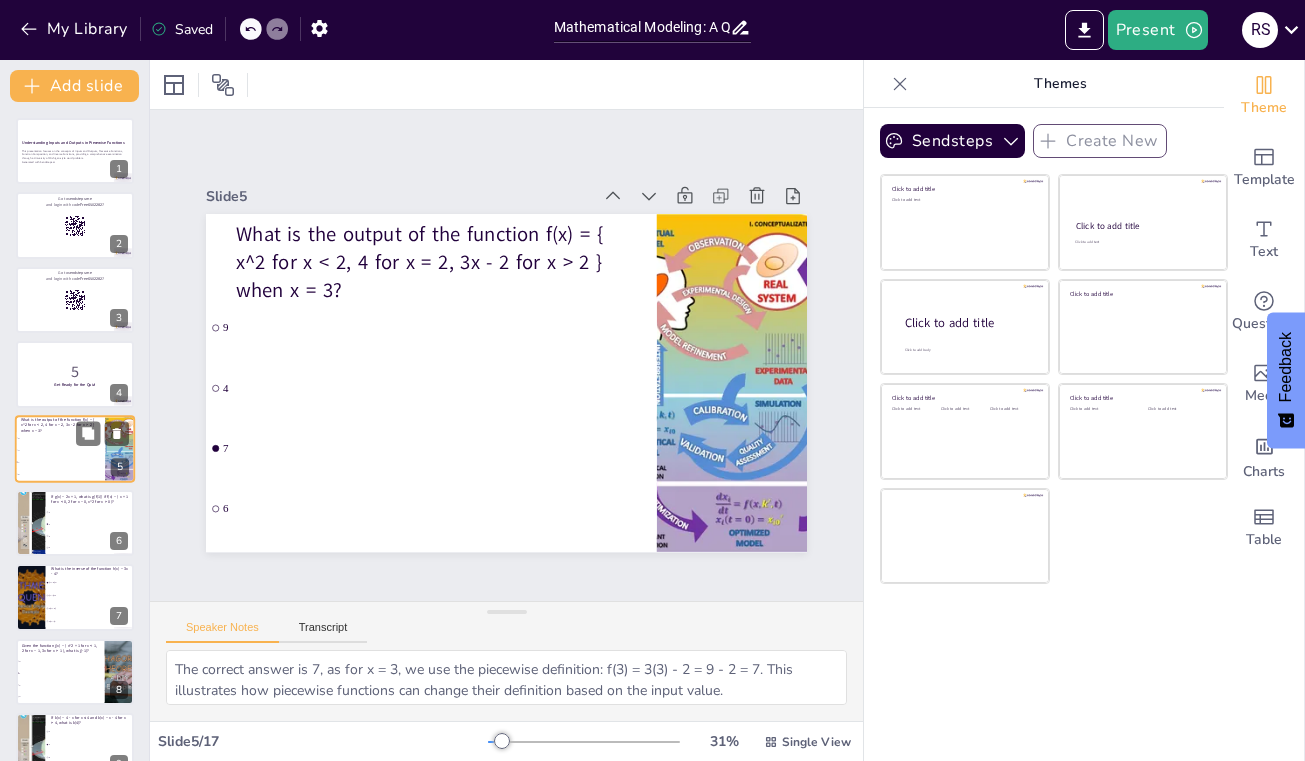 checkbox on "true" 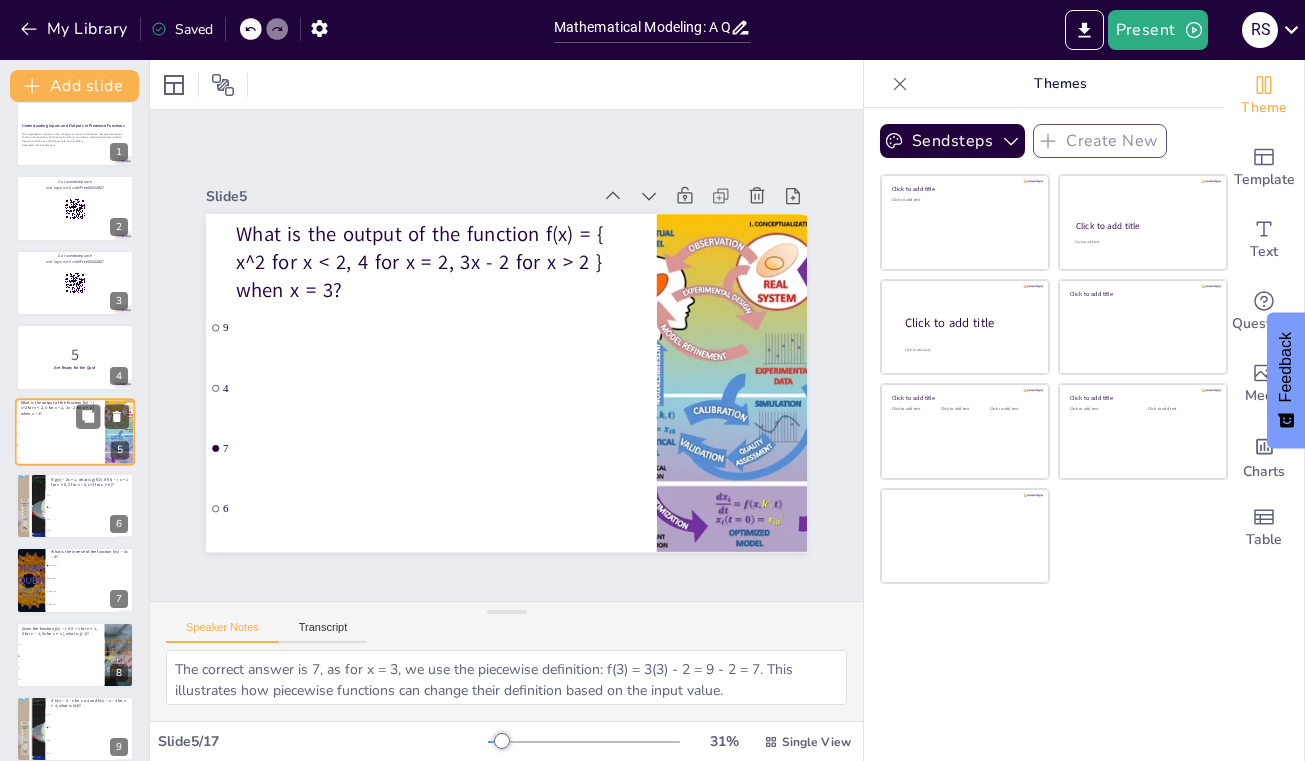 checkbox on "true" 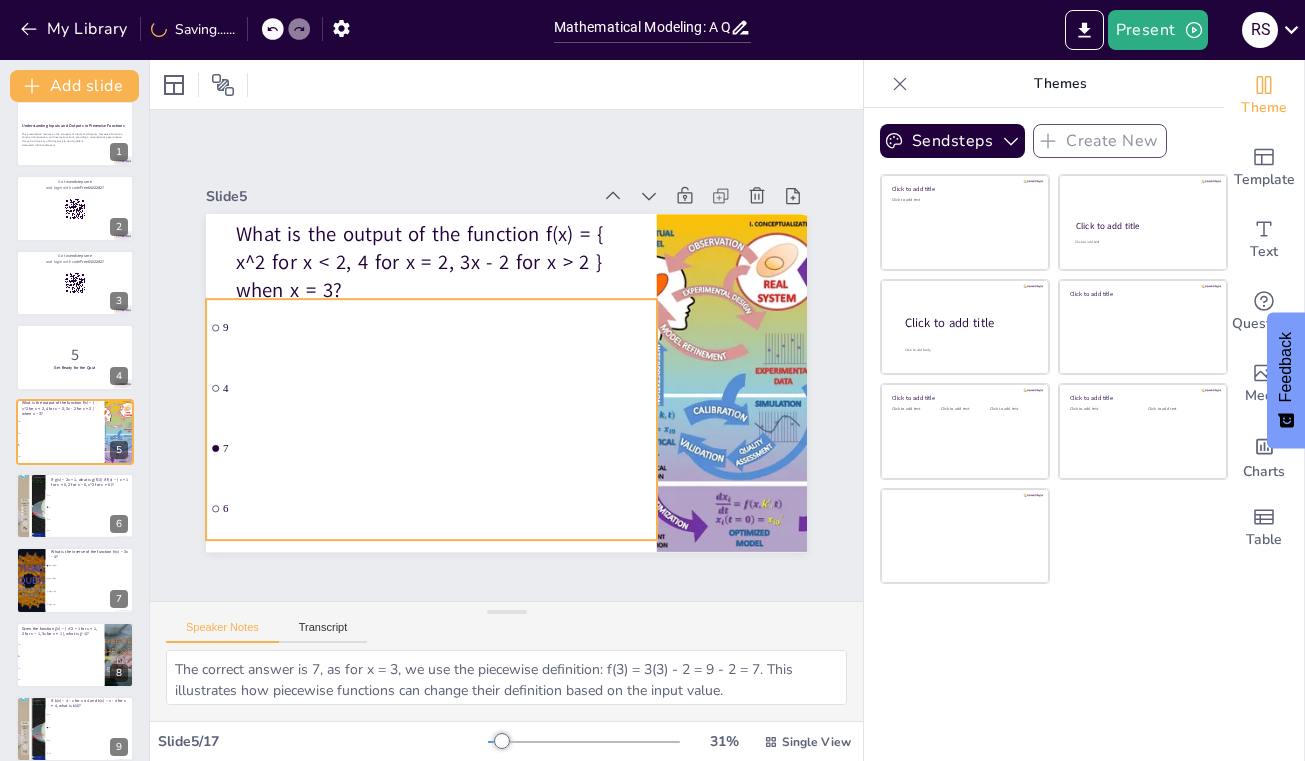 checkbox on "true" 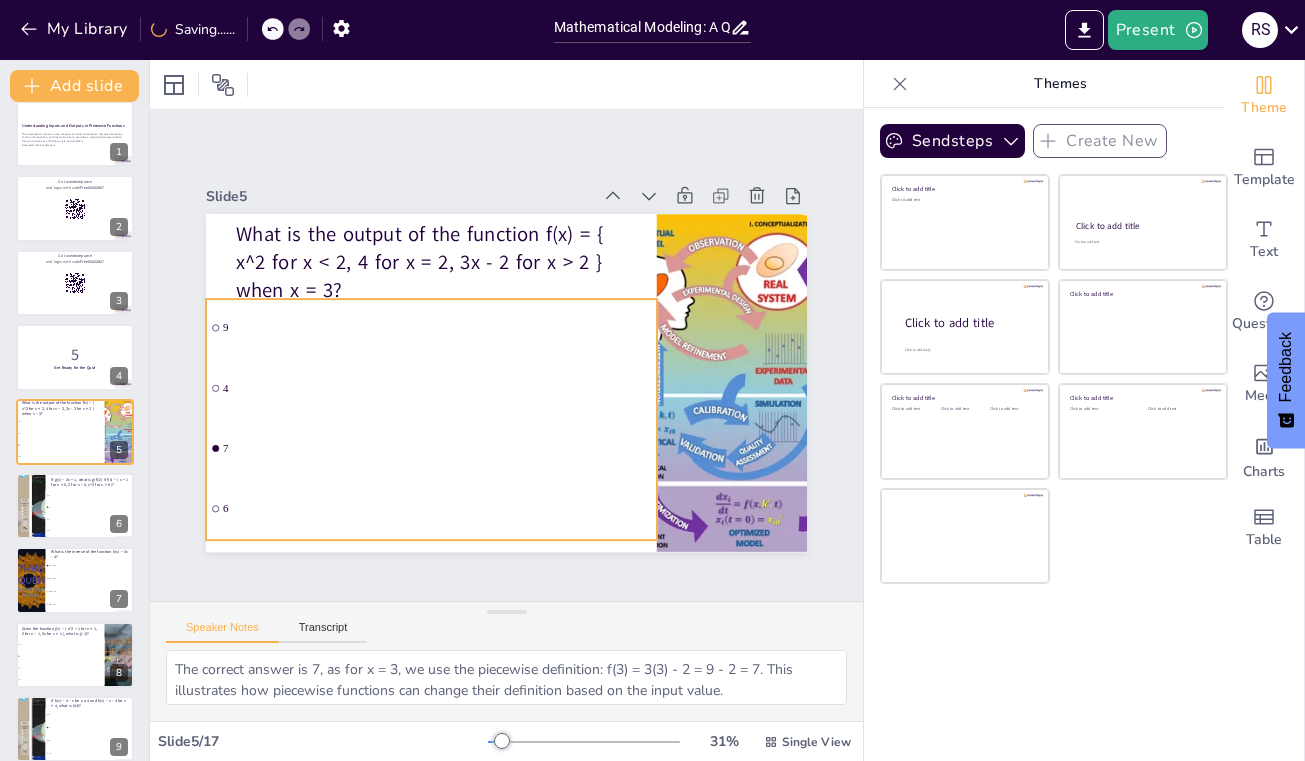 checkbox on "true" 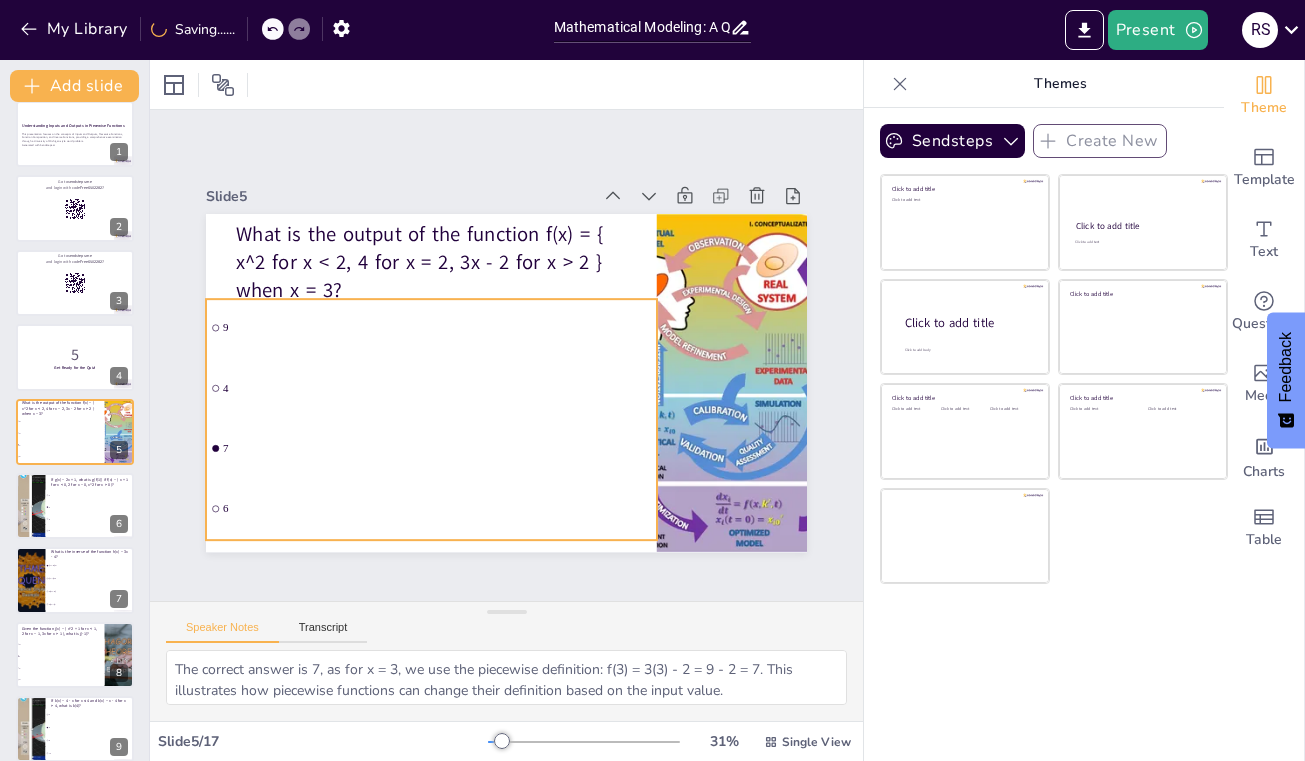 checkbox on "true" 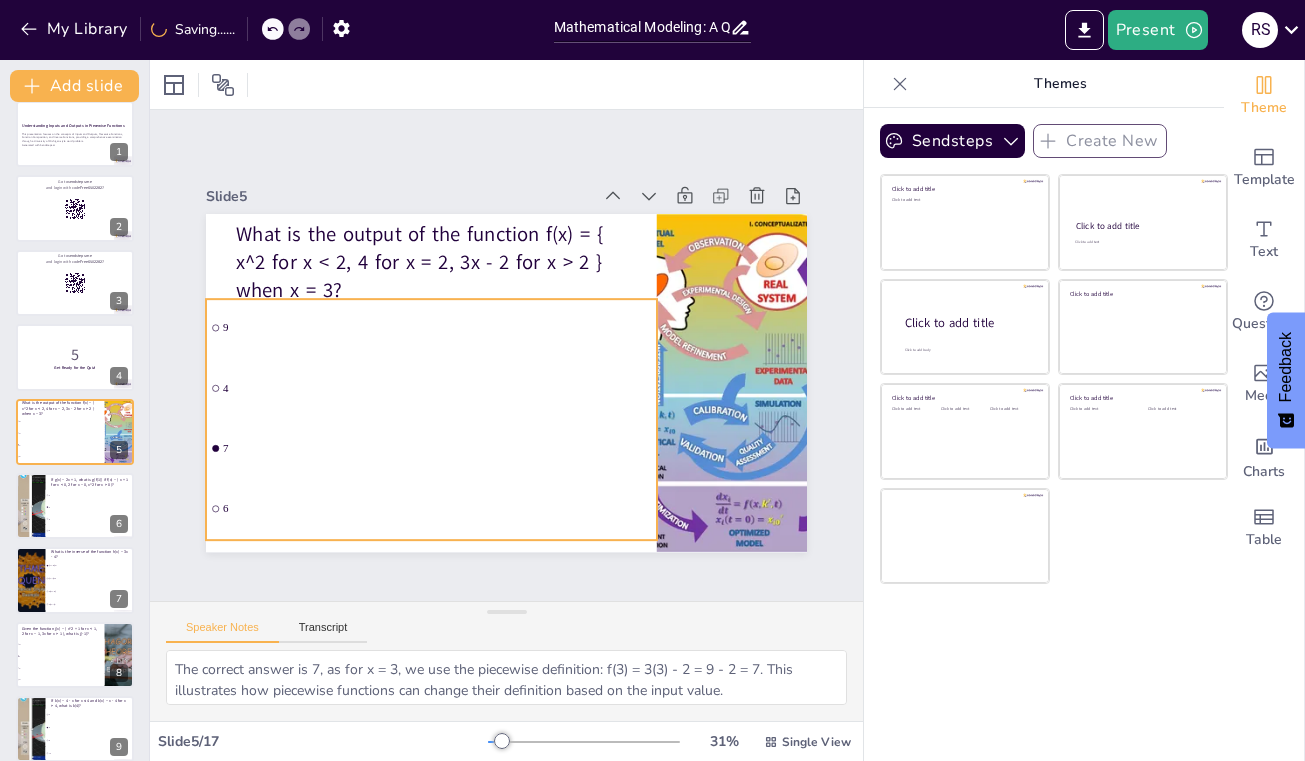 checkbox on "true" 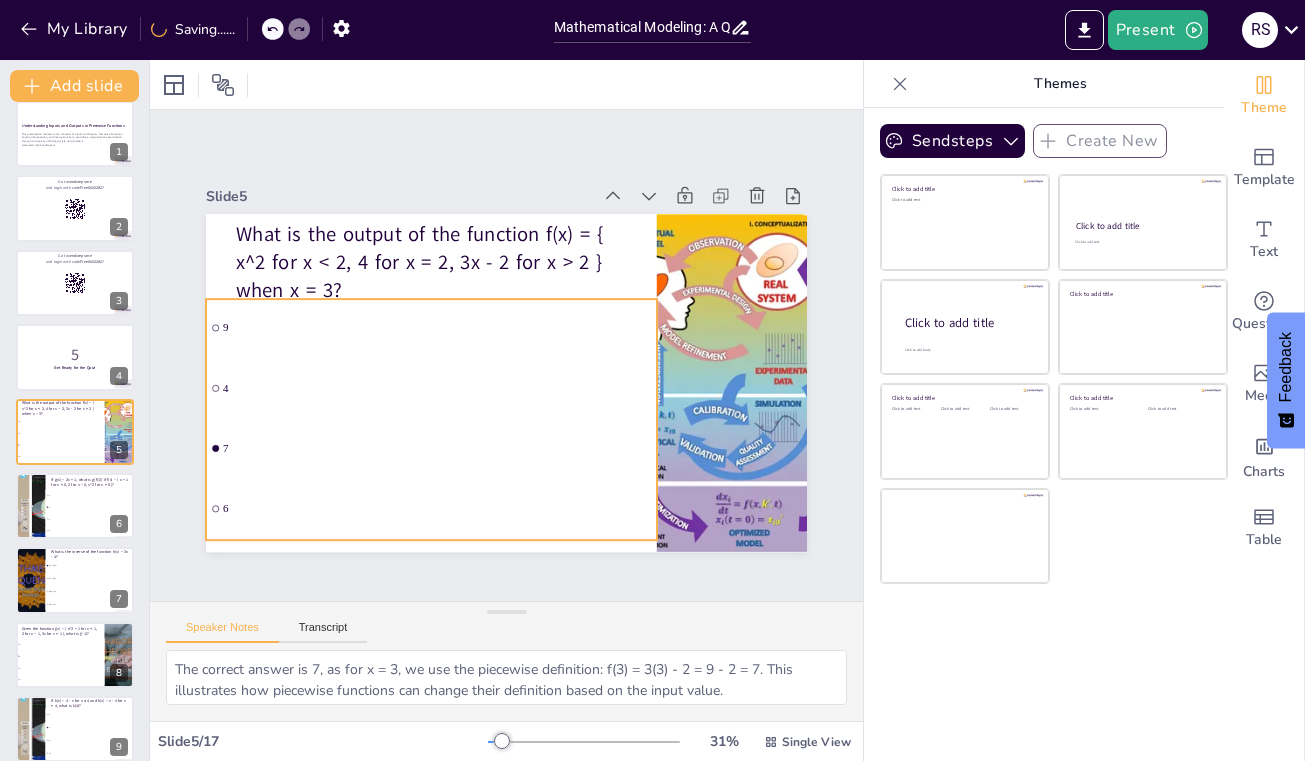 checkbox on "true" 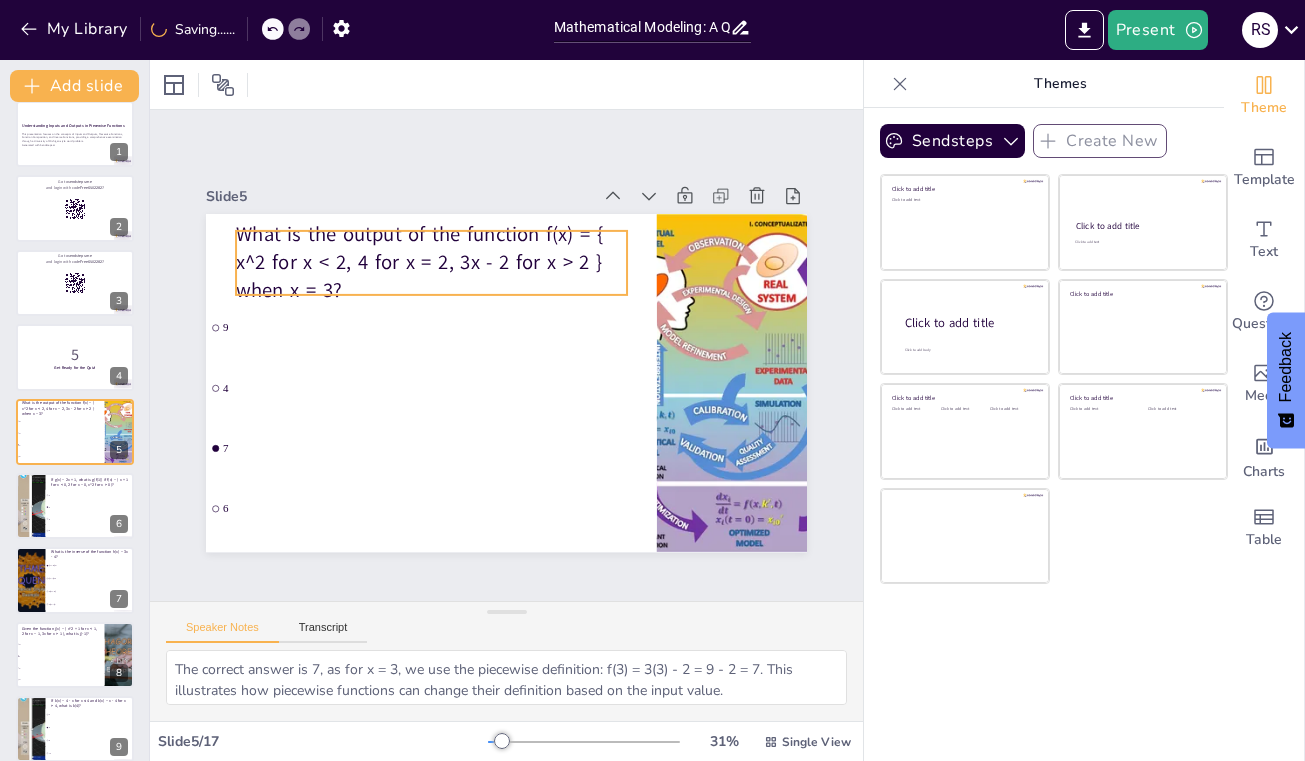 checkbox on "true" 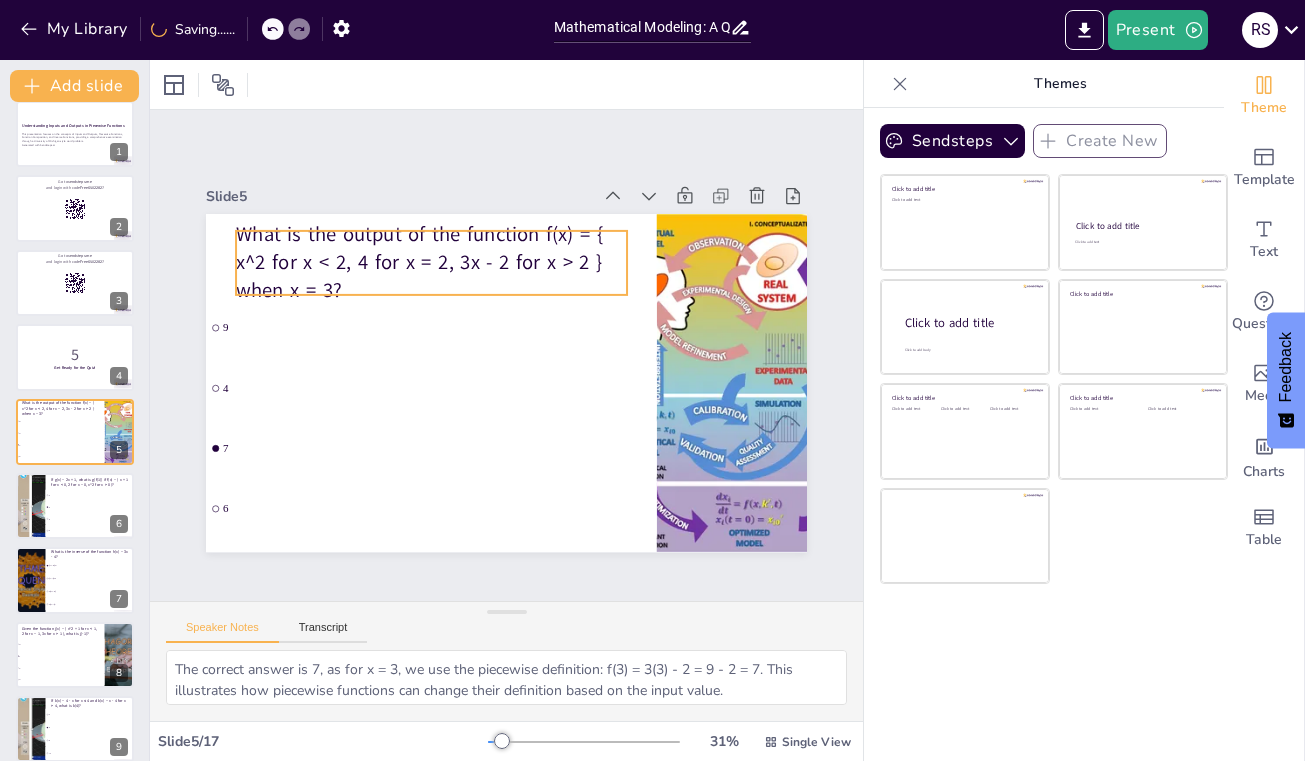 checkbox on "true" 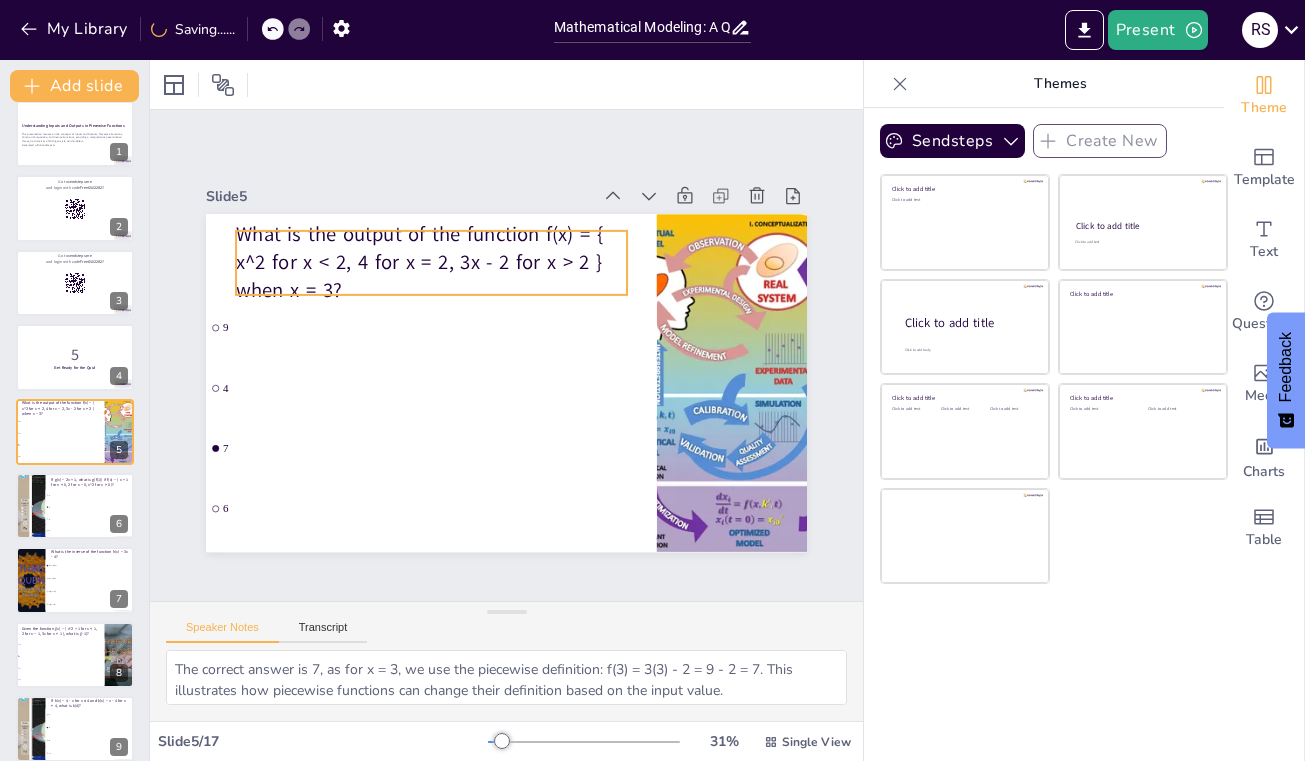 checkbox on "true" 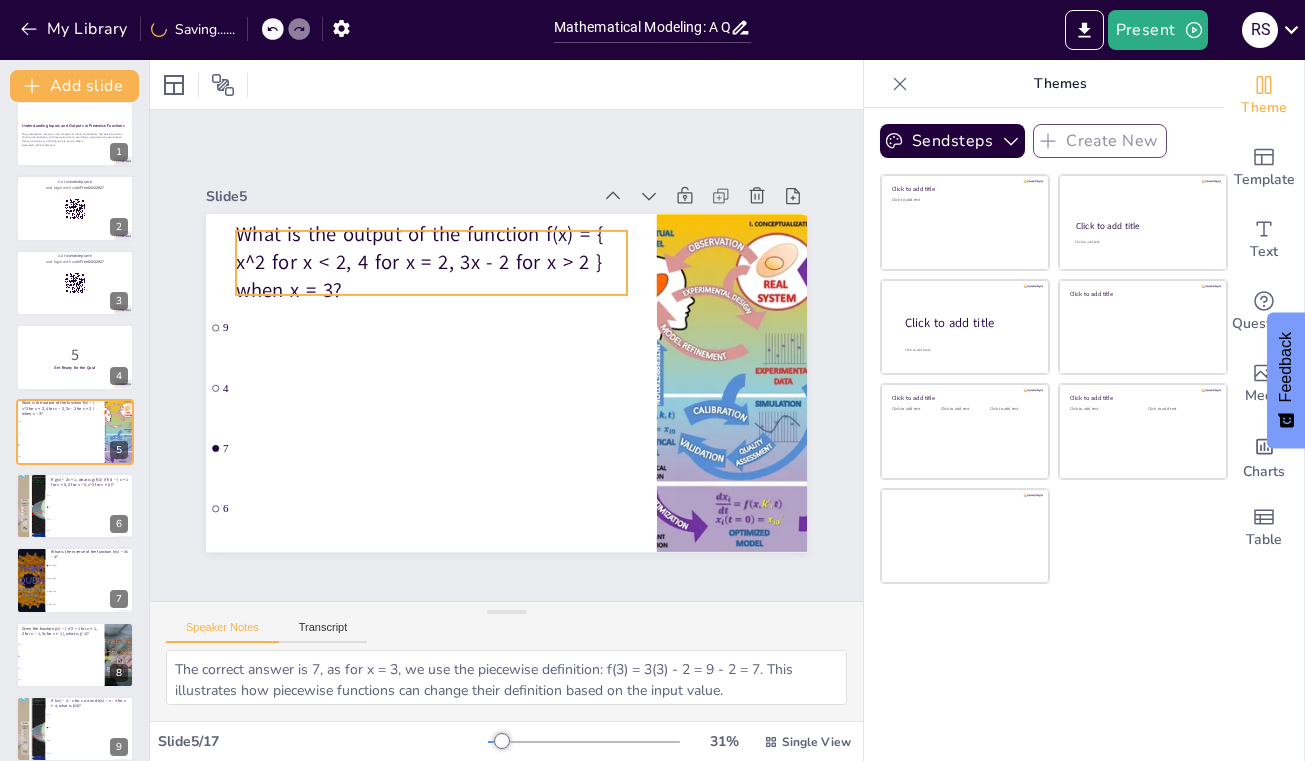 checkbox on "true" 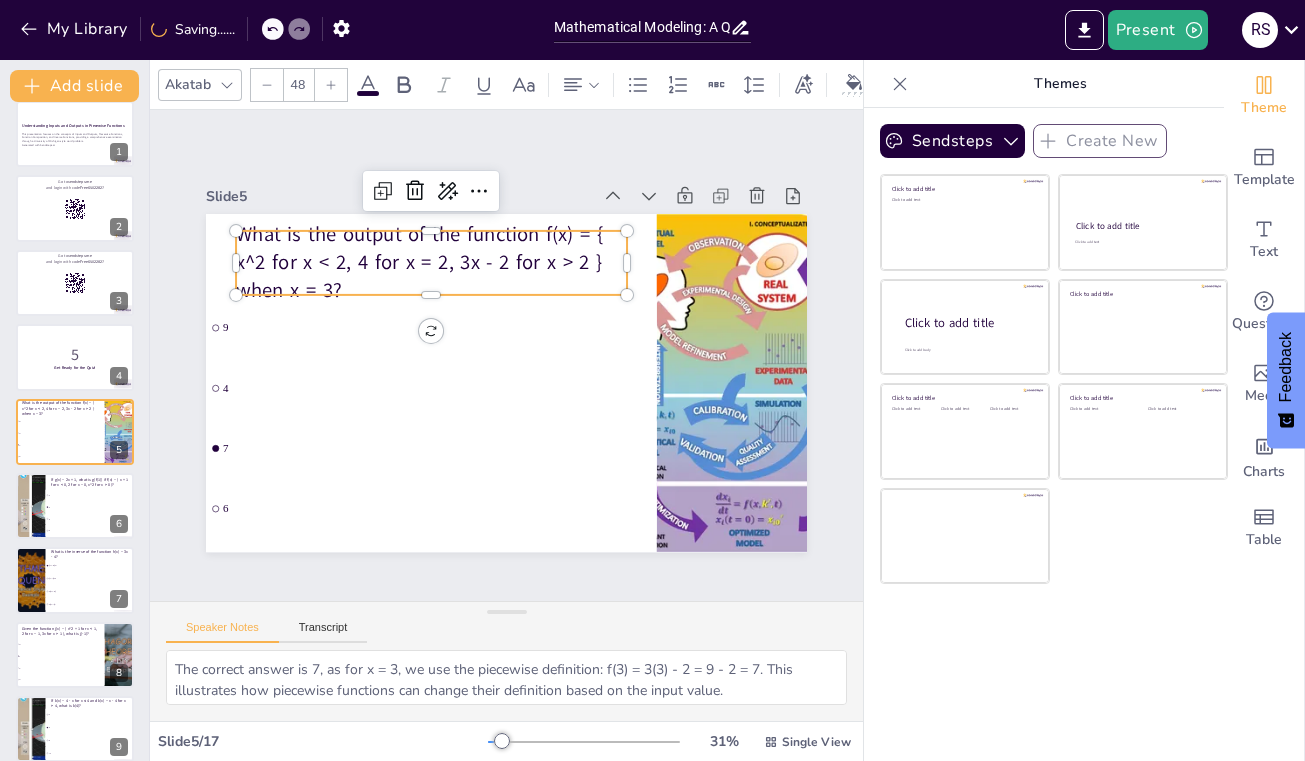 checkbox on "true" 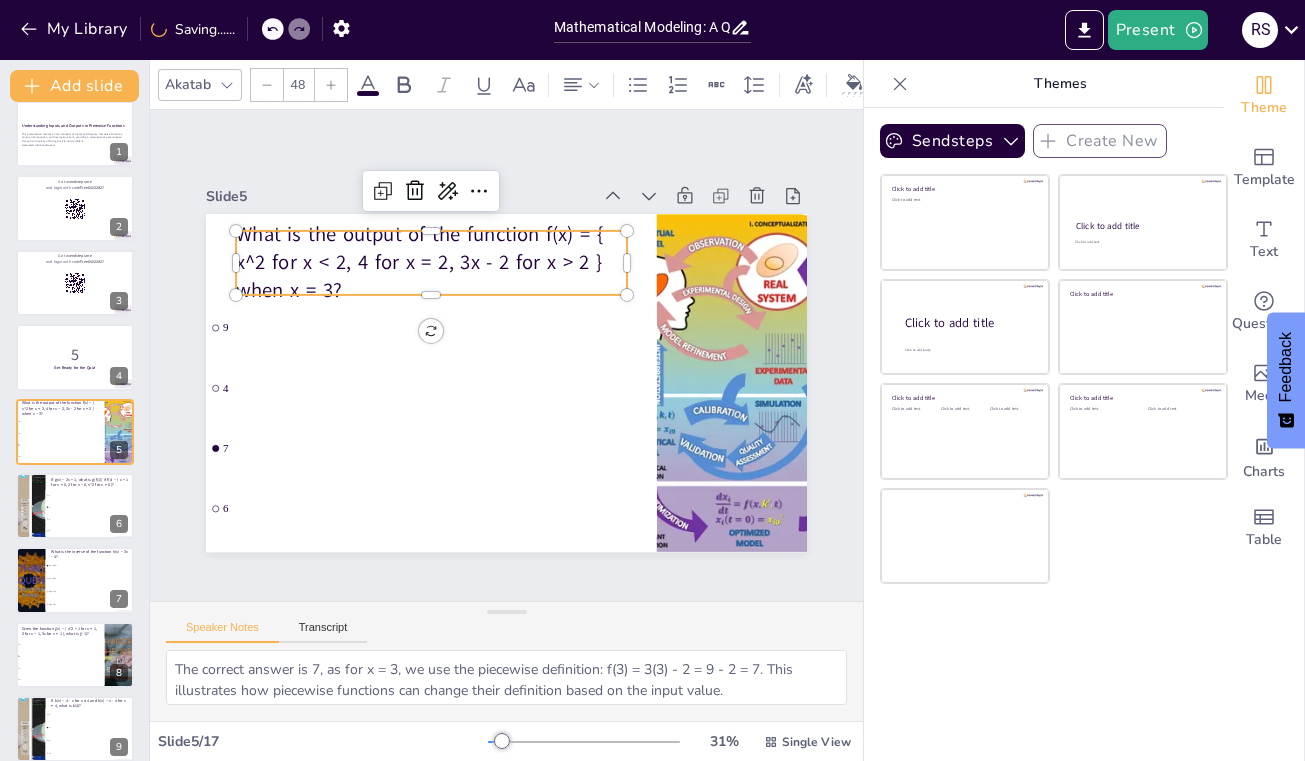 checkbox on "true" 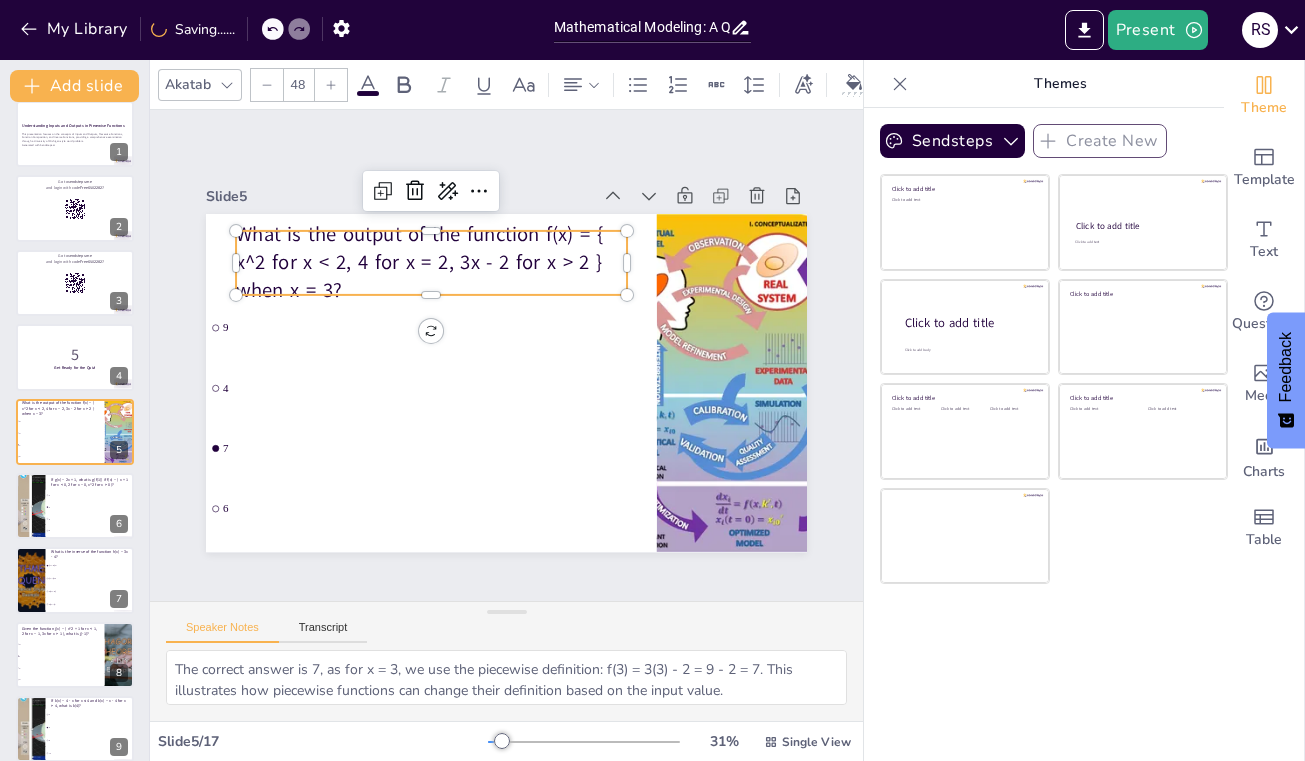 checkbox on "true" 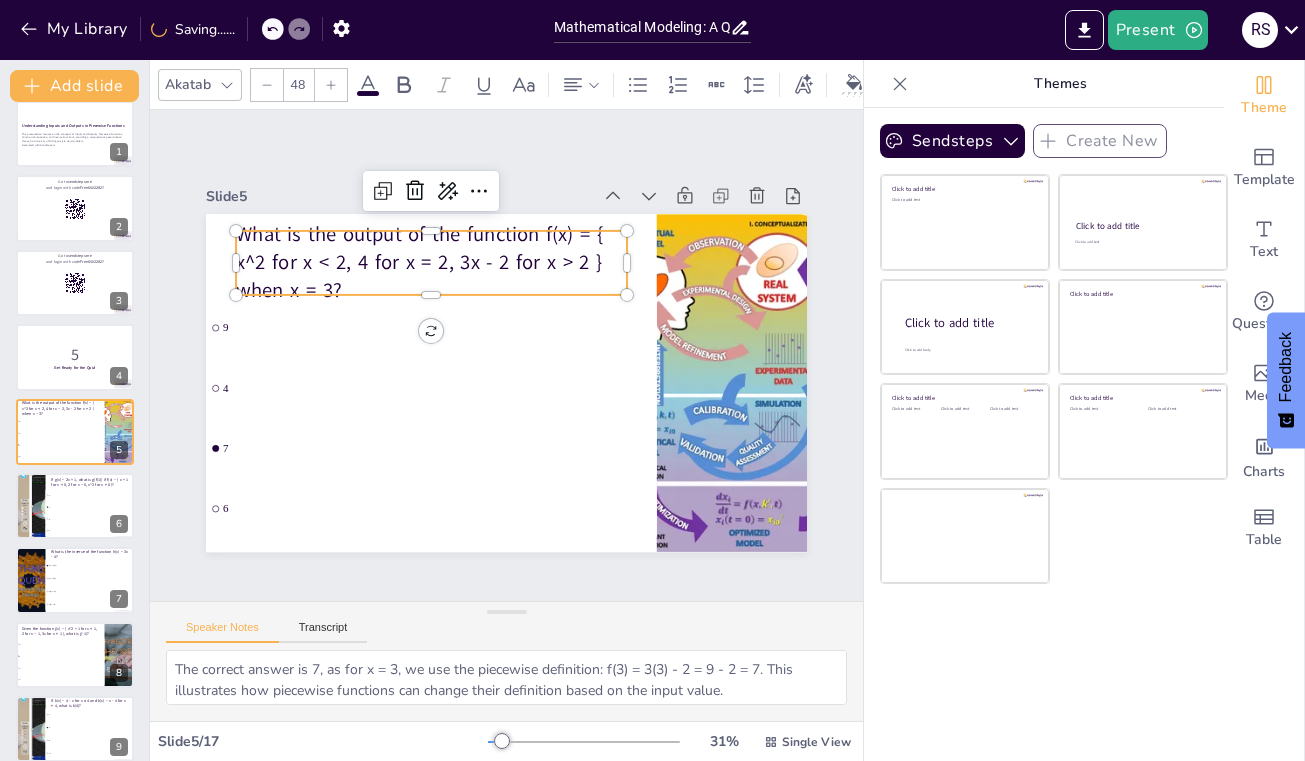 checkbox on "true" 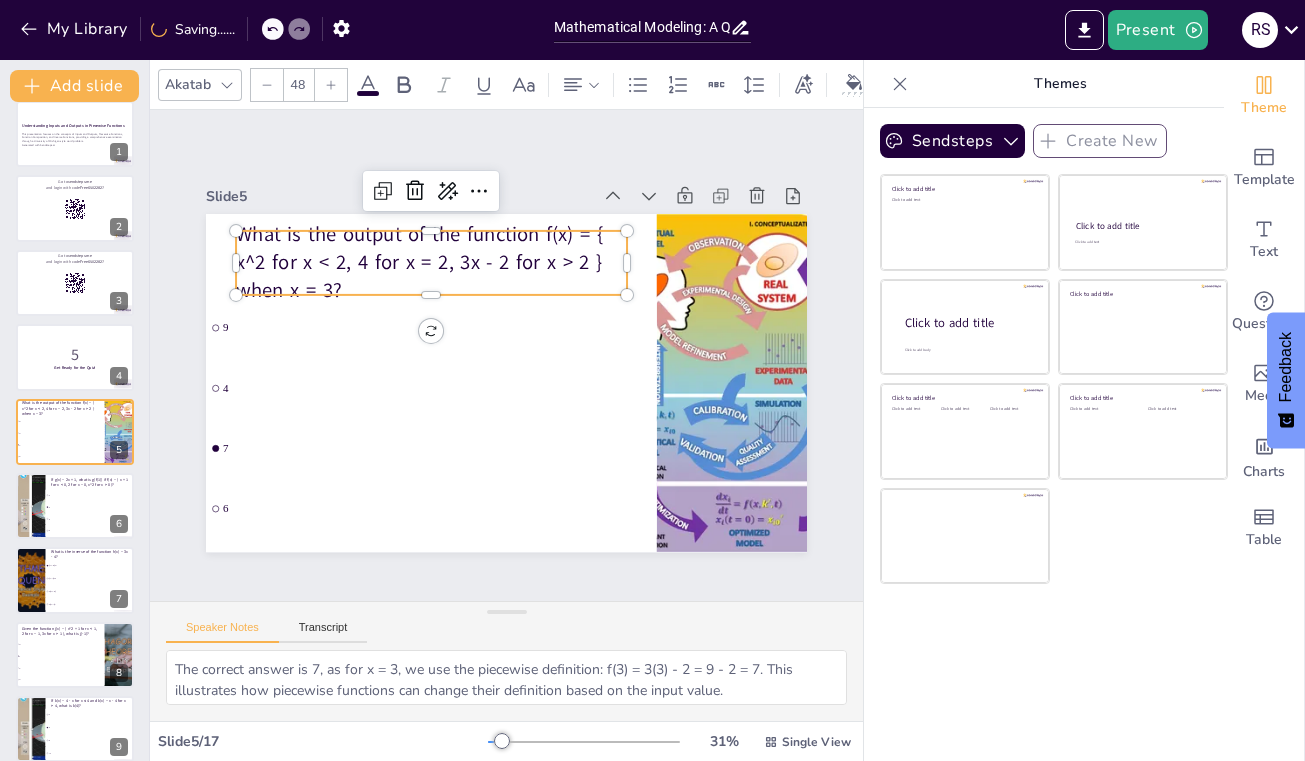checkbox on "true" 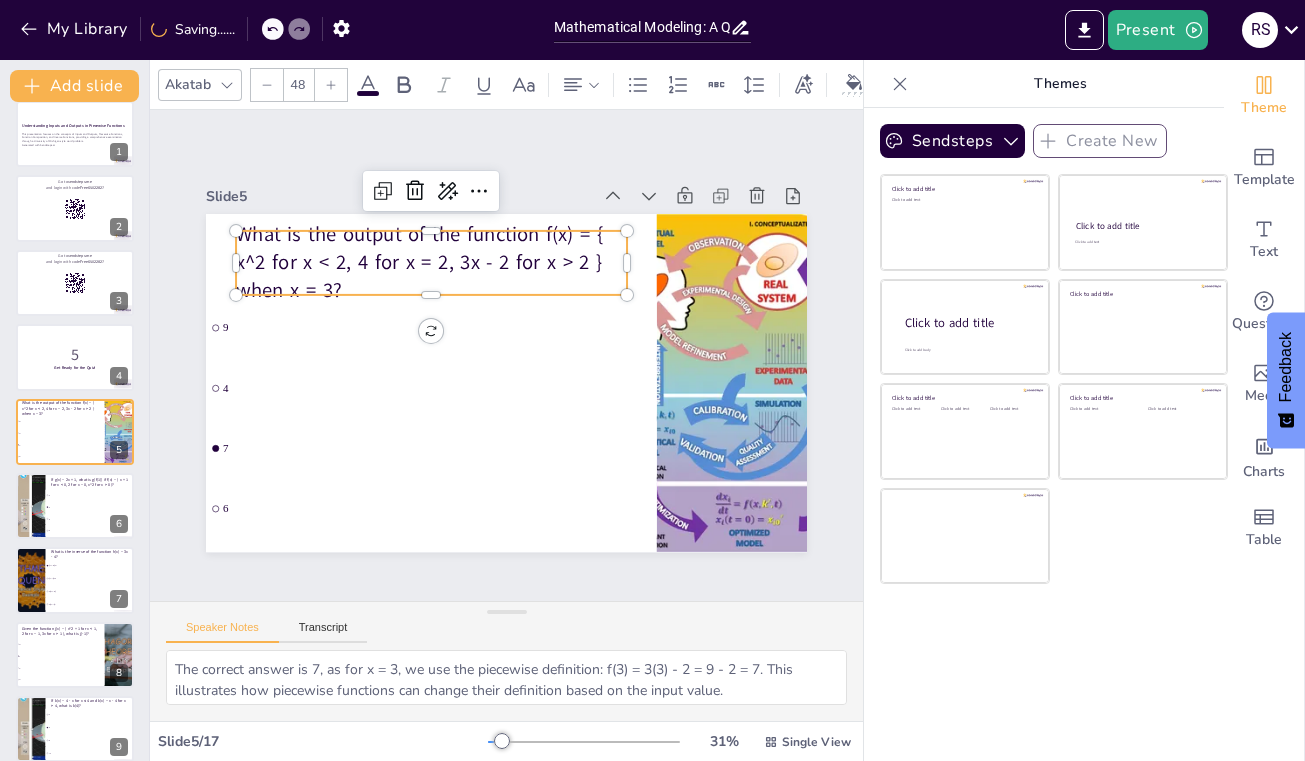 checkbox on "true" 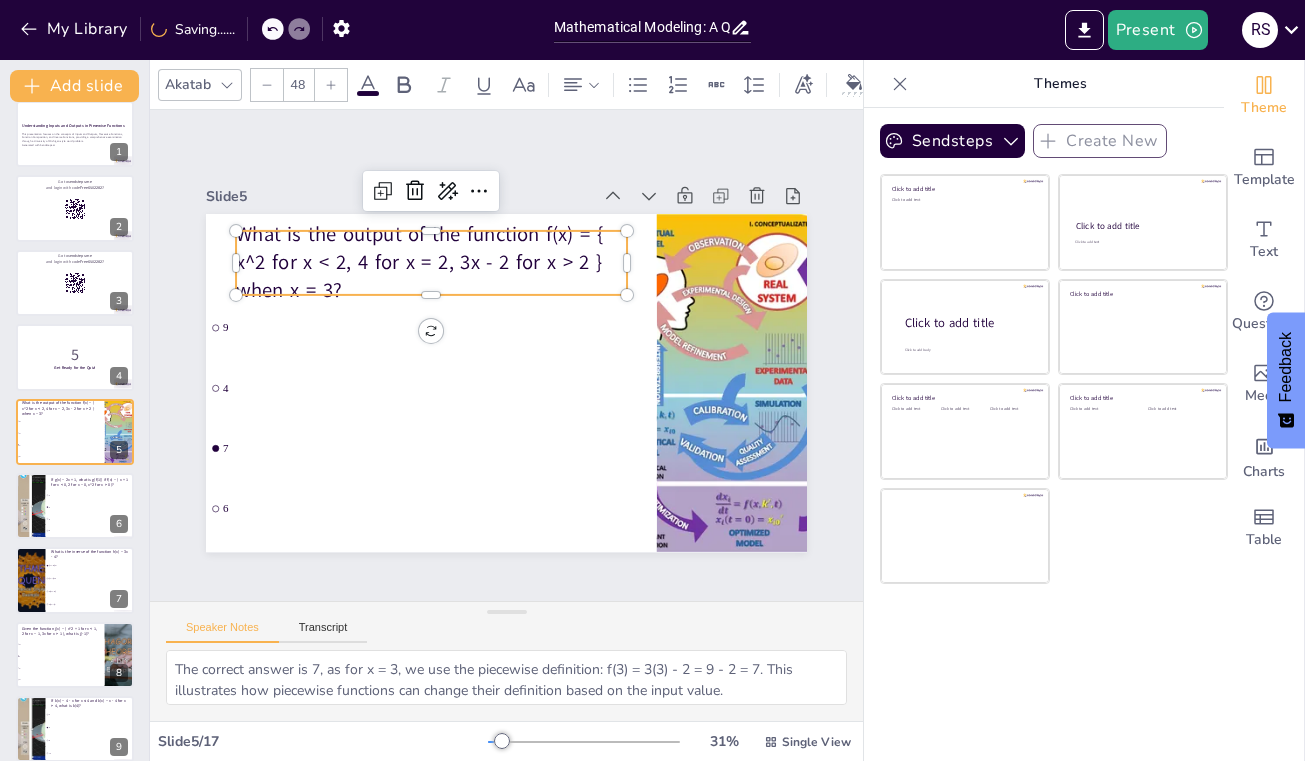 checkbox on "true" 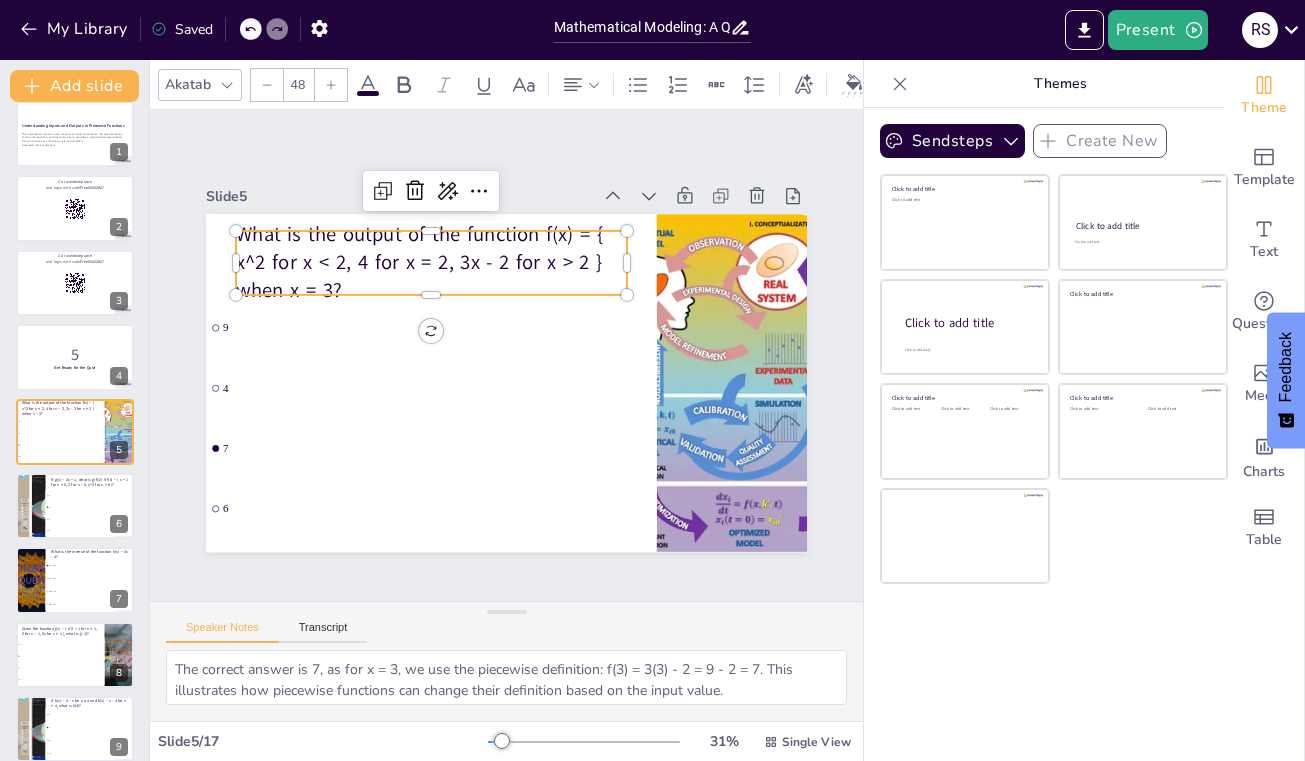 checkbox on "true" 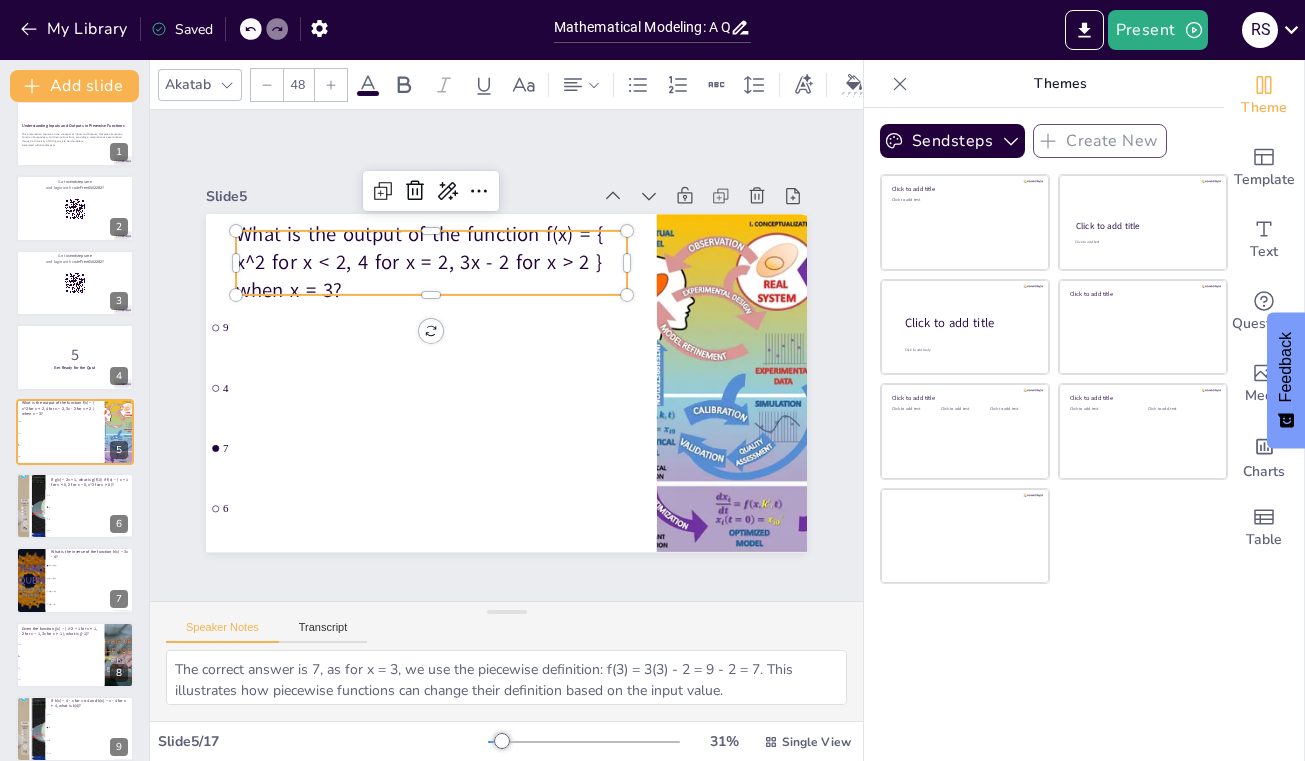 checkbox on "true" 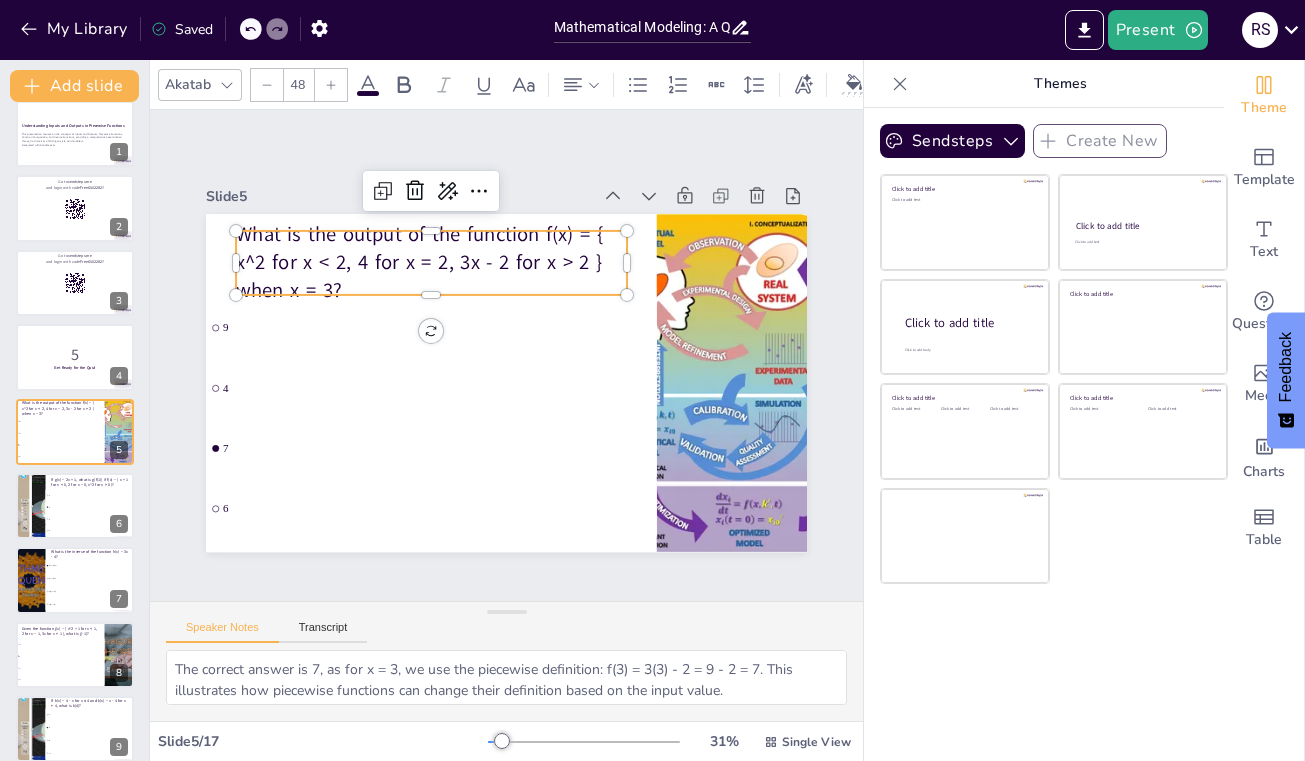 checkbox on "true" 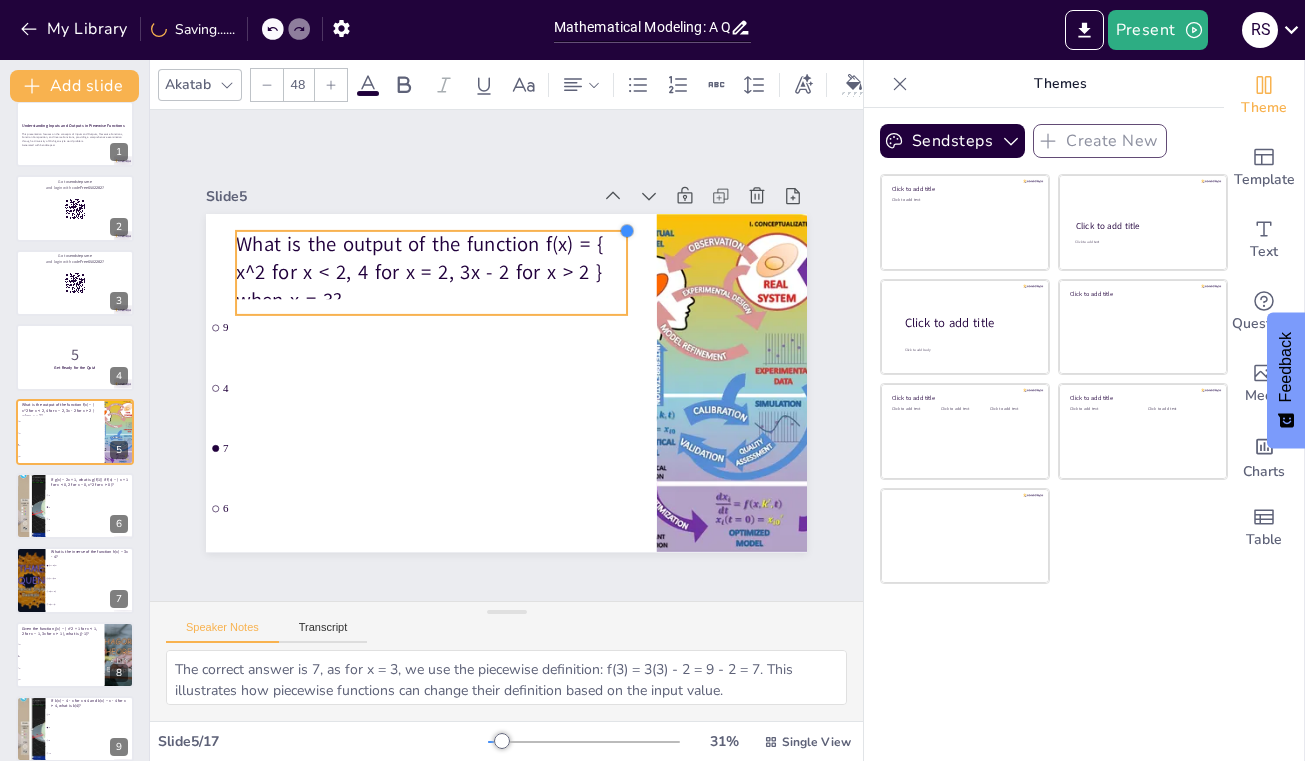 type 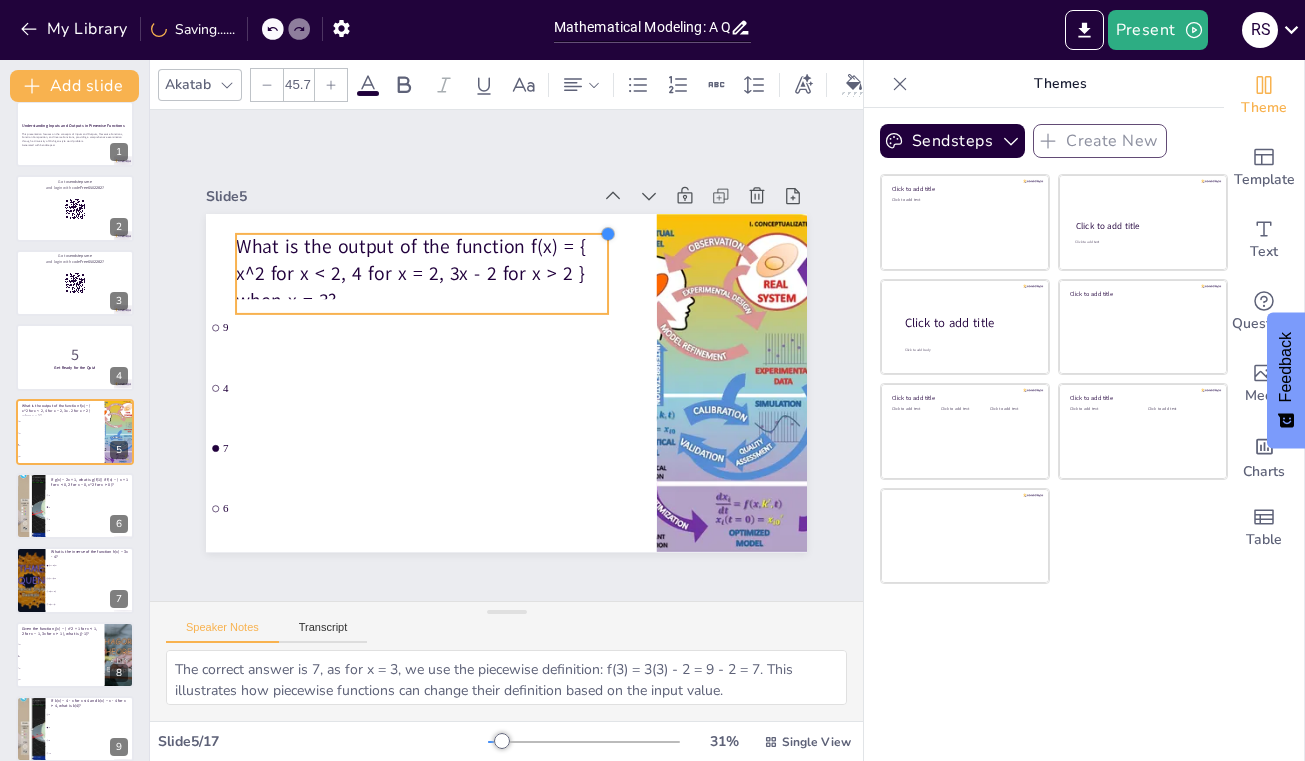 drag, startPoint x: 626, startPoint y: 237, endPoint x: 588, endPoint y: 240, distance: 38.118237 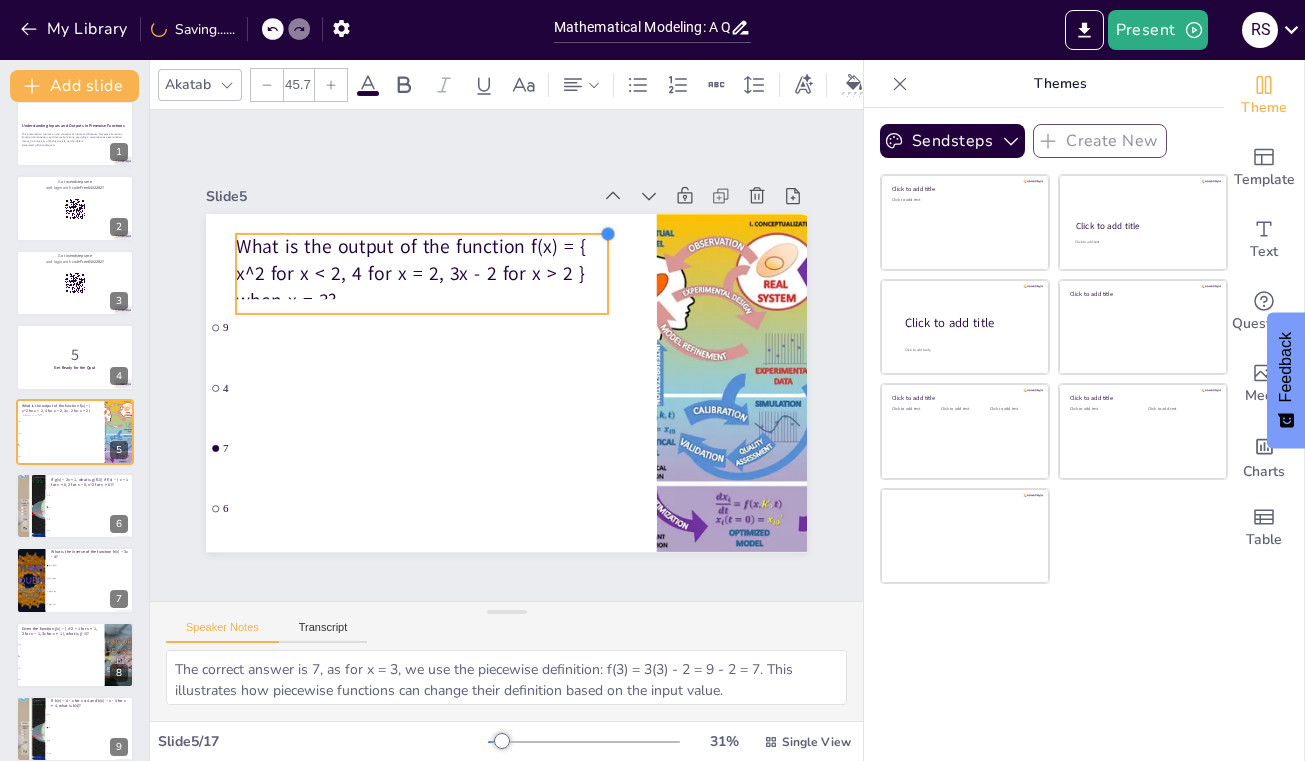 click on "What is the output of the function f(x) = { x^2 for x < 2, 4 for x = 2, 3x - 2 for x > 2 } when x = 3? 9 4 7 6" at bounding box center (506, 383) 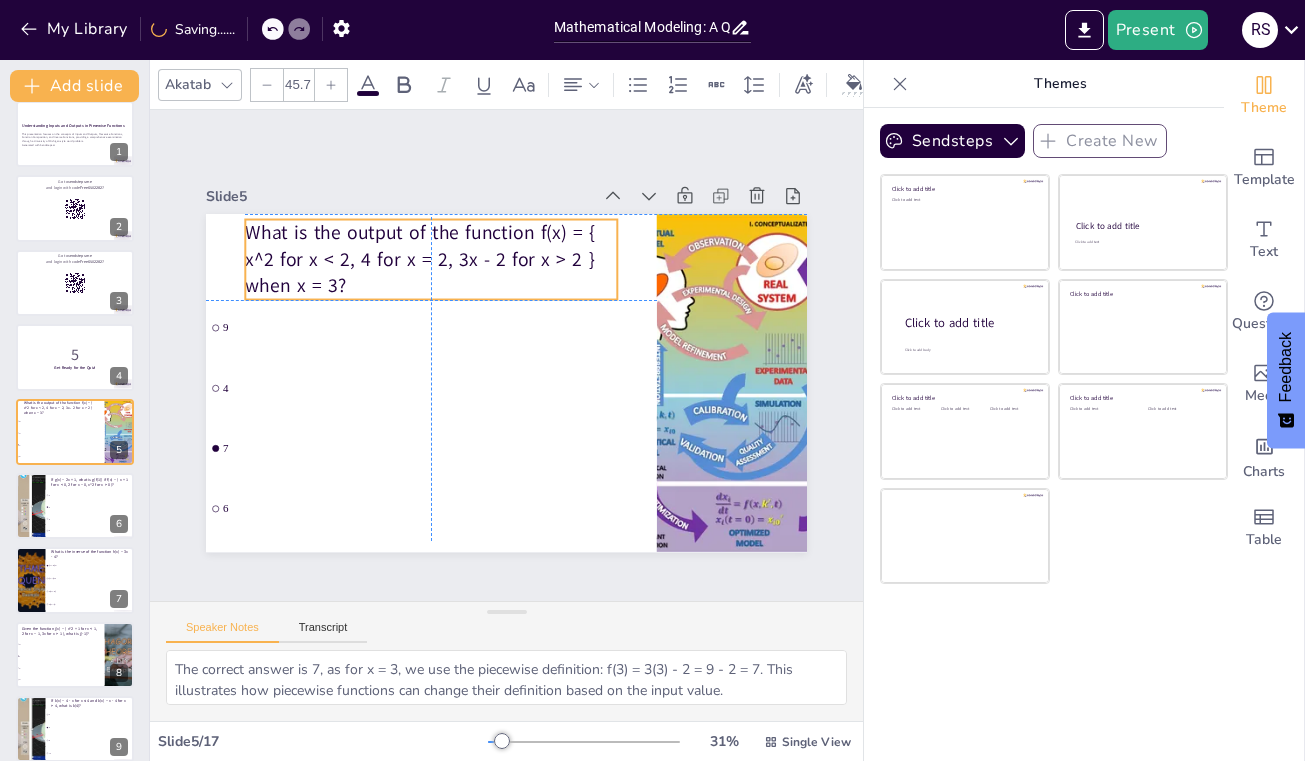 drag, startPoint x: 478, startPoint y: 251, endPoint x: 487, endPoint y: 234, distance: 19.235384 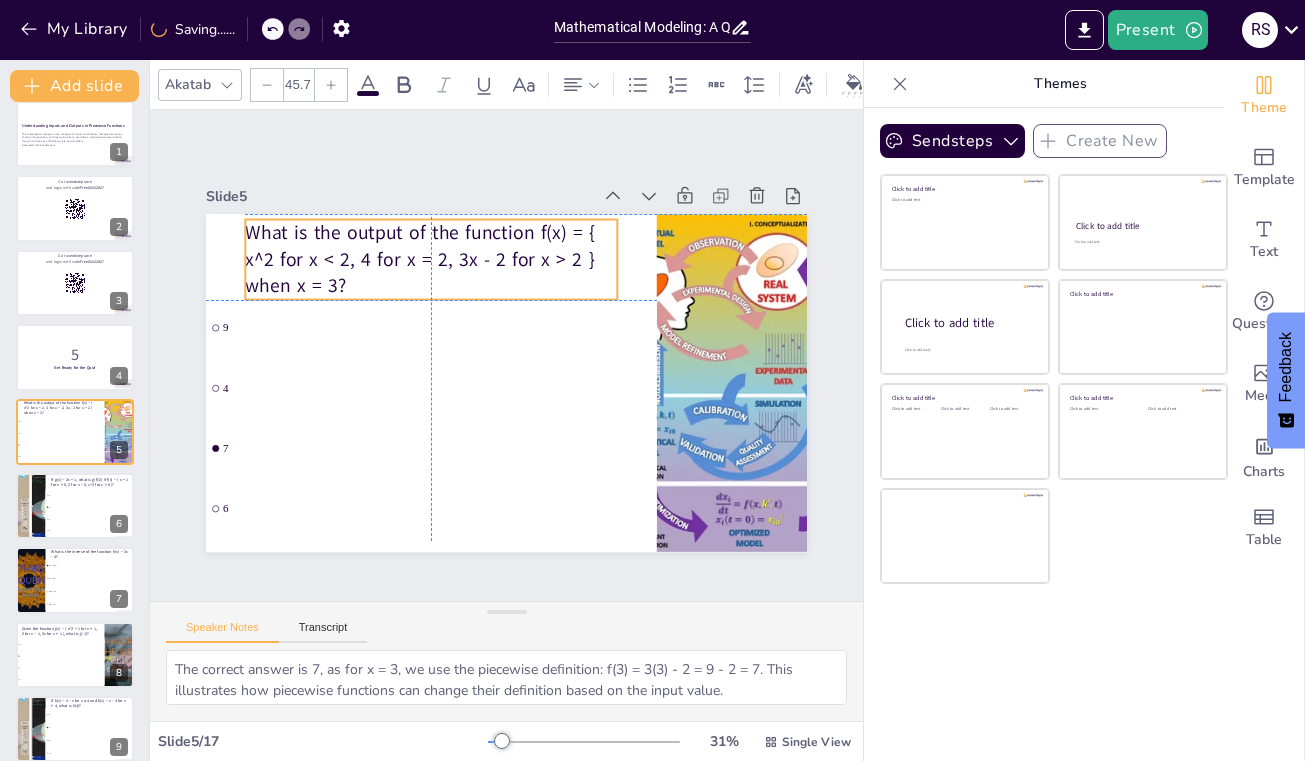 click on "What is the output of the function f(x) = { x^2 for x < 2, 4 for x = 2, 3x - 2 for x > 2 } when x = 3?" at bounding box center [431, 260] 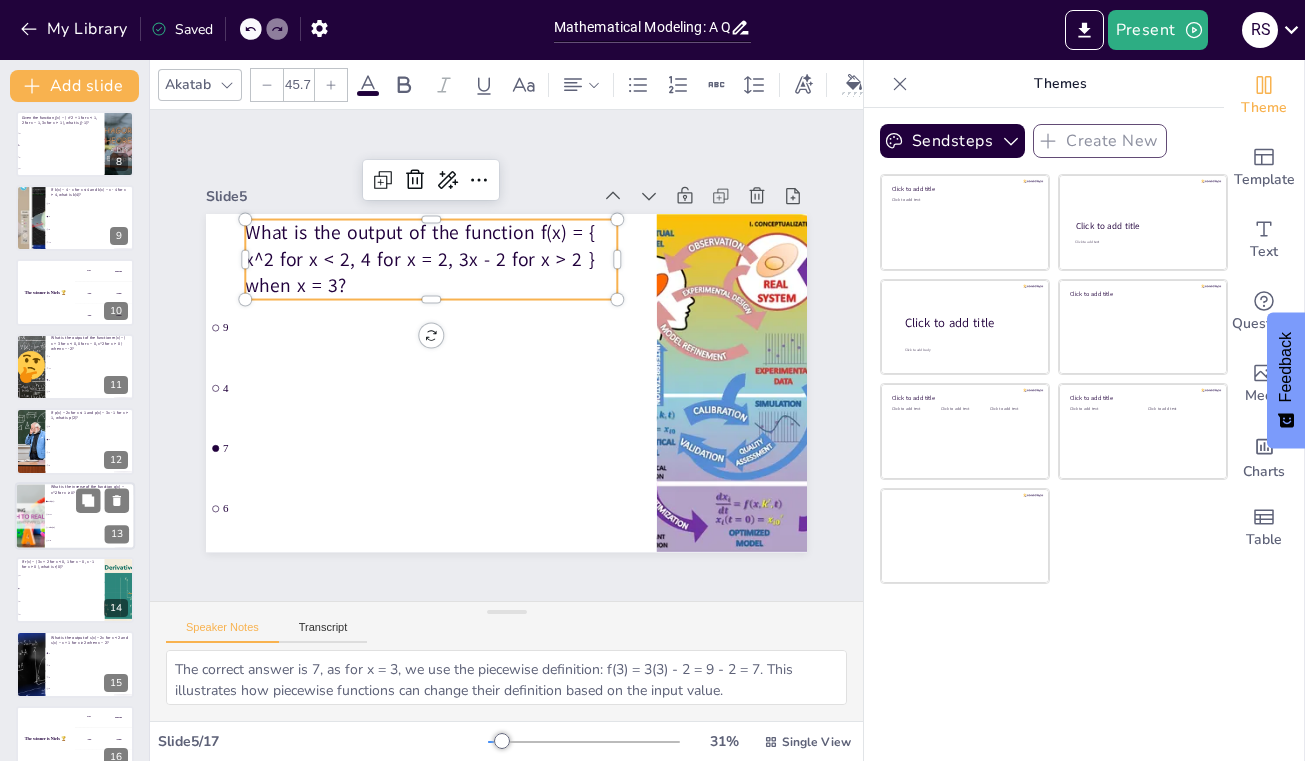scroll, scrollTop: 629, scrollLeft: 0, axis: vertical 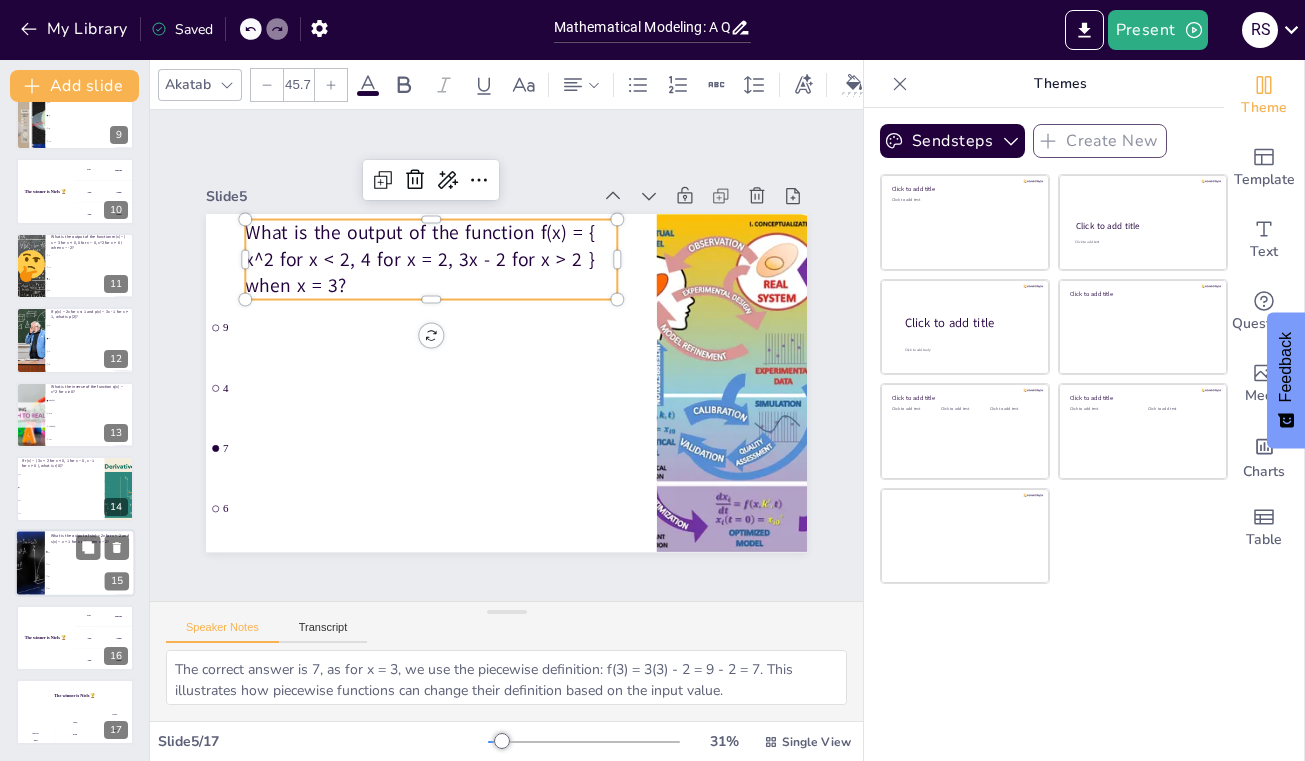 click on "3" at bounding box center (90, 553) 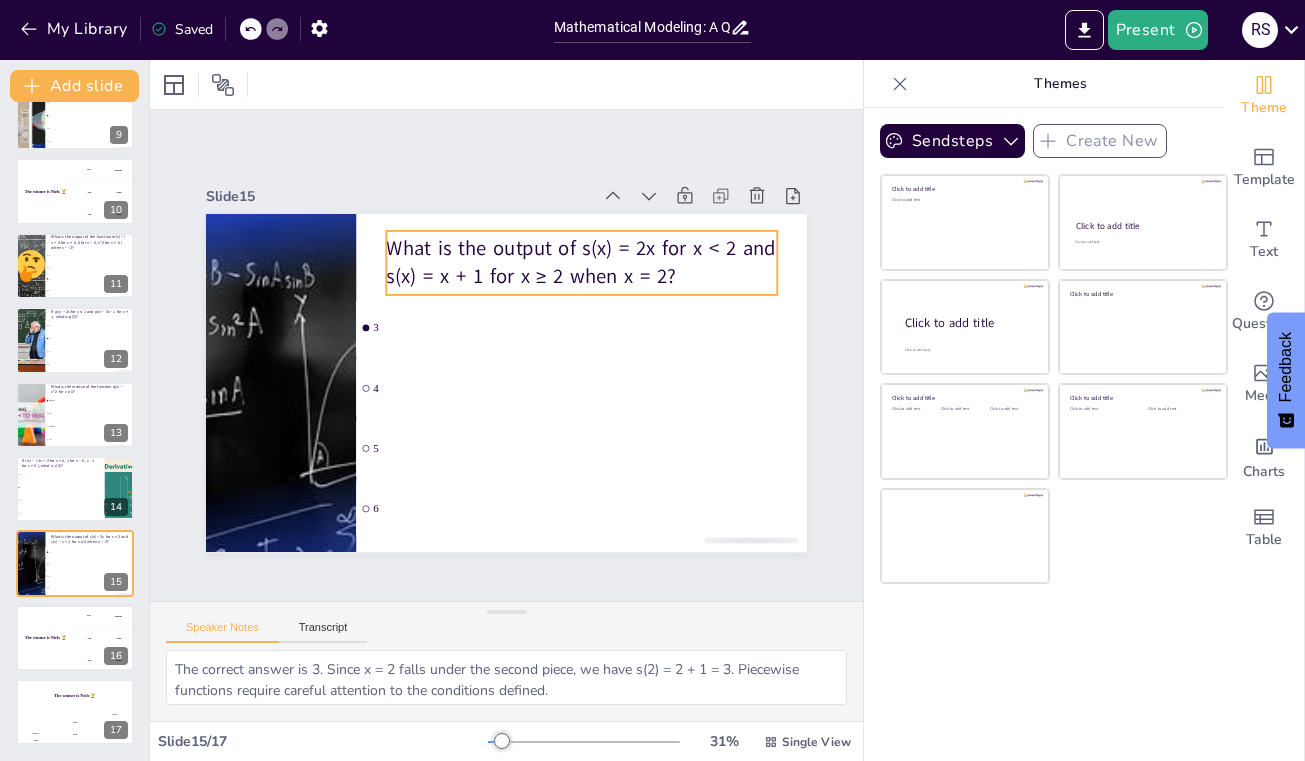 click on "What is the output of s(x) = 2x for x < 2 and s(x) = x + 1 for x ≥ 2 when x = 2?" at bounding box center (581, 263) 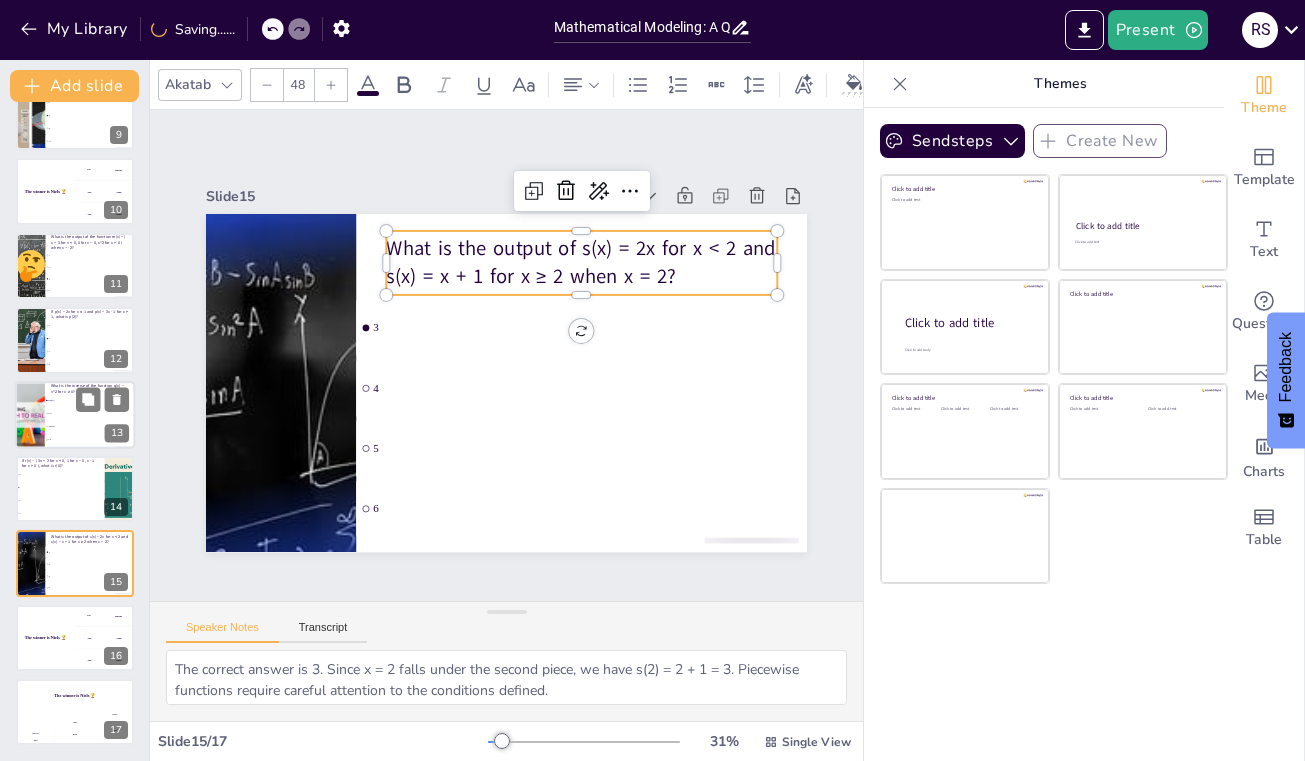 click on "x^2" at bounding box center [90, 413] 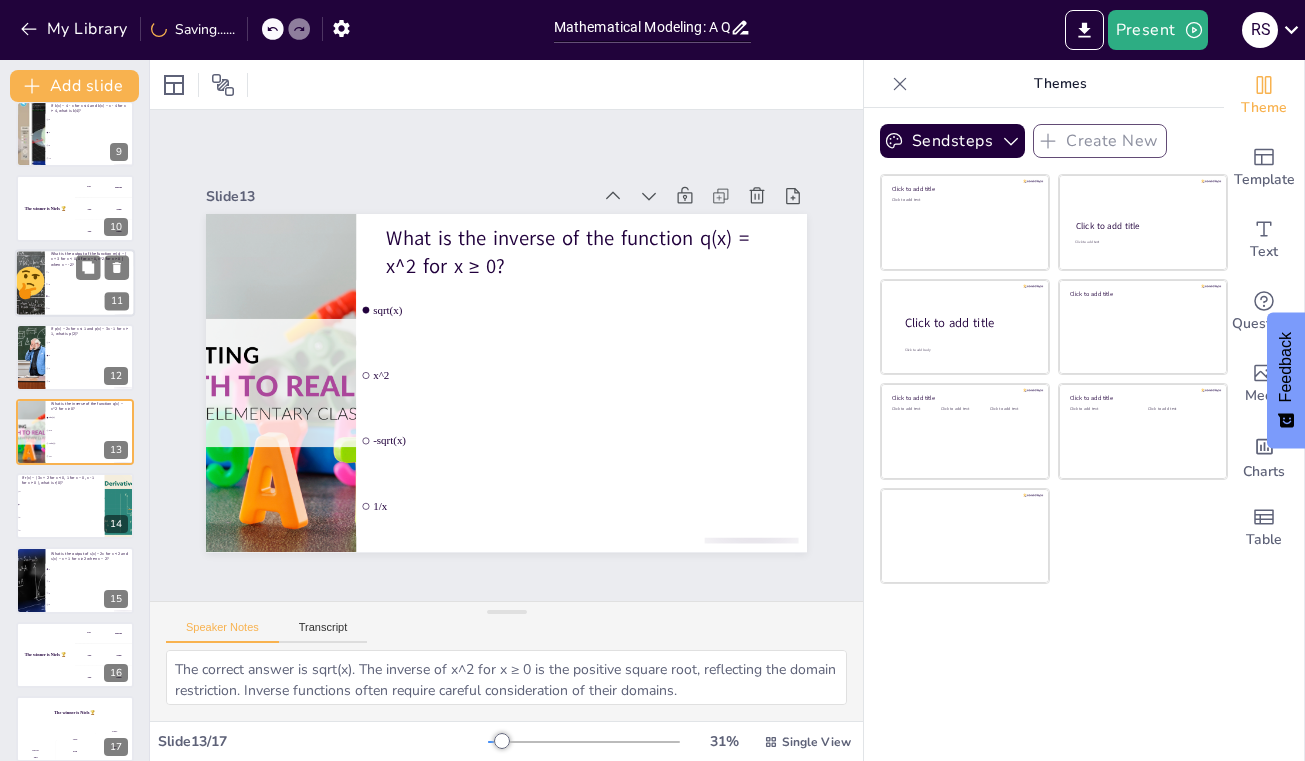 click on "3" at bounding box center (91, 296) 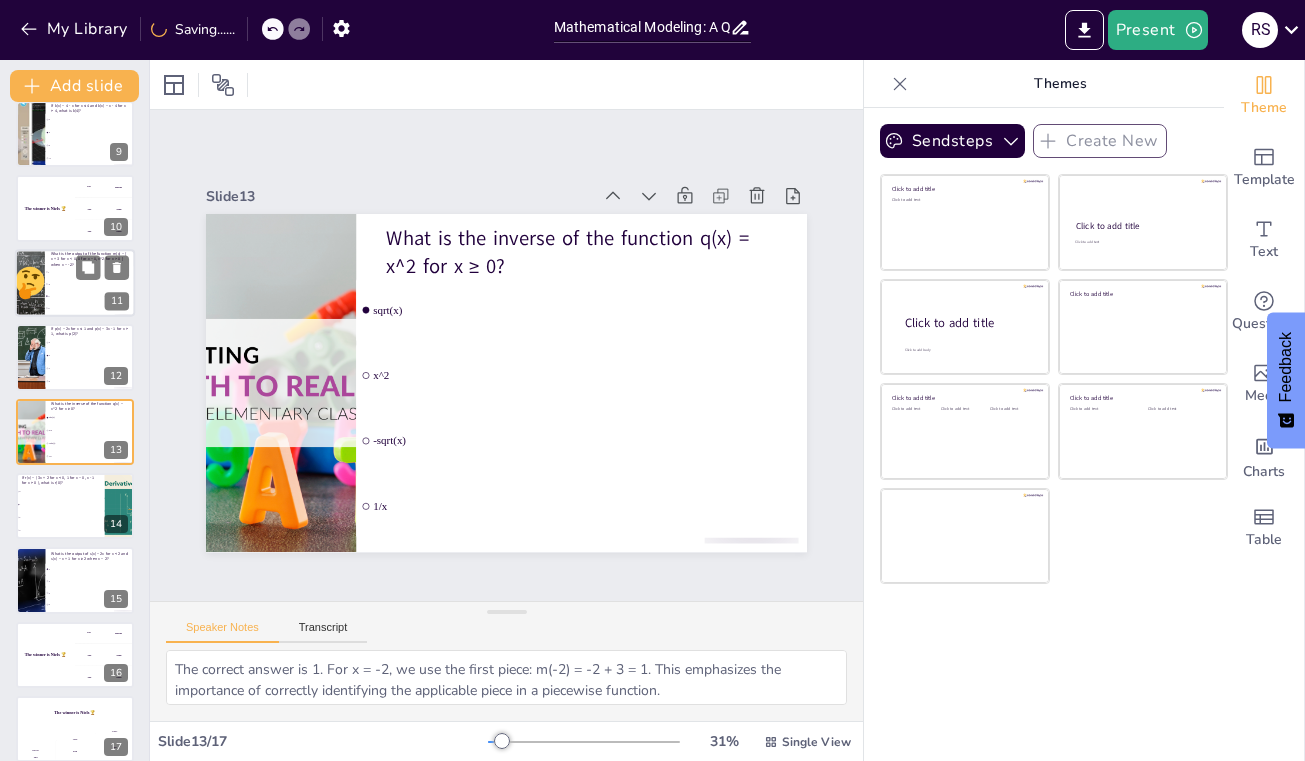 scroll, scrollTop: 463, scrollLeft: 0, axis: vertical 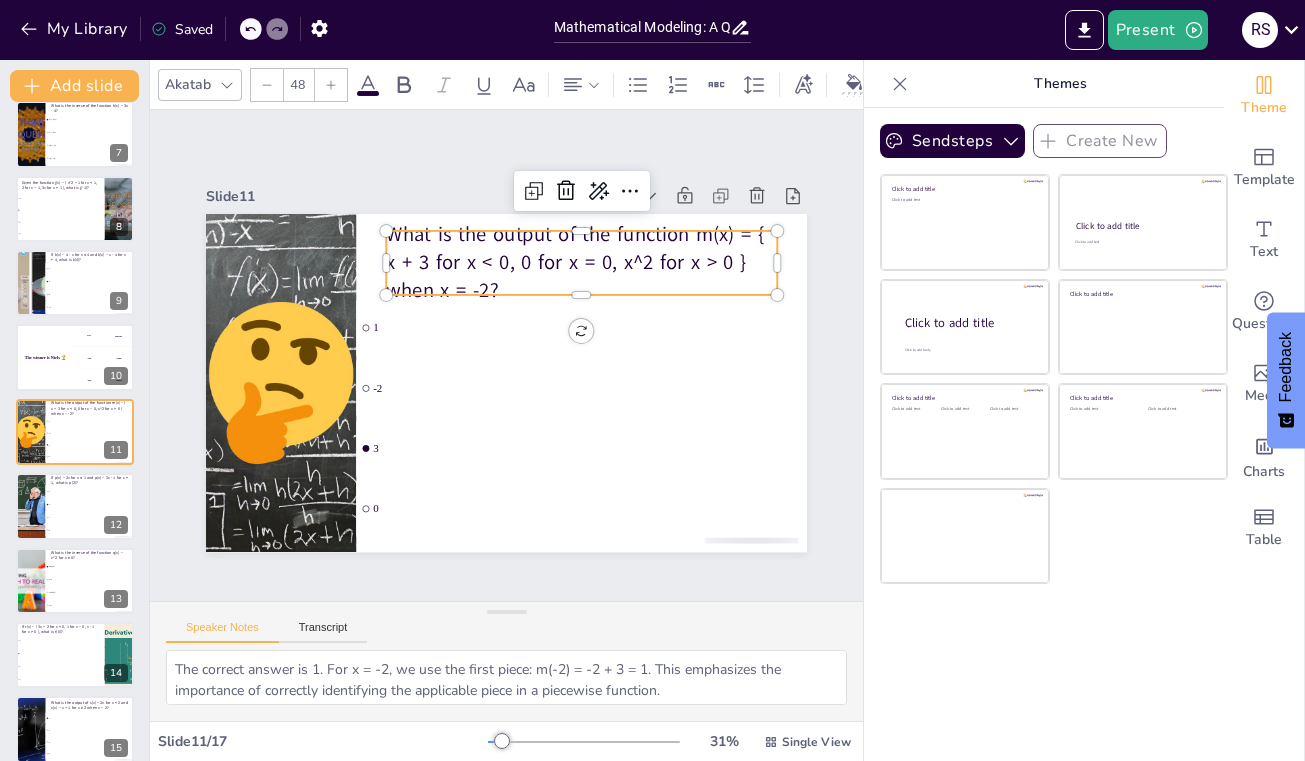 click on "What is the output of the function m(x) = { x + 3 for x < 0, 0 for x = 0, x^2 for x > 0 } when x = -2?" at bounding box center (581, 263) 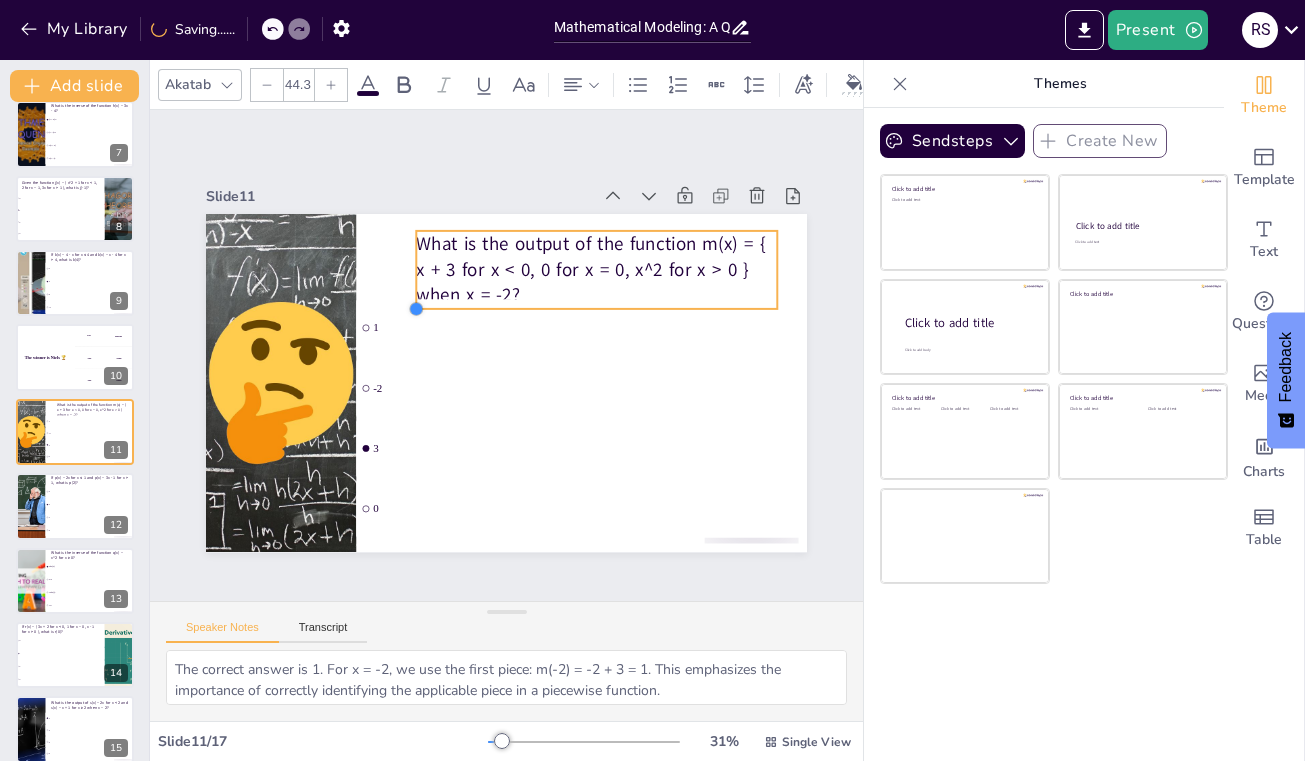 drag, startPoint x: 384, startPoint y: 291, endPoint x: 414, endPoint y: 257, distance: 45.343136 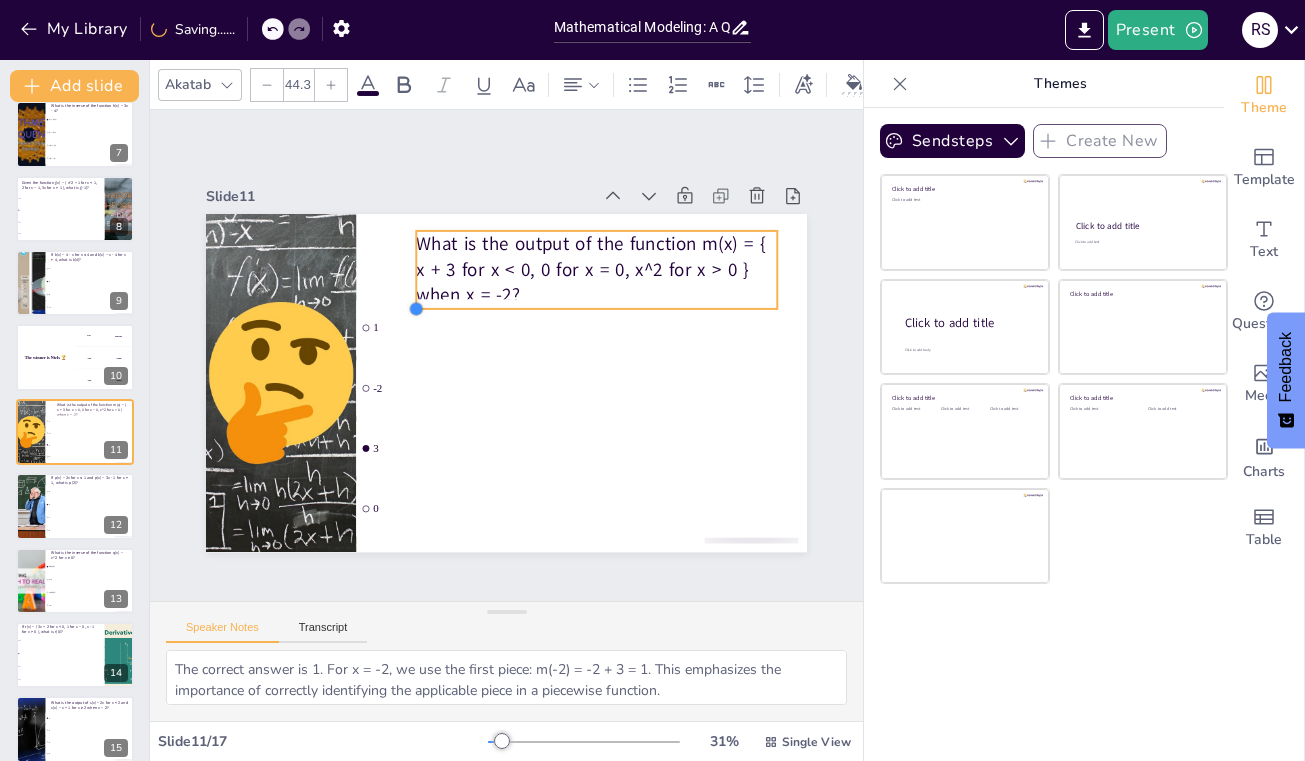 click on "What is the output of the function m(x) = { x + 3 for x < 0, 0 for x = 0, x^2 for x > 0 } when x = -2? 1 -2 3 0" at bounding box center (506, 383) 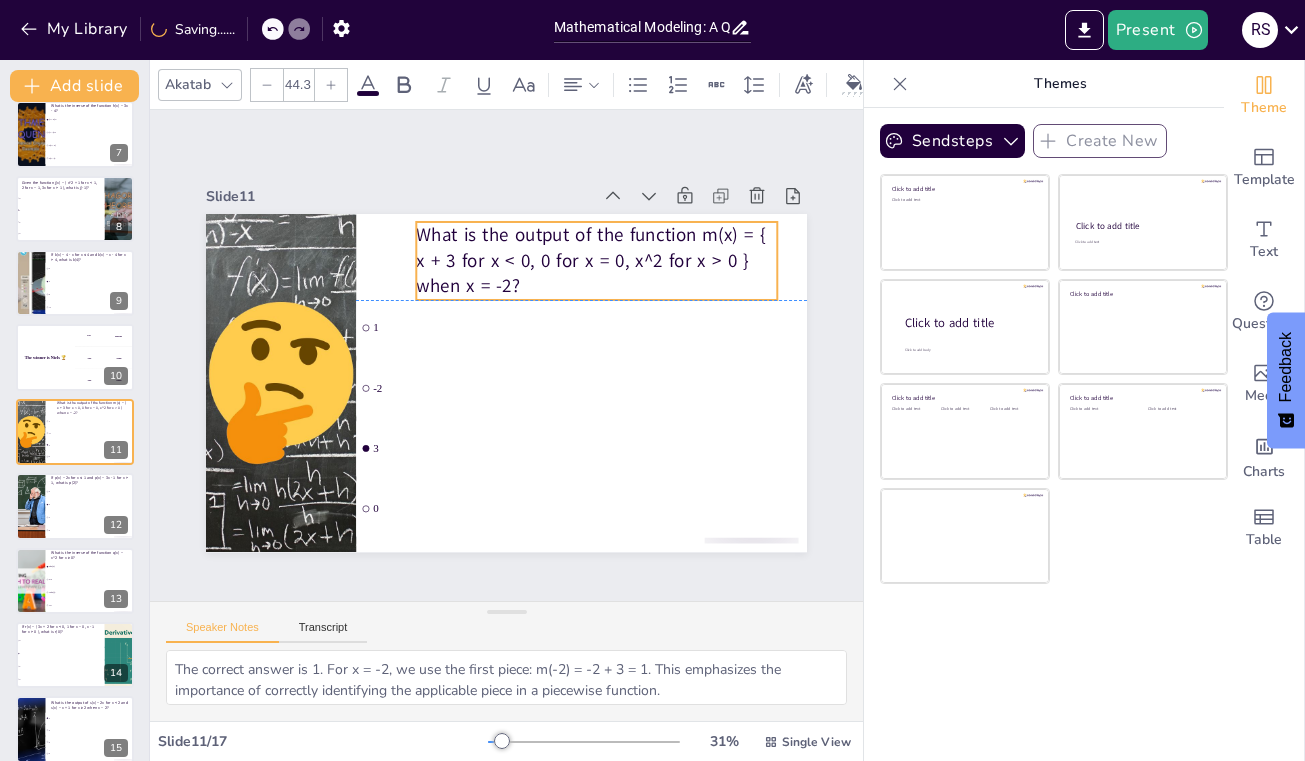 drag, startPoint x: 479, startPoint y: 273, endPoint x: 479, endPoint y: 262, distance: 11 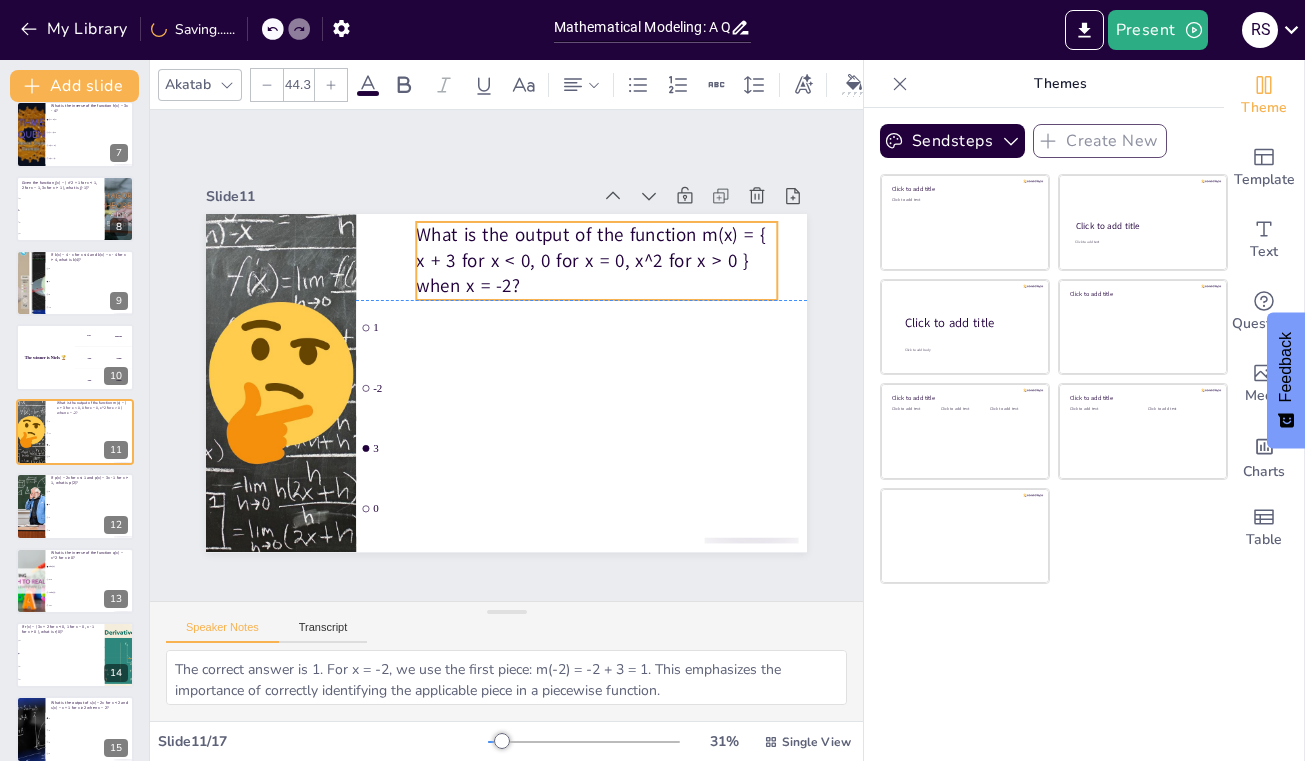 click on "What is the output of the function m(x) = { x + 3 for x < 0, 0 for x = 0, x^2 for x > 0 } when x = -2?" at bounding box center (596, 261) 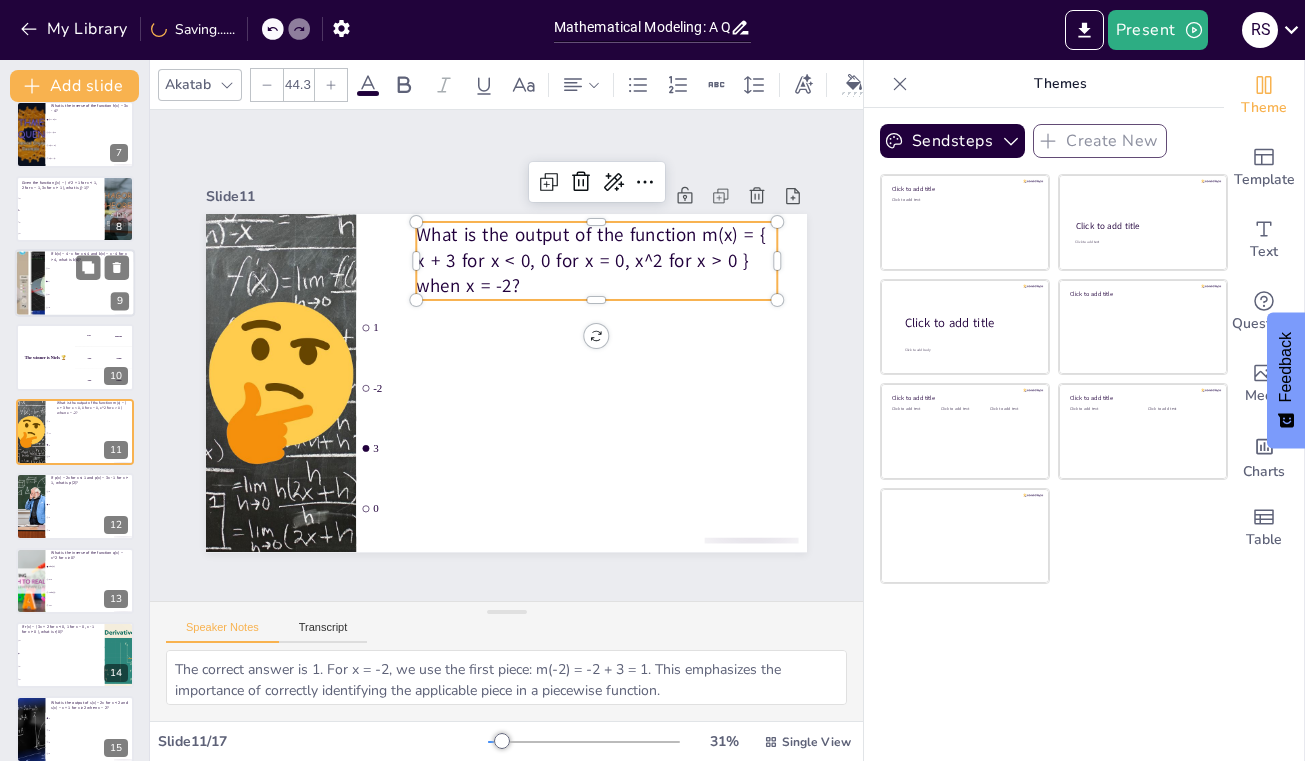 click on "8" at bounding box center (91, 295) 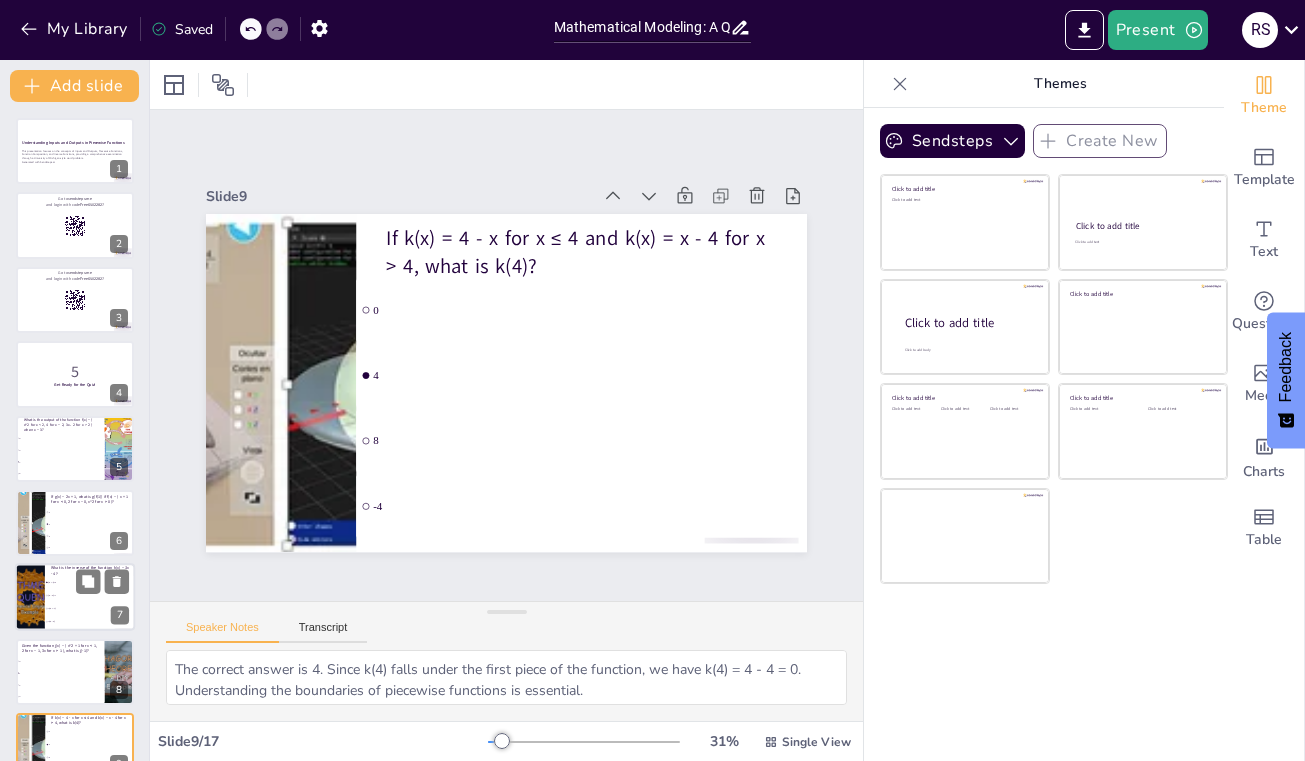 scroll, scrollTop: 0, scrollLeft: 0, axis: both 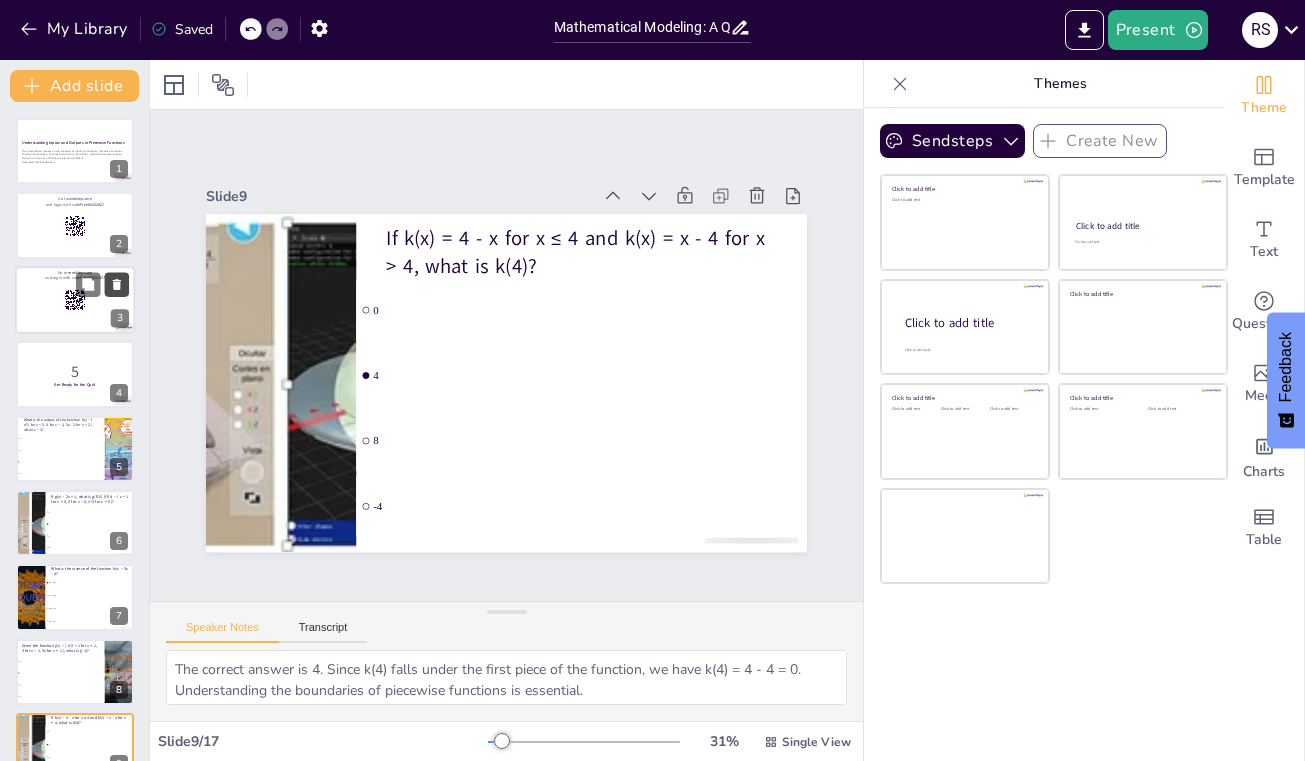 click 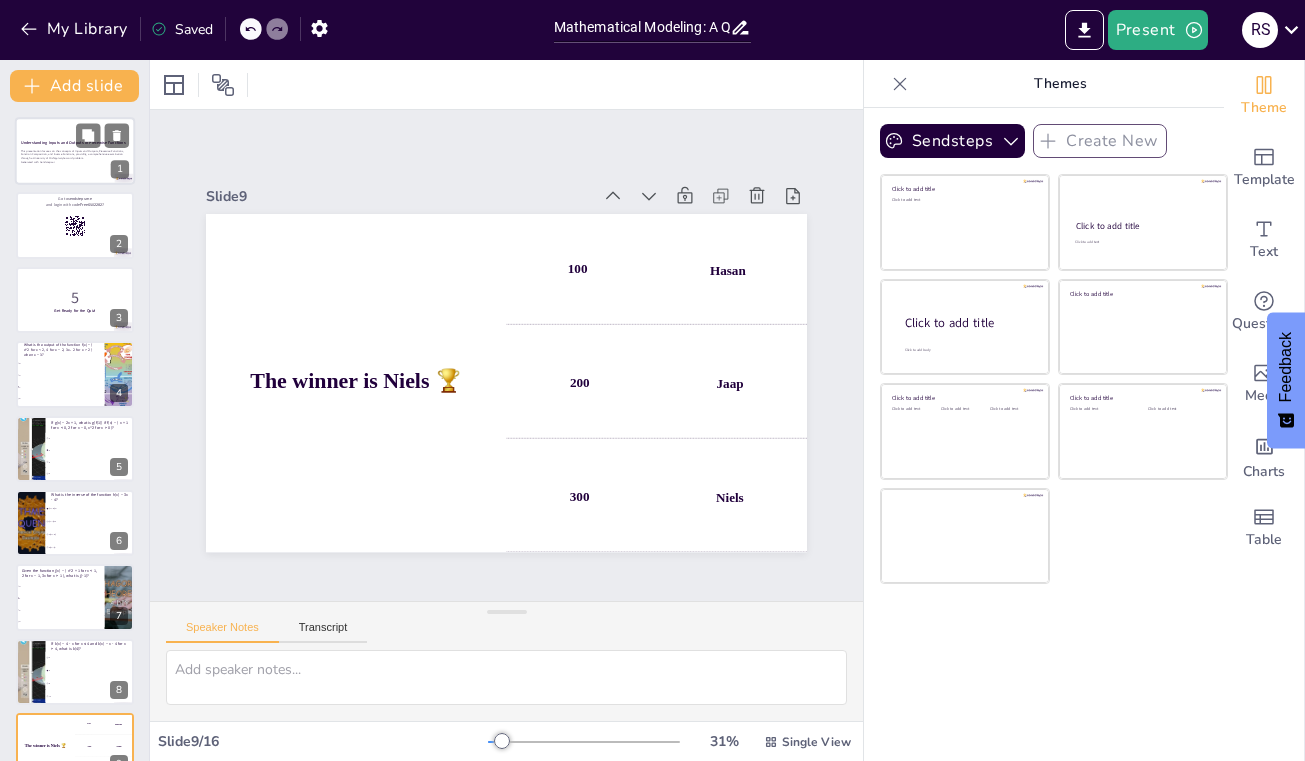 click on "Understanding Inputs and Outputs in Piecewise Functions" at bounding box center [75, 142] 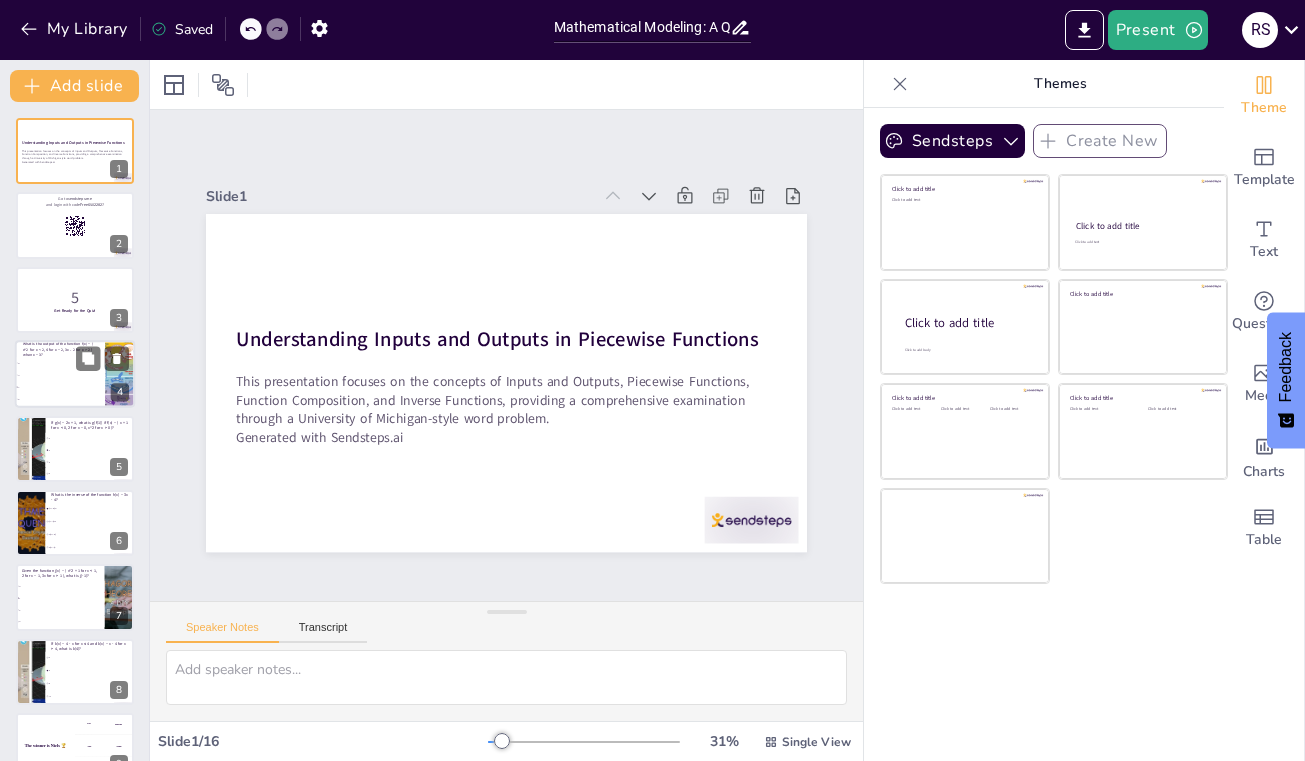 click on "6" at bounding box center (60, 400) 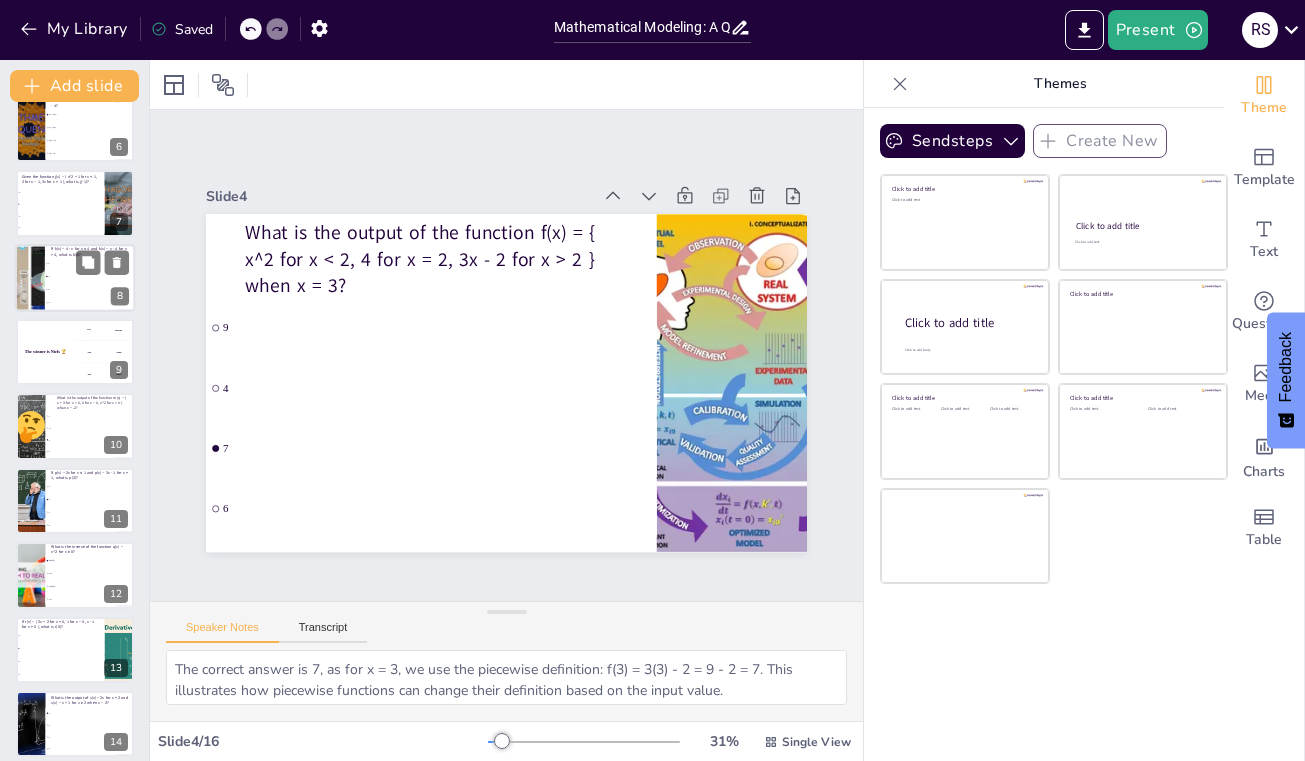 scroll, scrollTop: 423, scrollLeft: 0, axis: vertical 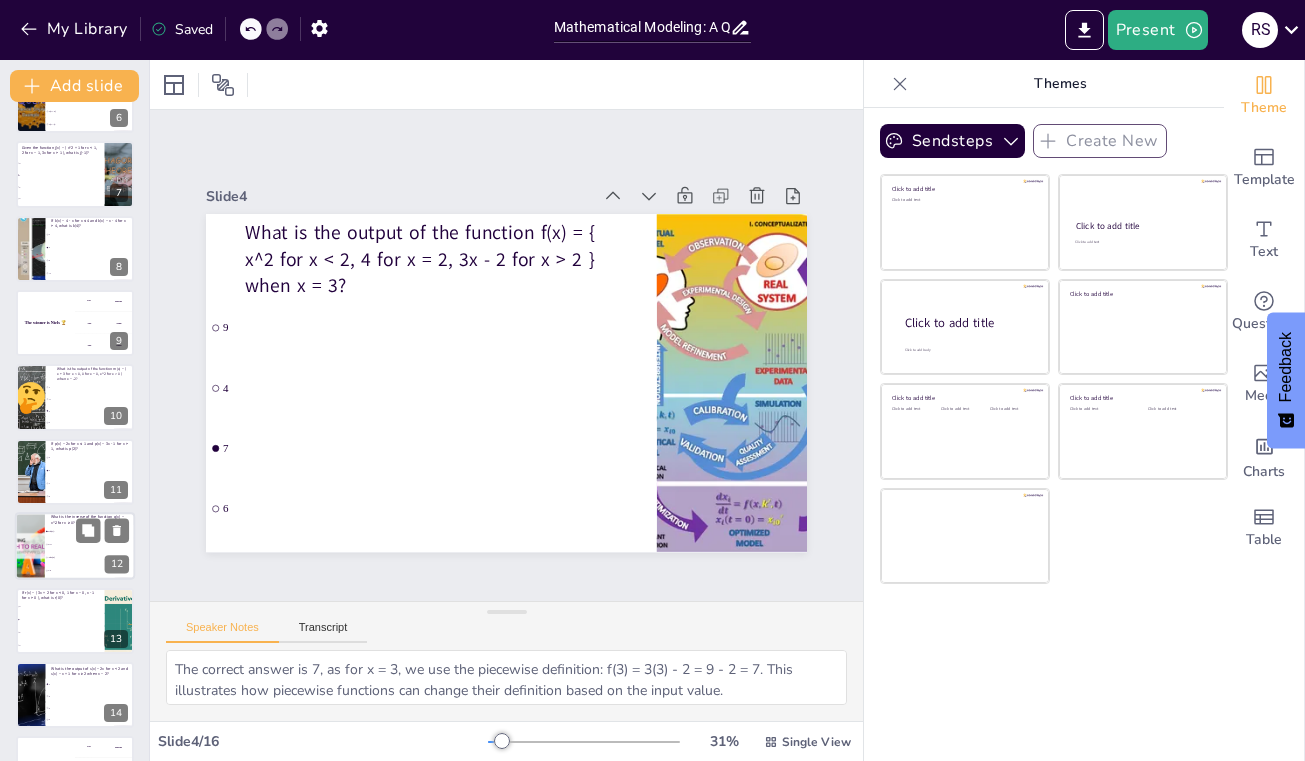 click on "x^2" at bounding box center (90, 545) 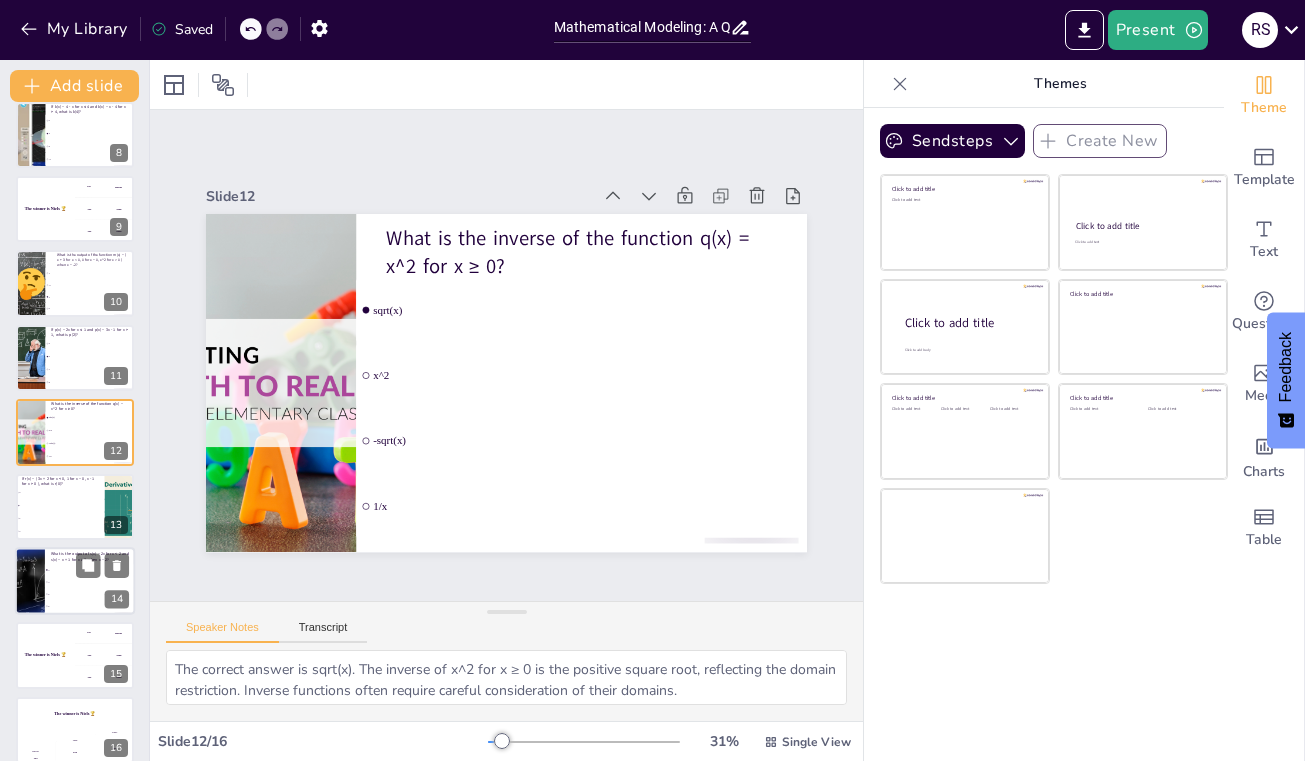 scroll, scrollTop: 555, scrollLeft: 0, axis: vertical 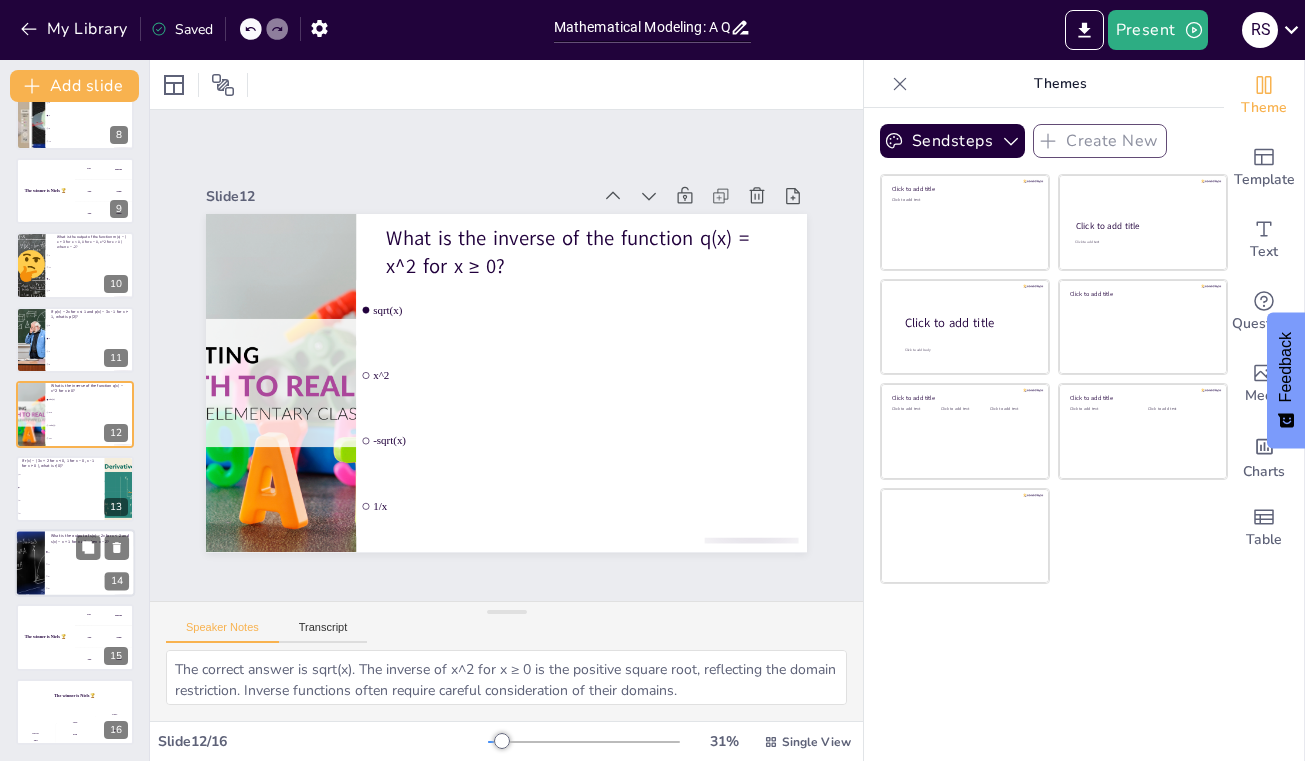 click on "4" at bounding box center [90, 564] 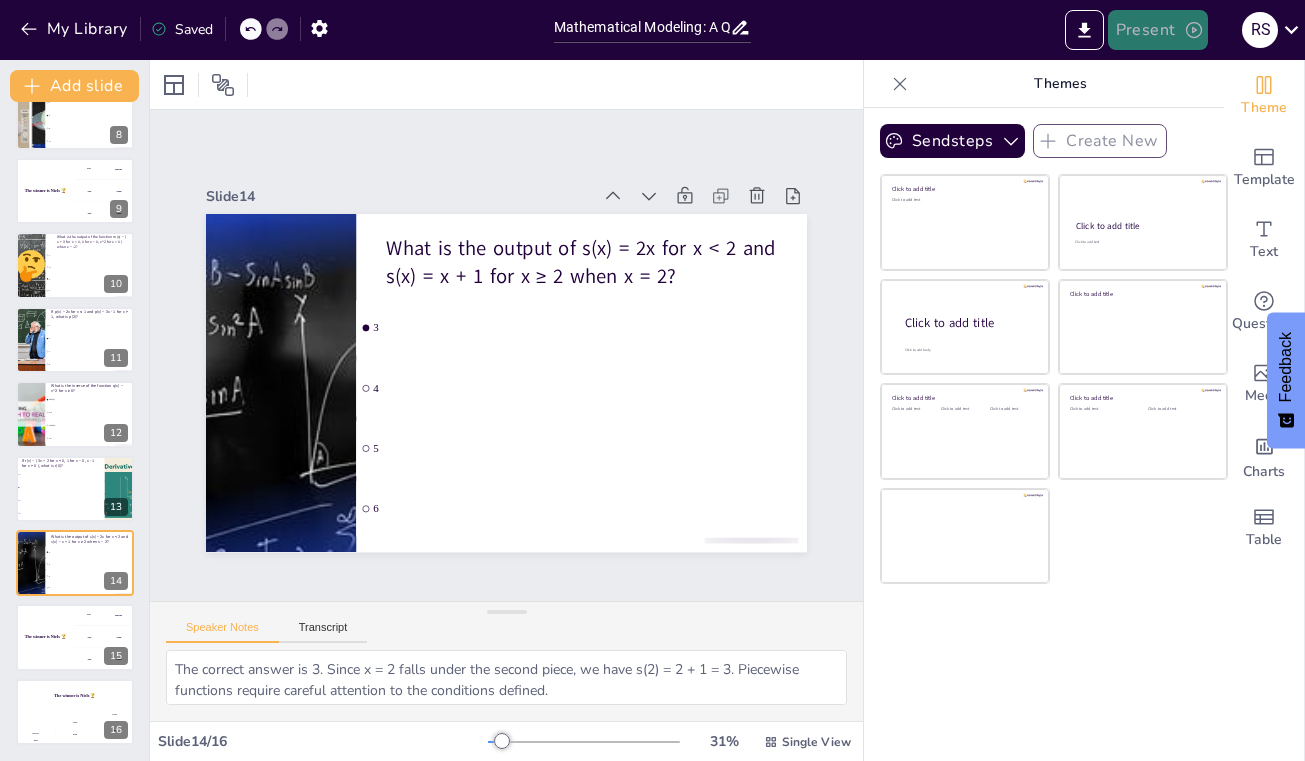 click 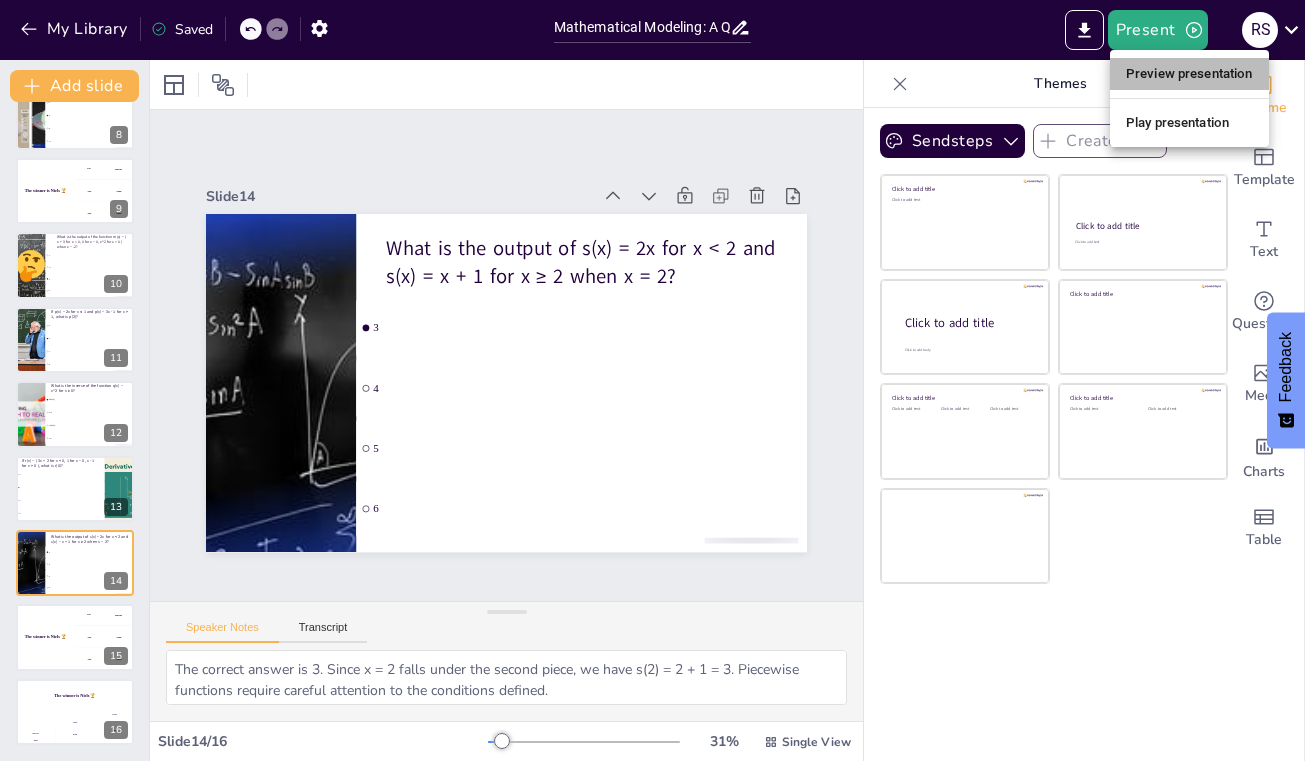 click on "Preview presentation" at bounding box center (1189, 74) 